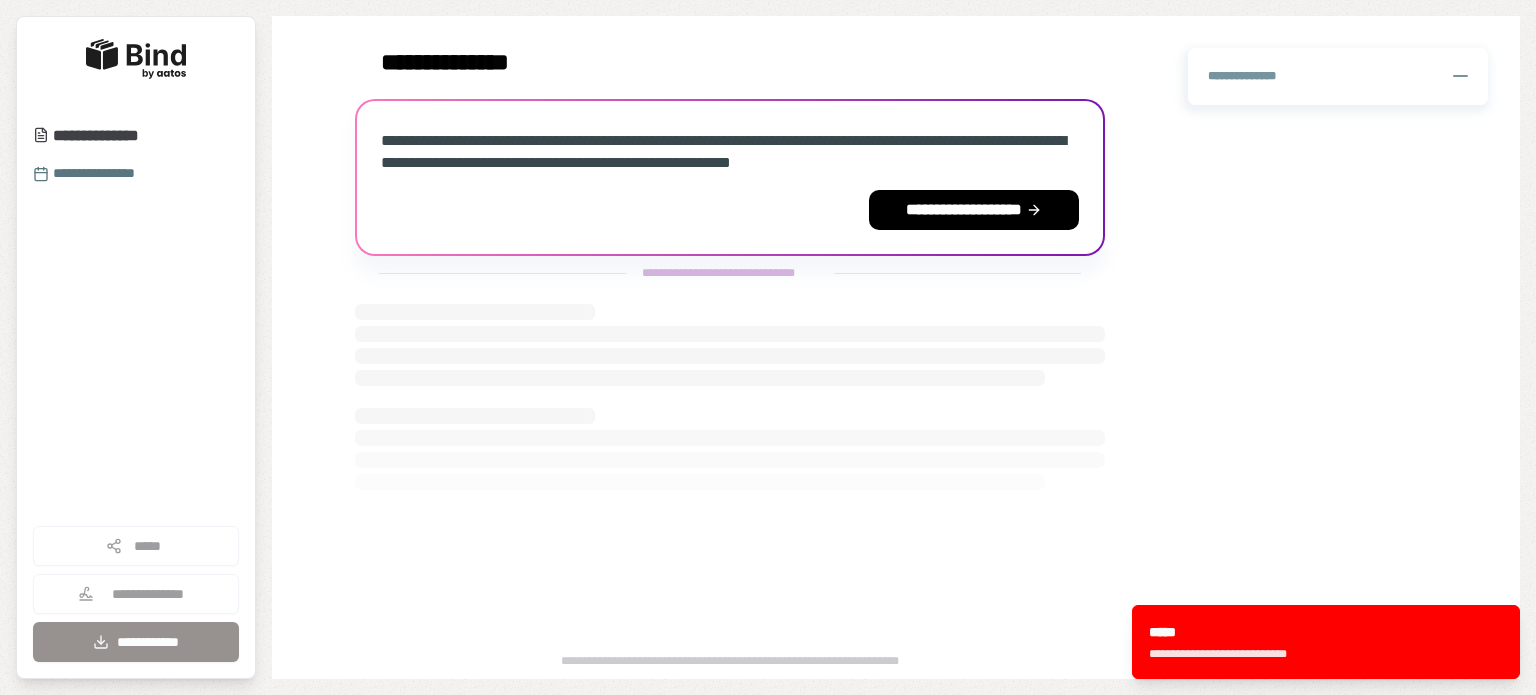 scroll, scrollTop: 0, scrollLeft: 0, axis: both 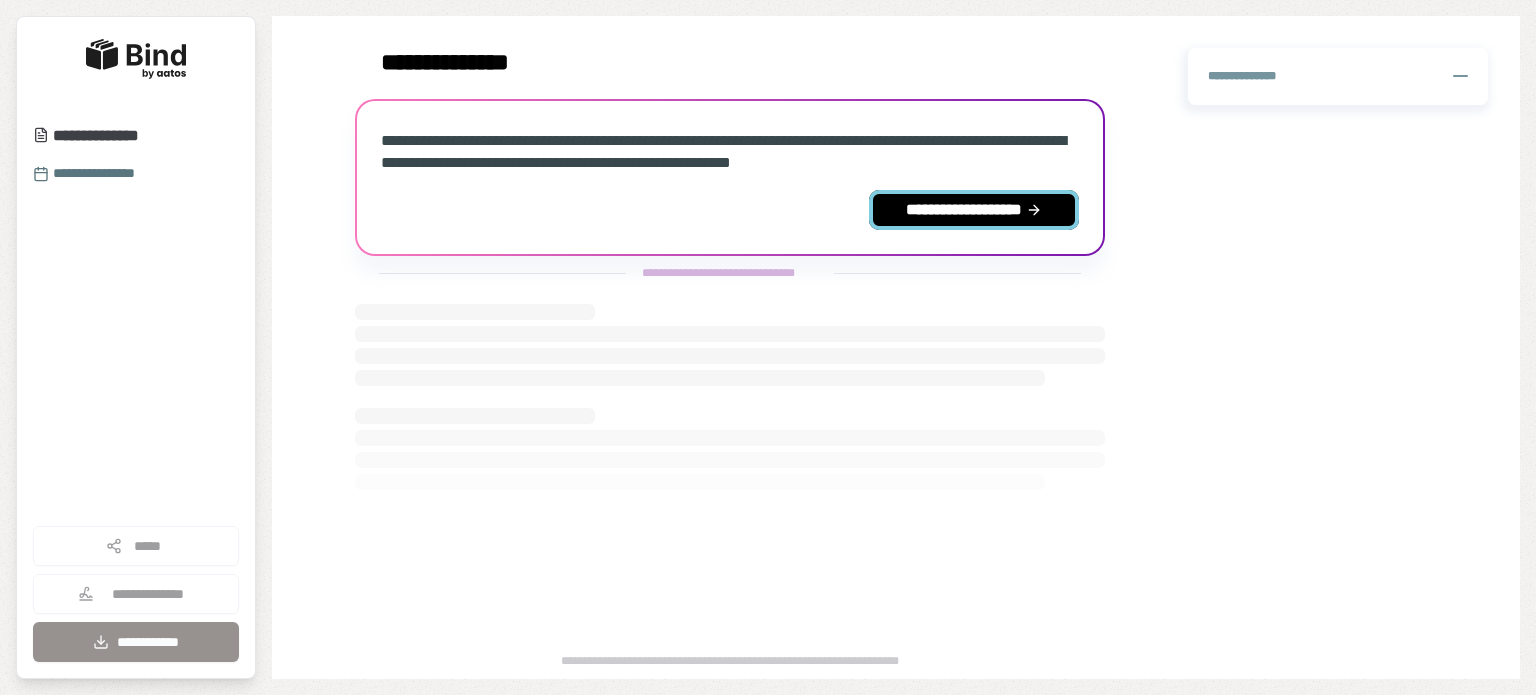 click on "**********" at bounding box center (974, 210) 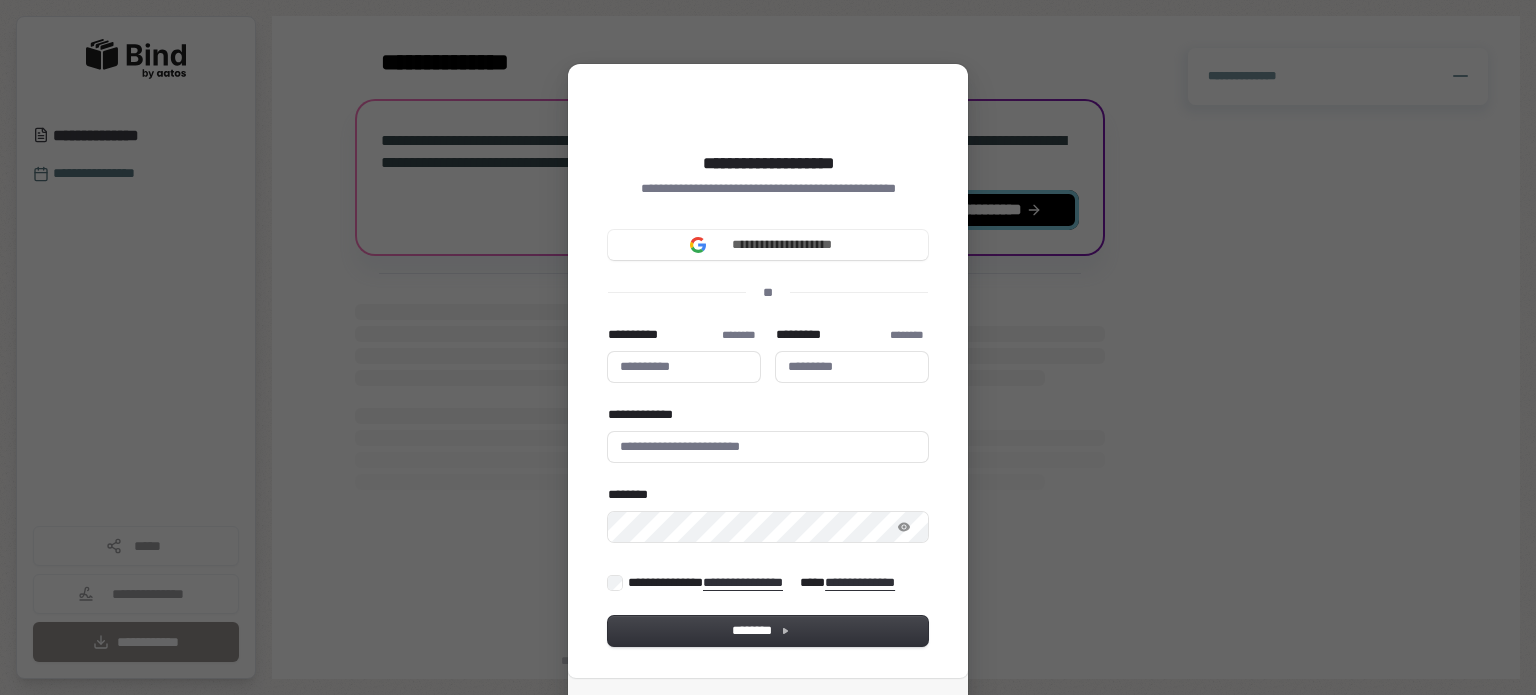 type 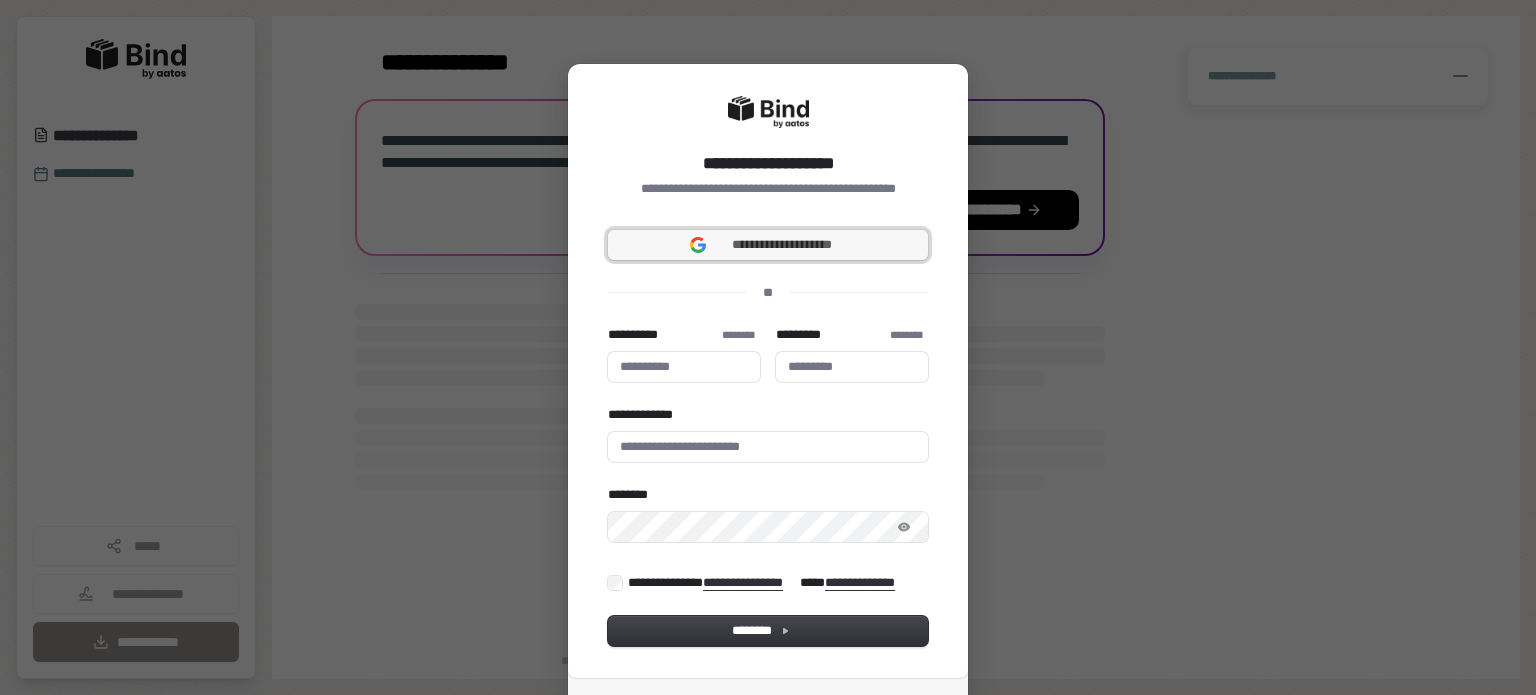 click on "**********" at bounding box center [782, 245] 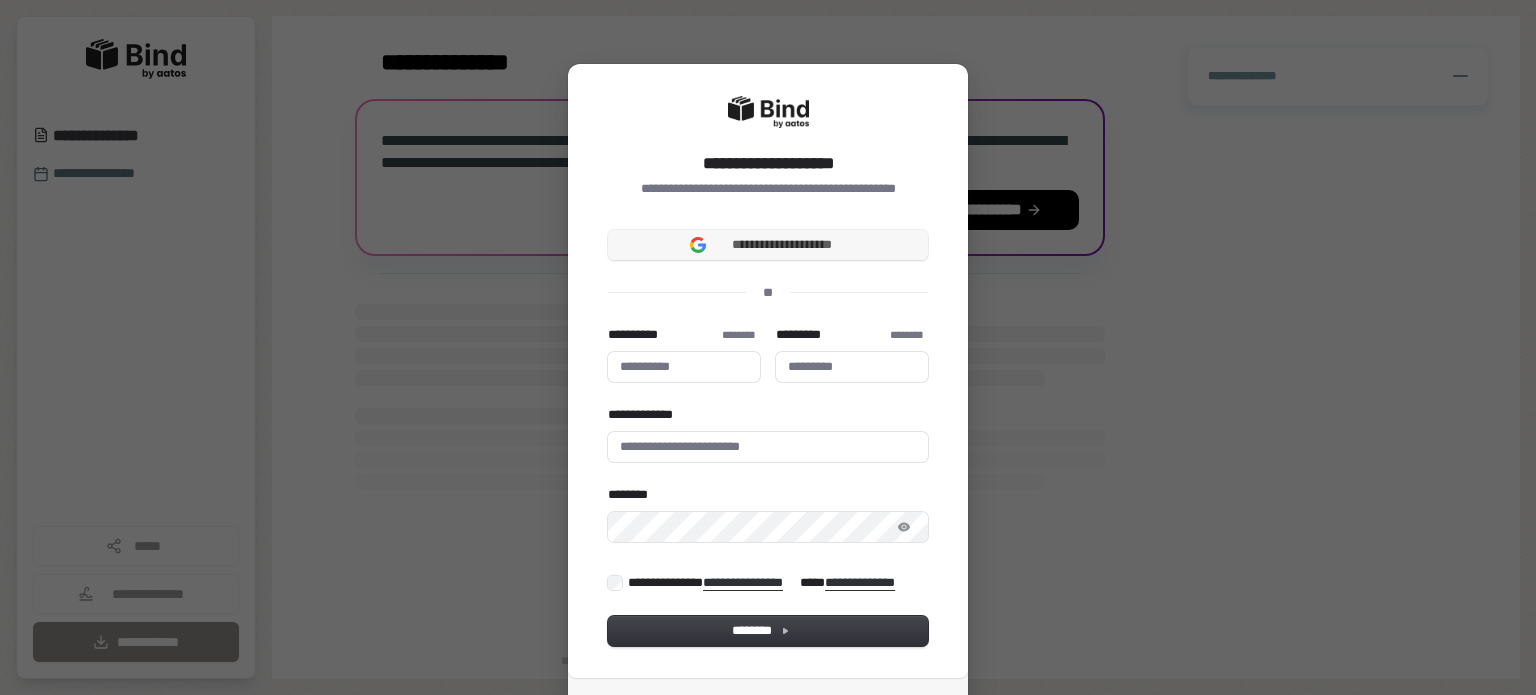 type 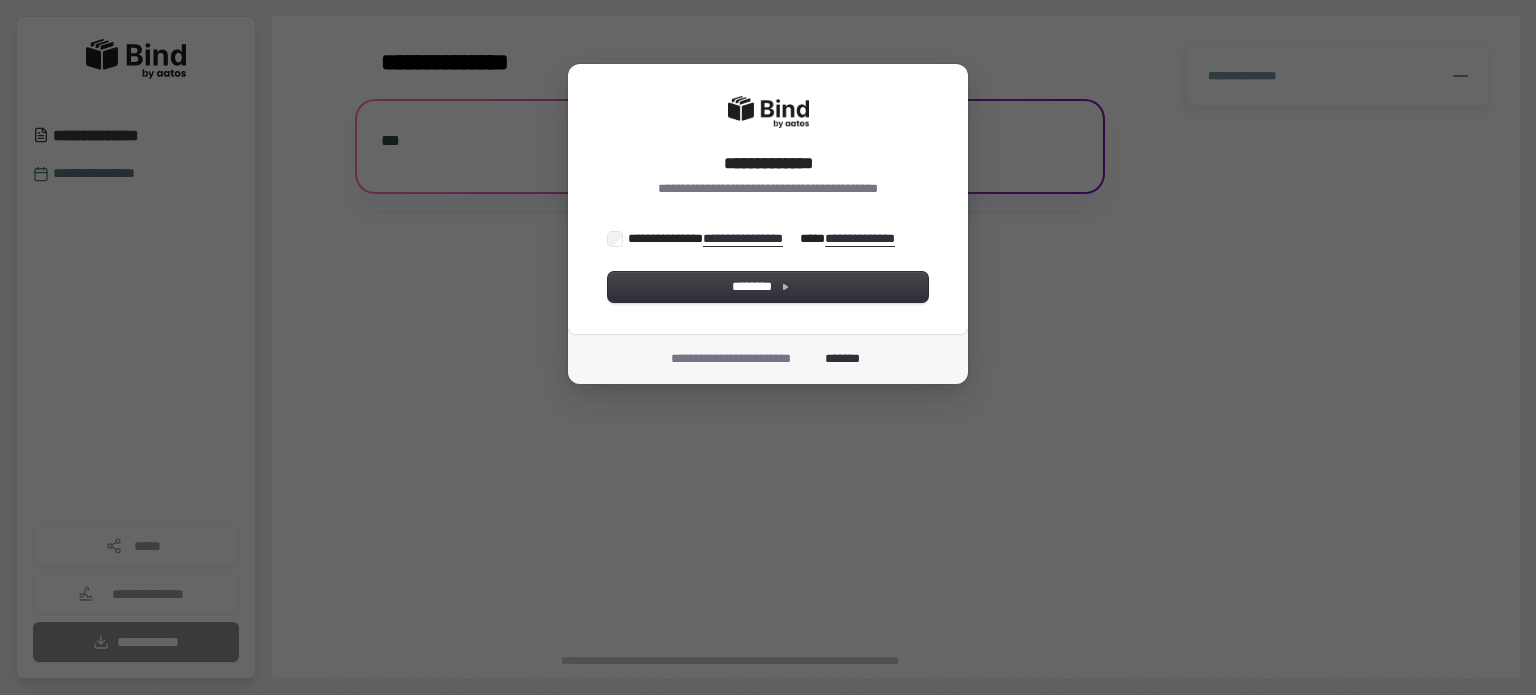 scroll, scrollTop: 0, scrollLeft: 0, axis: both 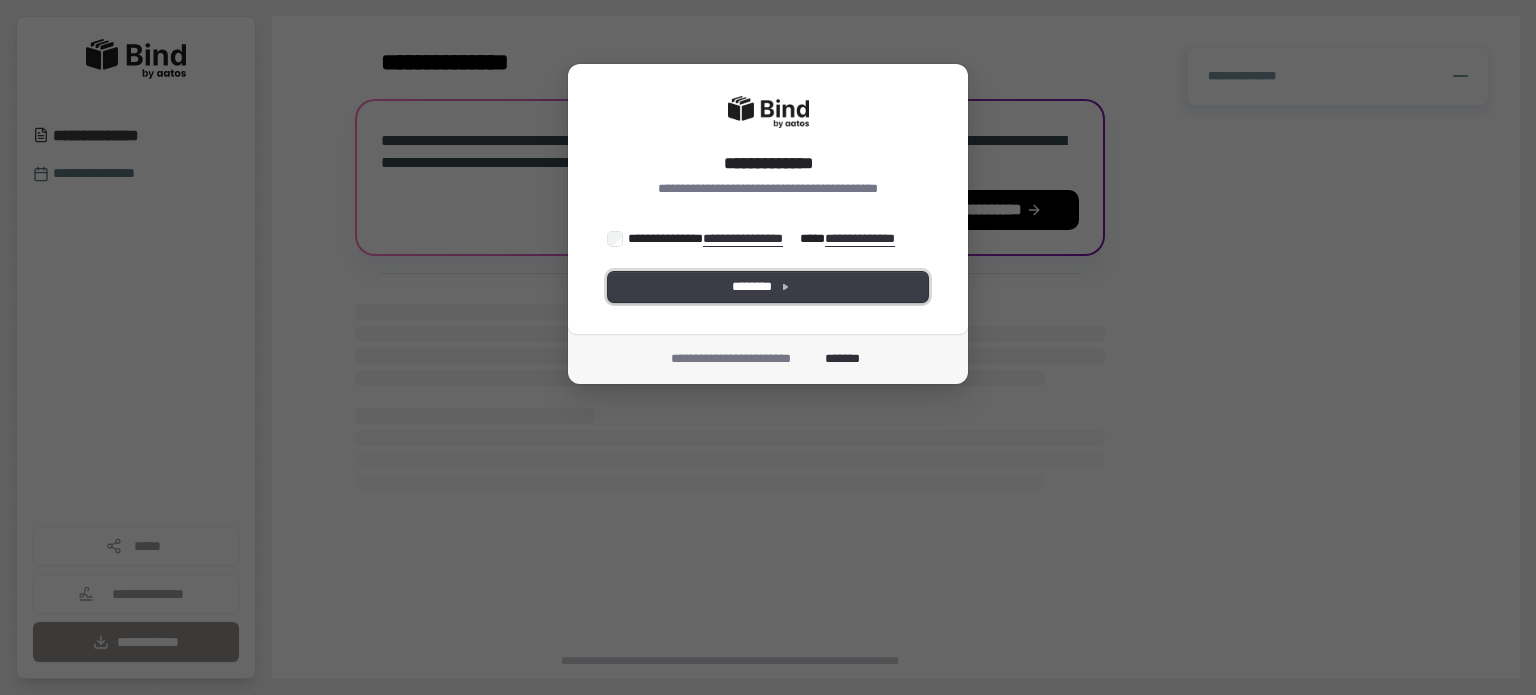 click on "********" at bounding box center (768, 287) 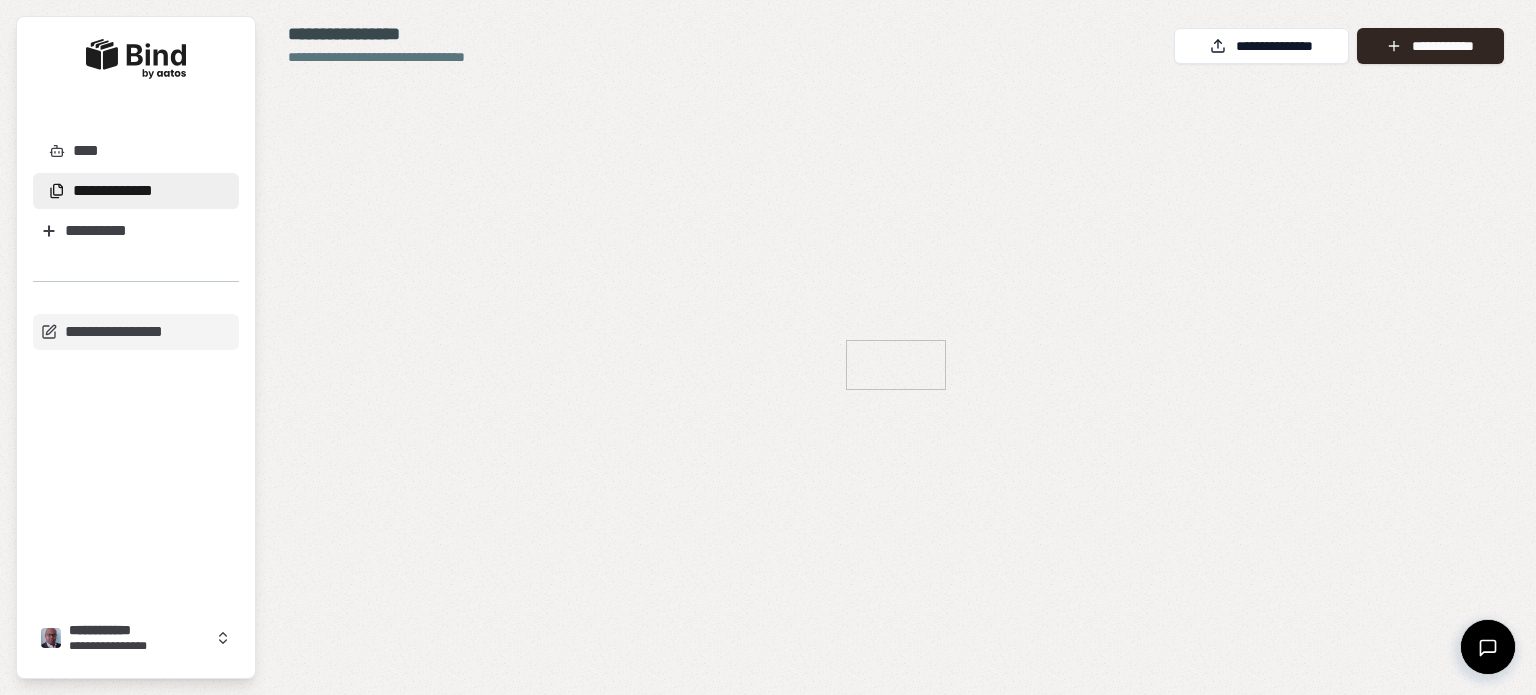 scroll, scrollTop: 0, scrollLeft: 0, axis: both 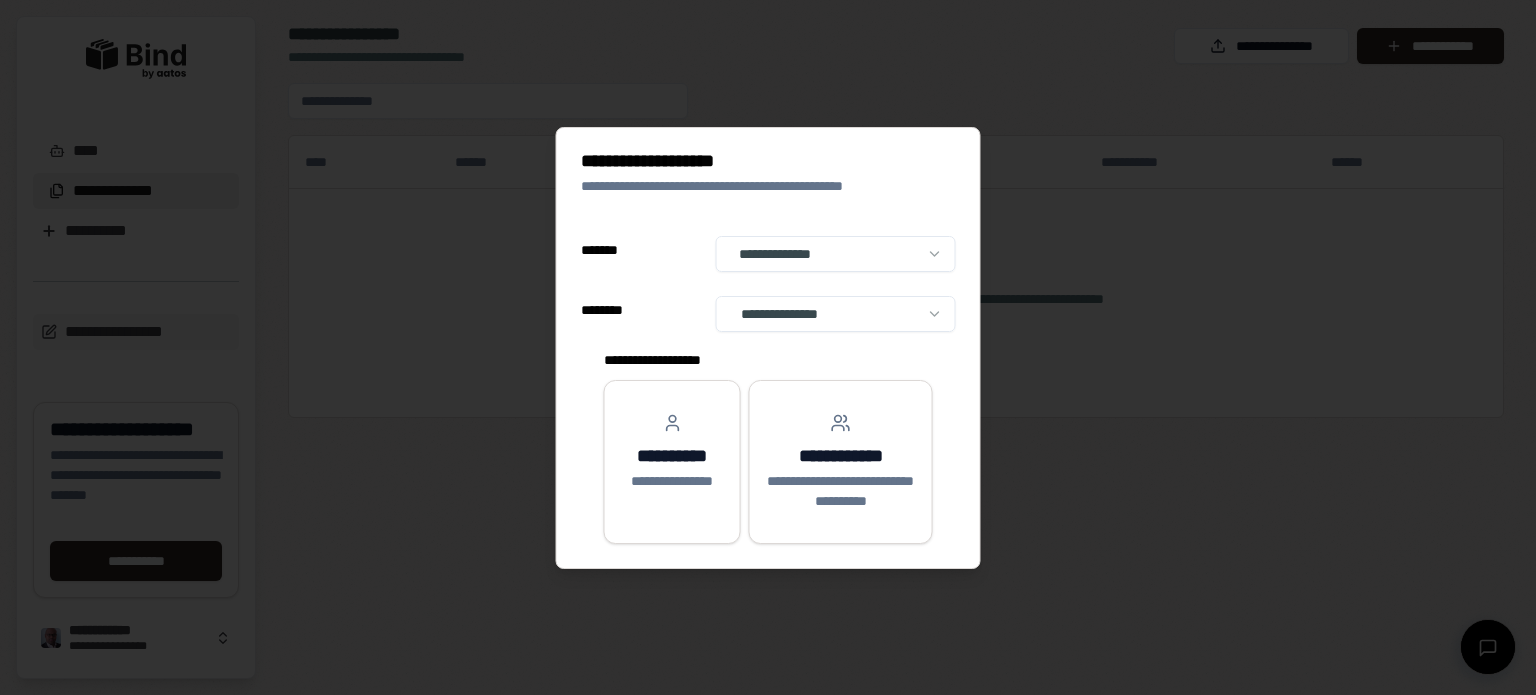select on "**" 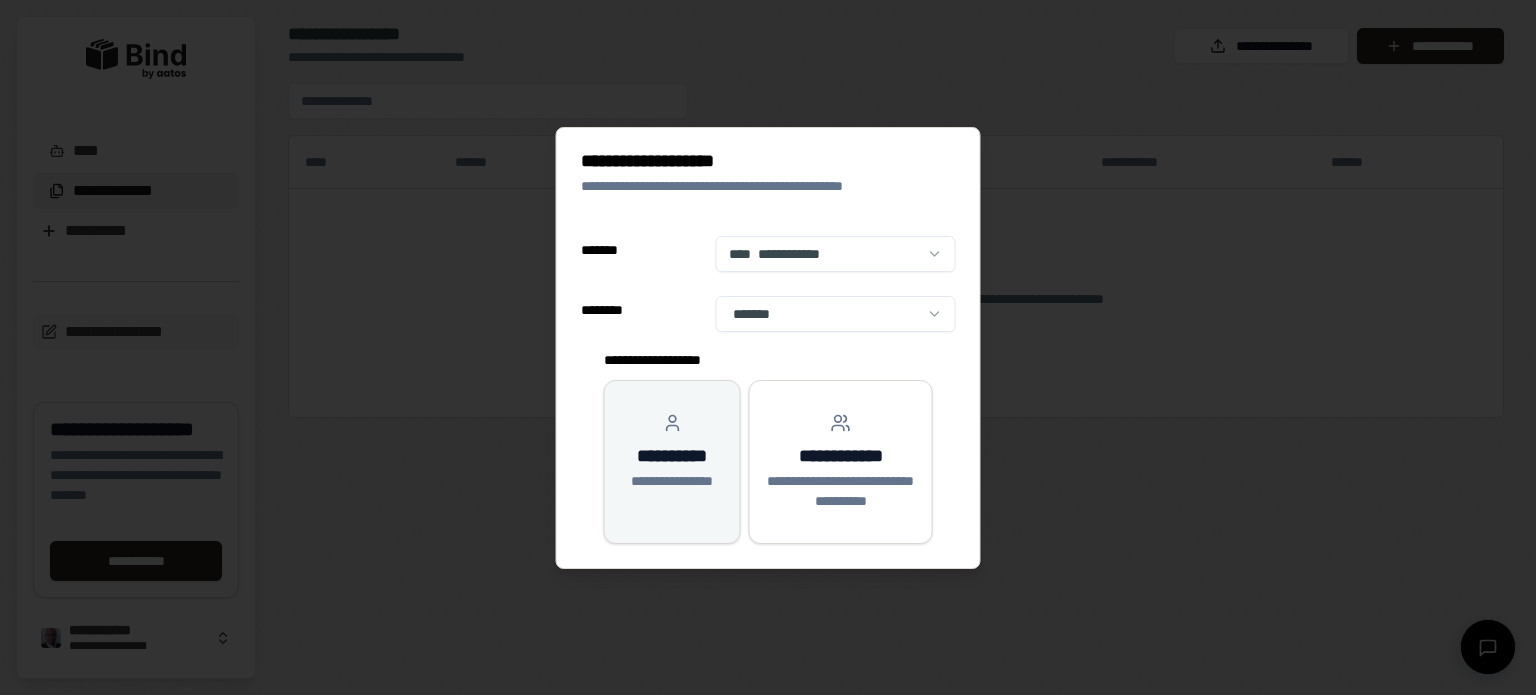 click on "**********" at bounding box center [672, 481] 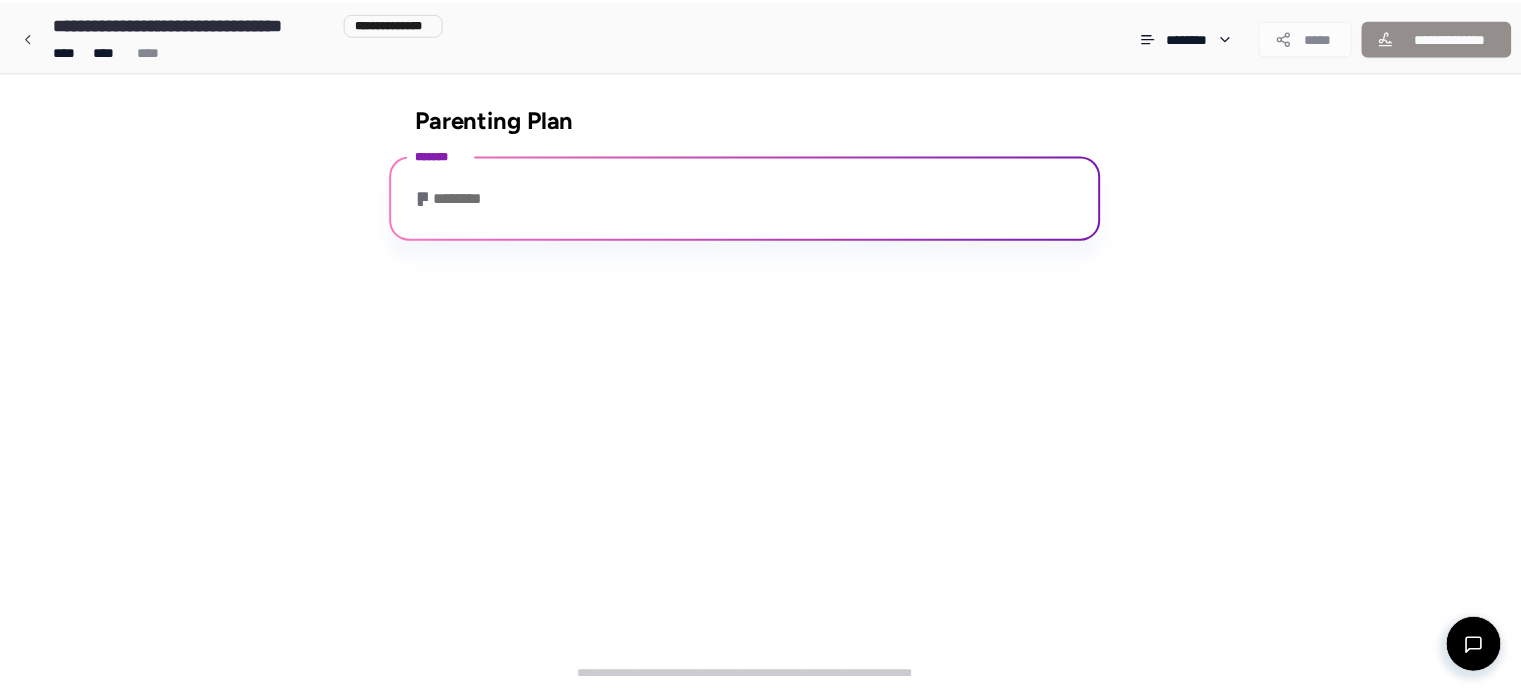 scroll, scrollTop: 250, scrollLeft: 0, axis: vertical 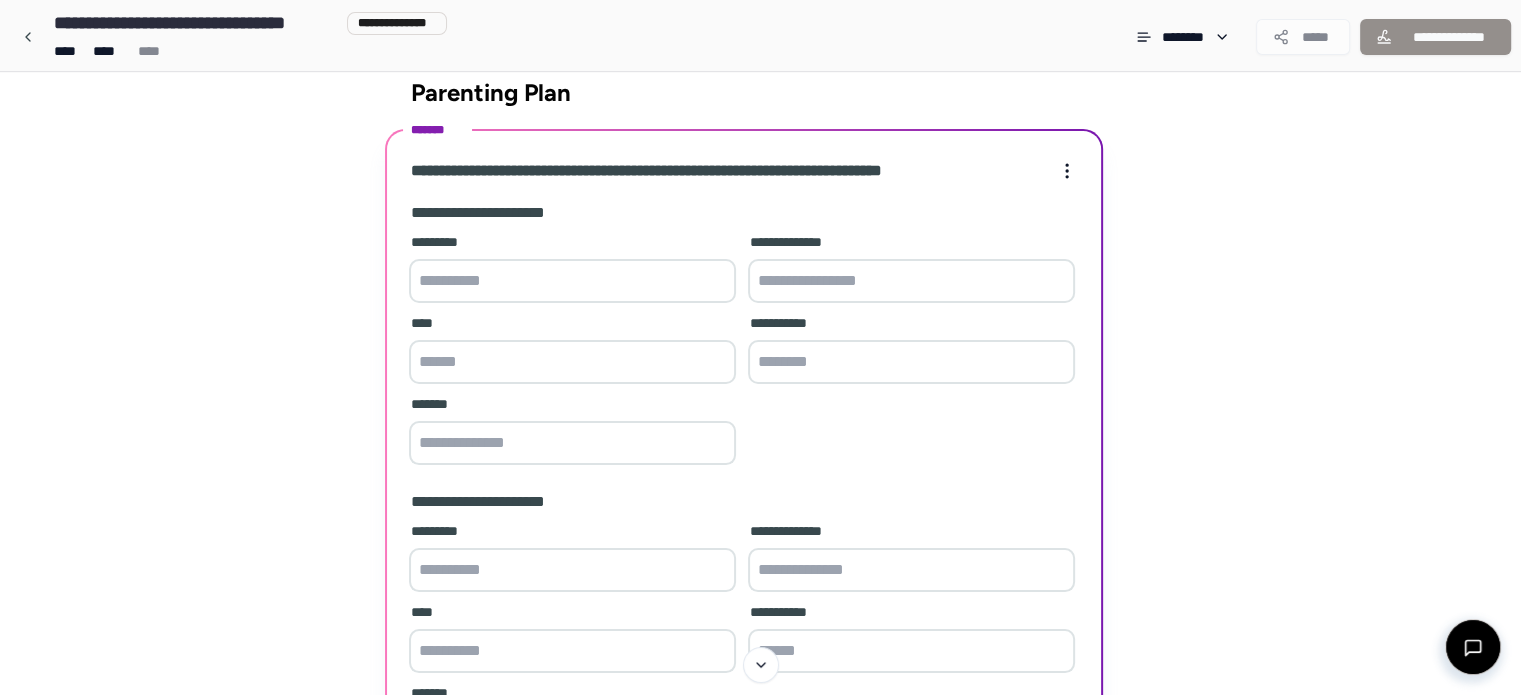 click at bounding box center [572, 281] 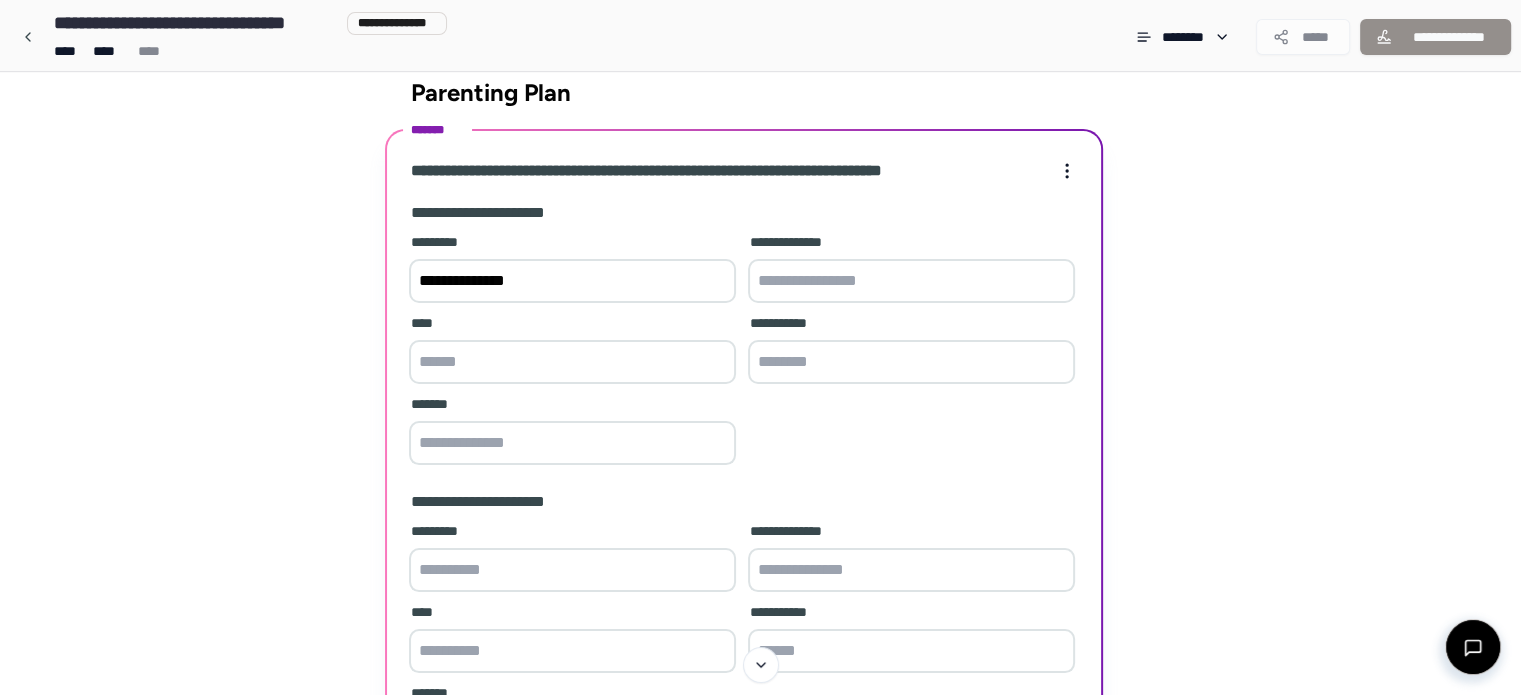 type on "**********" 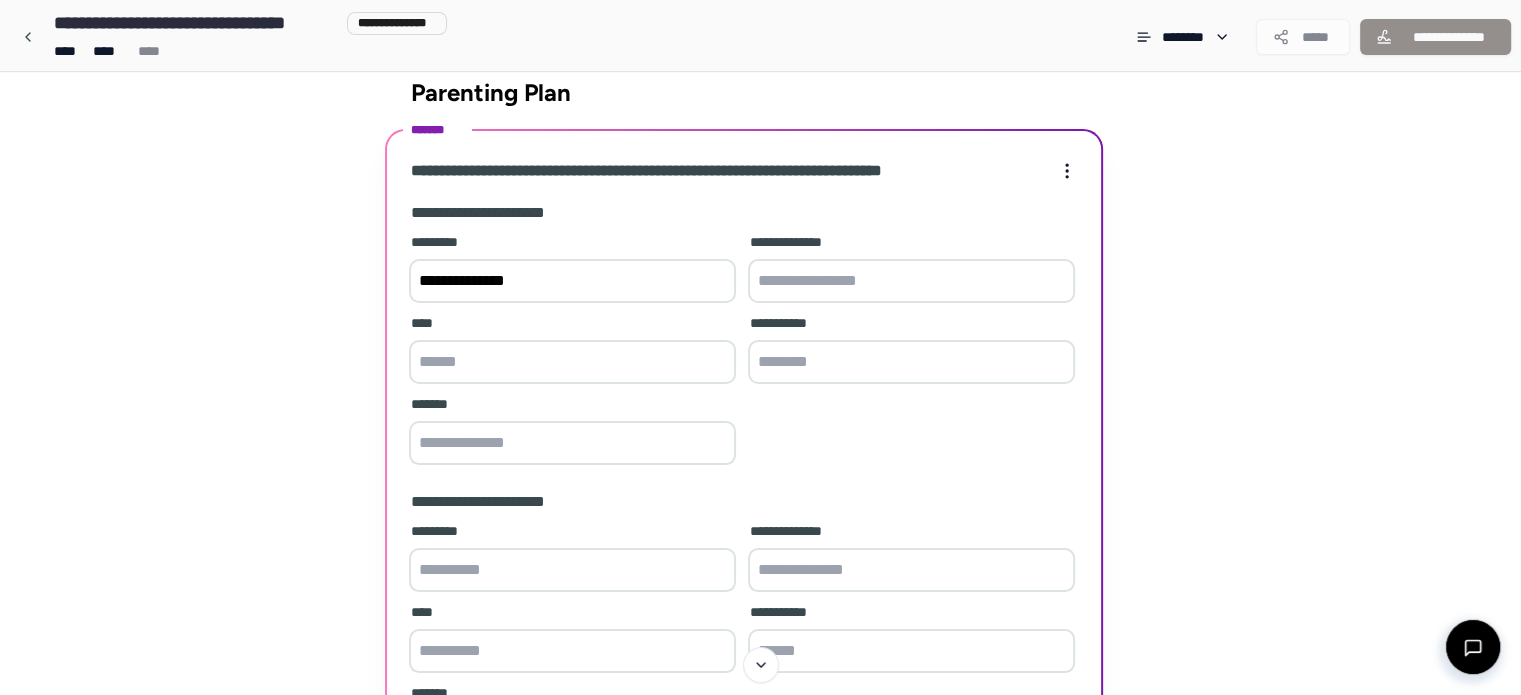 click at bounding box center [911, 281] 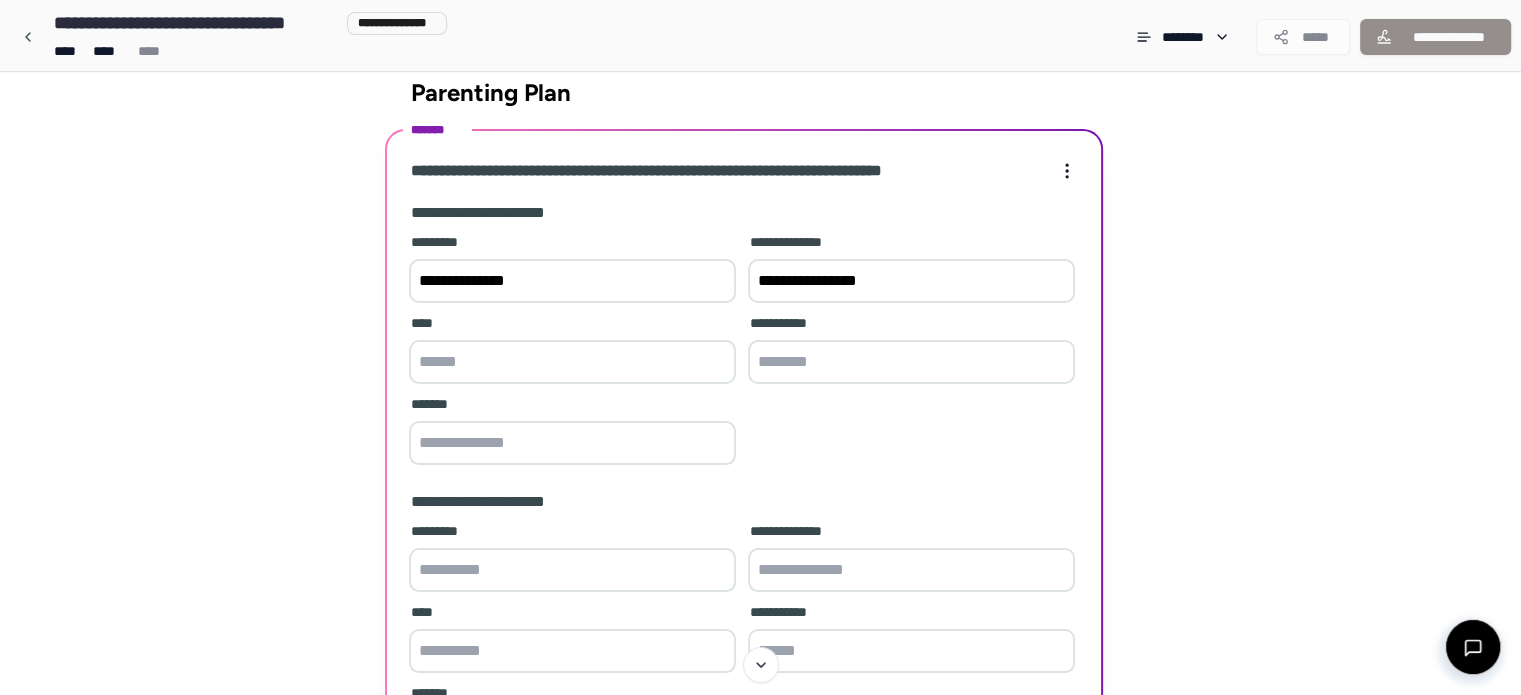 type on "**********" 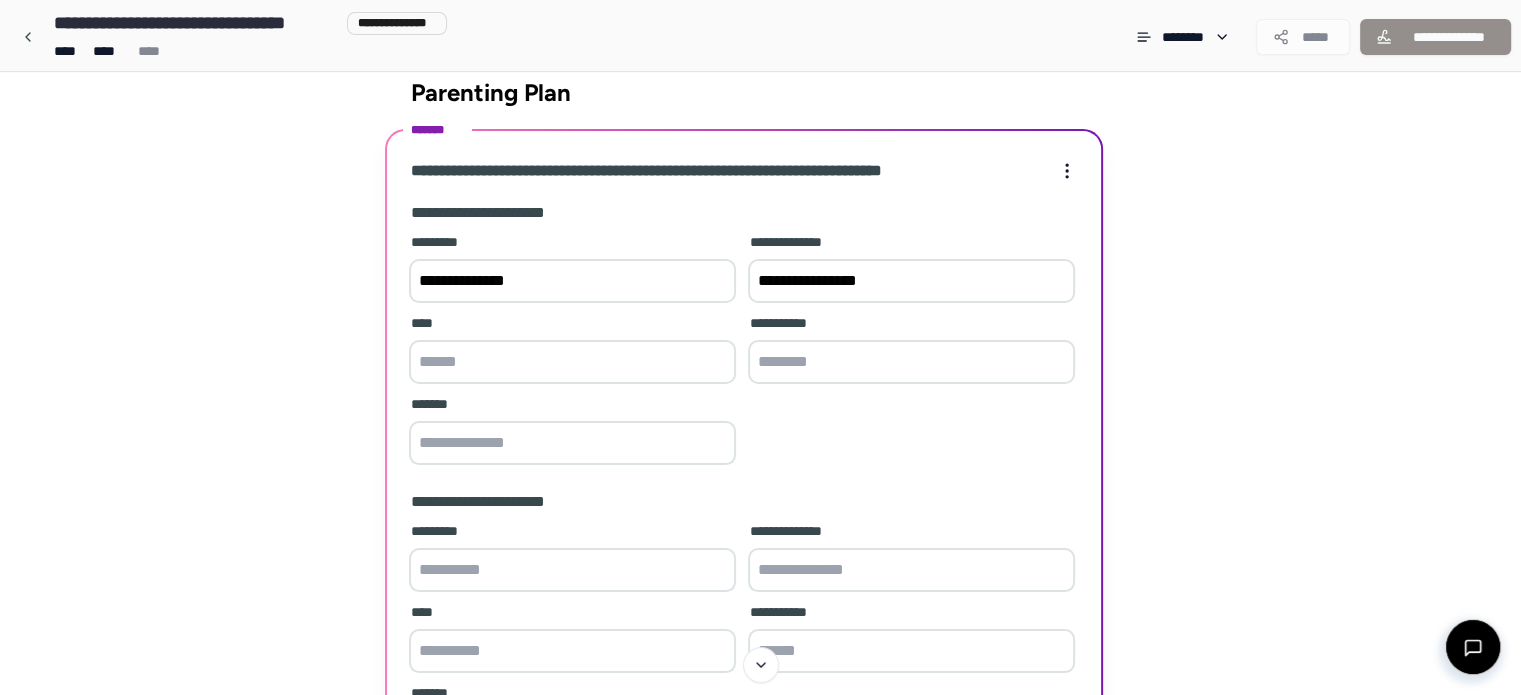 click at bounding box center [572, 362] 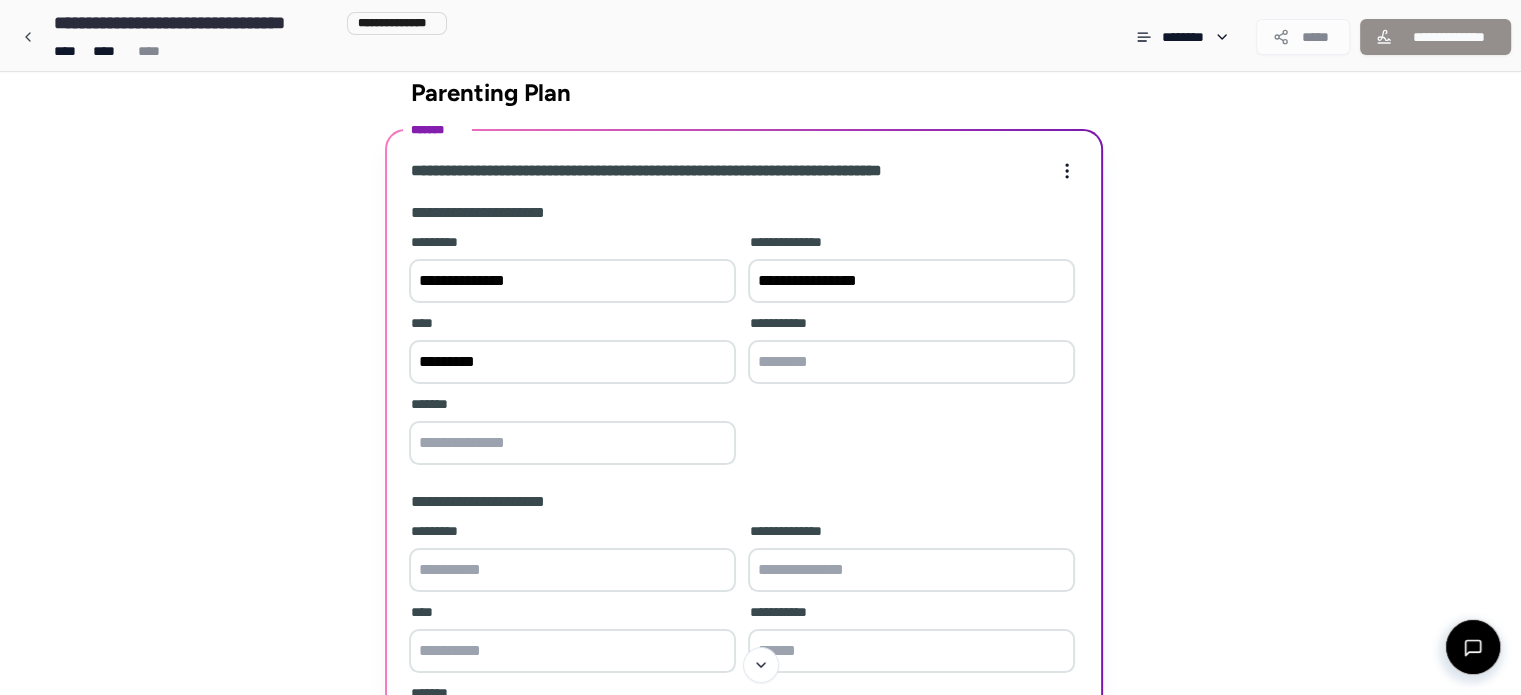 type on "********" 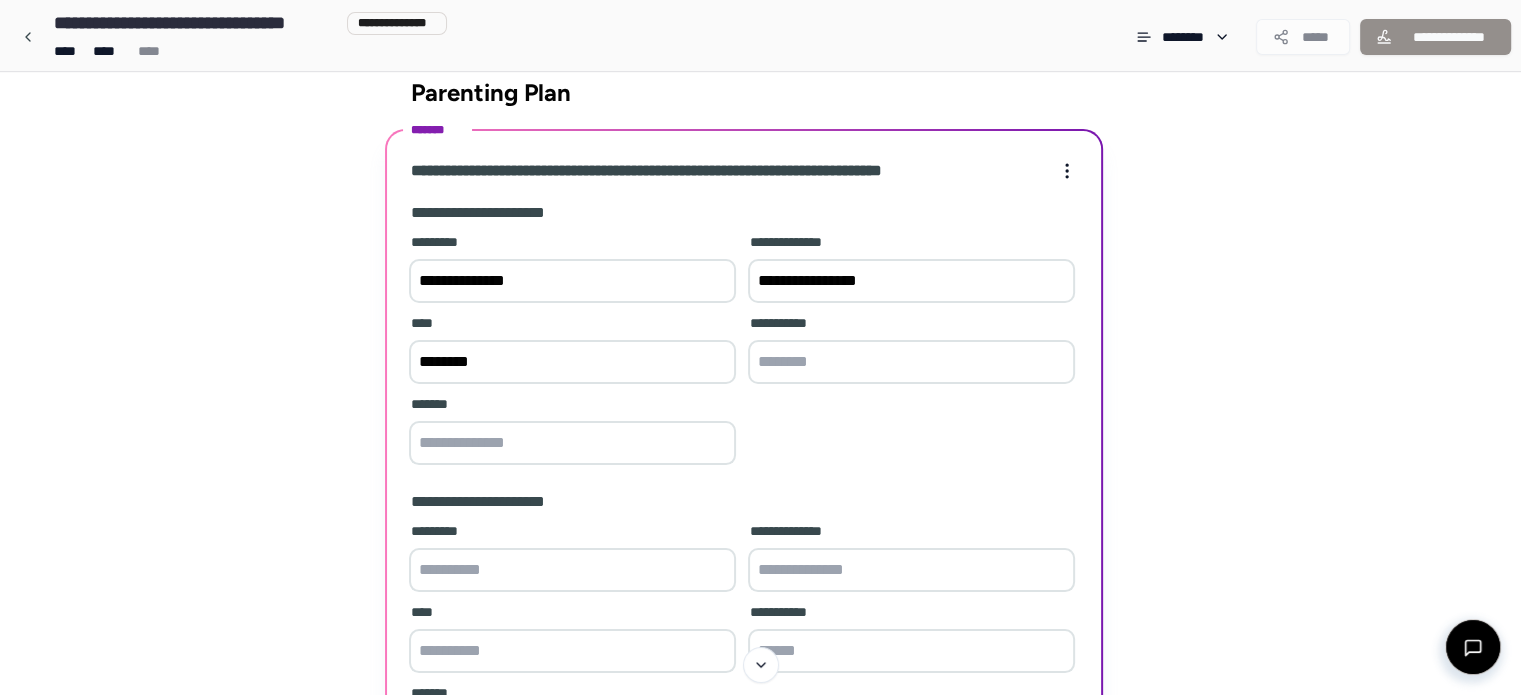 click at bounding box center (572, 443) 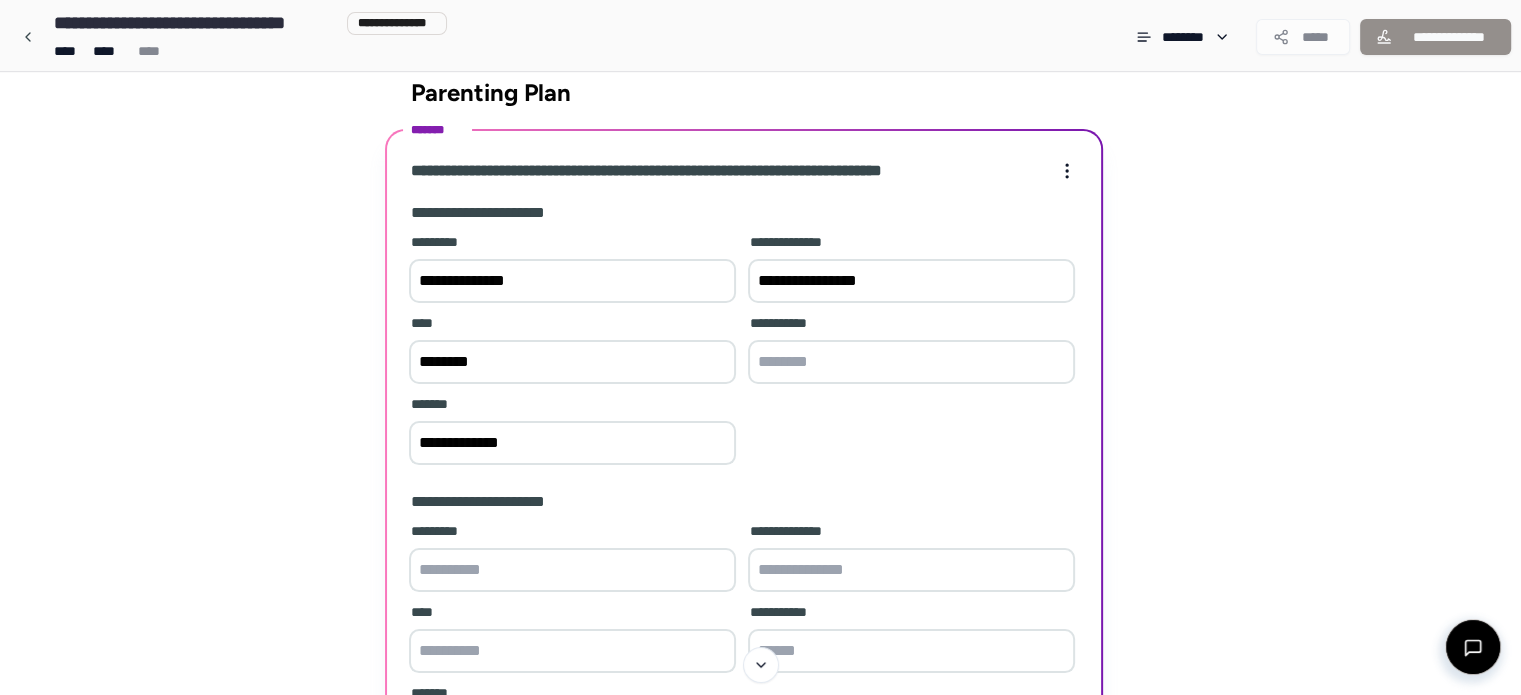 type on "**********" 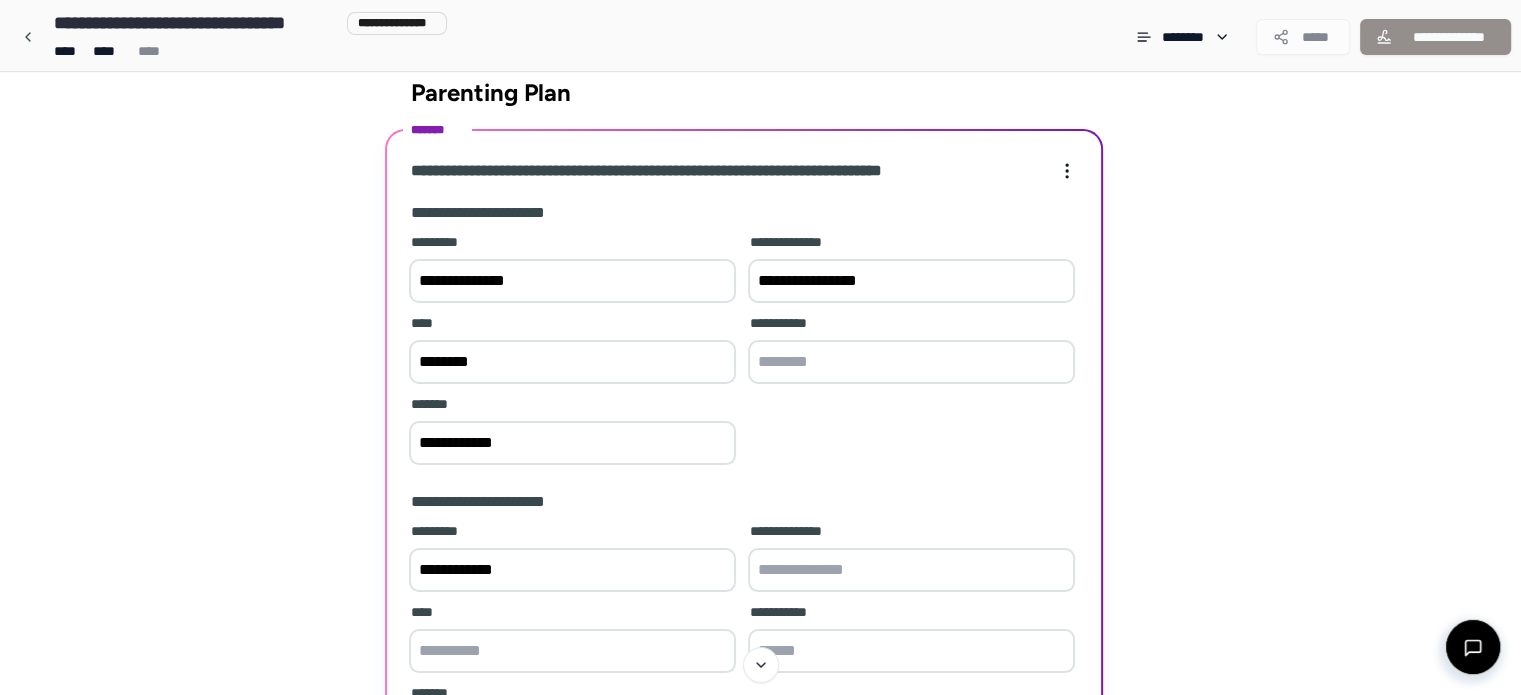 type on "**********" 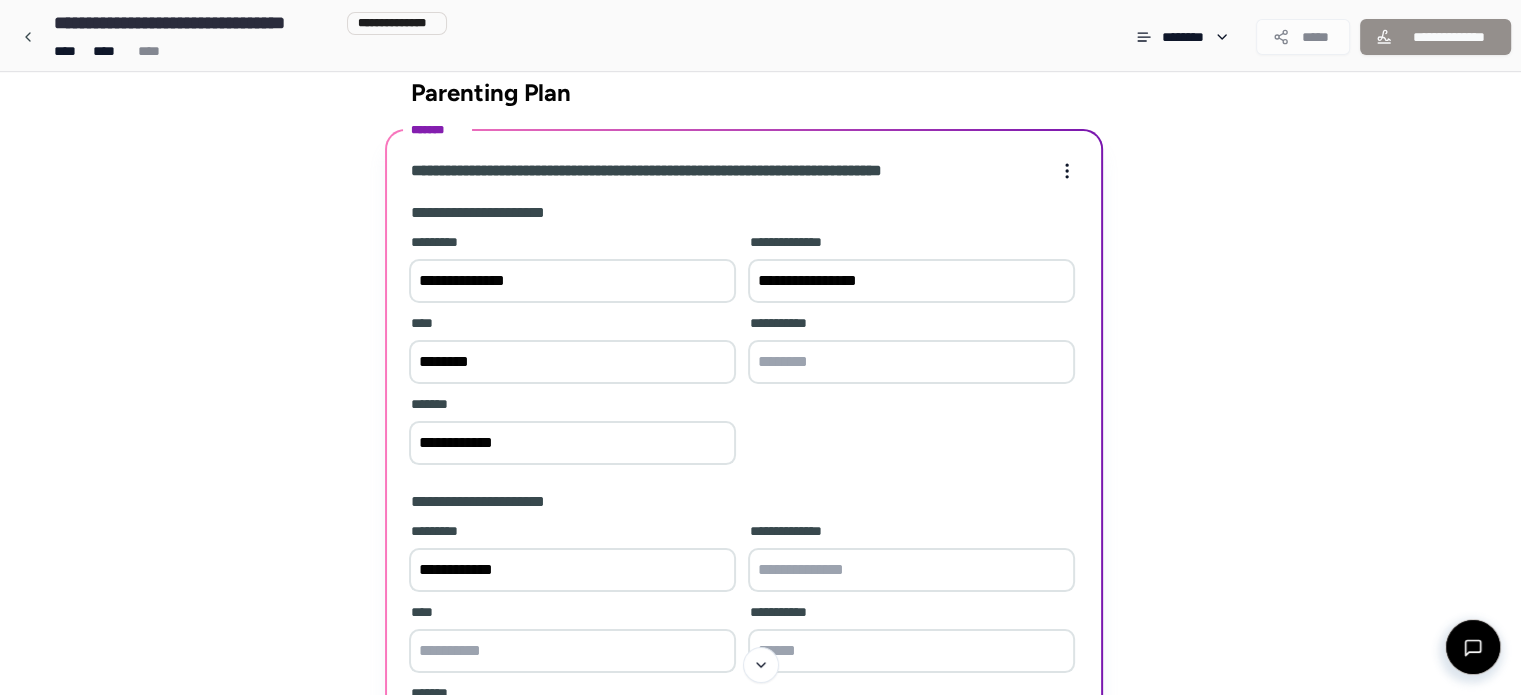 click at bounding box center (911, 570) 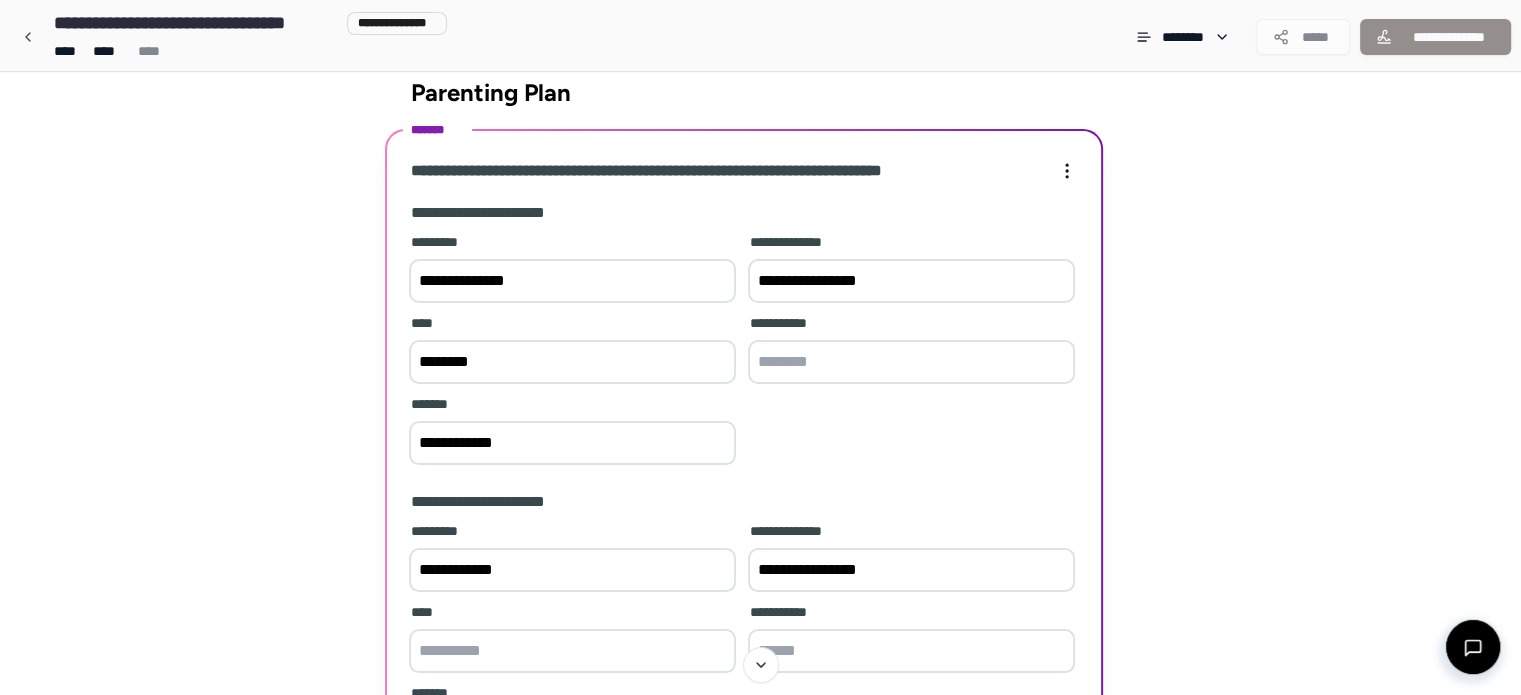 type on "**********" 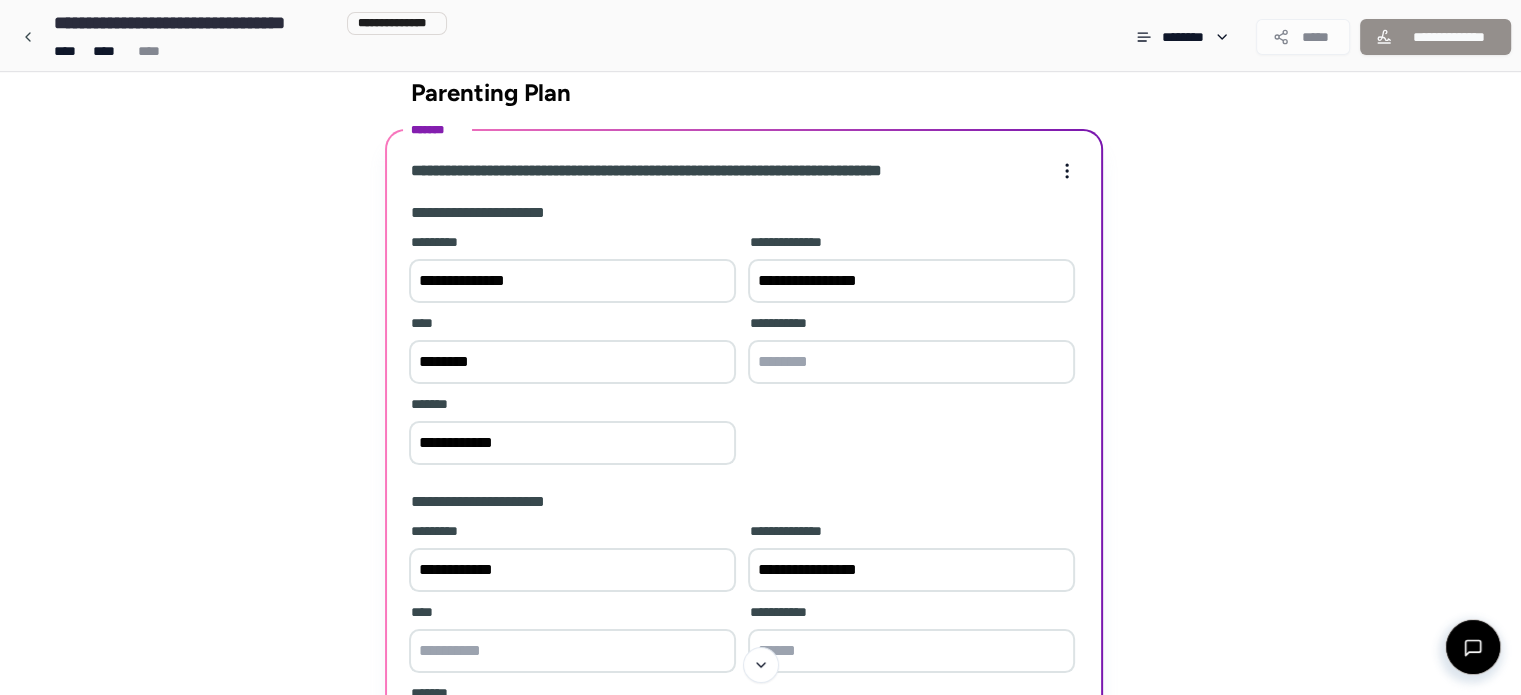 click at bounding box center [572, 651] 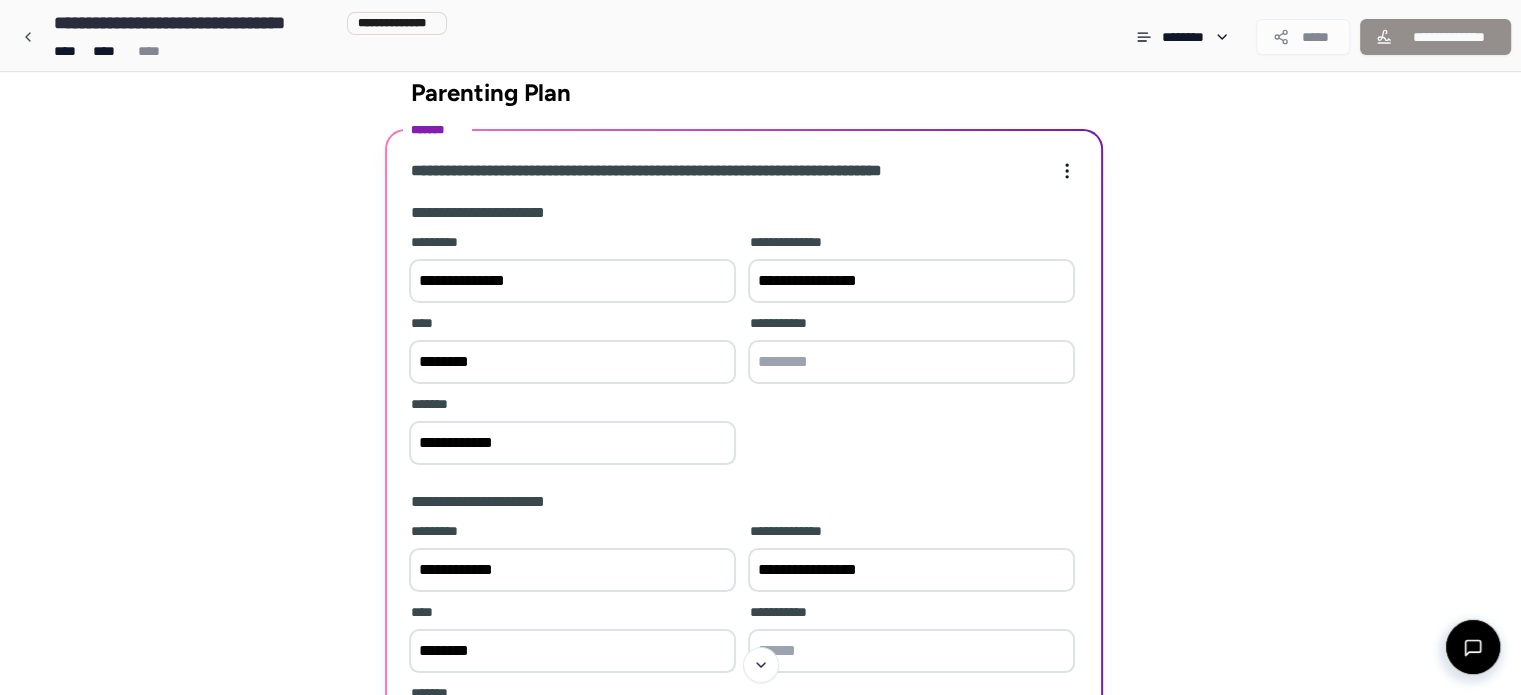 type on "********" 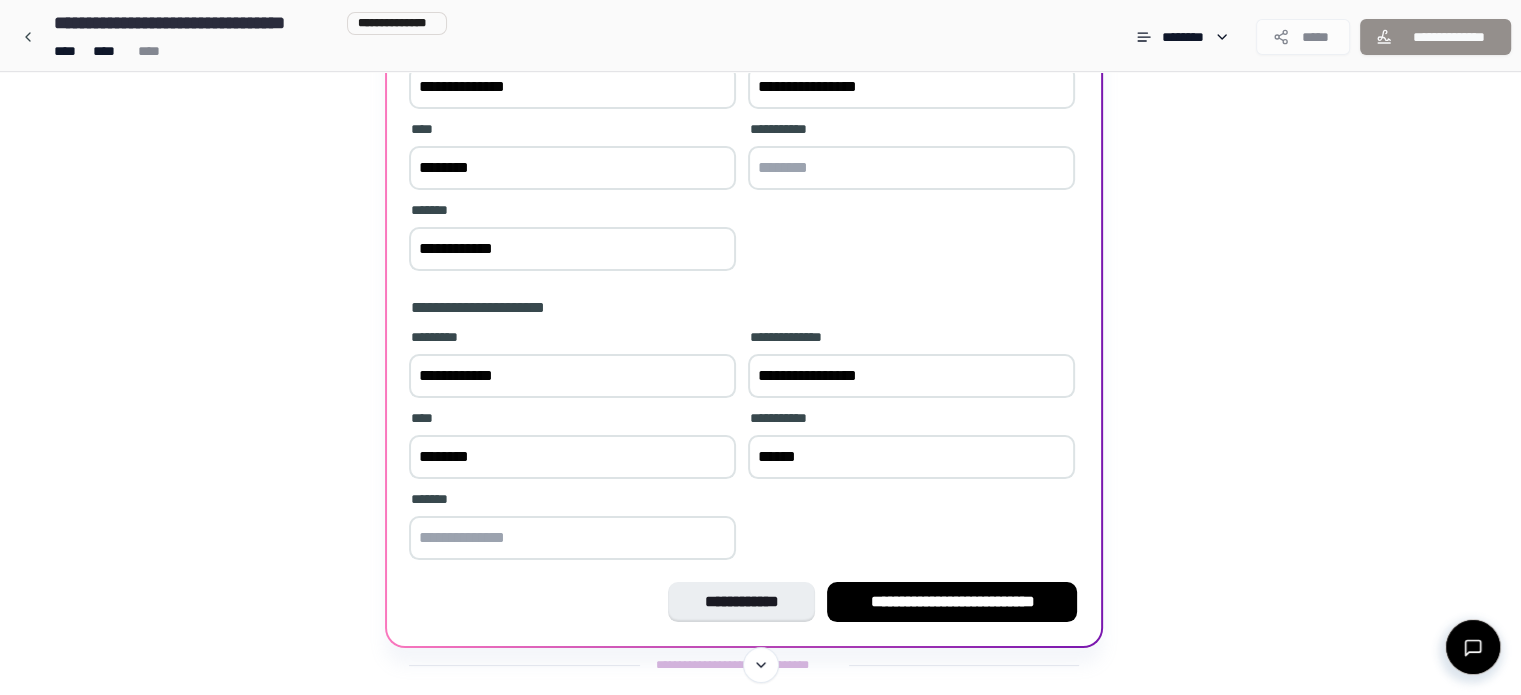 scroll, scrollTop: 250, scrollLeft: 0, axis: vertical 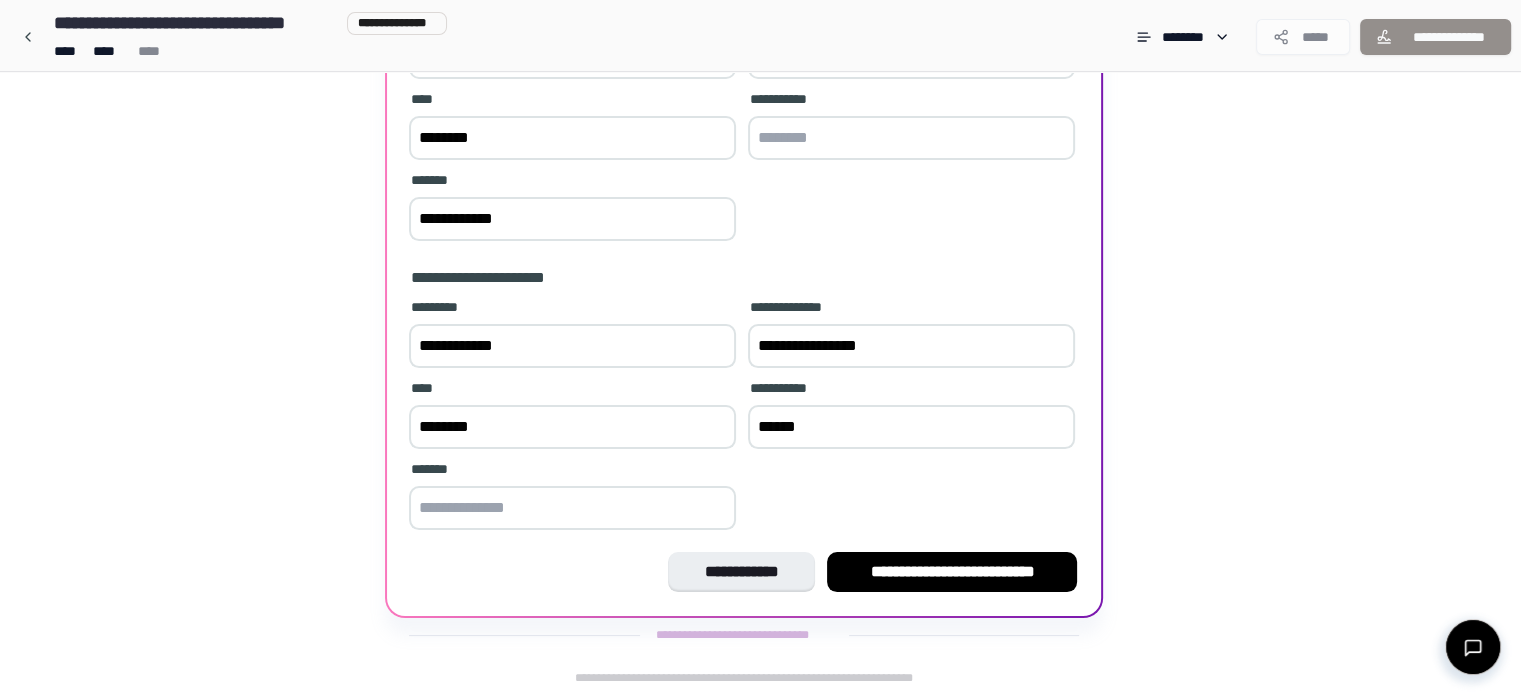 click at bounding box center (572, 508) 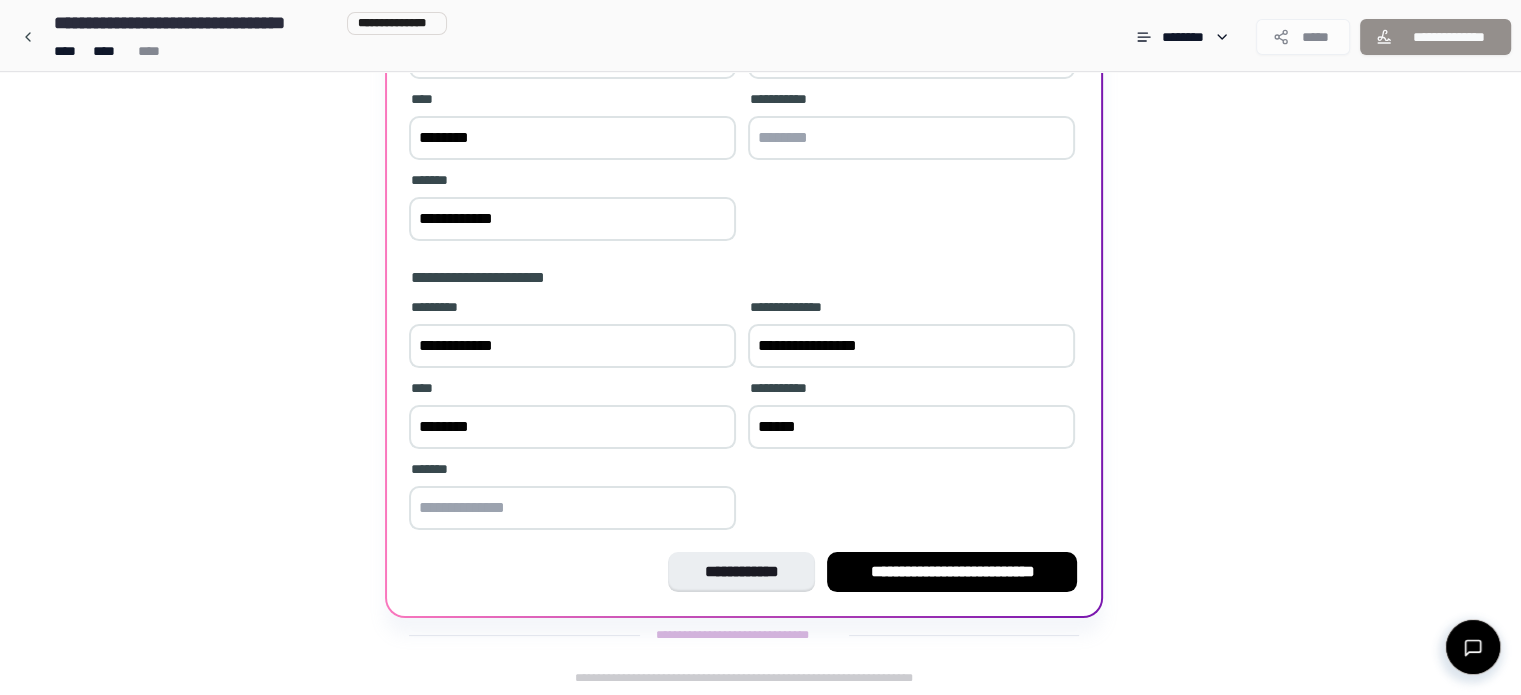 click on "******" at bounding box center (911, 427) 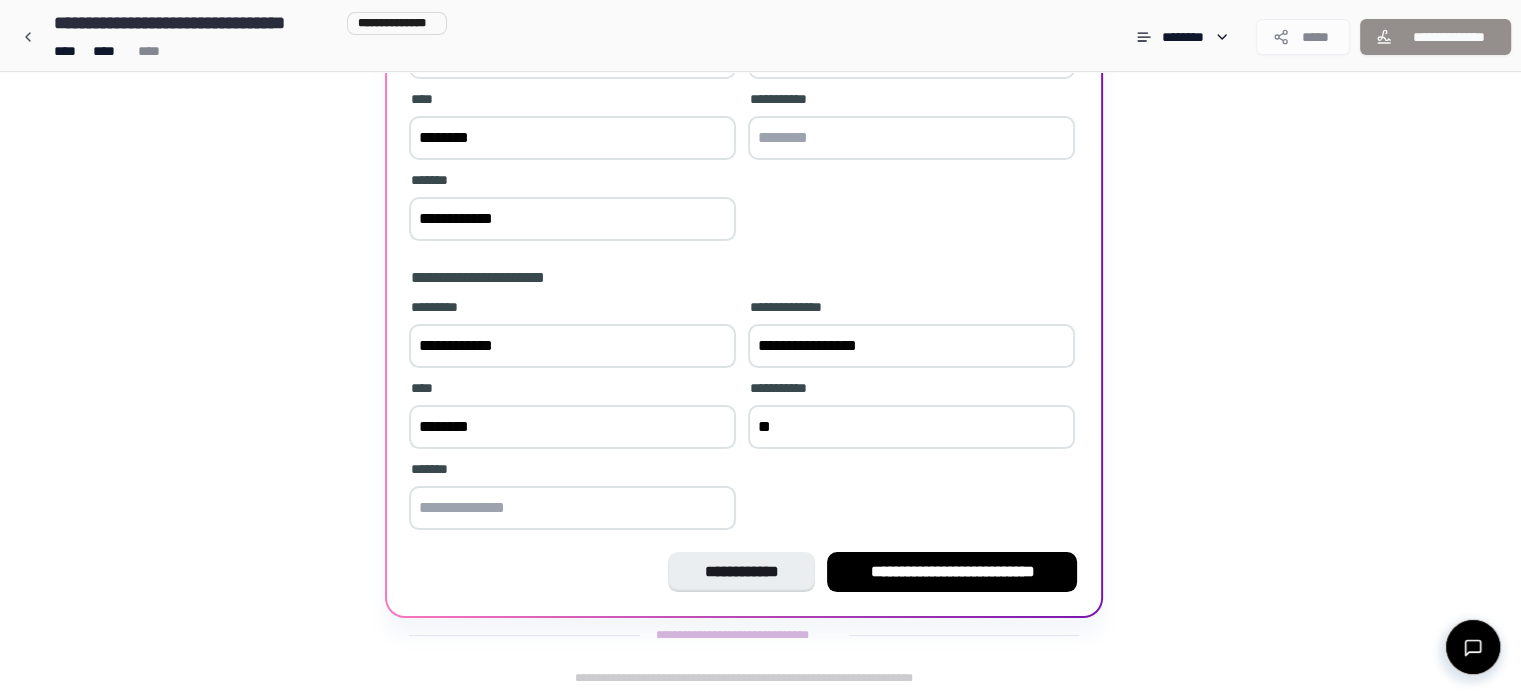 type on "*" 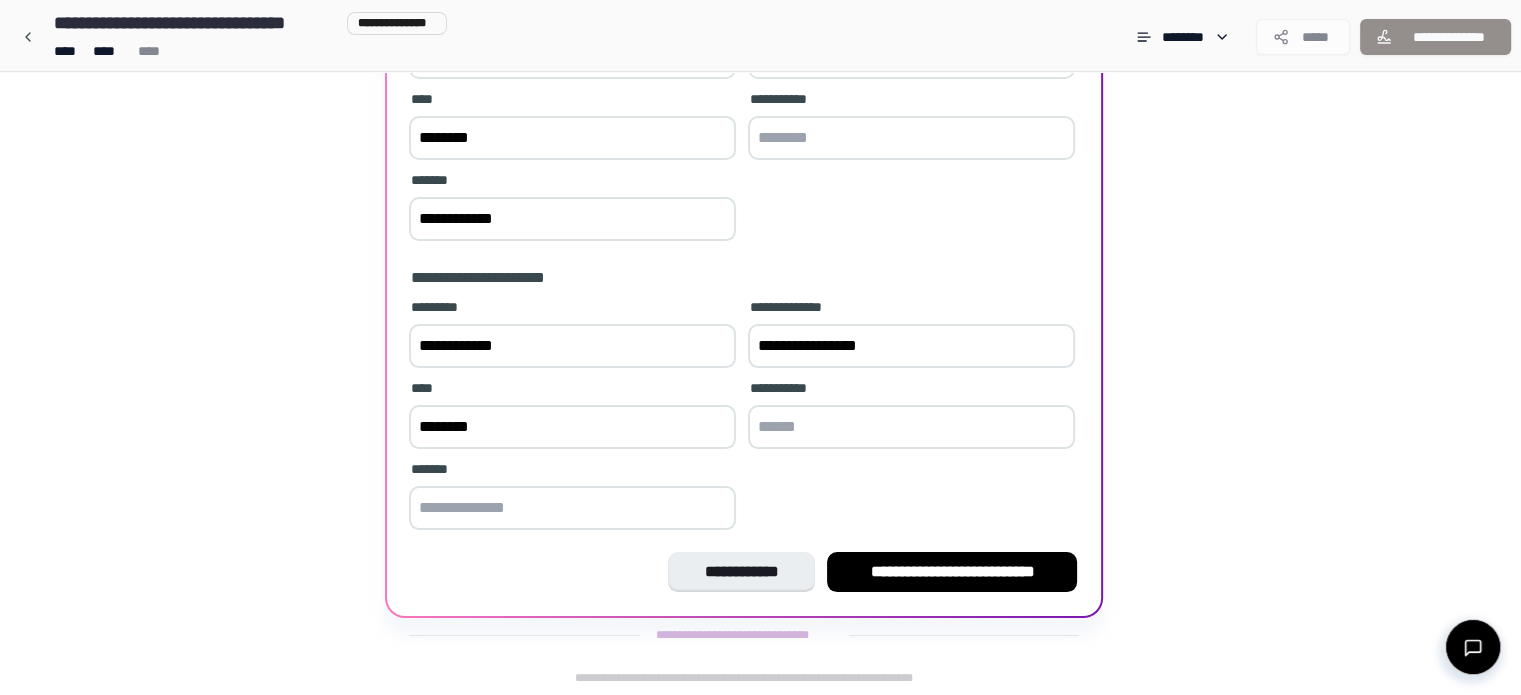 type 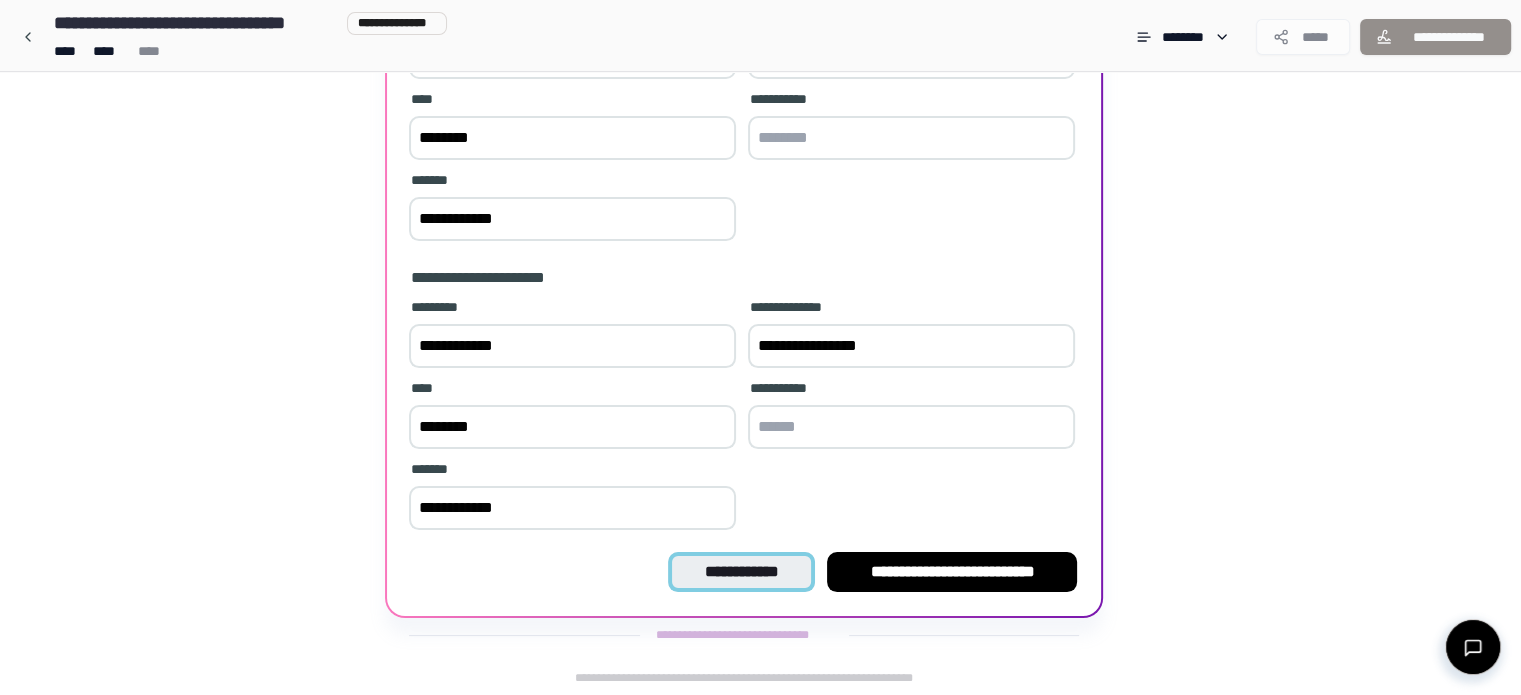 type on "**********" 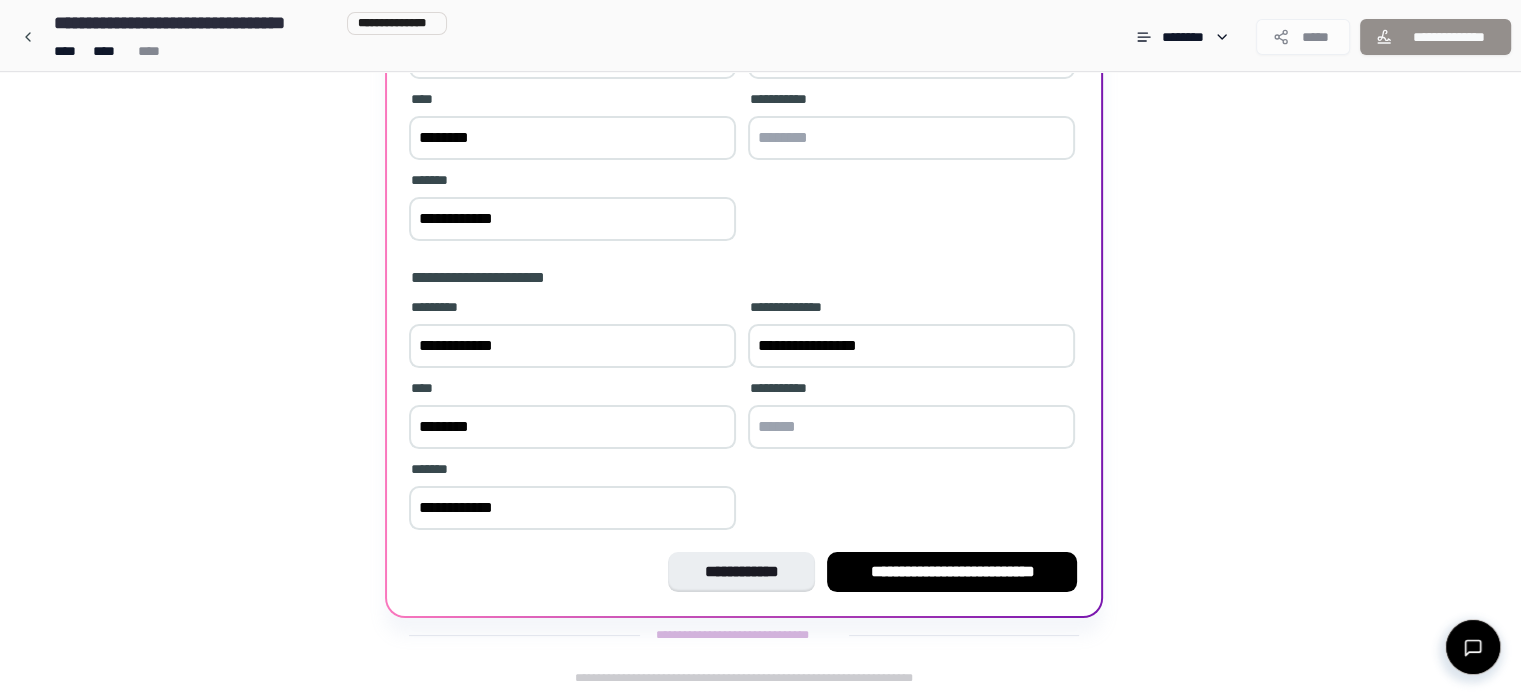 drag, startPoint x: 716, startPoint y: 570, endPoint x: 704, endPoint y: 551, distance: 22.472204 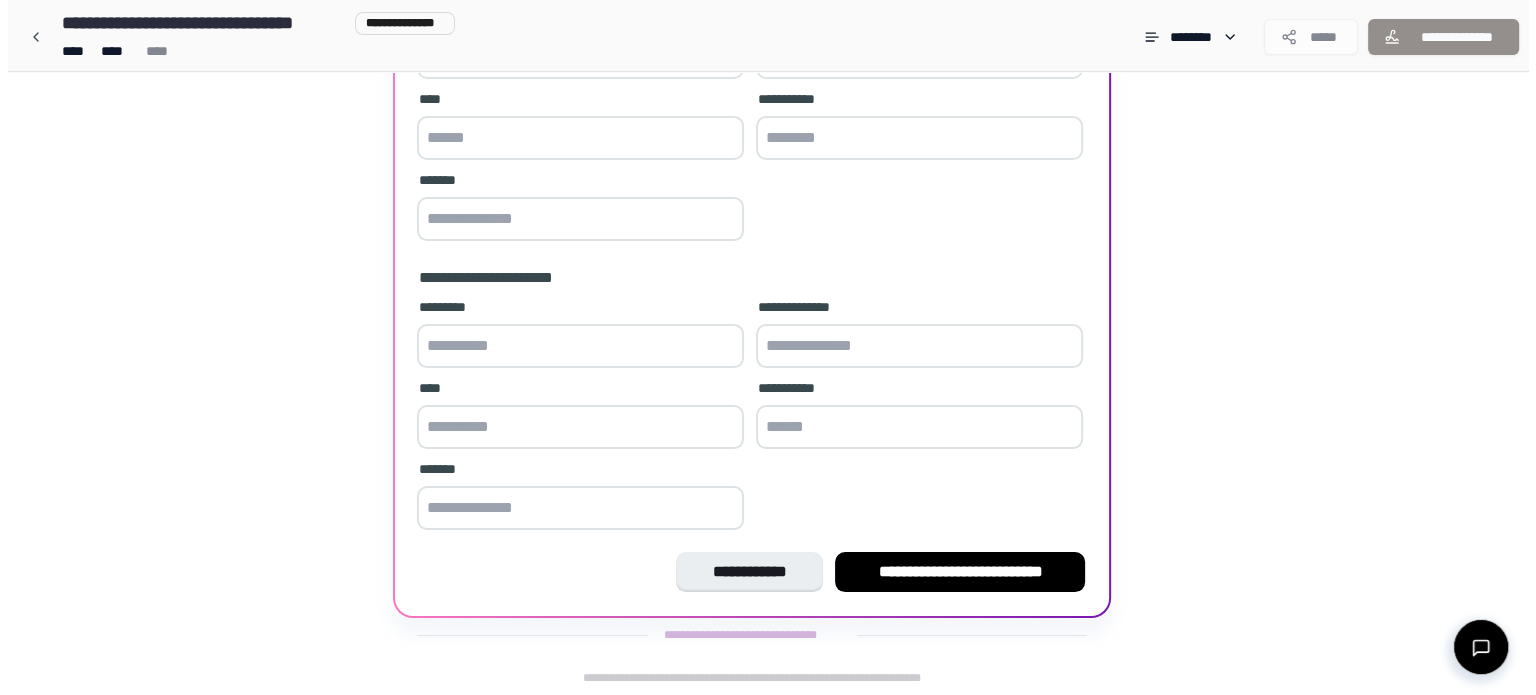 scroll, scrollTop: 0, scrollLeft: 0, axis: both 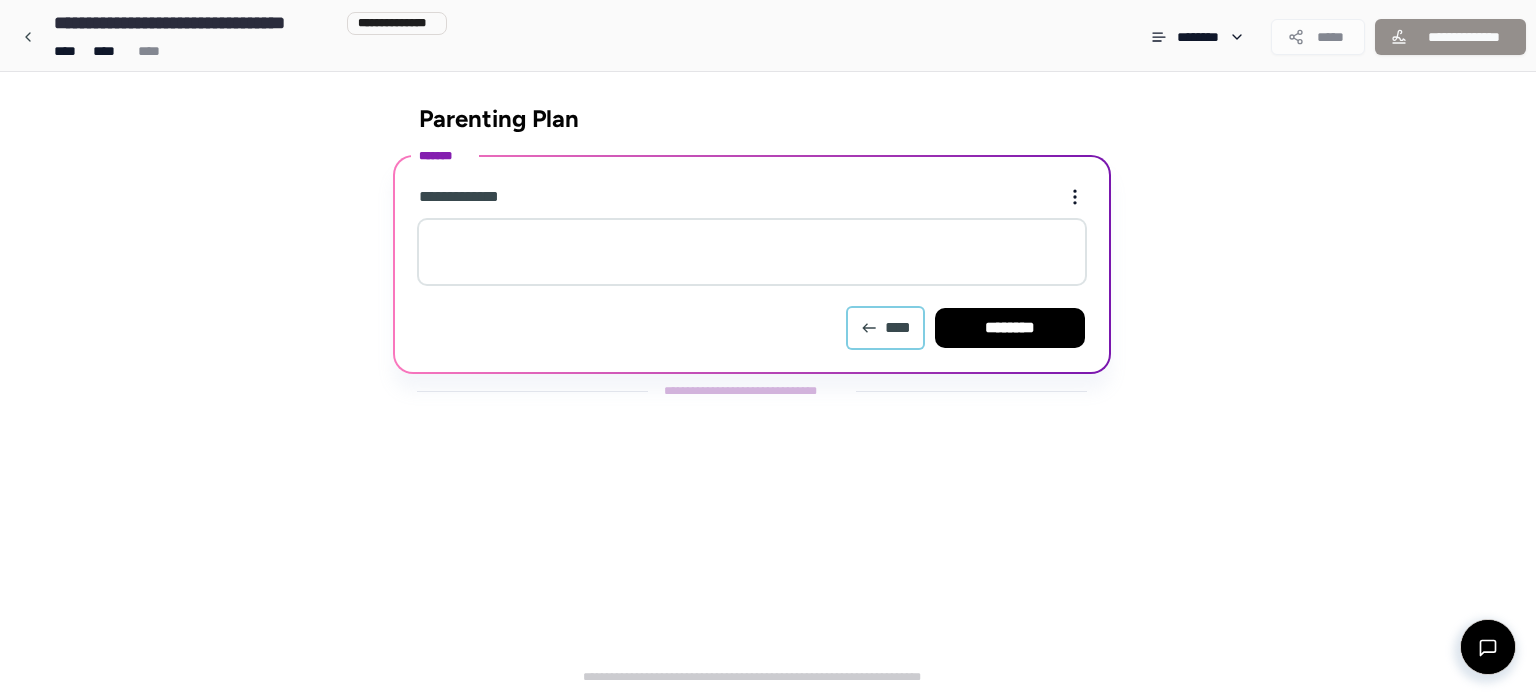 click on "****" at bounding box center [885, 328] 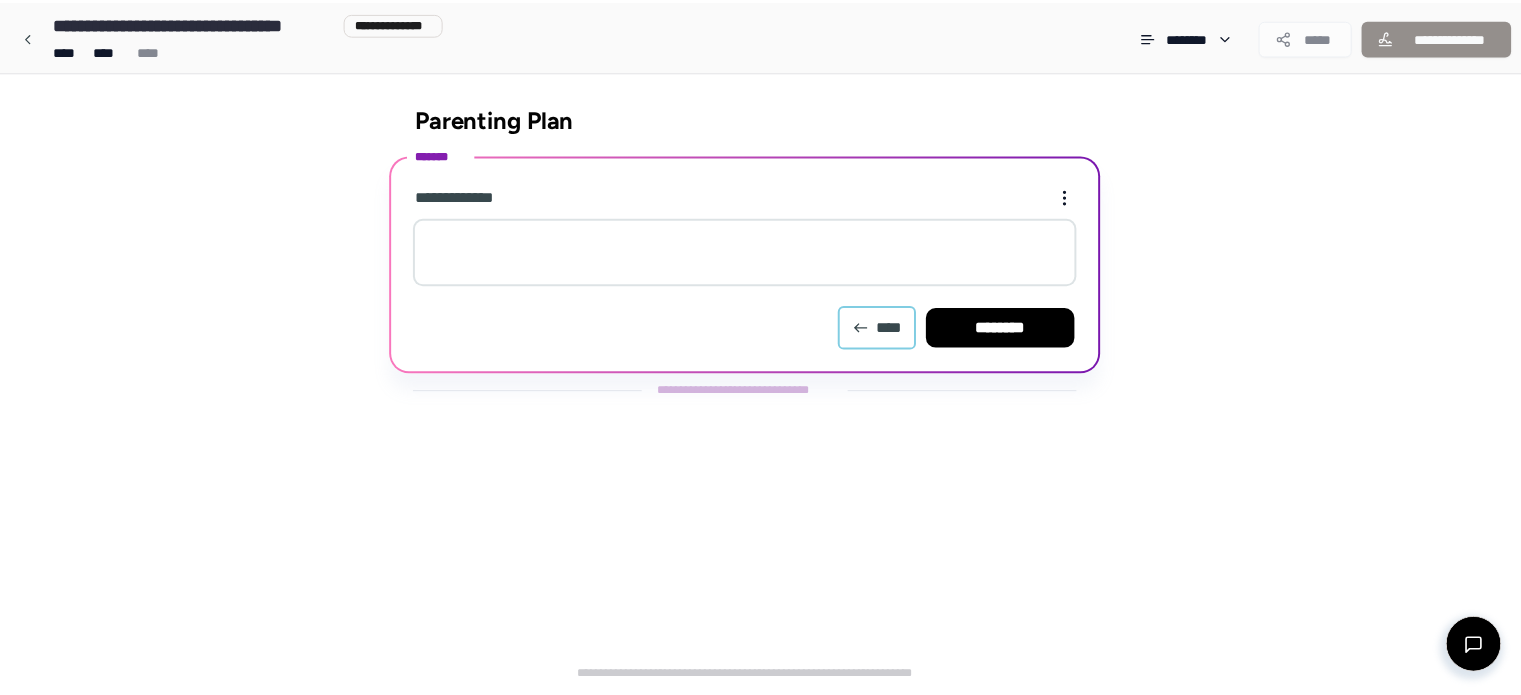 scroll, scrollTop: 250, scrollLeft: 0, axis: vertical 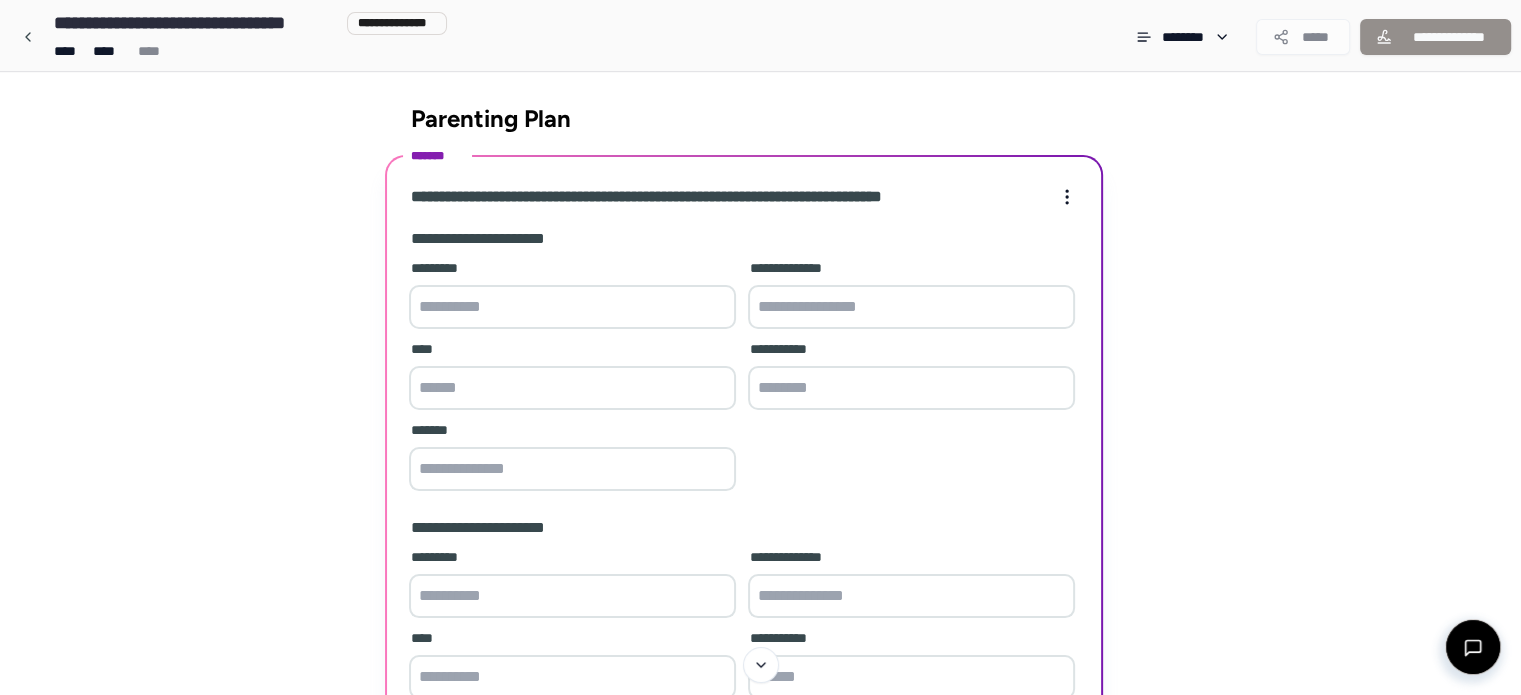 click on "**********" at bounding box center [760, 472] 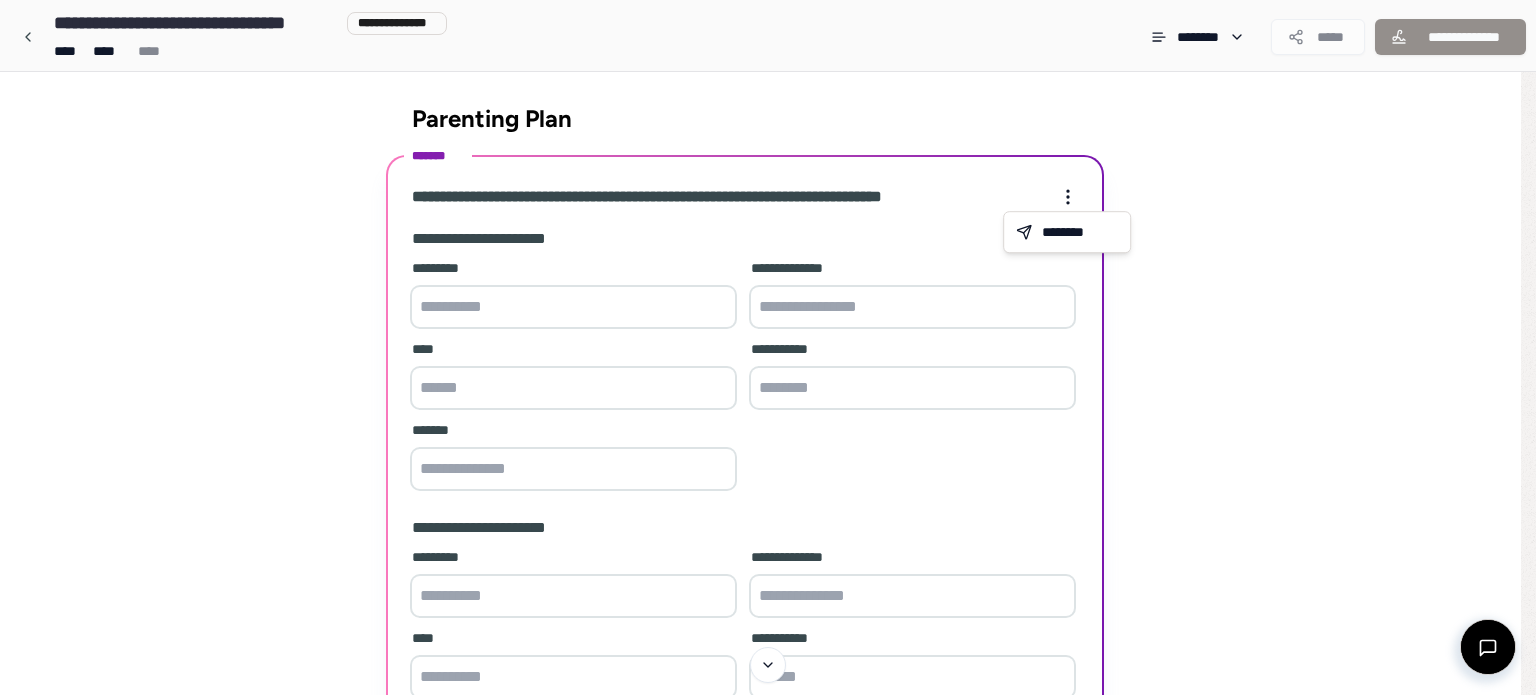 click on "**********" at bounding box center [768, 472] 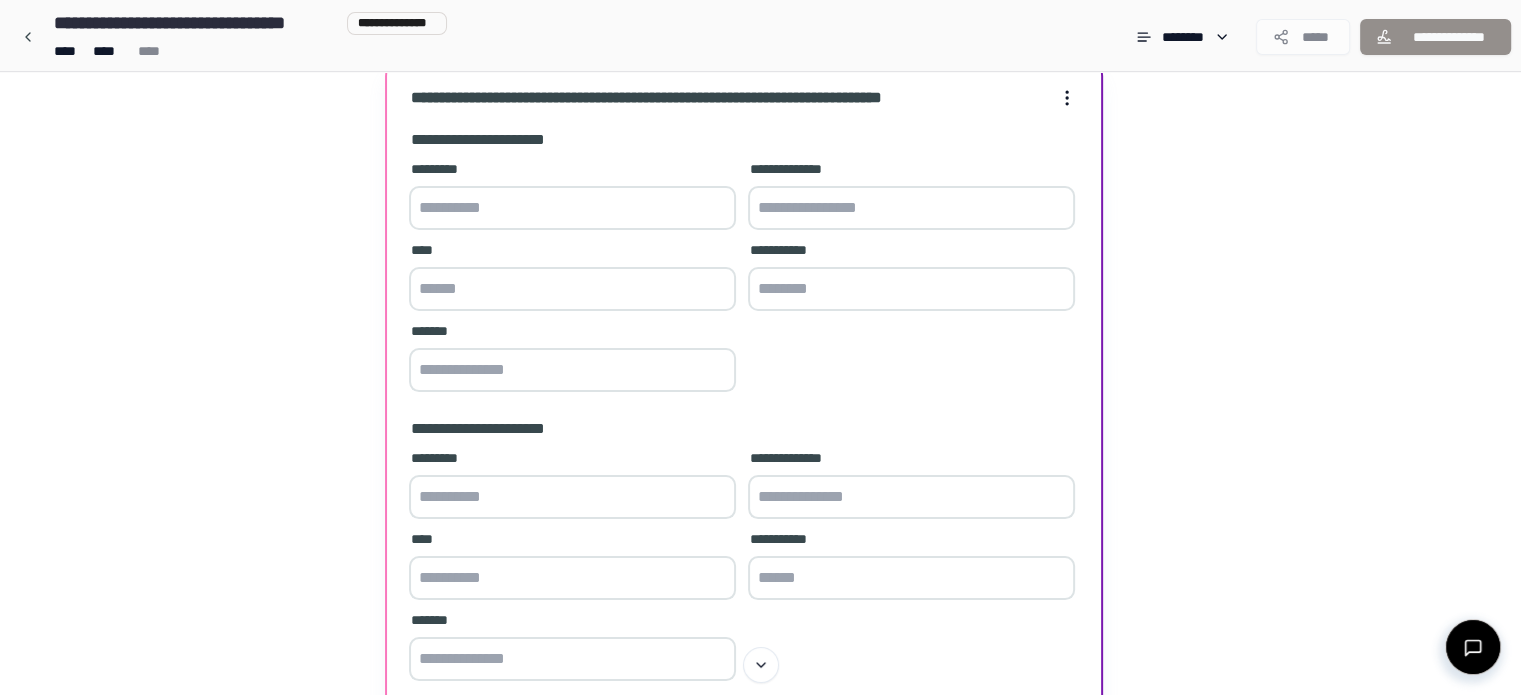 scroll, scrollTop: 93, scrollLeft: 0, axis: vertical 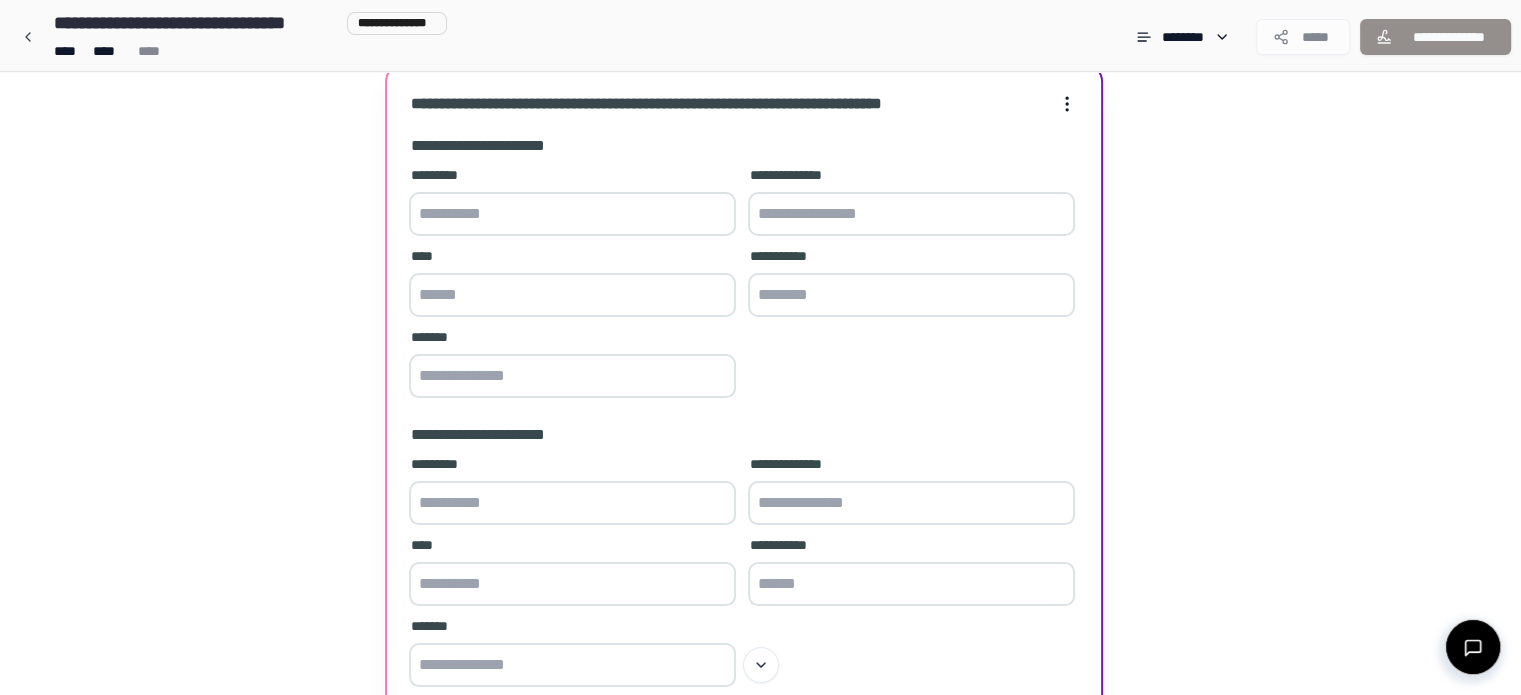 click at bounding box center (572, 214) 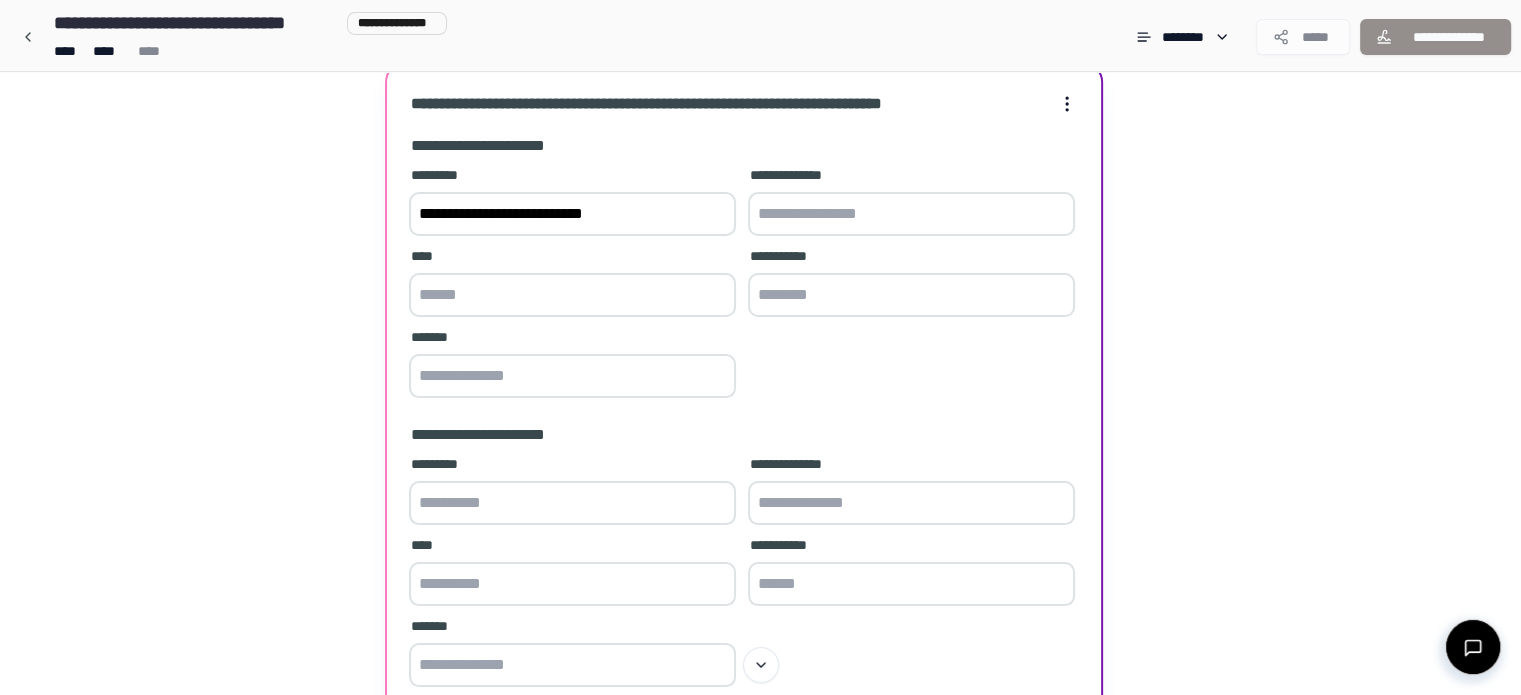 type on "**********" 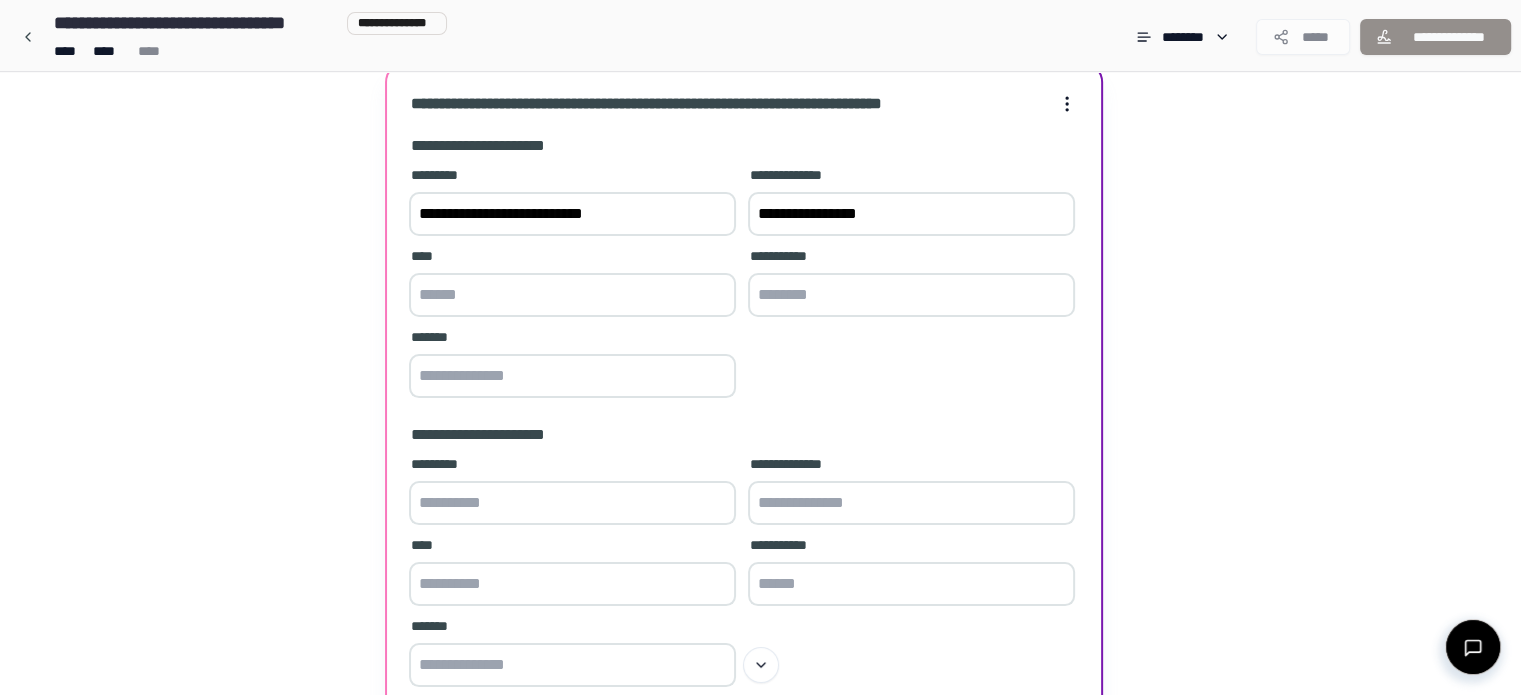 type on "**********" 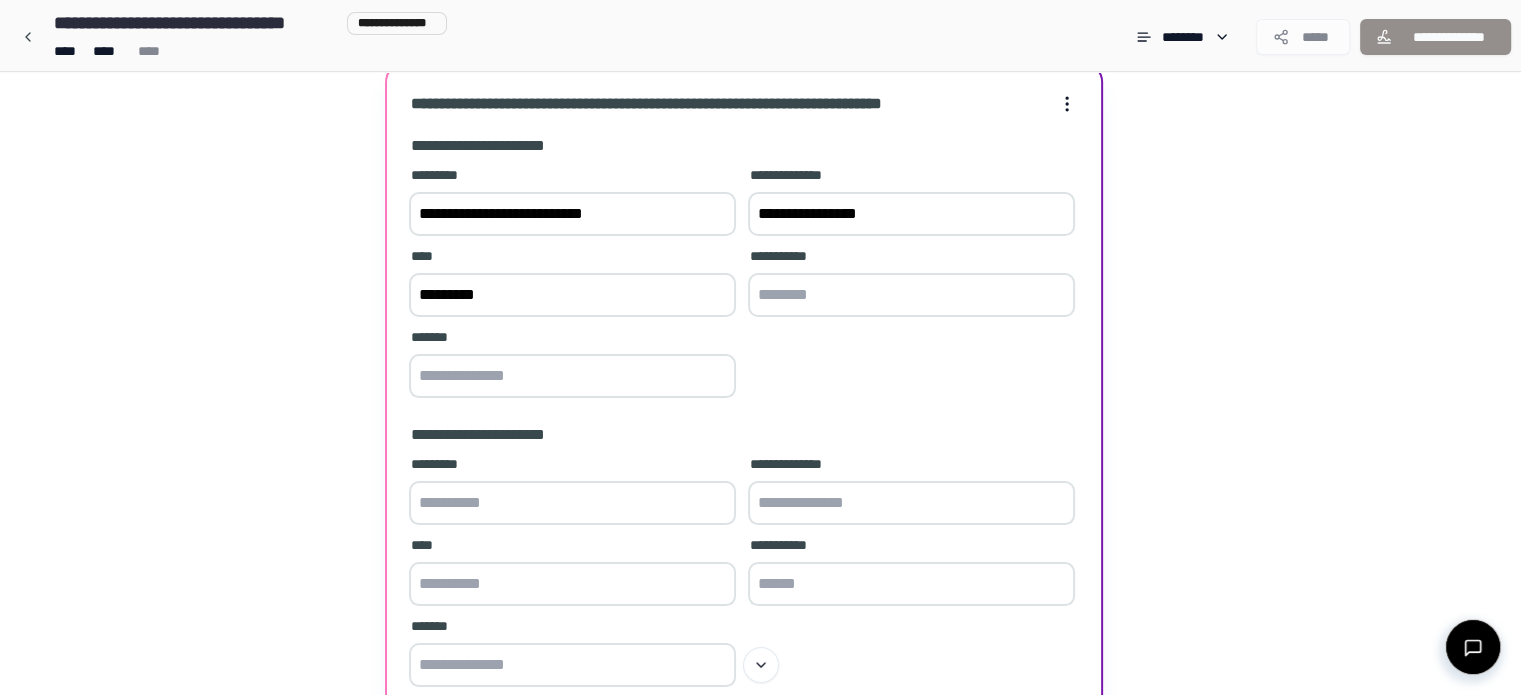 type on "********" 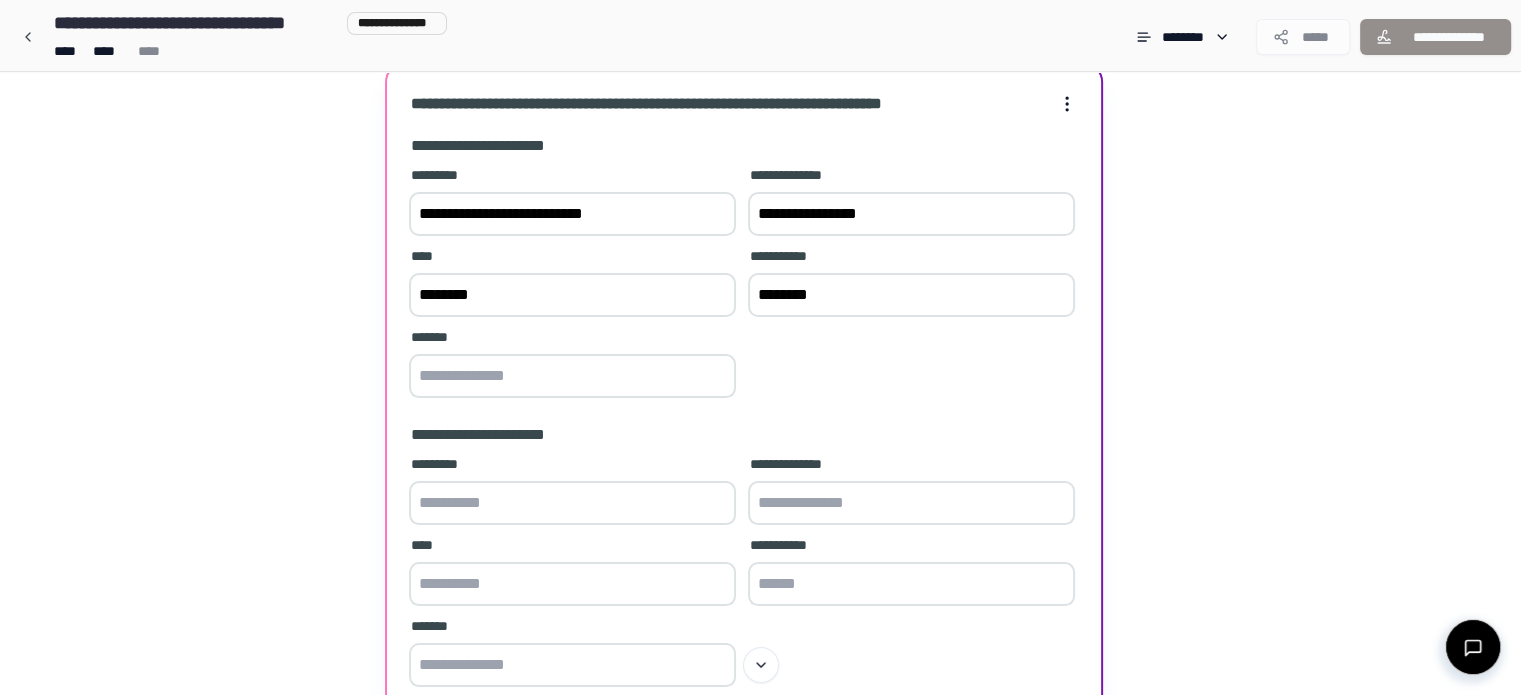 click on "********" at bounding box center (911, 295) 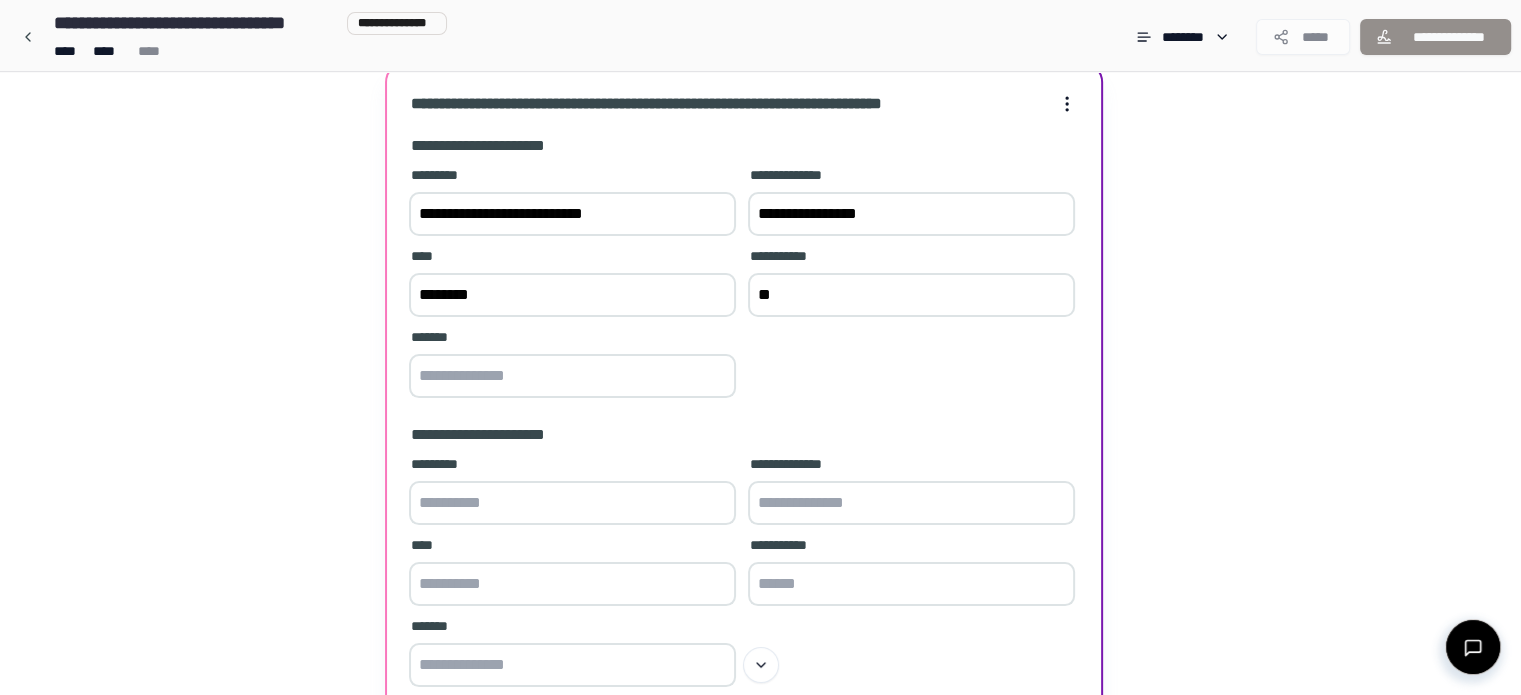 type on "*" 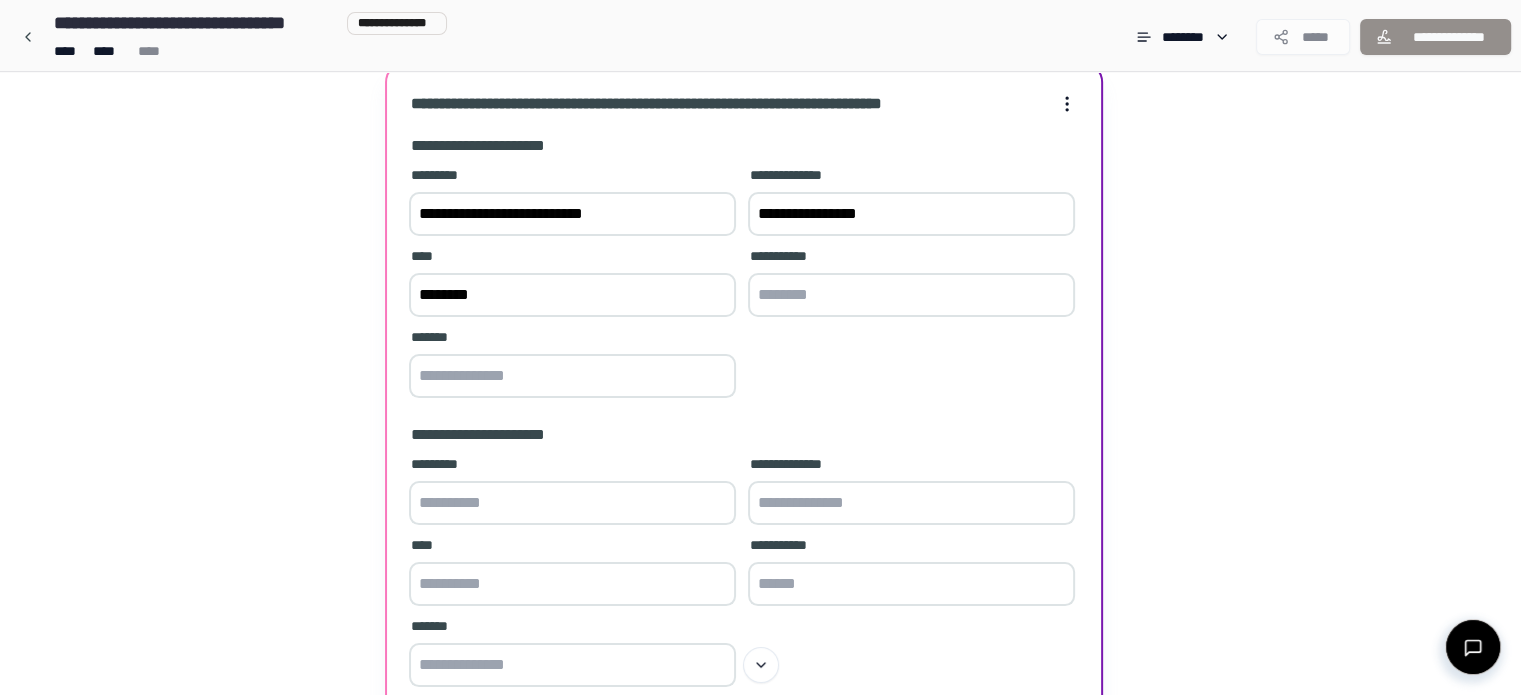 type 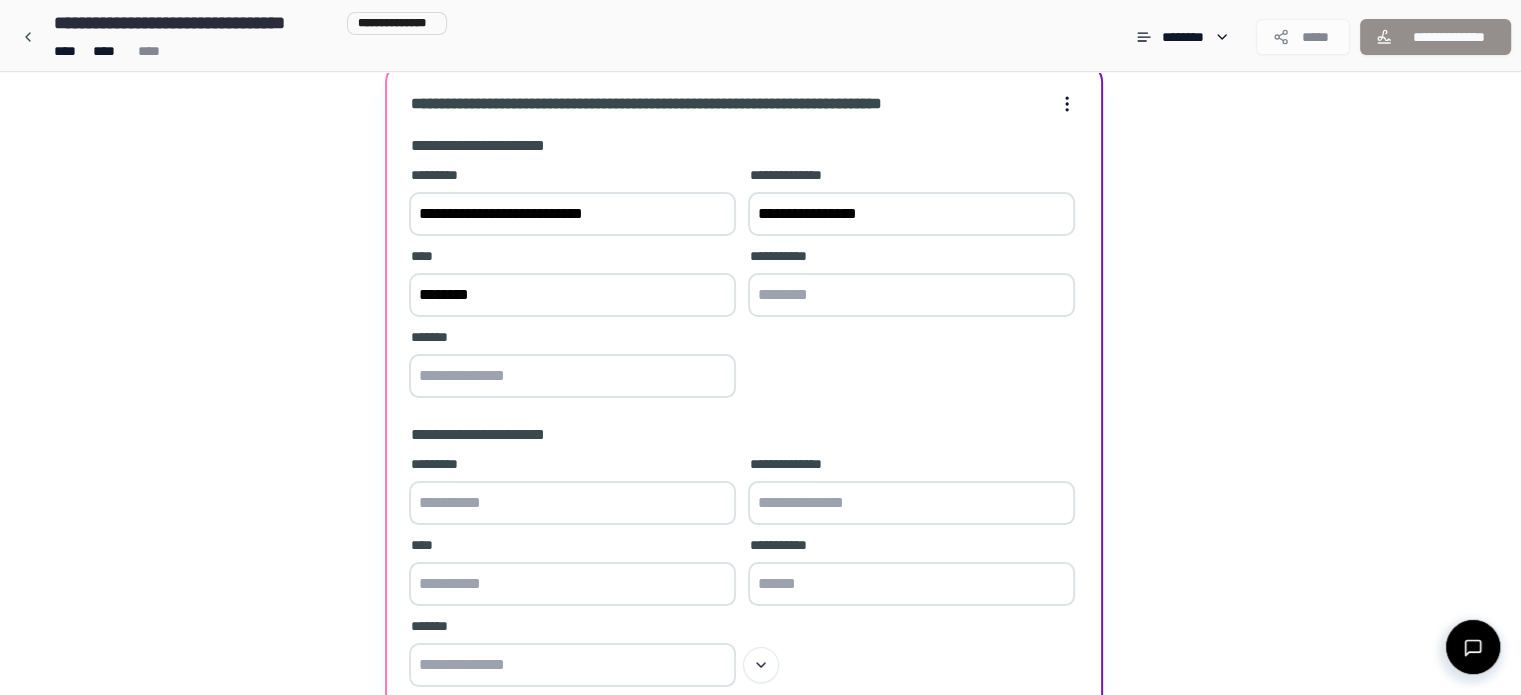 click on "********" at bounding box center (572, 295) 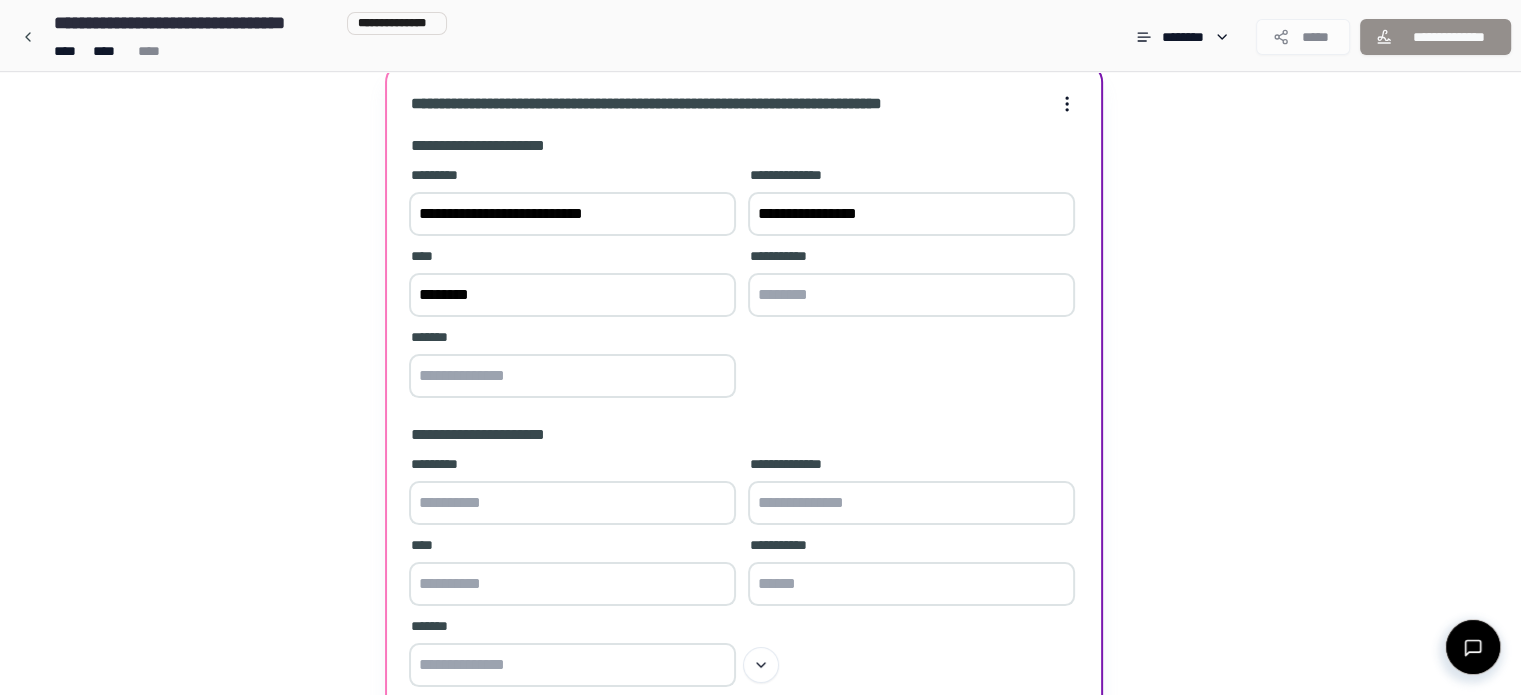 paste on "**********" 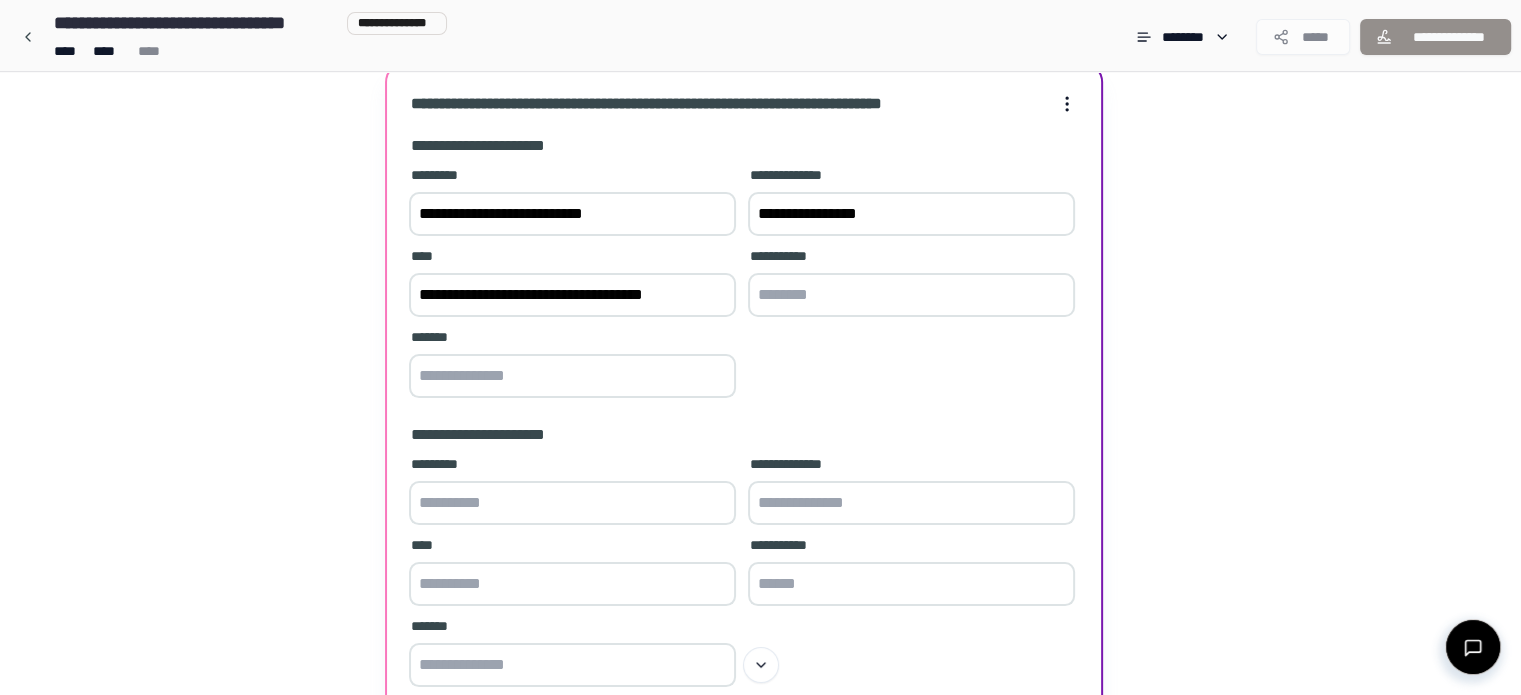 drag, startPoint x: 637, startPoint y: 295, endPoint x: 118, endPoint y: 284, distance: 519.1166 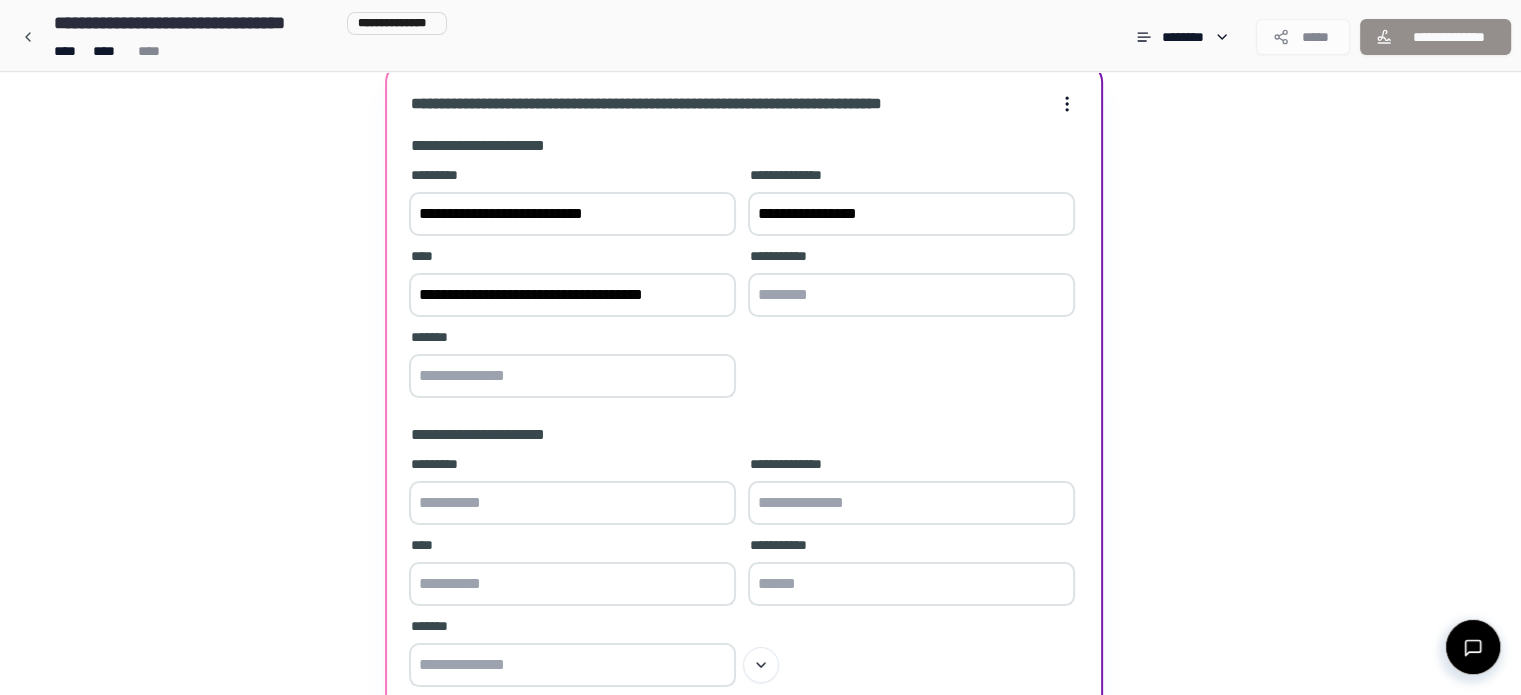 type on "********" 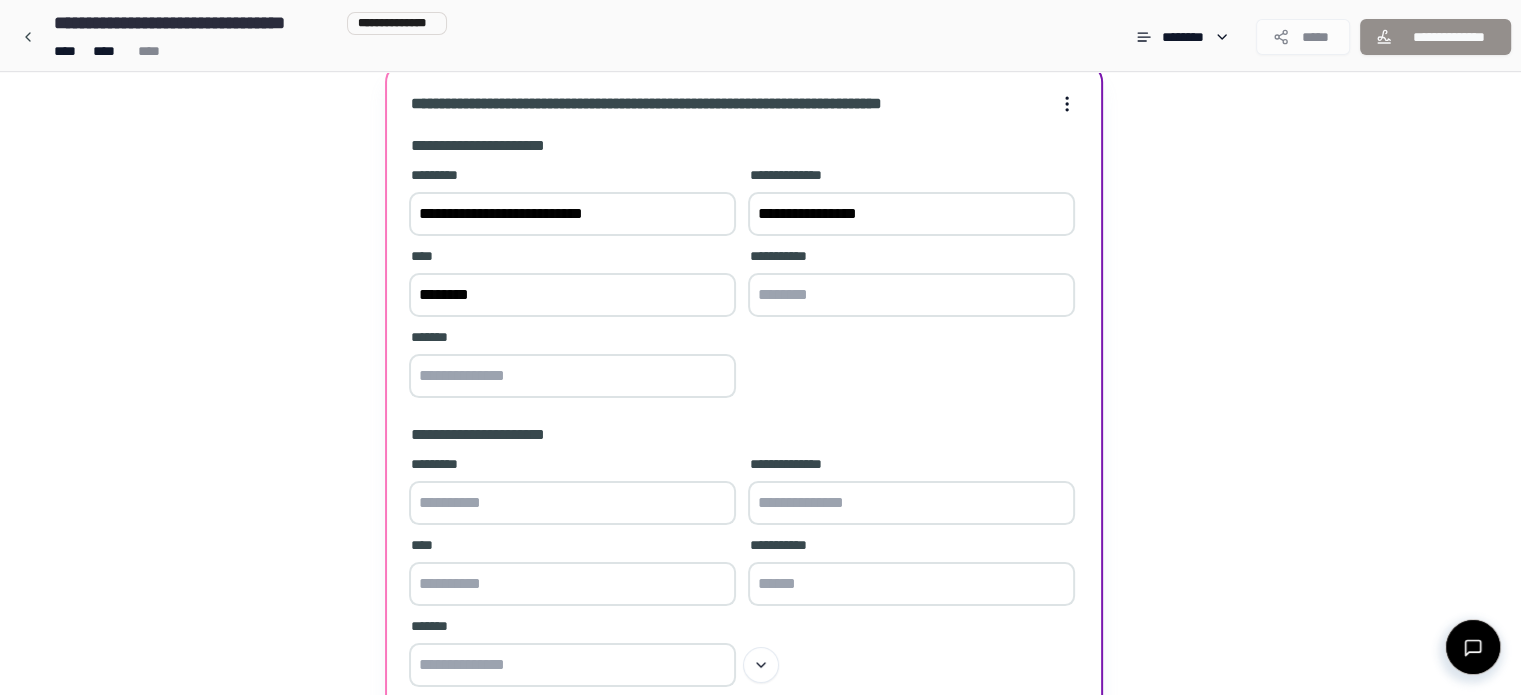 click on "**********" at bounding box center (911, 214) 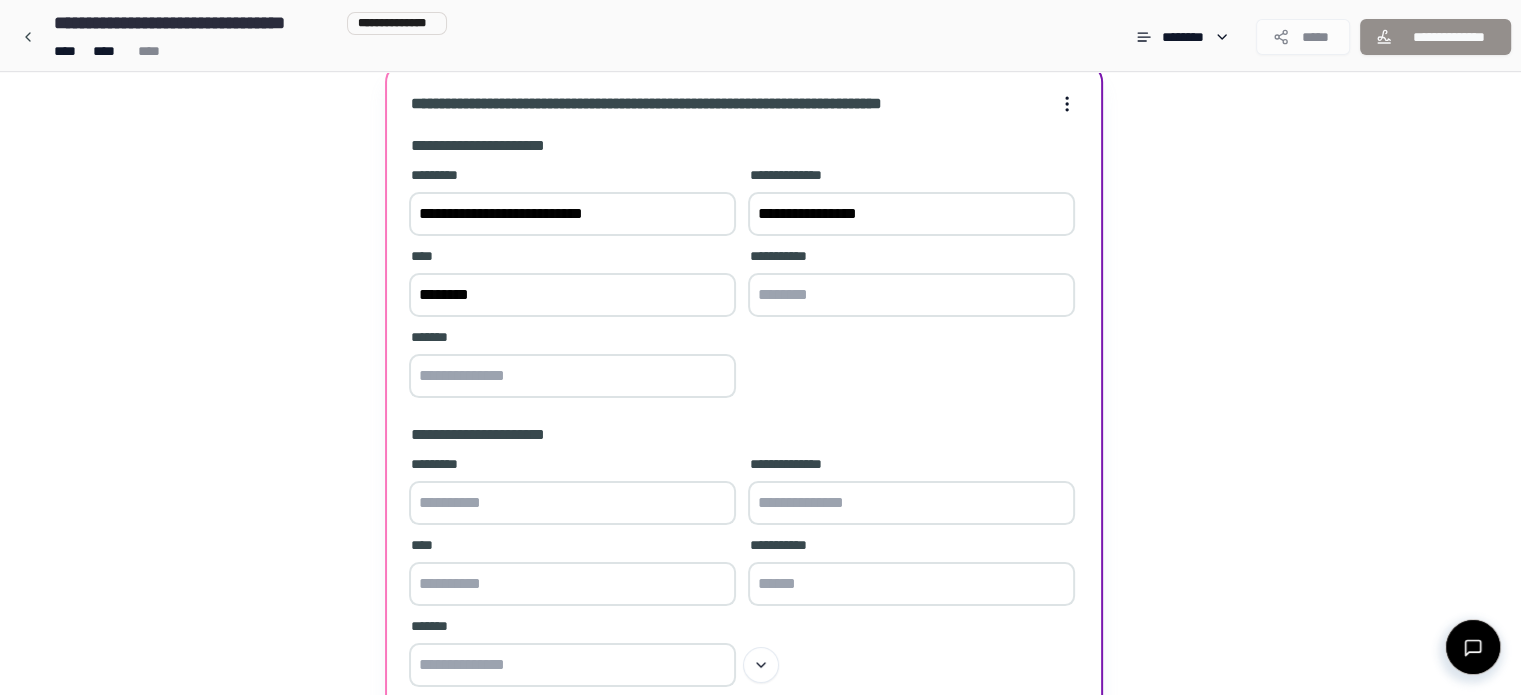 paste on "**********" 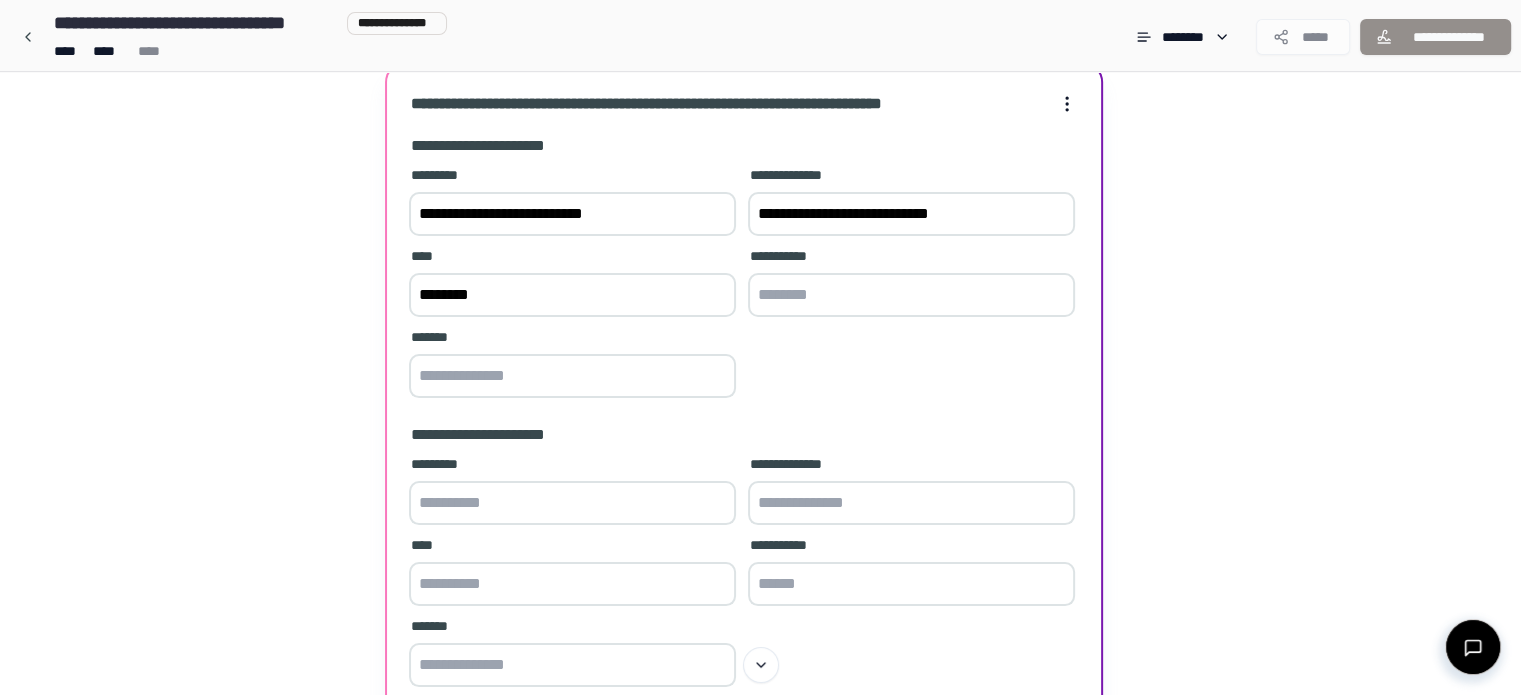 type on "**********" 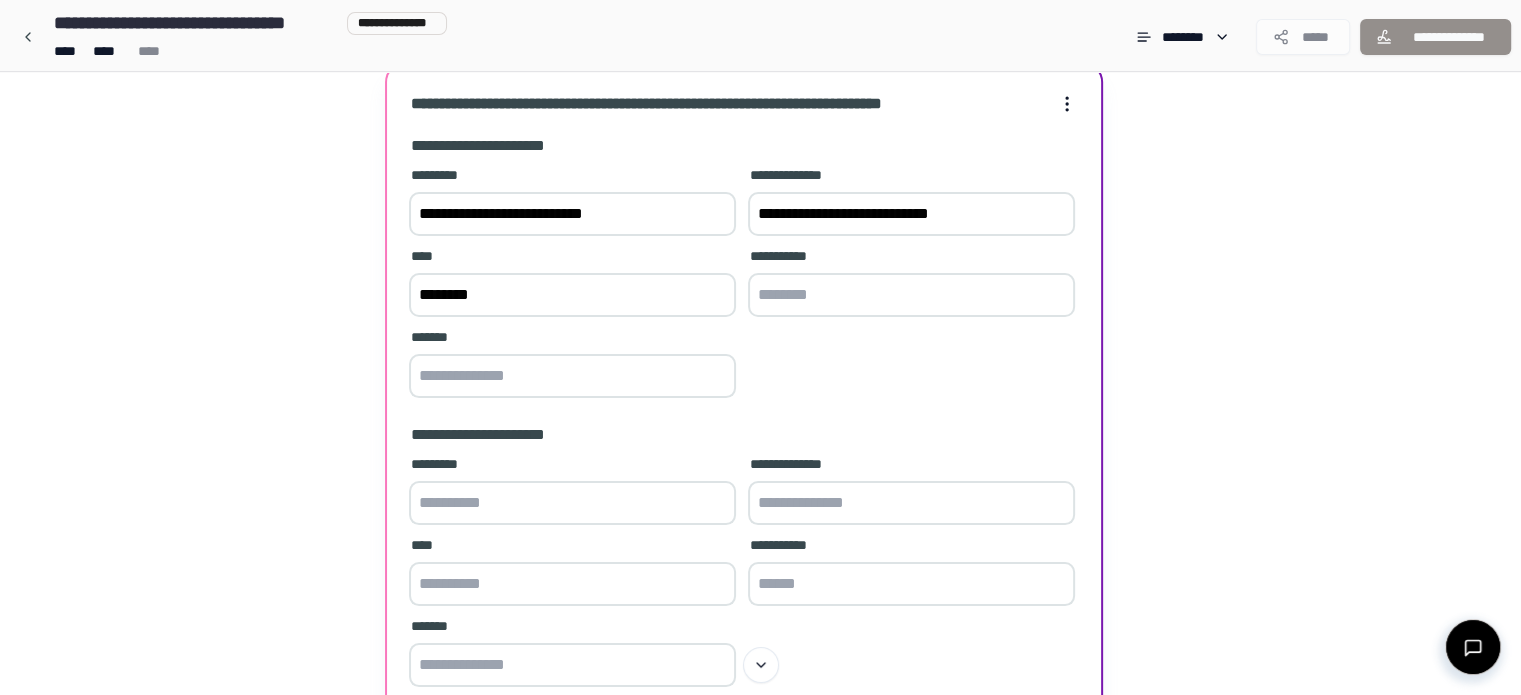 click at bounding box center (911, 295) 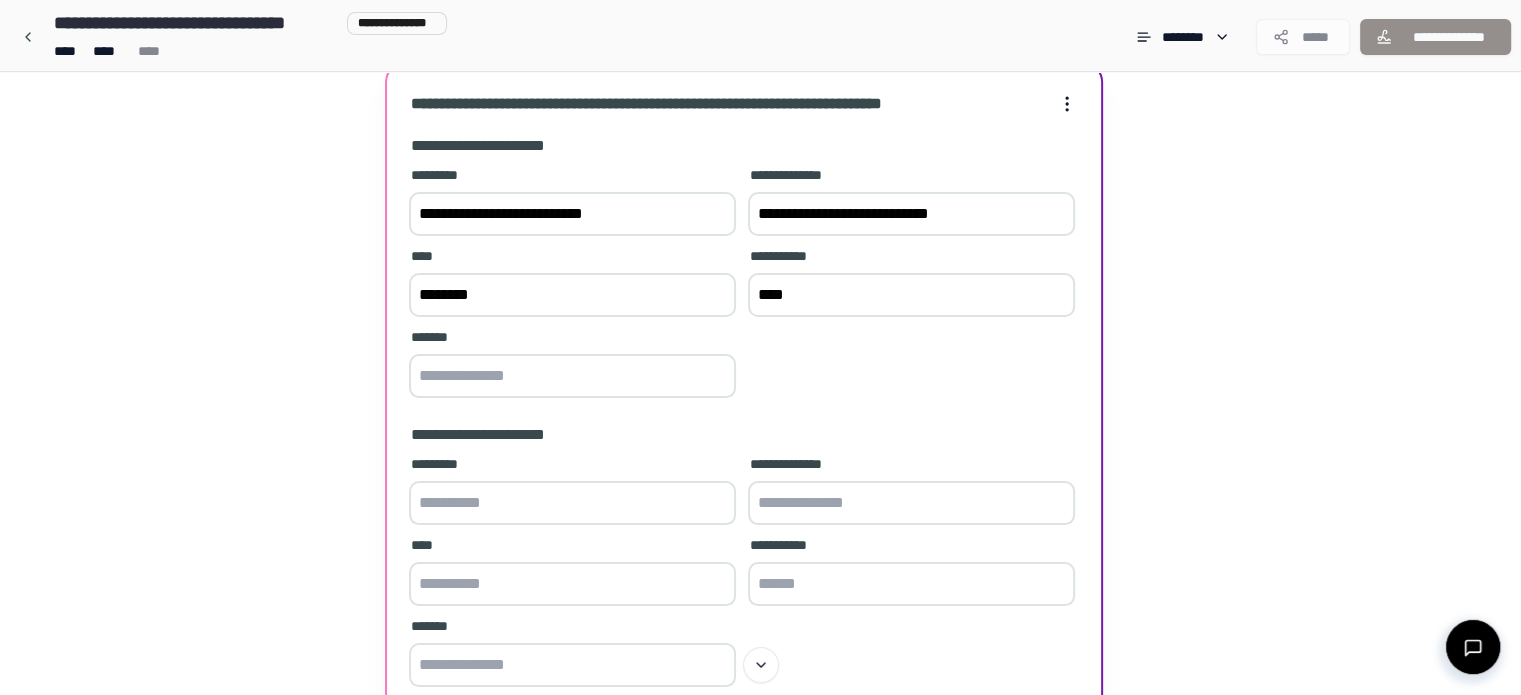 type on "****" 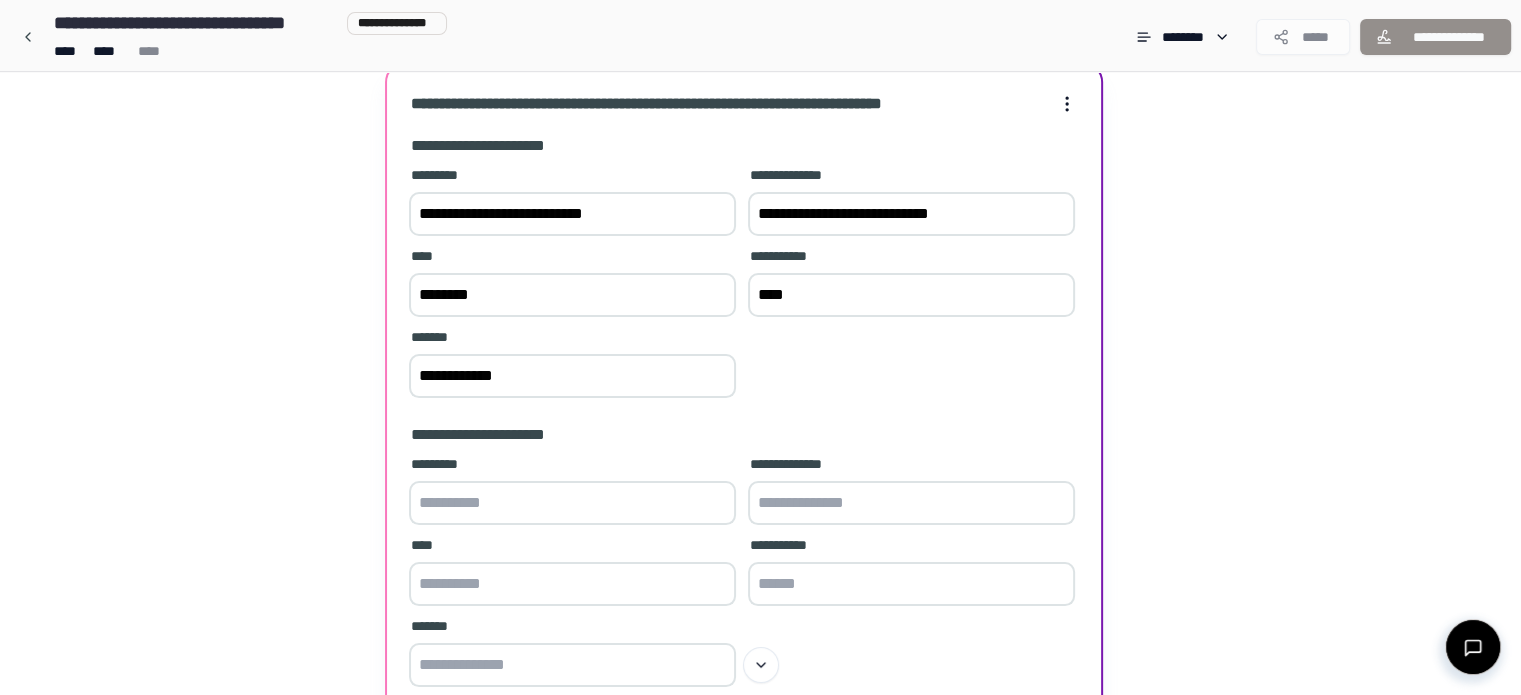 type on "**********" 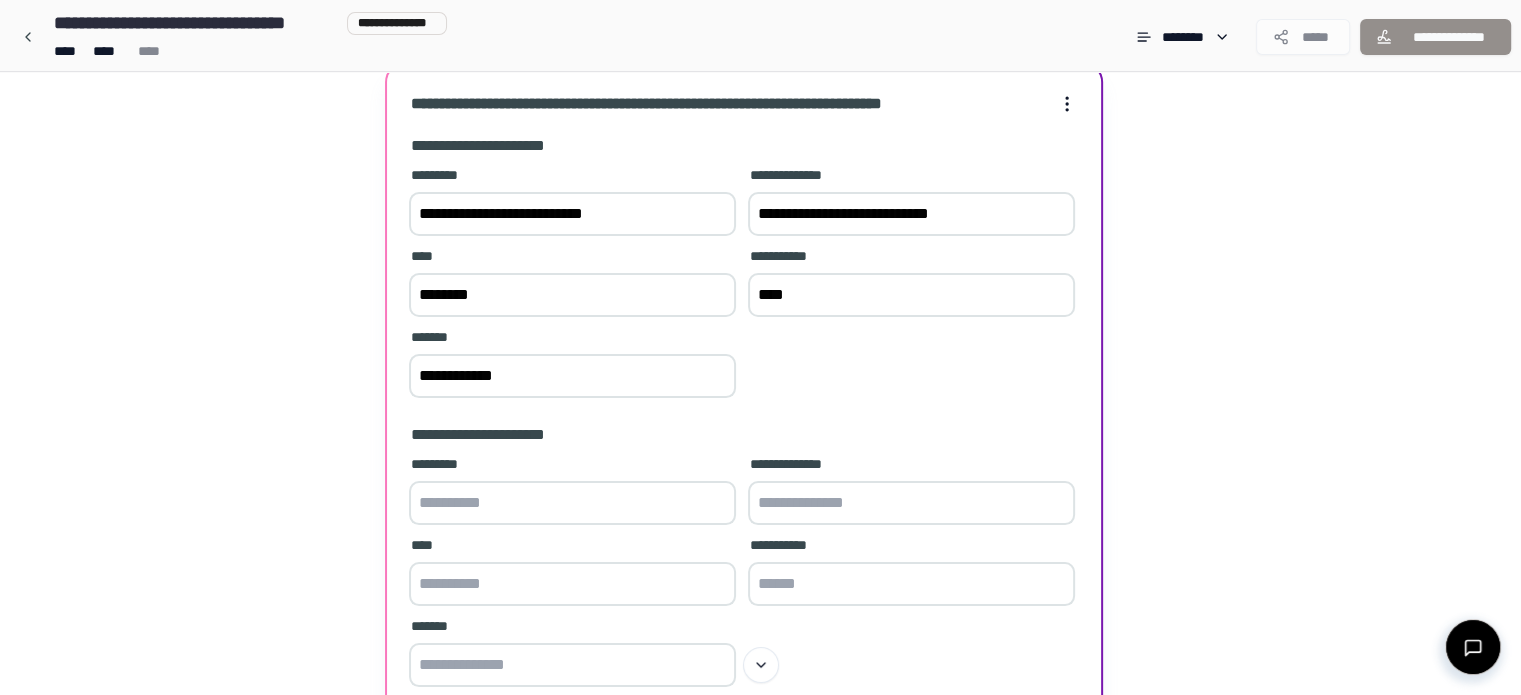 click at bounding box center (572, 503) 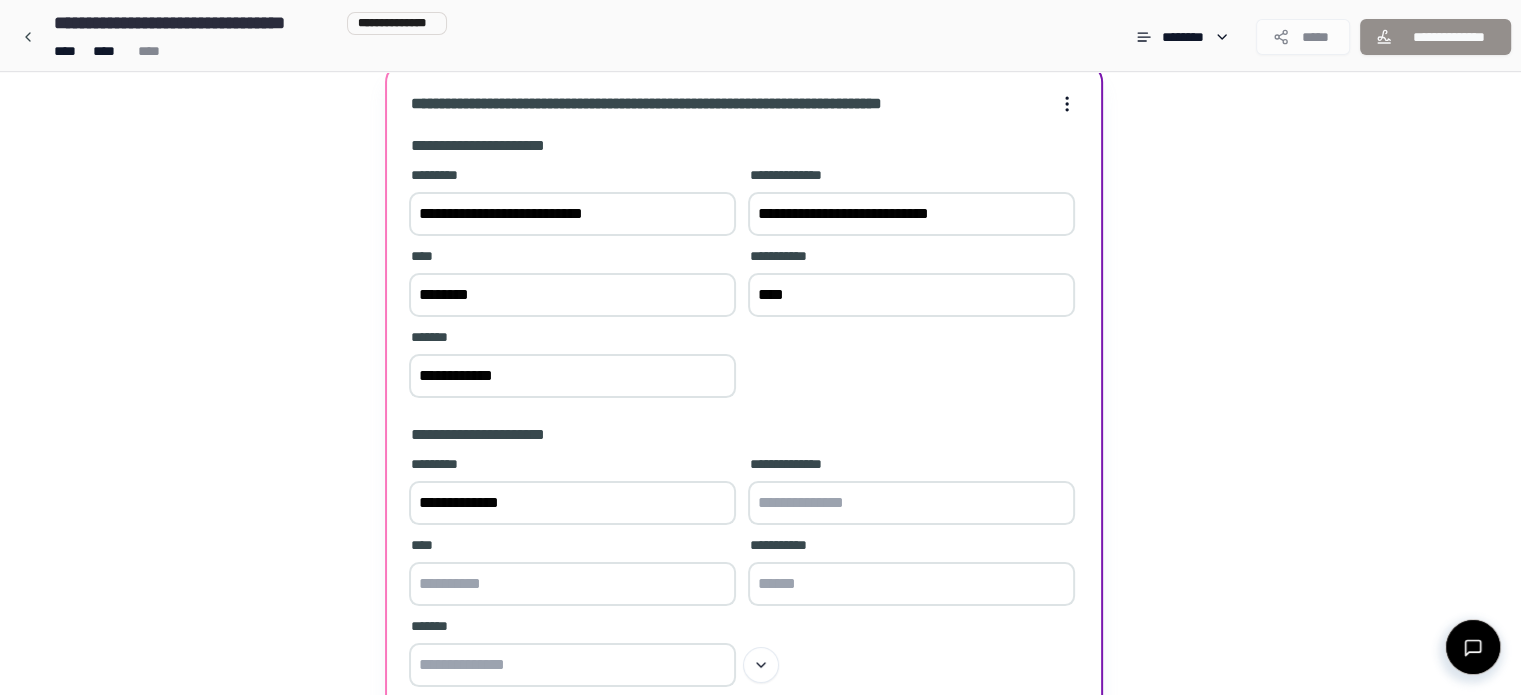 type on "**********" 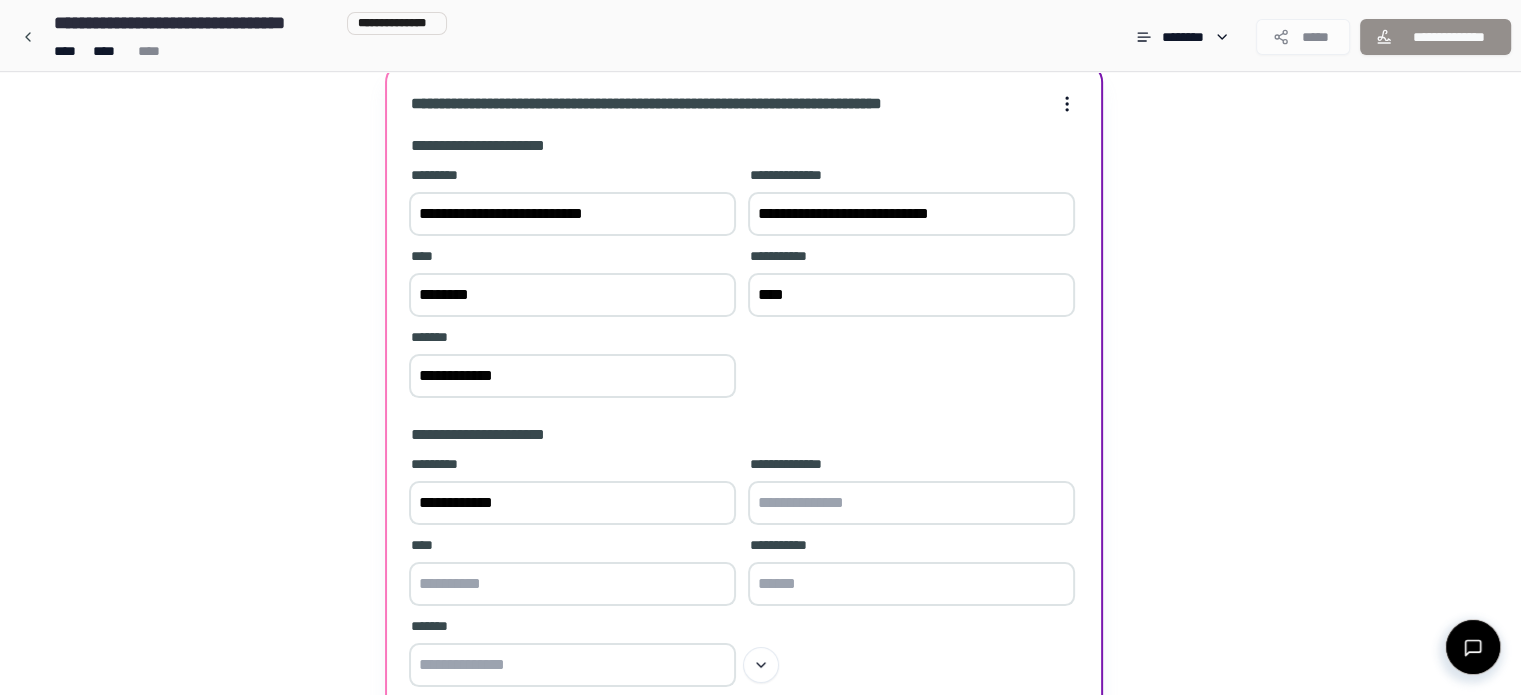 paste on "**********" 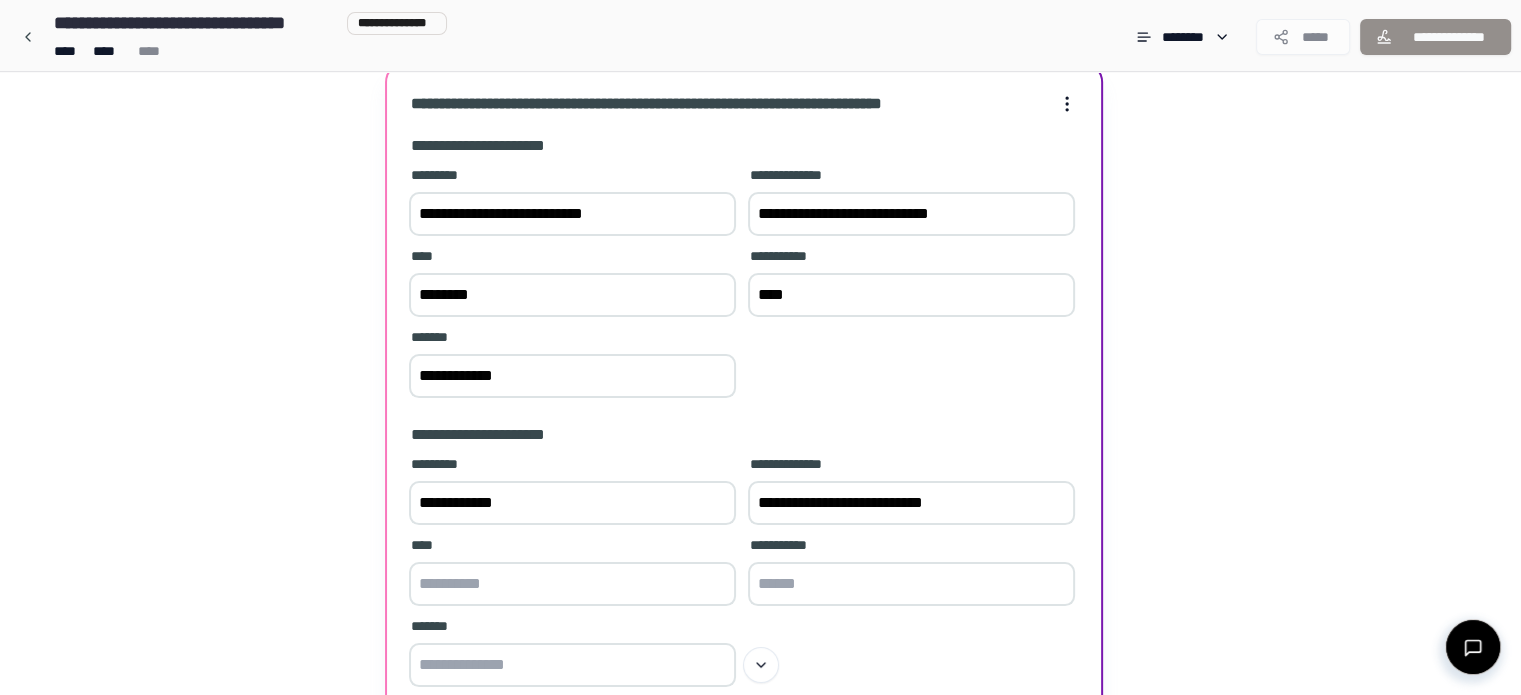 type on "**********" 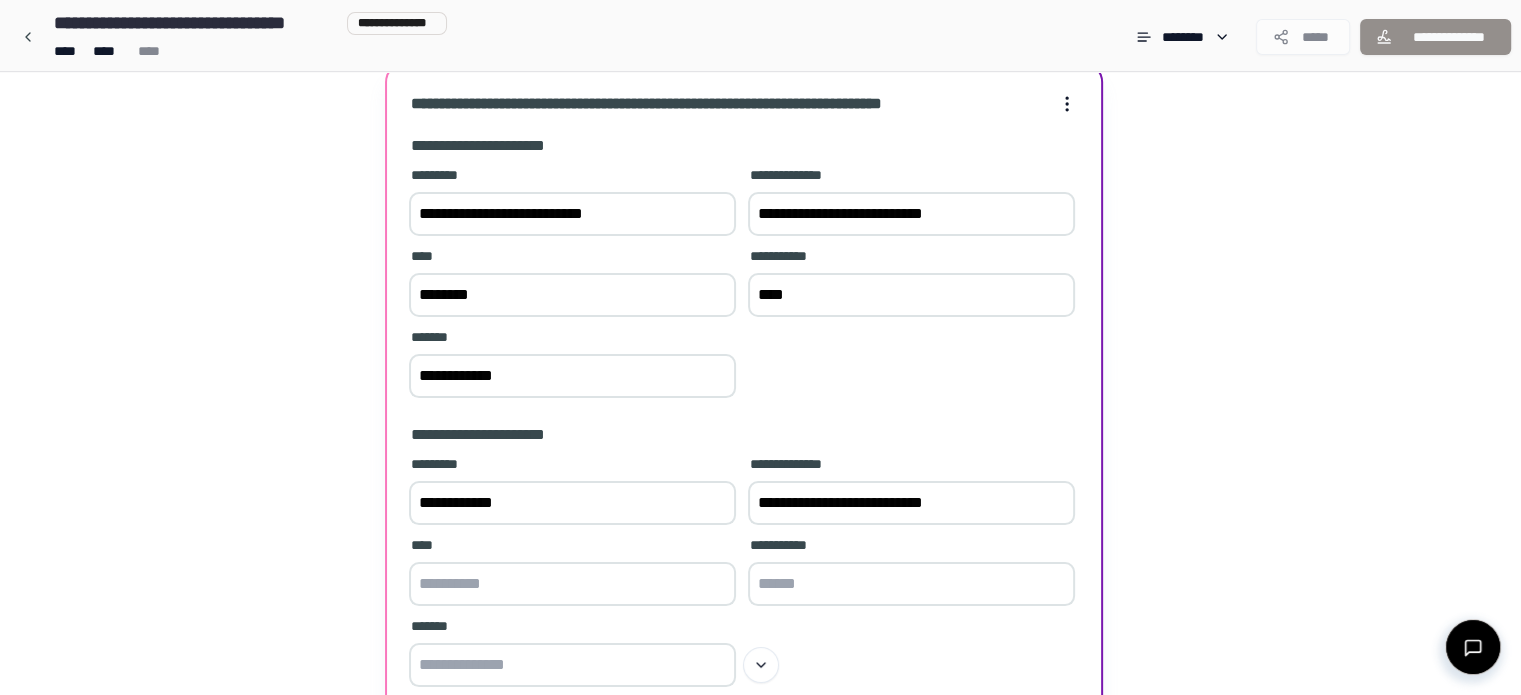 type on "**********" 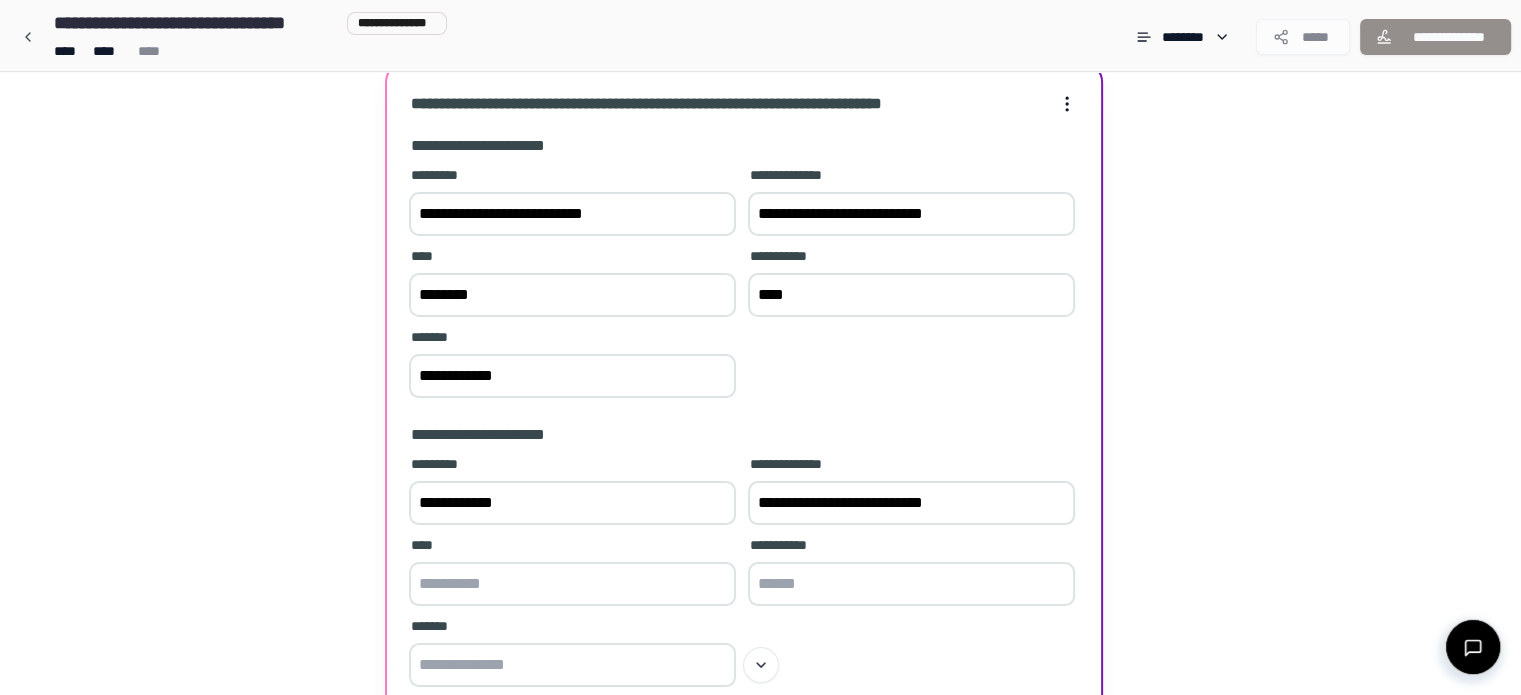 click on "********" at bounding box center (572, 295) 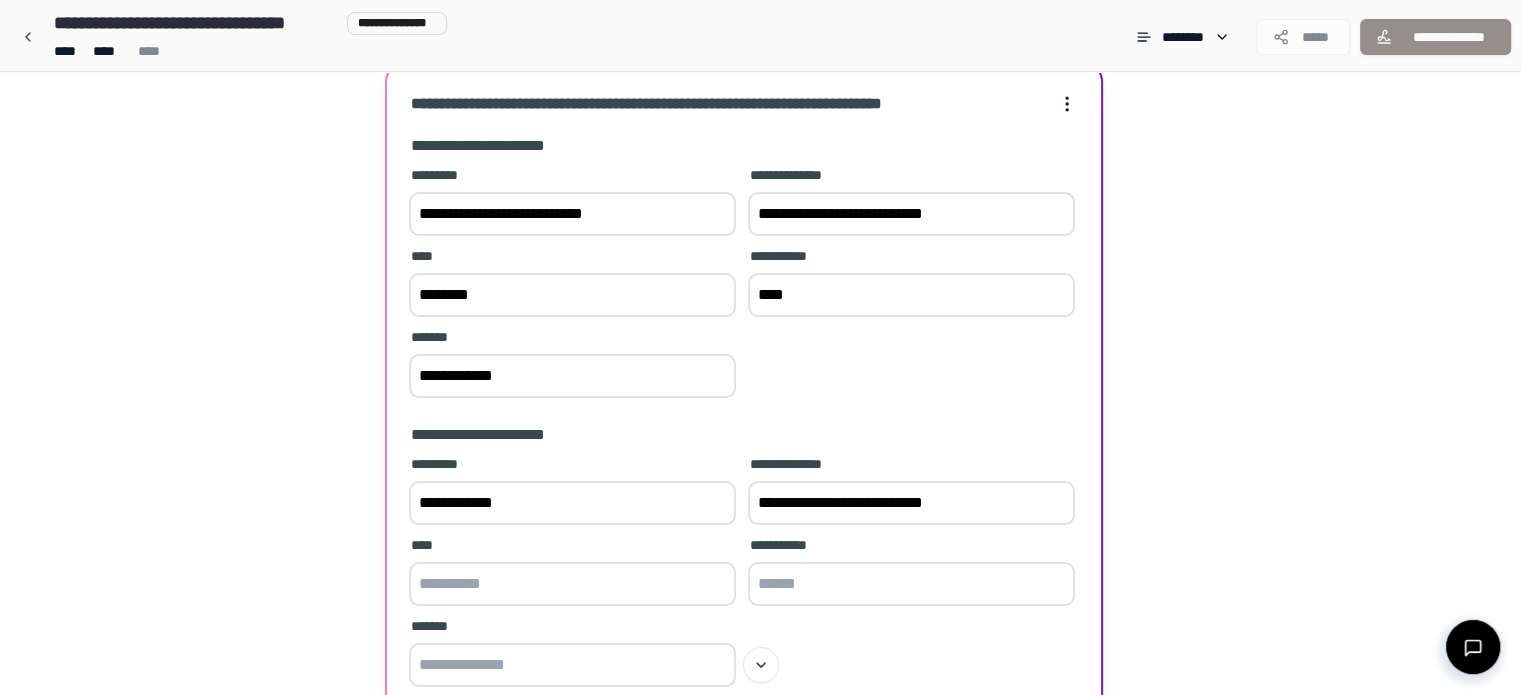 click at bounding box center [572, 584] 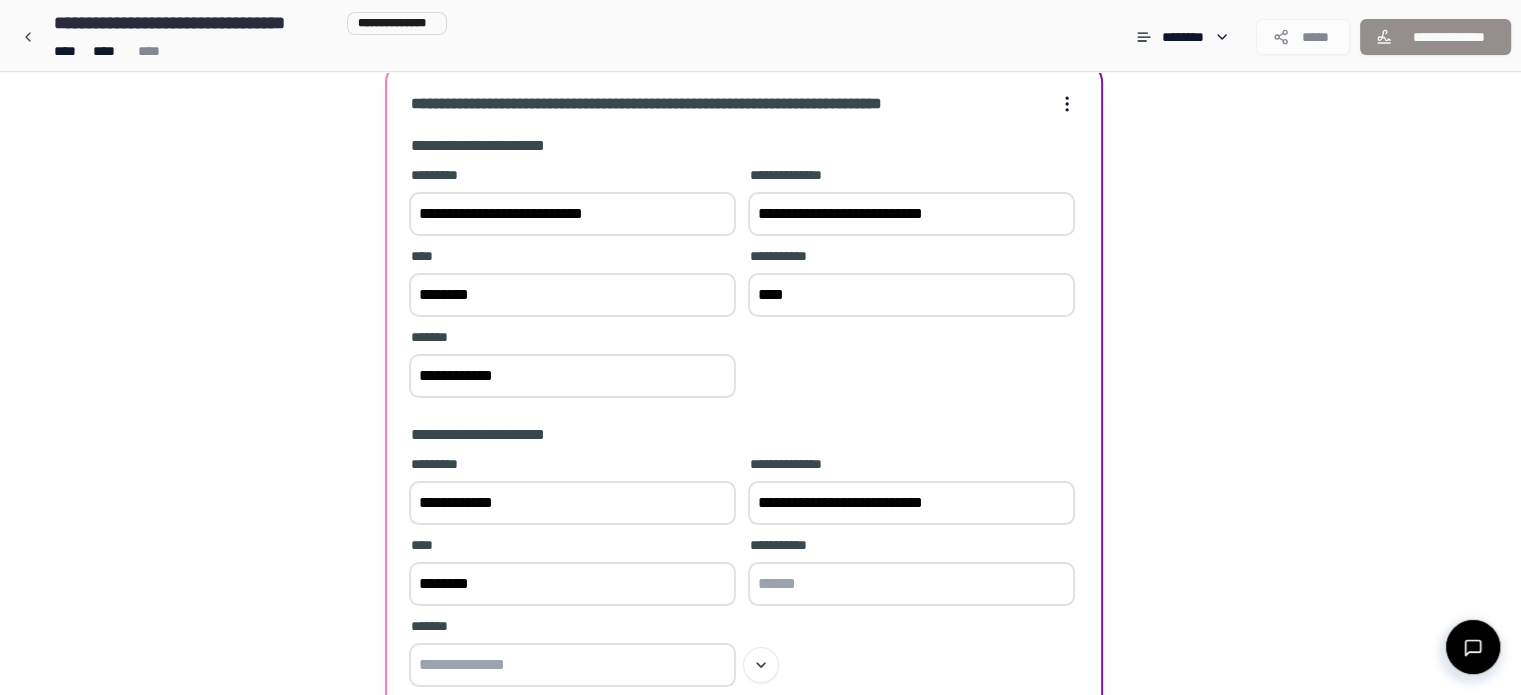 type on "********" 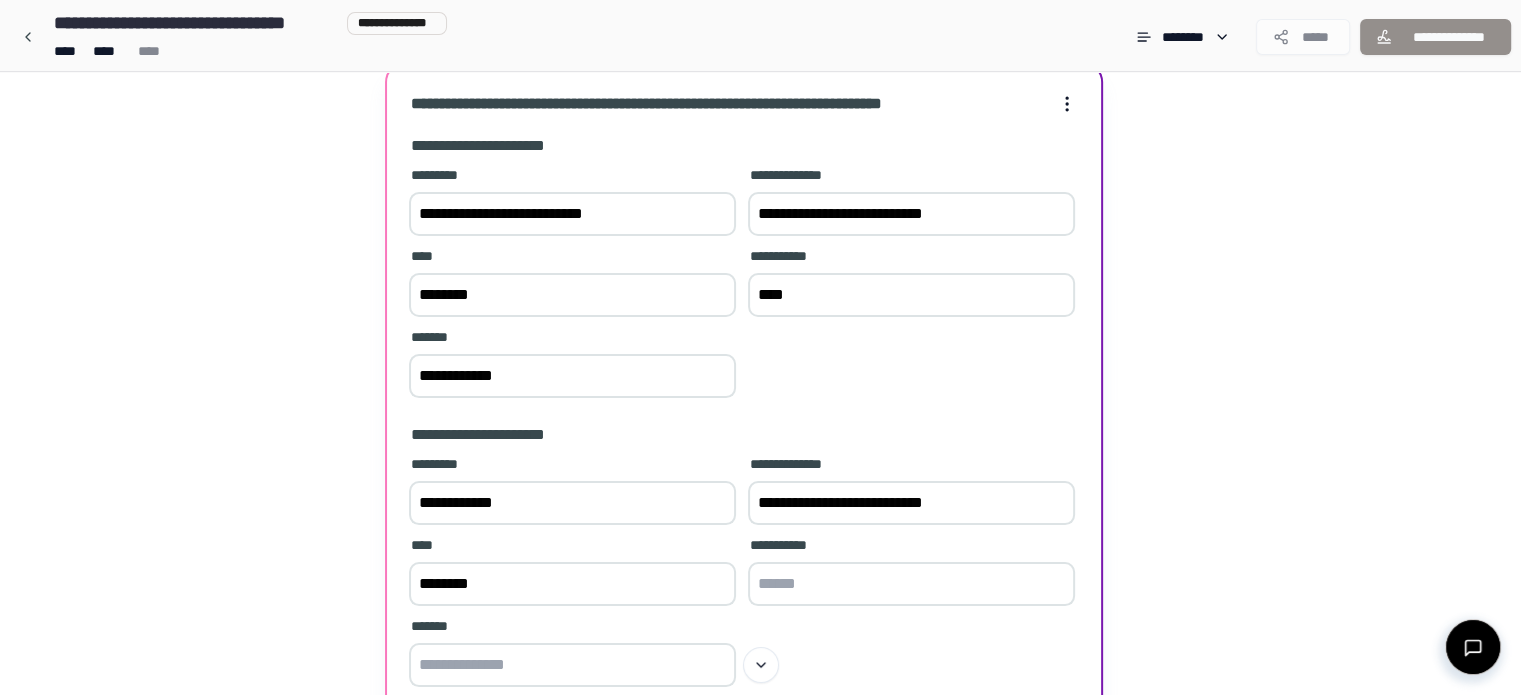 click at bounding box center (911, 584) 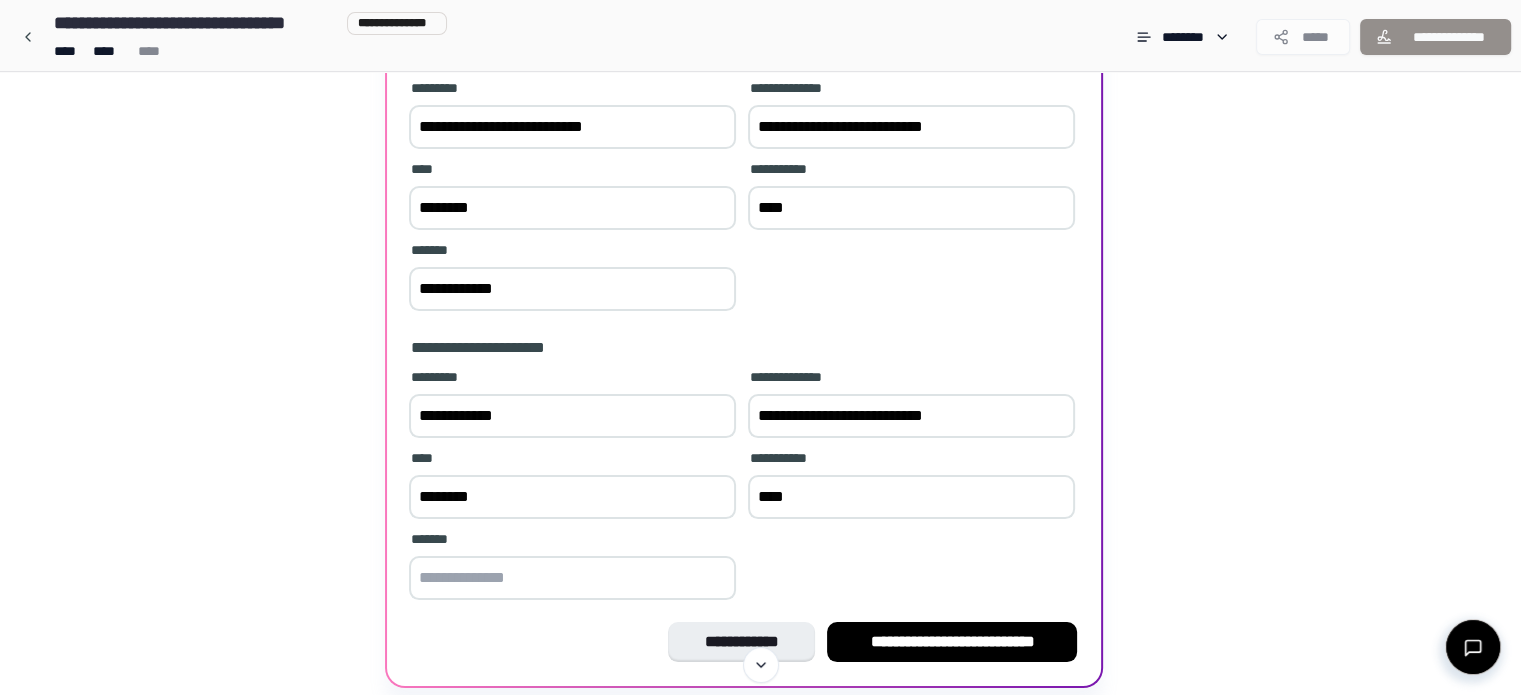 scroll, scrollTop: 188, scrollLeft: 0, axis: vertical 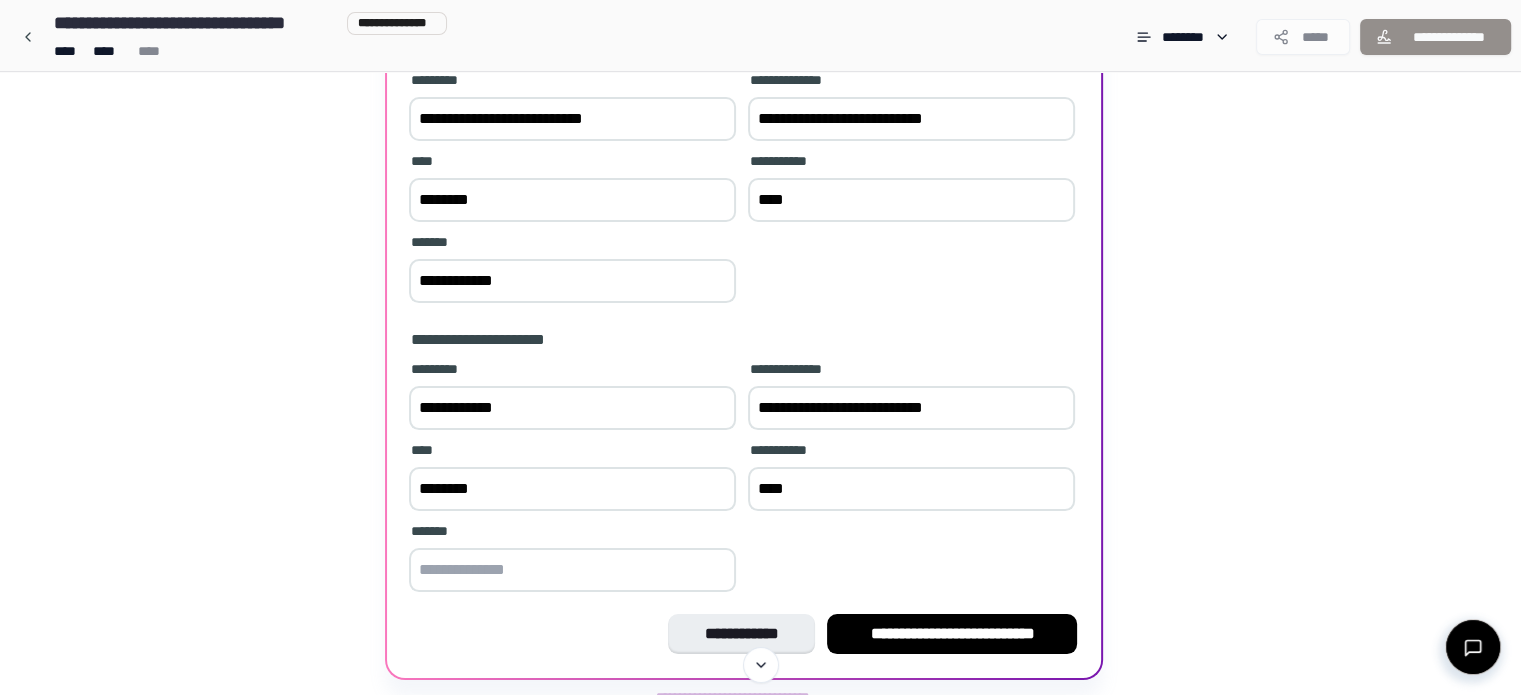 type on "****" 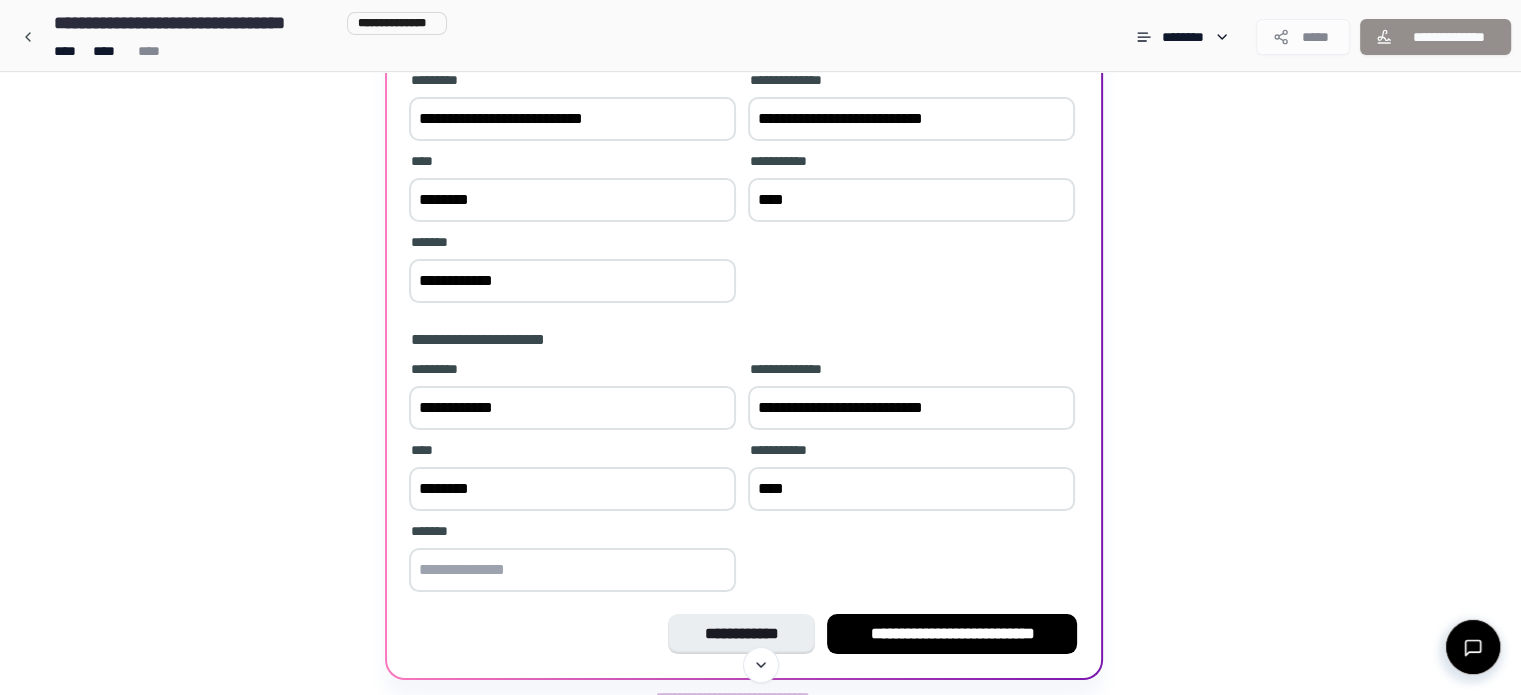 click at bounding box center [572, 570] 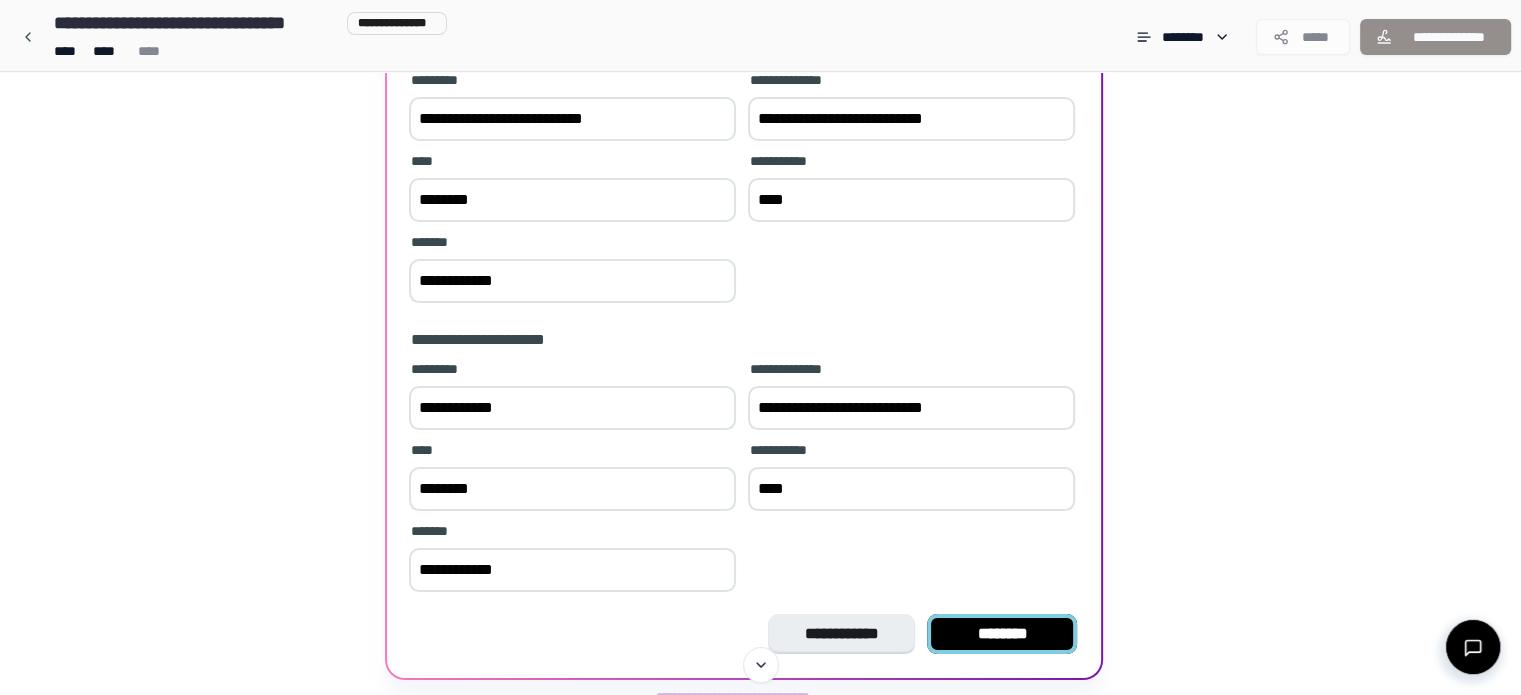 type on "**********" 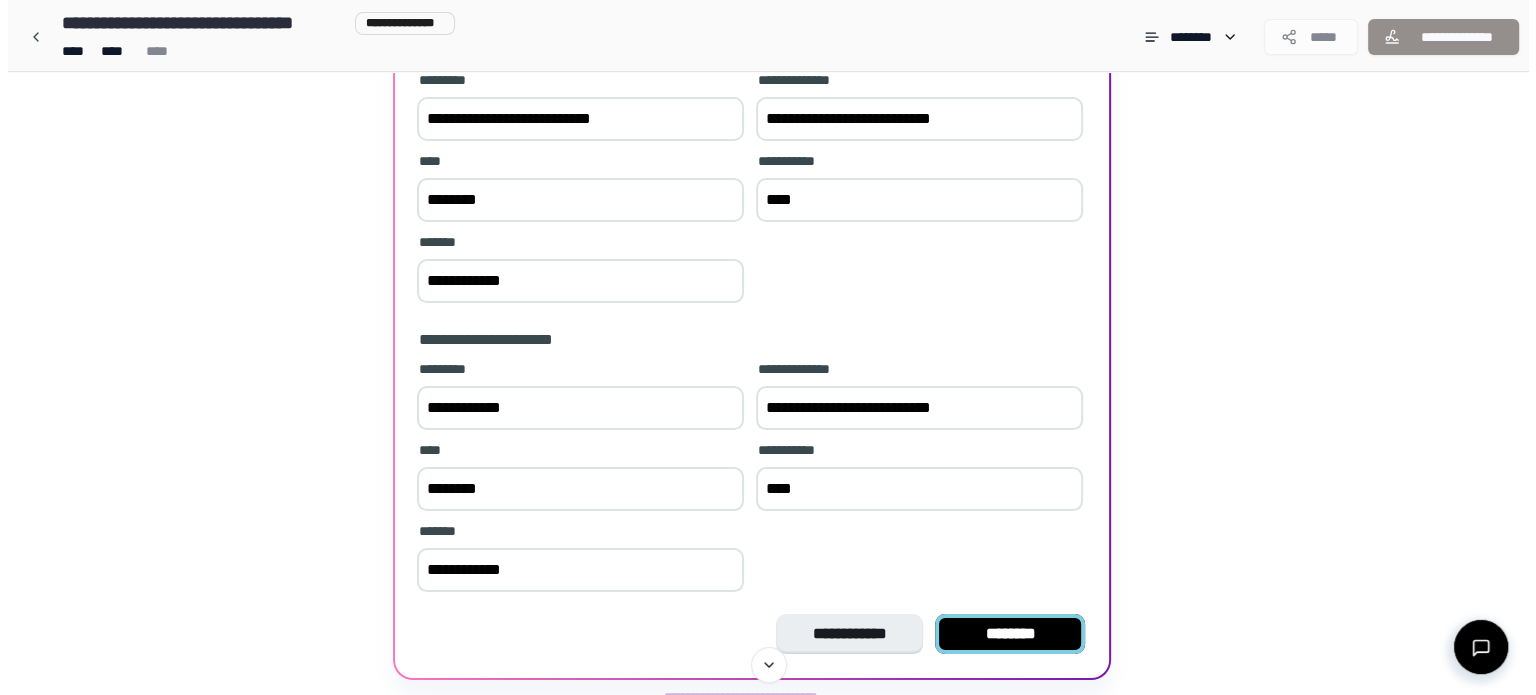 scroll, scrollTop: 0, scrollLeft: 0, axis: both 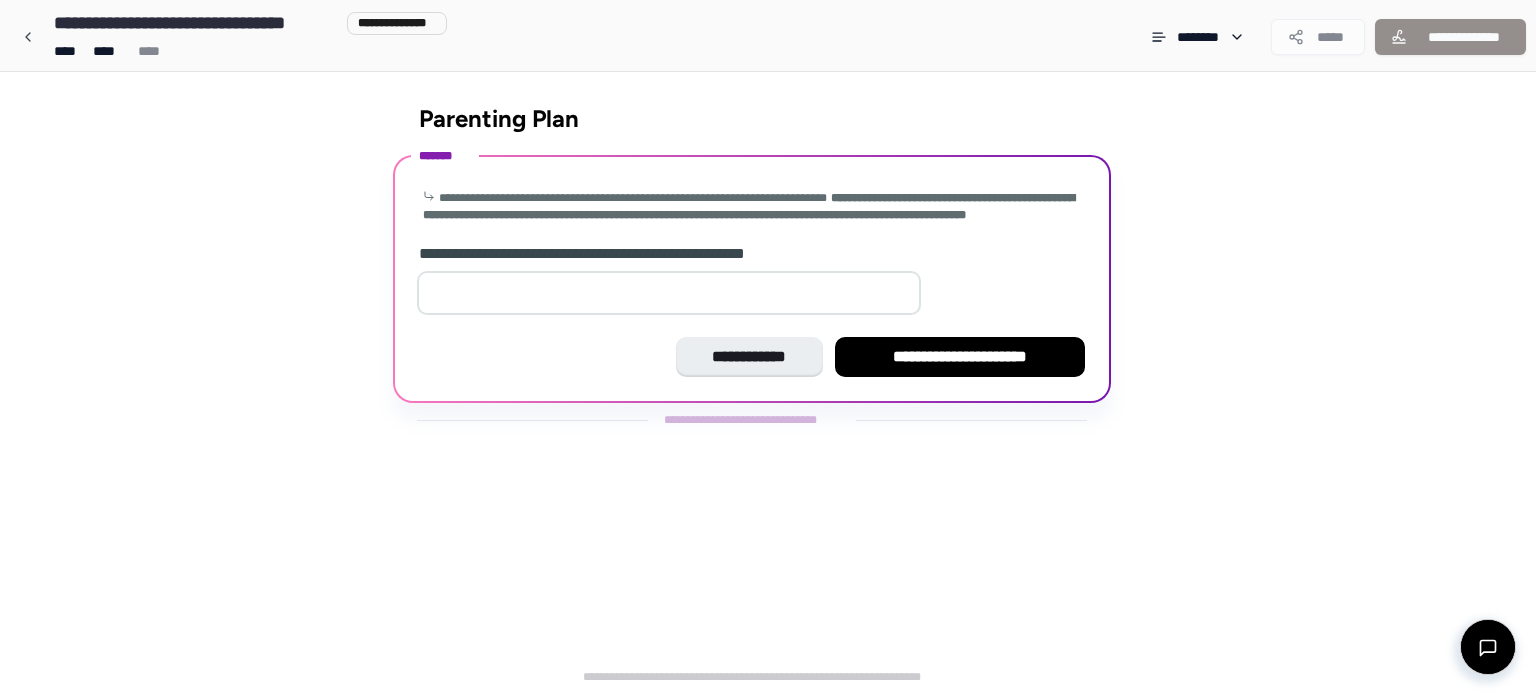 click at bounding box center (669, 293) 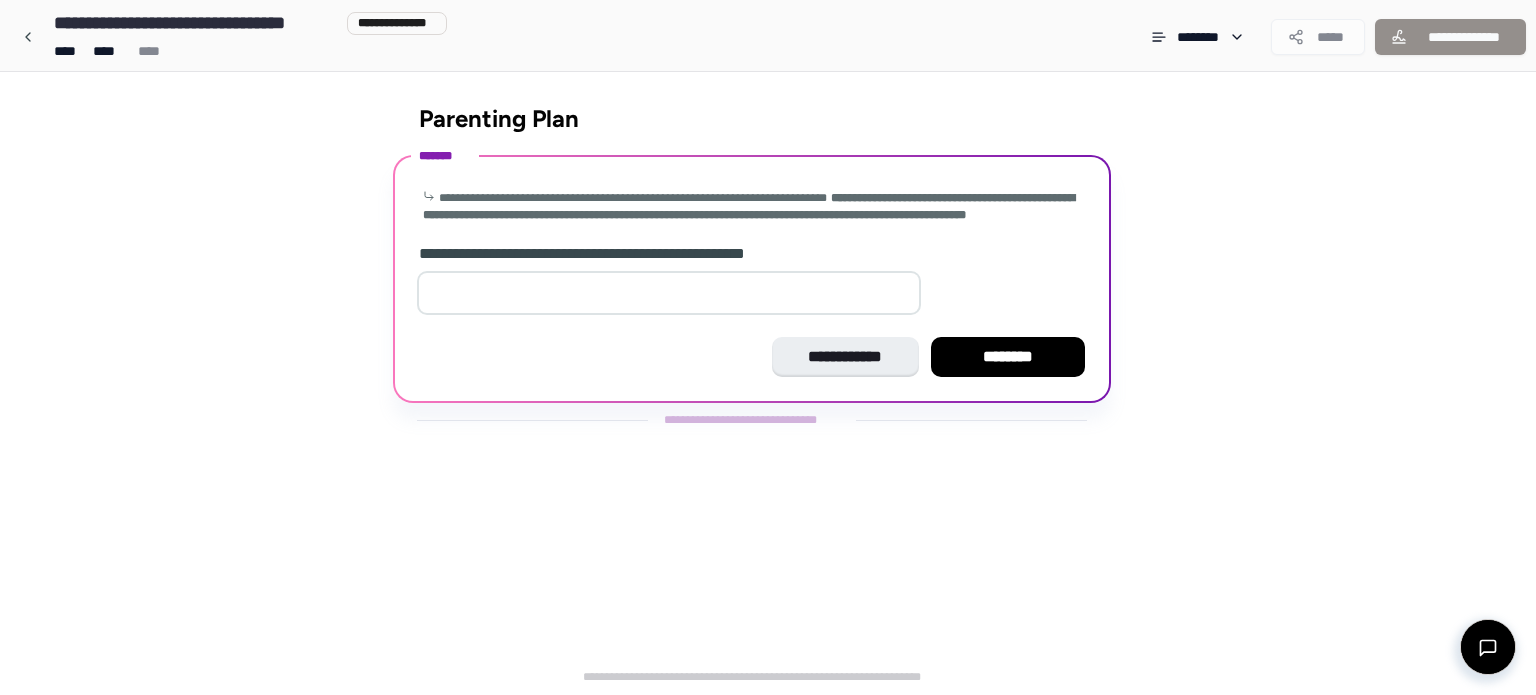 click on "**" at bounding box center (669, 293) 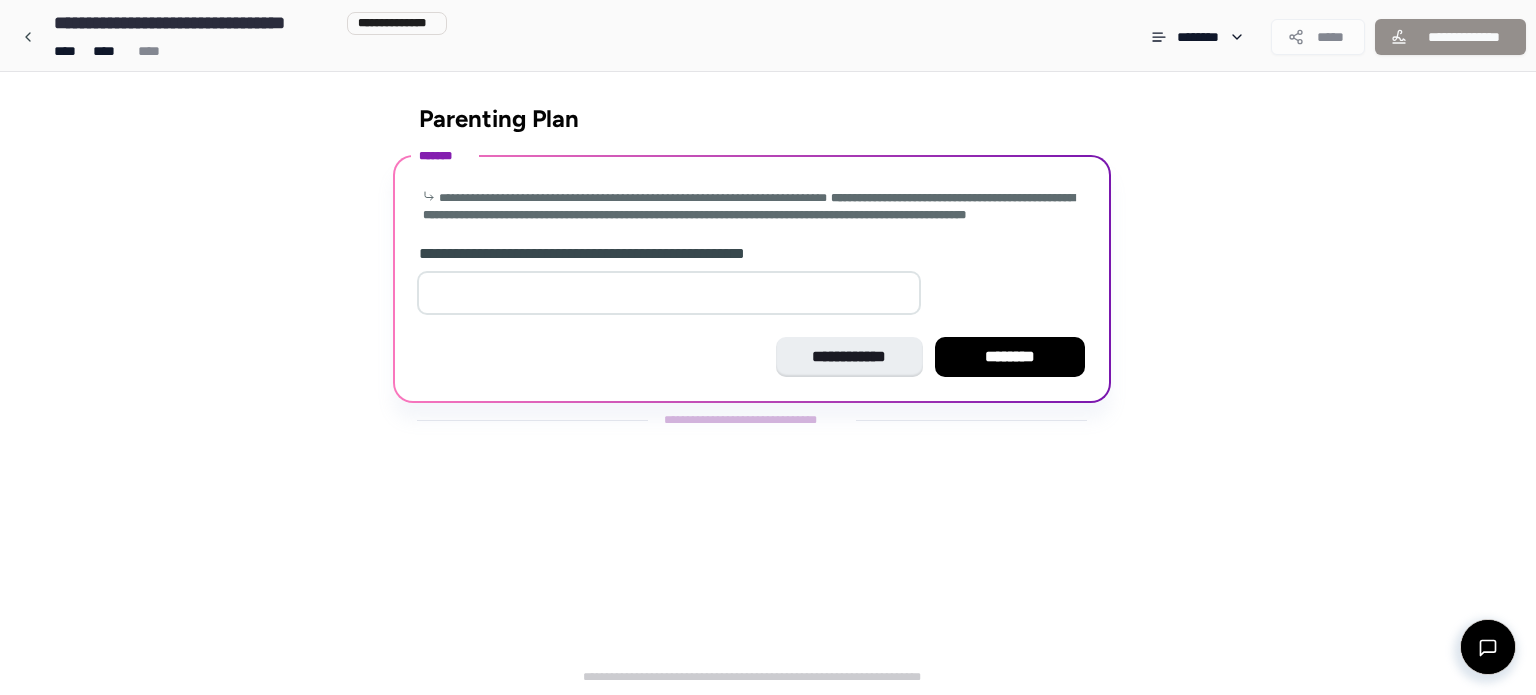 click on "*" at bounding box center (669, 293) 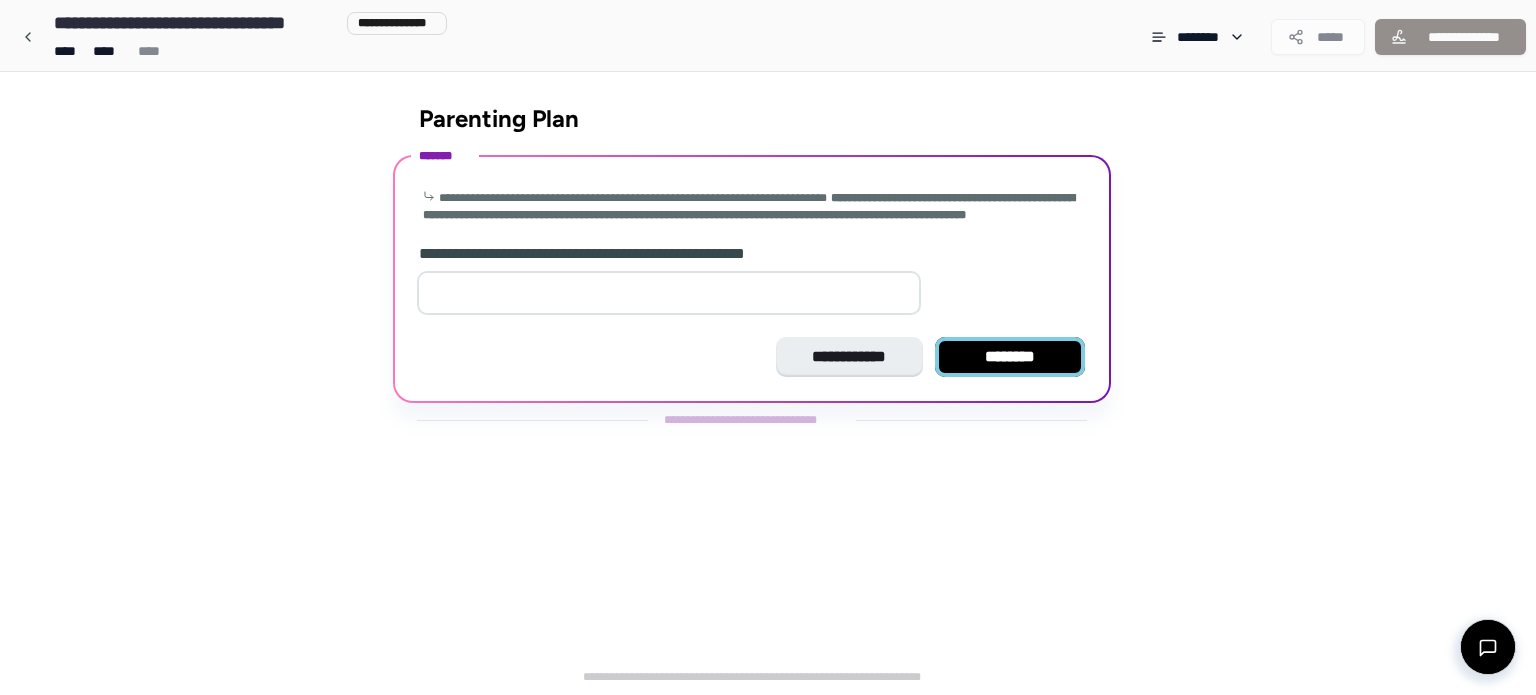 click on "********" at bounding box center (1010, 357) 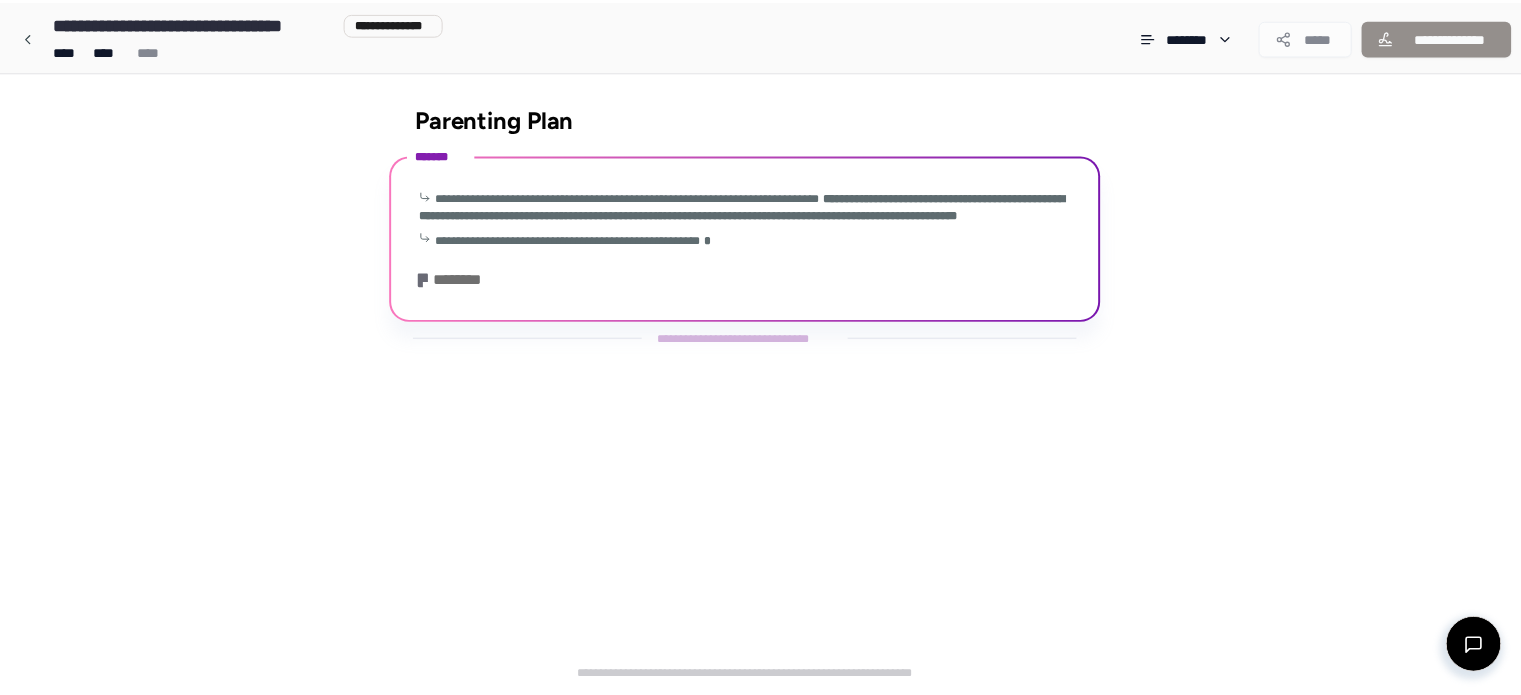 scroll, scrollTop: 28, scrollLeft: 0, axis: vertical 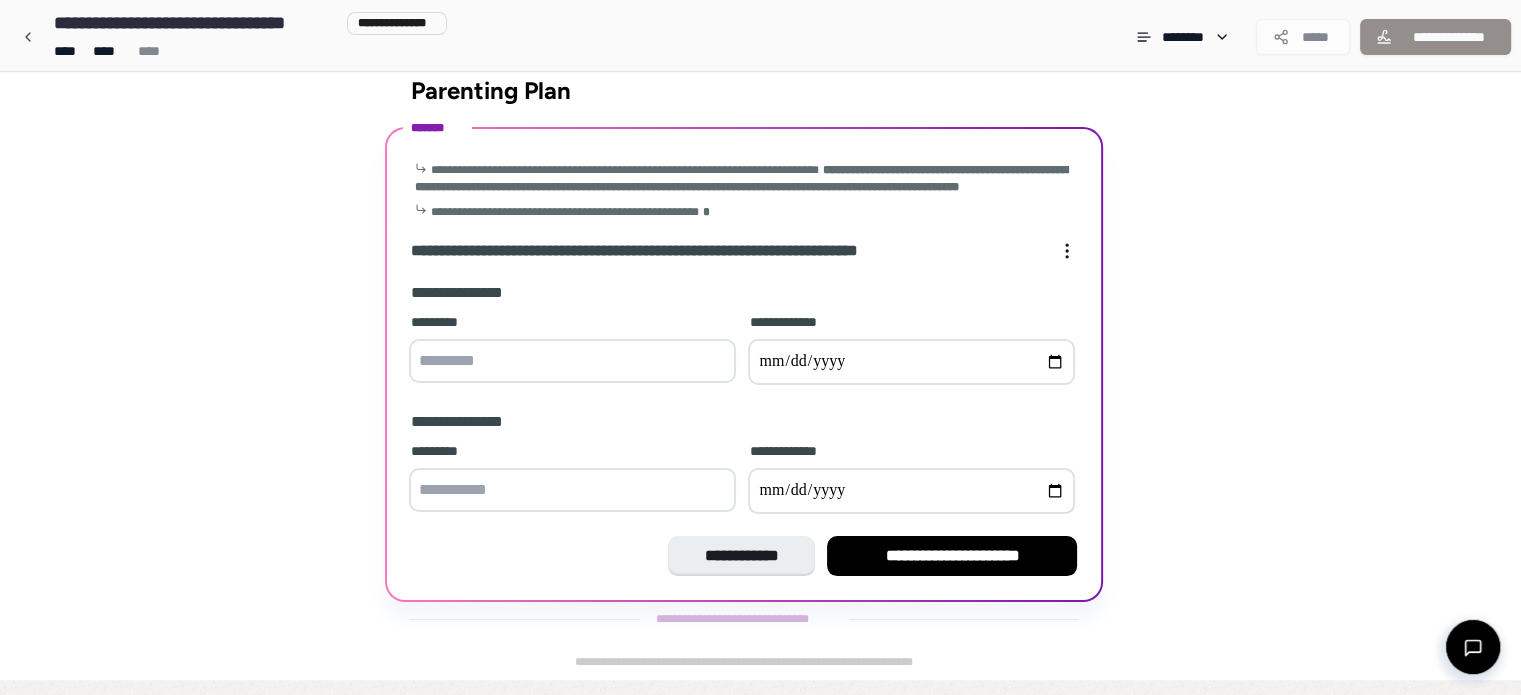 click at bounding box center [572, 361] 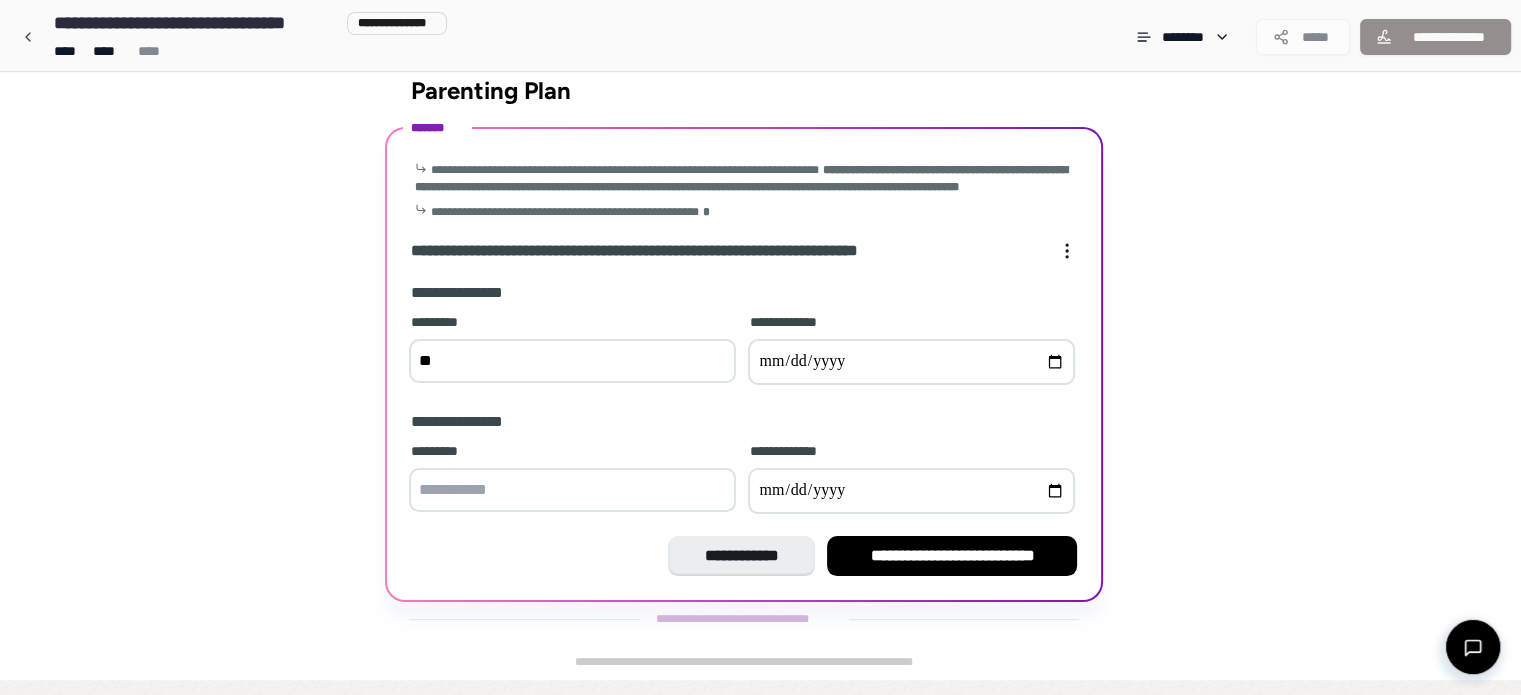 type on "*" 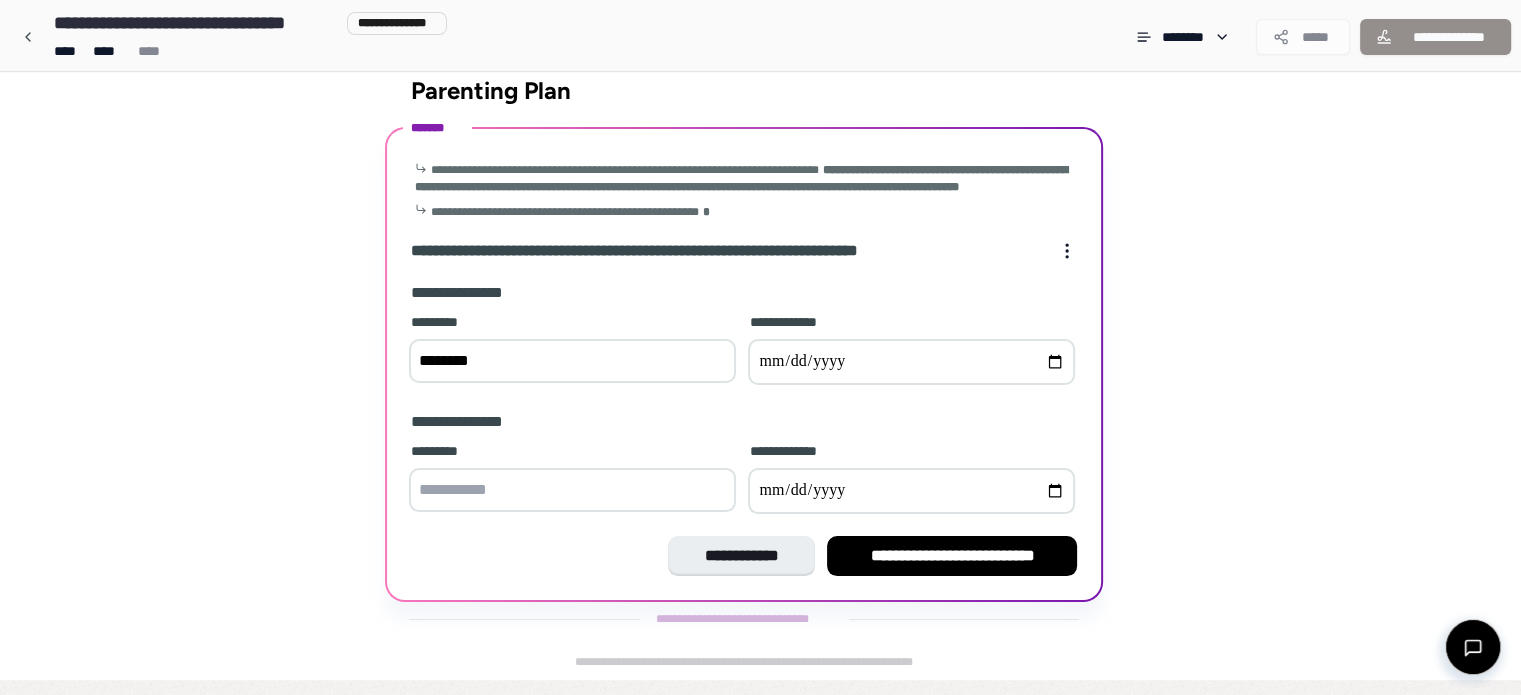 type on "********" 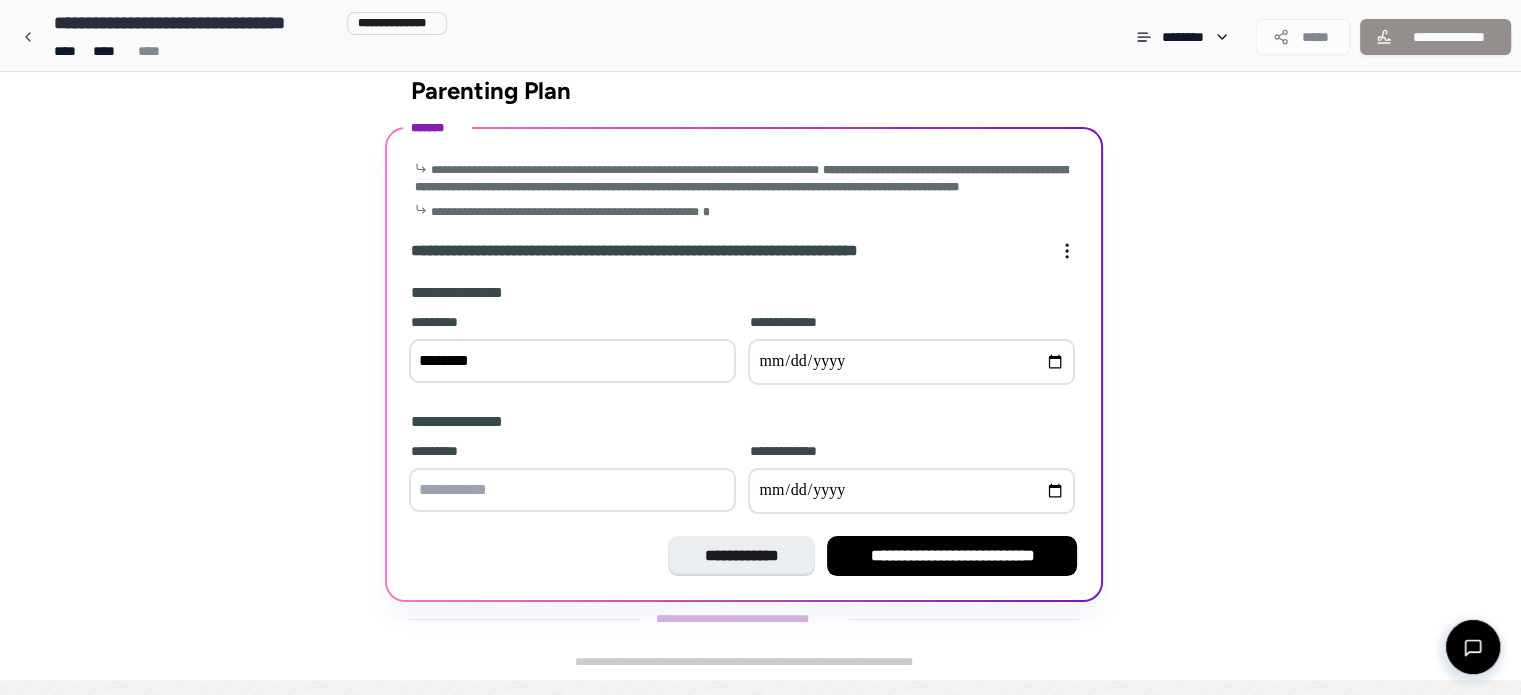 click at bounding box center [911, 362] 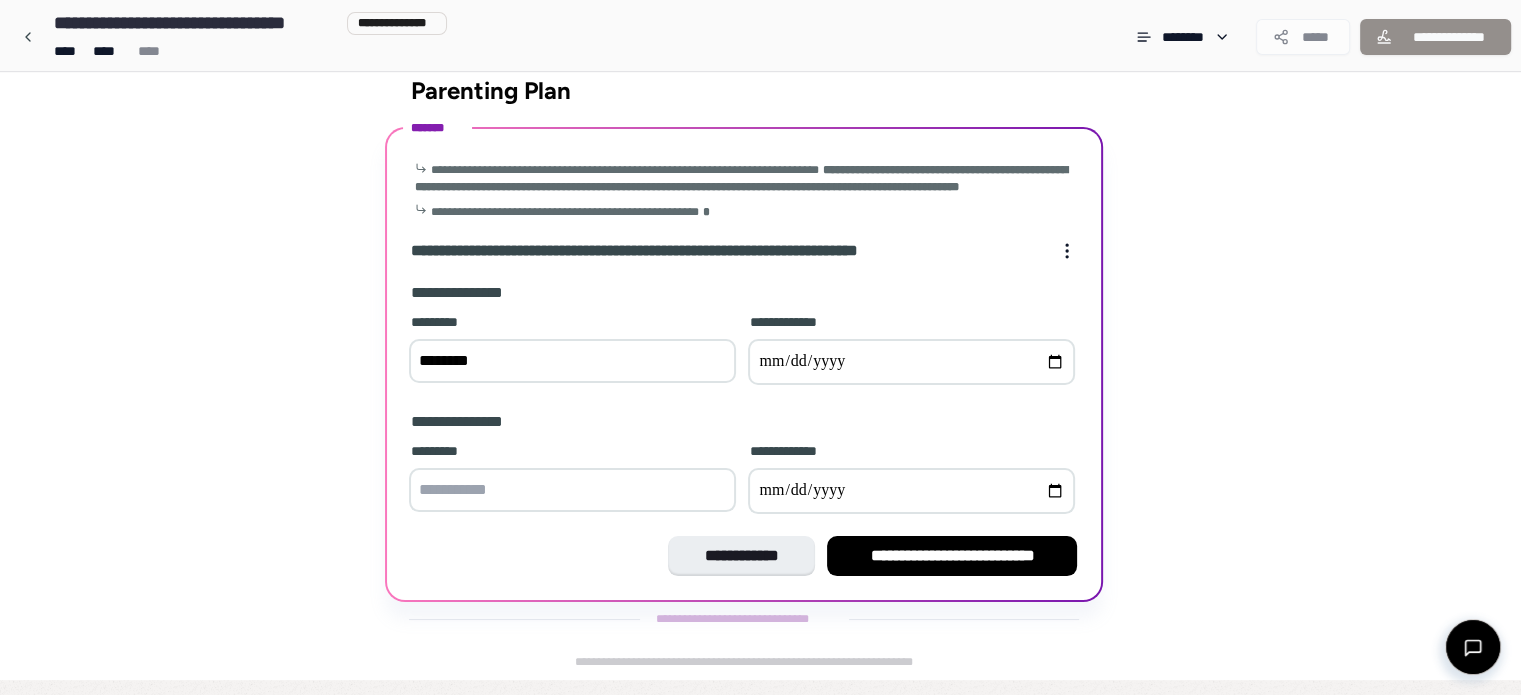click at bounding box center [911, 362] 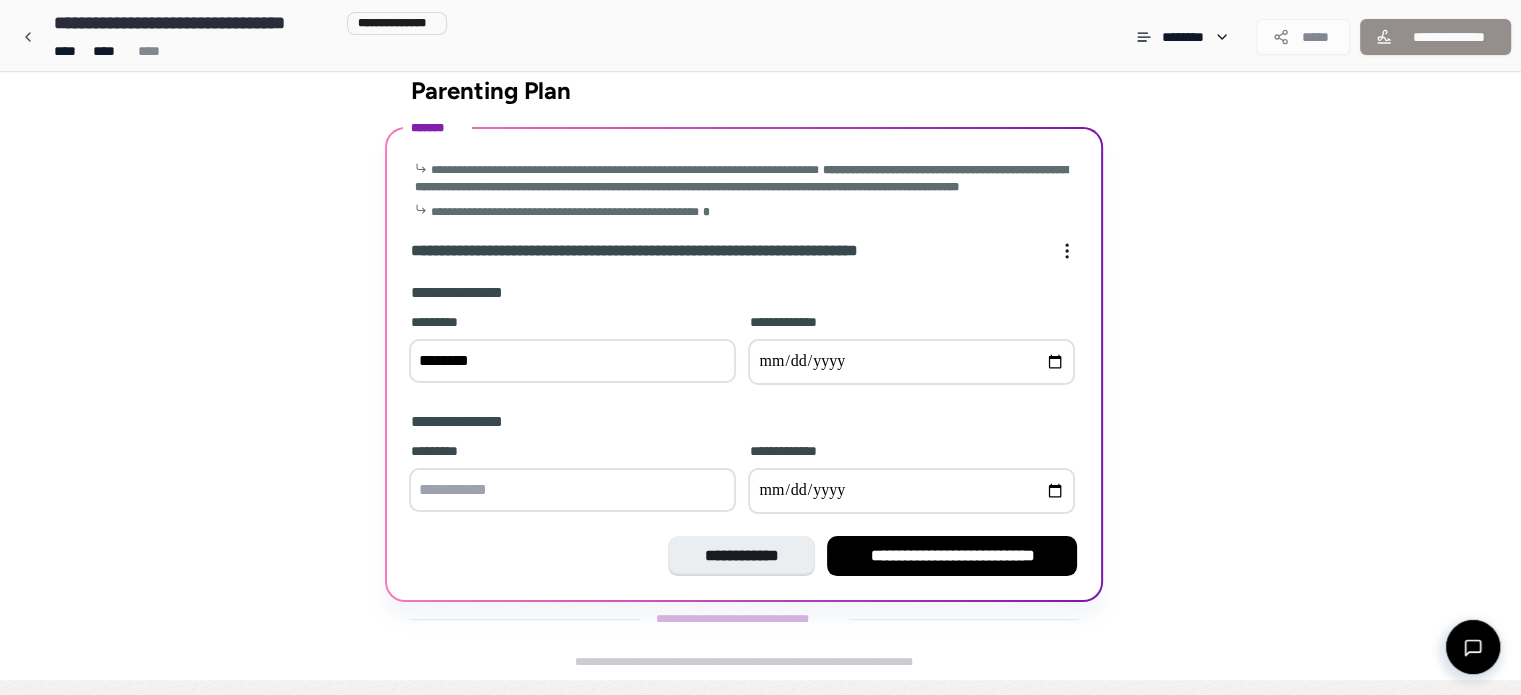 click on "********" at bounding box center (572, 361) 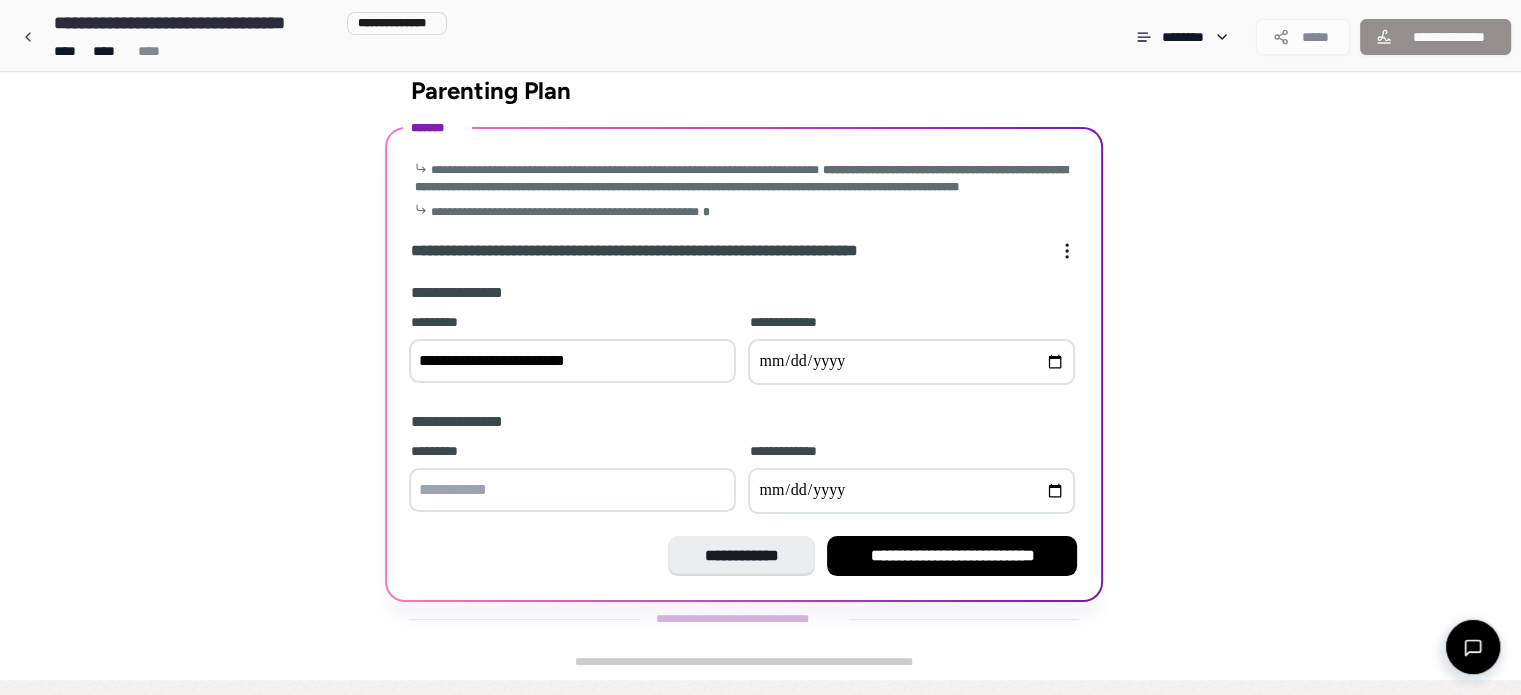 type on "**********" 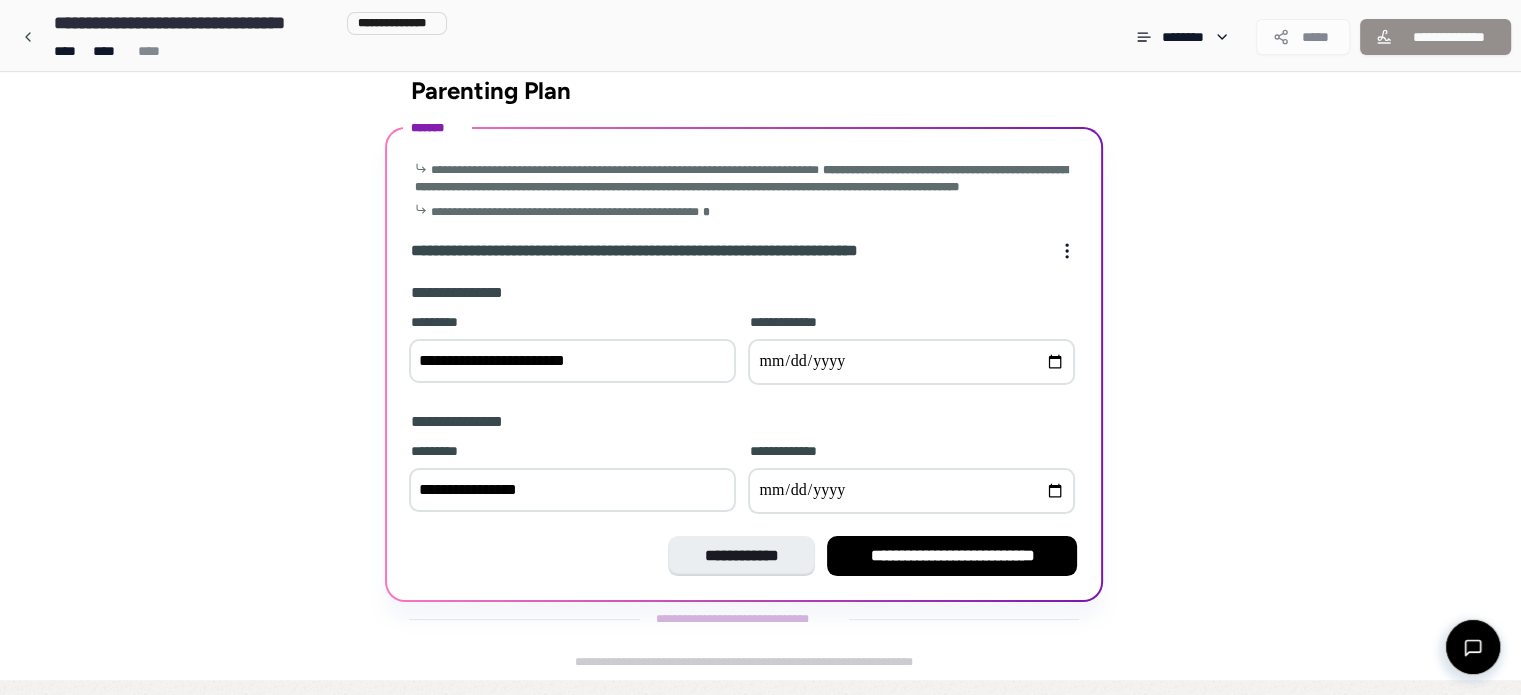 type on "**********" 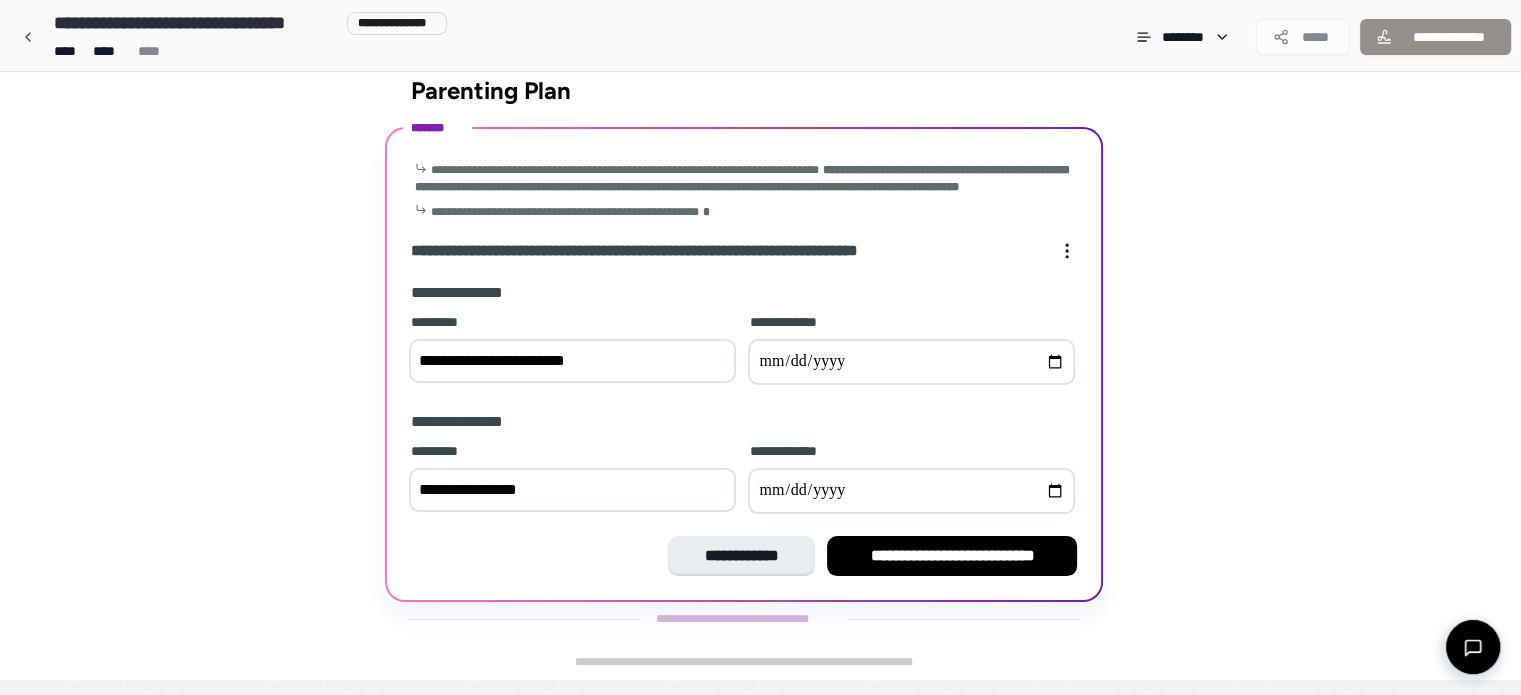 click on "**********" at bounding box center (911, 362) 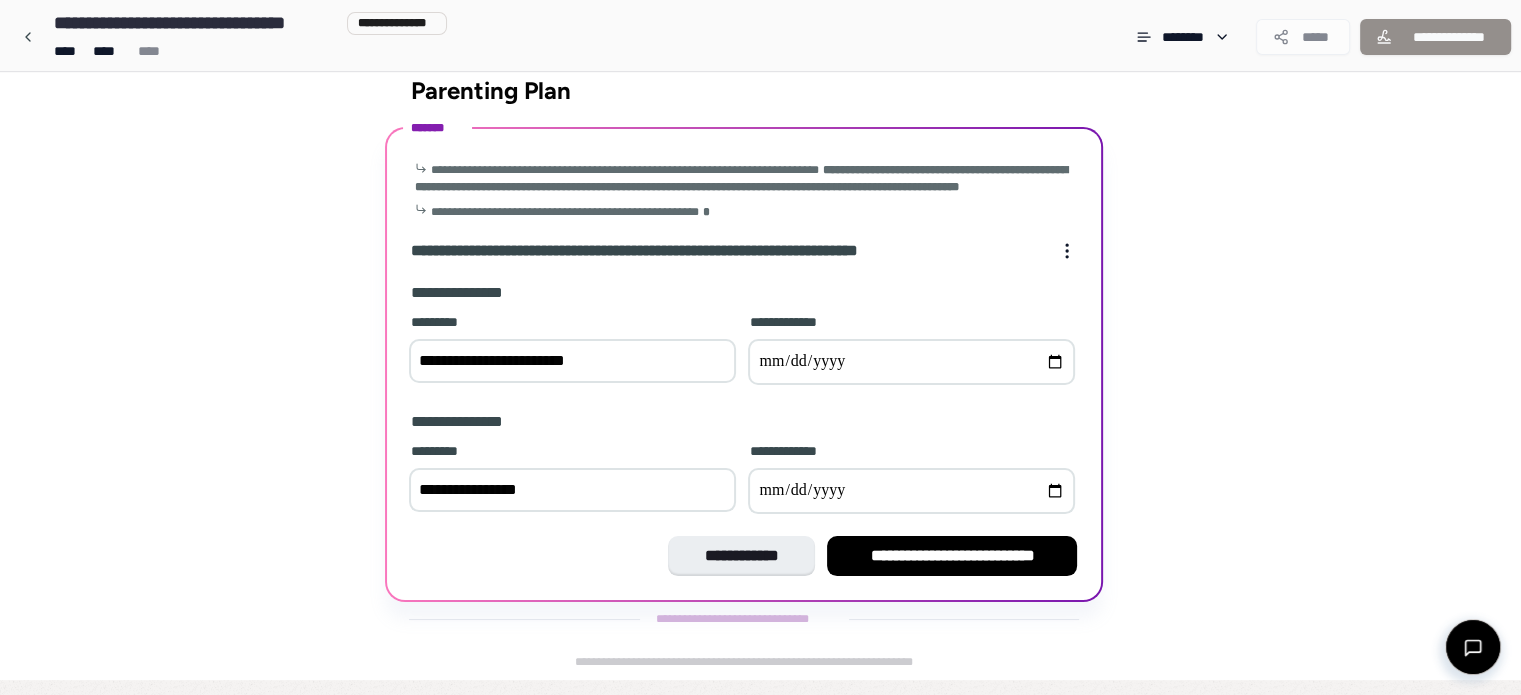 click at bounding box center [911, 491] 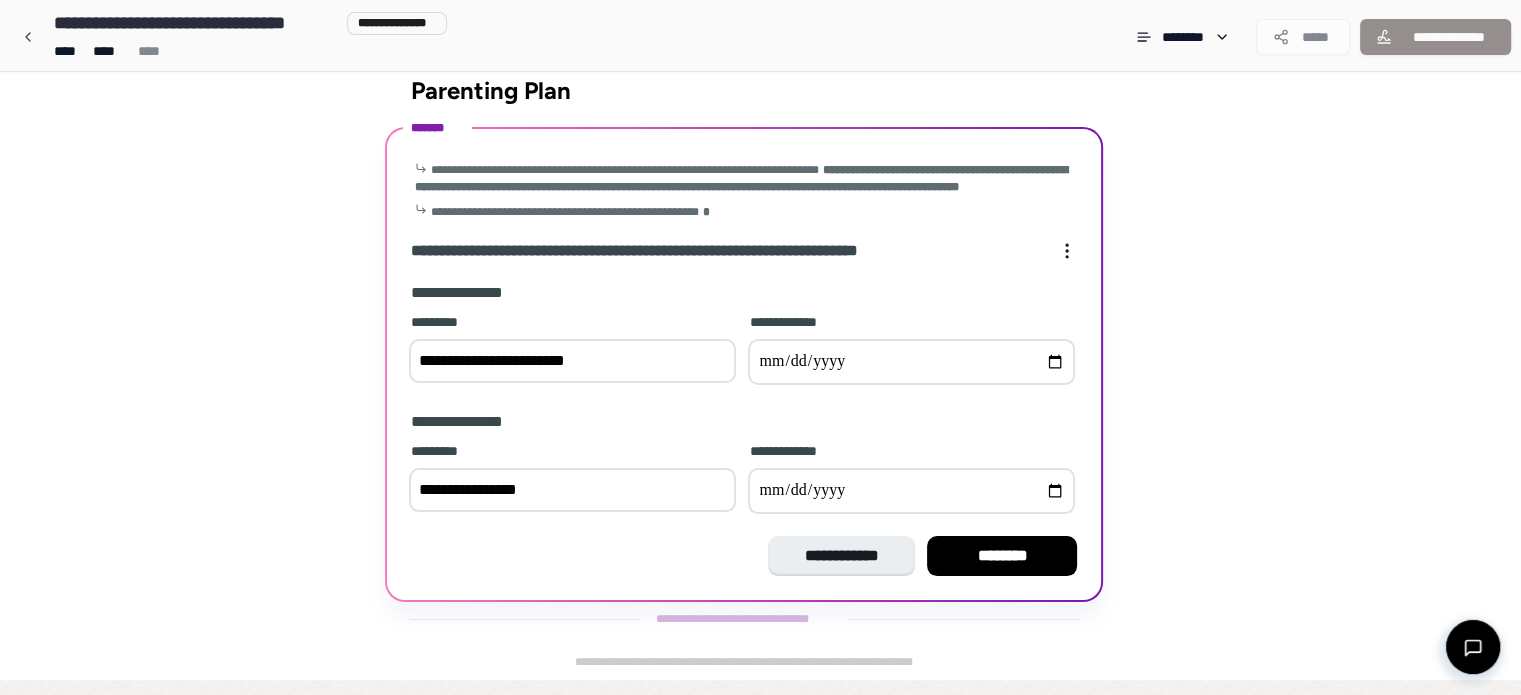 click on "**********" at bounding box center [911, 491] 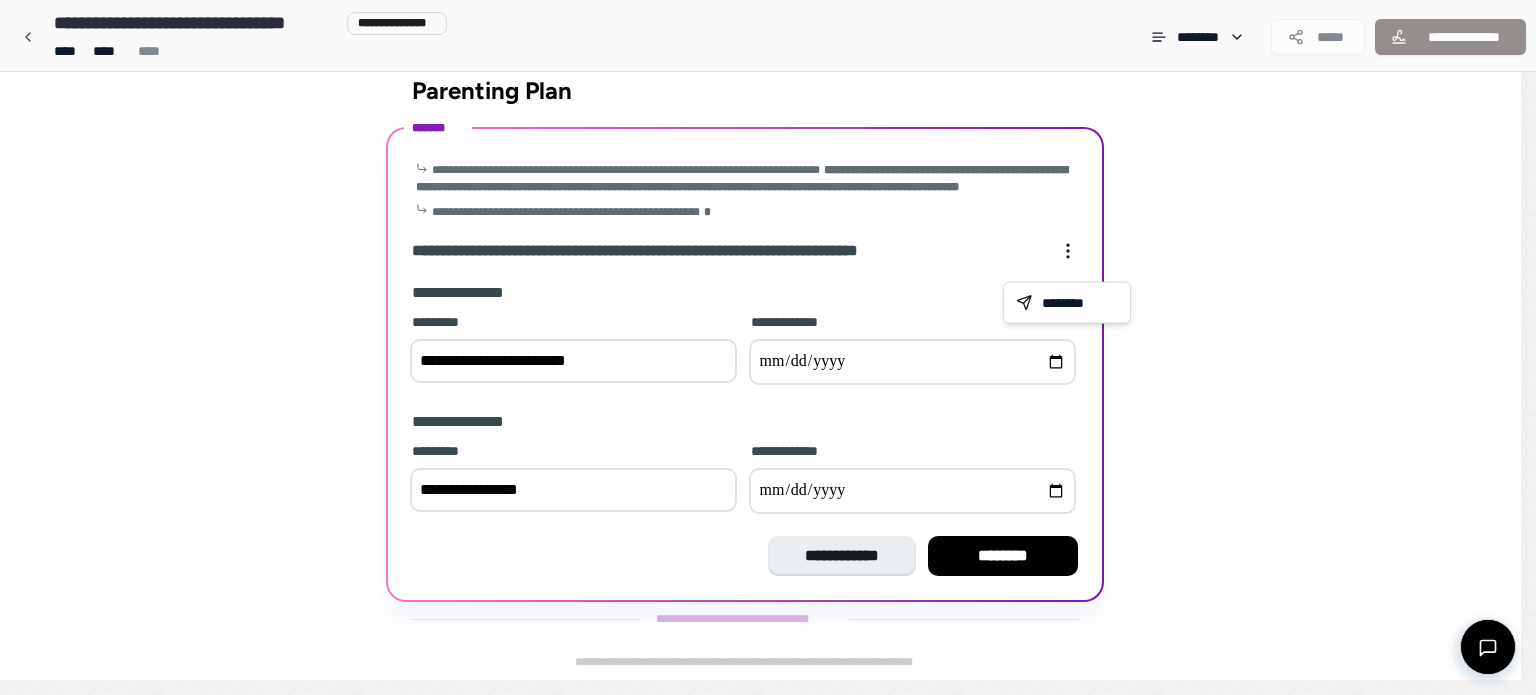 click on "**********" at bounding box center [768, 334] 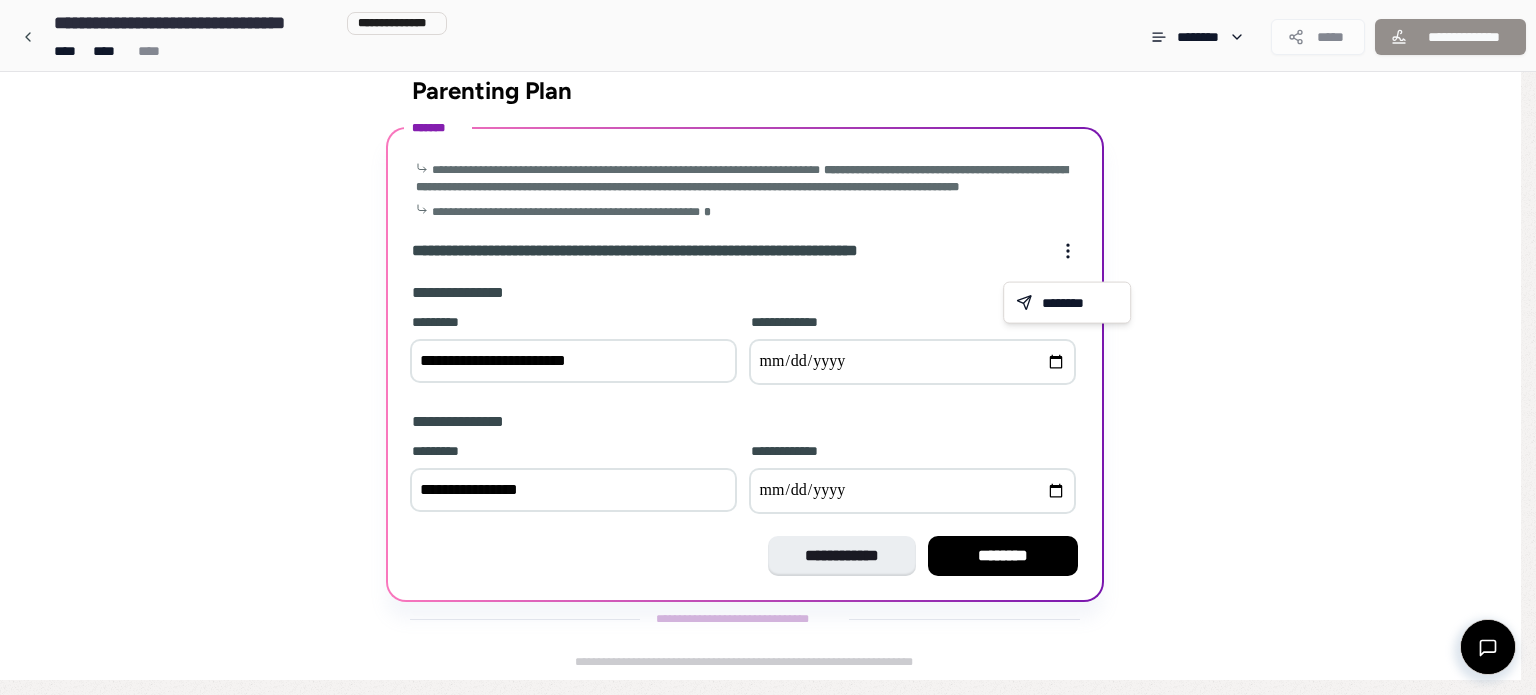 click on "**********" at bounding box center (768, 334) 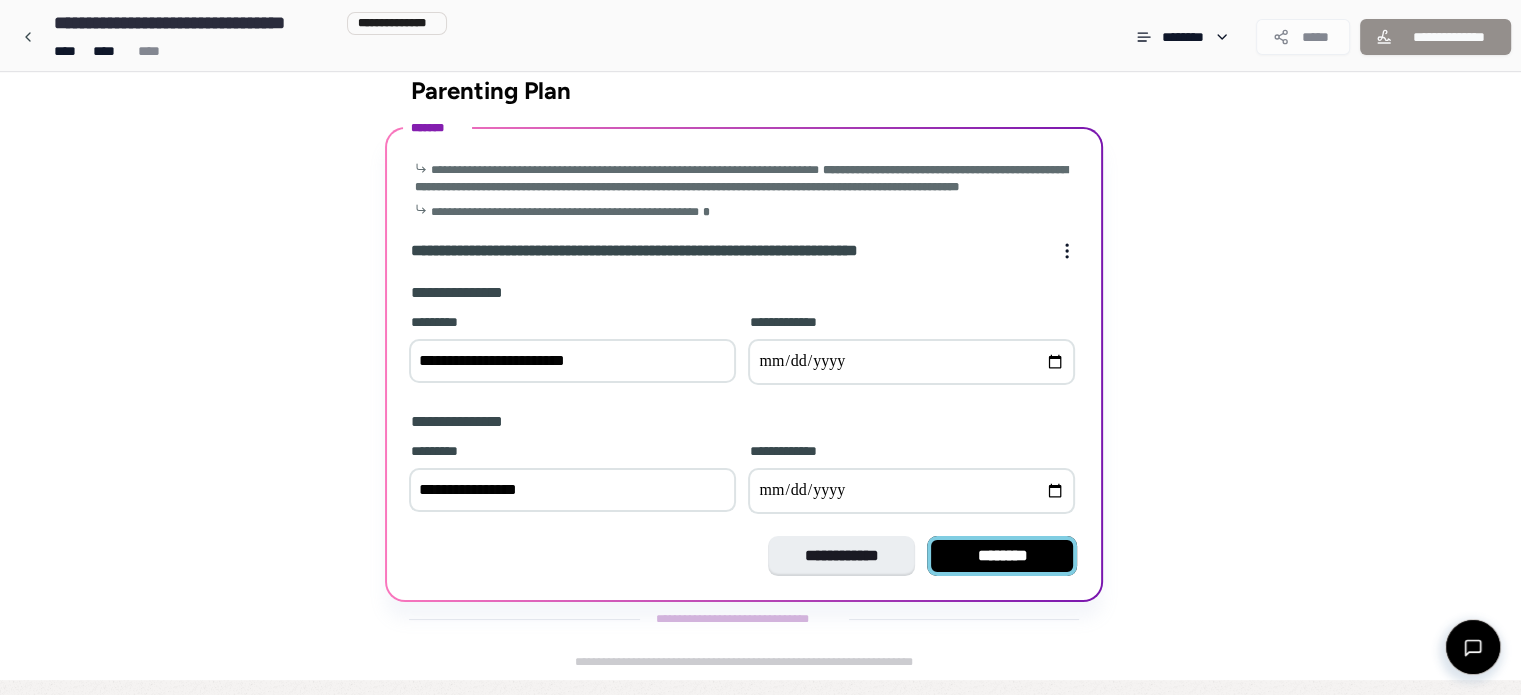 click on "********" at bounding box center [1002, 556] 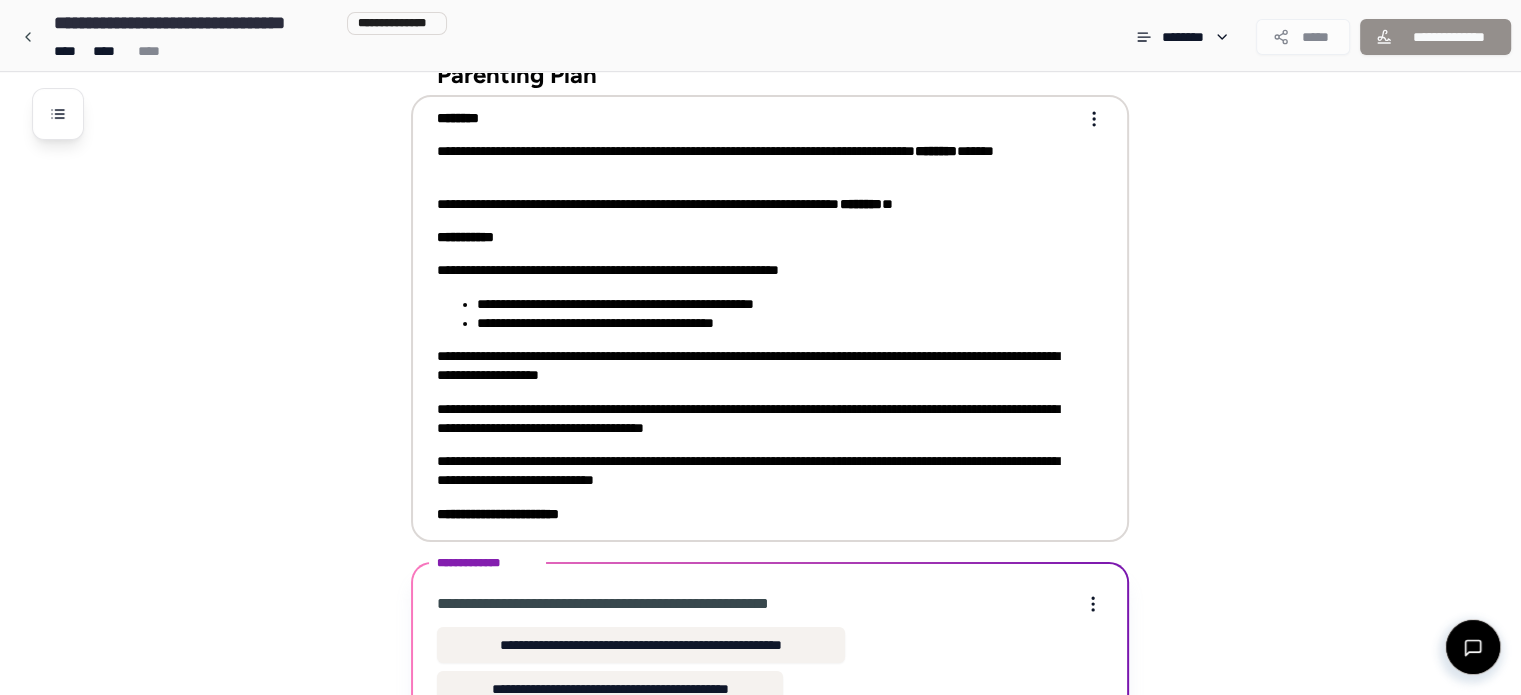 scroll, scrollTop: 201, scrollLeft: 0, axis: vertical 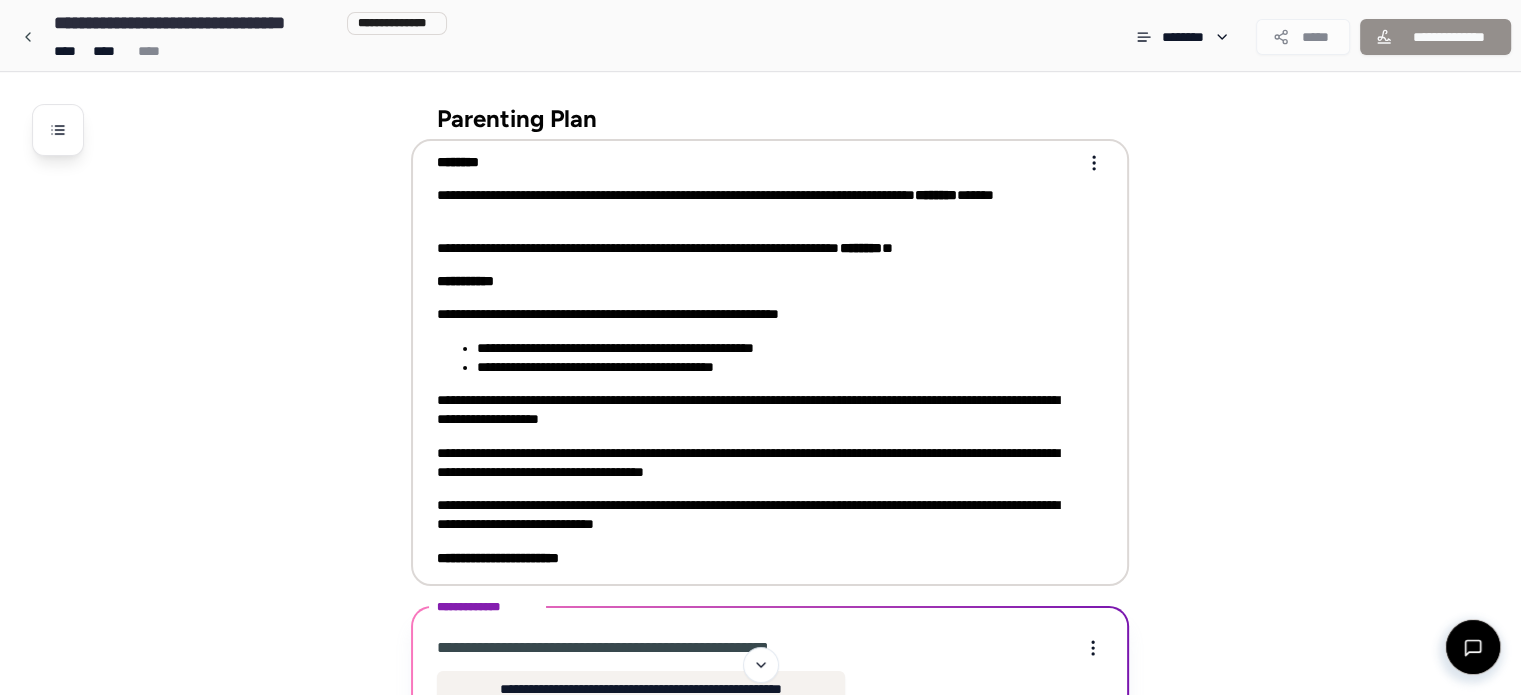 click on "**********" at bounding box center (756, 410) 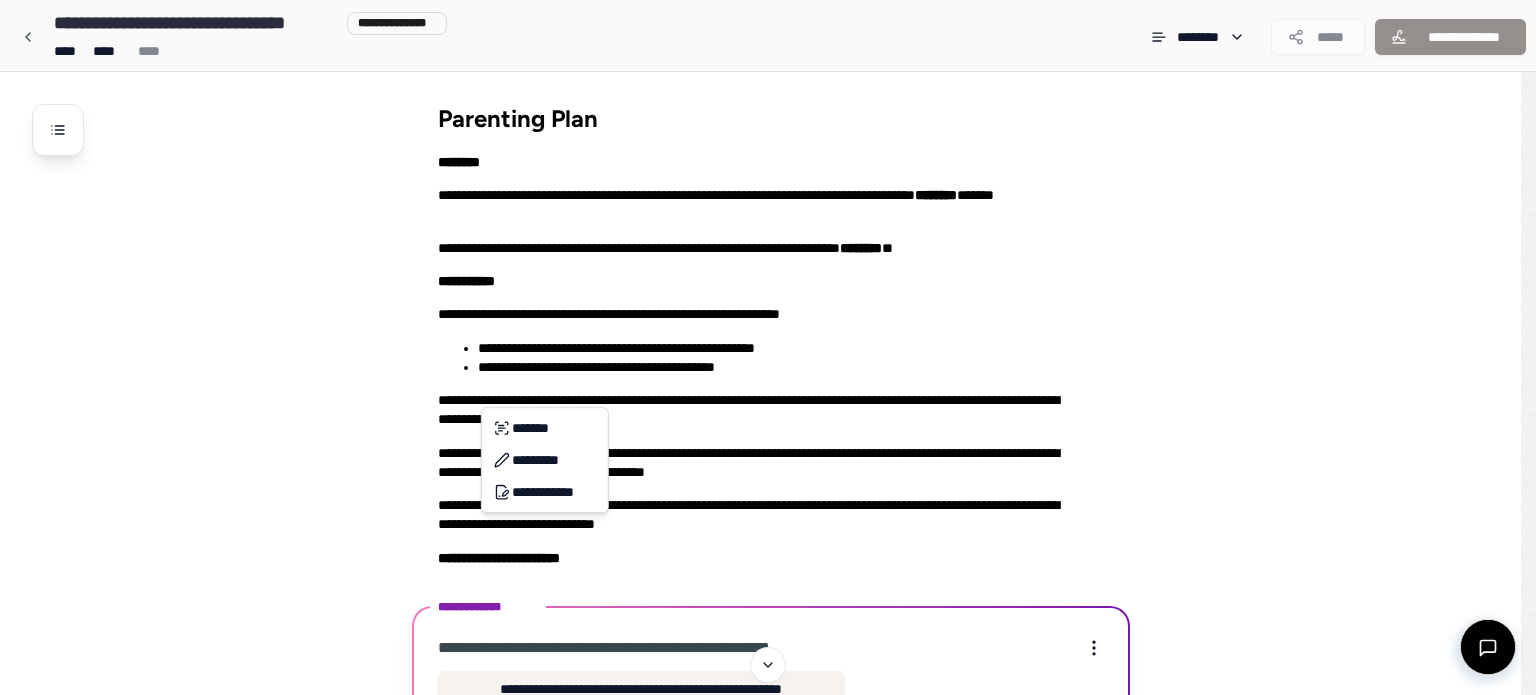 click on "**********" at bounding box center (768, 448) 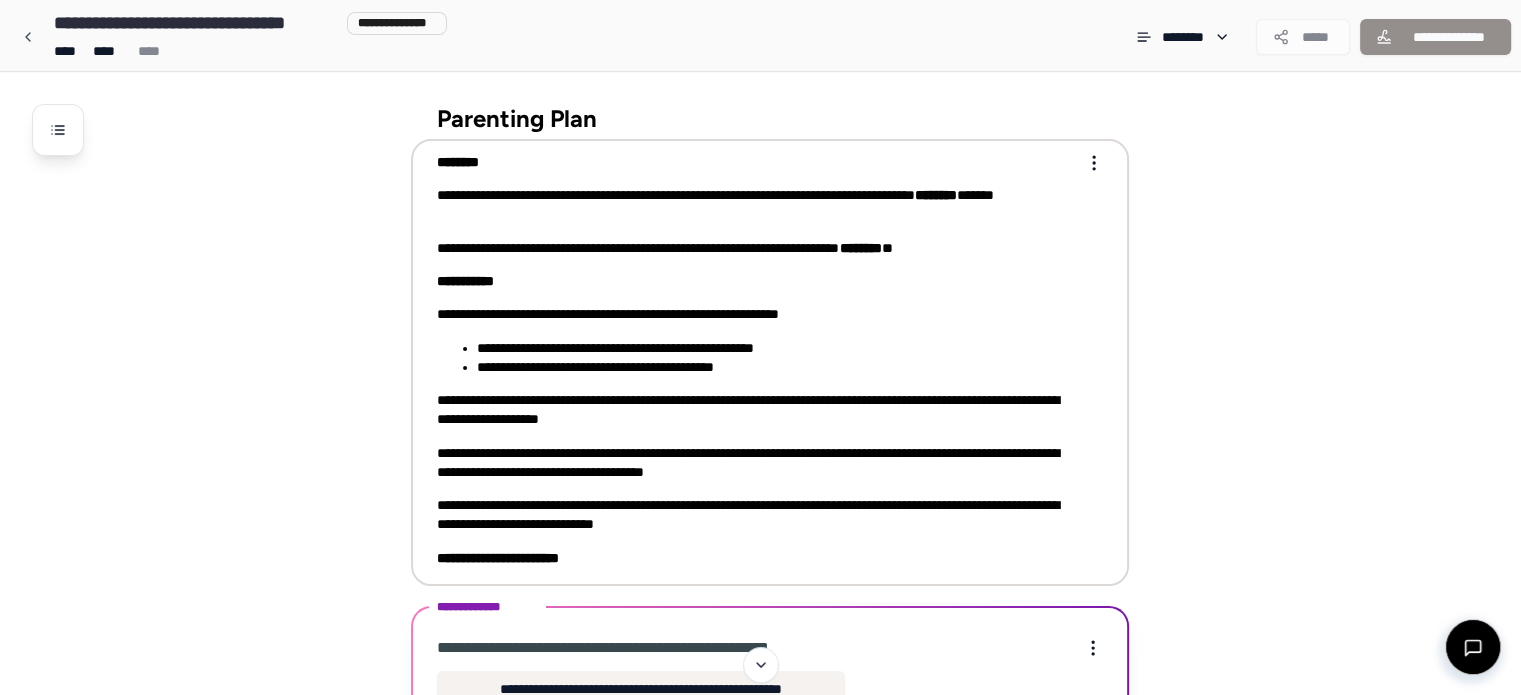 click at bounding box center (1090, 163) 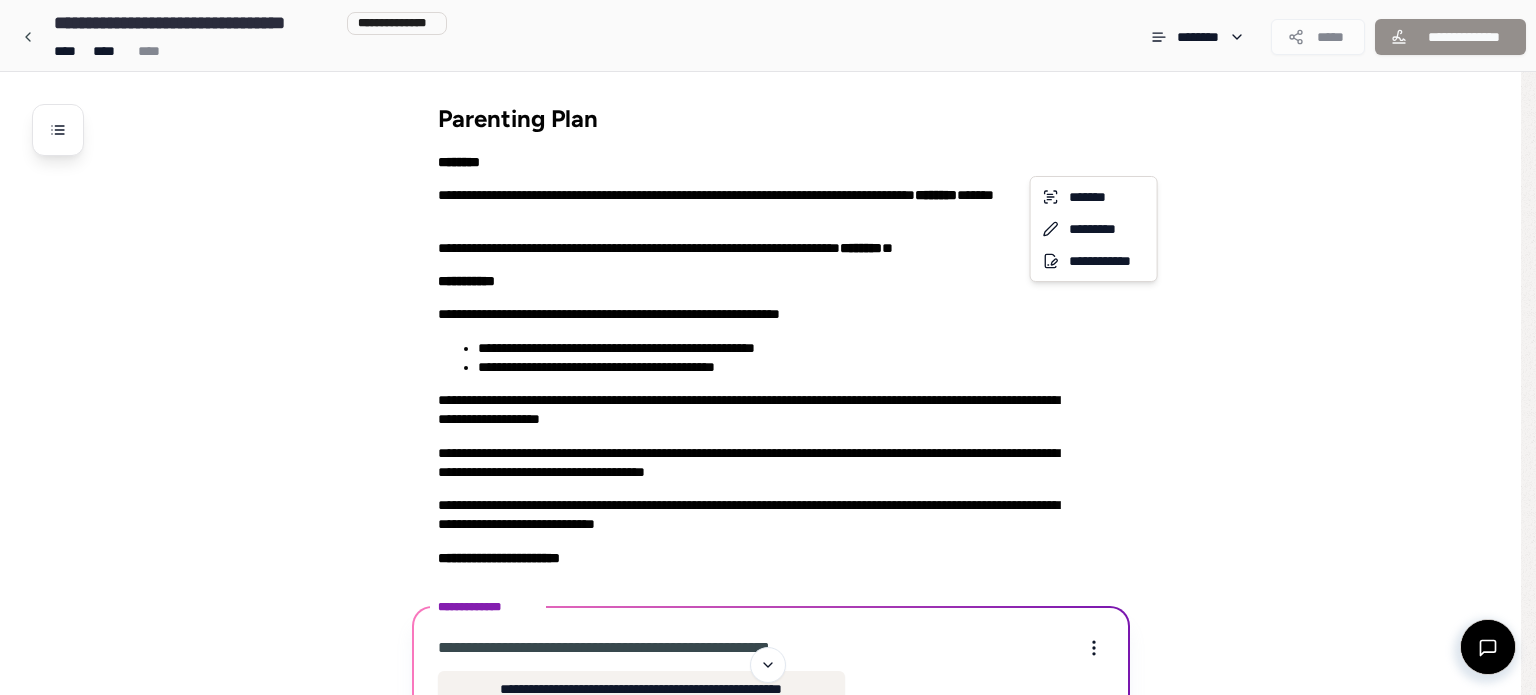 click on "**********" at bounding box center [768, 448] 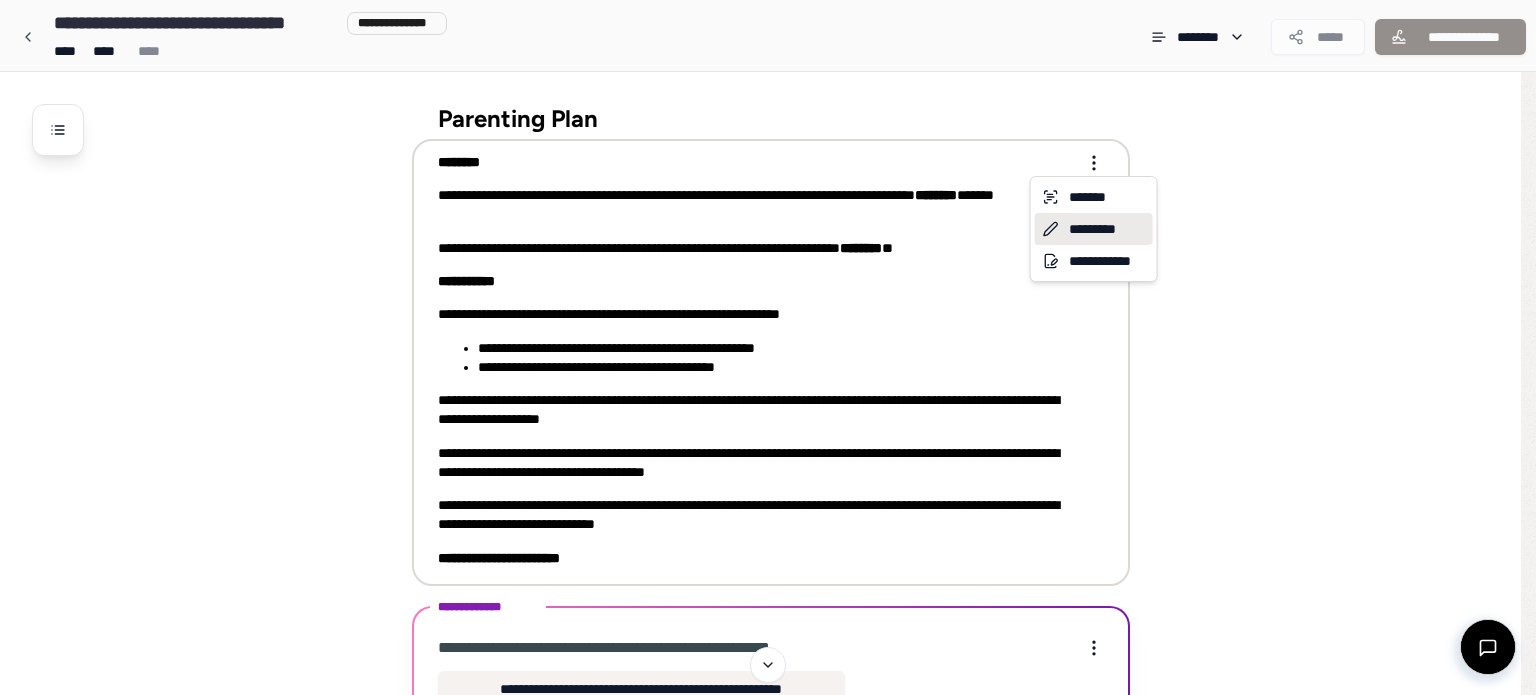 click on "*********" at bounding box center (1094, 229) 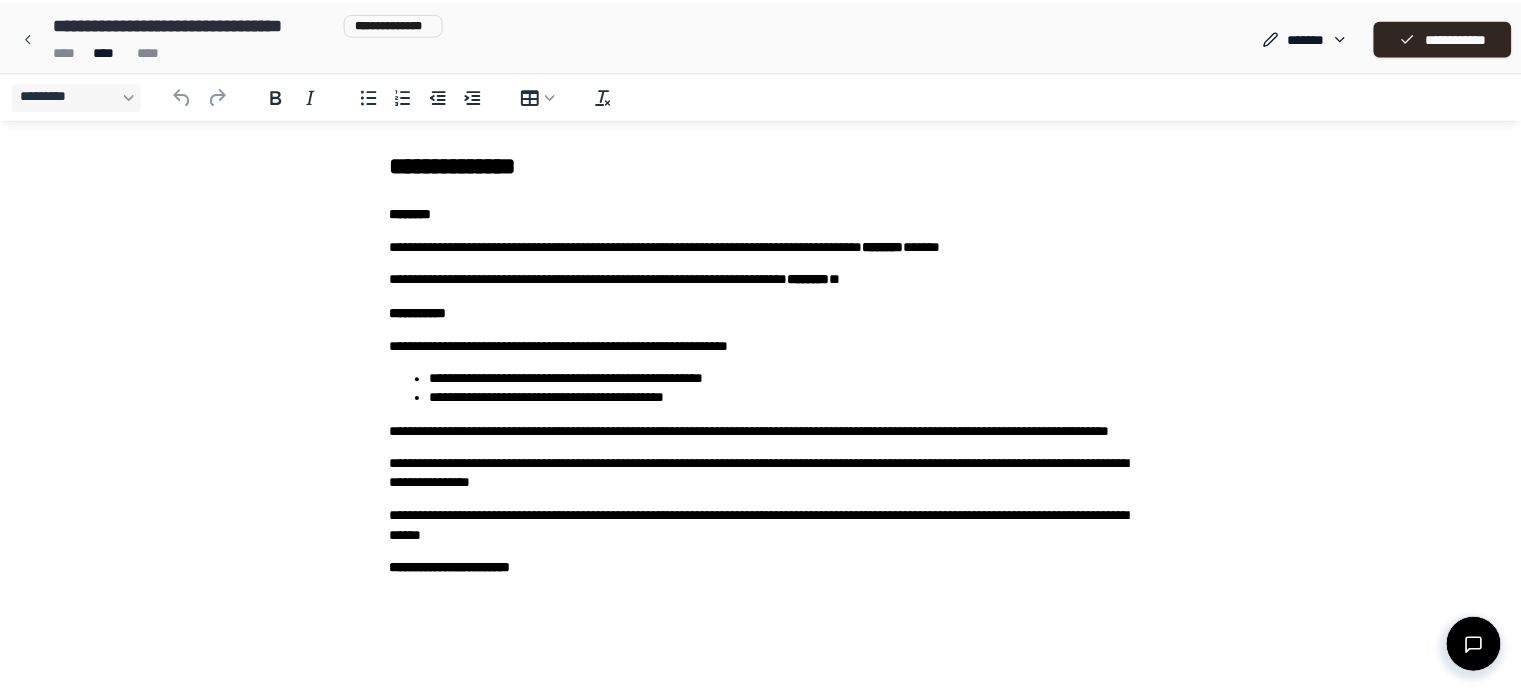 scroll, scrollTop: 0, scrollLeft: 0, axis: both 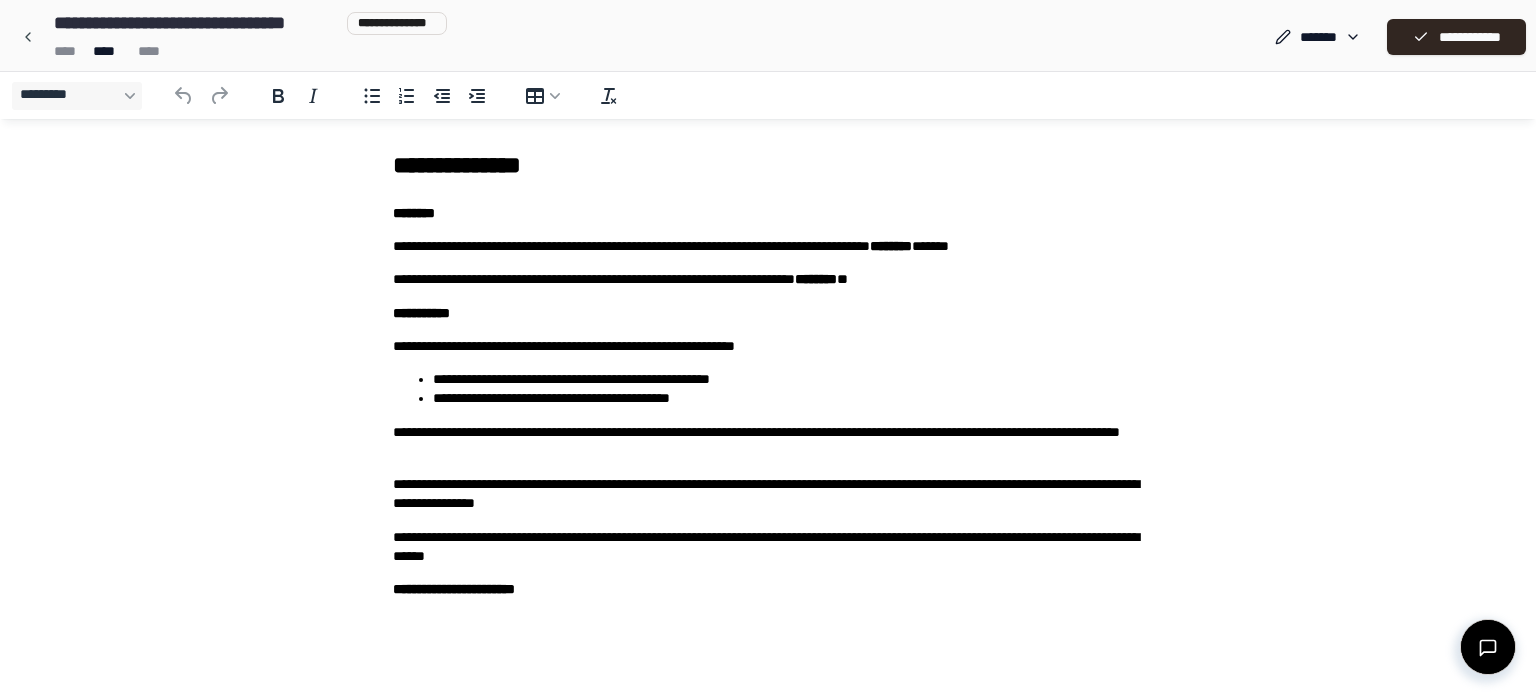 click on "**********" at bounding box center [768, 442] 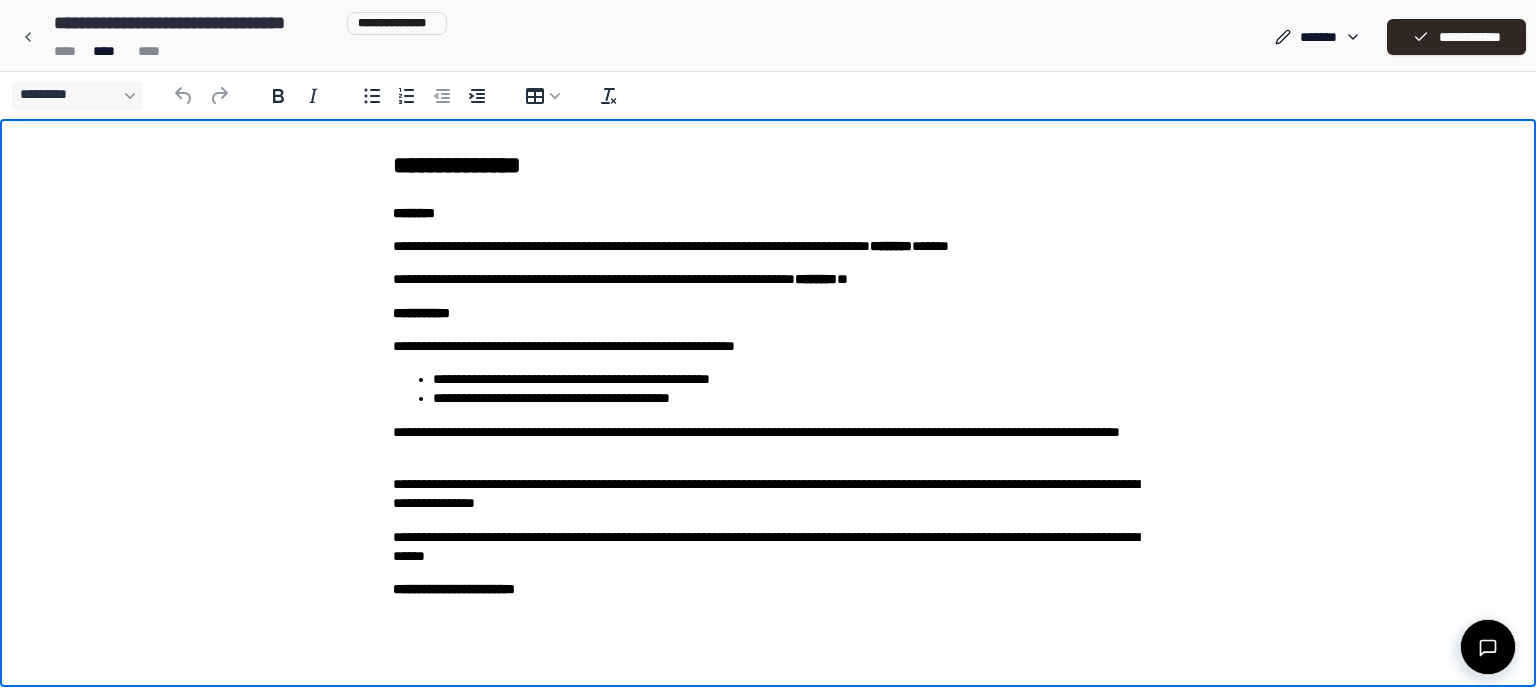 type 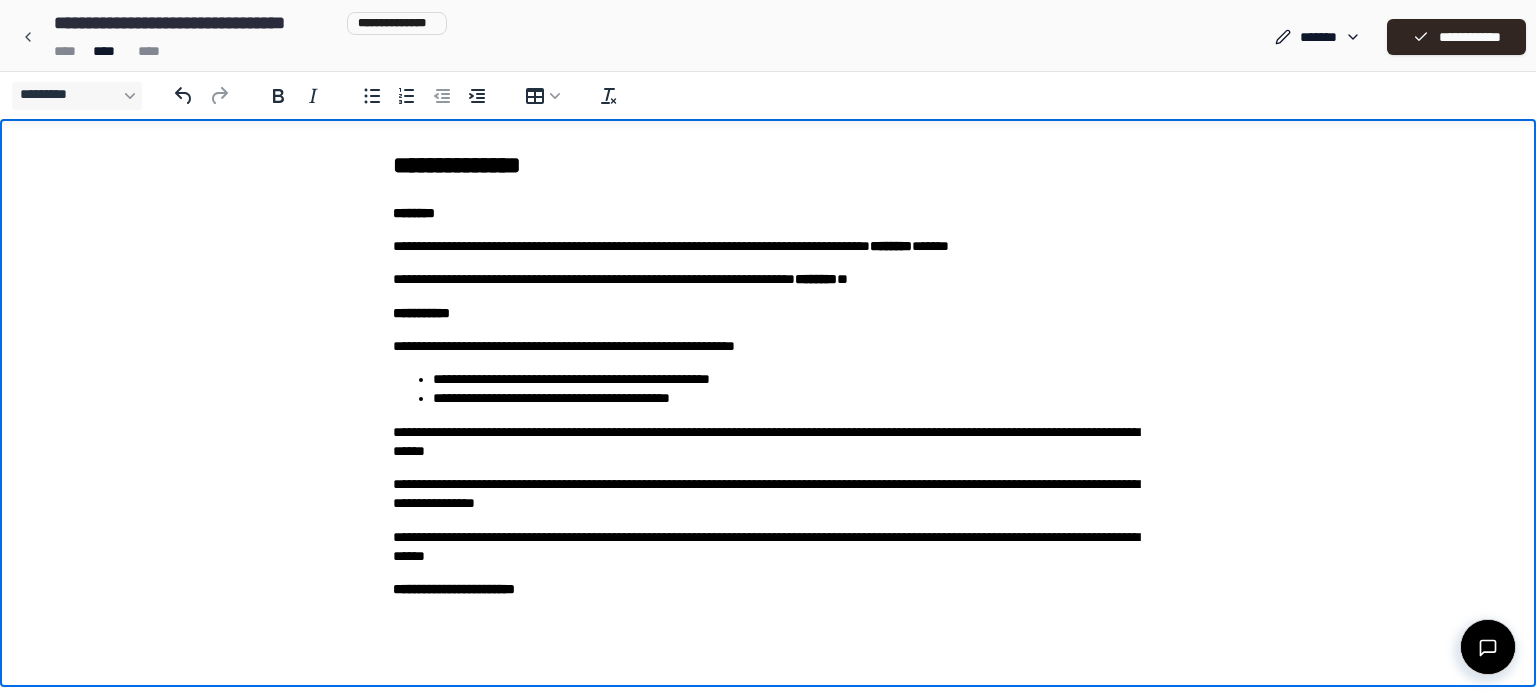 click on "**********" at bounding box center (768, 442) 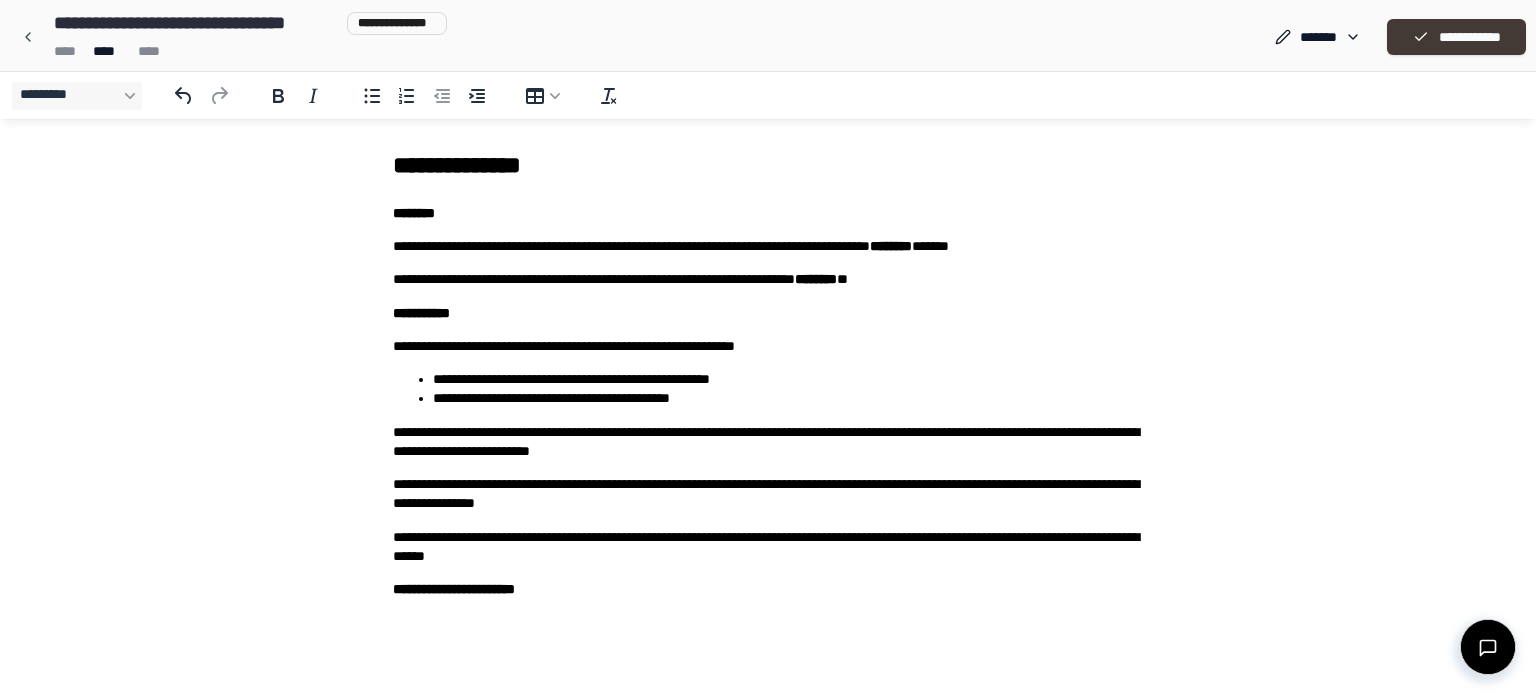 click on "**********" at bounding box center (1456, 37) 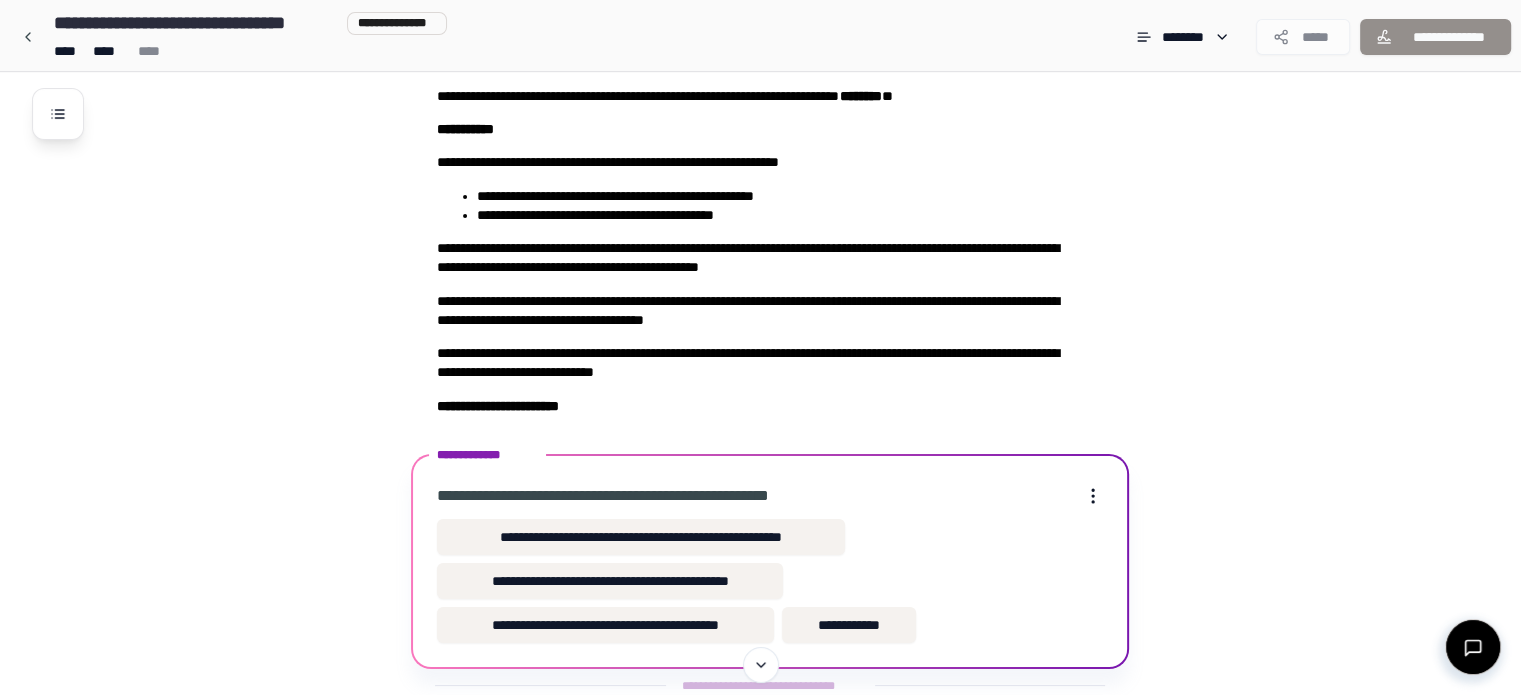 scroll, scrollTop: 201, scrollLeft: 0, axis: vertical 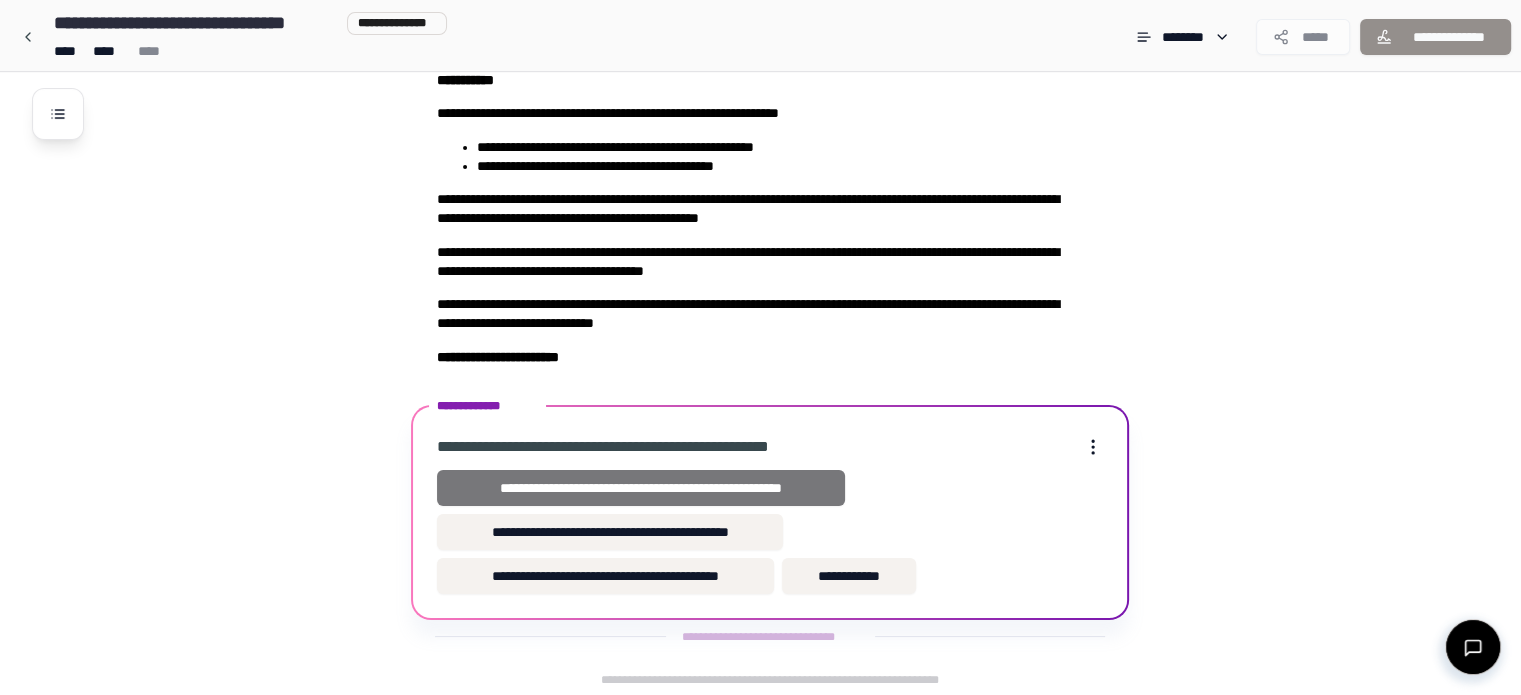 click on "**********" at bounding box center (640, 488) 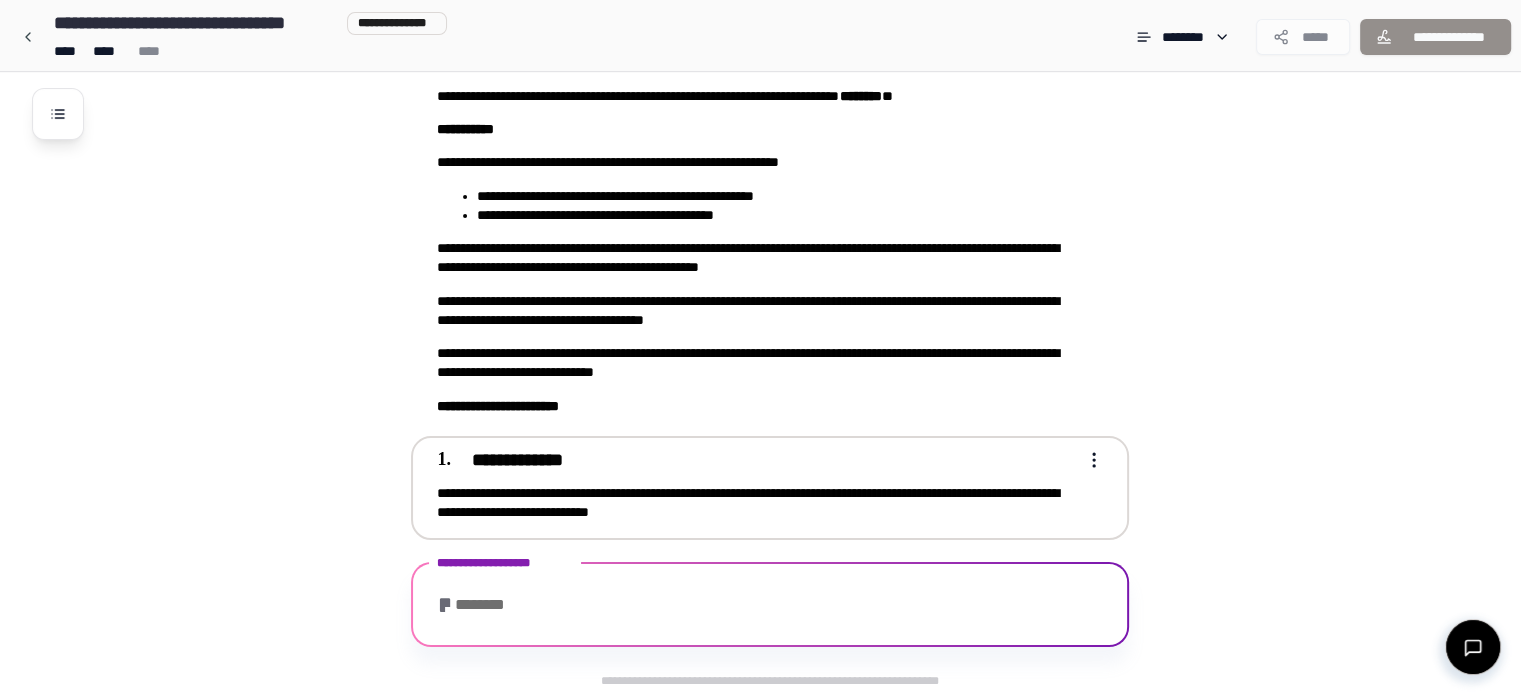 scroll, scrollTop: 265, scrollLeft: 0, axis: vertical 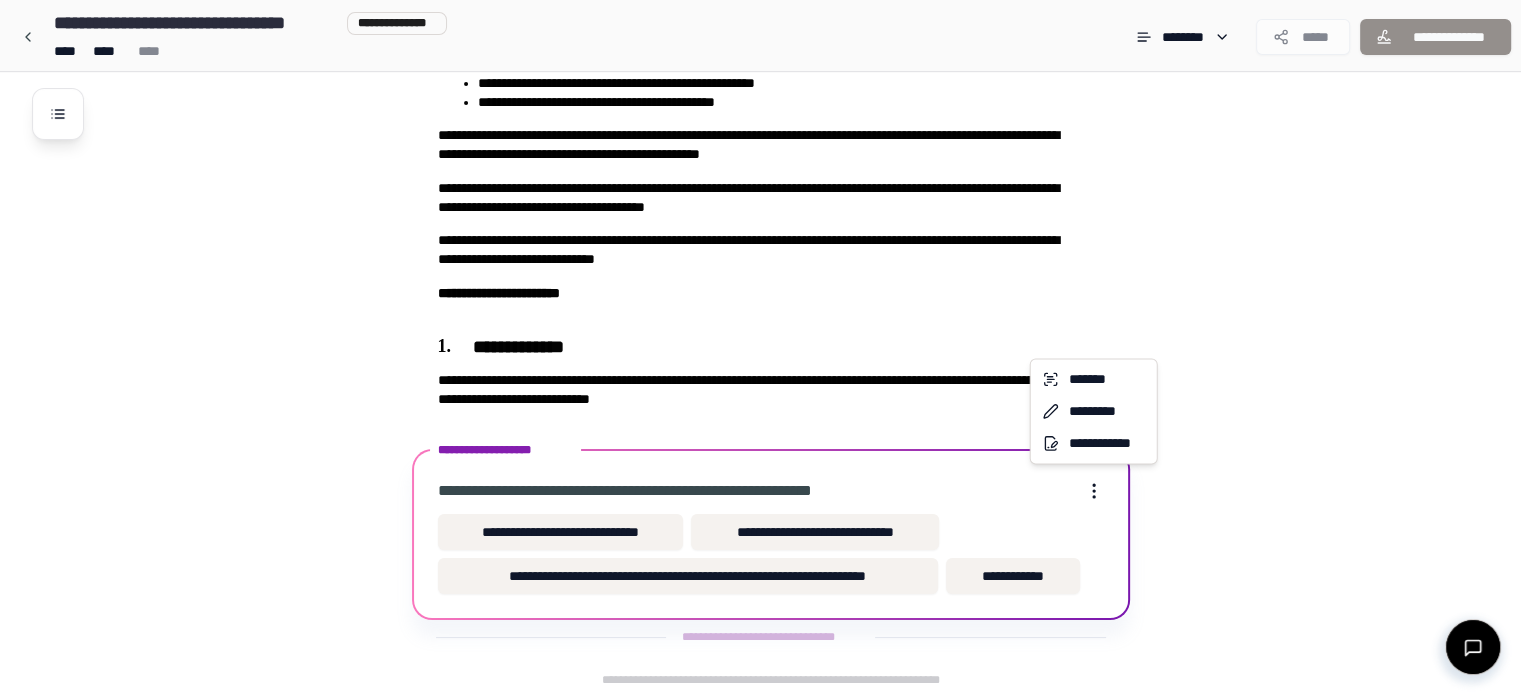 click on "**********" at bounding box center (768, 215) 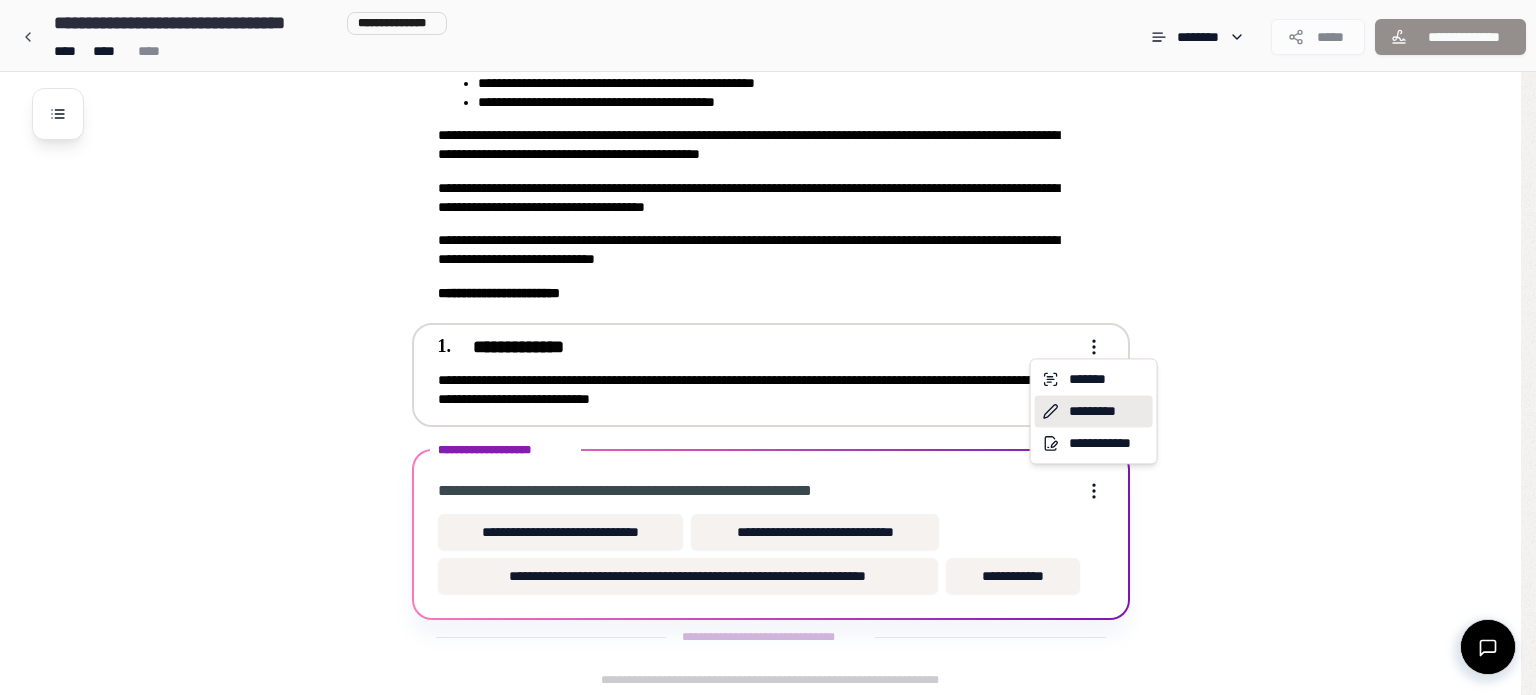 click on "*********" at bounding box center (1094, 411) 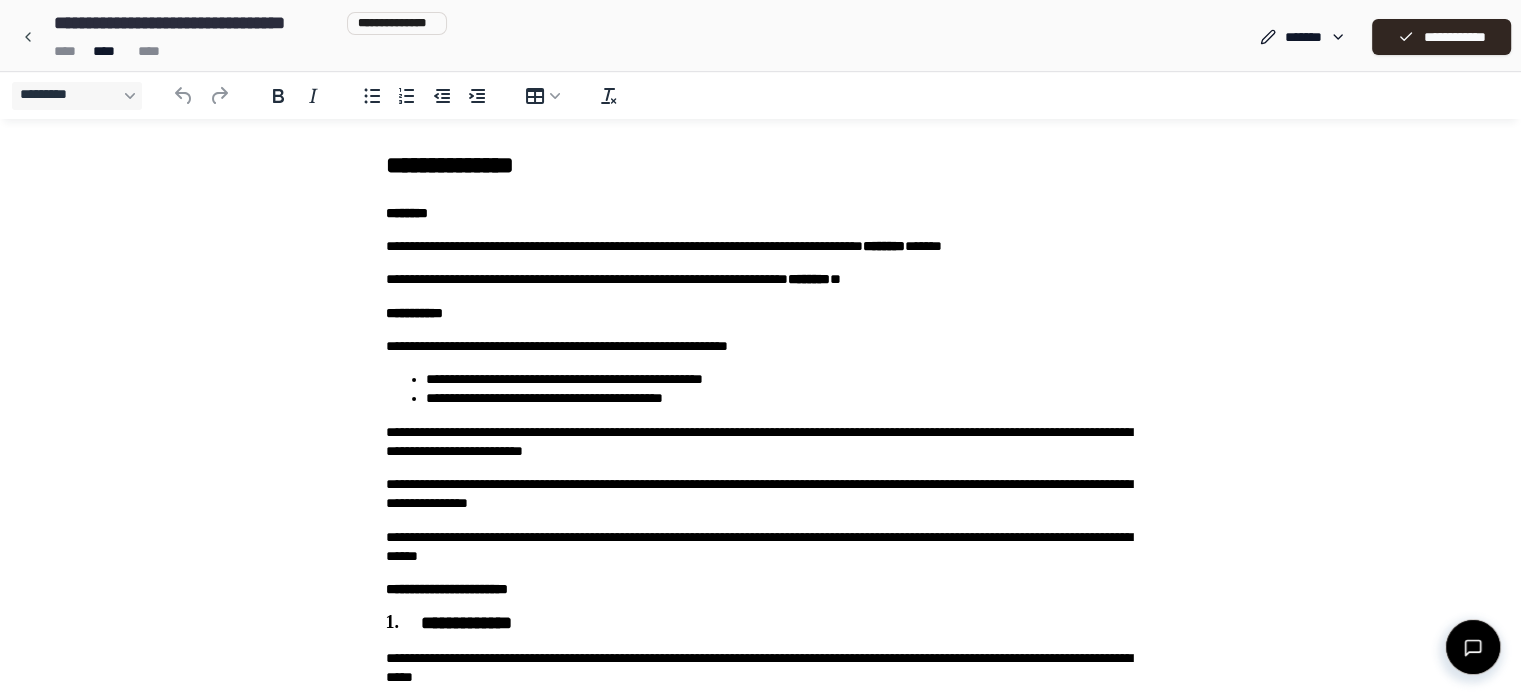 scroll, scrollTop: 0, scrollLeft: 0, axis: both 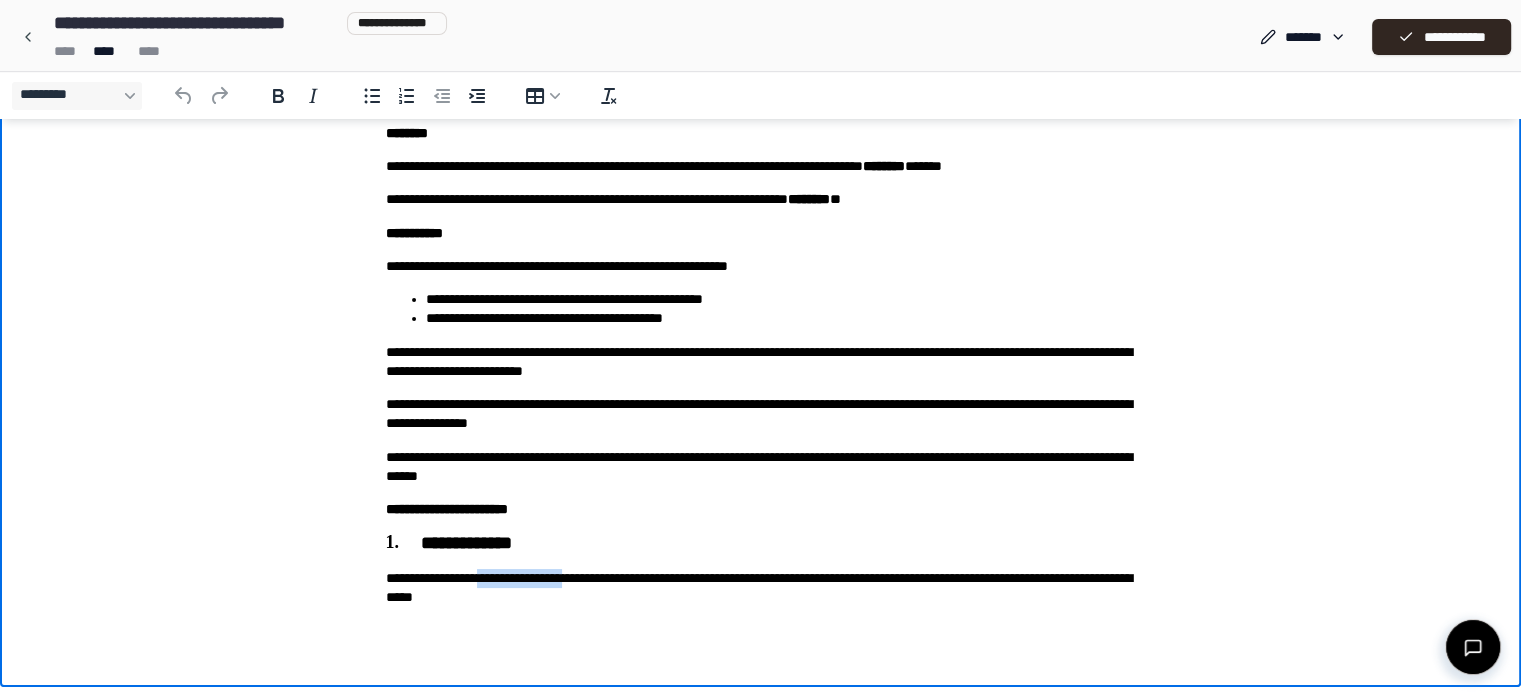 drag, startPoint x: 492, startPoint y: 579, endPoint x: 592, endPoint y: 575, distance: 100.07997 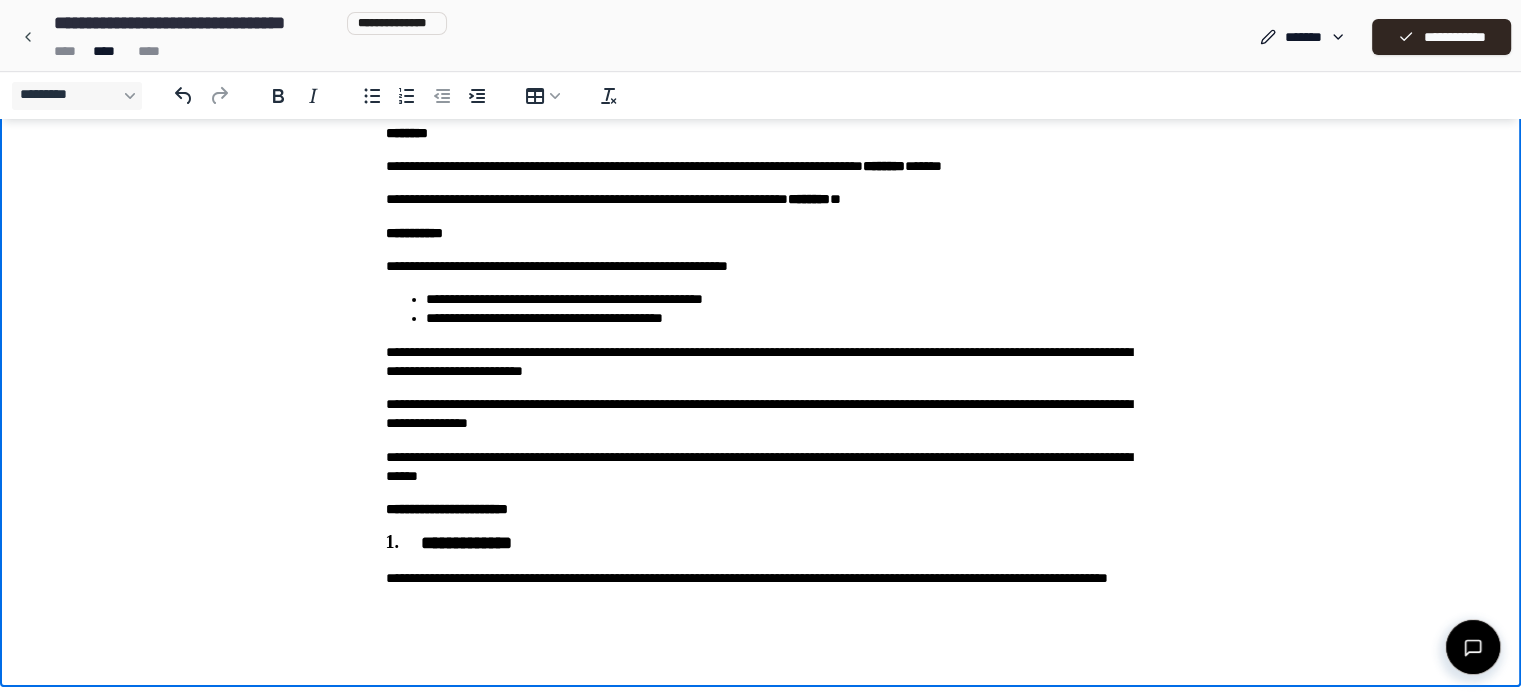 click on "**********" at bounding box center [761, 588] 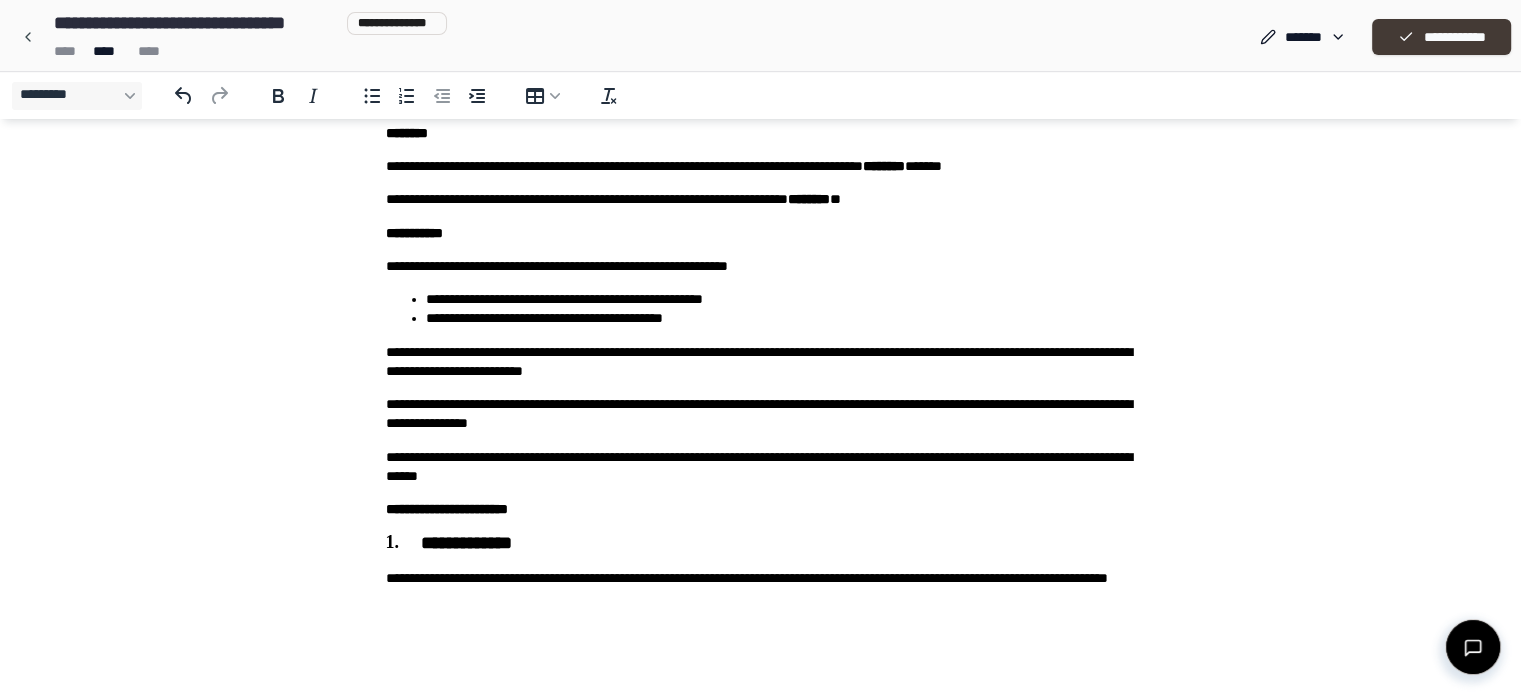 click on "**********" at bounding box center (1441, 37) 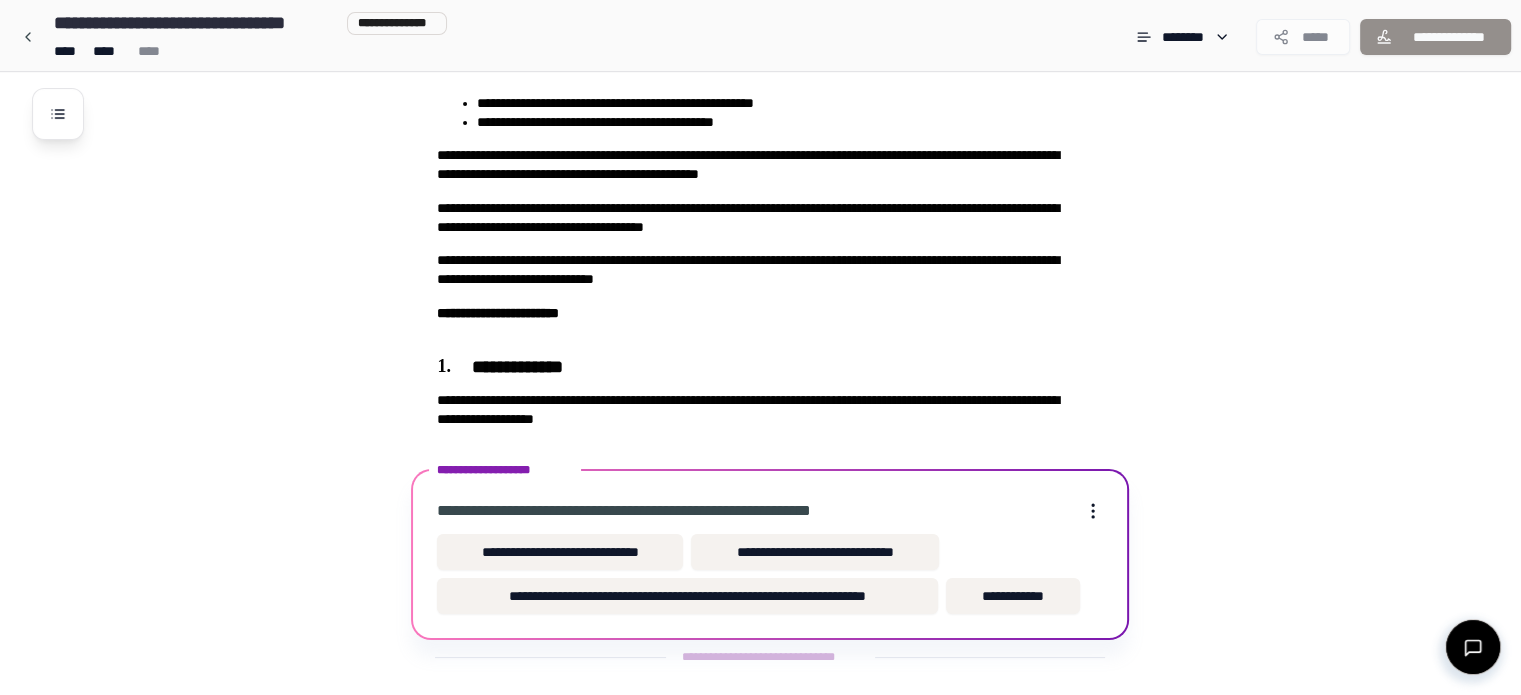 scroll, scrollTop: 265, scrollLeft: 0, axis: vertical 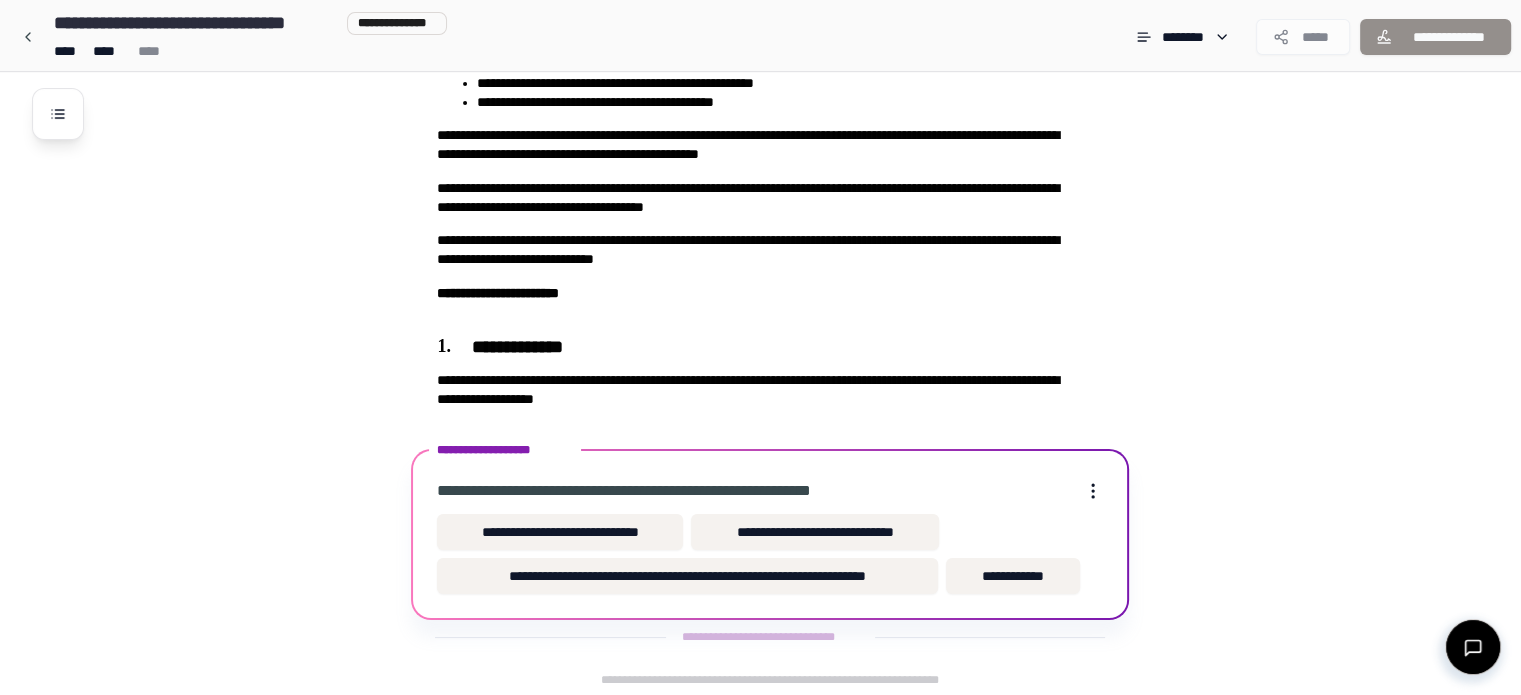 click on "**********" at bounding box center [664, 491] 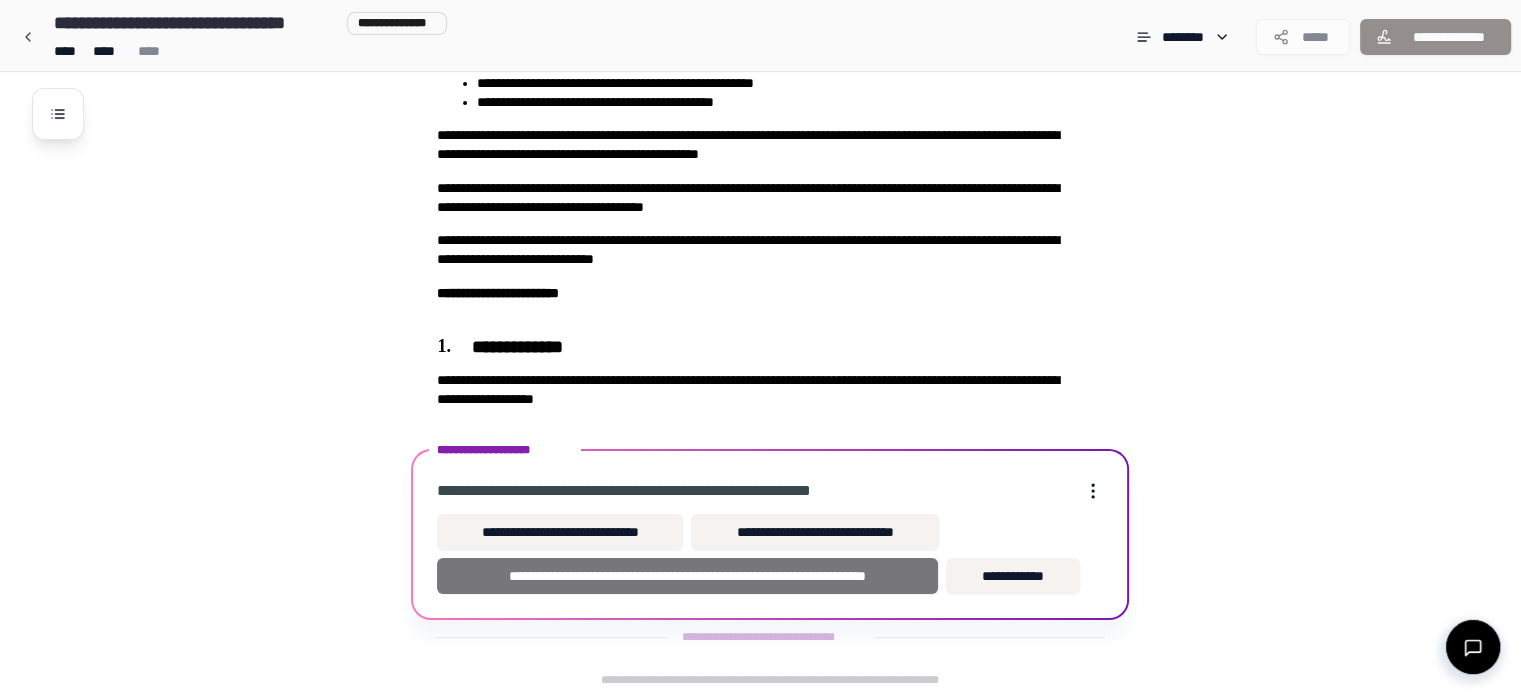 click on "**********" at bounding box center (687, 576) 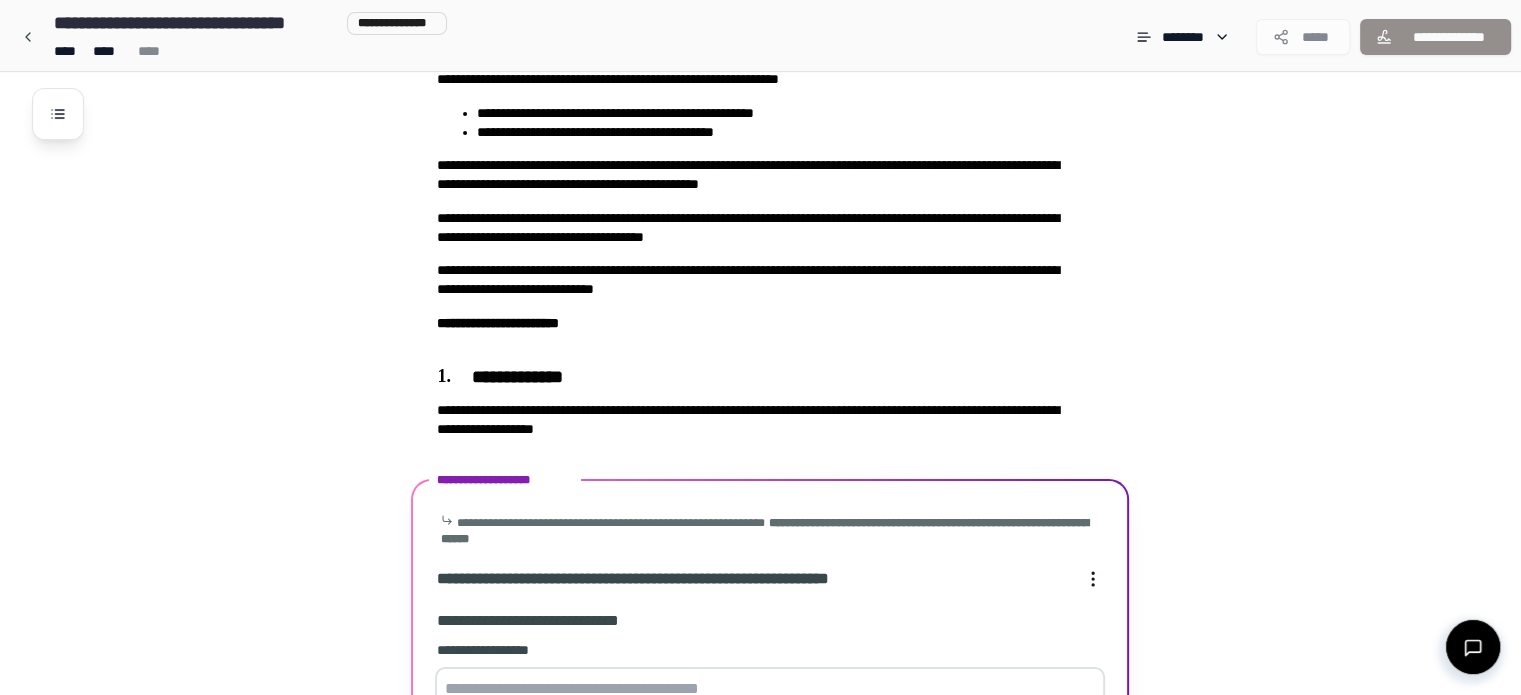 scroll, scrollTop: 799, scrollLeft: 0, axis: vertical 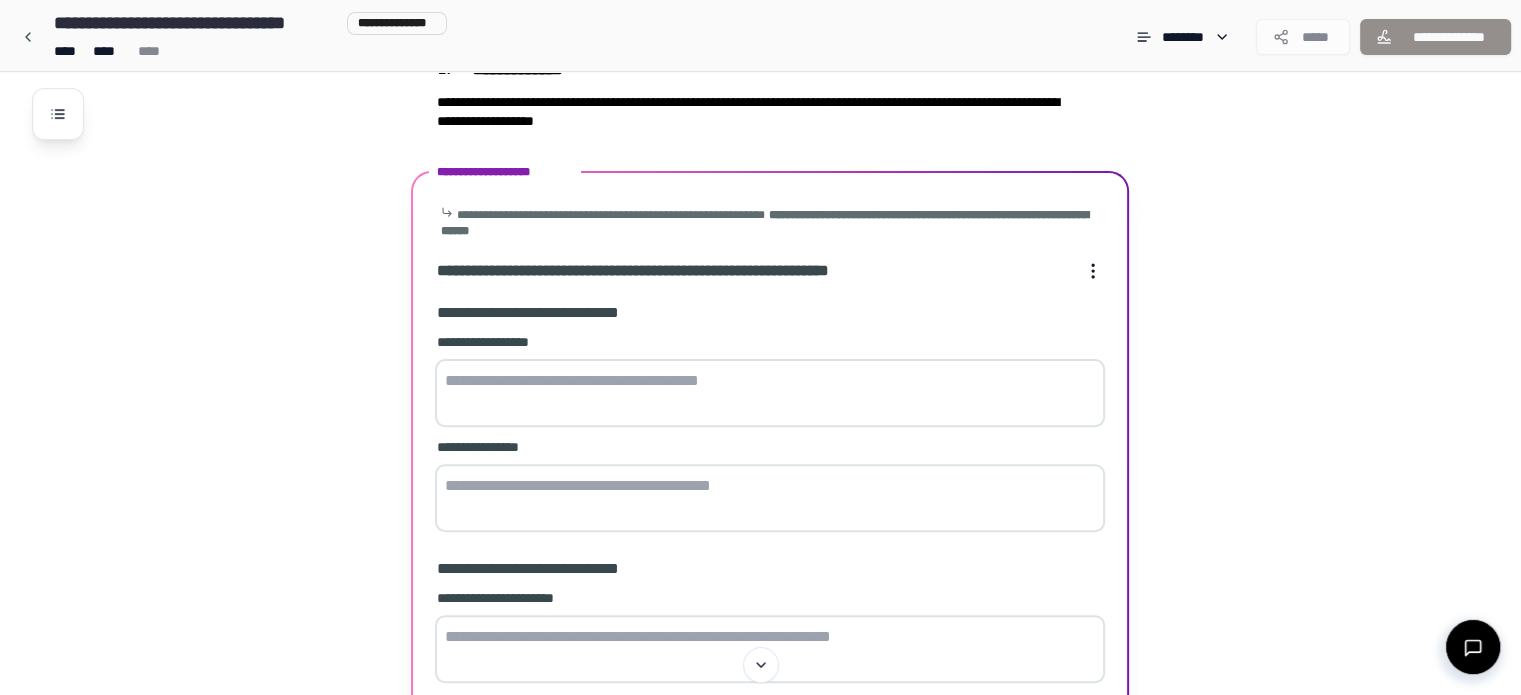 click at bounding box center [770, 393] 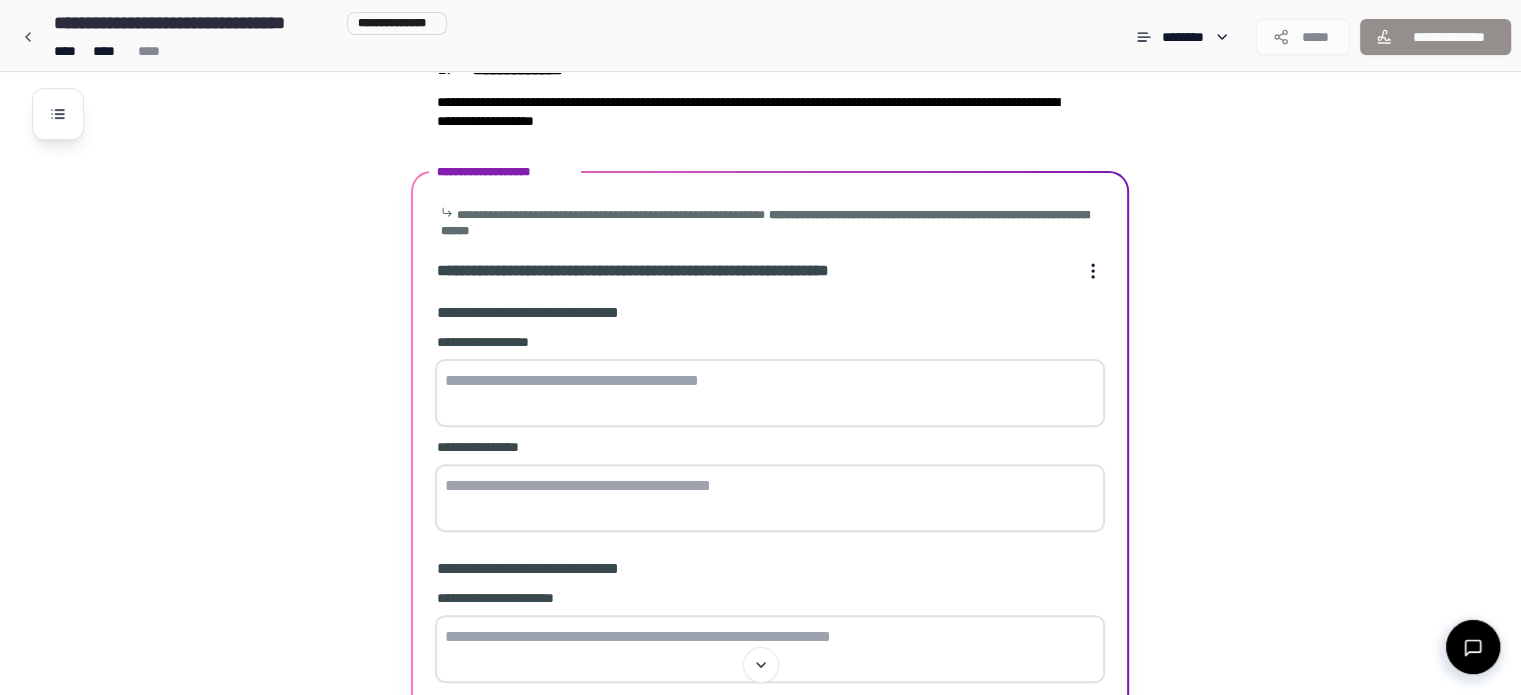 scroll, scrollTop: 520, scrollLeft: 0, axis: vertical 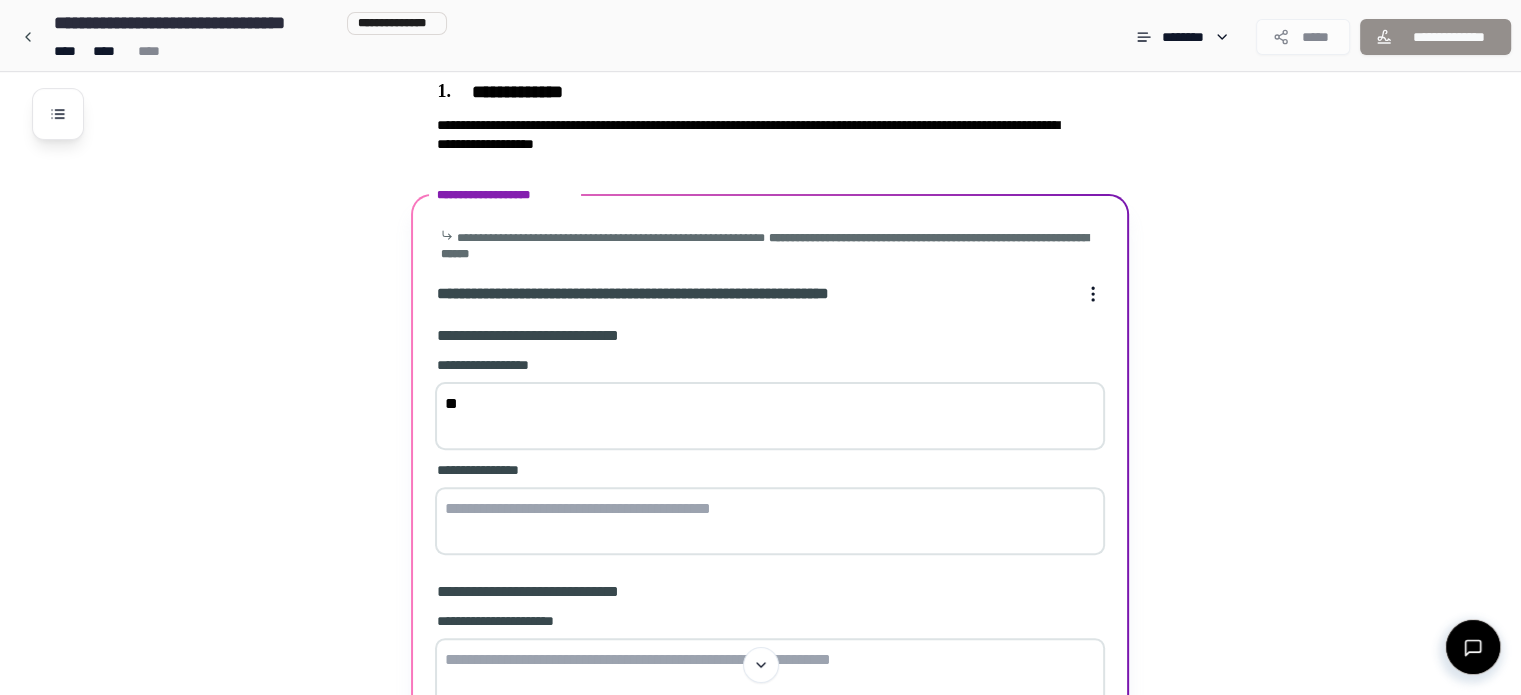 type on "*" 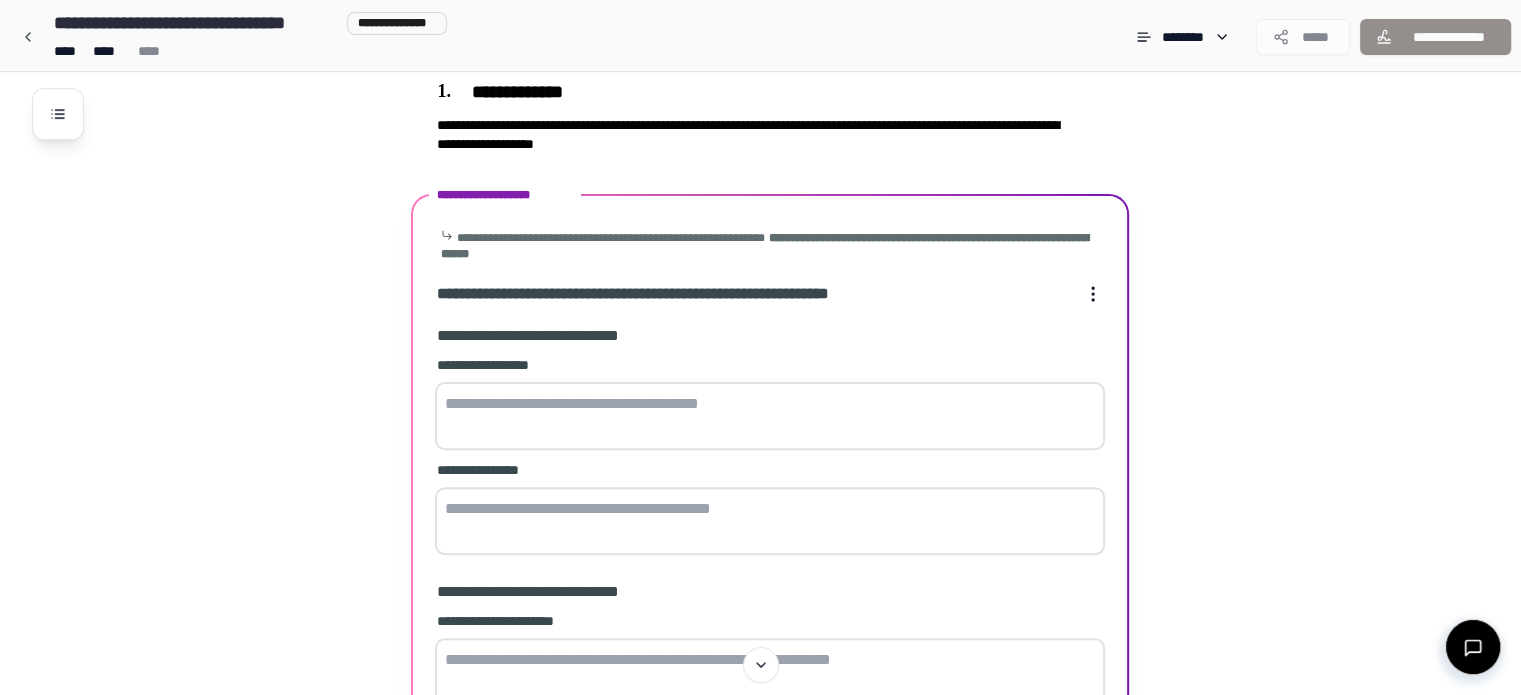 type on "*" 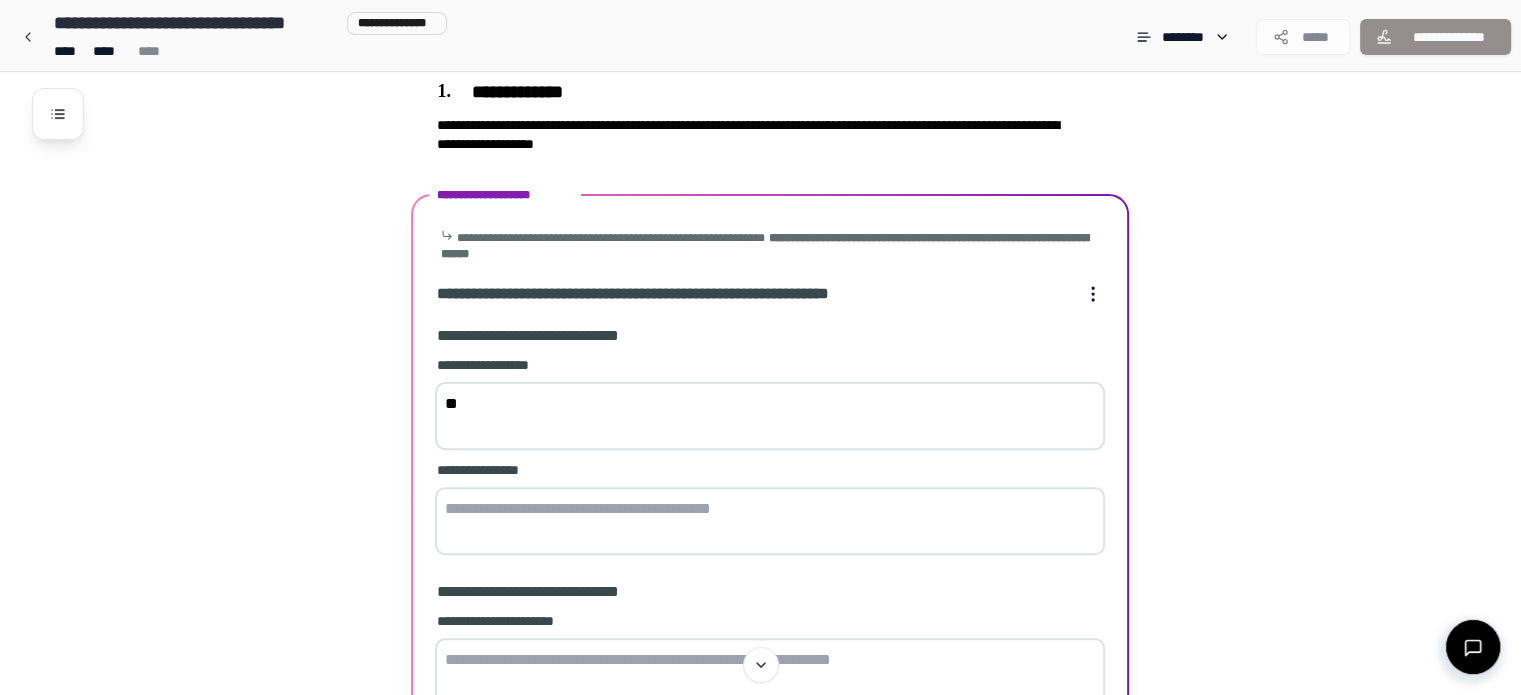 type on "*" 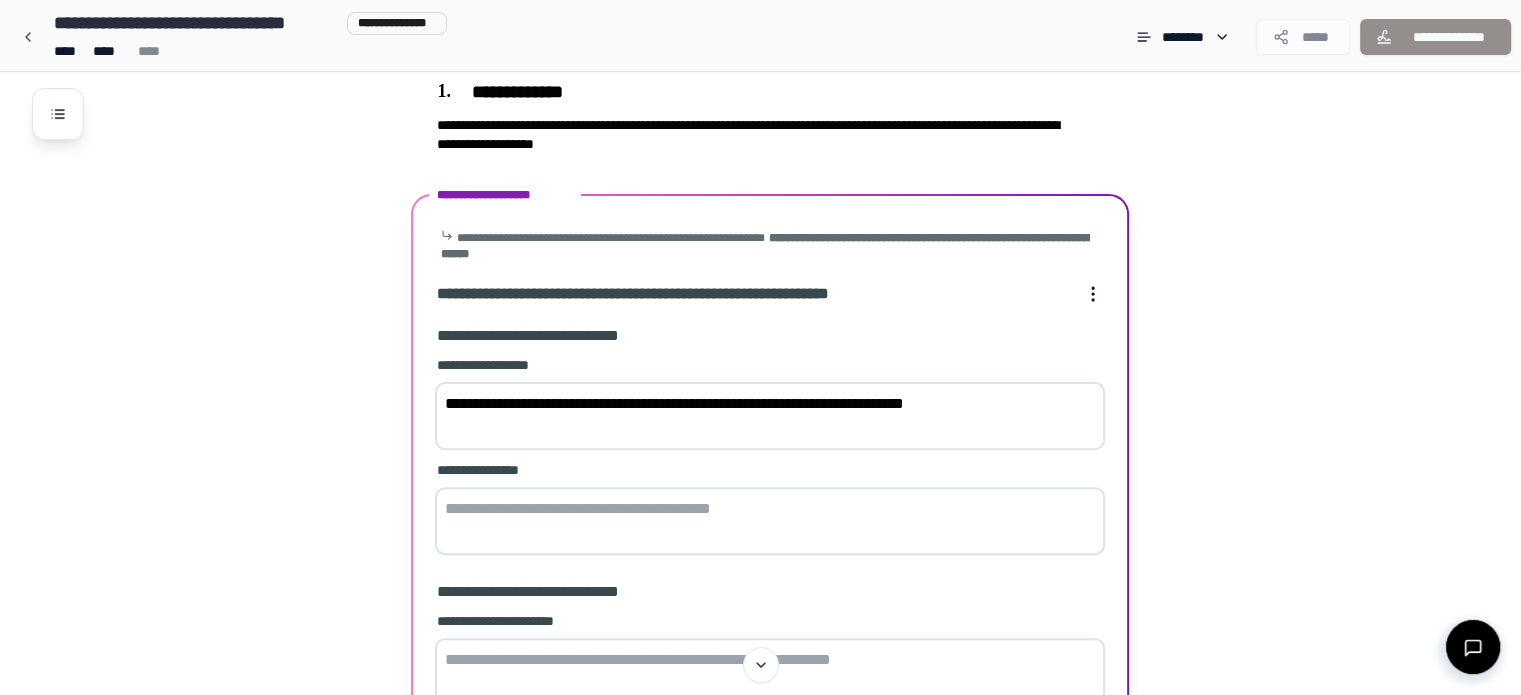 click on "**********" at bounding box center [770, 416] 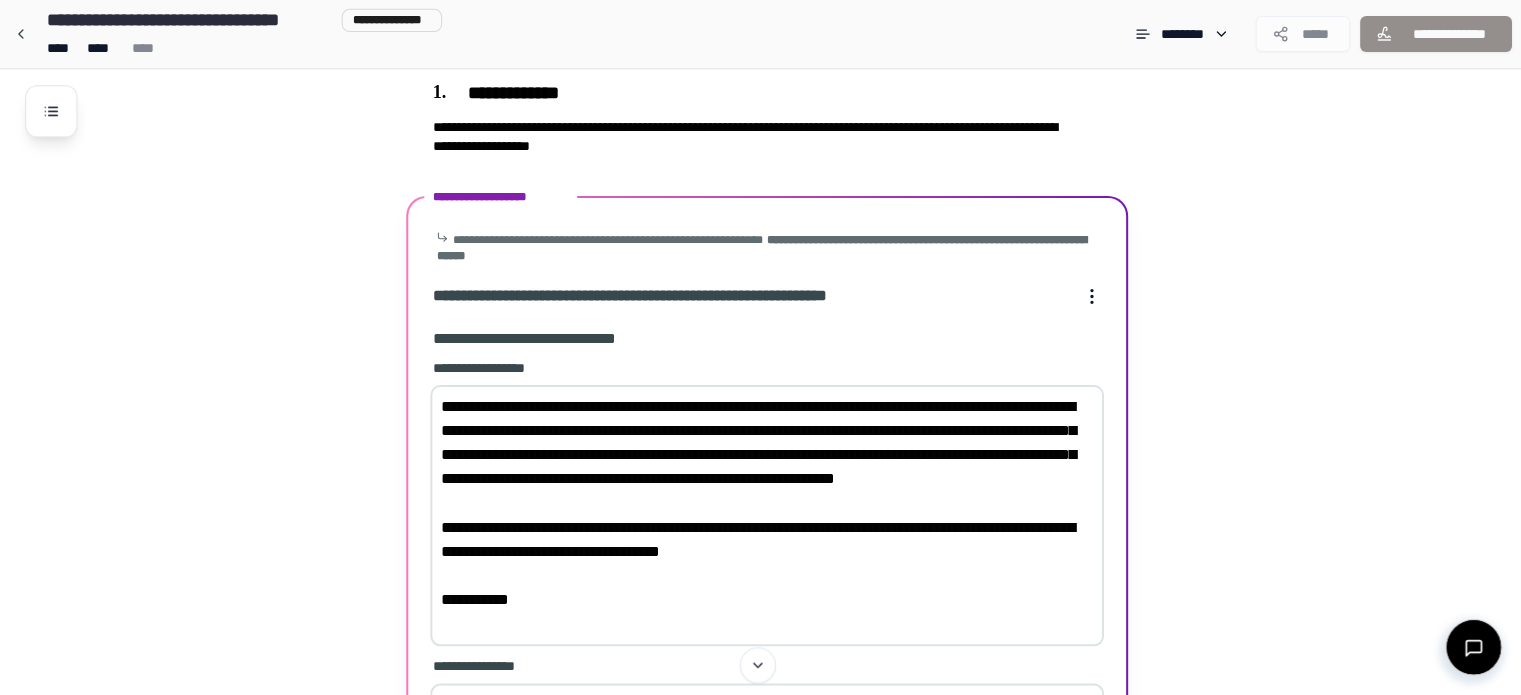 scroll, scrollTop: 517, scrollLeft: 0, axis: vertical 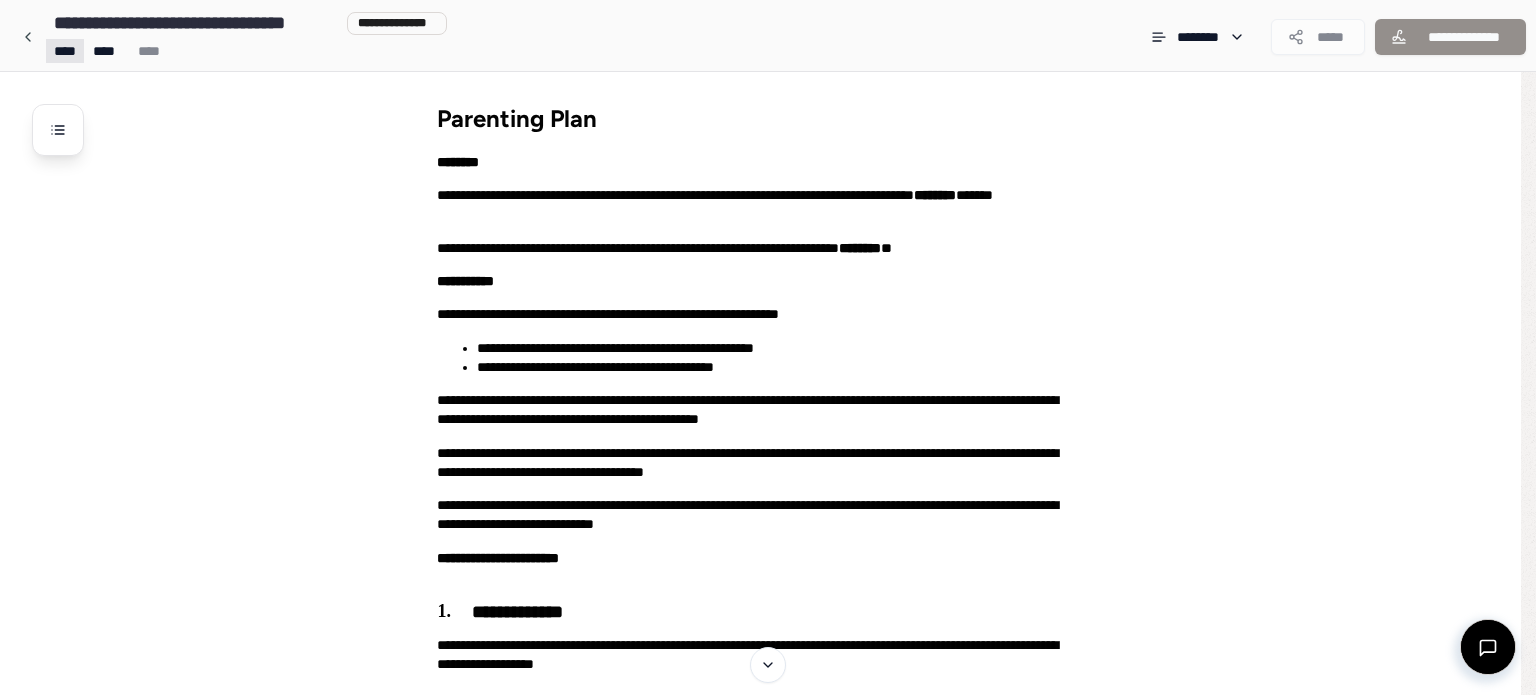 click on "**********" at bounding box center [760, 843] 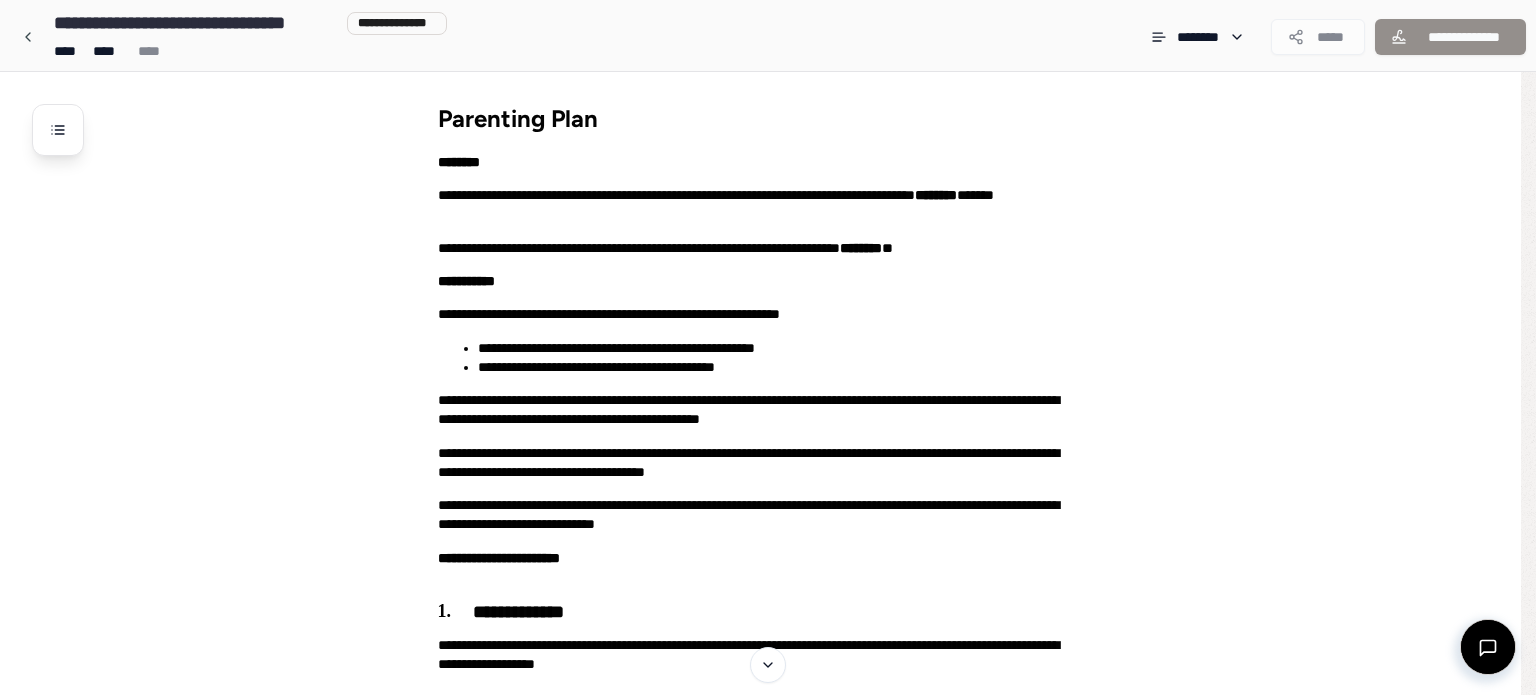 click on "**********" at bounding box center (768, 843) 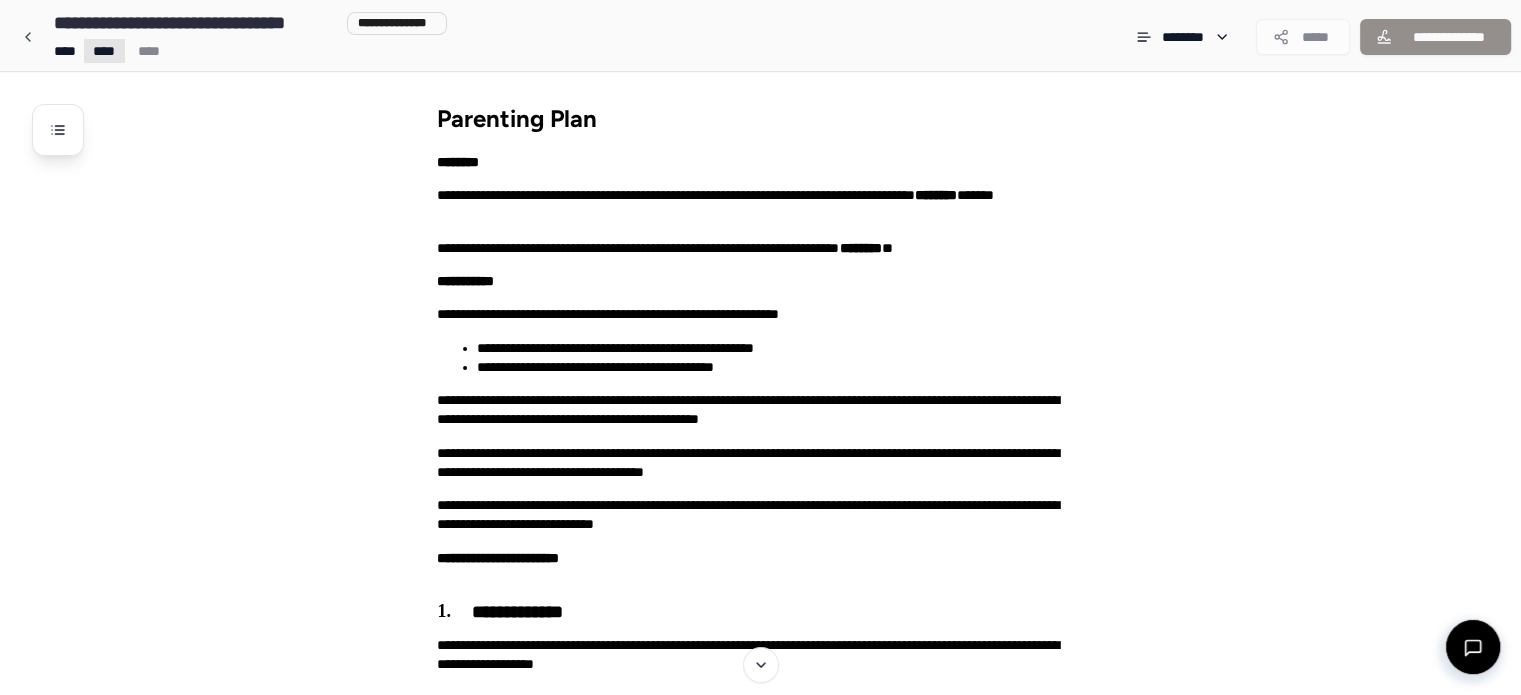 click on "**********" at bounding box center [760, 843] 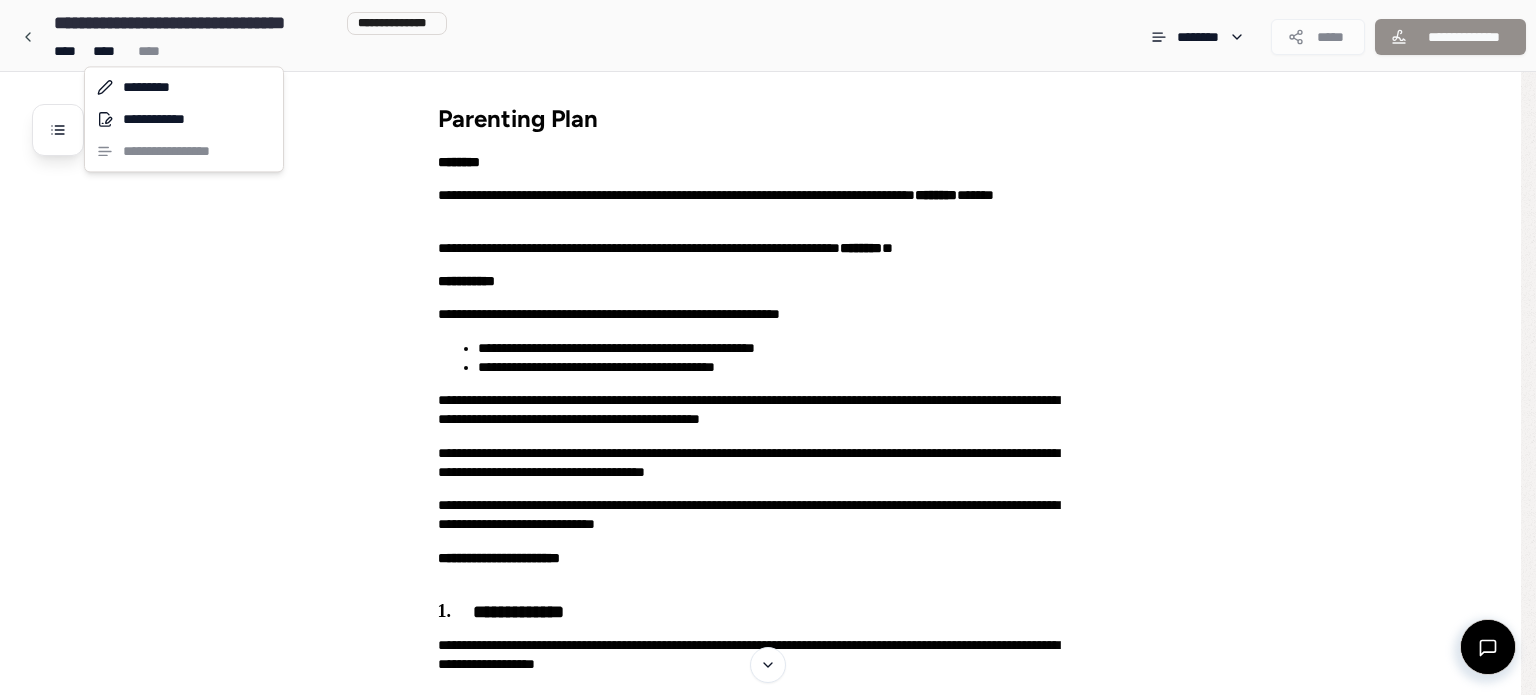 click on "**********" at bounding box center [768, 843] 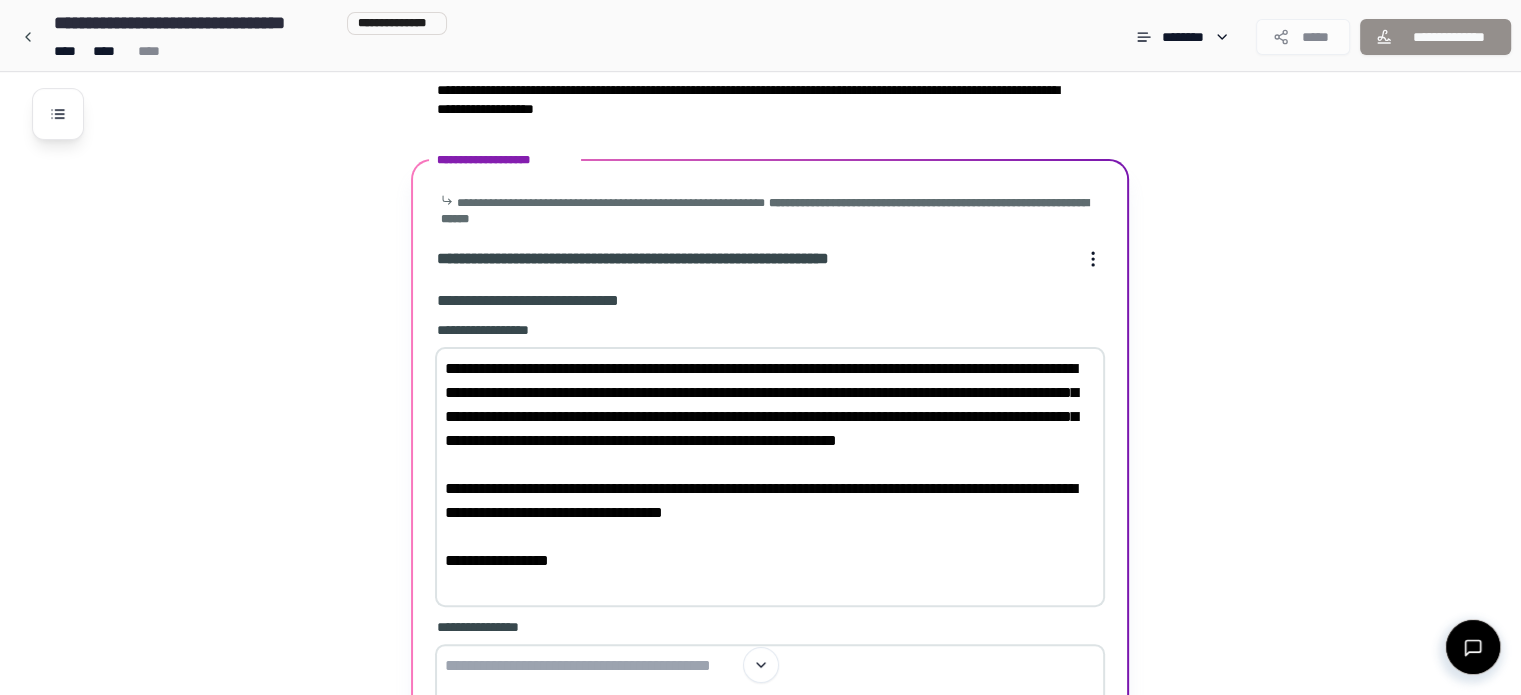 scroll, scrollTop: 559, scrollLeft: 0, axis: vertical 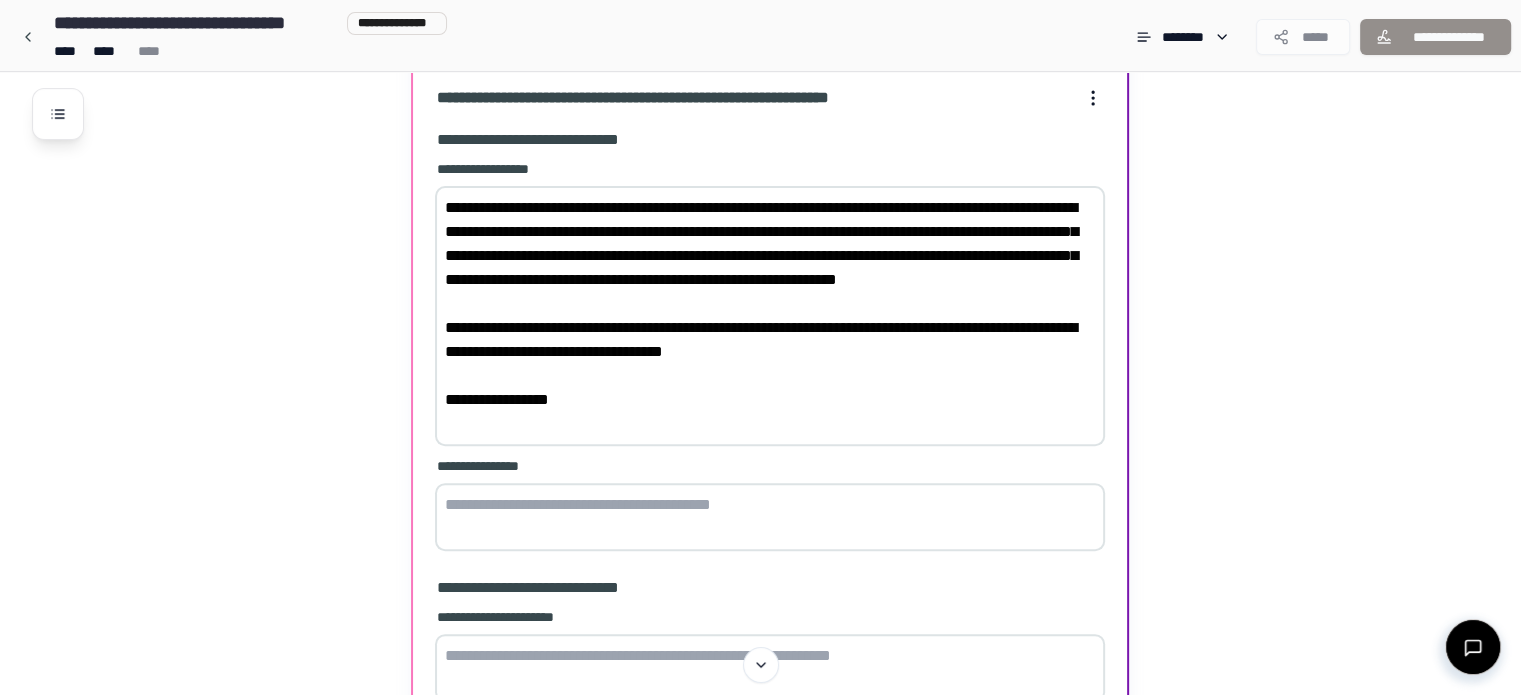 click on "**********" at bounding box center [770, 316] 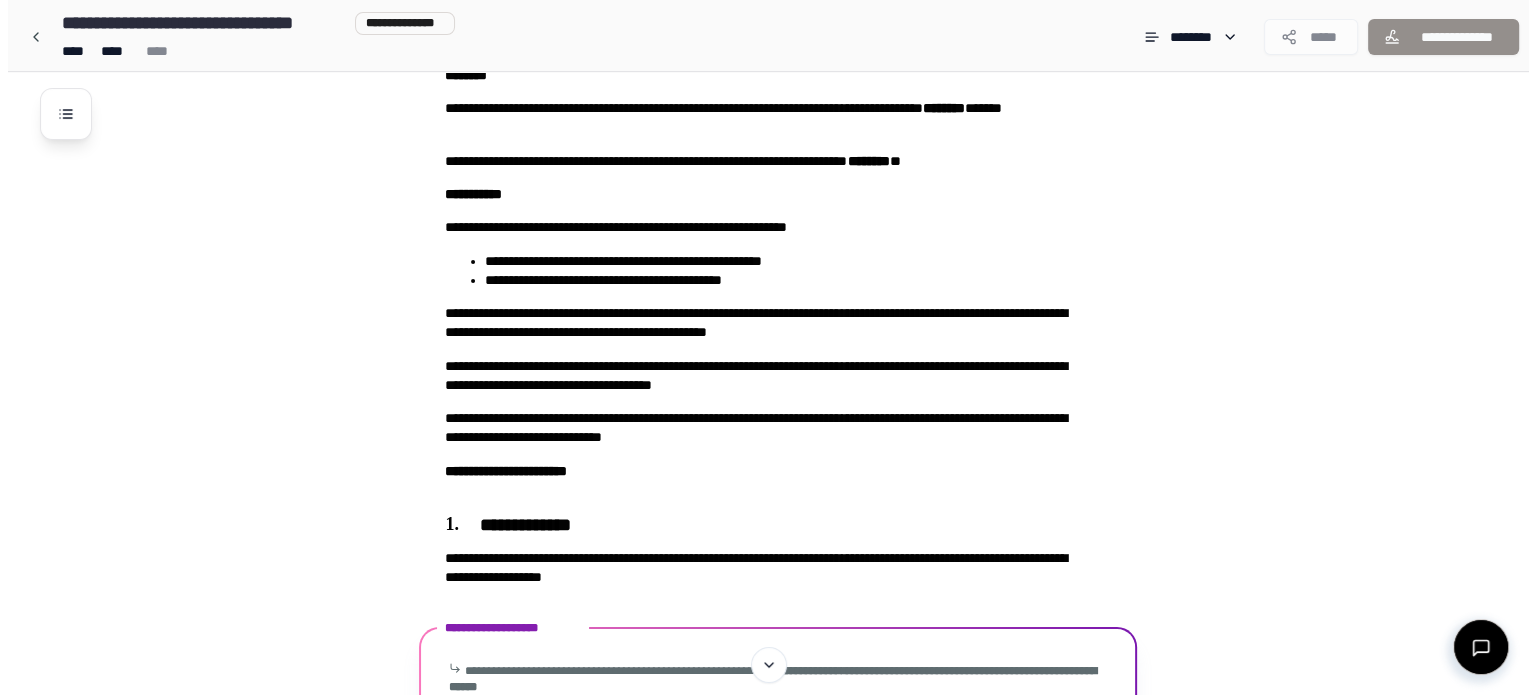 scroll, scrollTop: 81, scrollLeft: 0, axis: vertical 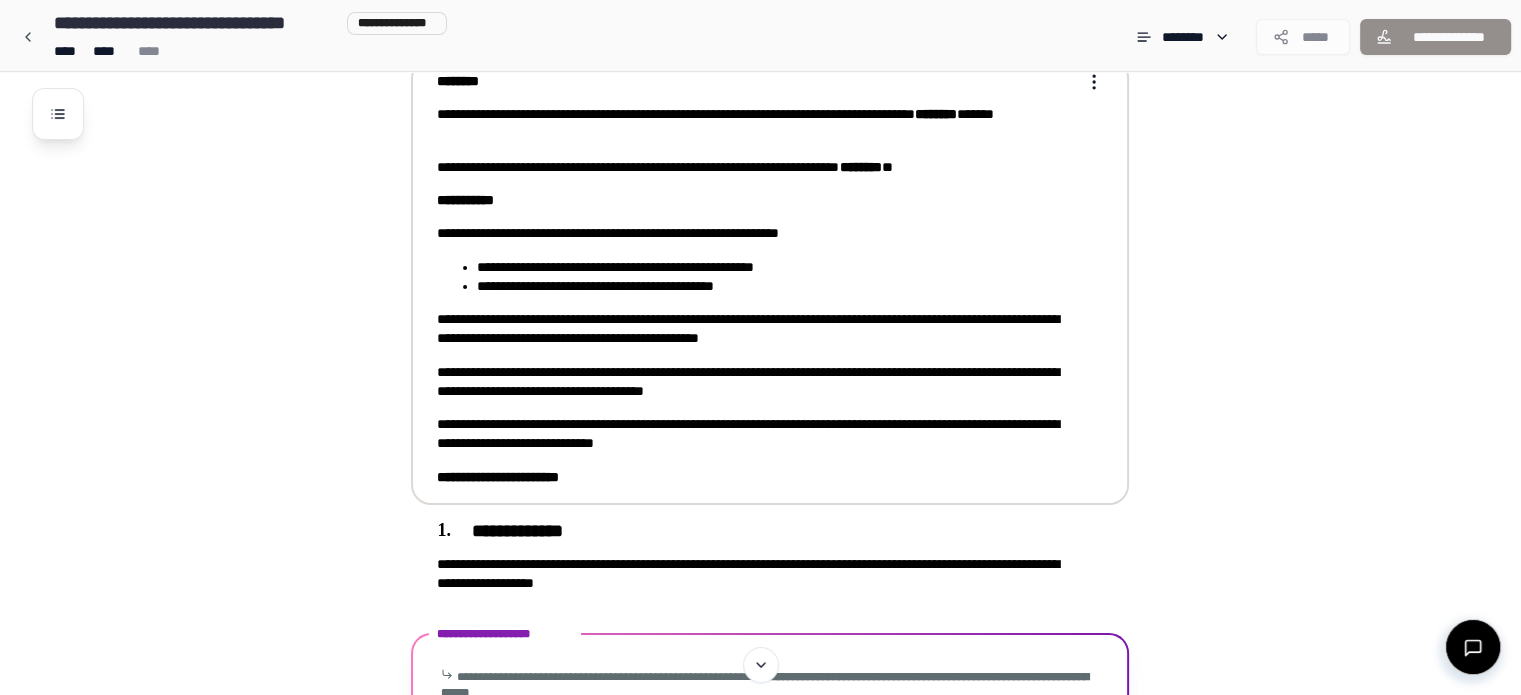type on "**********" 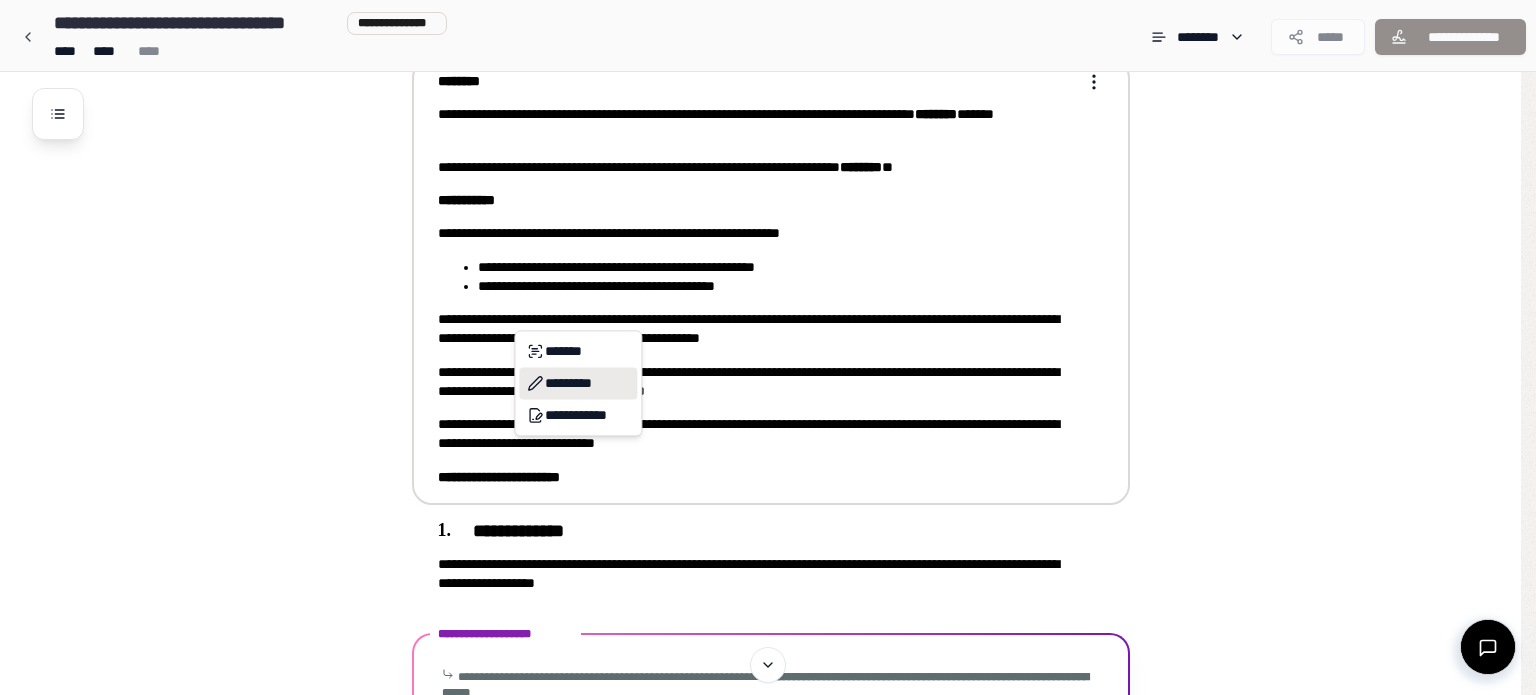 click on "*********" at bounding box center [578, 383] 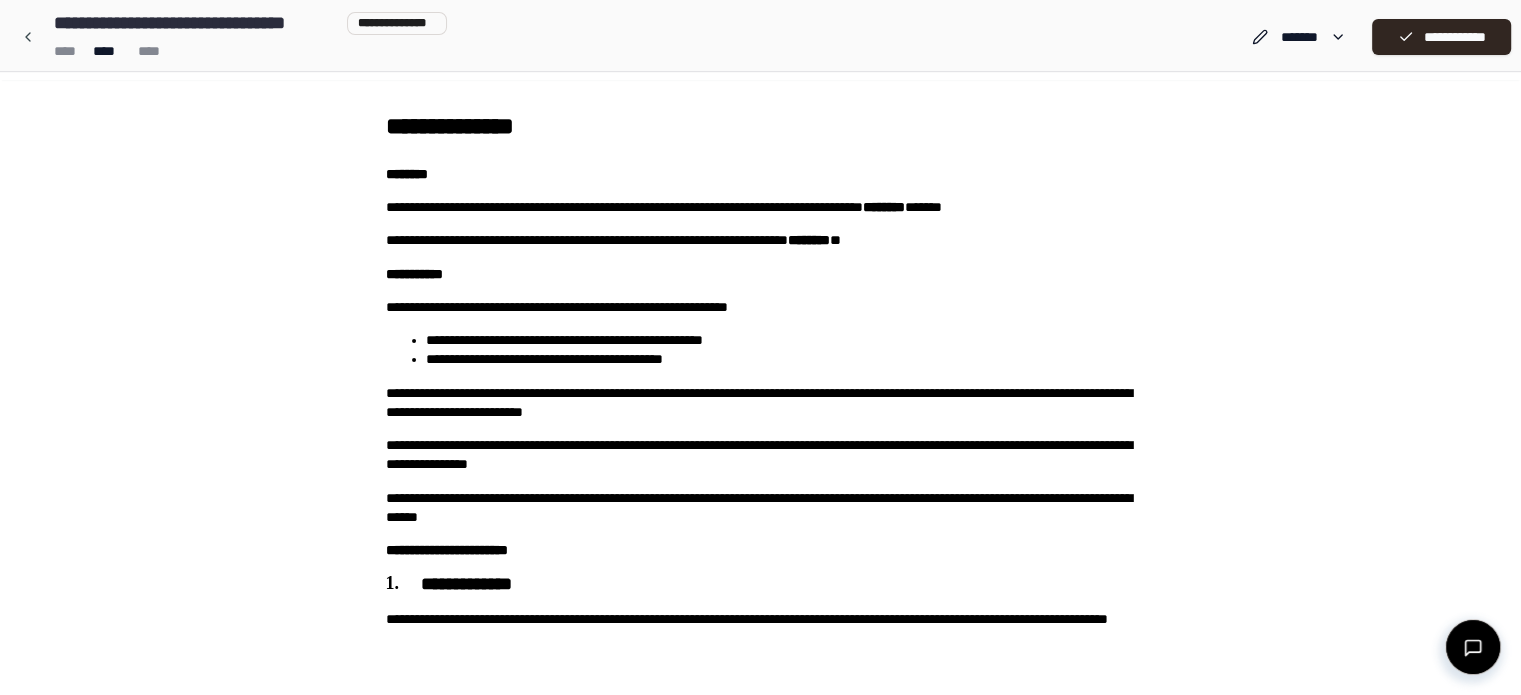 scroll, scrollTop: 0, scrollLeft: 0, axis: both 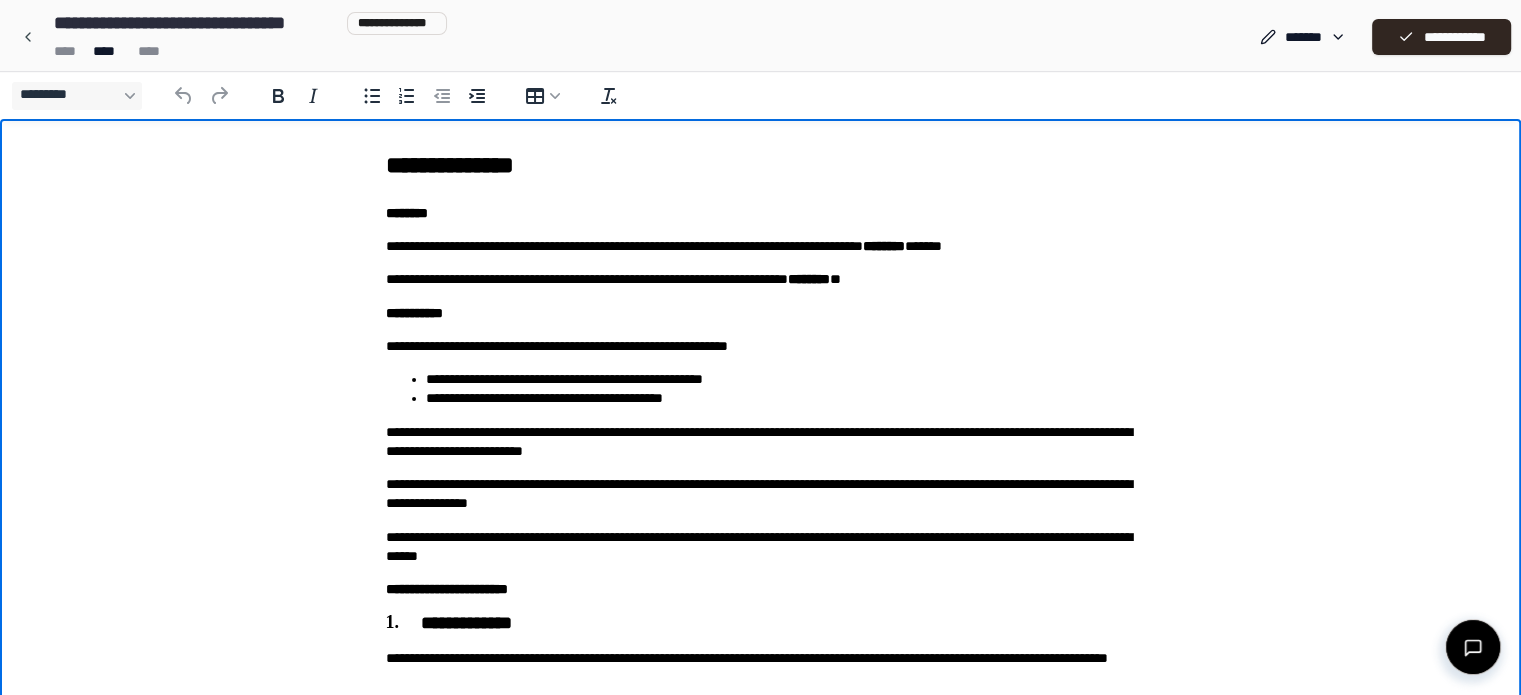 click on "**********" at bounding box center [761, 442] 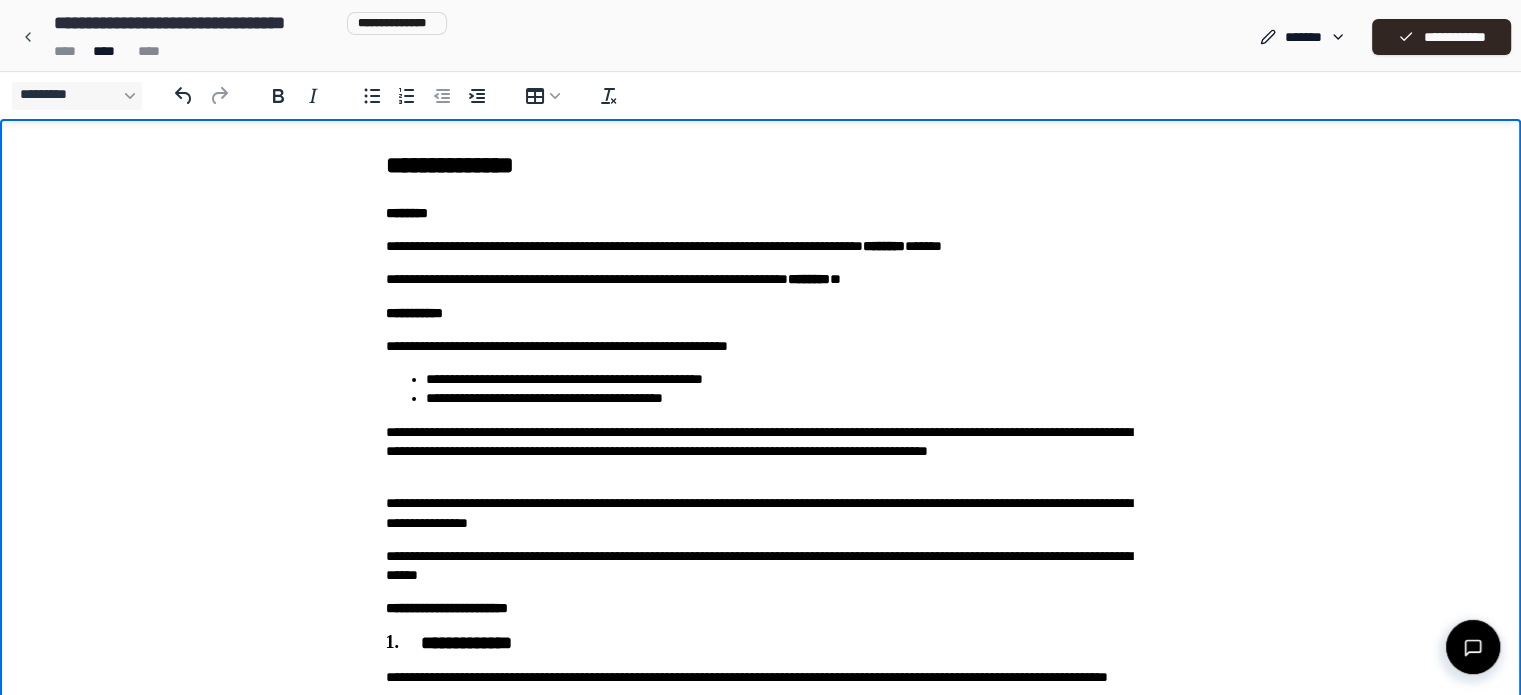 scroll, scrollTop: 100, scrollLeft: 0, axis: vertical 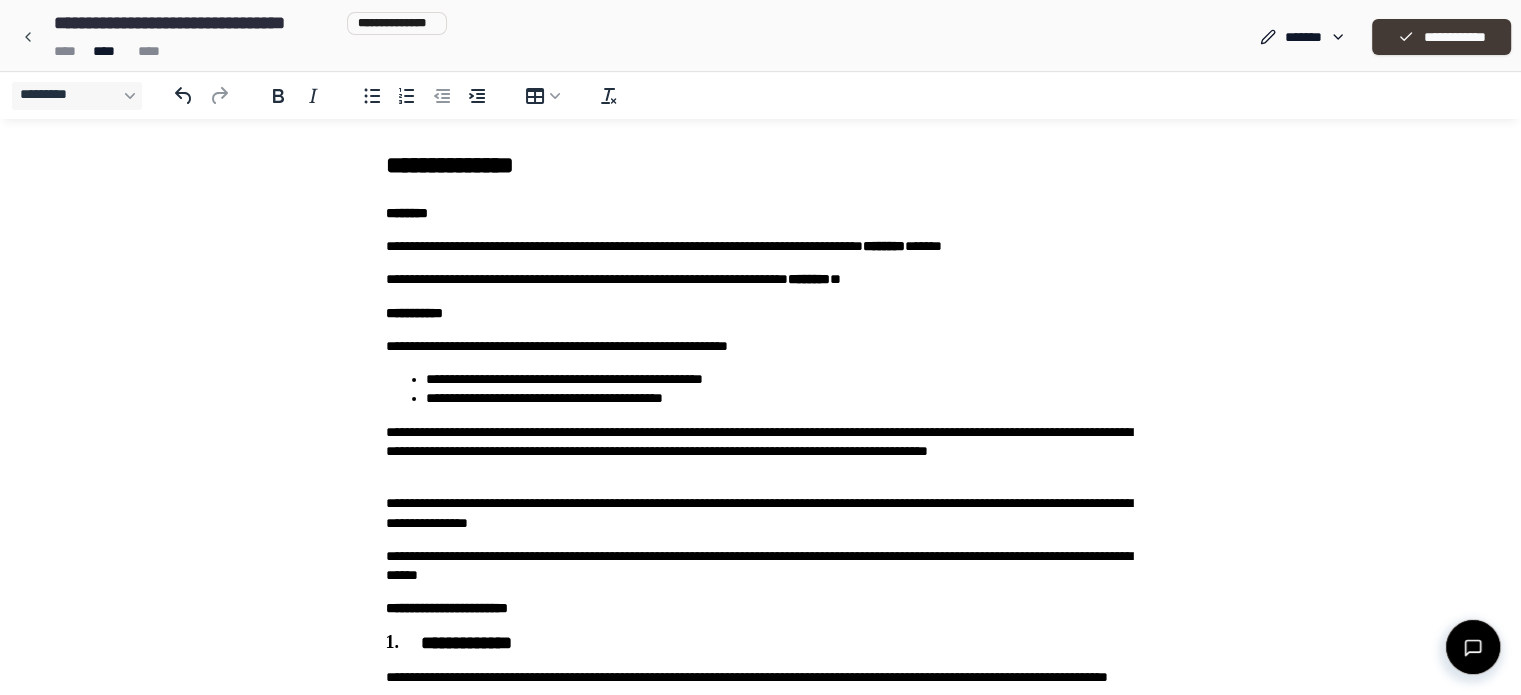 click on "**********" at bounding box center (1441, 37) 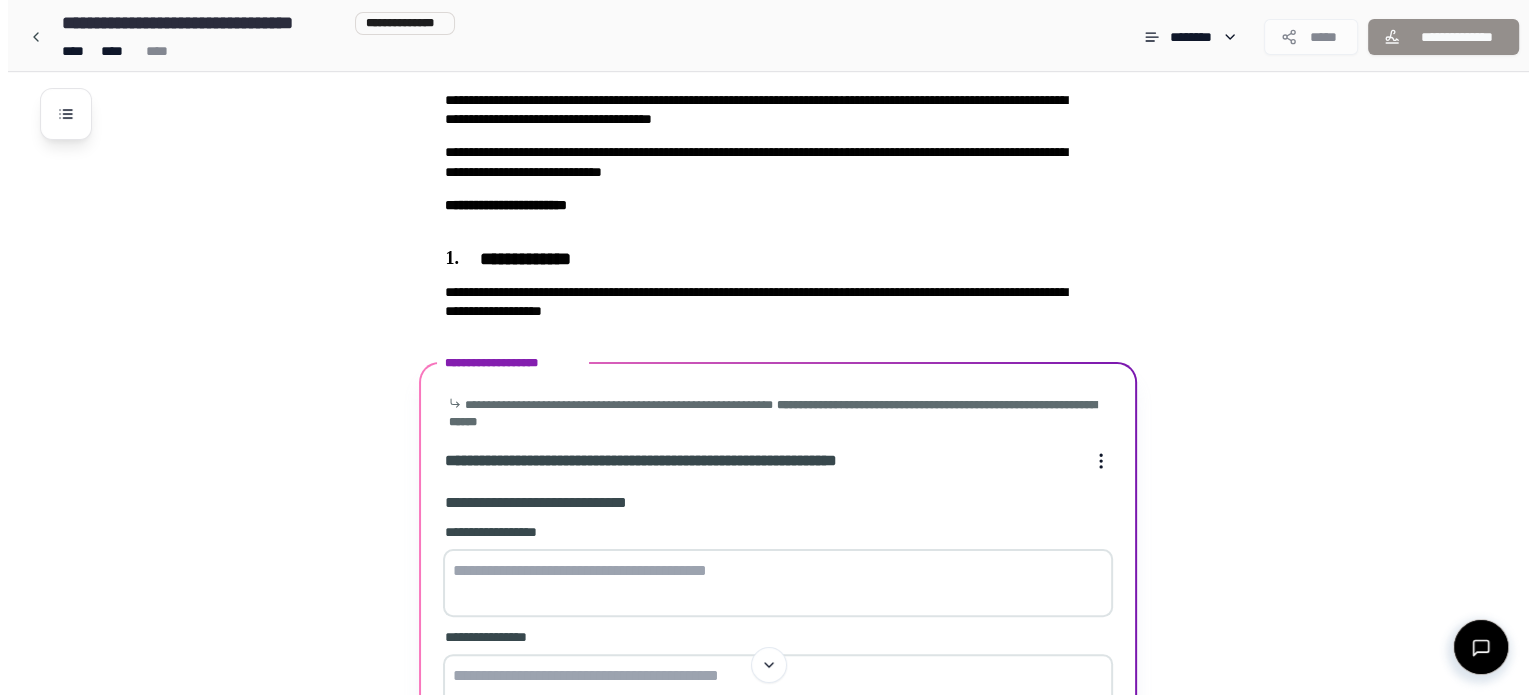scroll, scrollTop: 370, scrollLeft: 0, axis: vertical 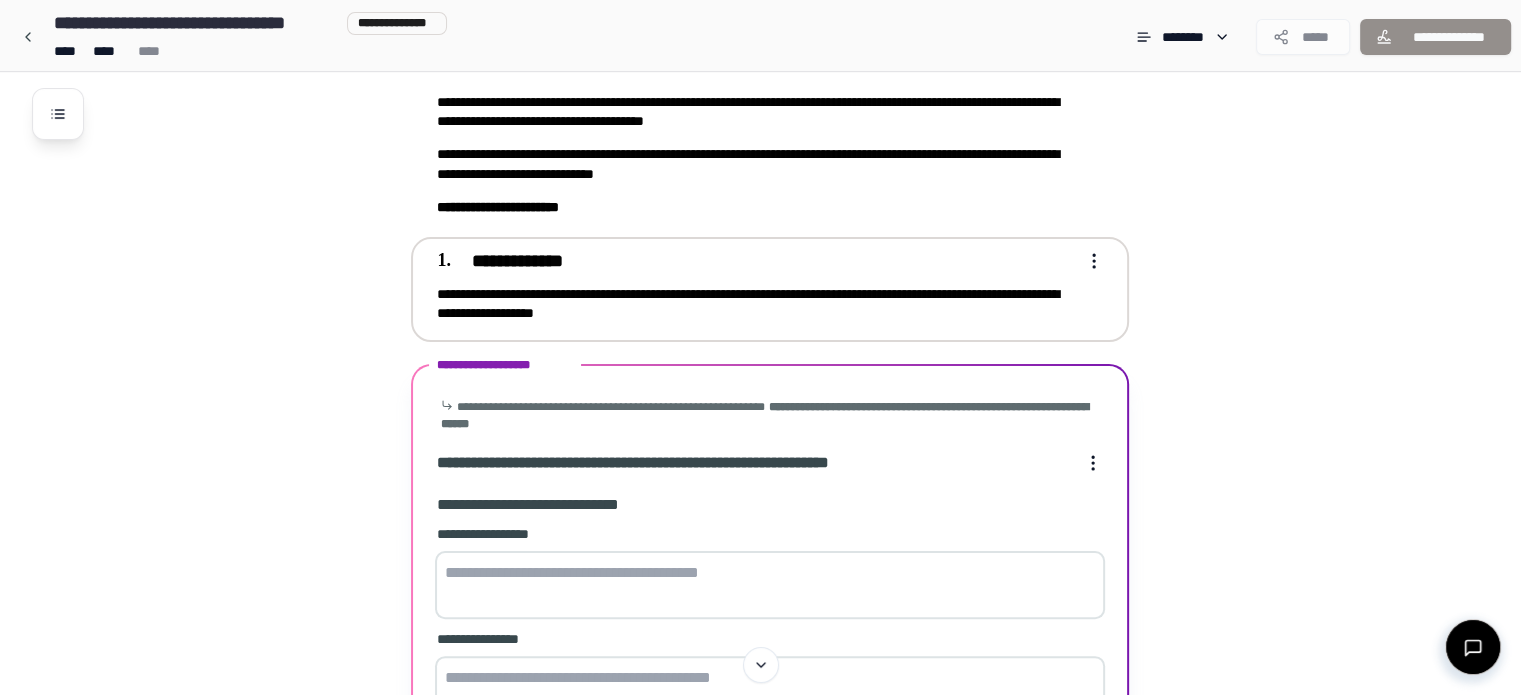 click on "**********" at bounding box center (770, 289) 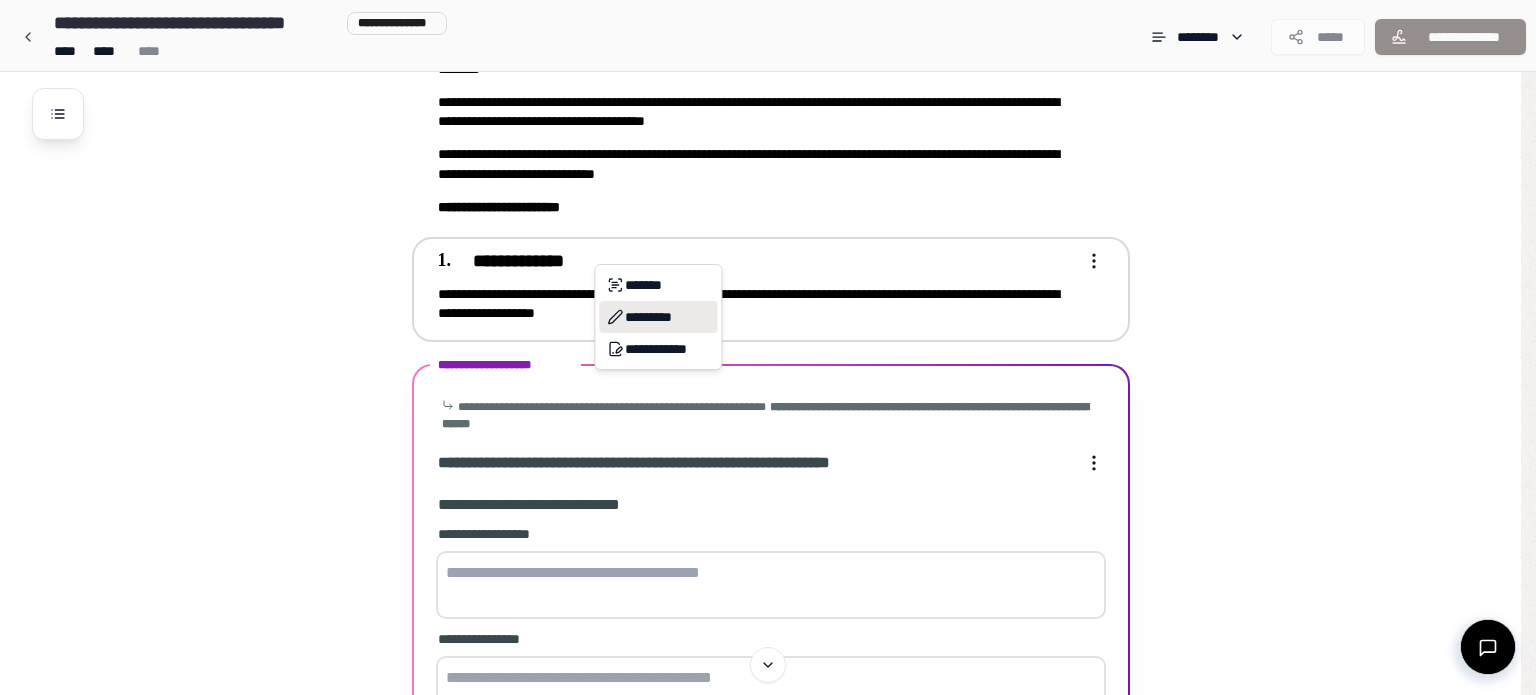 click on "*********" at bounding box center [658, 317] 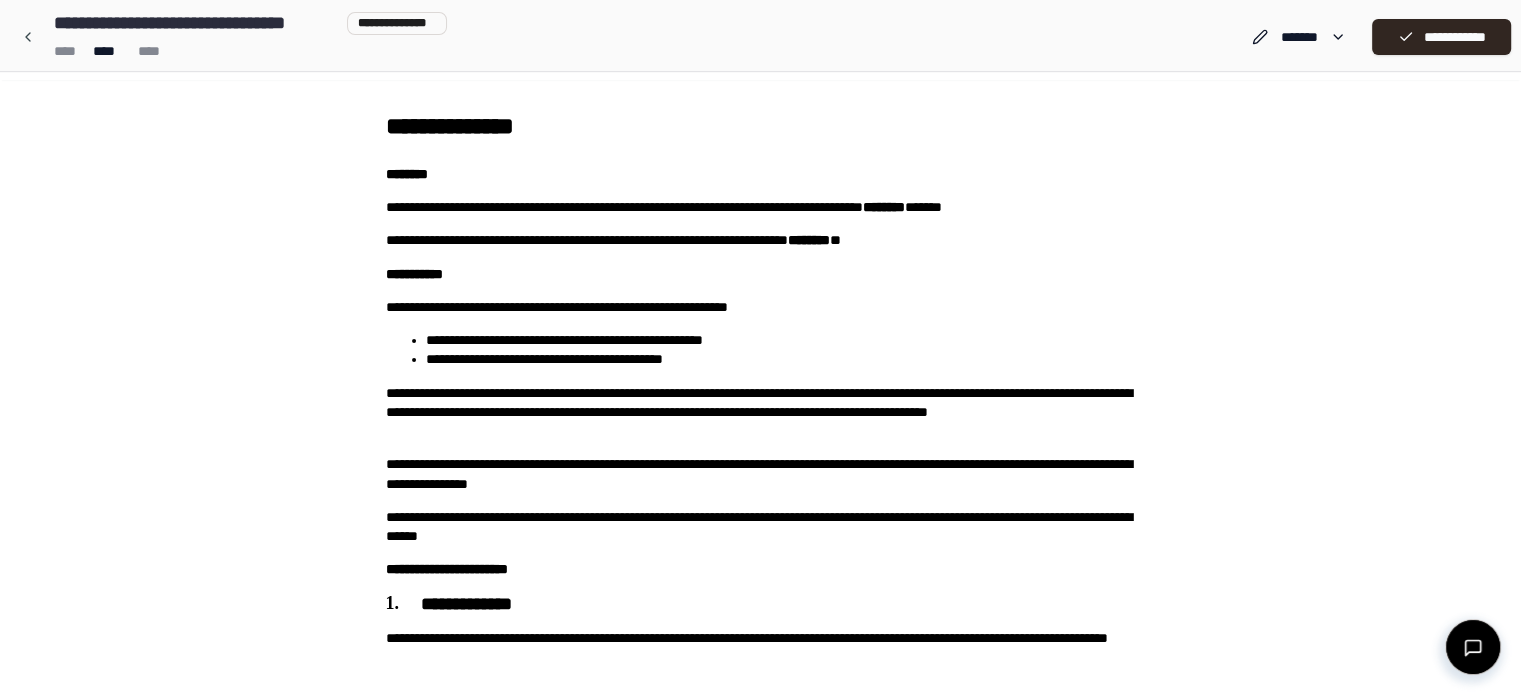 scroll, scrollTop: 0, scrollLeft: 0, axis: both 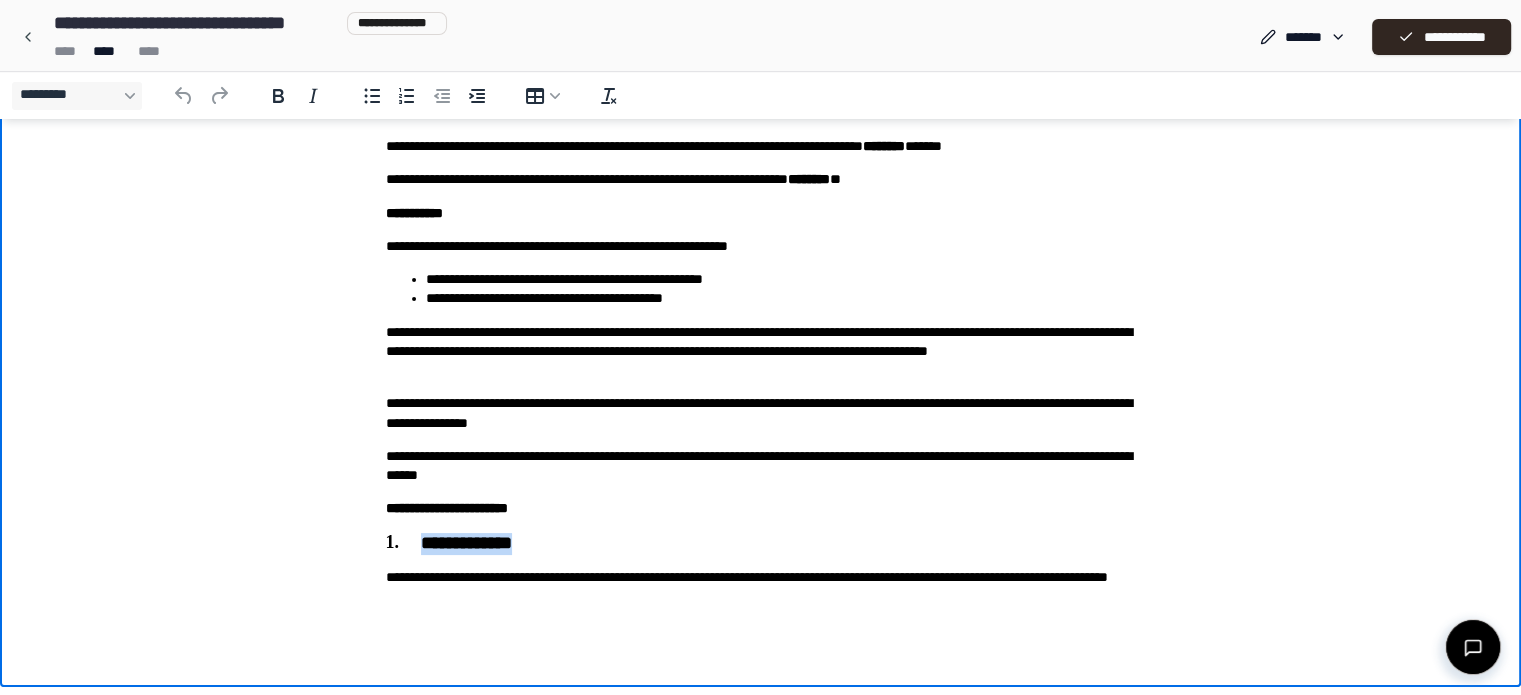 drag, startPoint x: 541, startPoint y: 539, endPoint x: 421, endPoint y: 539, distance: 120 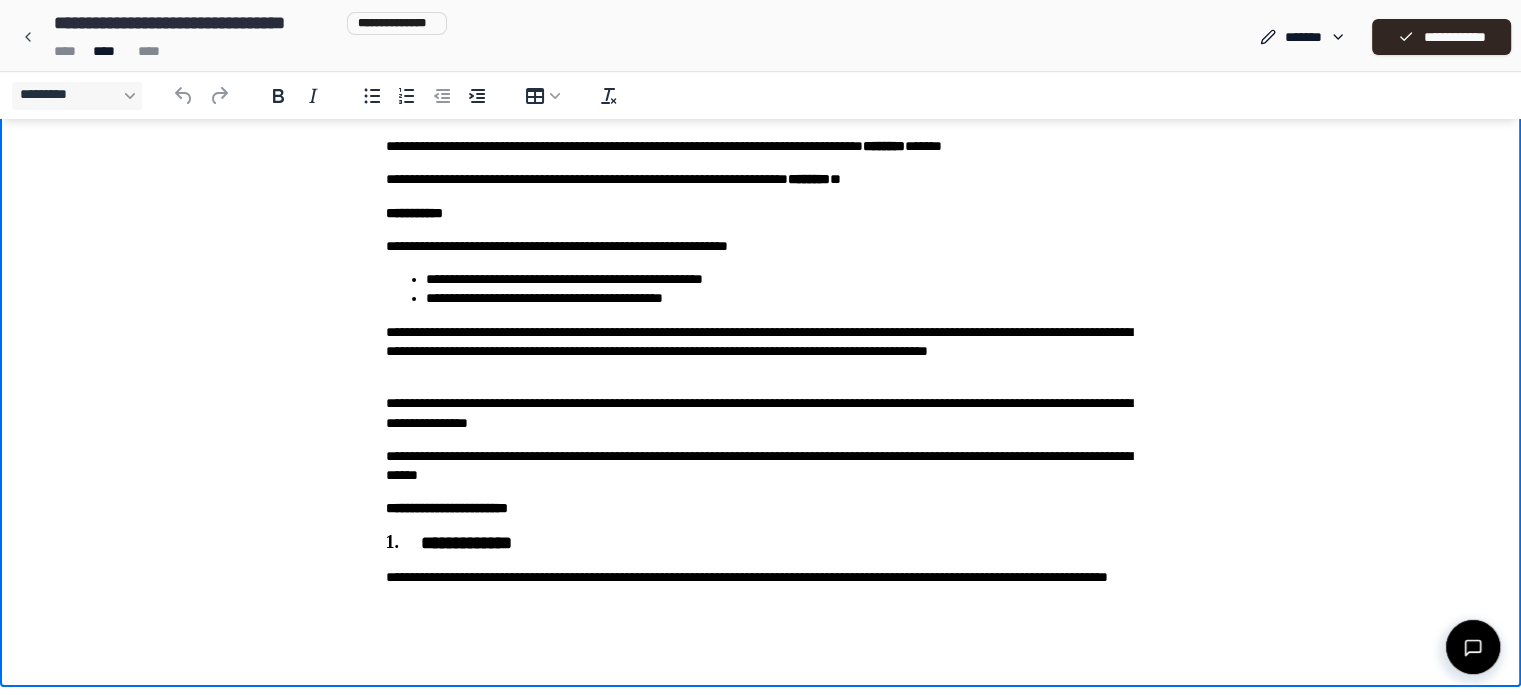 type 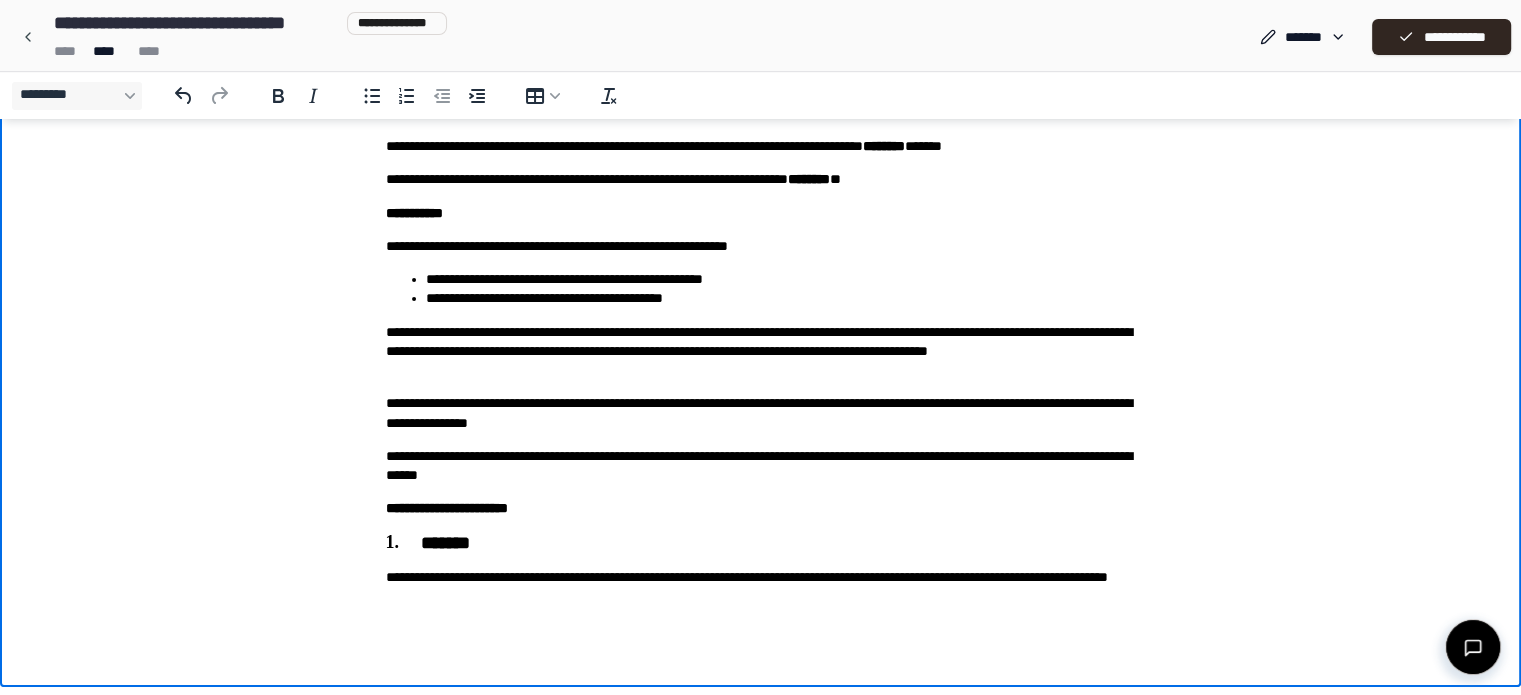click on "*******" at bounding box center (761, 544) 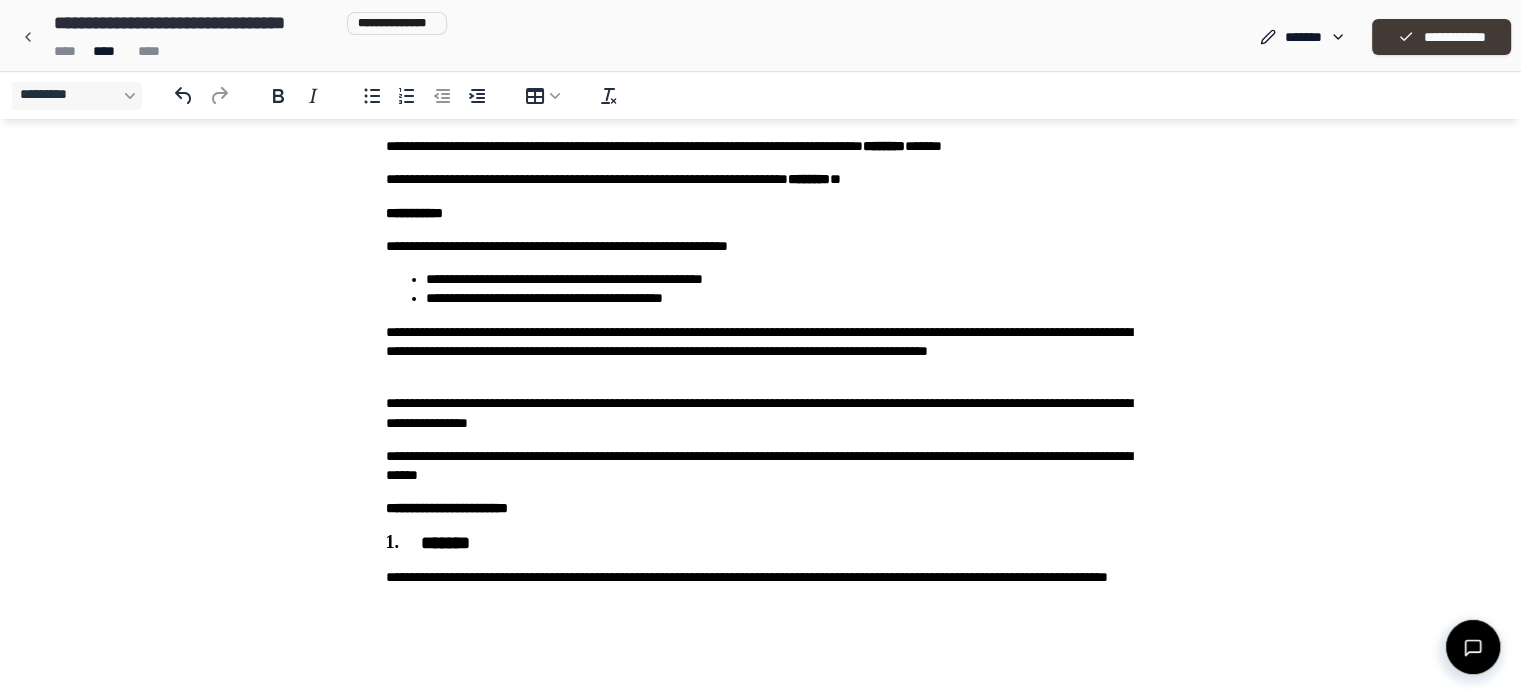 click on "**********" at bounding box center (1441, 37) 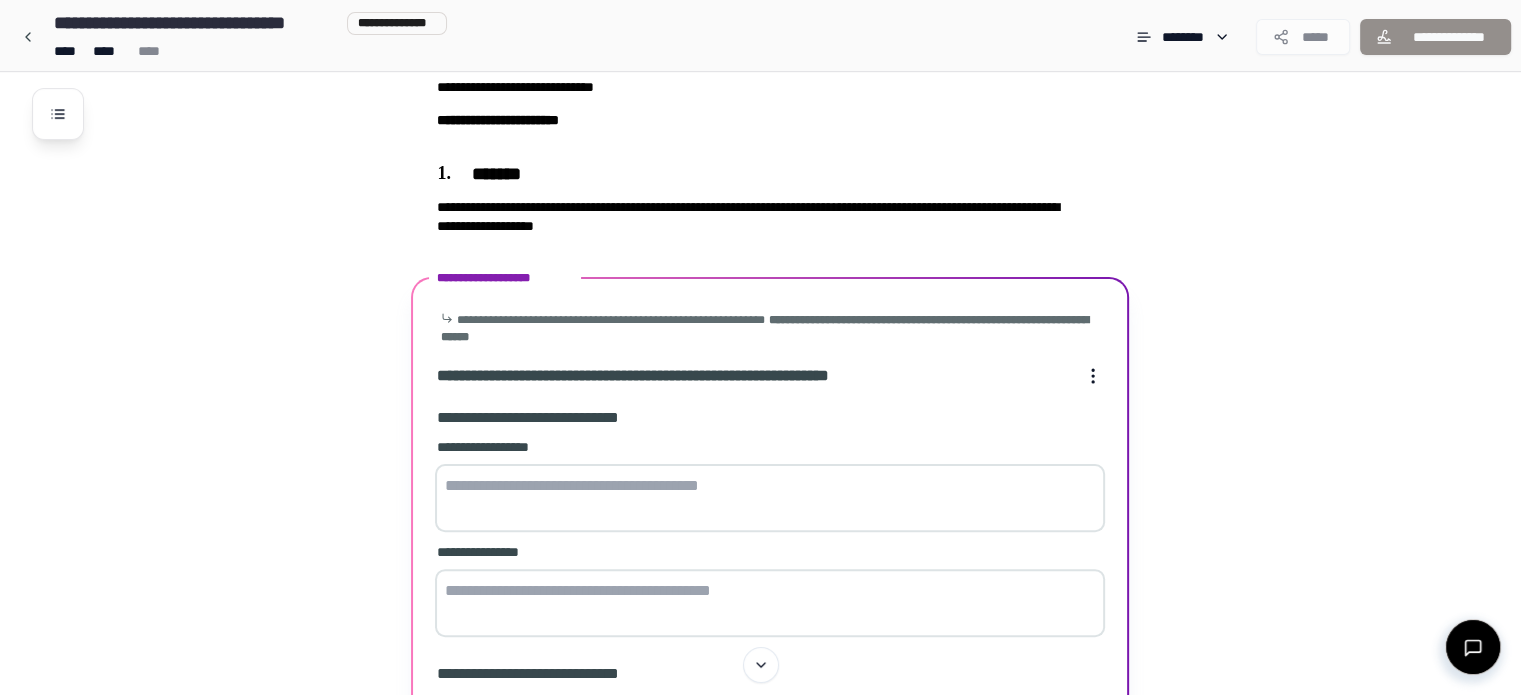 scroll, scrollTop: 433, scrollLeft: 0, axis: vertical 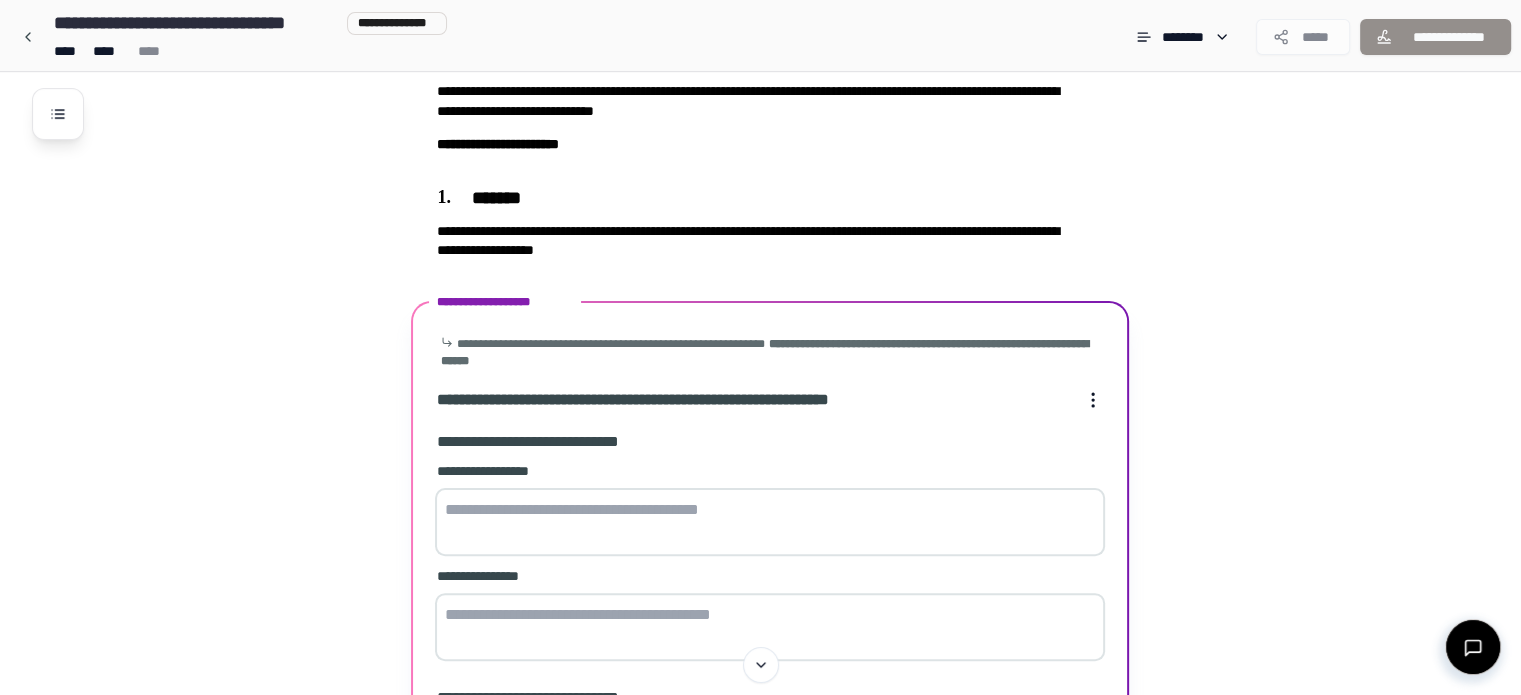 click at bounding box center (770, 522) 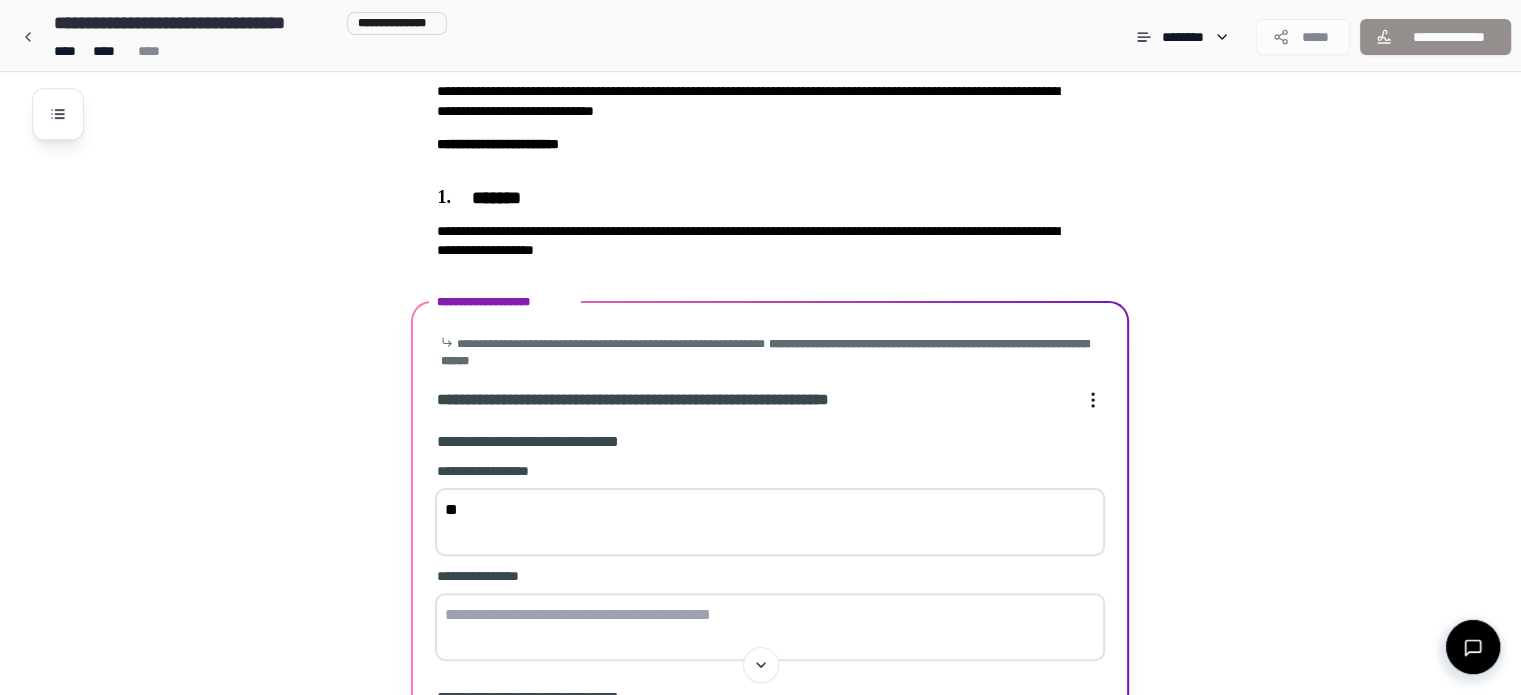 type on "*" 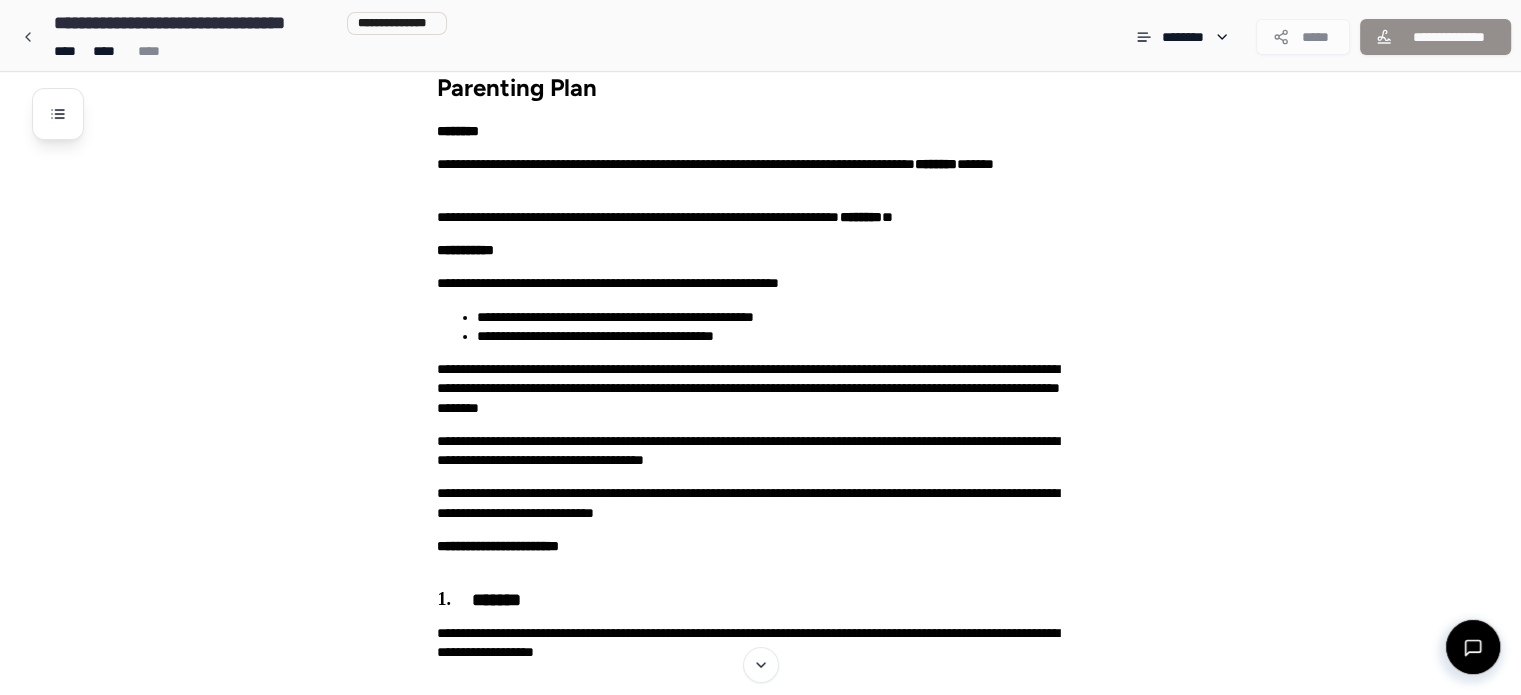 scroll, scrollTop: 24, scrollLeft: 0, axis: vertical 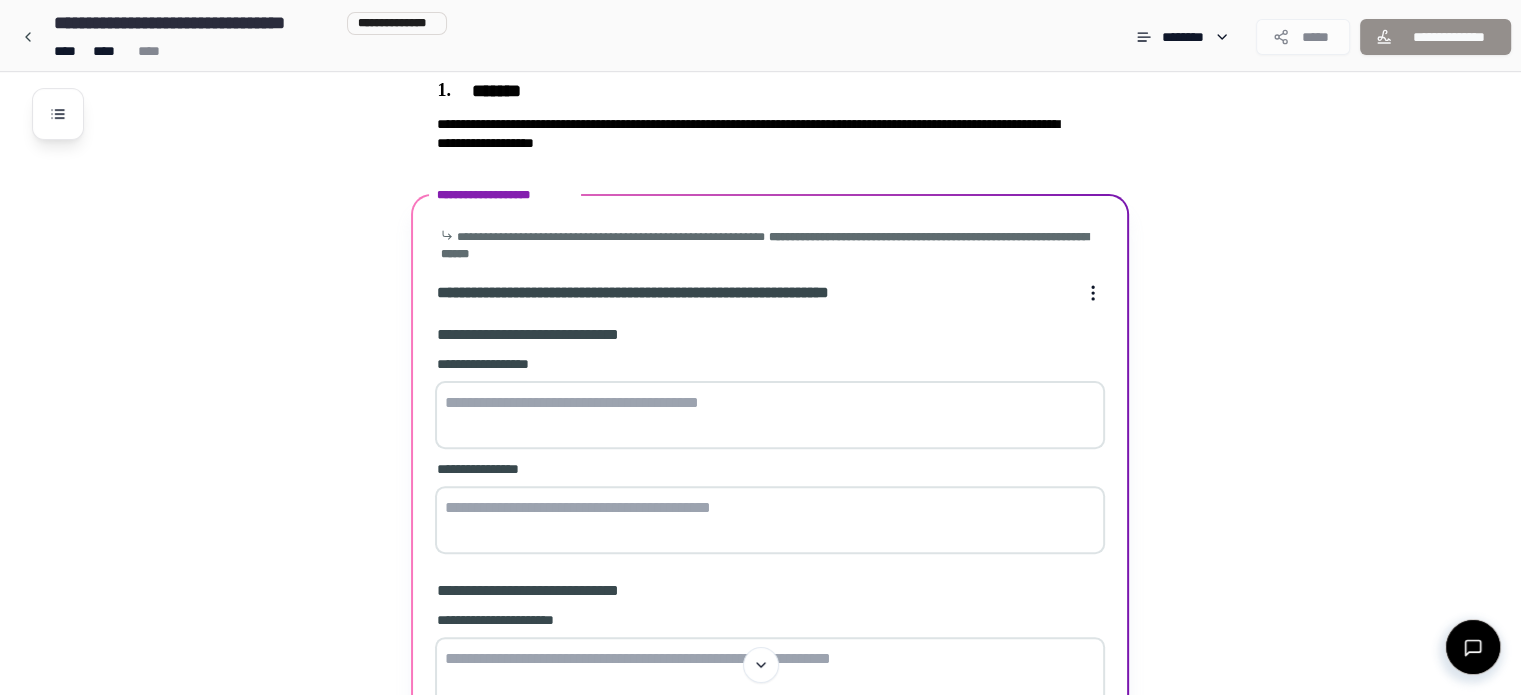click at bounding box center (770, 415) 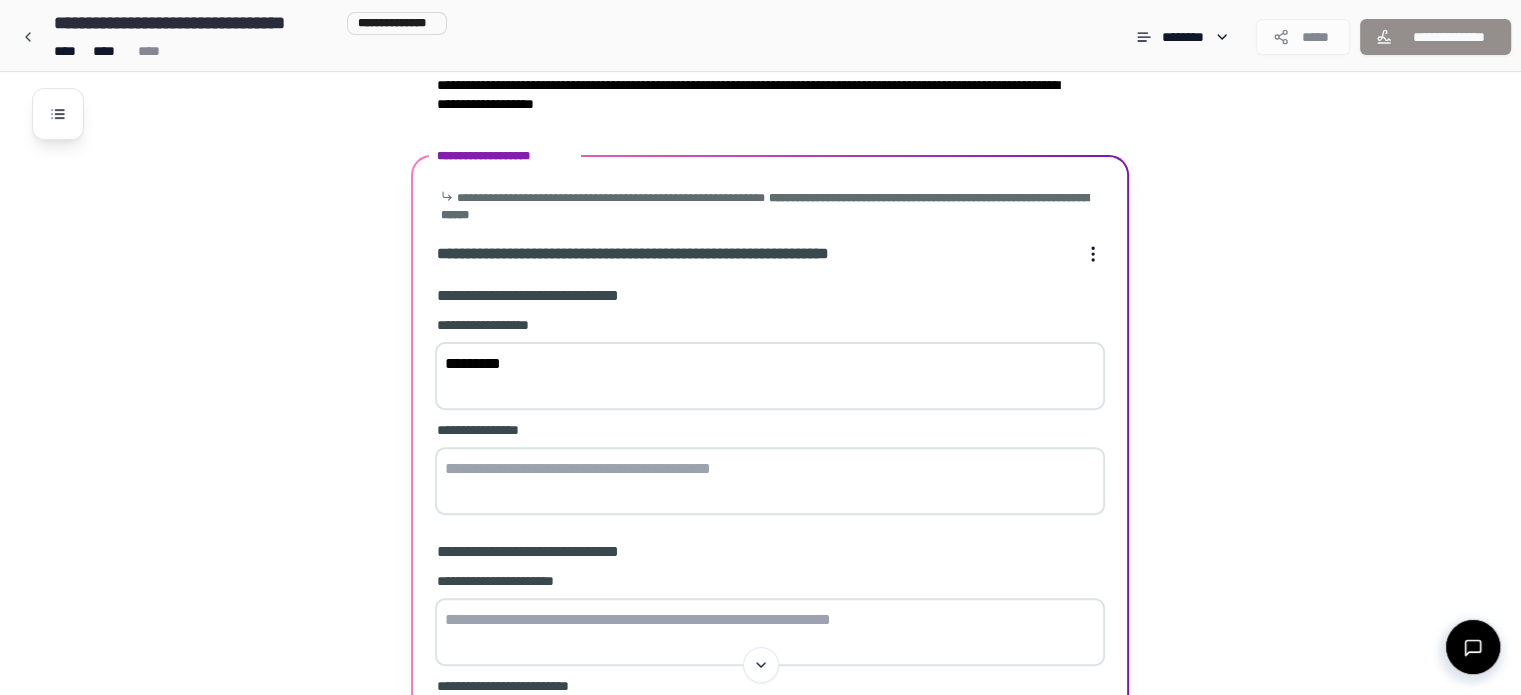 scroll, scrollTop: 582, scrollLeft: 0, axis: vertical 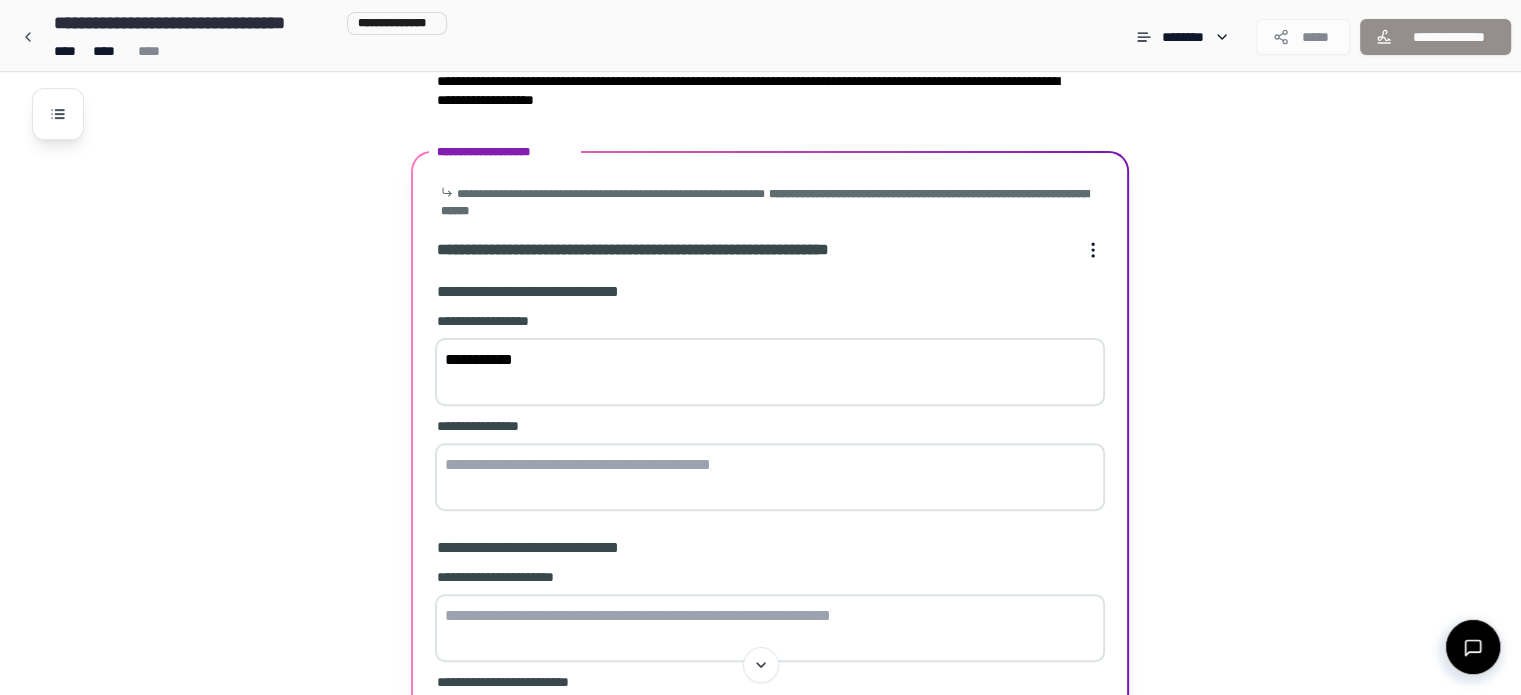 click on "**********" at bounding box center (558, 292) 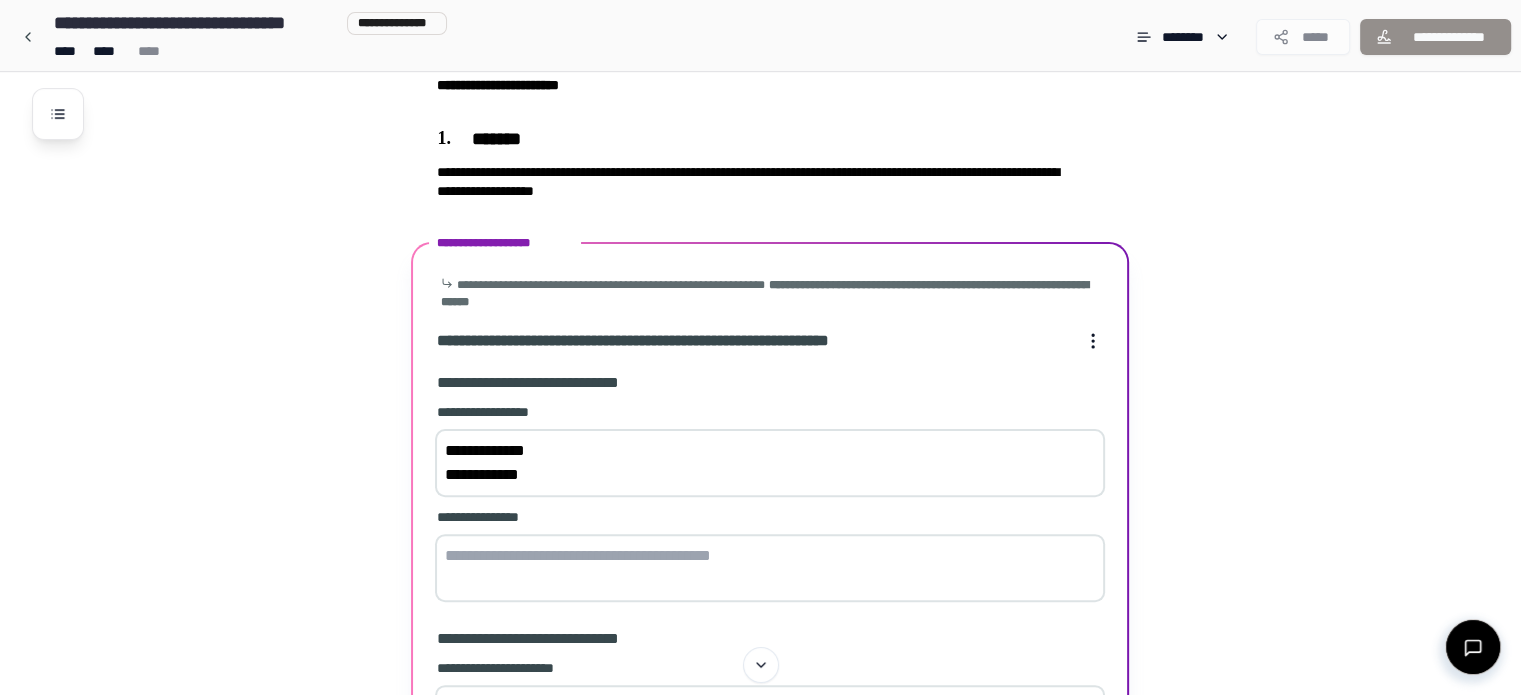 scroll, scrollTop: 495, scrollLeft: 0, axis: vertical 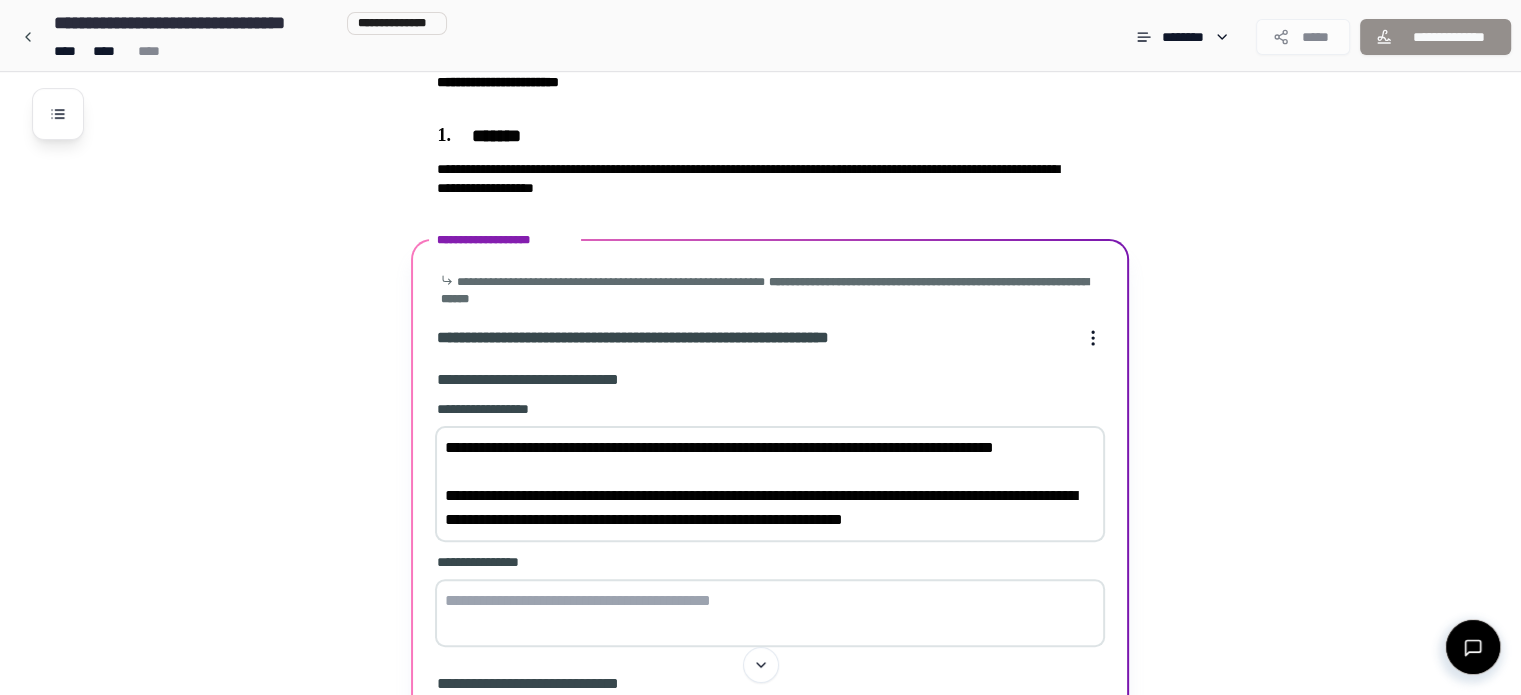 click on "**********" at bounding box center [770, 484] 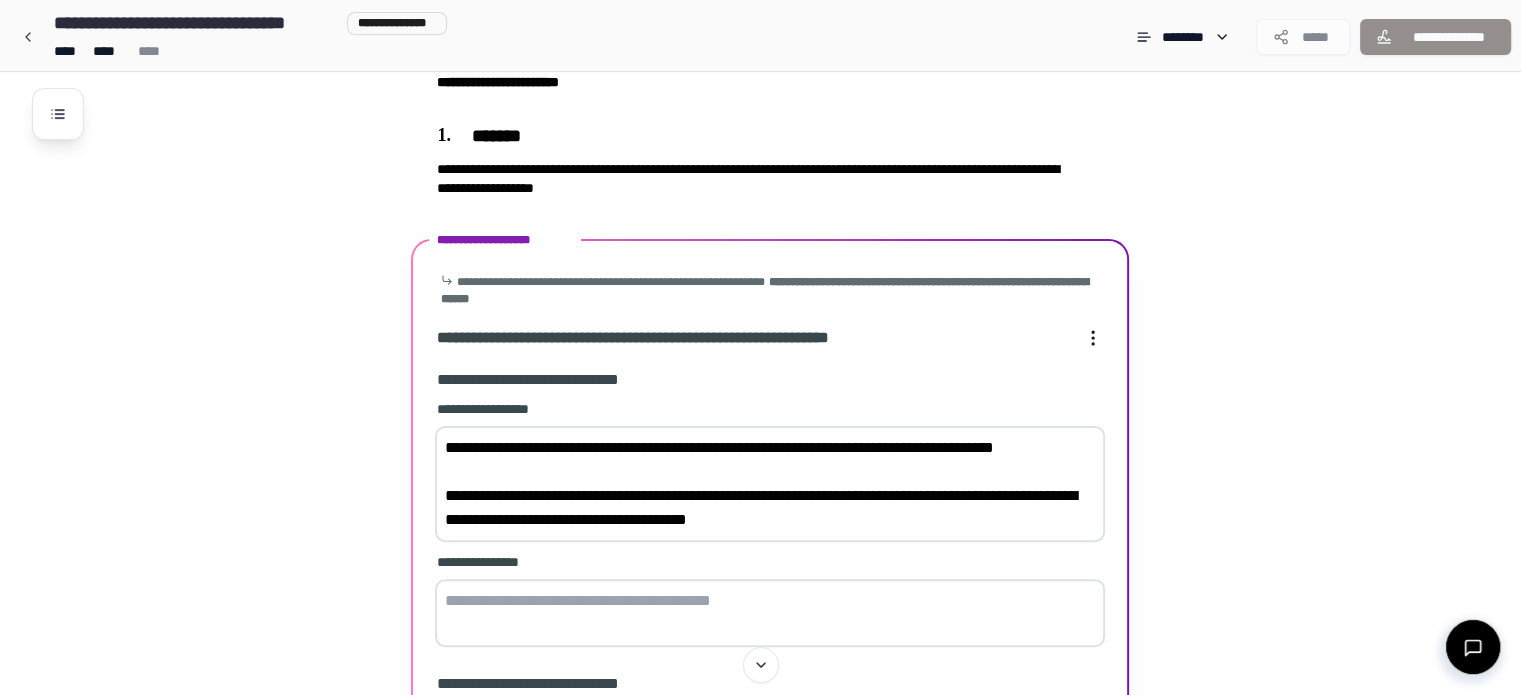 click on "**********" at bounding box center [770, 484] 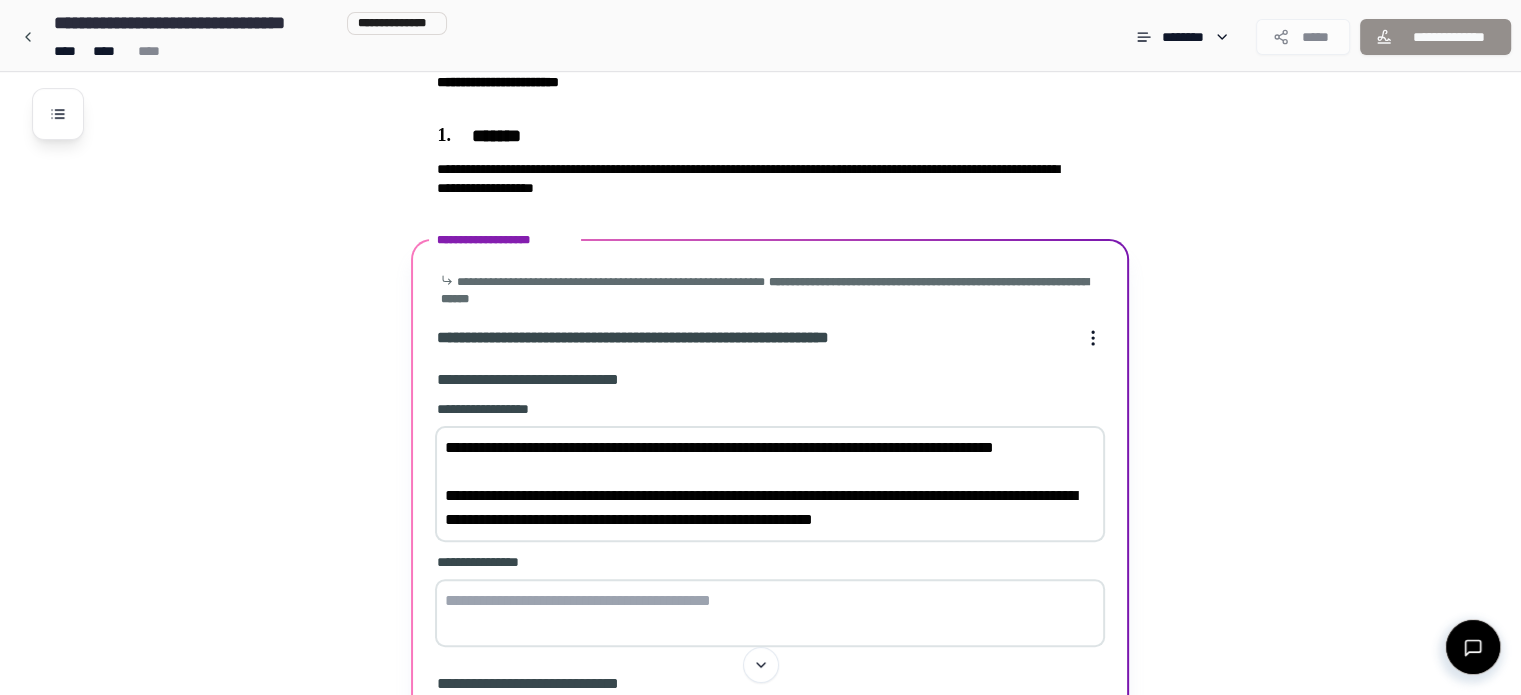 paste on "**********" 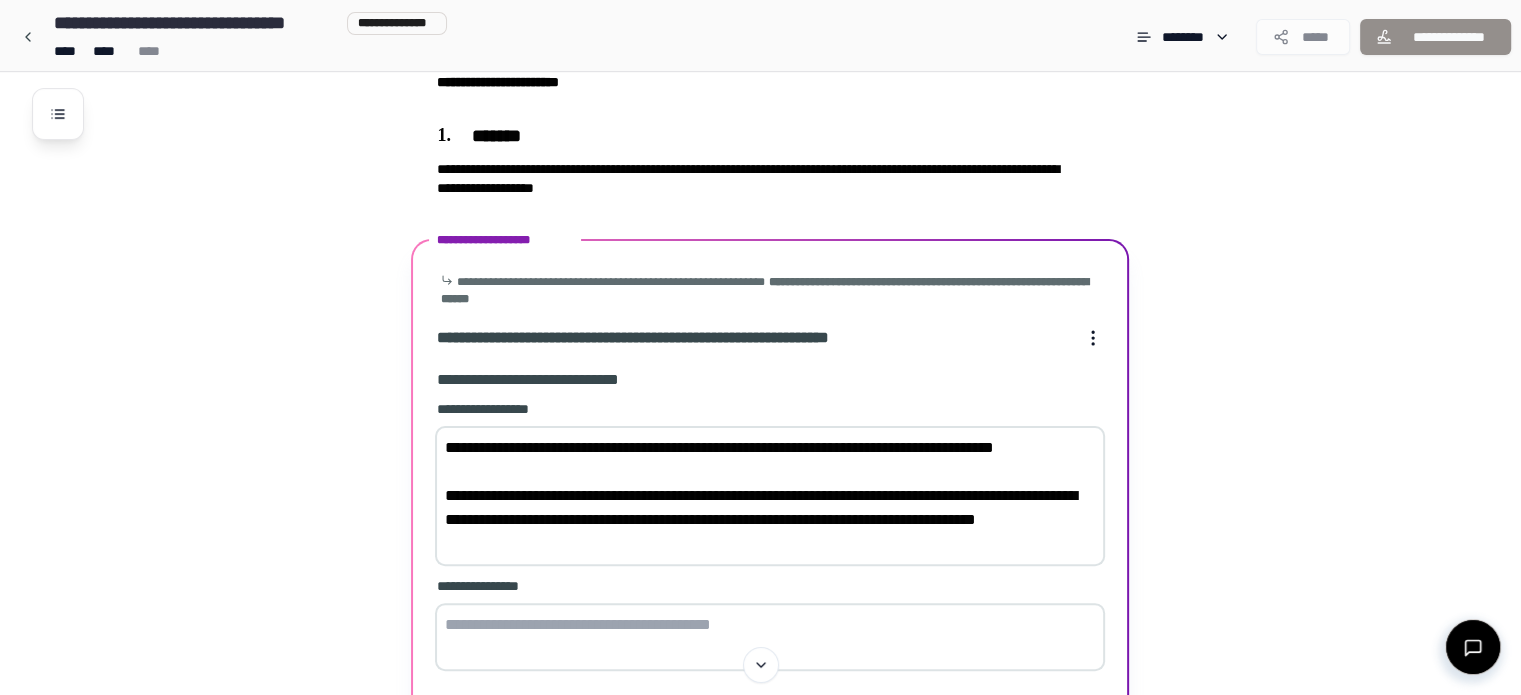 click on "**********" at bounding box center (770, 496) 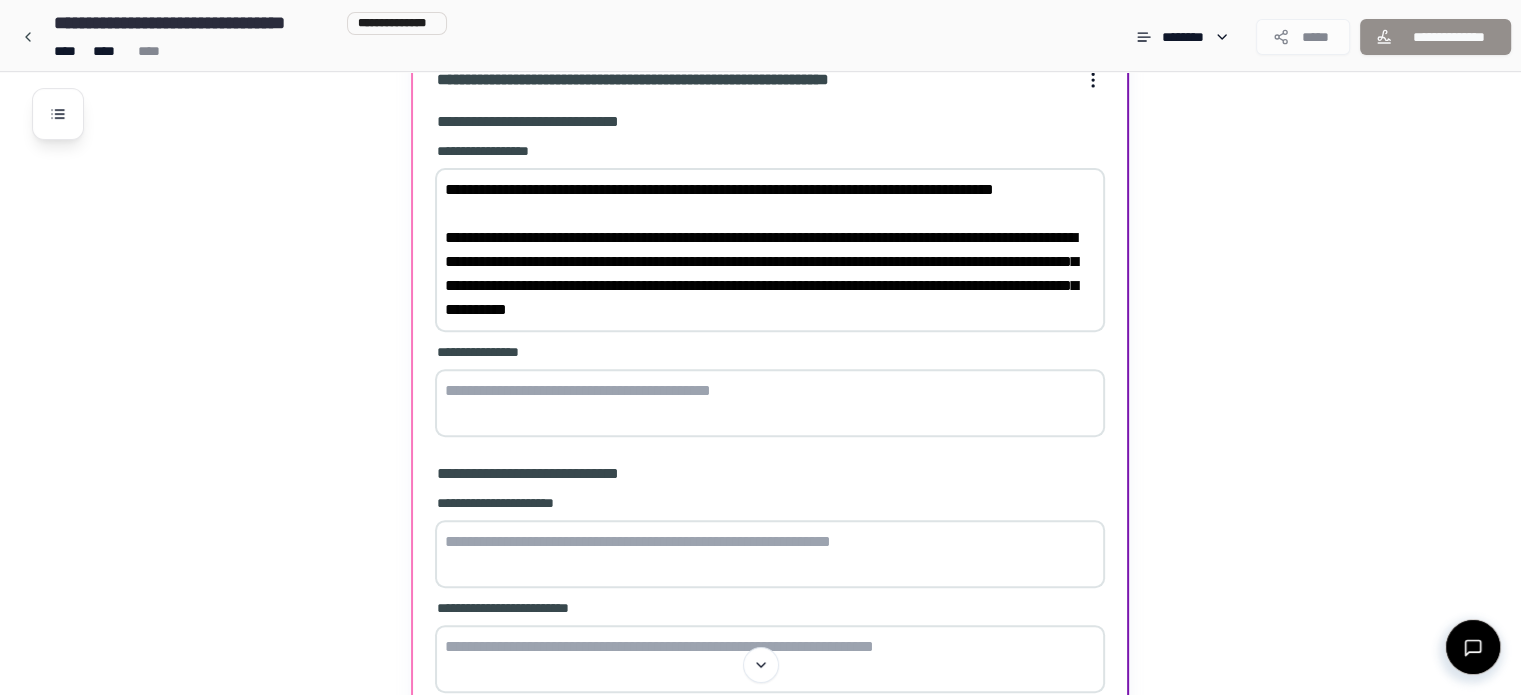 scroll, scrollTop: 749, scrollLeft: 0, axis: vertical 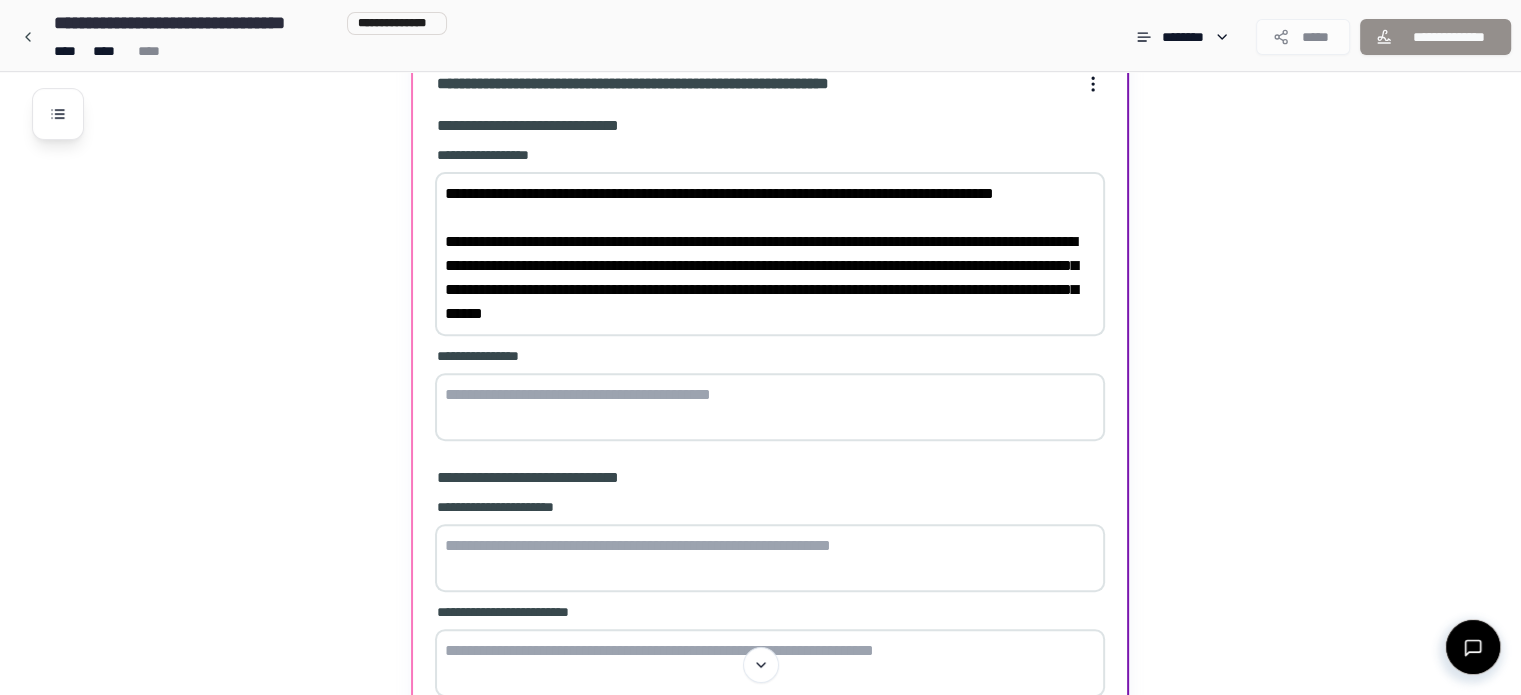 click at bounding box center [770, 407] 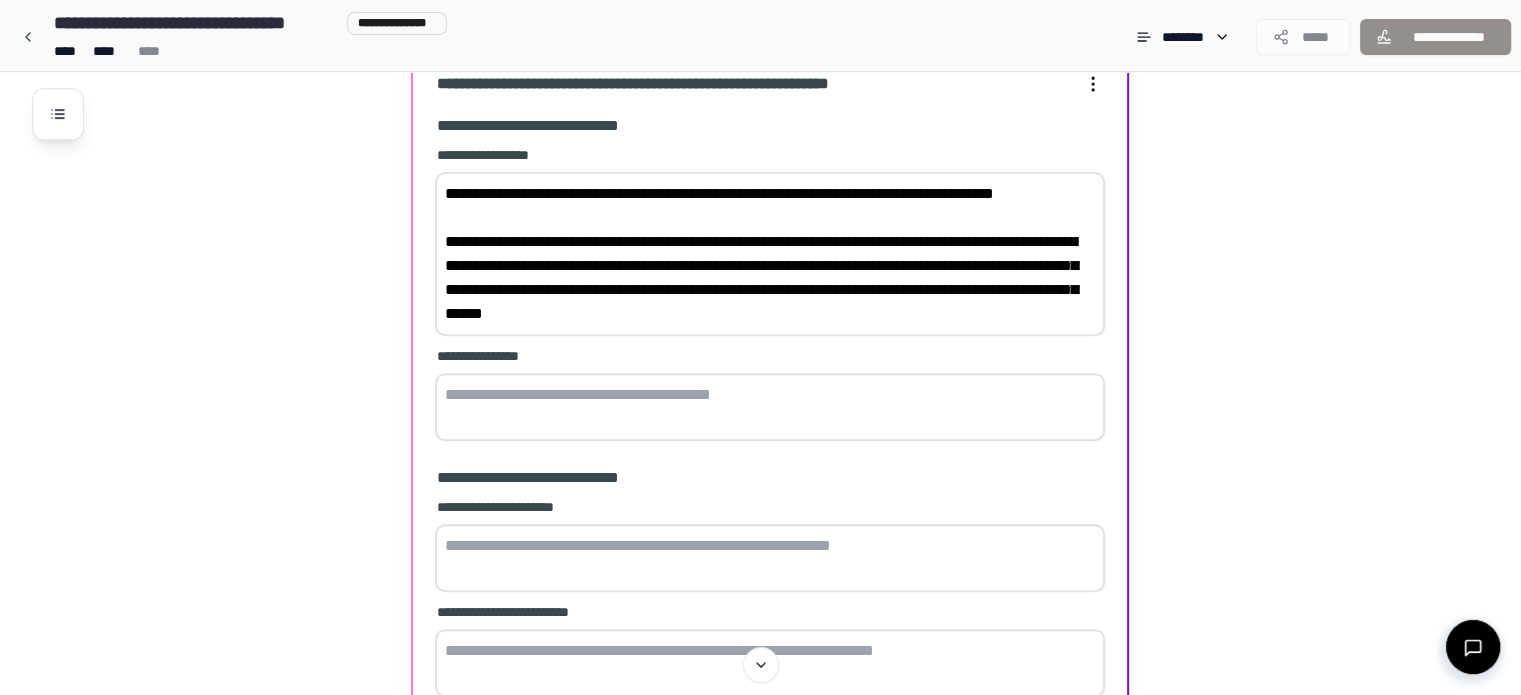 drag, startPoint x: 751, startPoint y: 310, endPoint x: 381, endPoint y: 175, distance: 393.8591 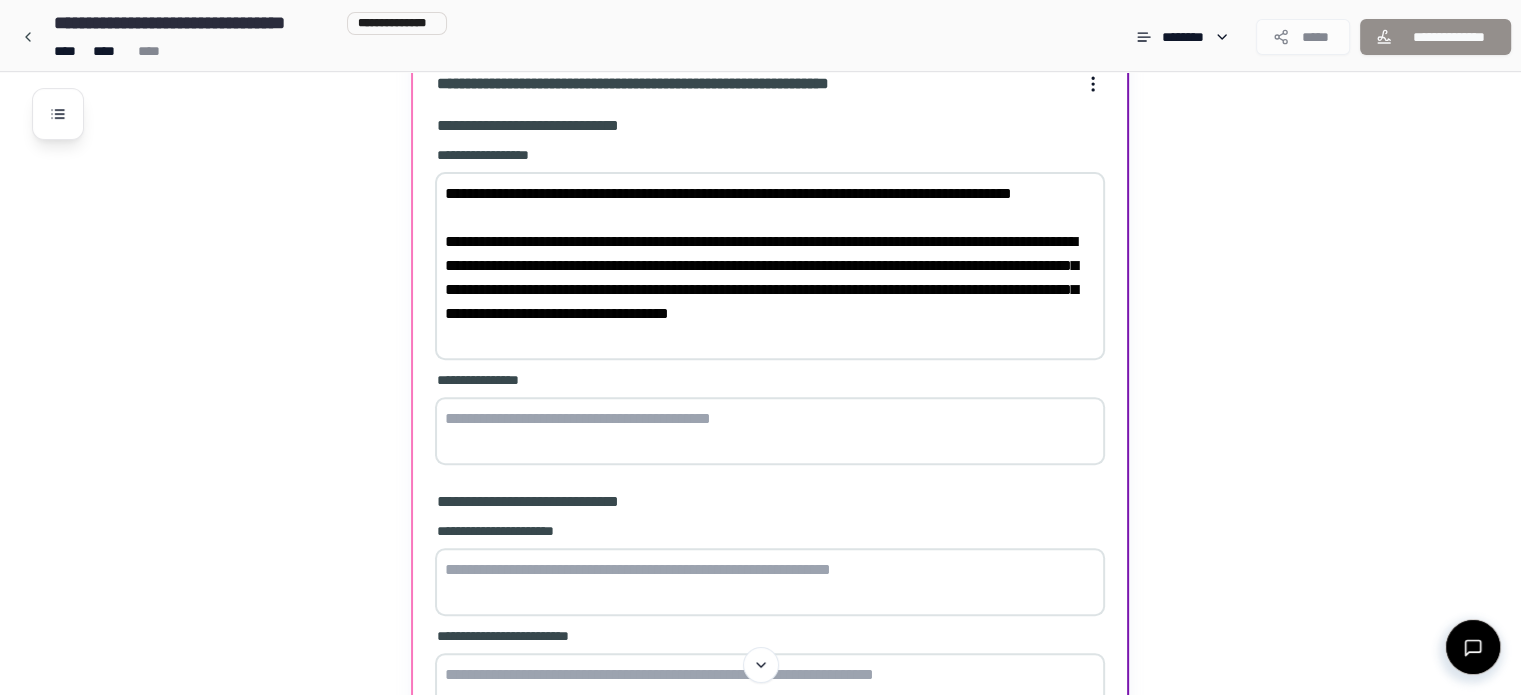 click on "**********" at bounding box center (770, 266) 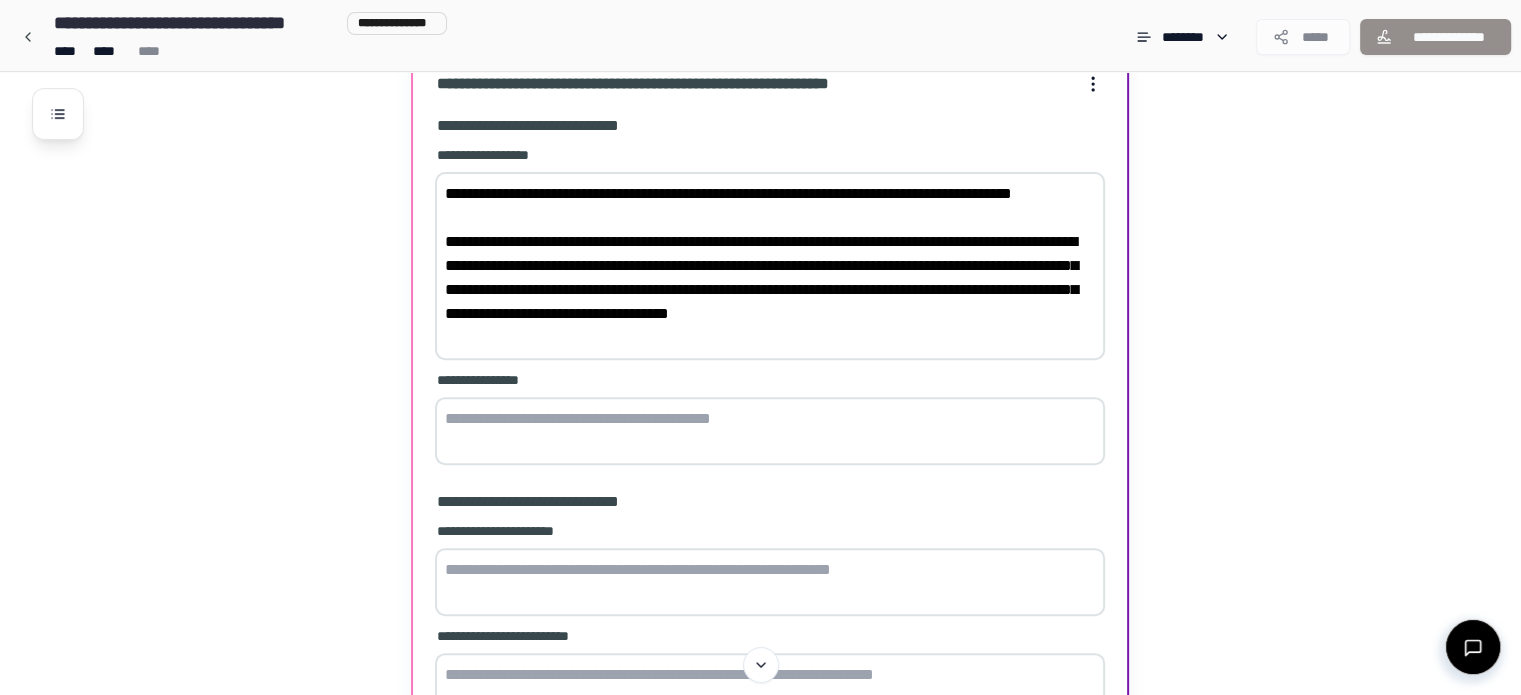 click on "**********" at bounding box center [770, 266] 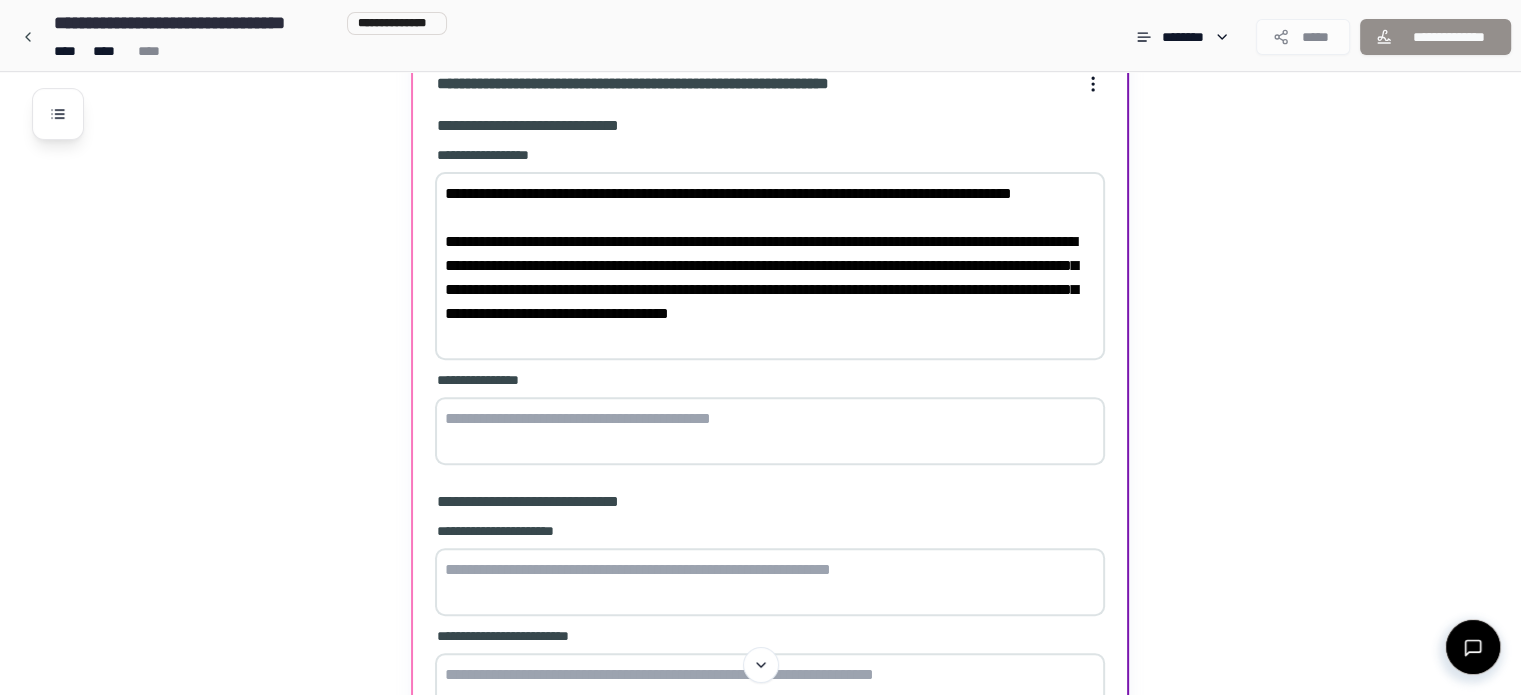 click on "**********" at bounding box center (770, 266) 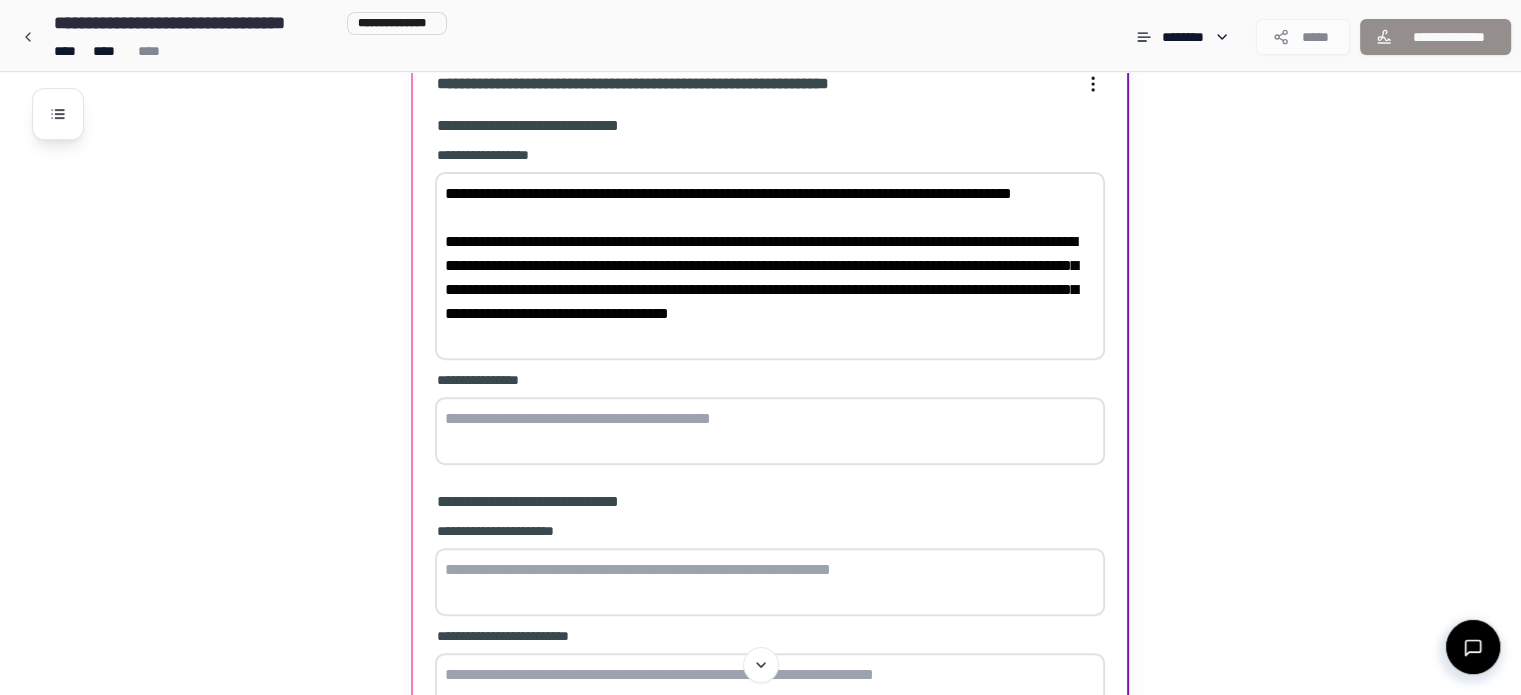 click on "**********" at bounding box center (770, 397) 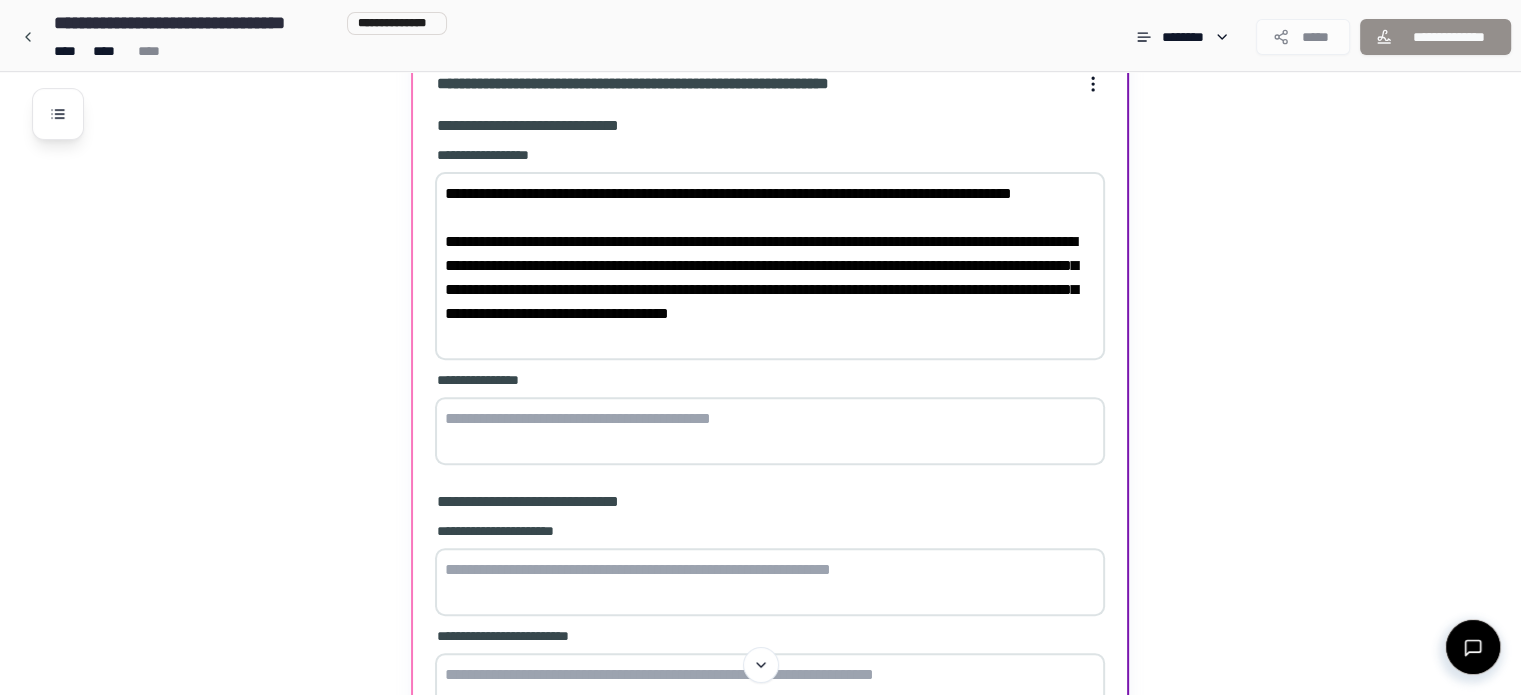 click on "**********" at bounding box center (770, 266) 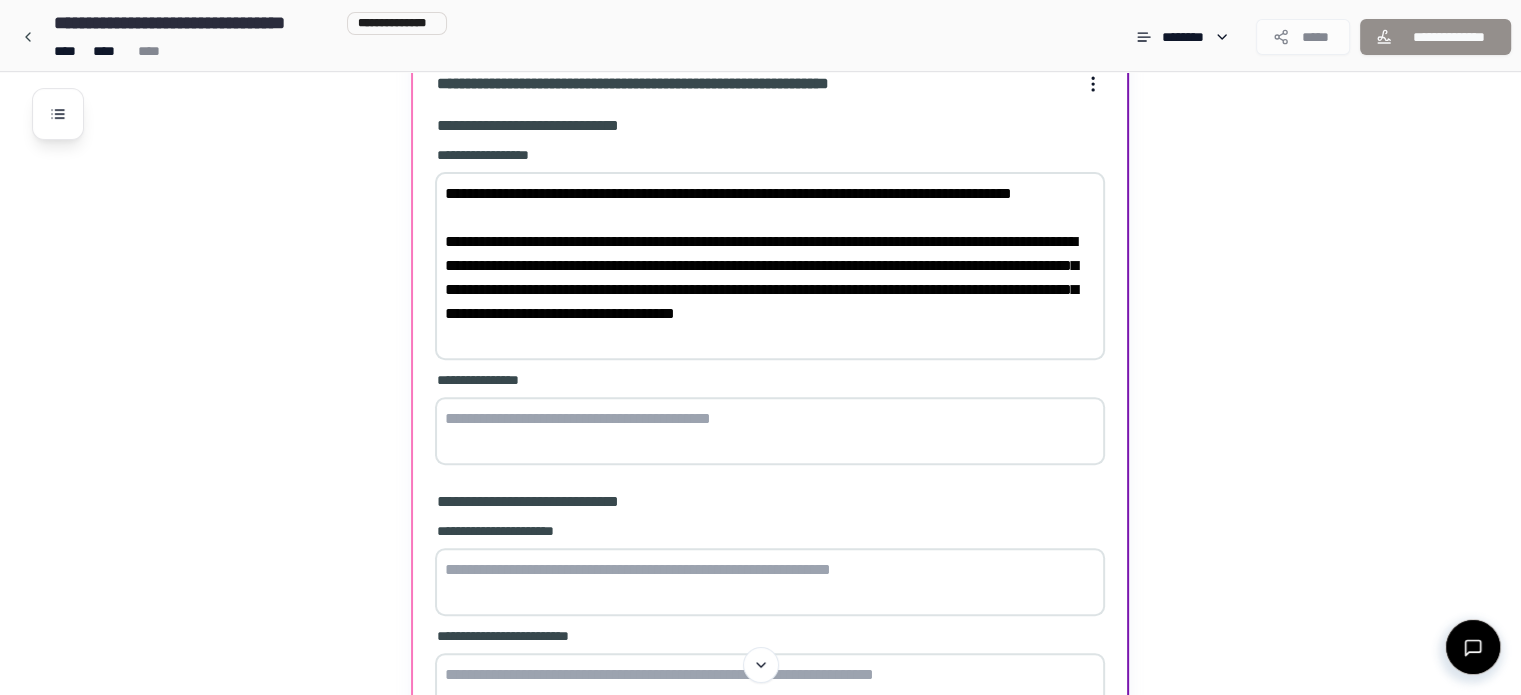 click on "**********" at bounding box center (770, 266) 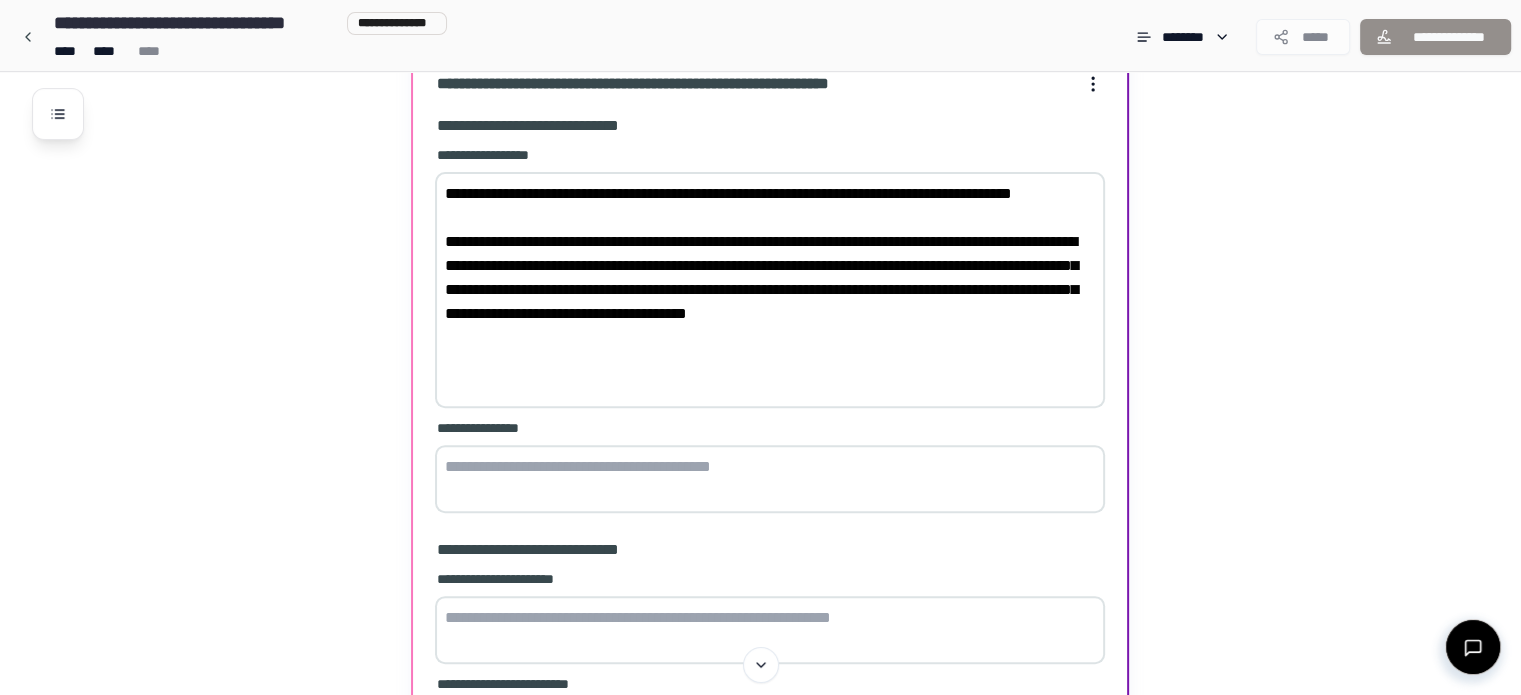 click on "**********" at bounding box center (770, 290) 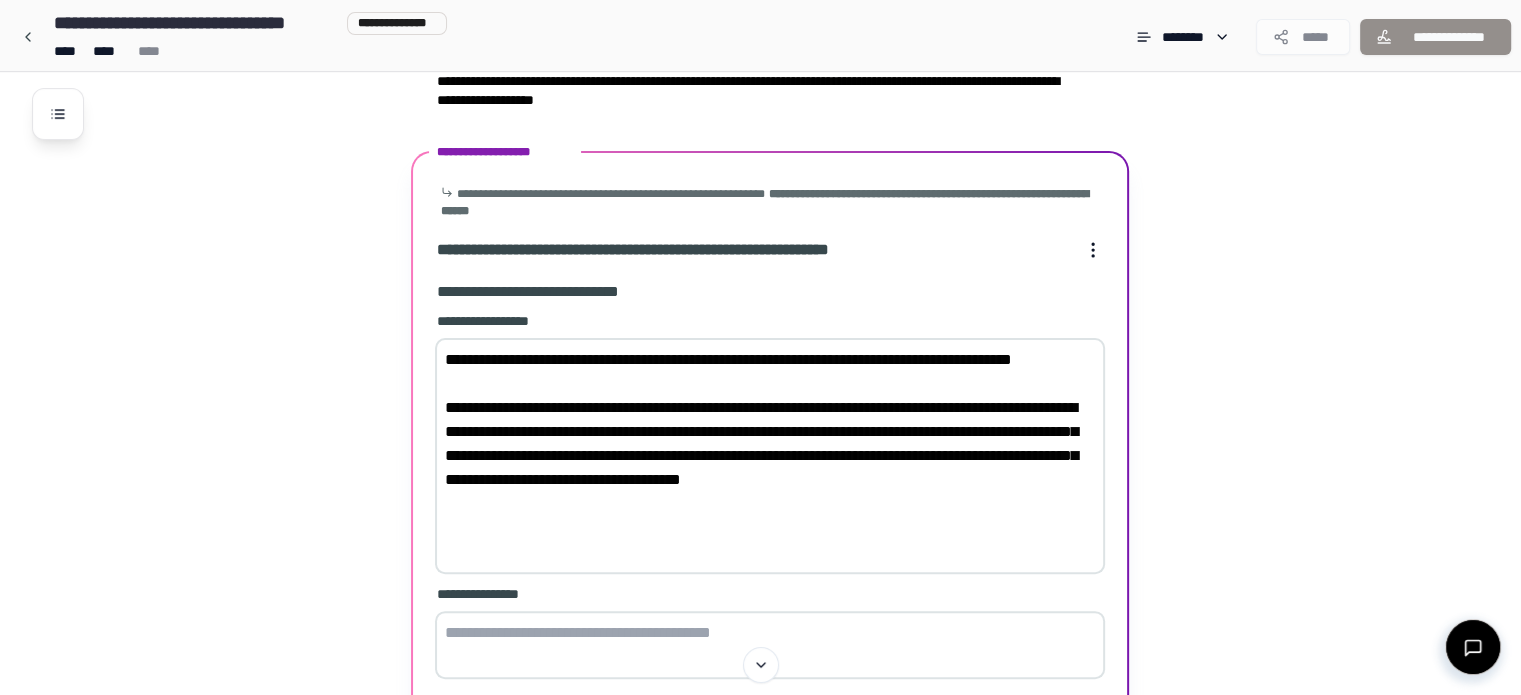 scroll, scrollTop: 615, scrollLeft: 0, axis: vertical 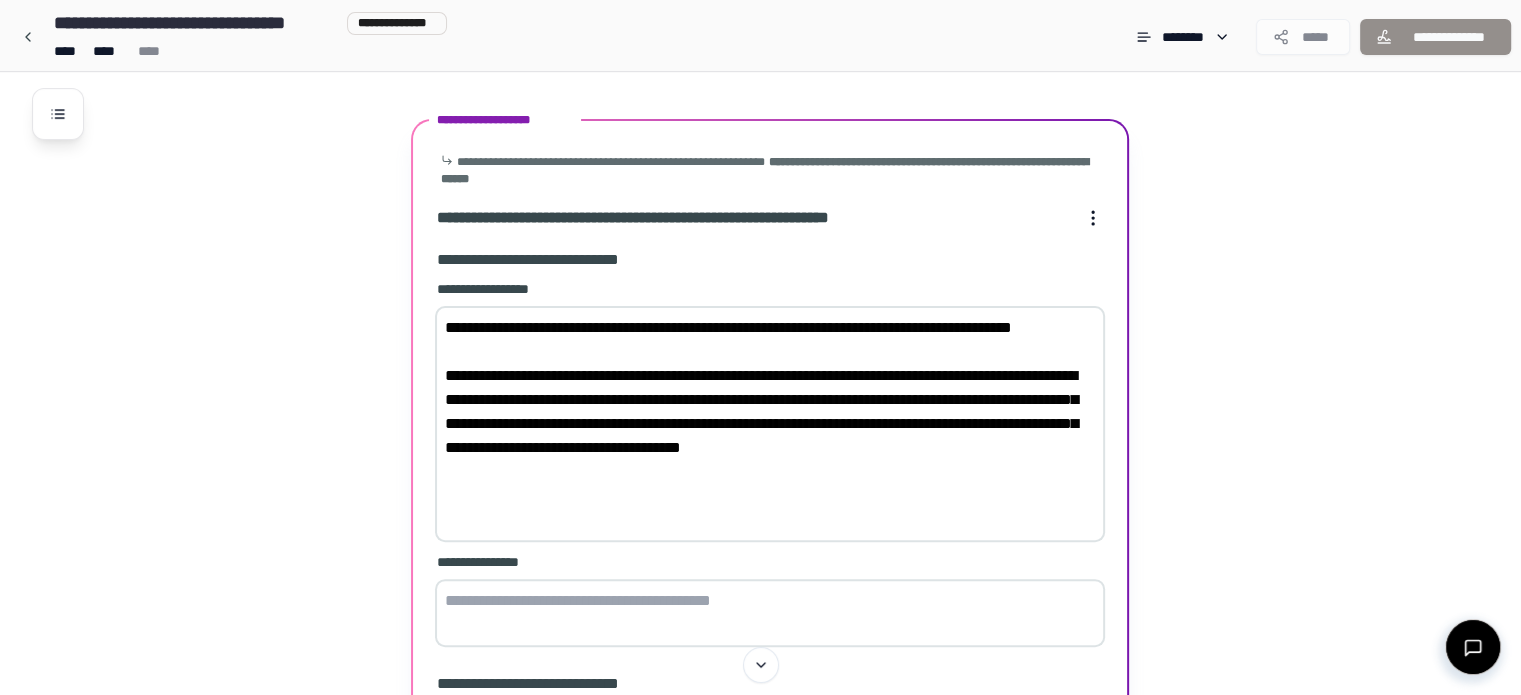 click on "**********" at bounding box center (770, 424) 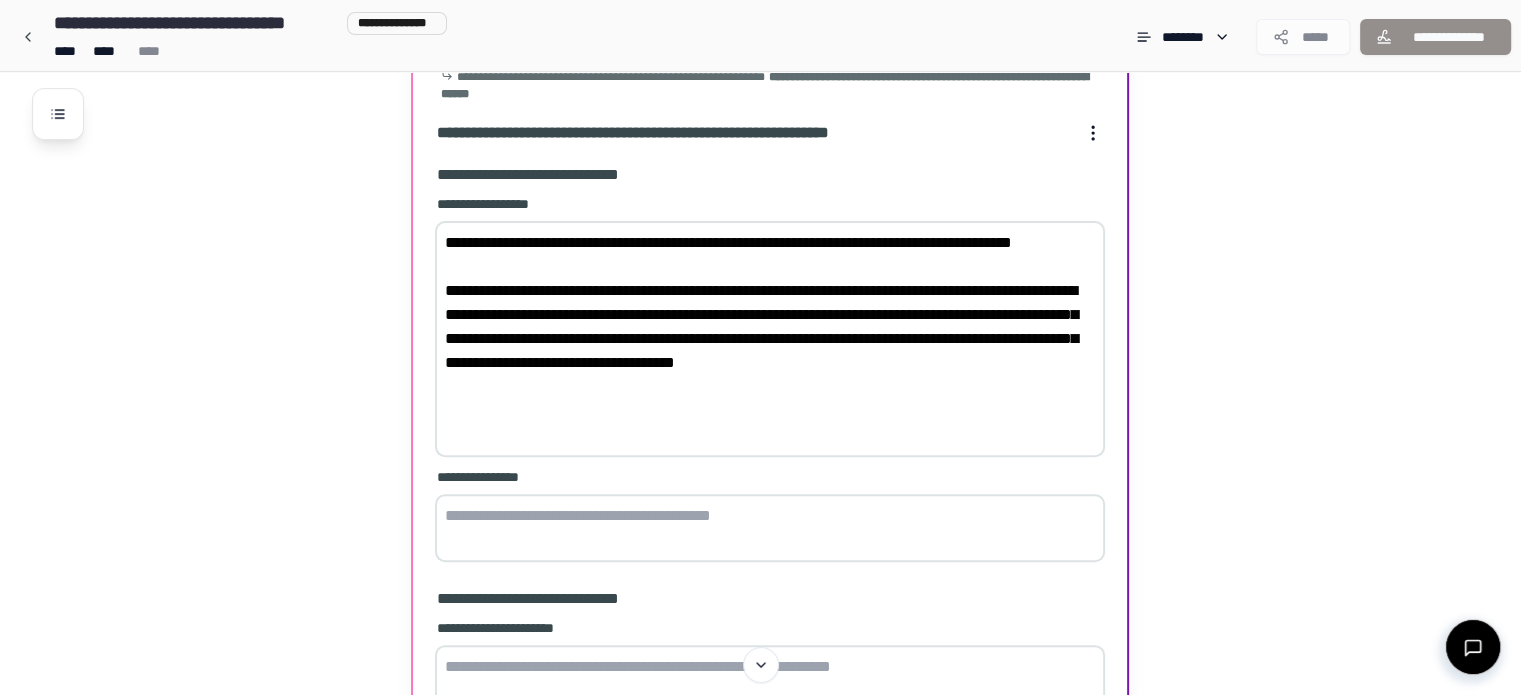 scroll, scrollTop: 728, scrollLeft: 0, axis: vertical 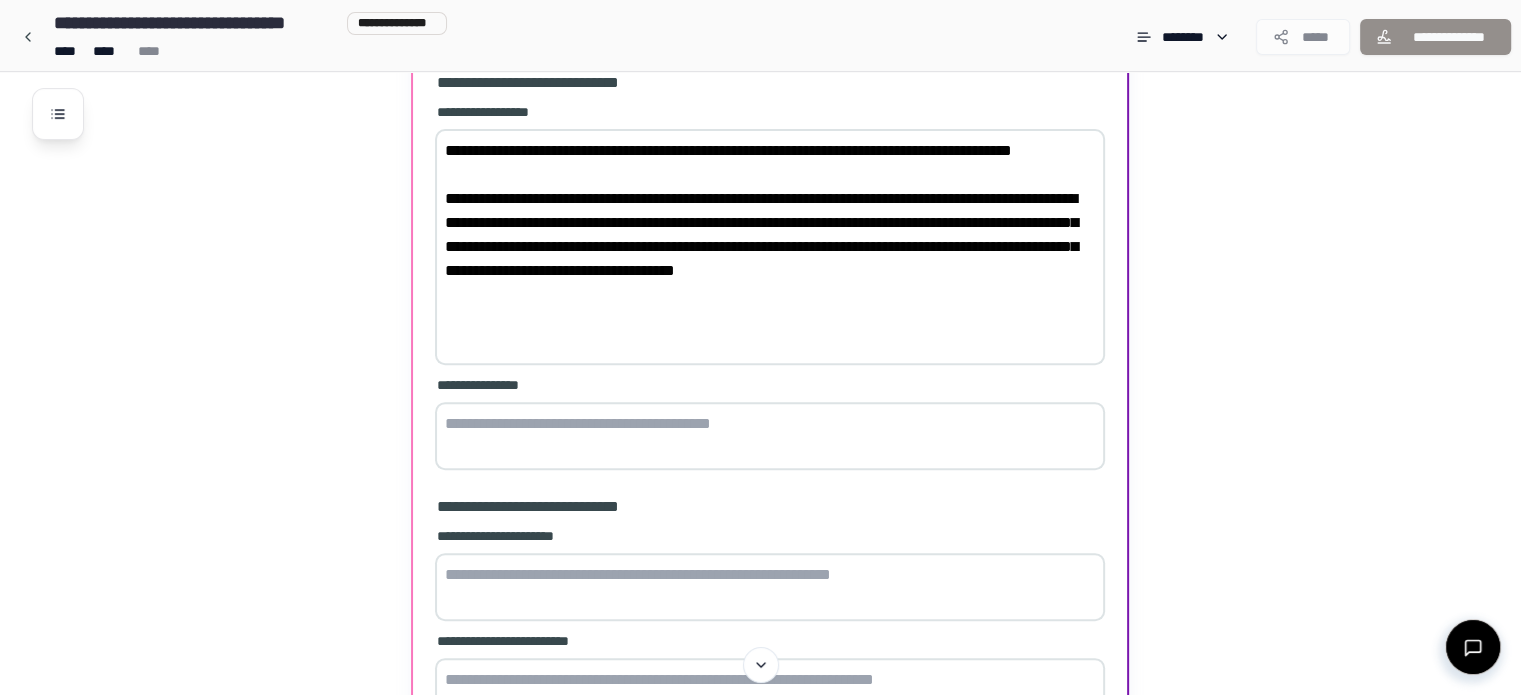 click on "**********" at bounding box center (770, 247) 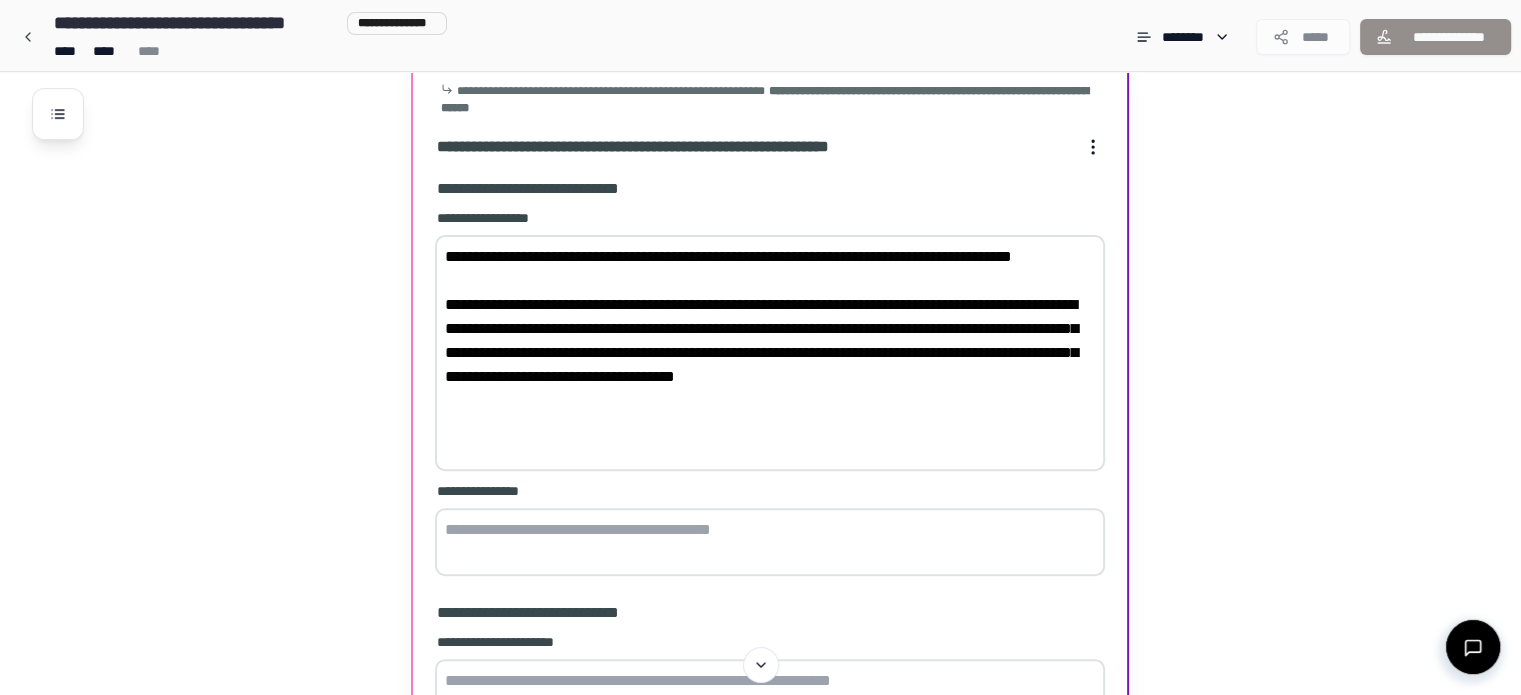 scroll, scrollTop: 684, scrollLeft: 0, axis: vertical 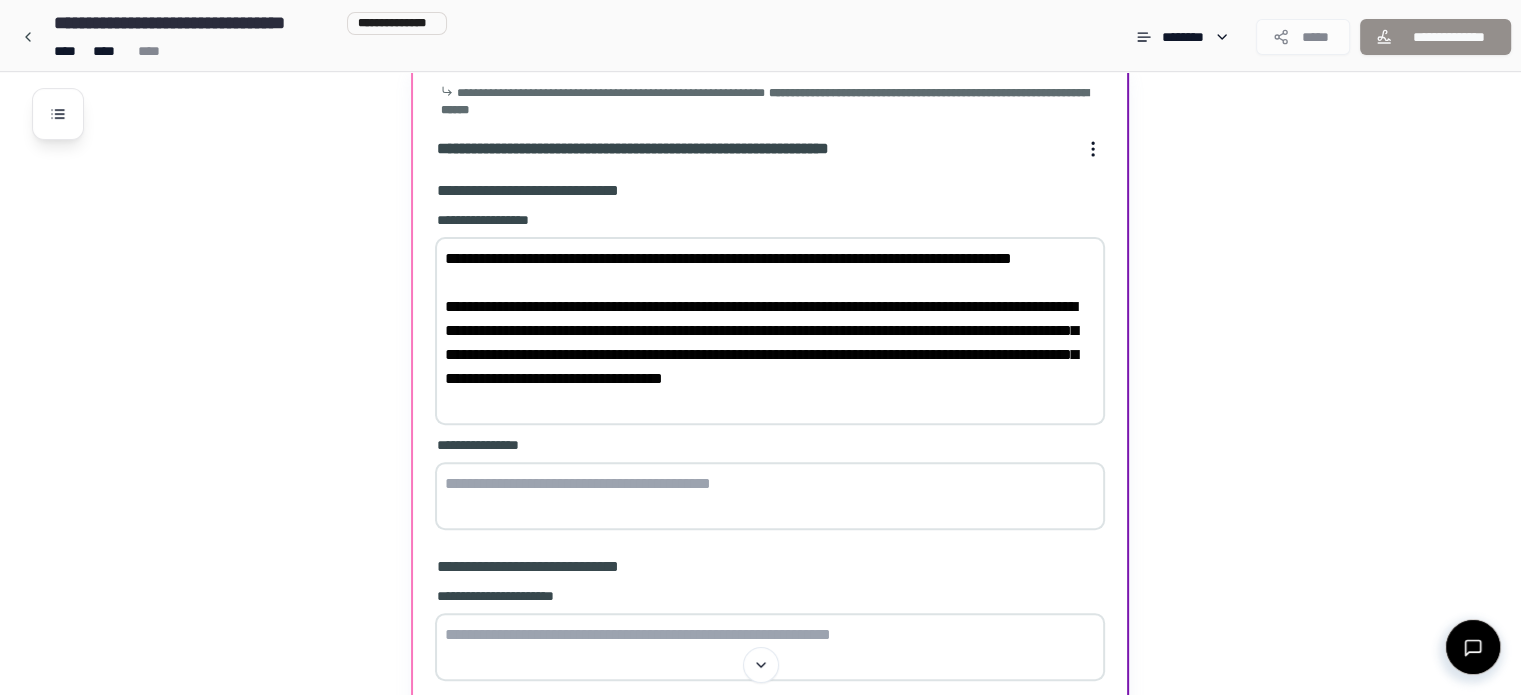 drag, startPoint x: 920, startPoint y: 399, endPoint x: 932, endPoint y: 328, distance: 72.00694 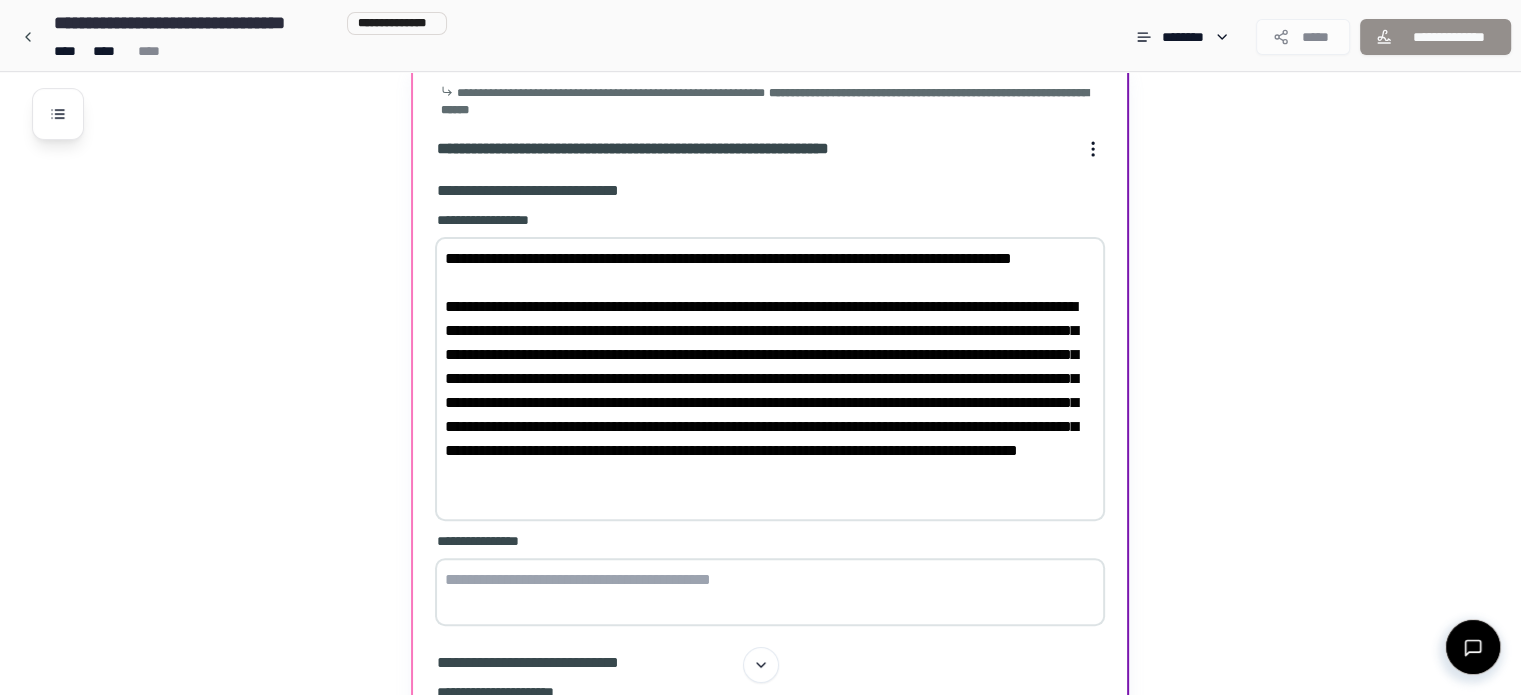 click on "**********" at bounding box center [770, 379] 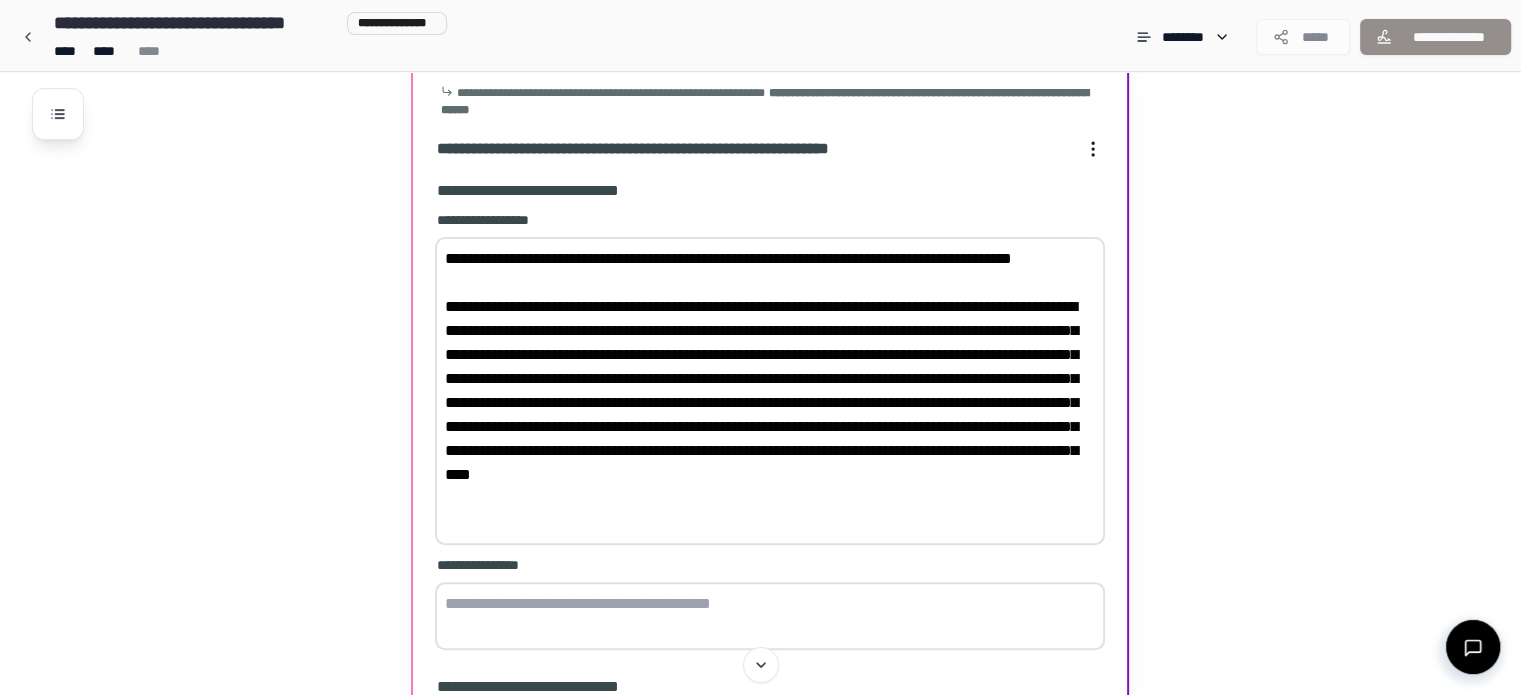 drag, startPoint x: 940, startPoint y: 326, endPoint x: 750, endPoint y: 351, distance: 191.63768 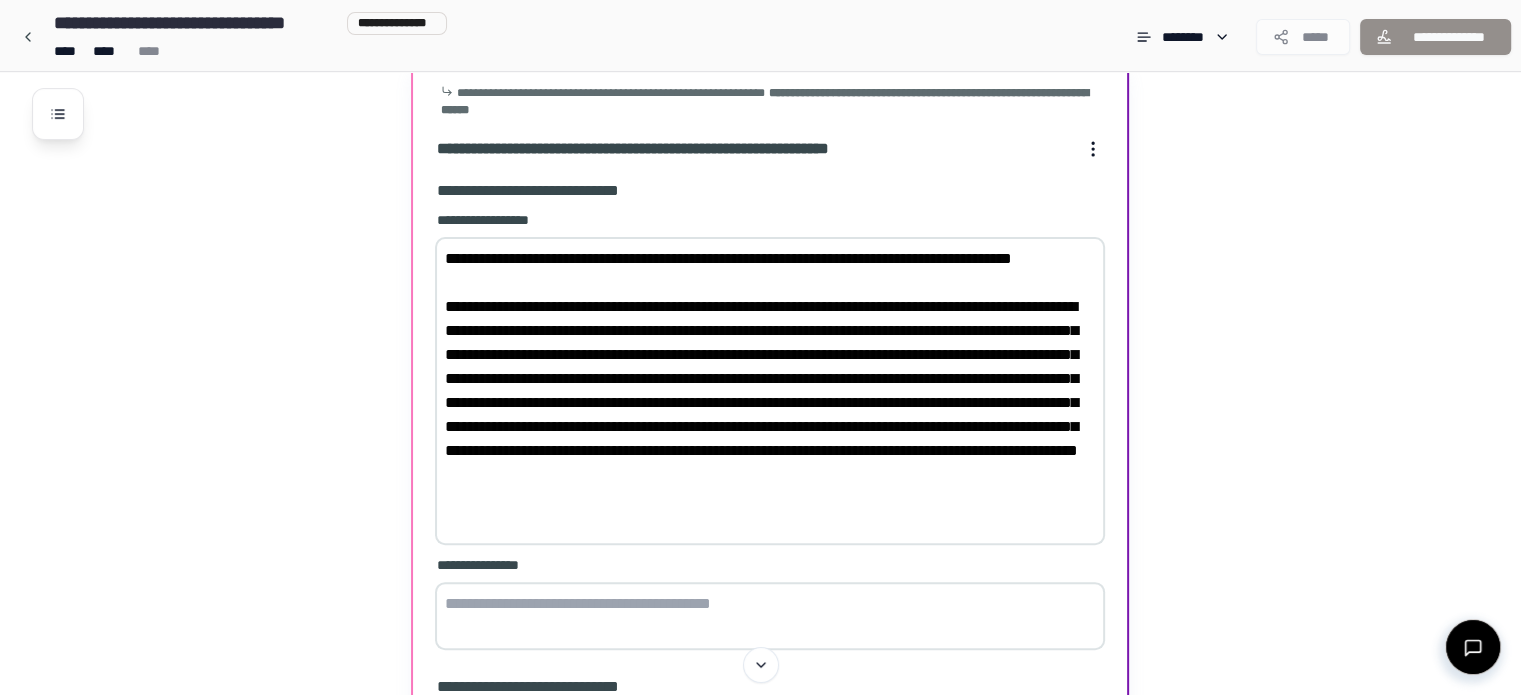 click on "**********" at bounding box center (770, 391) 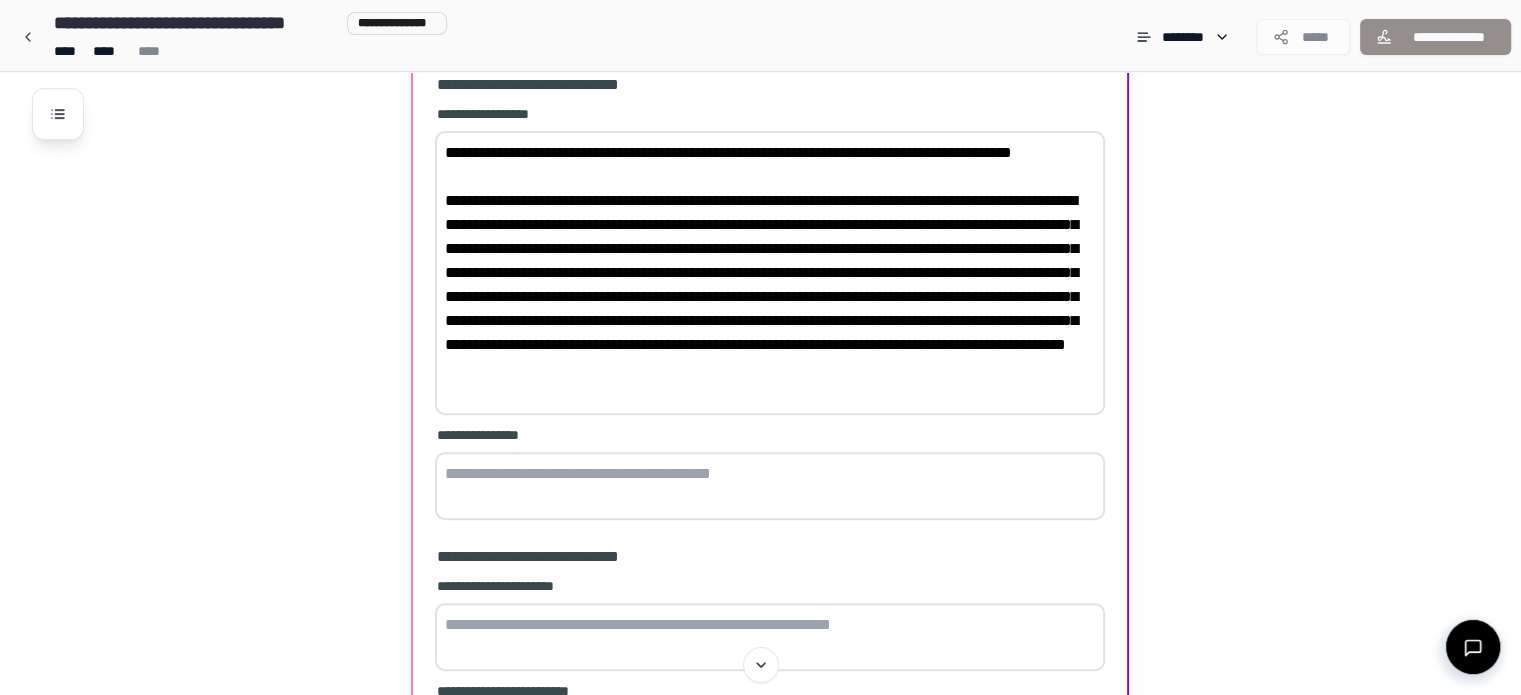 scroll, scrollTop: 788, scrollLeft: 0, axis: vertical 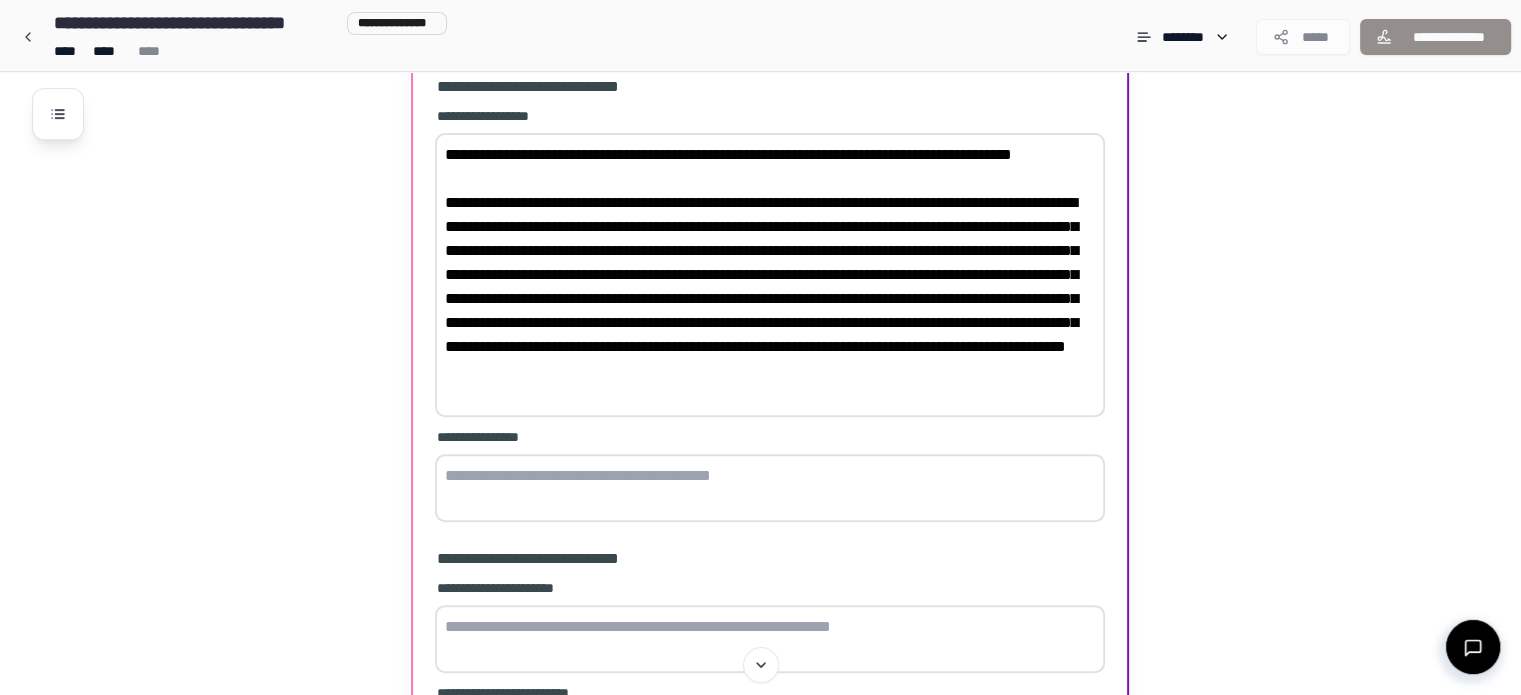 click on "**********" at bounding box center [770, 275] 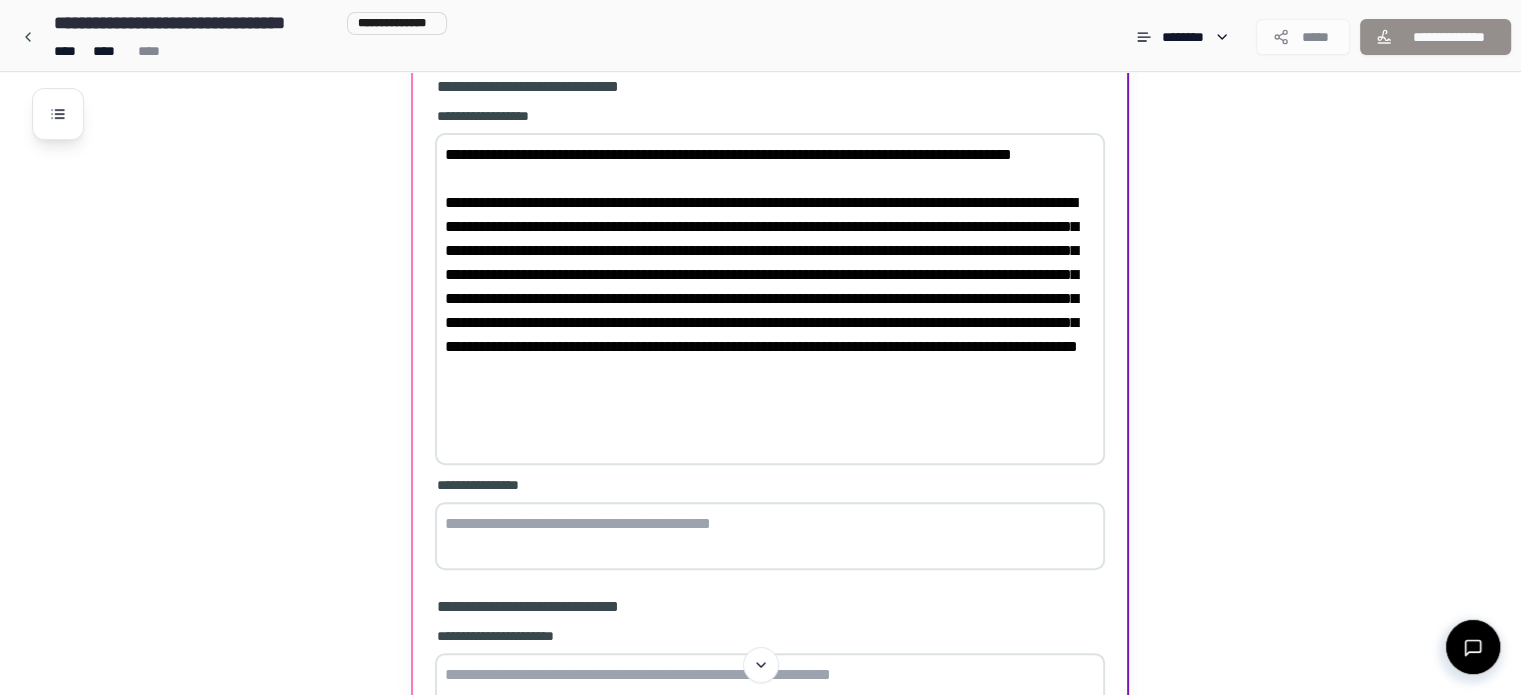 click on "**********" at bounding box center [770, 299] 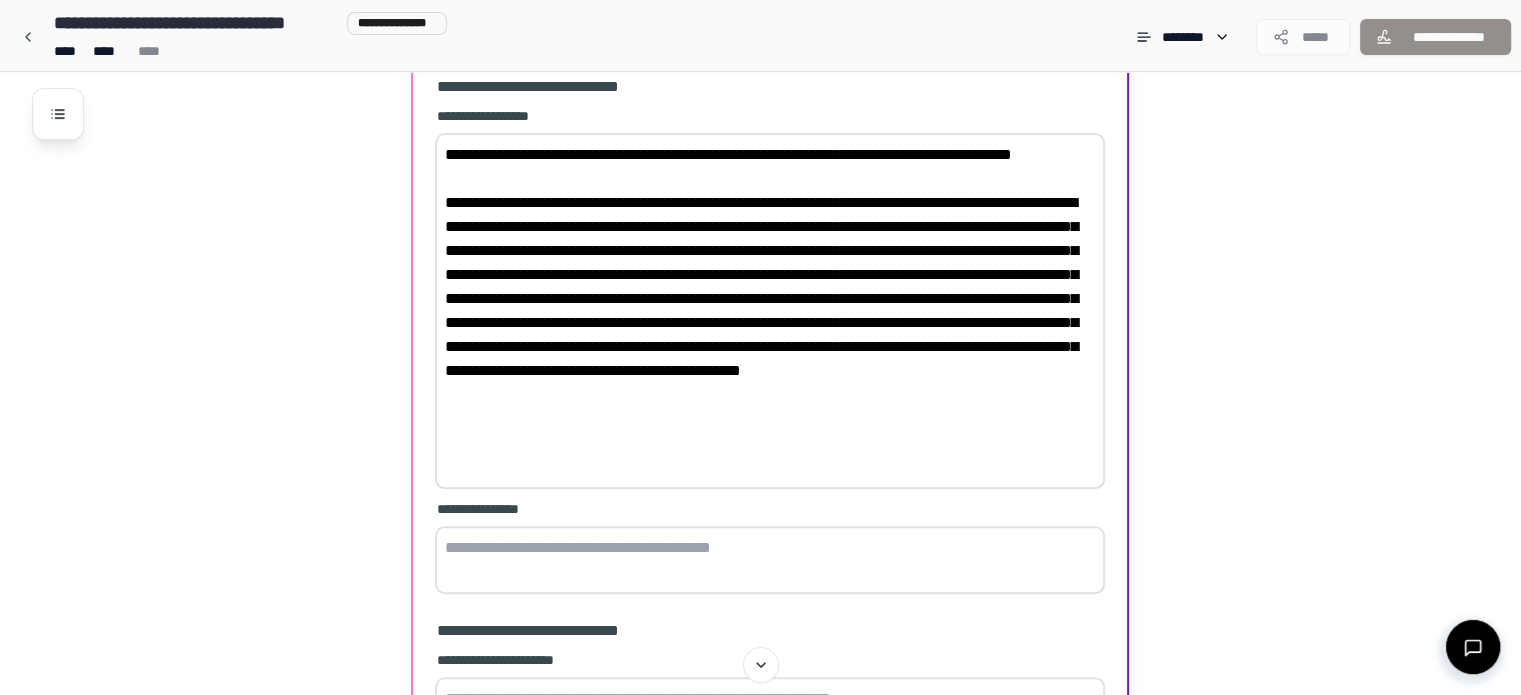 click on "**********" at bounding box center (770, 311) 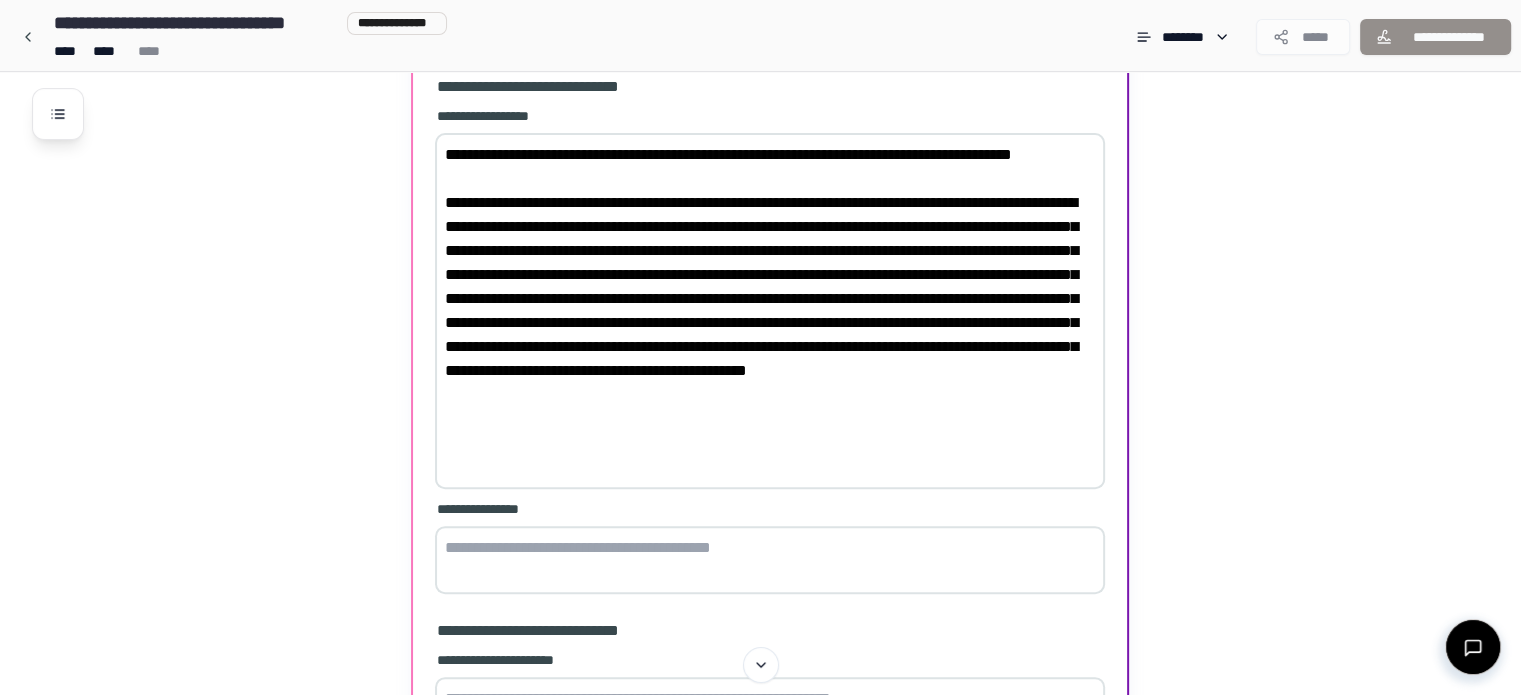 click on "**********" at bounding box center (770, 311) 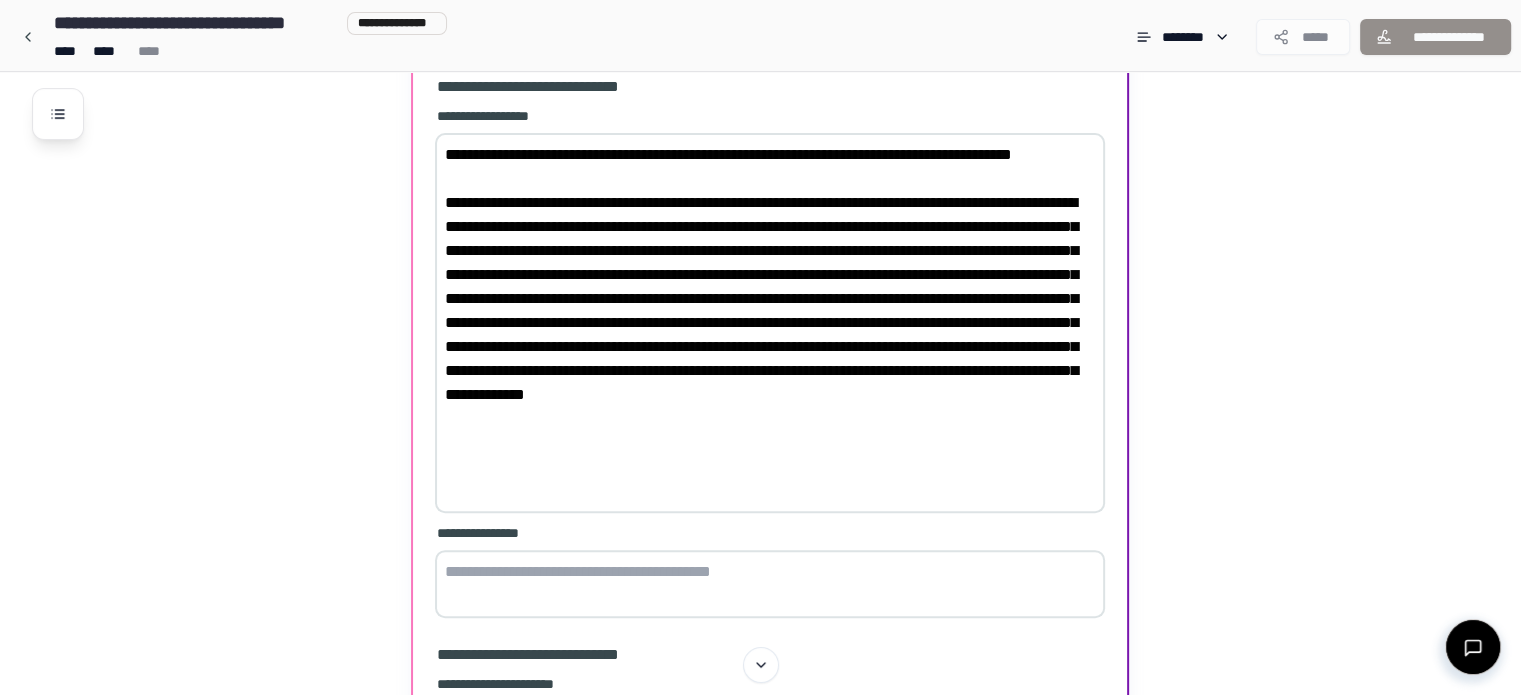 click on "**********" at bounding box center [770, 323] 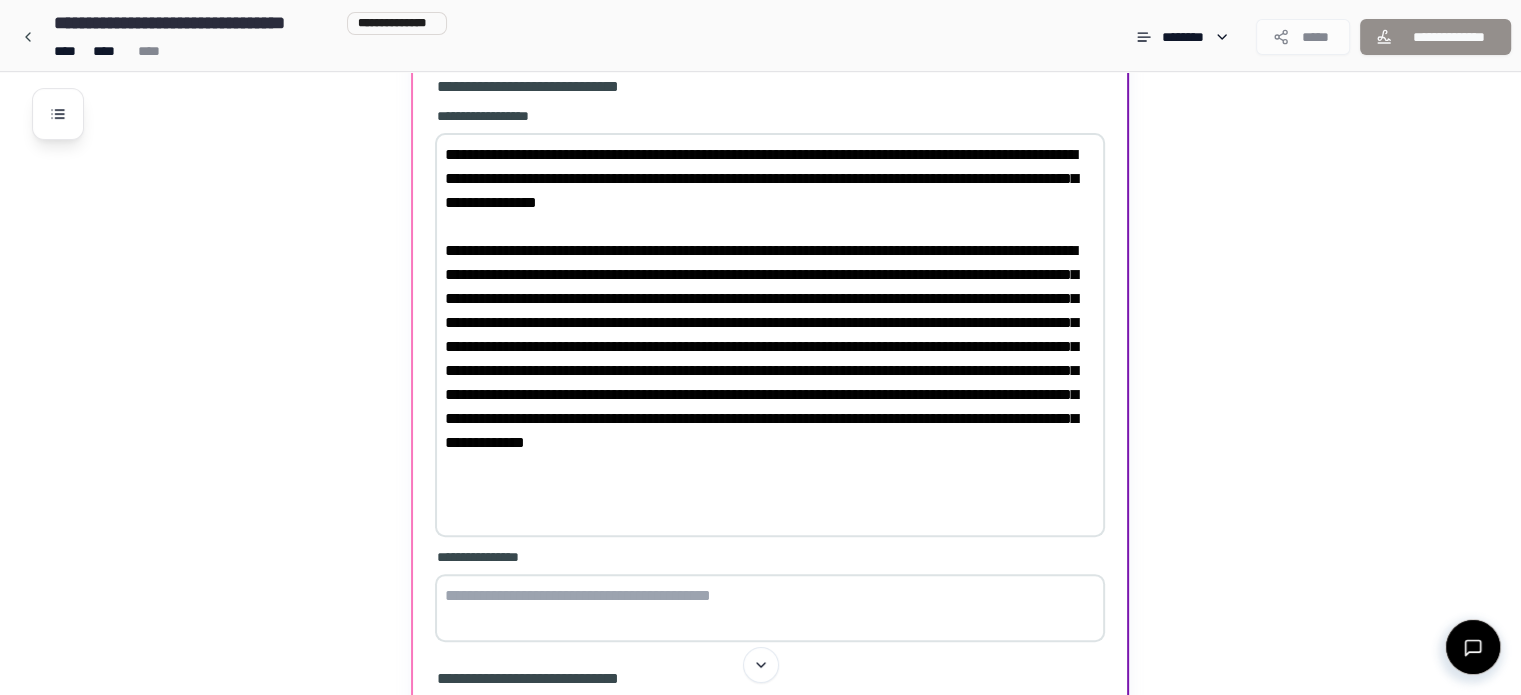 drag, startPoint x: 927, startPoint y: 248, endPoint x: 447, endPoint y: 258, distance: 480.10416 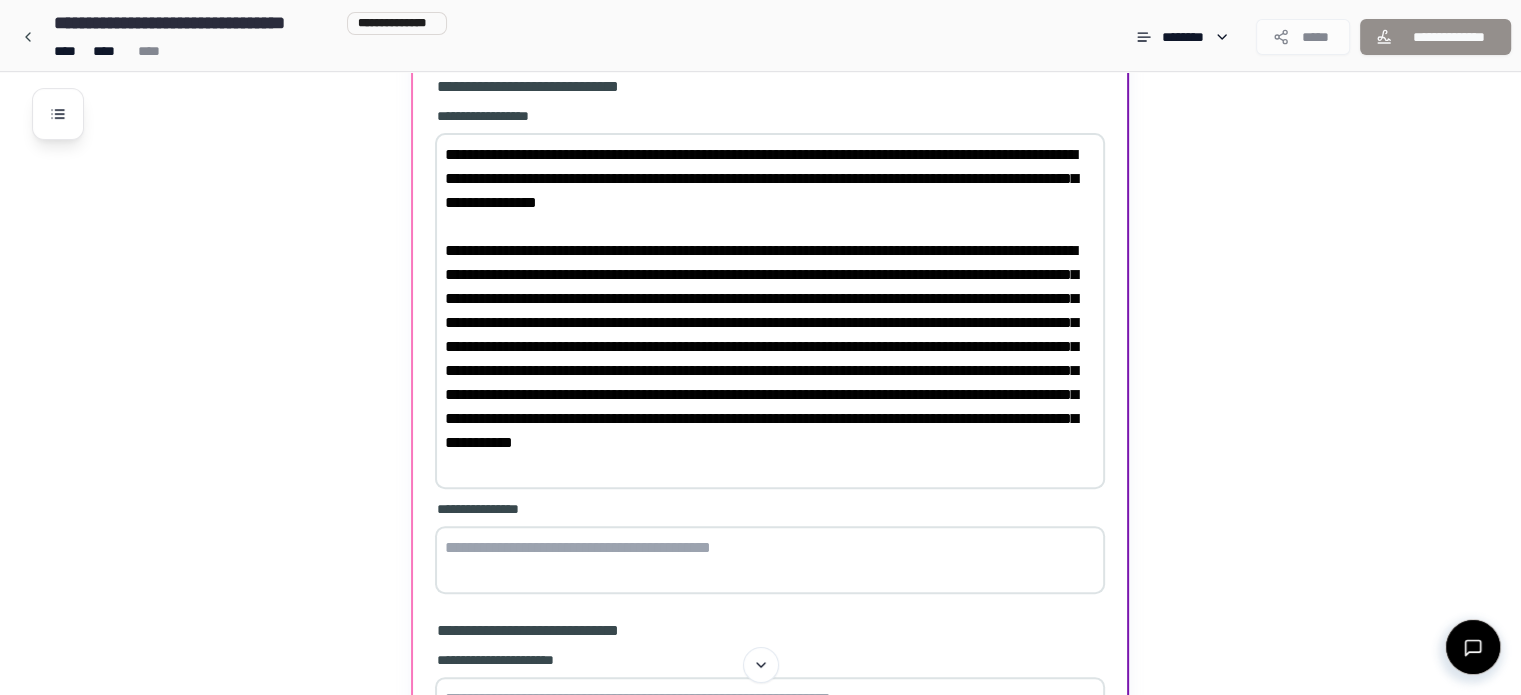 drag, startPoint x: 597, startPoint y: 468, endPoint x: 933, endPoint y: 250, distance: 400.52466 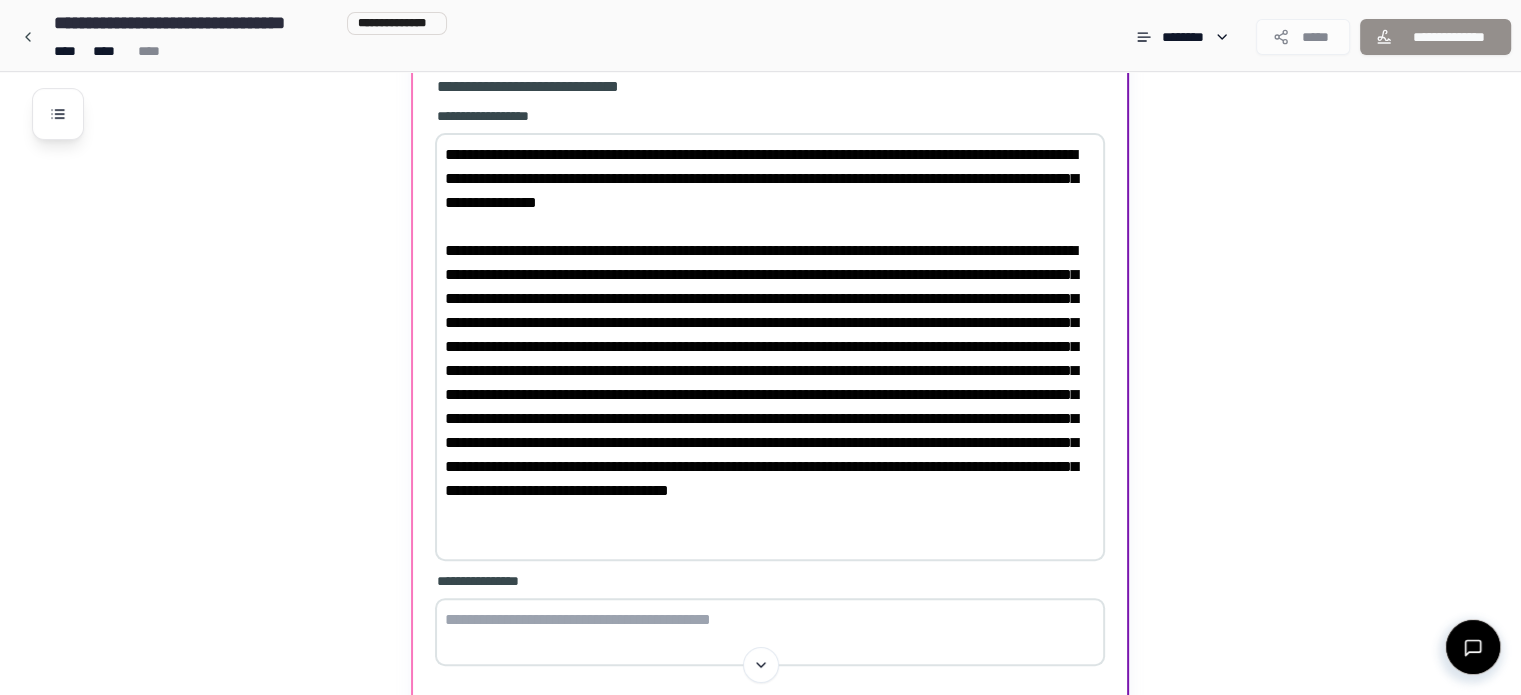 drag, startPoint x: 933, startPoint y: 250, endPoint x: 509, endPoint y: 344, distance: 434.29483 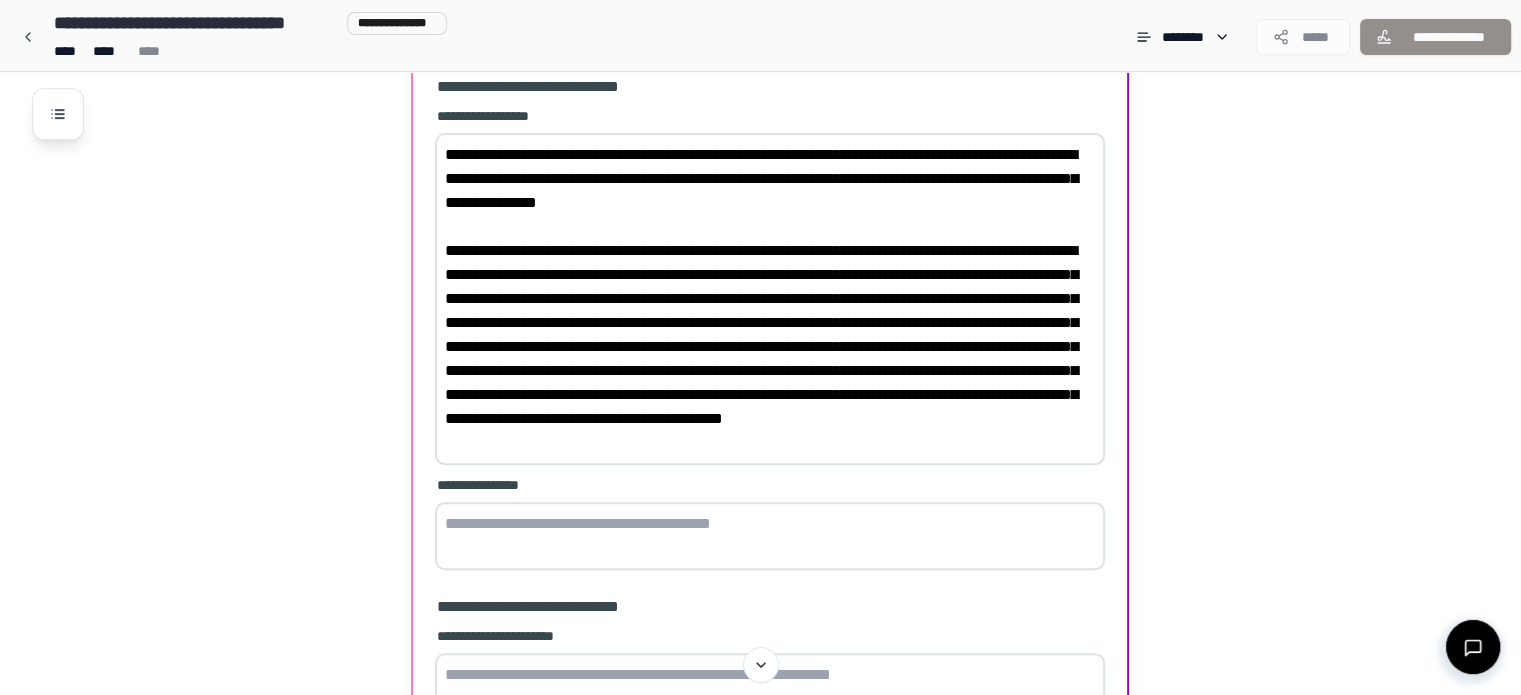 drag, startPoint x: 824, startPoint y: 197, endPoint x: 434, endPoint y: 151, distance: 392.70346 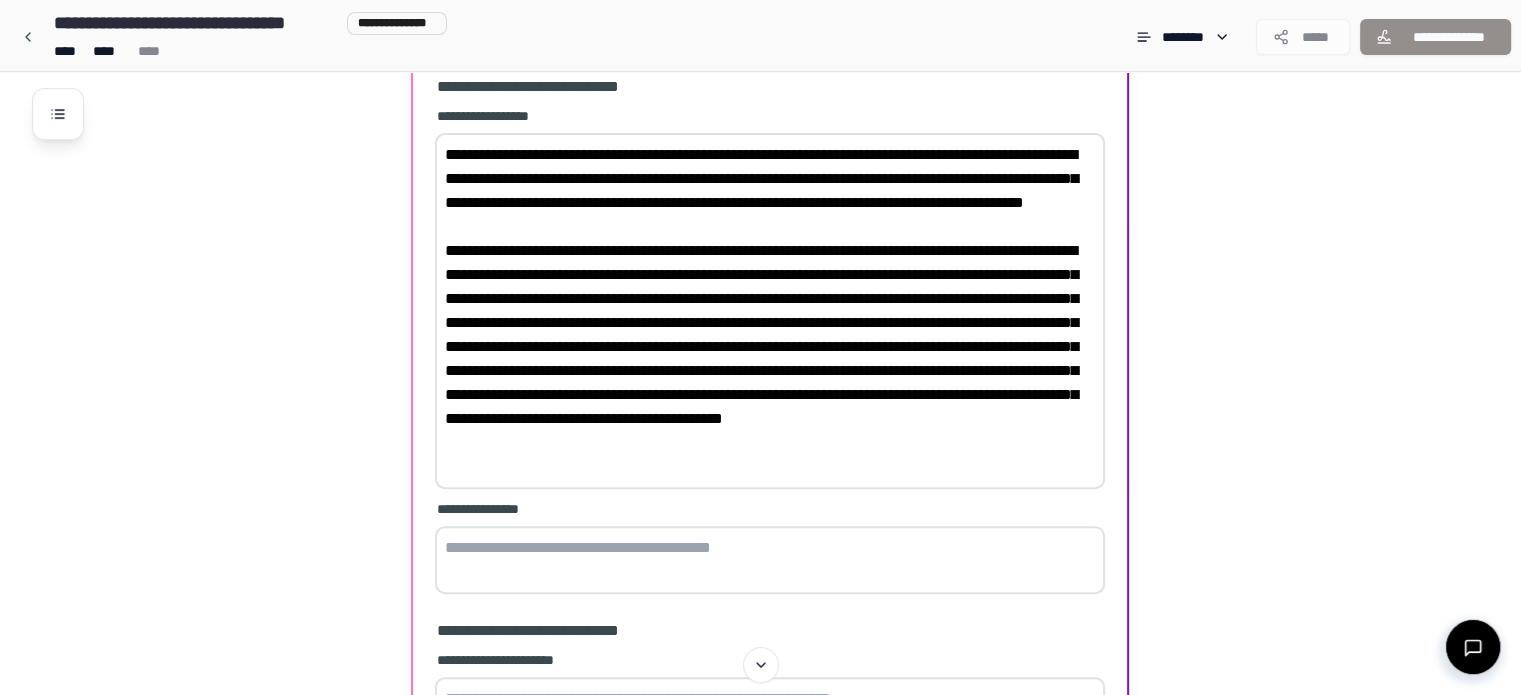 click at bounding box center (770, 311) 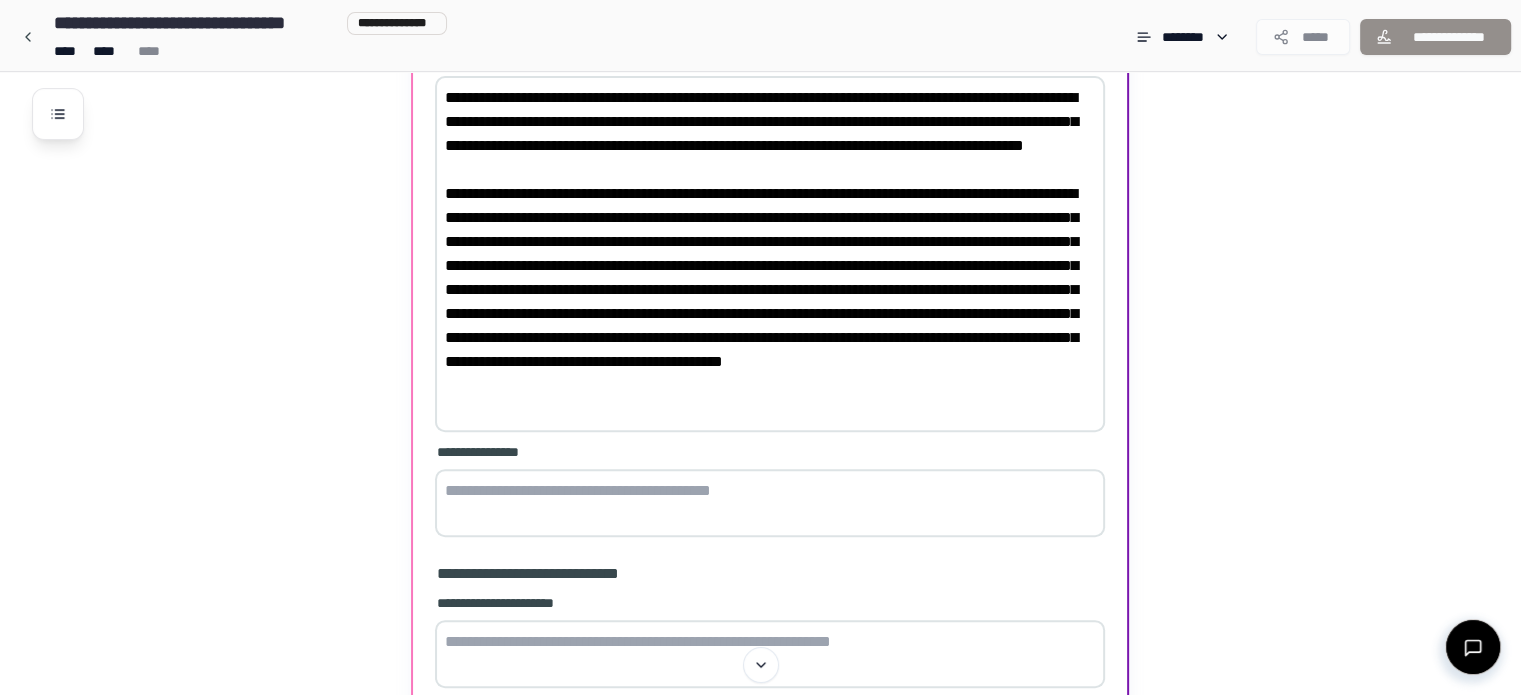 scroll, scrollTop: 849, scrollLeft: 0, axis: vertical 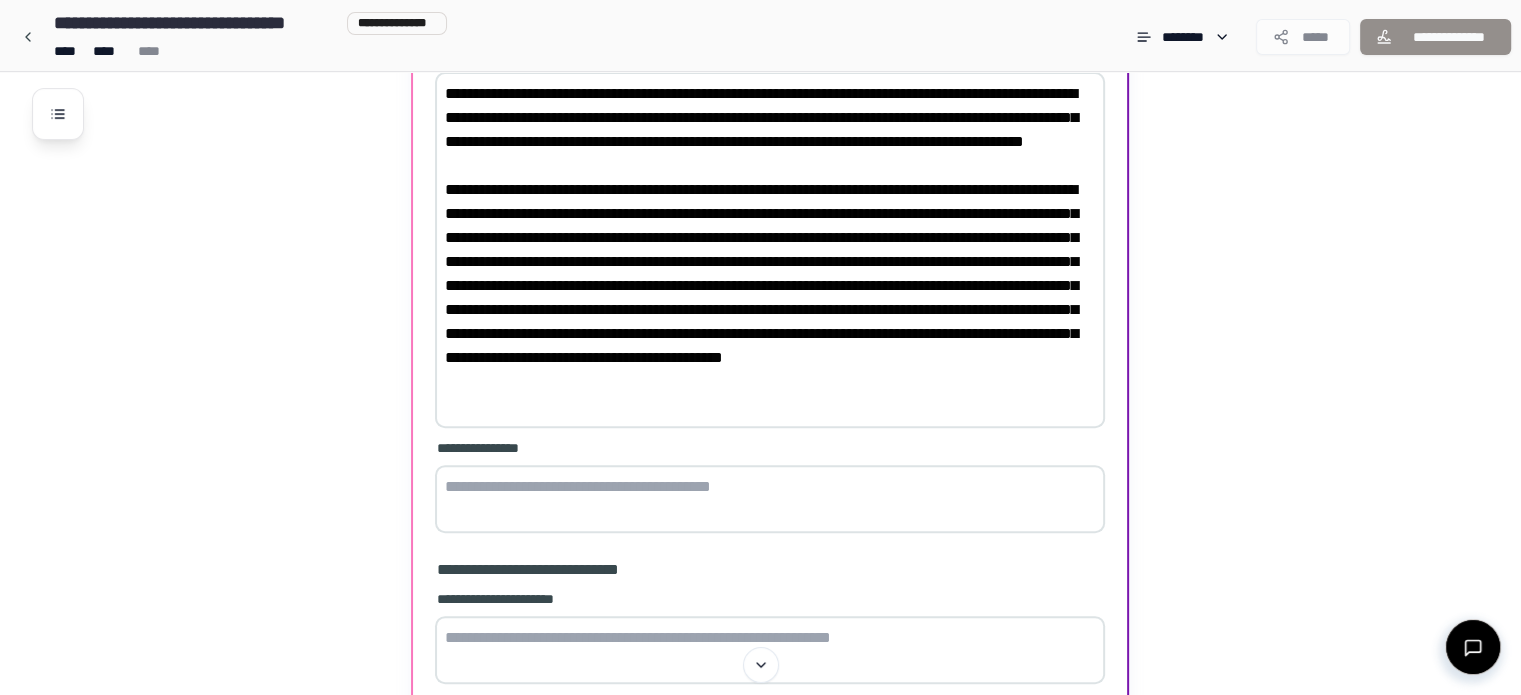 click at bounding box center [770, 250] 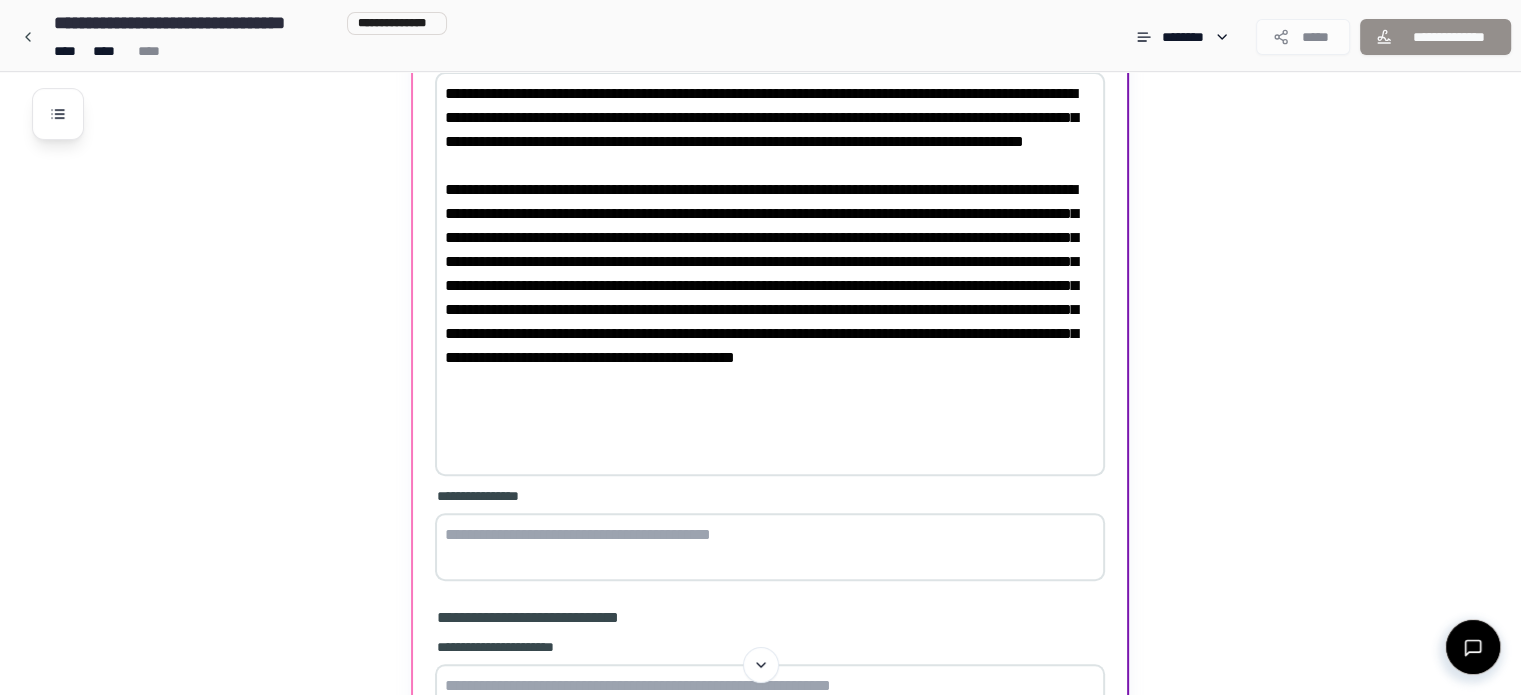 click at bounding box center (770, 274) 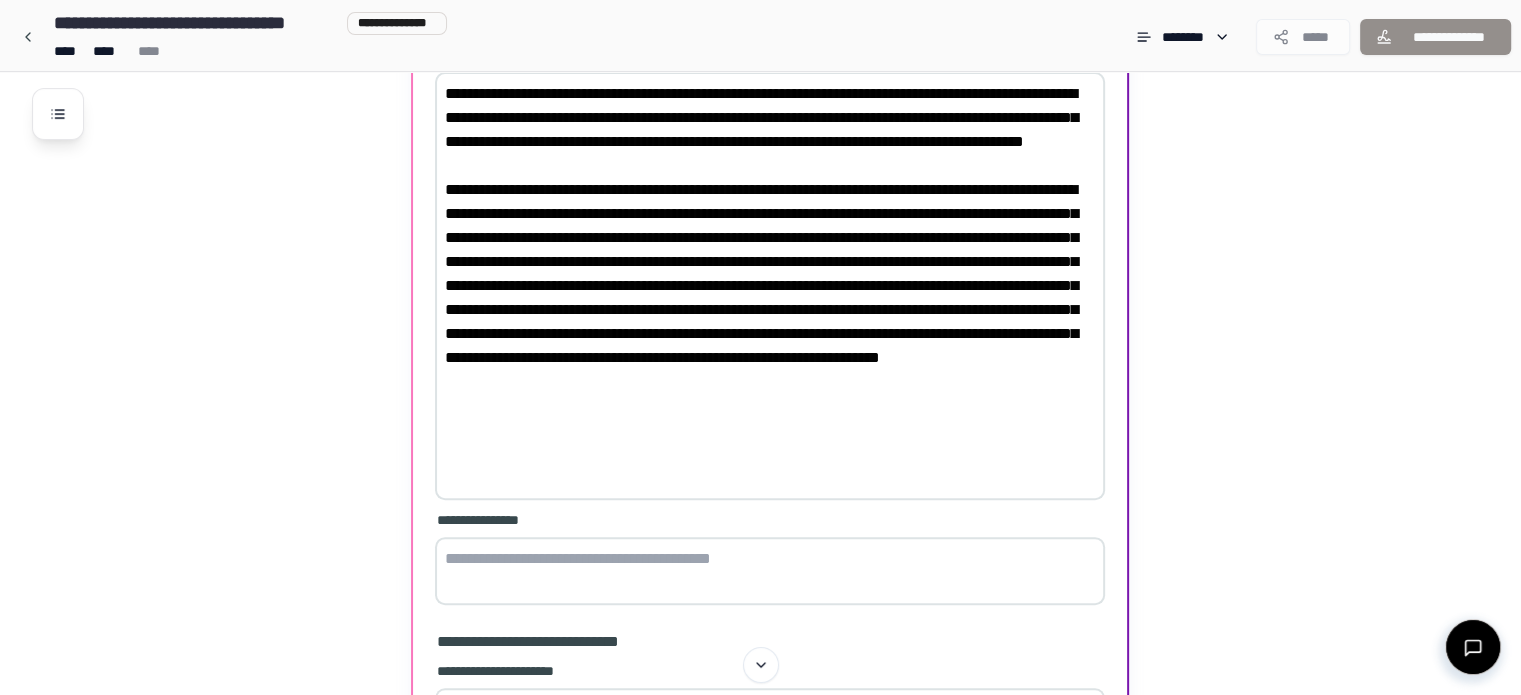click at bounding box center (770, 286) 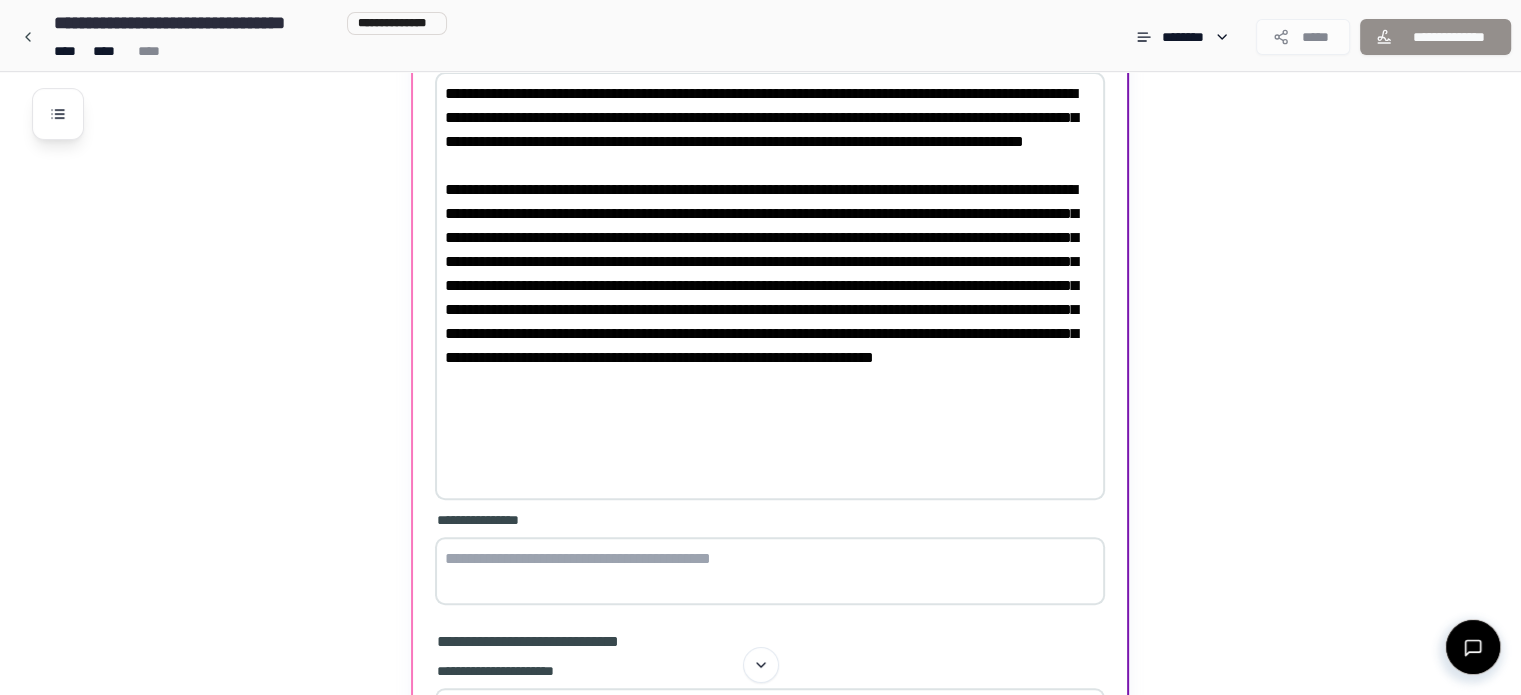 click at bounding box center (770, 286) 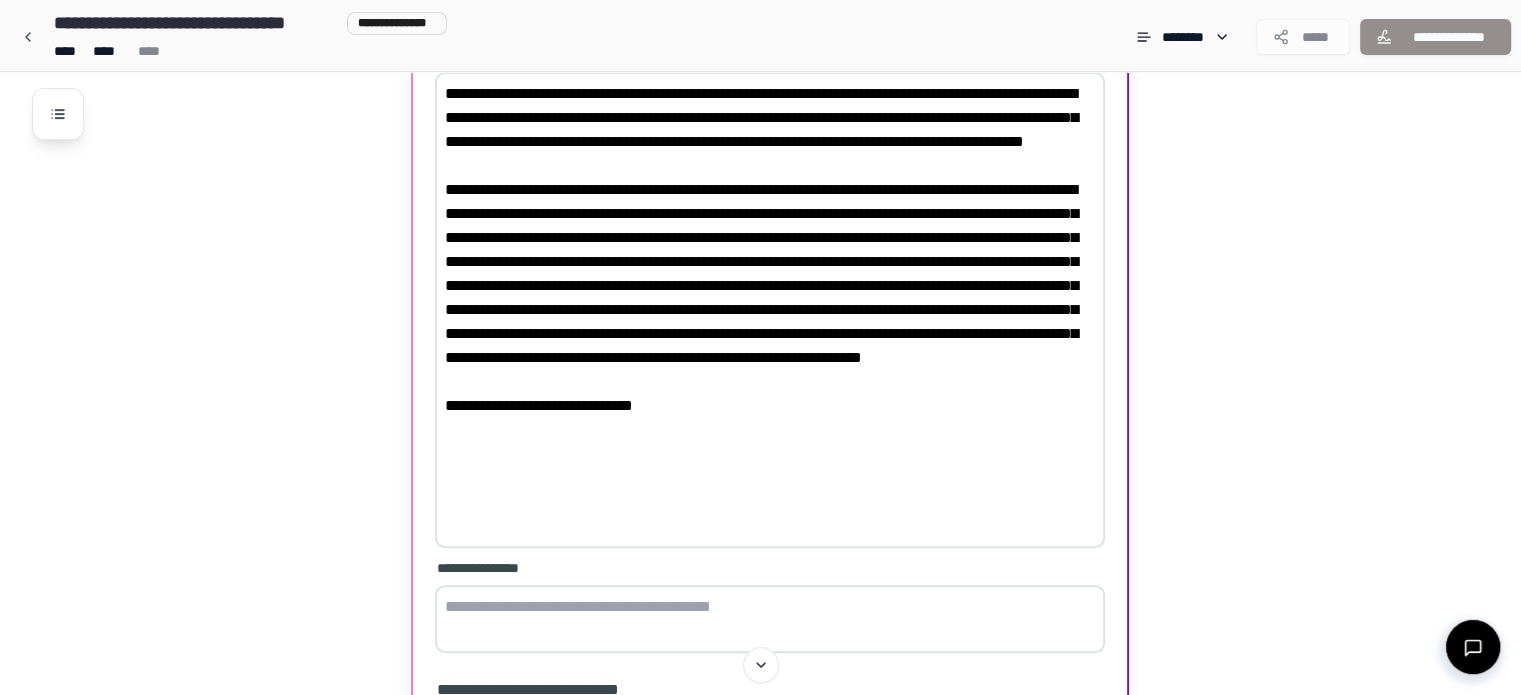 drag, startPoint x: 641, startPoint y: 480, endPoint x: 435, endPoint y: 481, distance: 206.00243 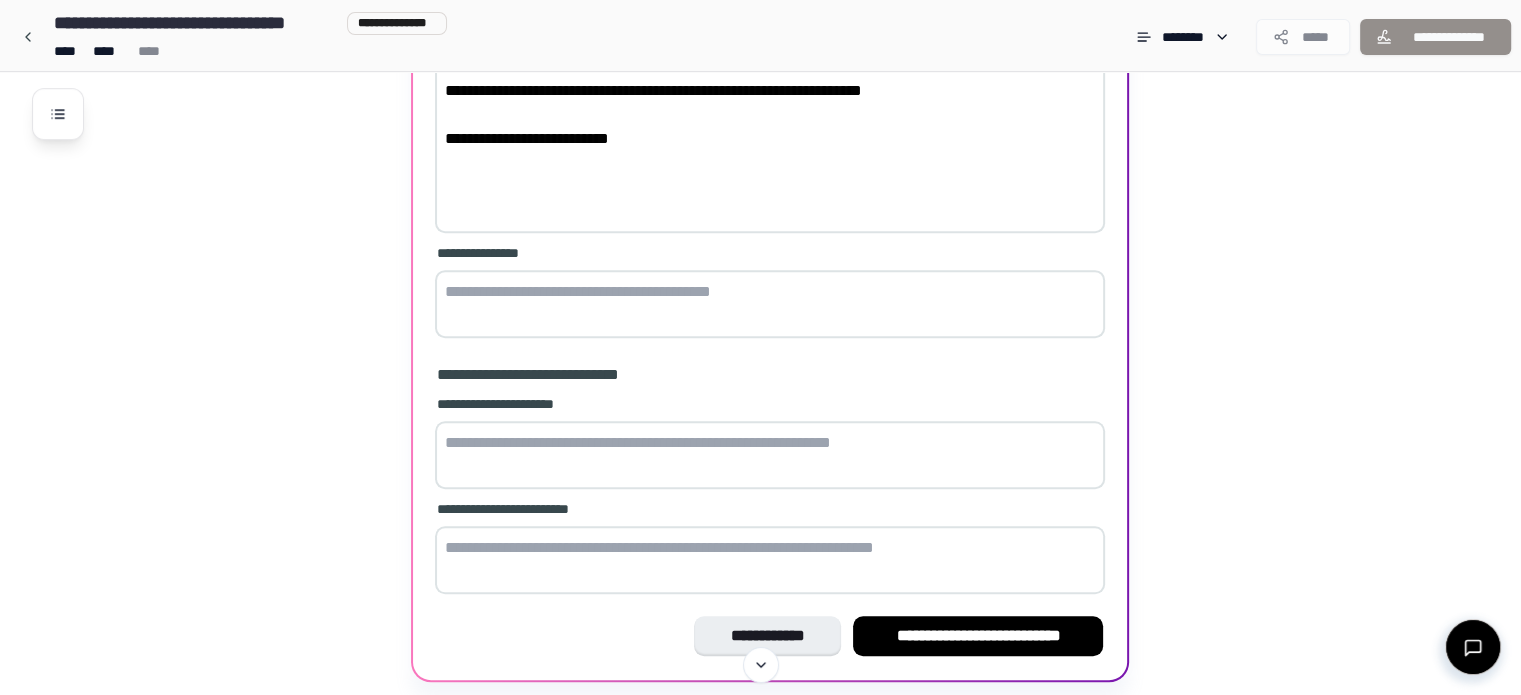 scroll, scrollTop: 1178, scrollLeft: 0, axis: vertical 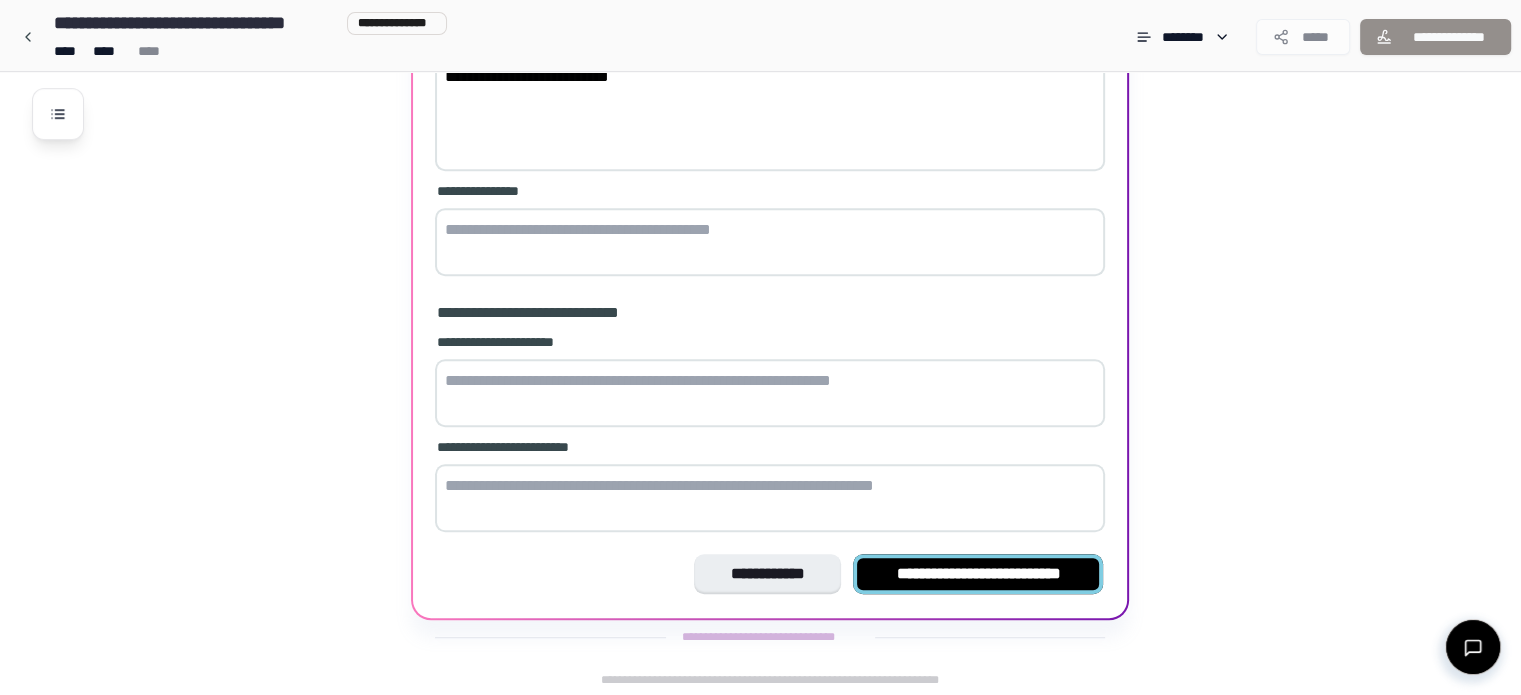 click on "**********" at bounding box center (978, 574) 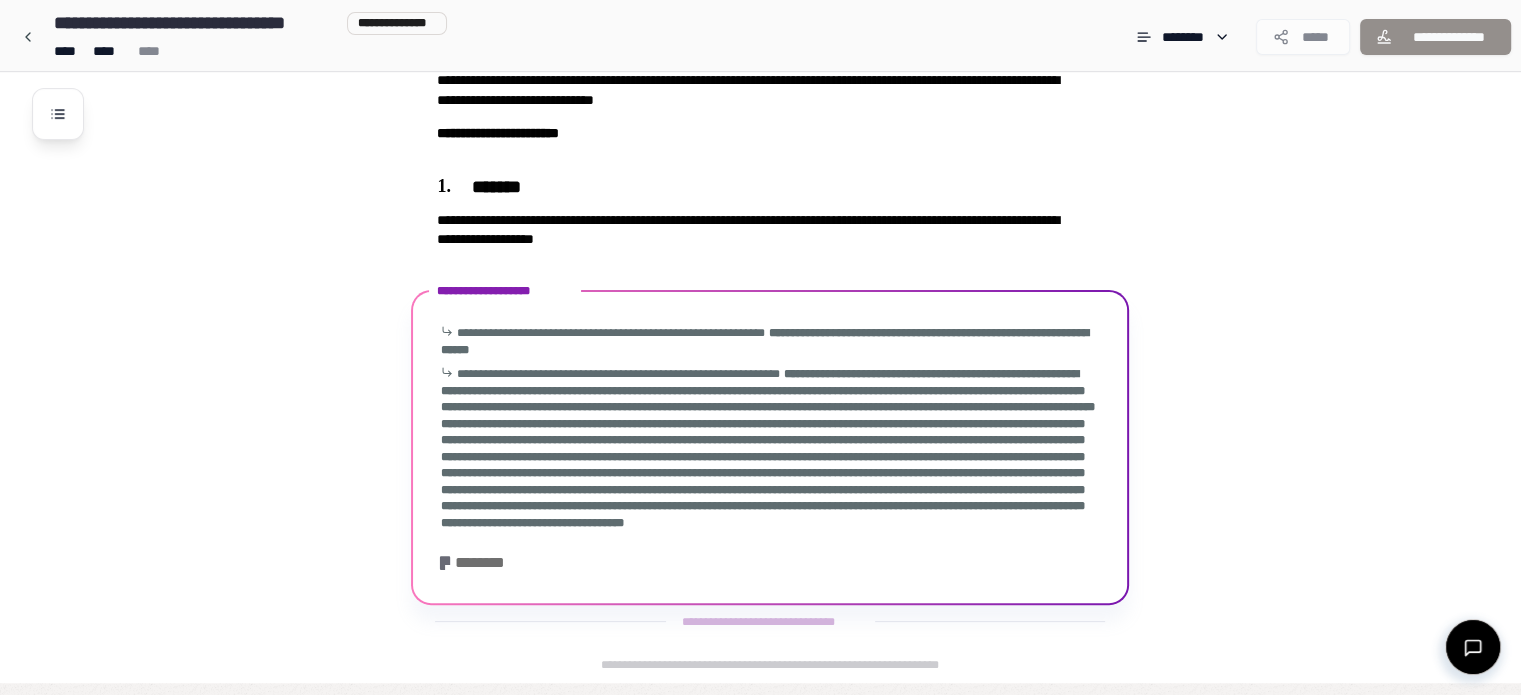 scroll, scrollTop: 171, scrollLeft: 0, axis: vertical 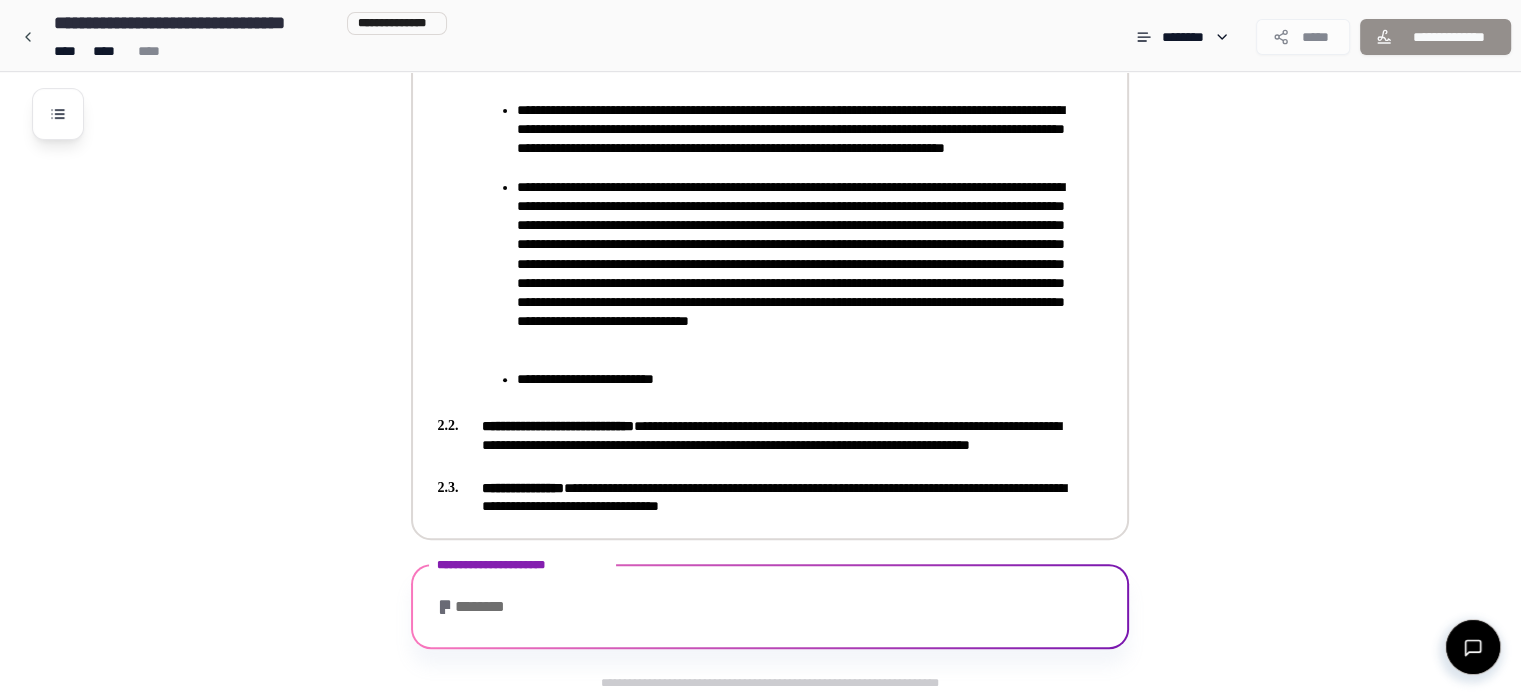 click on "**********" at bounding box center (756, 255) 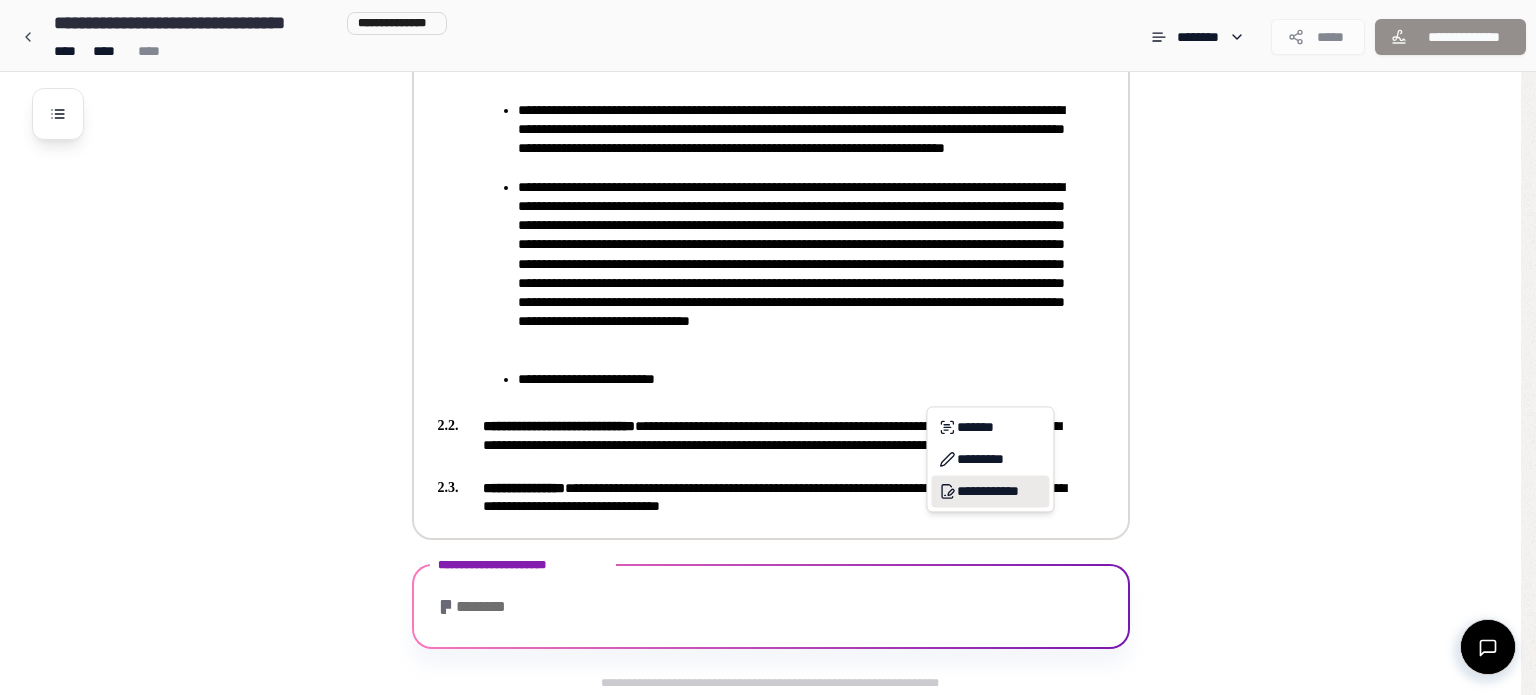 click on "**********" at bounding box center (990, 491) 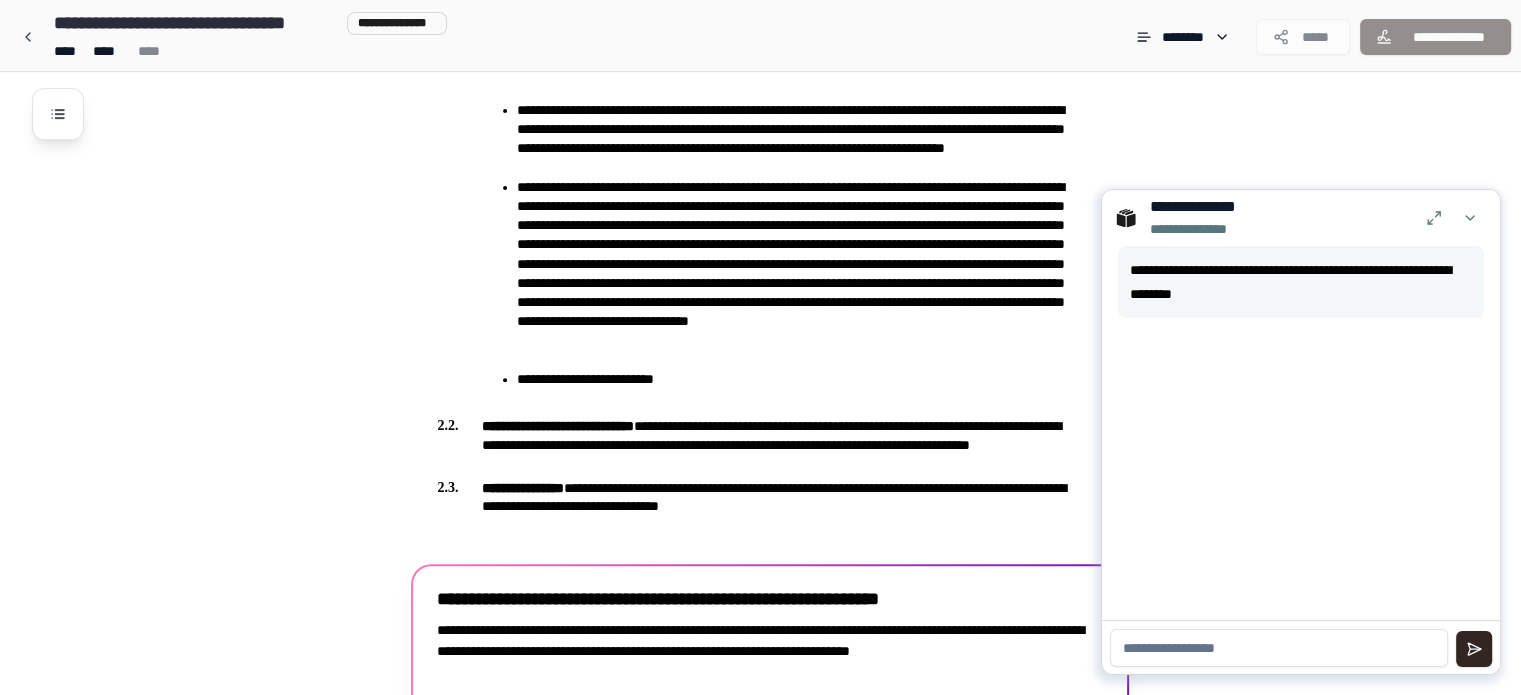 scroll, scrollTop: 881, scrollLeft: 0, axis: vertical 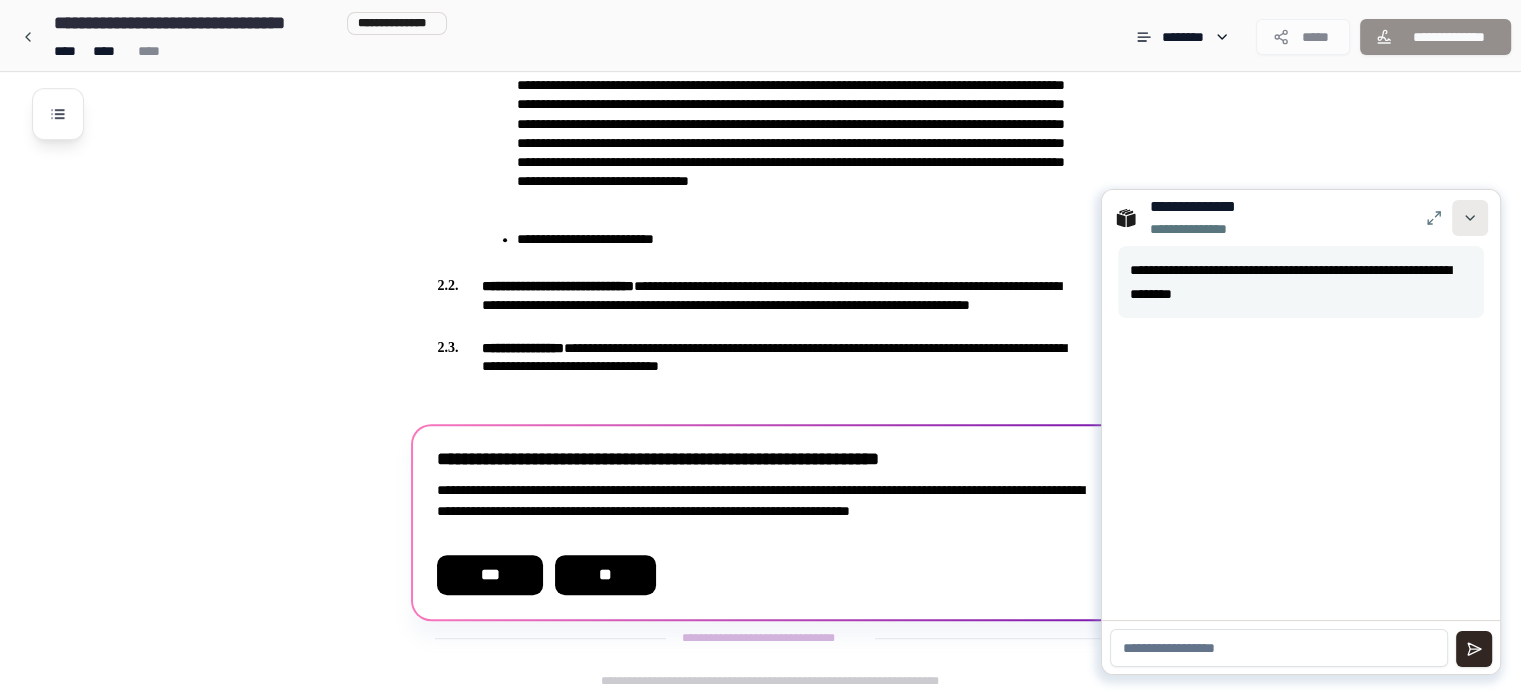 click at bounding box center [1470, 218] 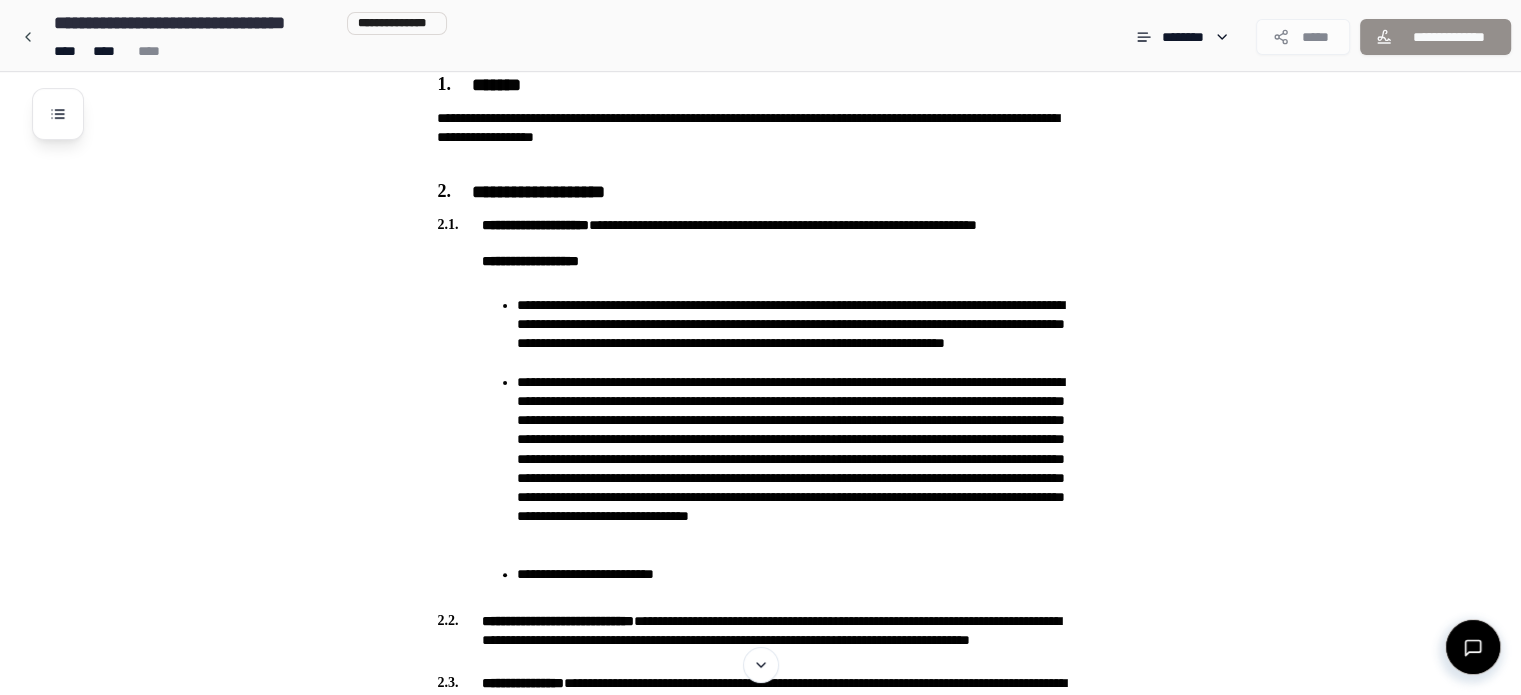scroll, scrollTop: 543, scrollLeft: 0, axis: vertical 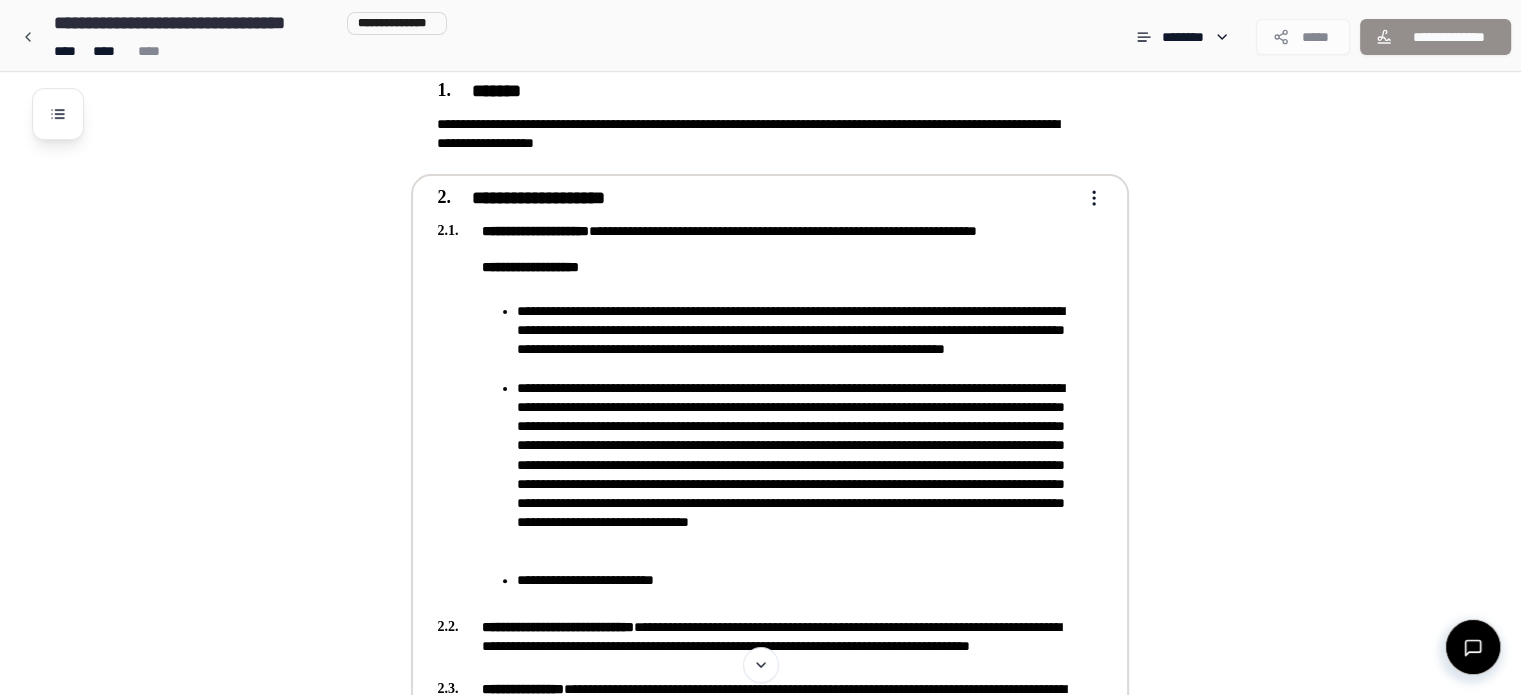 click on "**********" at bounding box center (796, 340) 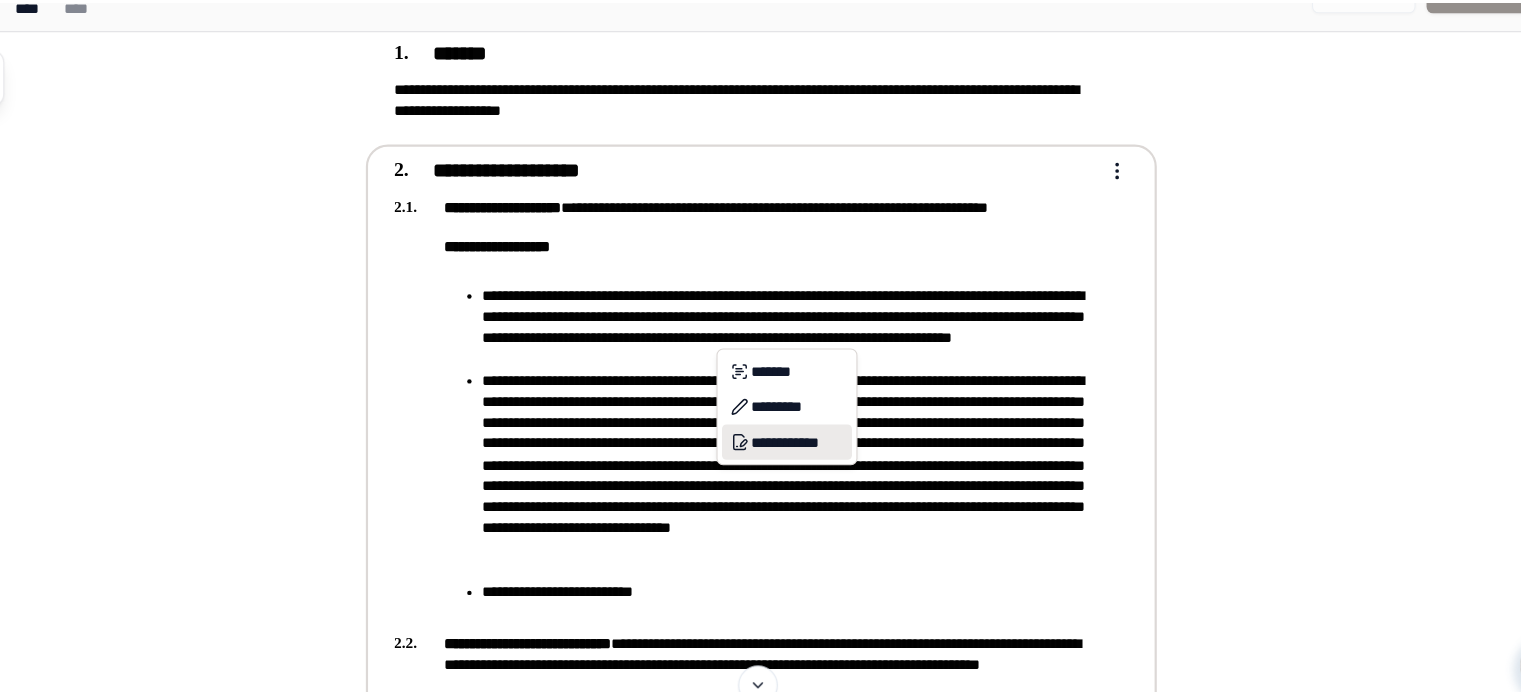 scroll, scrollTop: 540, scrollLeft: 0, axis: vertical 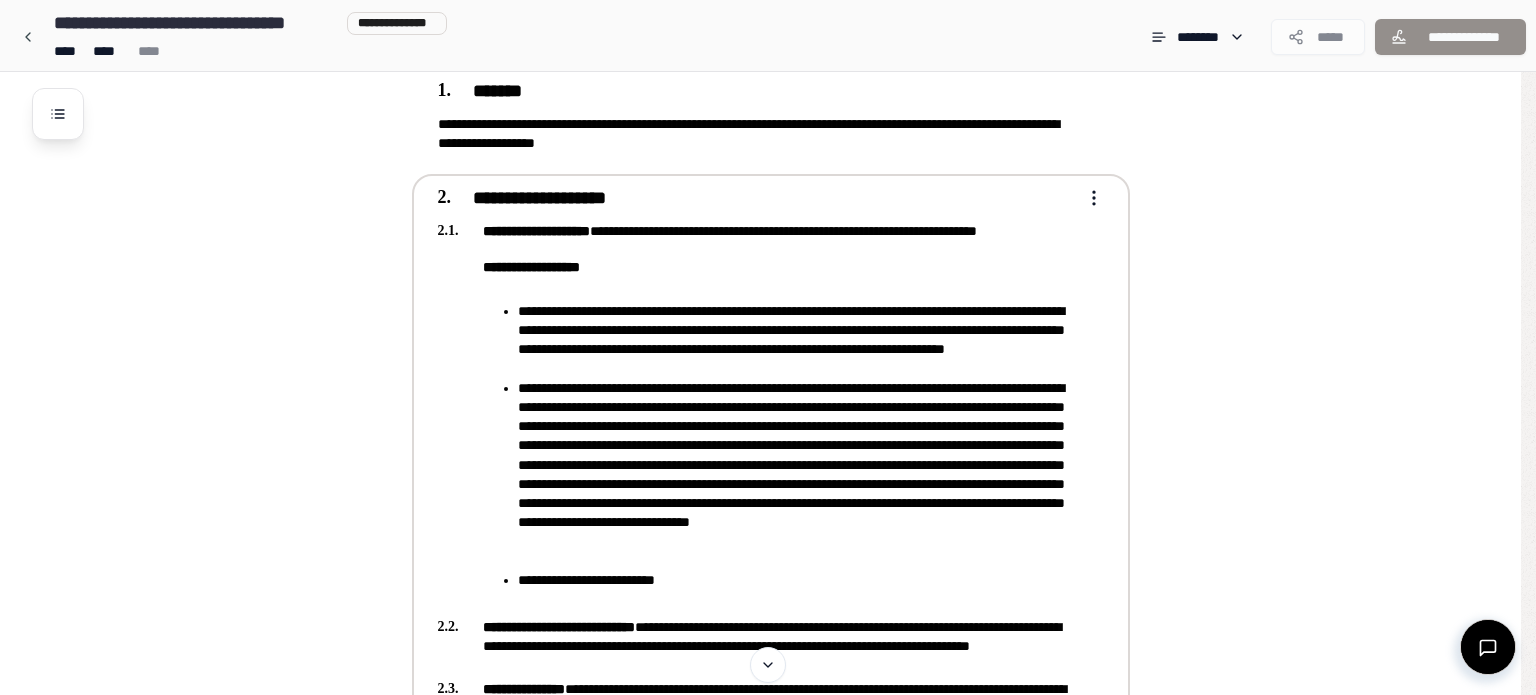 click on "**********" at bounding box center [768, 248] 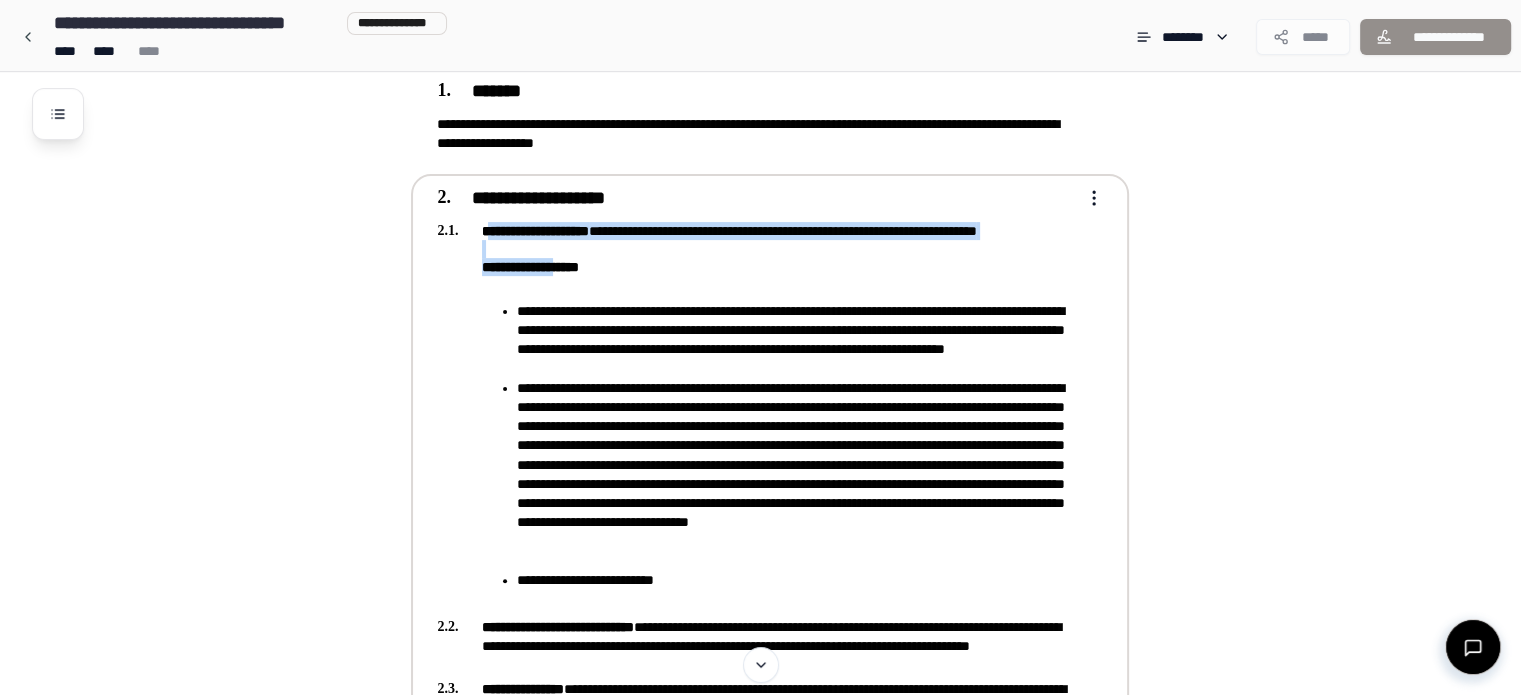 drag, startPoint x: 486, startPoint y: 224, endPoint x: 584, endPoint y: 279, distance: 112.37882 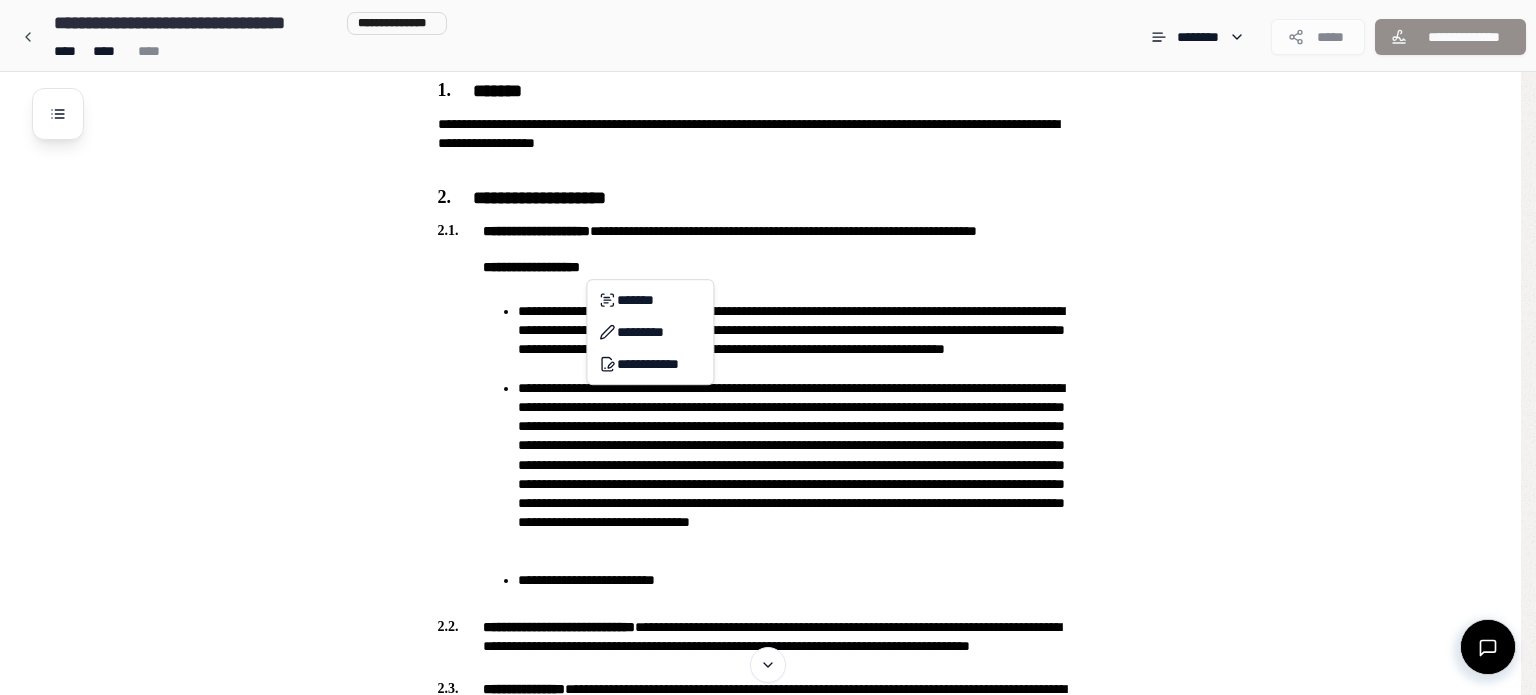 click on "**********" at bounding box center [768, 248] 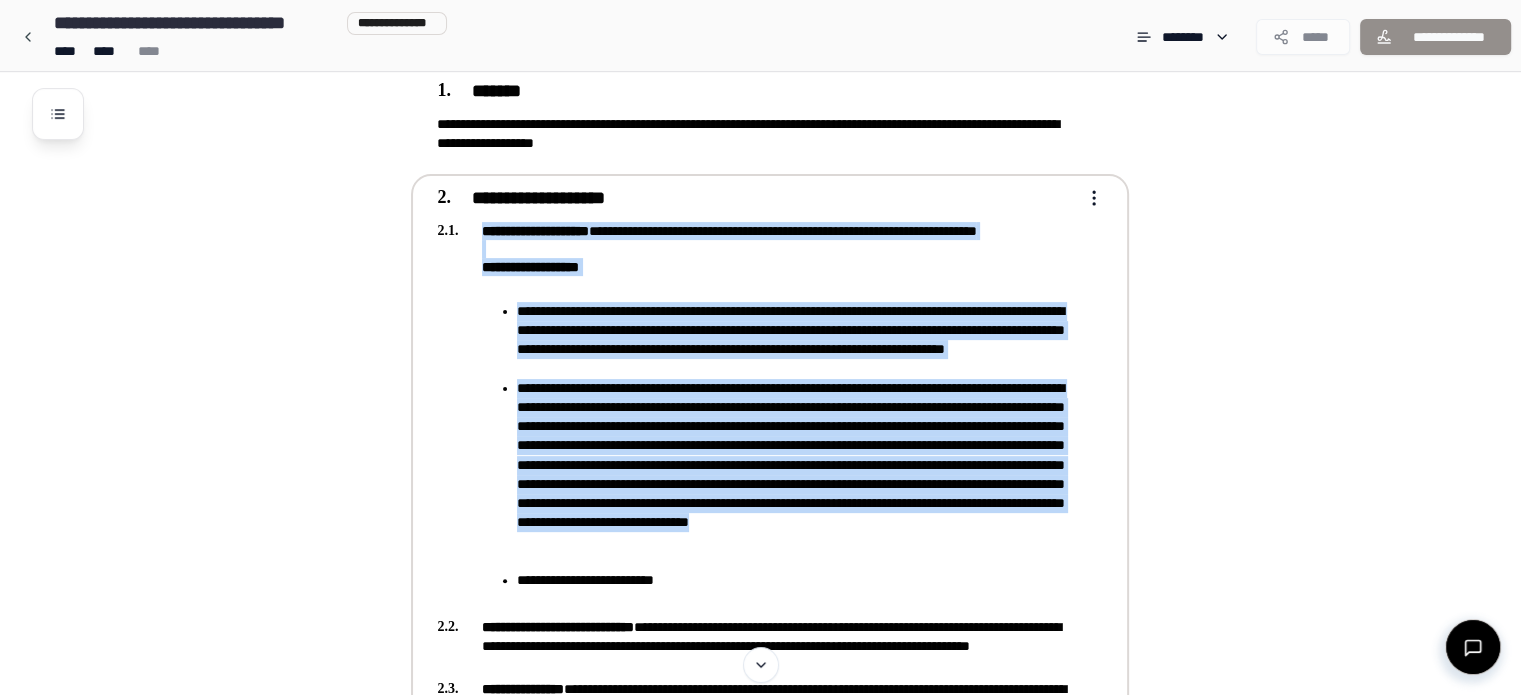 drag, startPoint x: 481, startPoint y: 223, endPoint x: 704, endPoint y: 567, distance: 409.9573 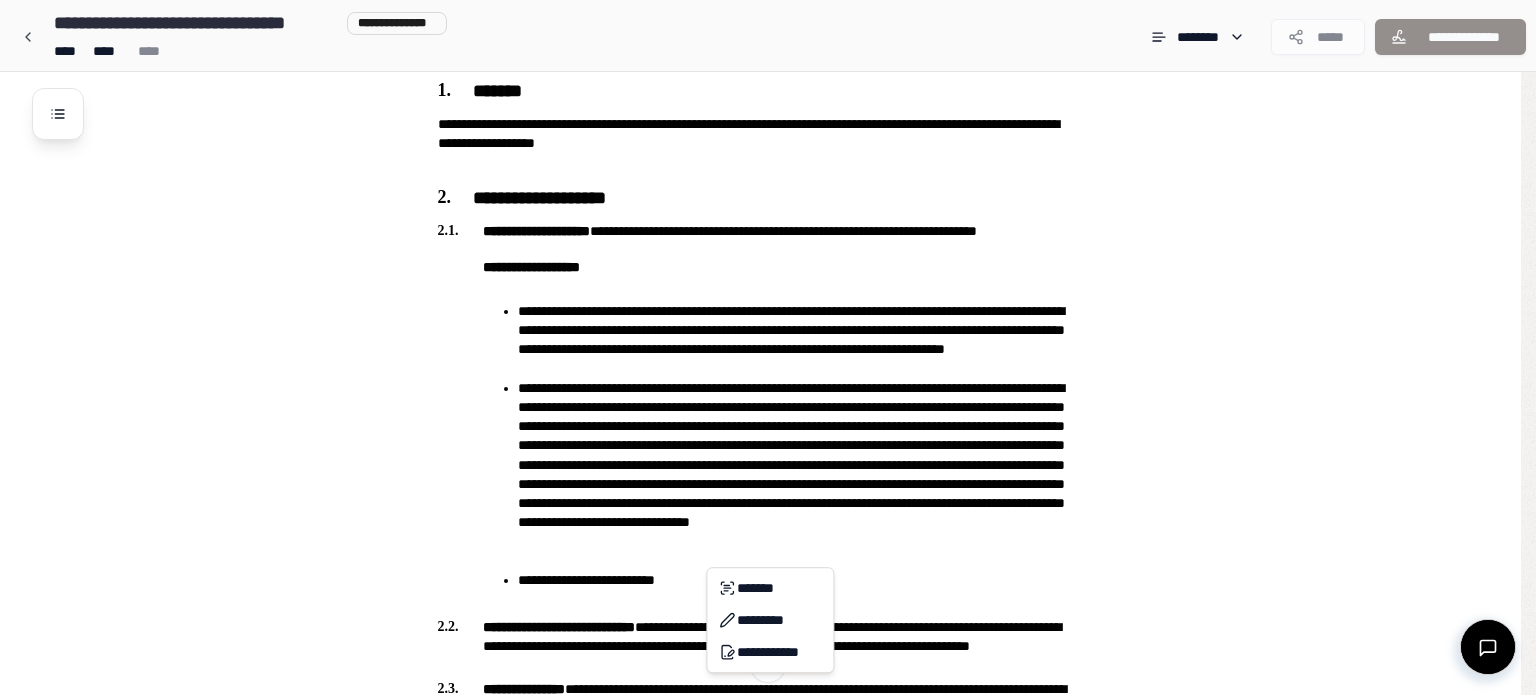 click on "**********" at bounding box center [768, 248] 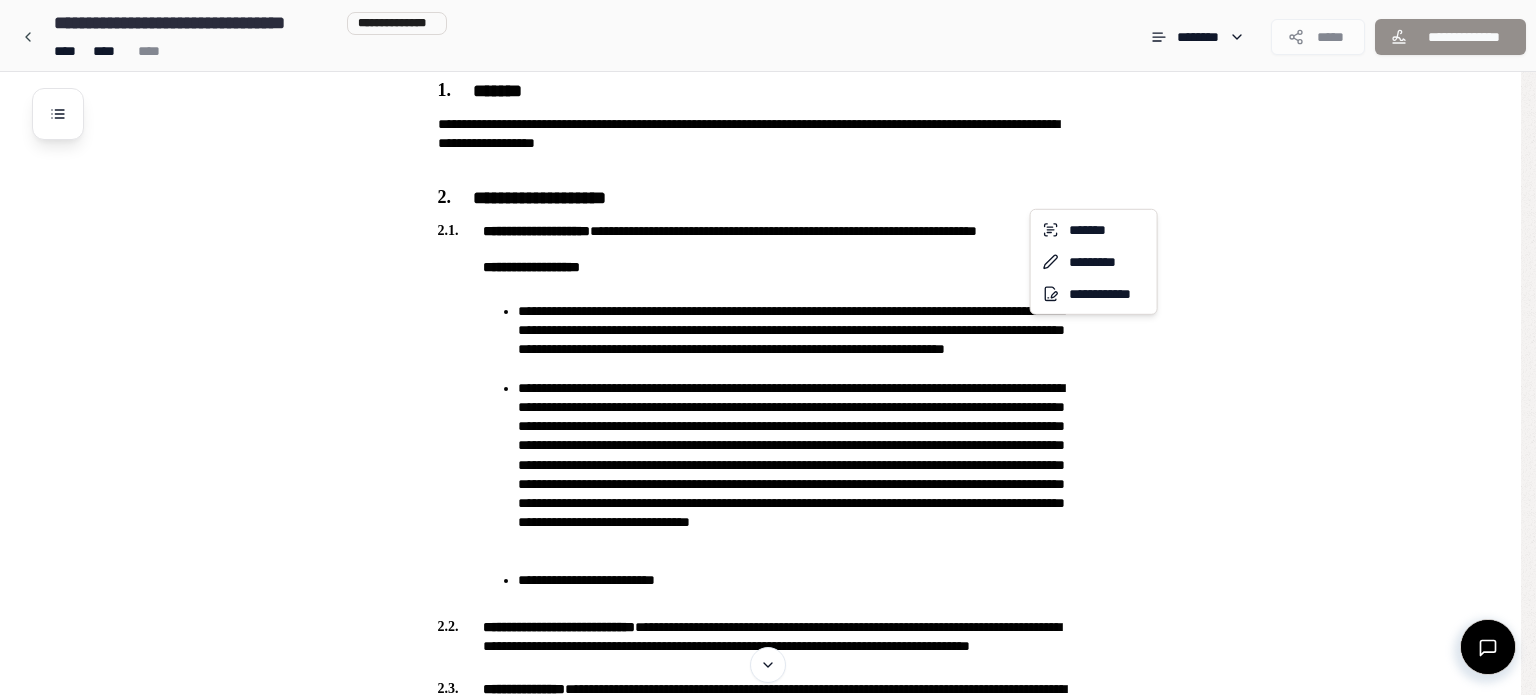 click on "**********" at bounding box center [768, 248] 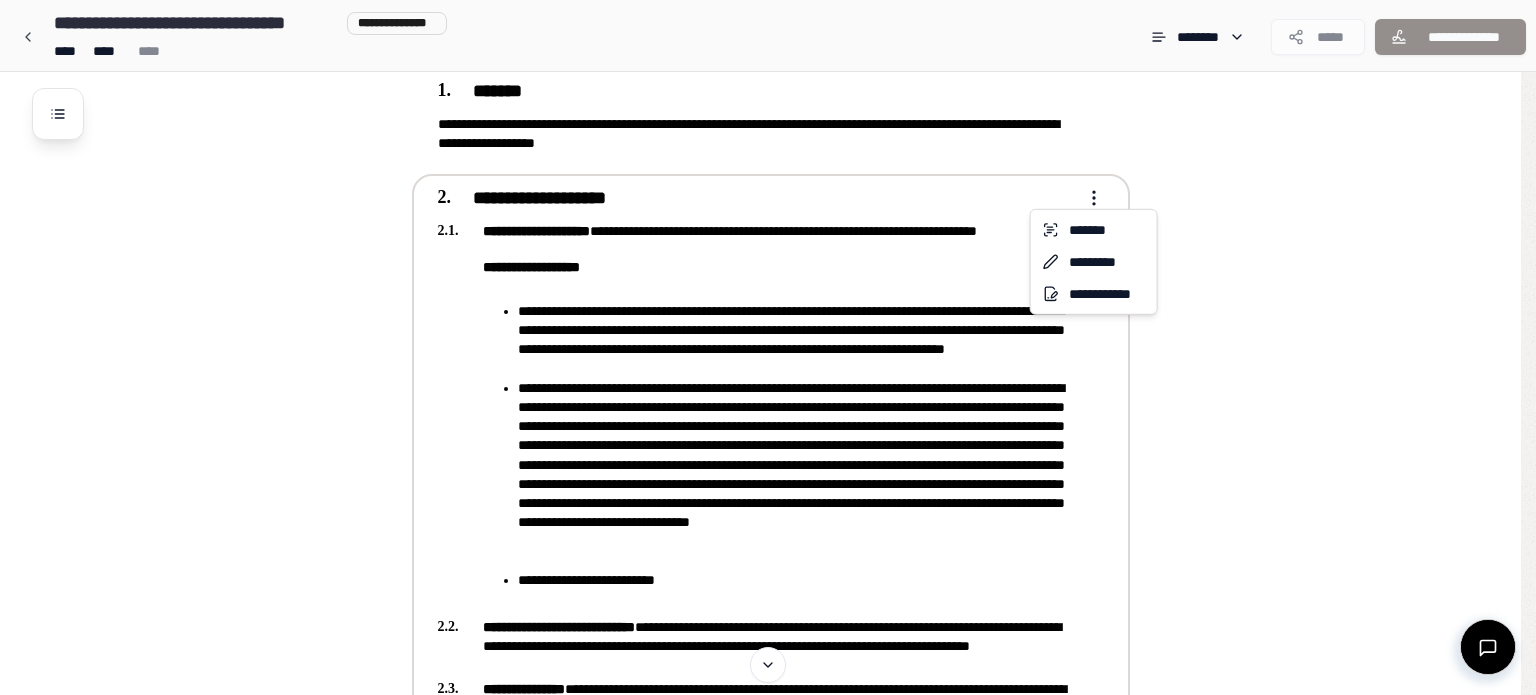 click on "**********" at bounding box center [768, 248] 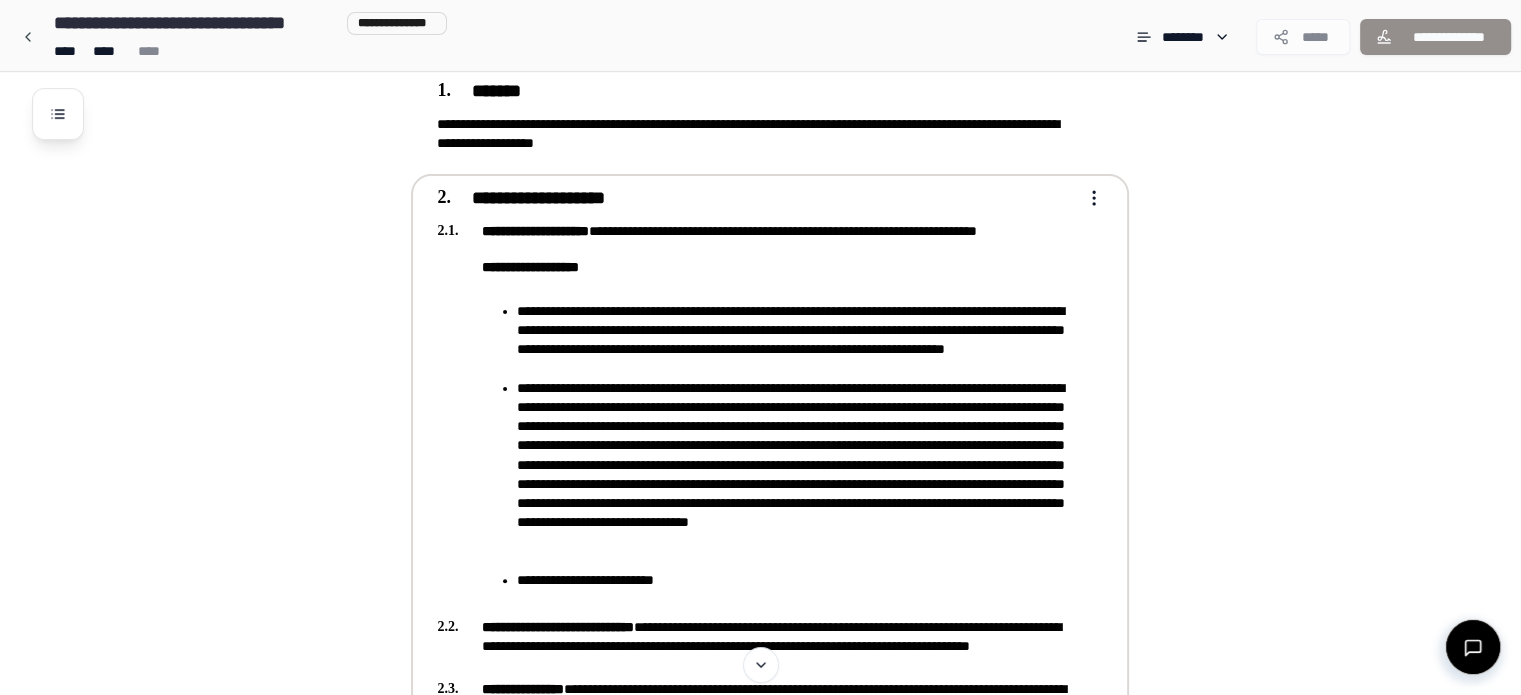 click on "**********" at bounding box center (756, 199) 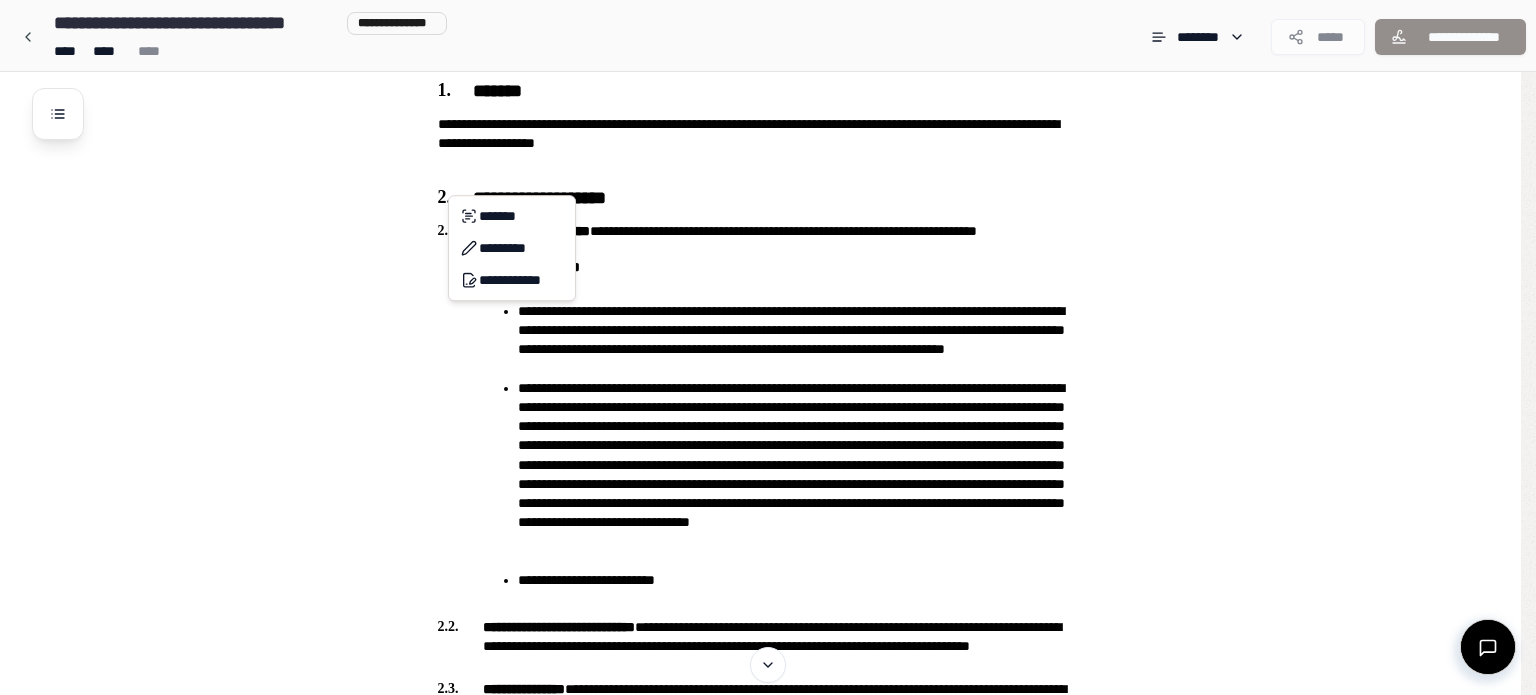 click on "**********" at bounding box center [768, 248] 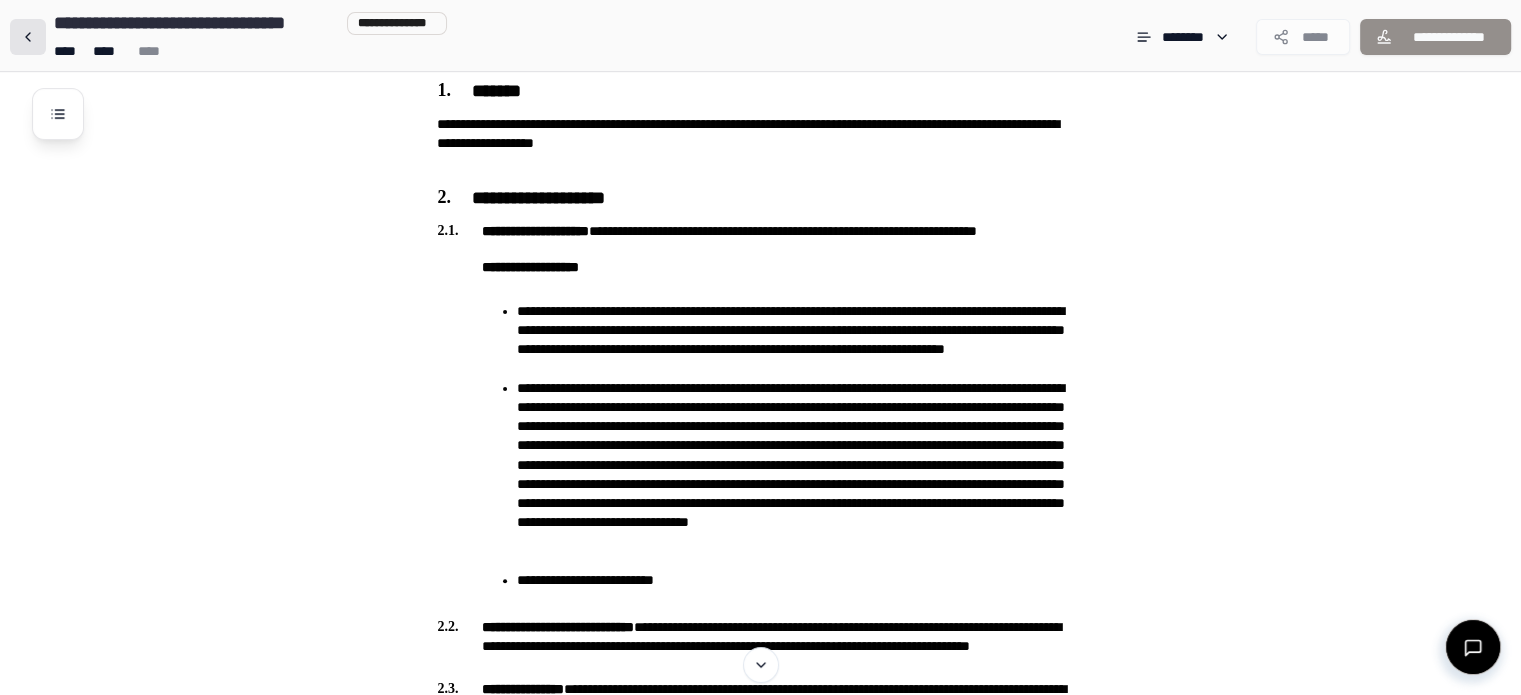 scroll, scrollTop: 532, scrollLeft: 0, axis: vertical 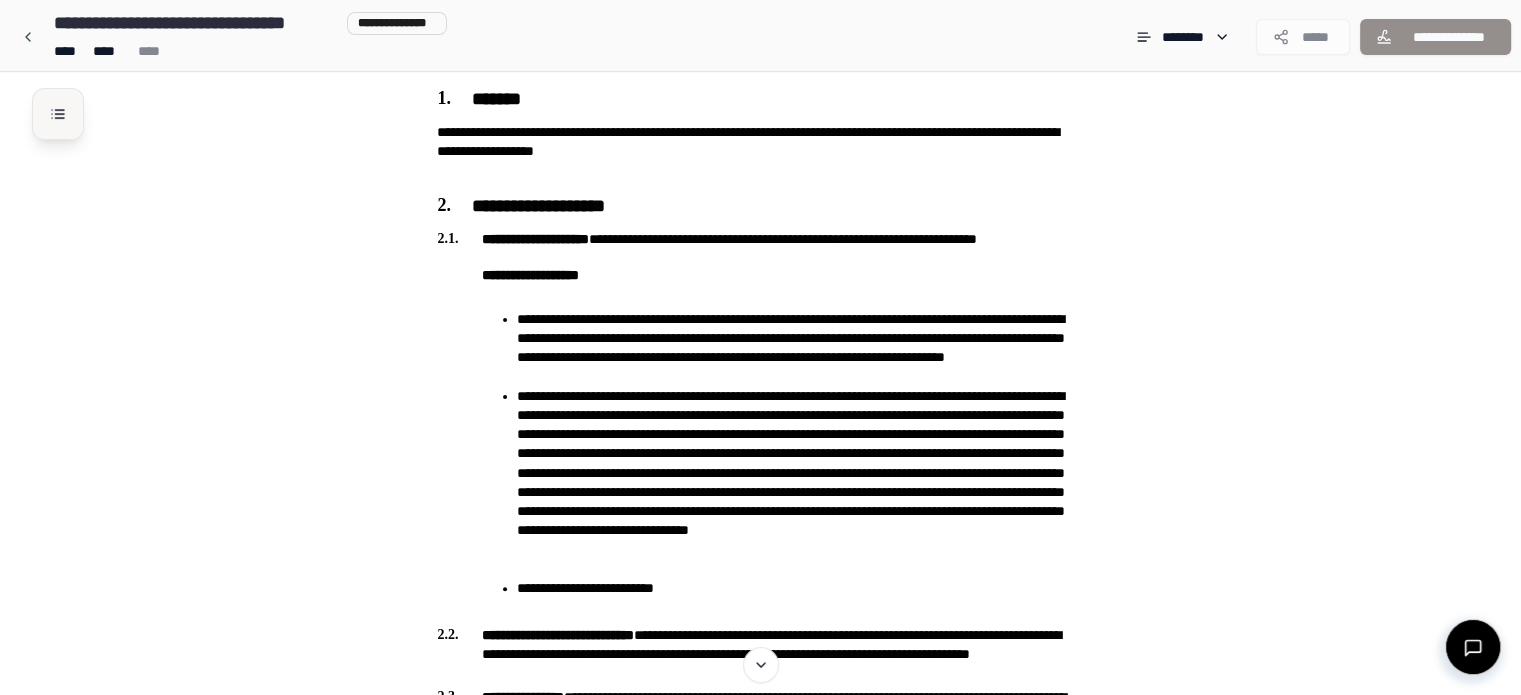 click at bounding box center (58, 114) 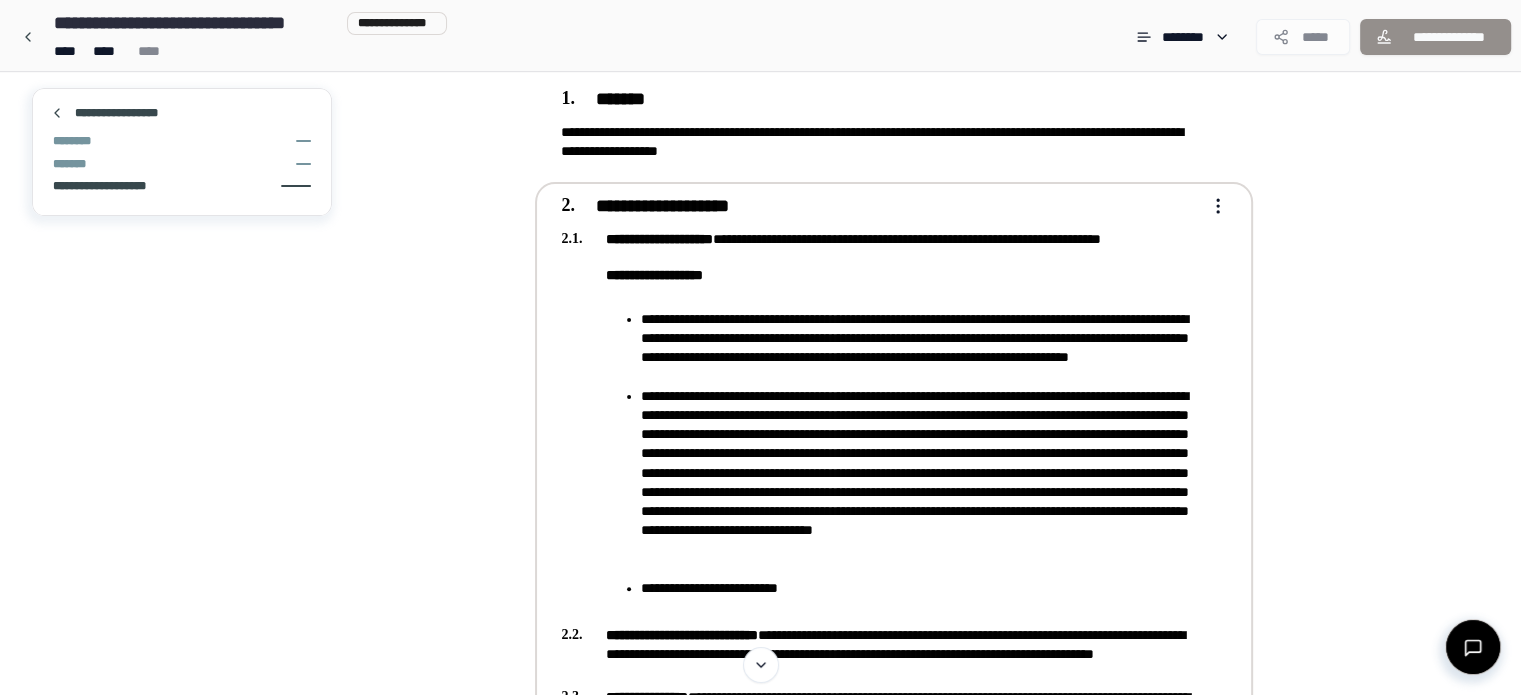click on "**********" at bounding box center [106, 186] 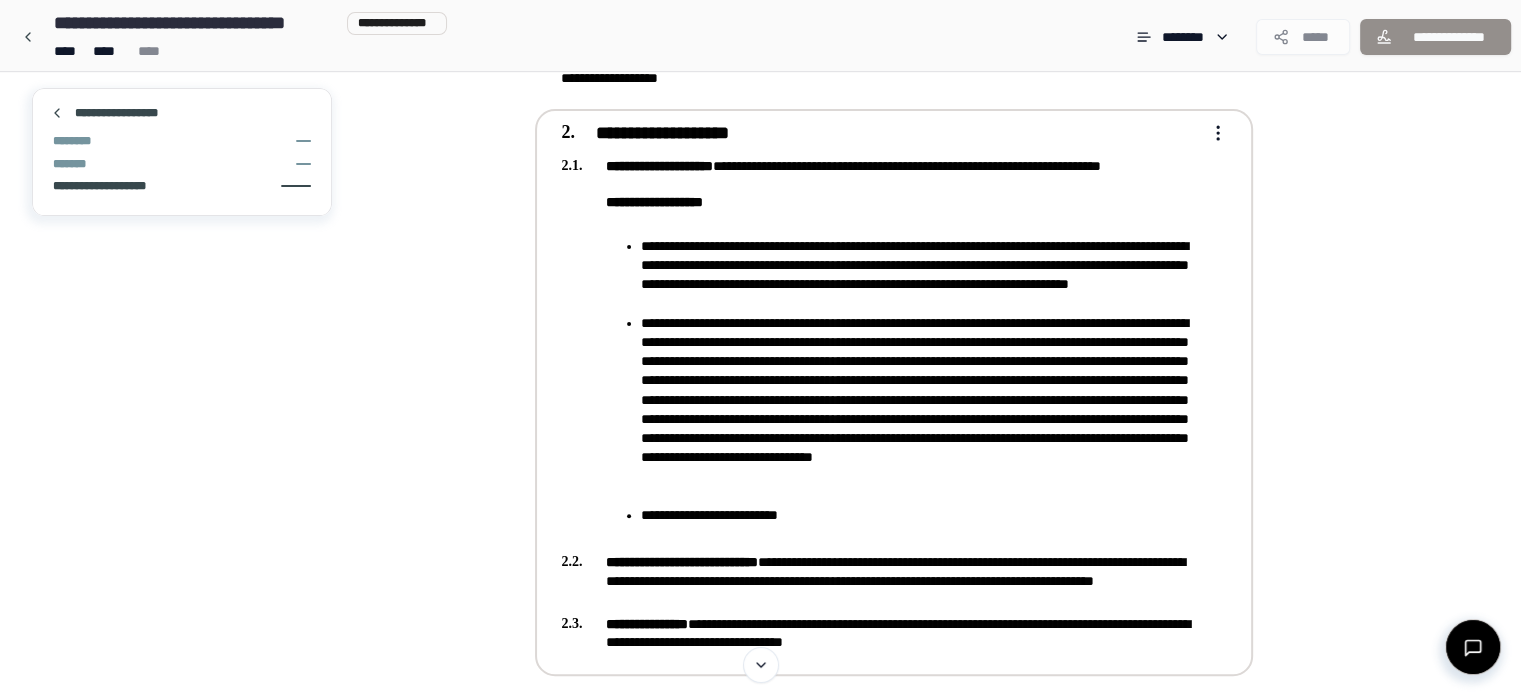 scroll, scrollTop: 647, scrollLeft: 0, axis: vertical 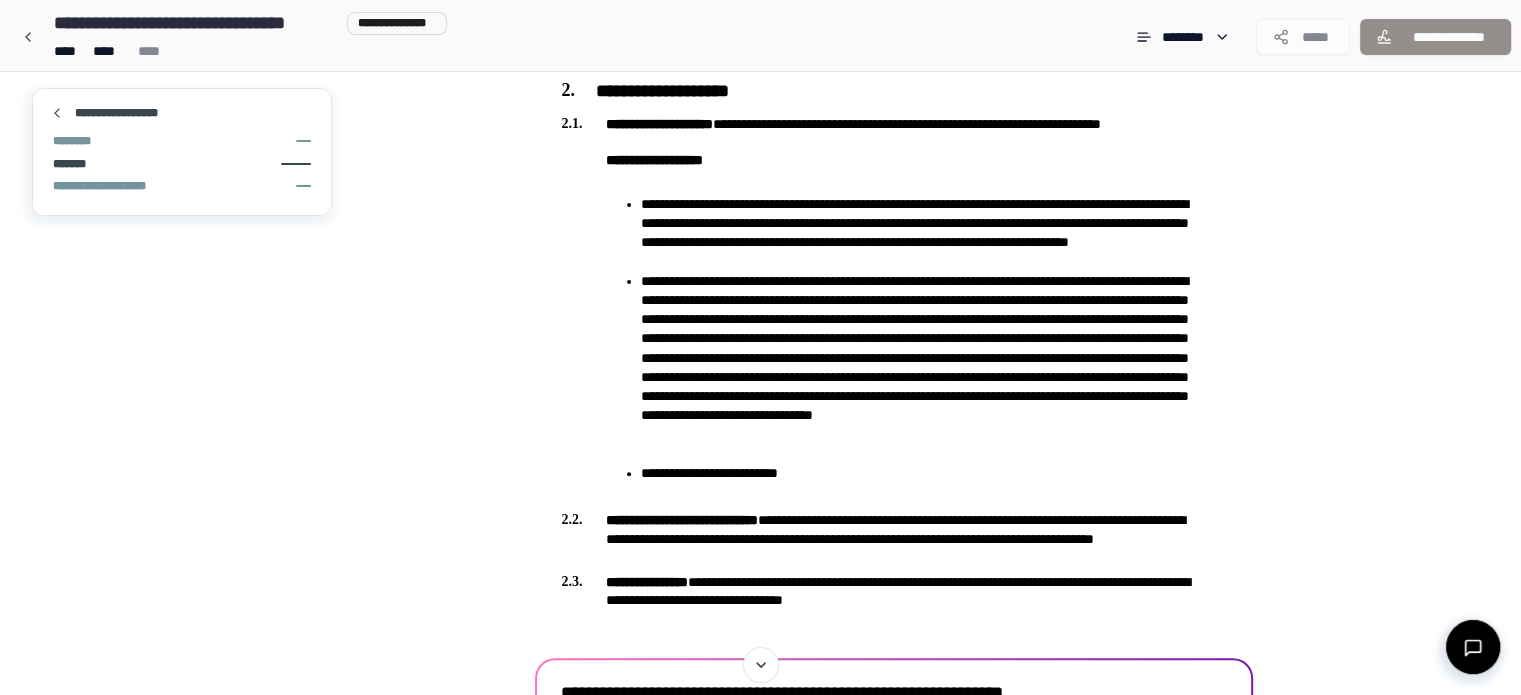 click on "*******" at bounding box center [76, 164] 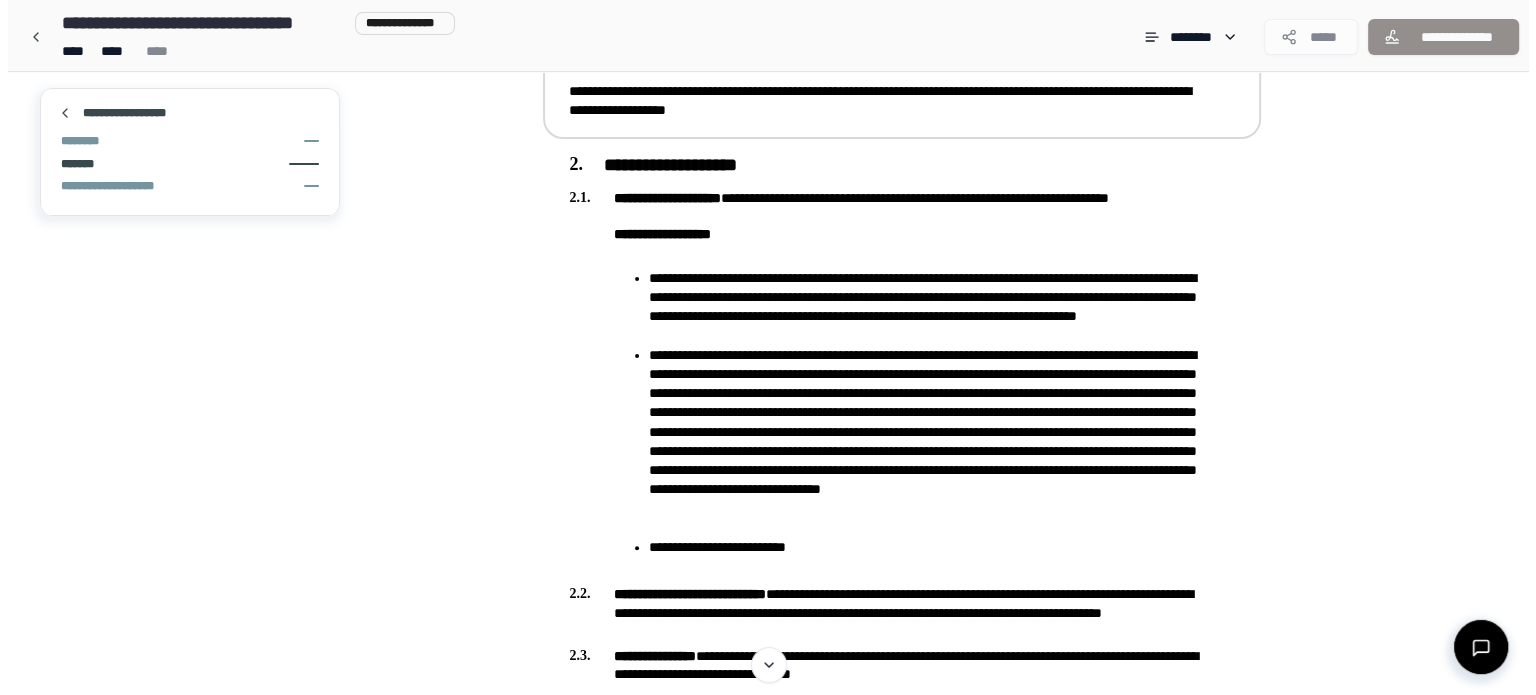 scroll, scrollTop: 309, scrollLeft: 0, axis: vertical 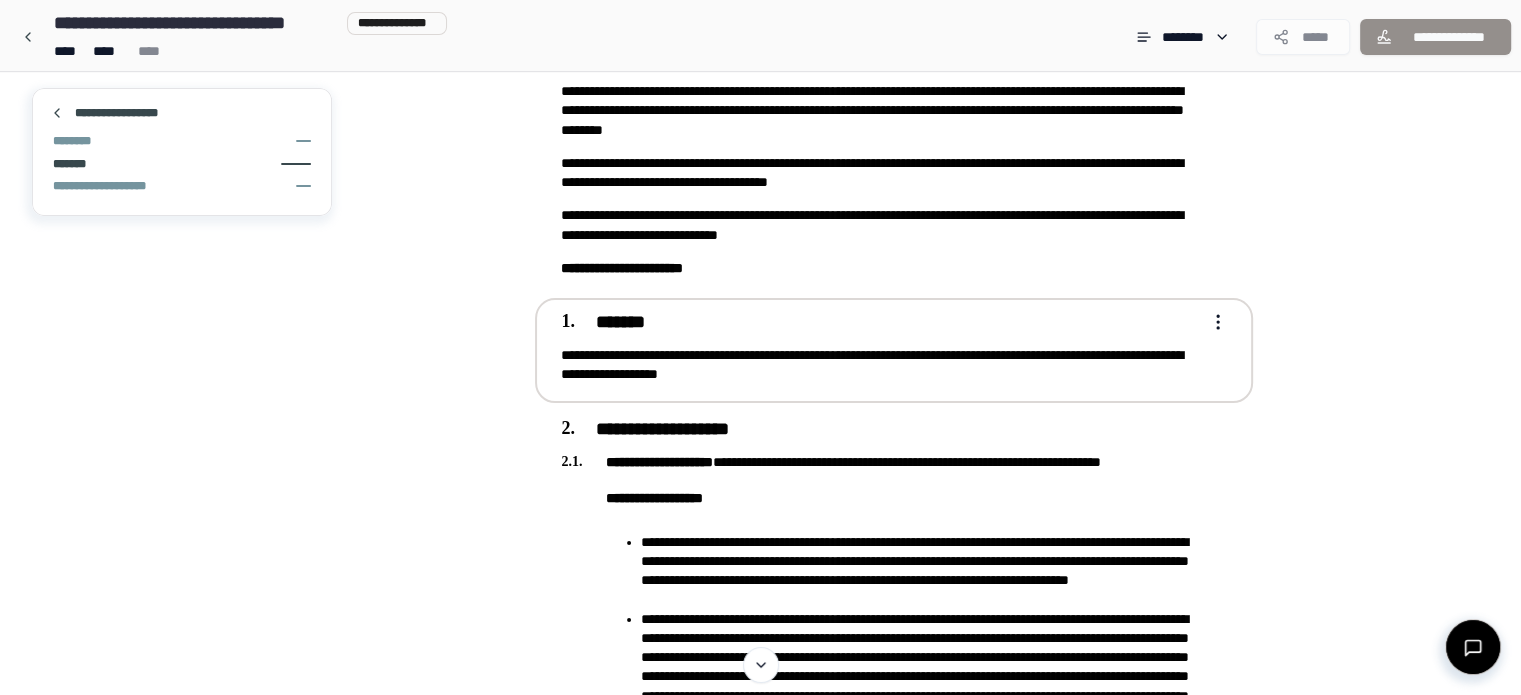 click on "*******" at bounding box center [76, 164] 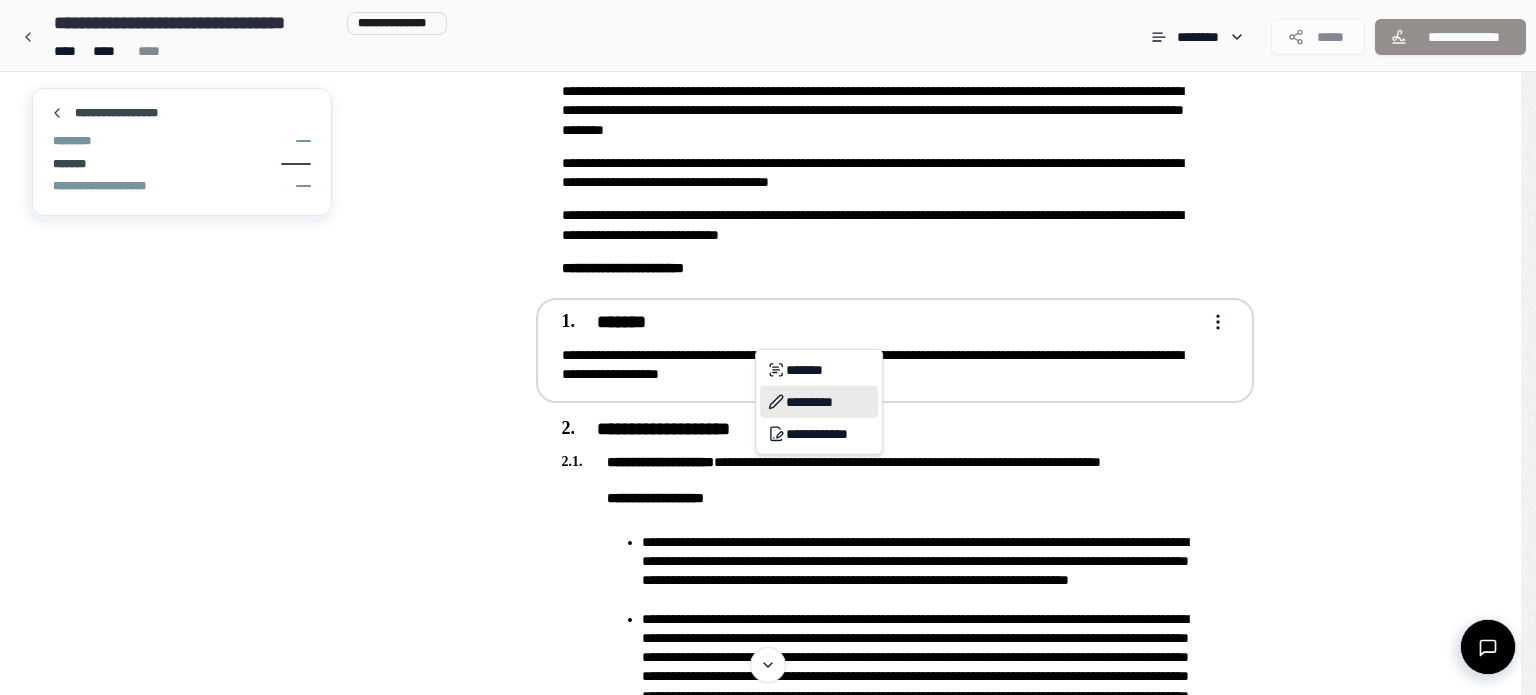 click on "*********" at bounding box center [819, 402] 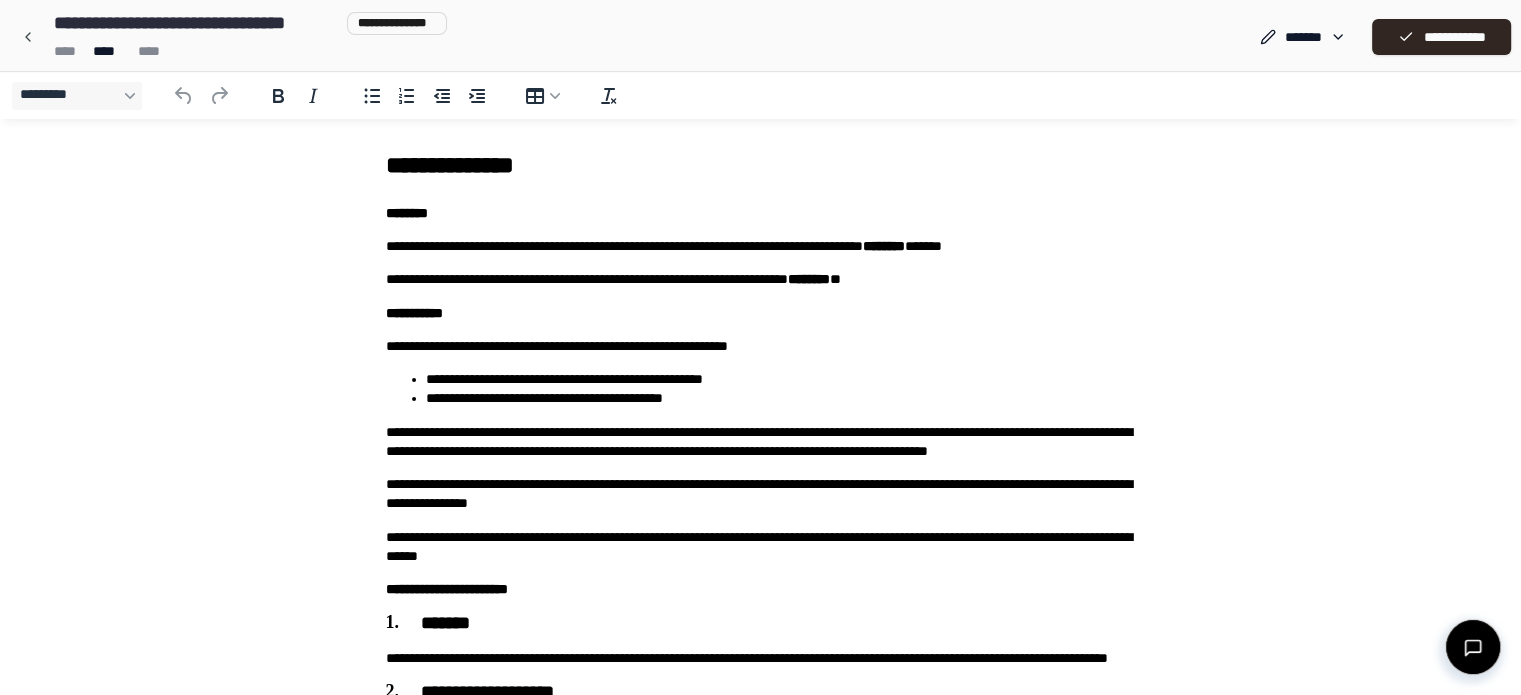 scroll, scrollTop: 0, scrollLeft: 0, axis: both 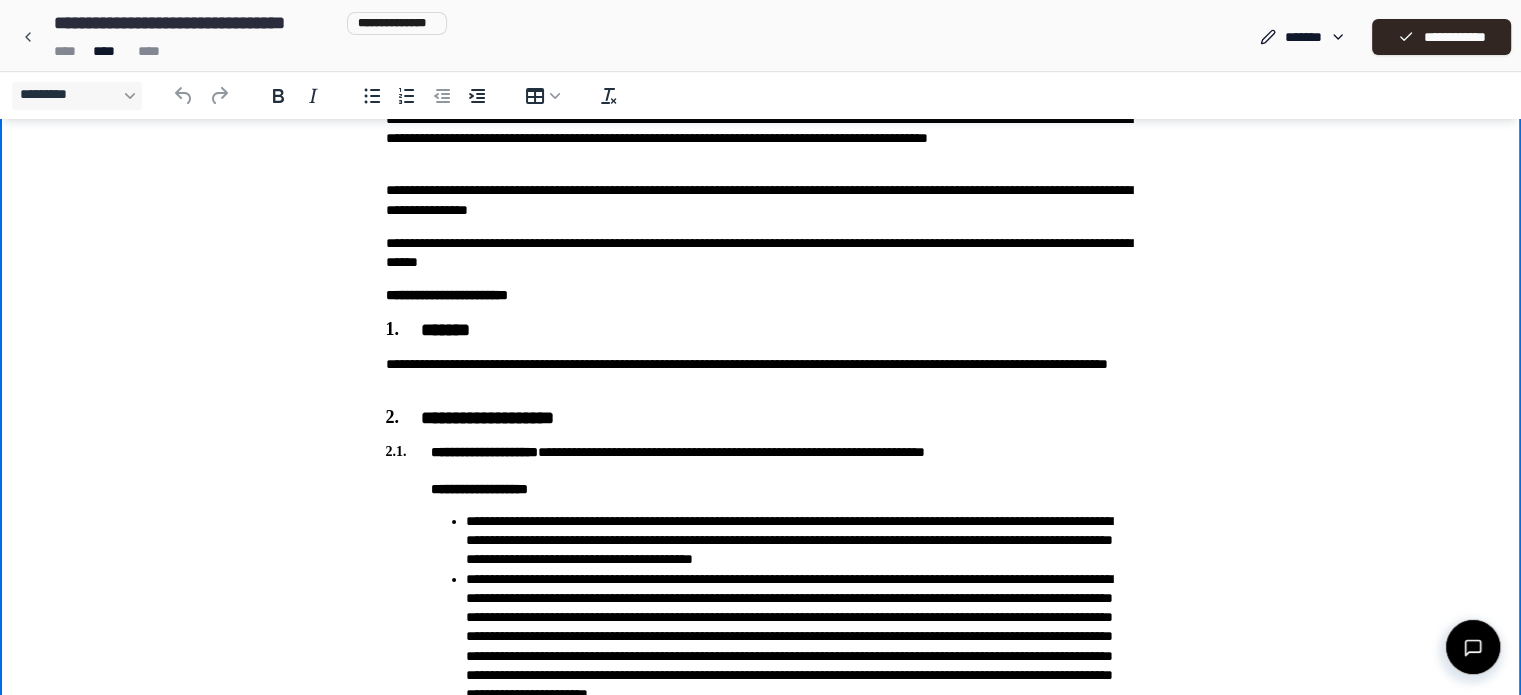 click on "**********" at bounding box center [761, 374] 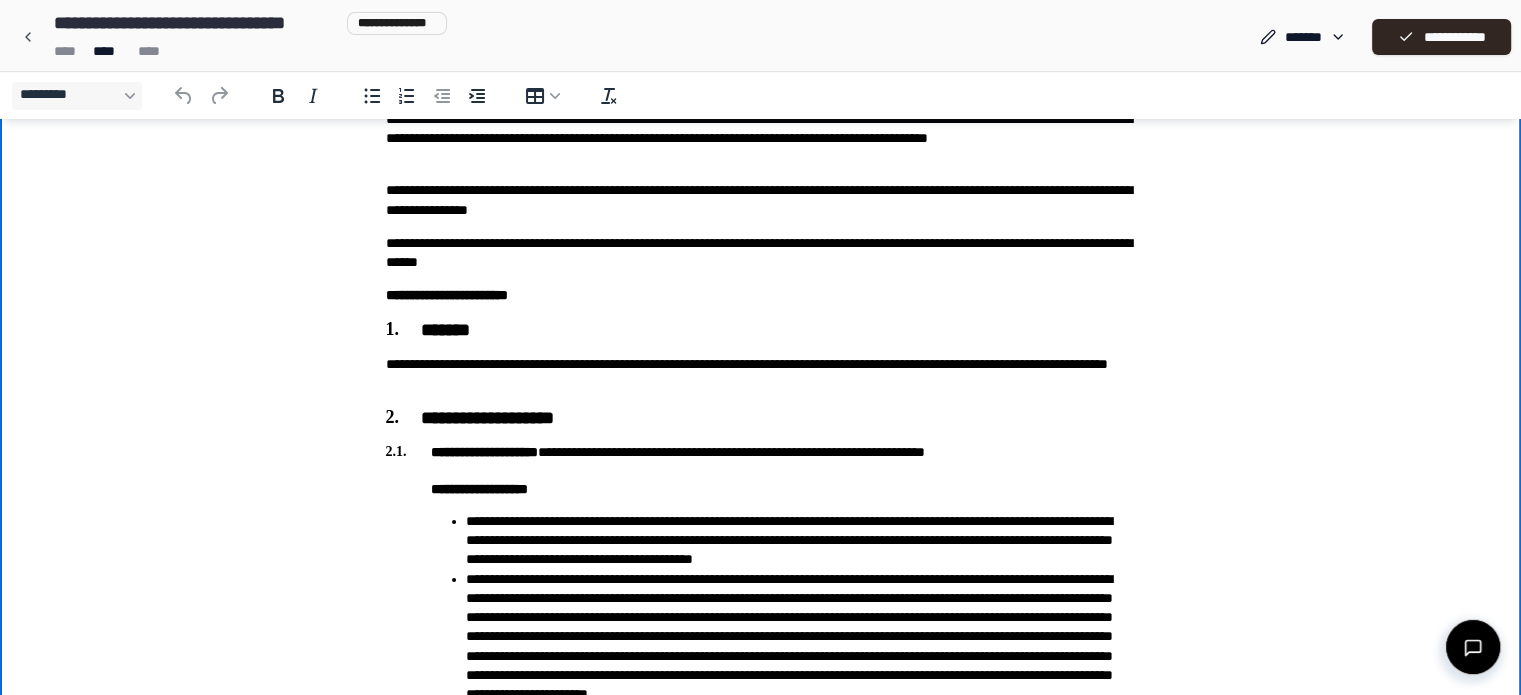 type 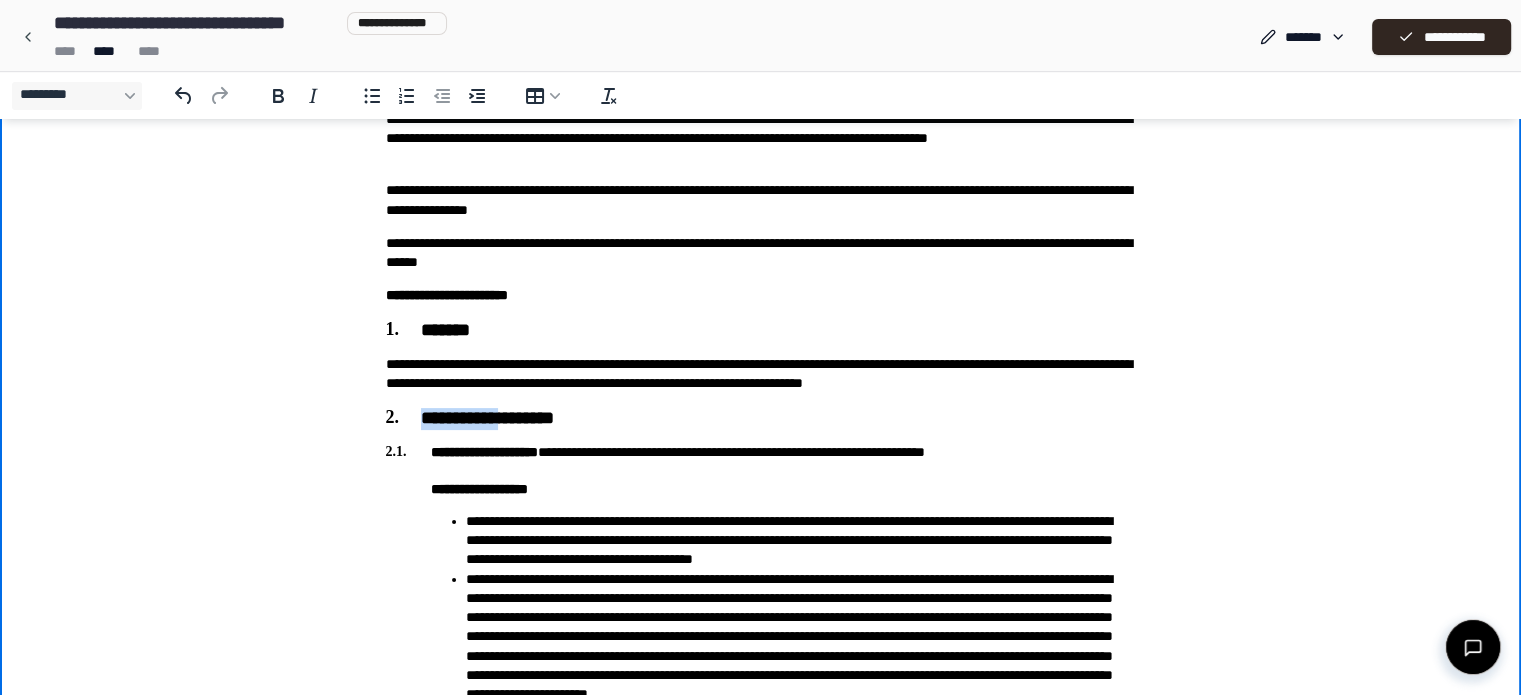 drag, startPoint x: 505, startPoint y: 417, endPoint x: 420, endPoint y: 423, distance: 85.2115 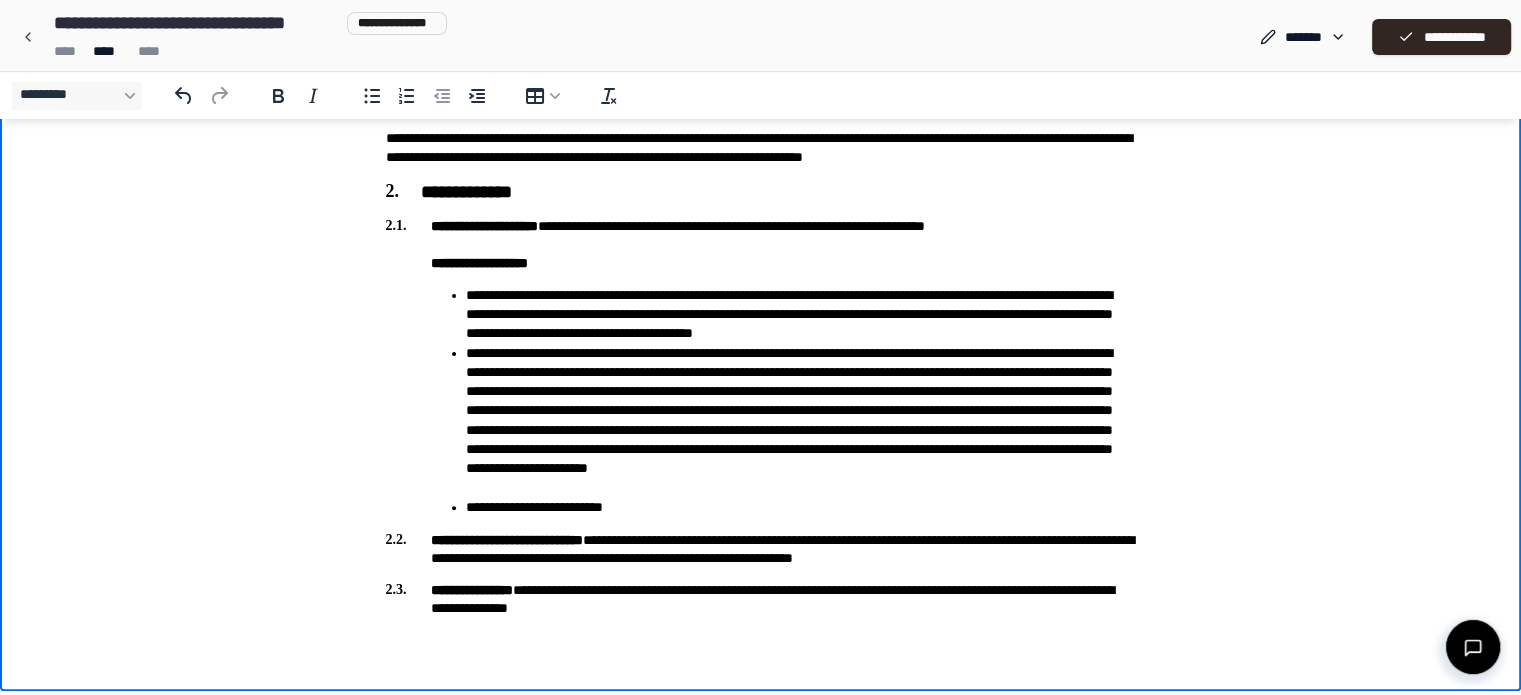 scroll, scrollTop: 543, scrollLeft: 0, axis: vertical 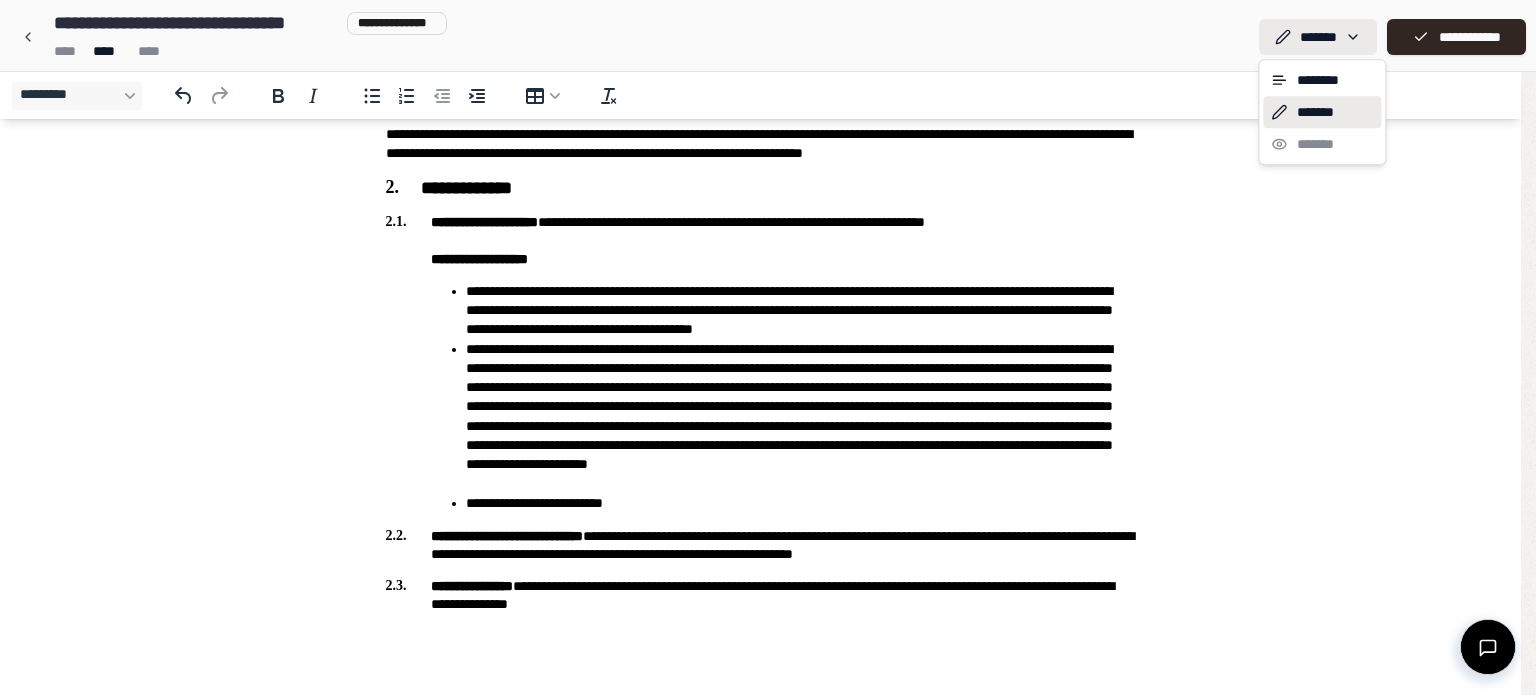 click on "**********" at bounding box center (768, 76) 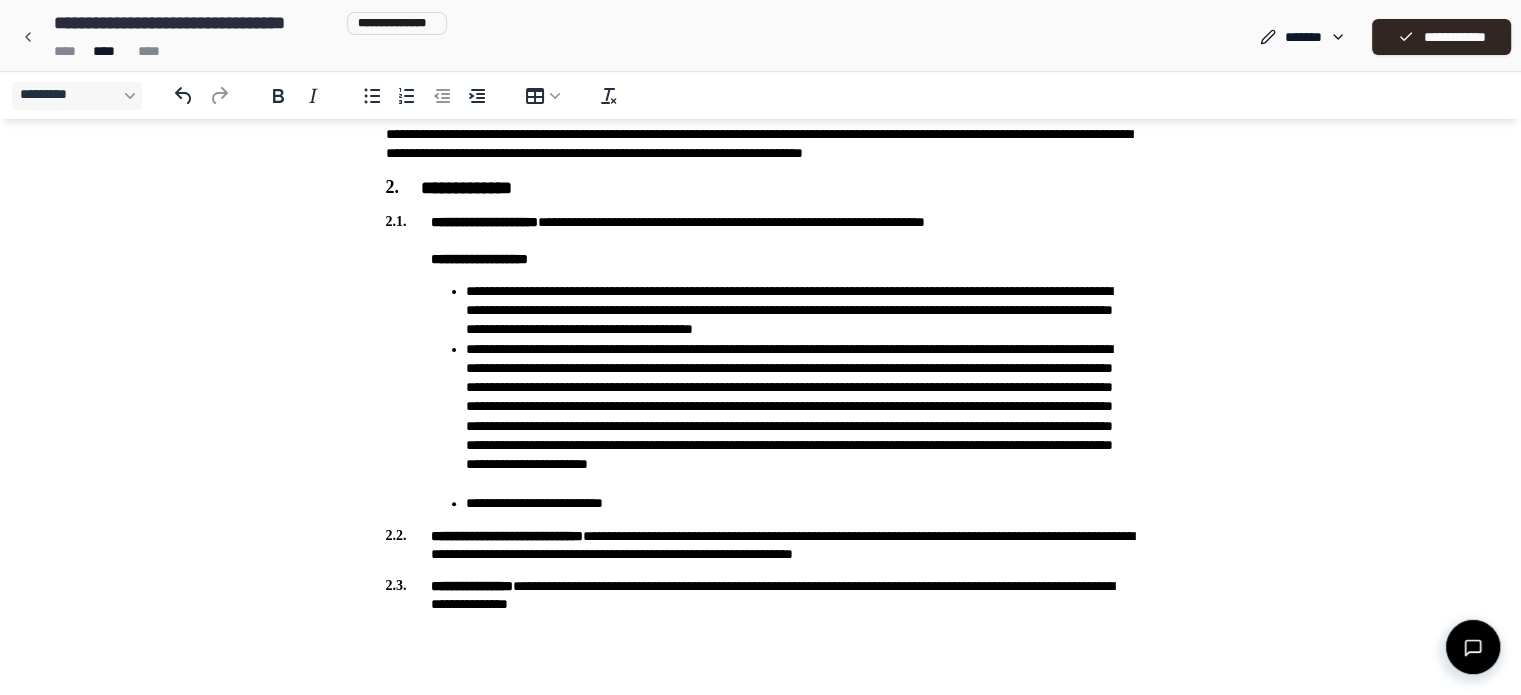 click on "**********" at bounding box center (507, 536) 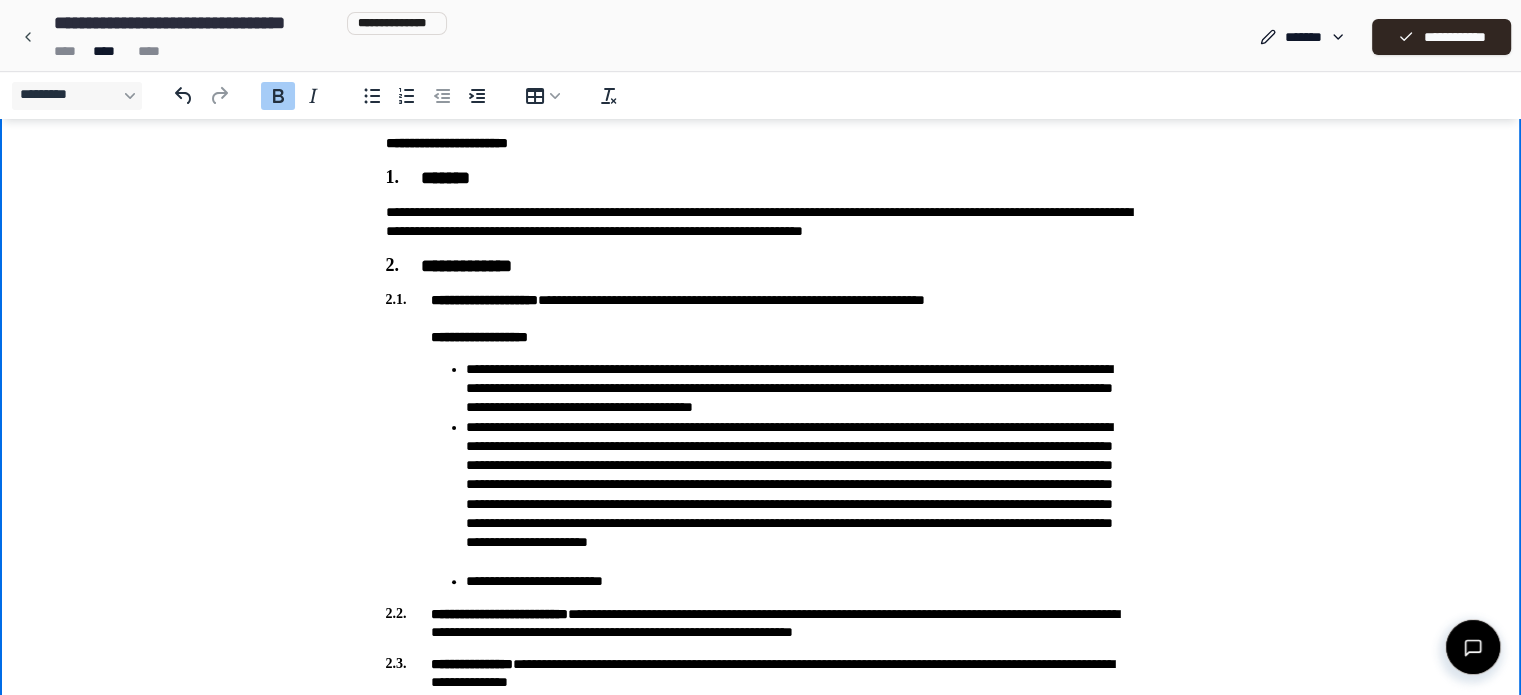 scroll, scrollTop: 460, scrollLeft: 0, axis: vertical 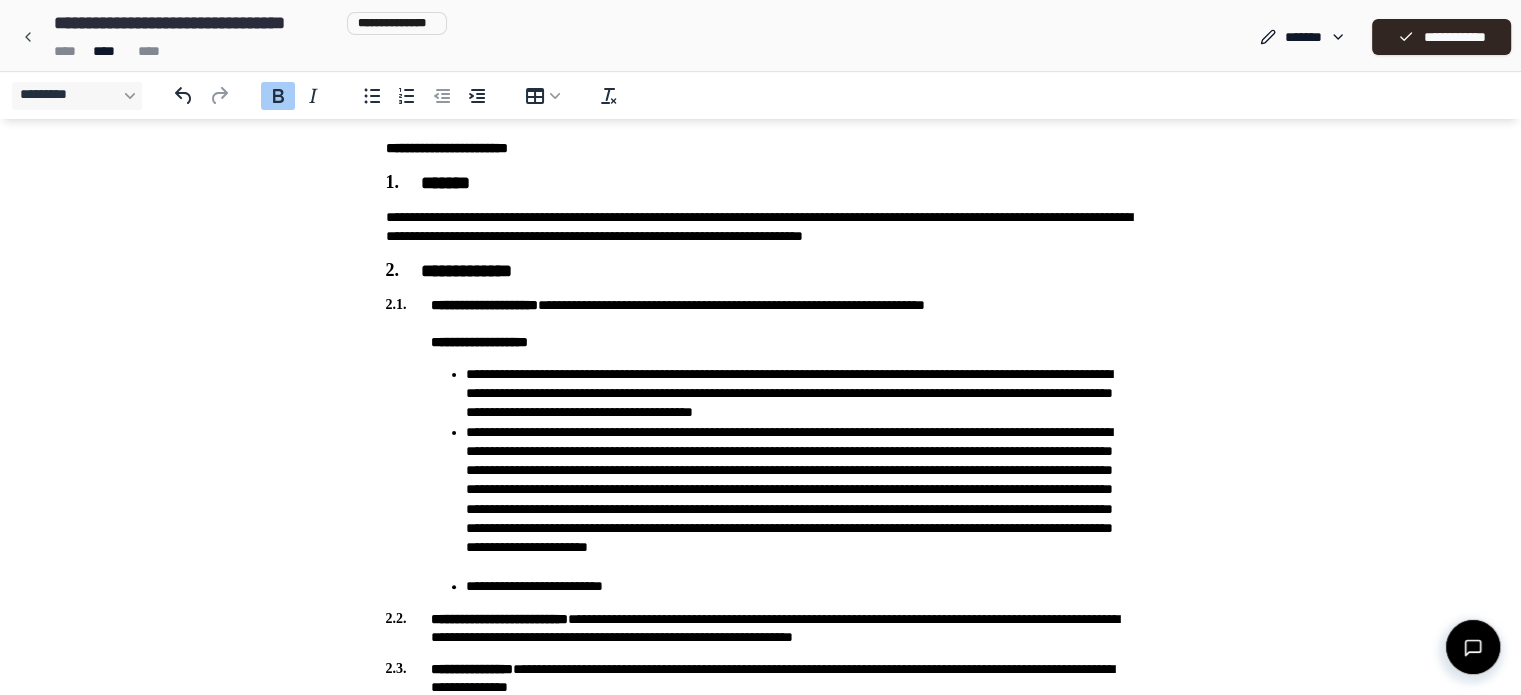 click on "**** **** ****" at bounding box center [246, 51] 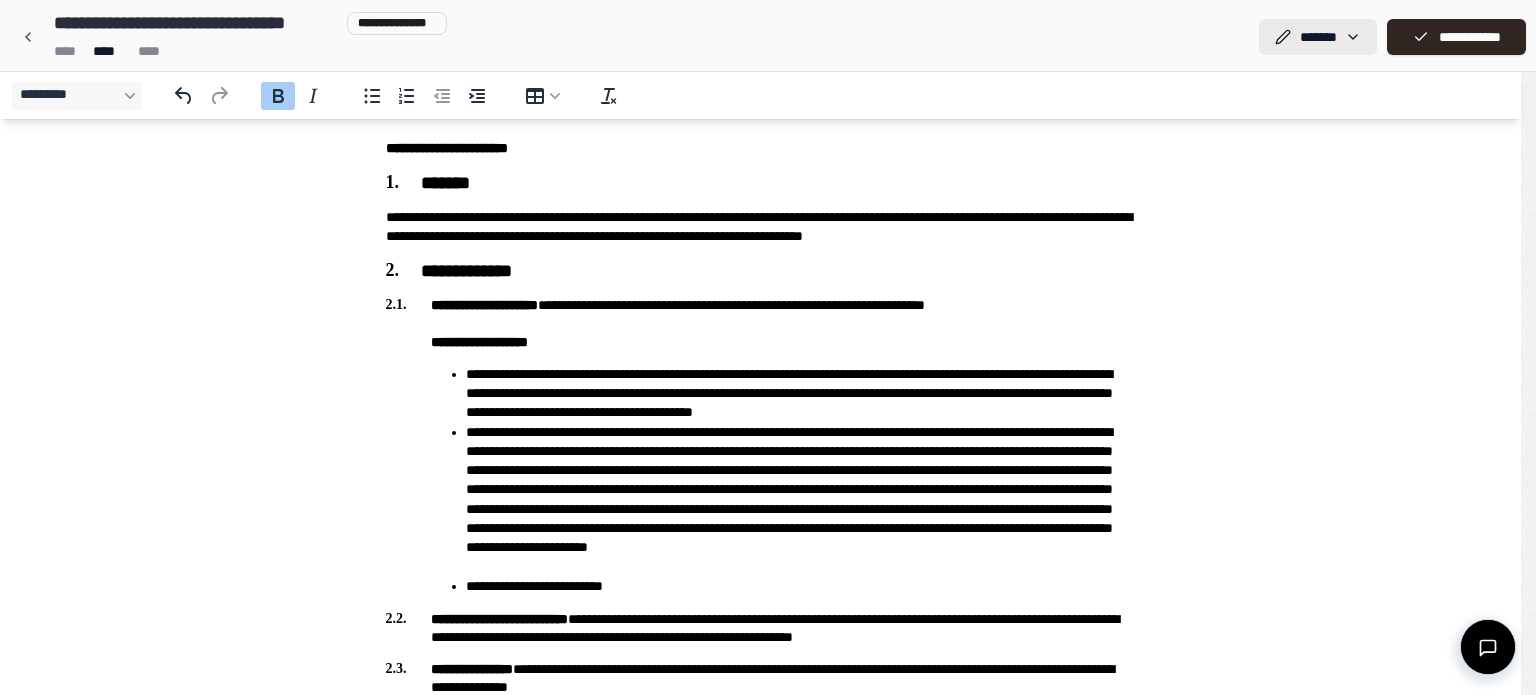 click on "**********" at bounding box center [760, 159] 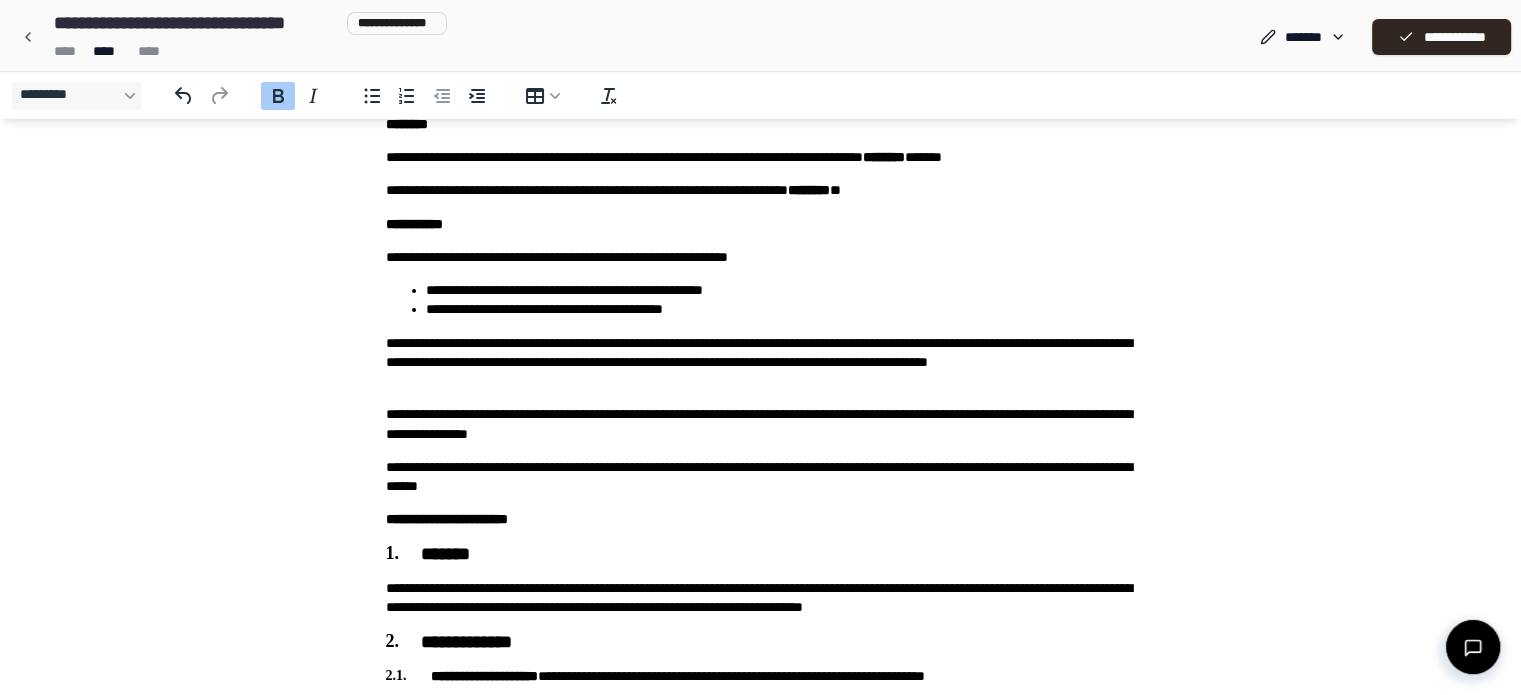 scroll, scrollTop: 74, scrollLeft: 0, axis: vertical 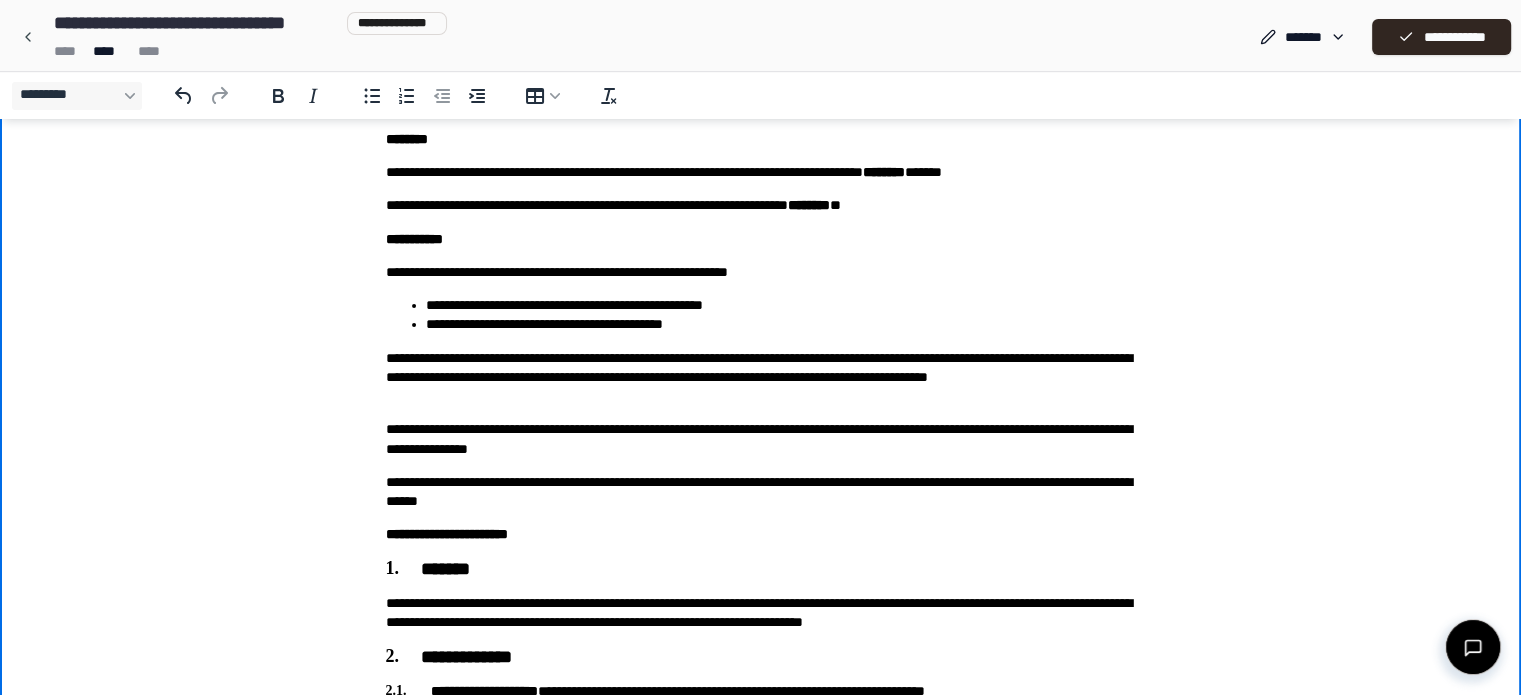 click on "**********" at bounding box center [761, 575] 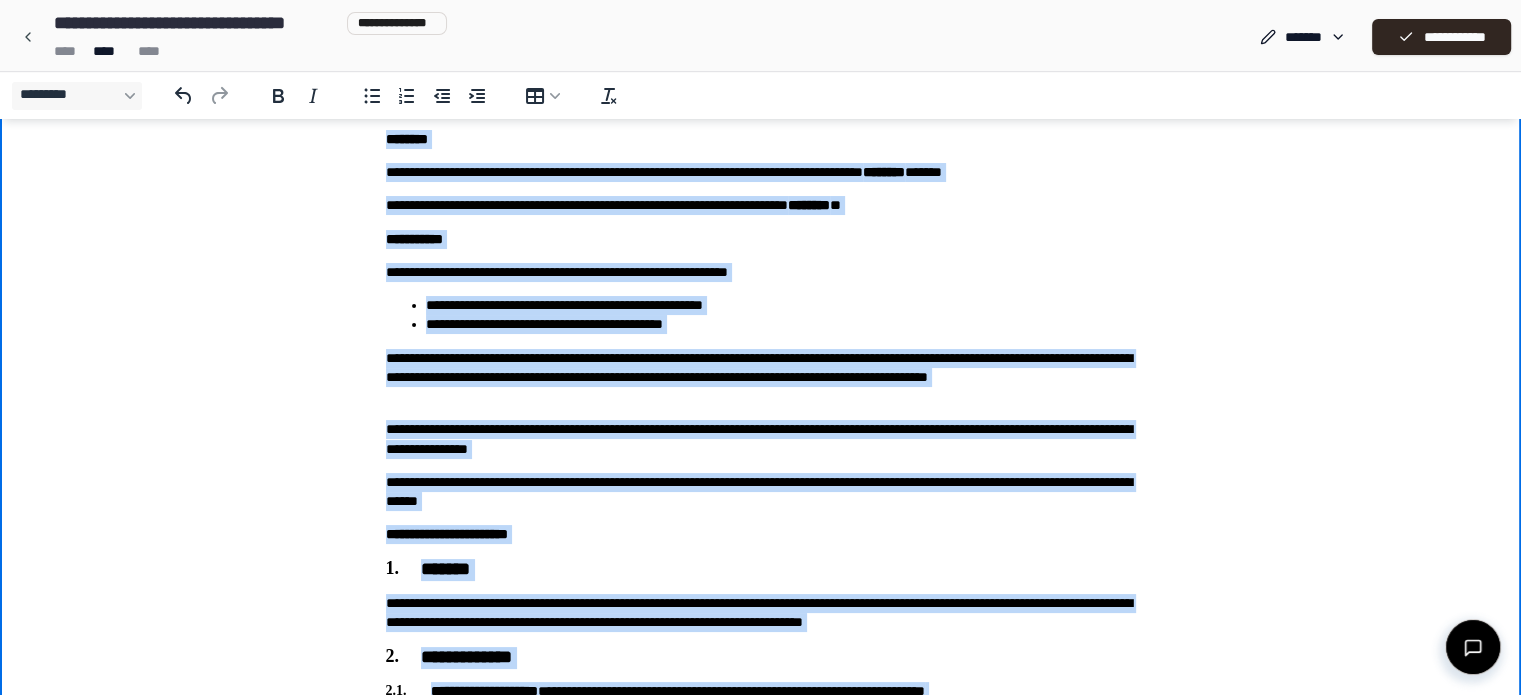 copy on "**********" 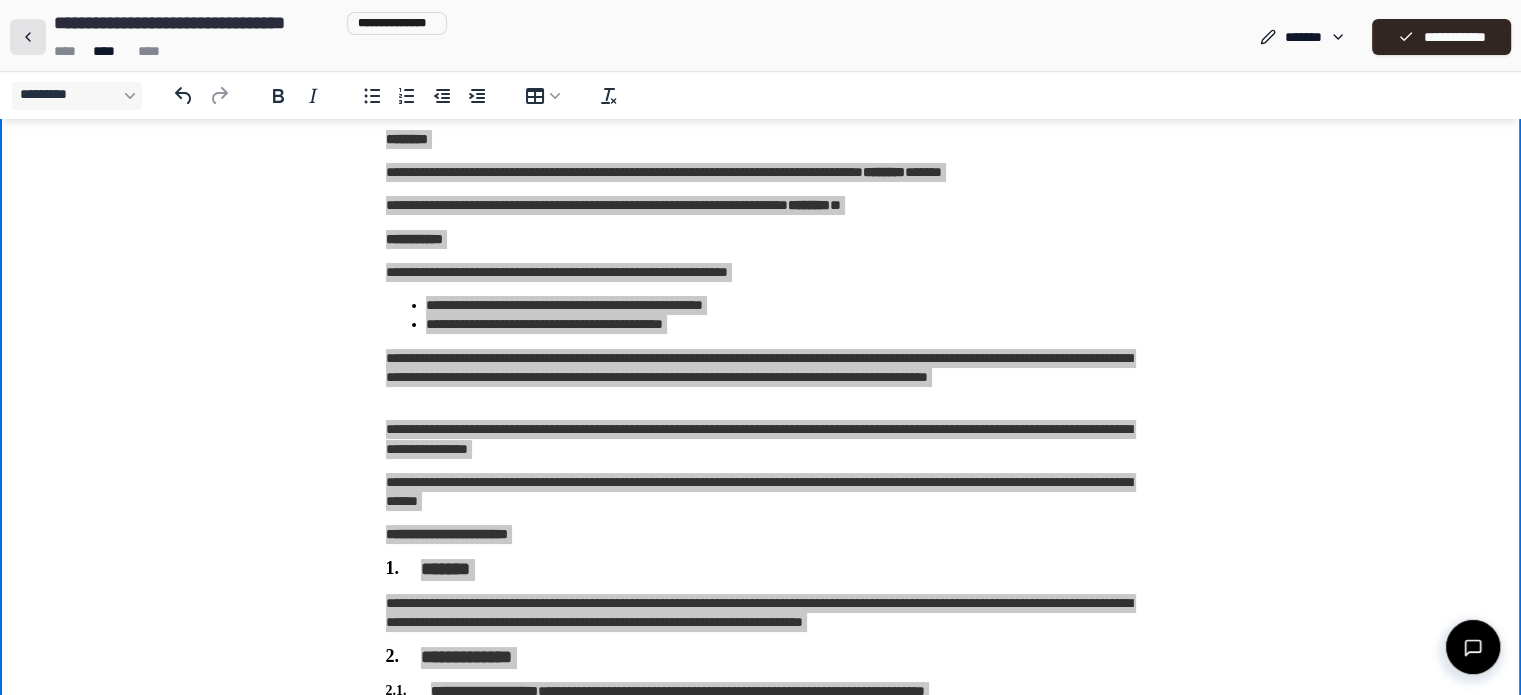click at bounding box center [28, 37] 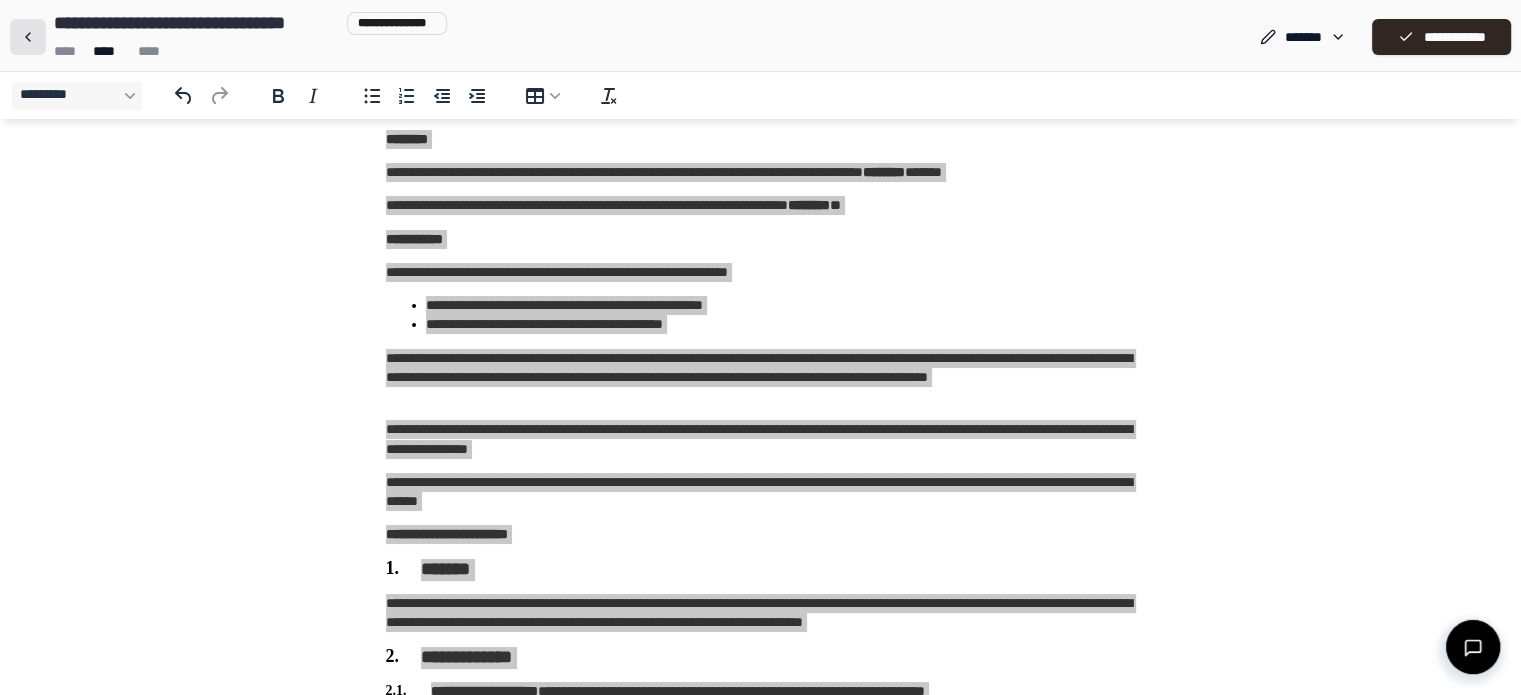 scroll, scrollTop: 0, scrollLeft: 0, axis: both 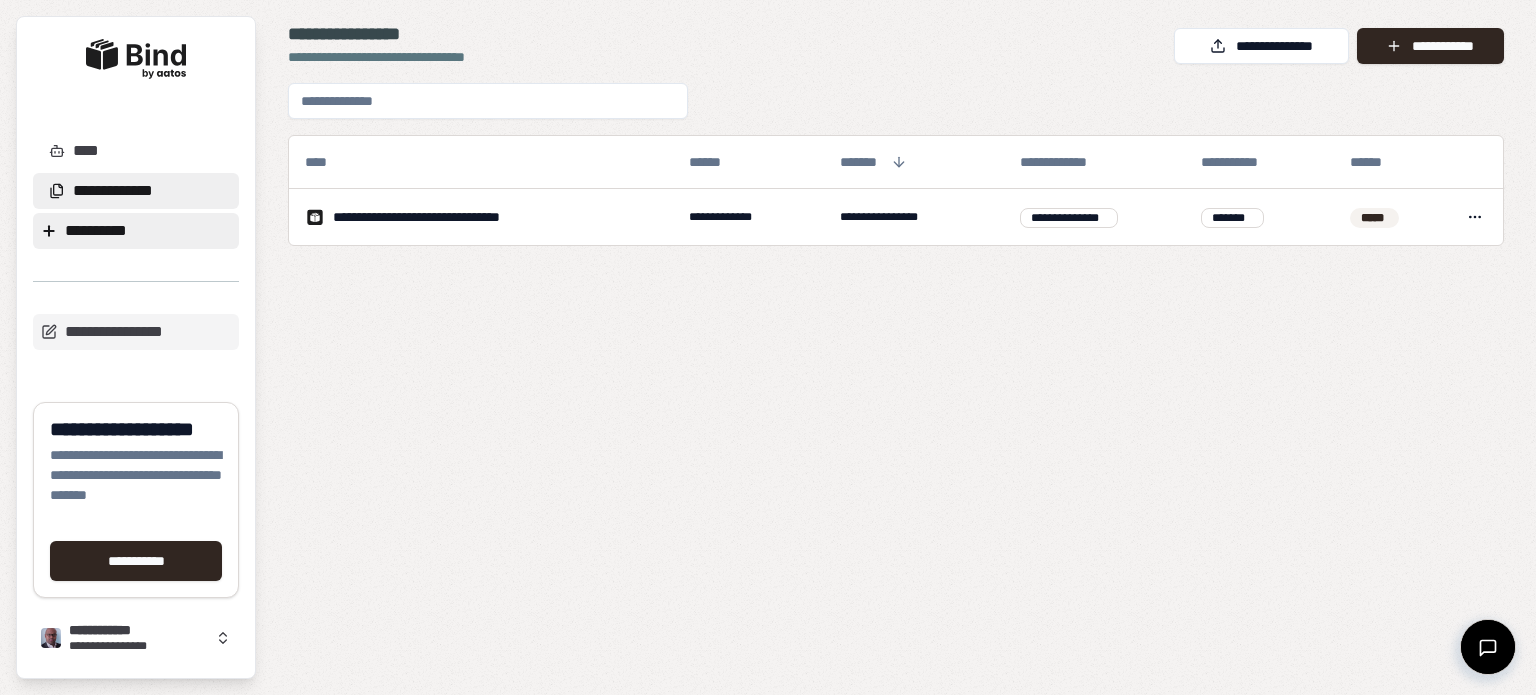 click on "**********" at bounding box center [136, 231] 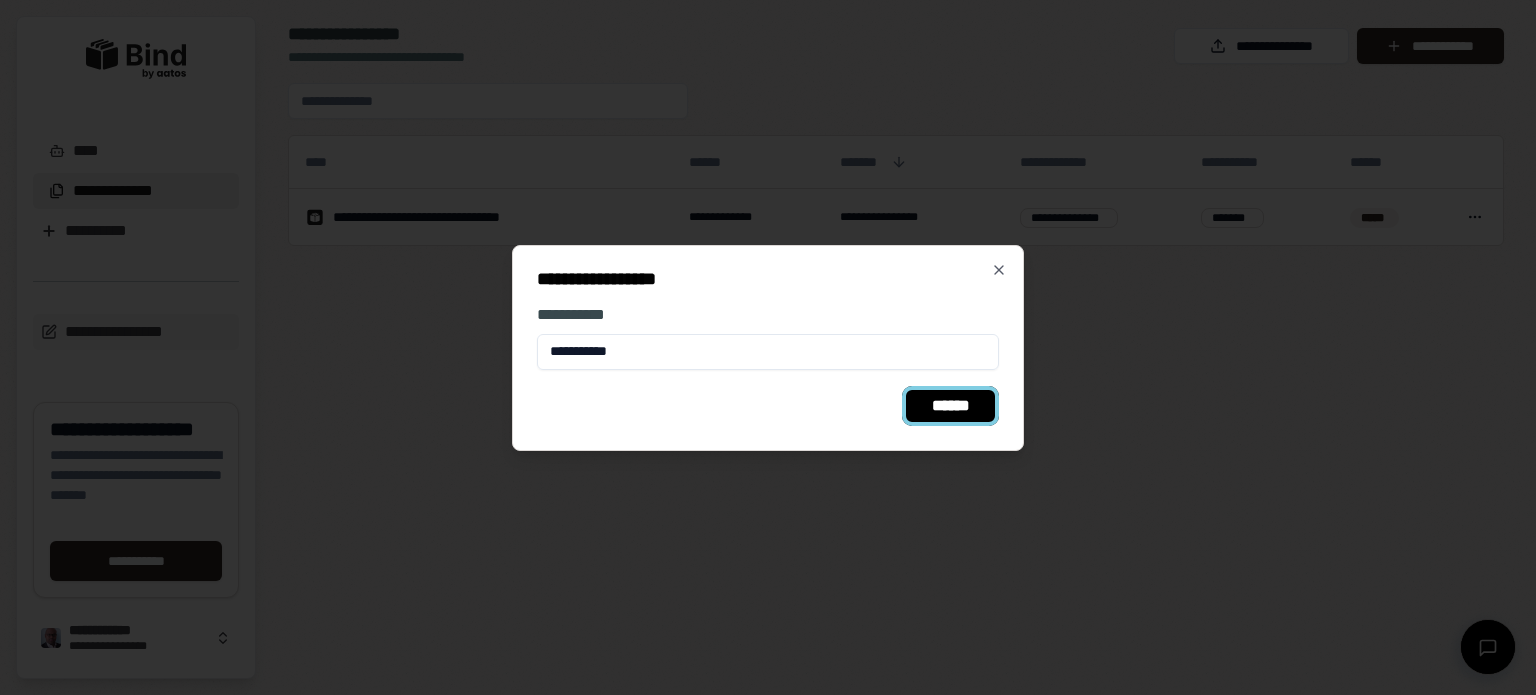 type on "**********" 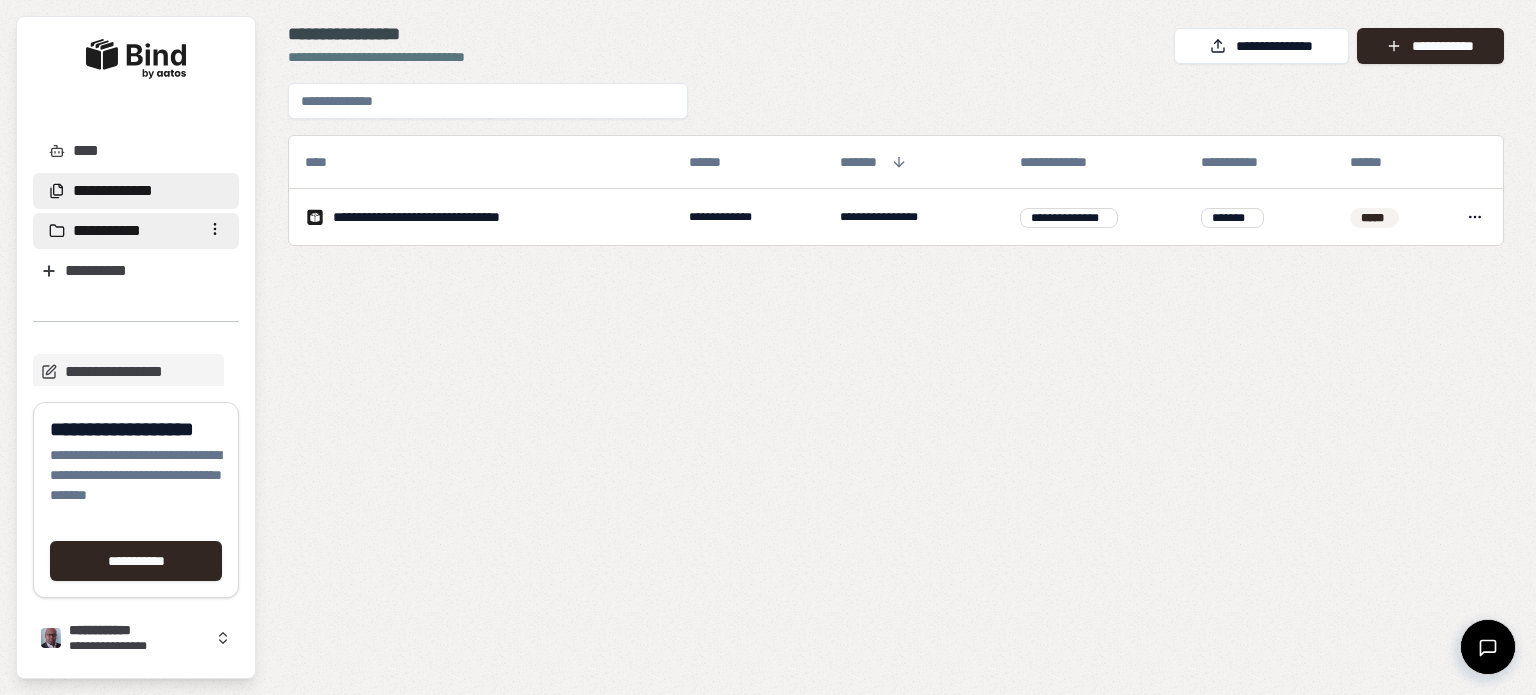 click on "**********" at bounding box center [136, 231] 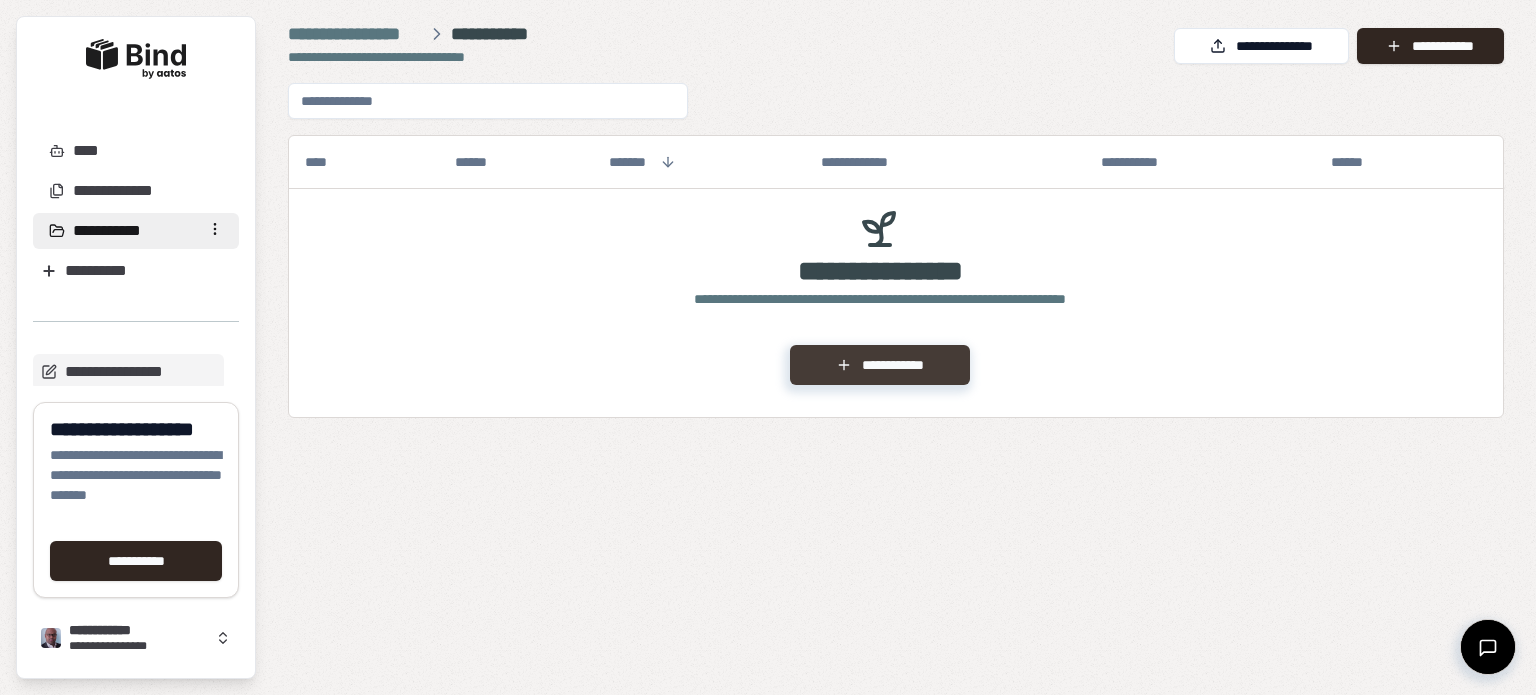 click on "**********" at bounding box center [879, 365] 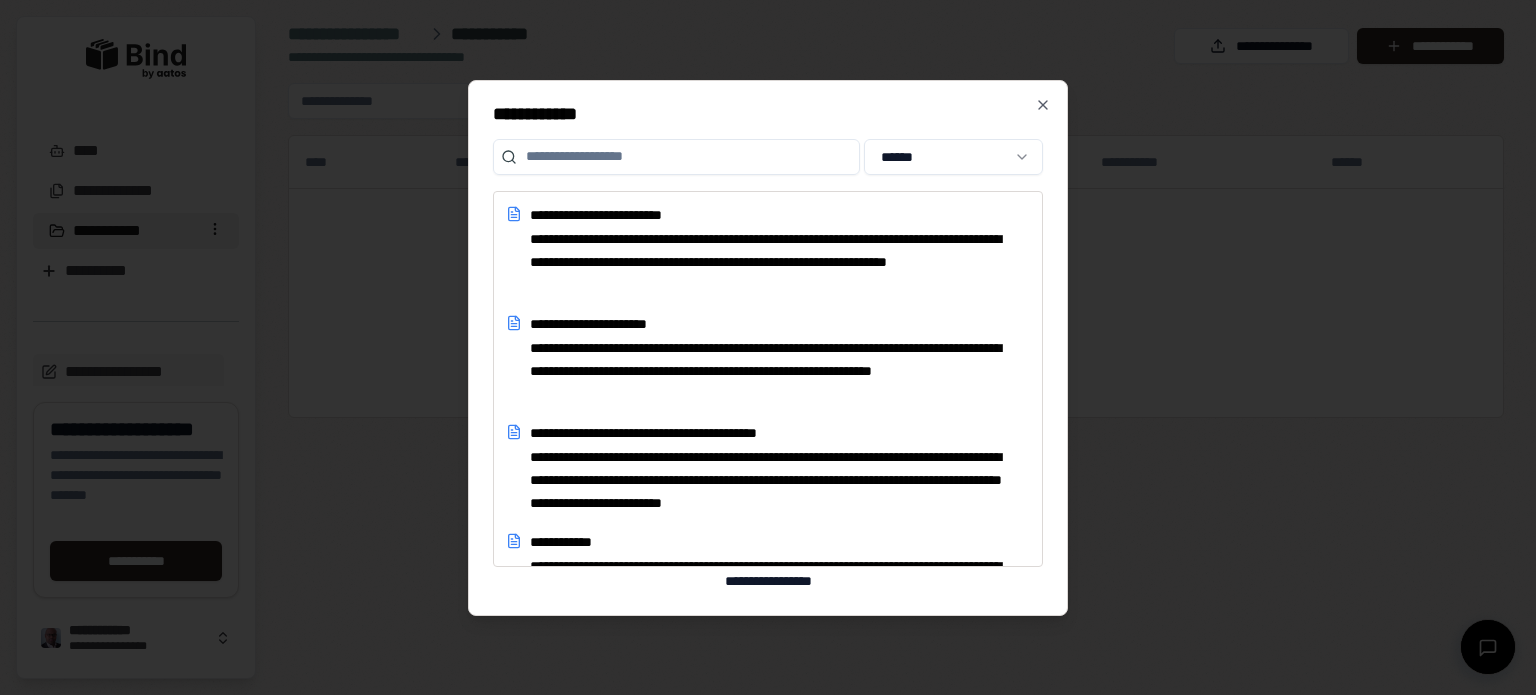 click at bounding box center [676, 157] 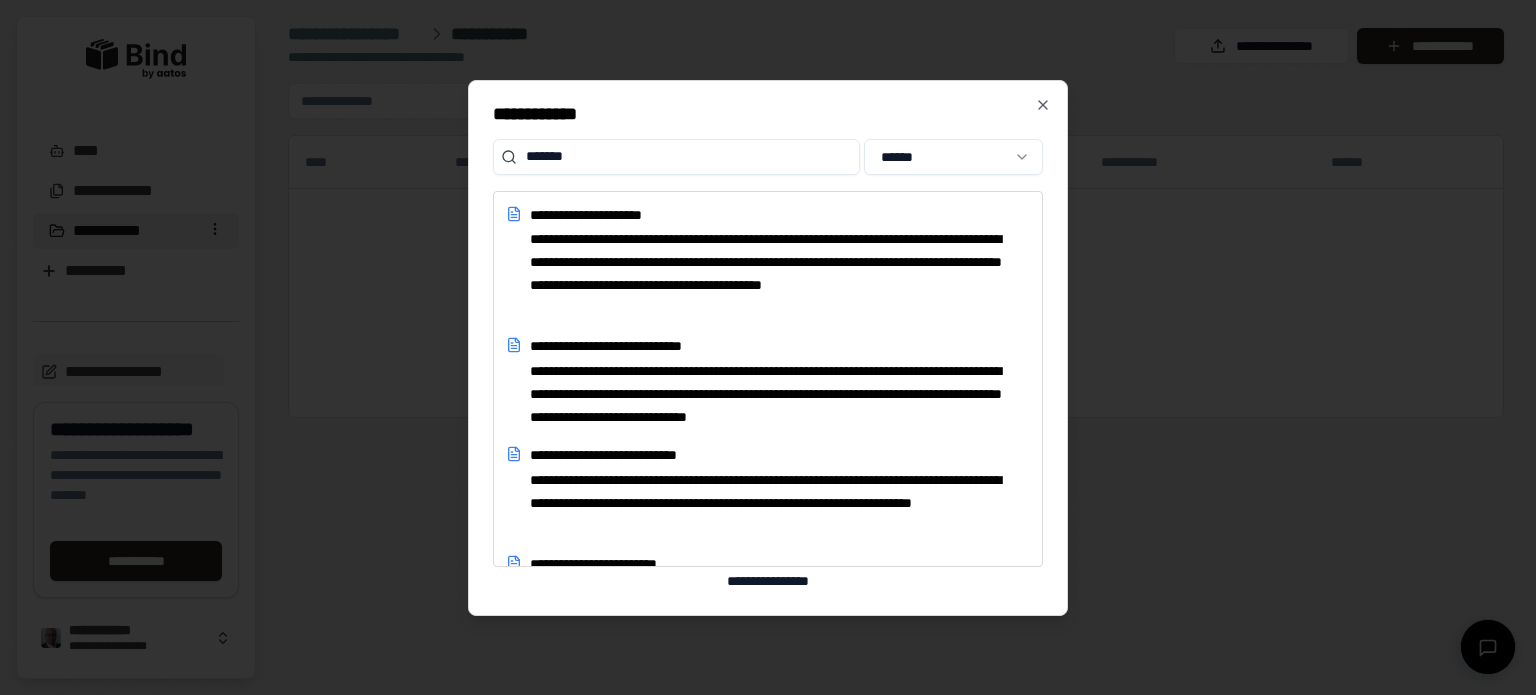 type on "*******" 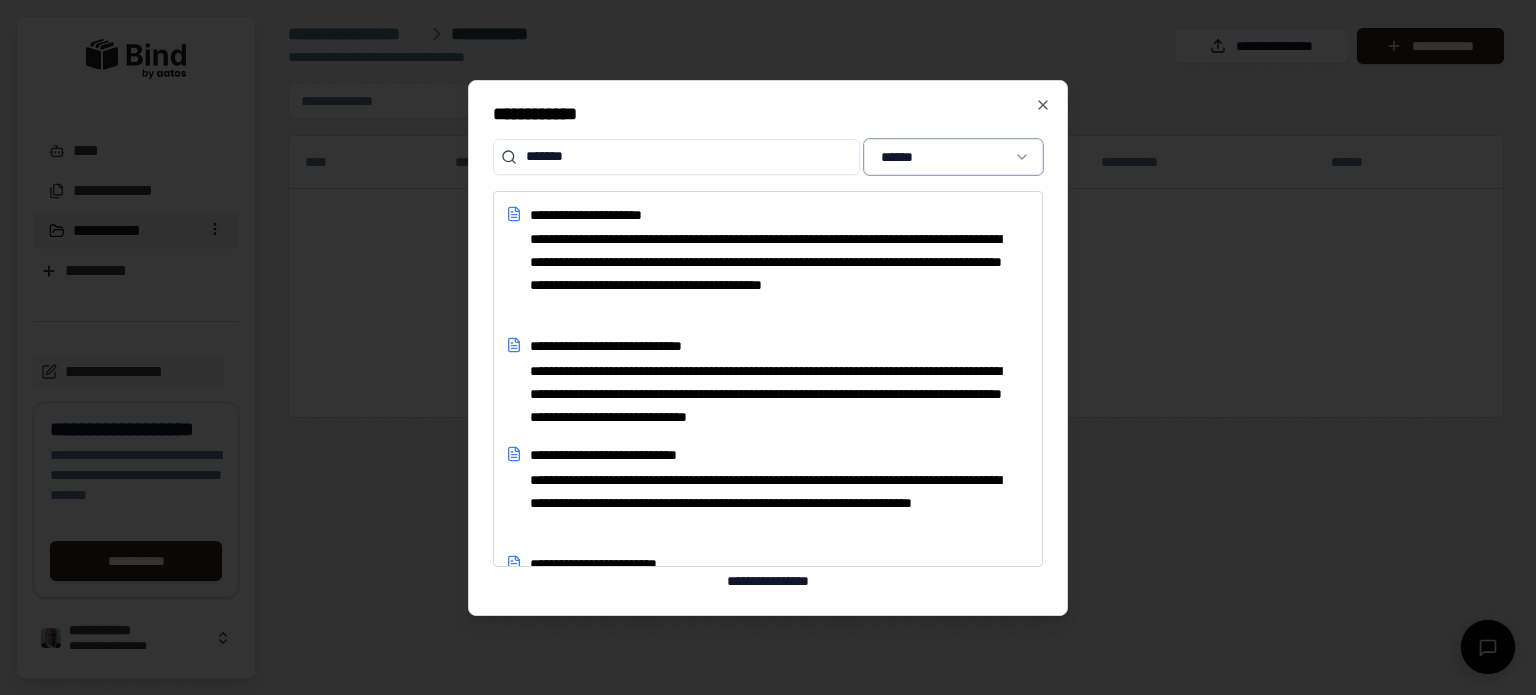 click on "**********" at bounding box center [768, 347] 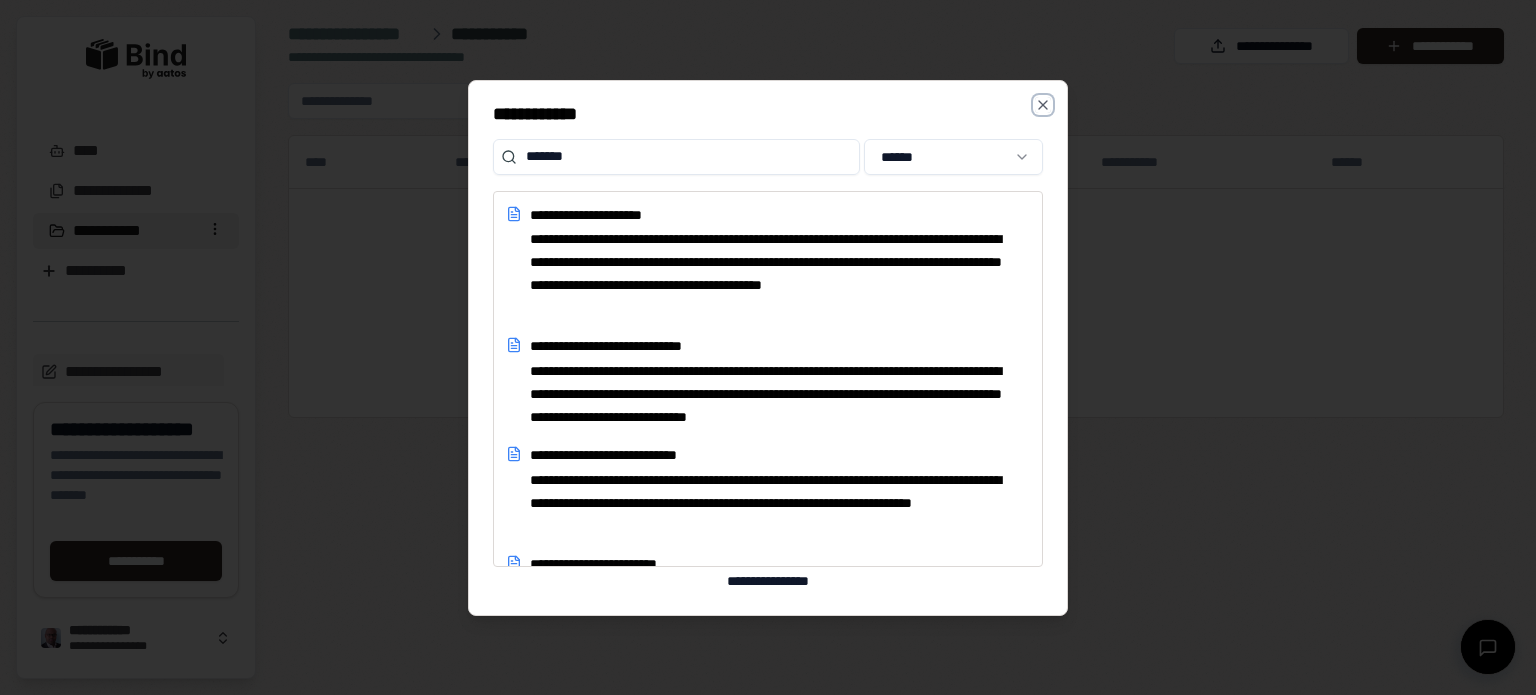 click 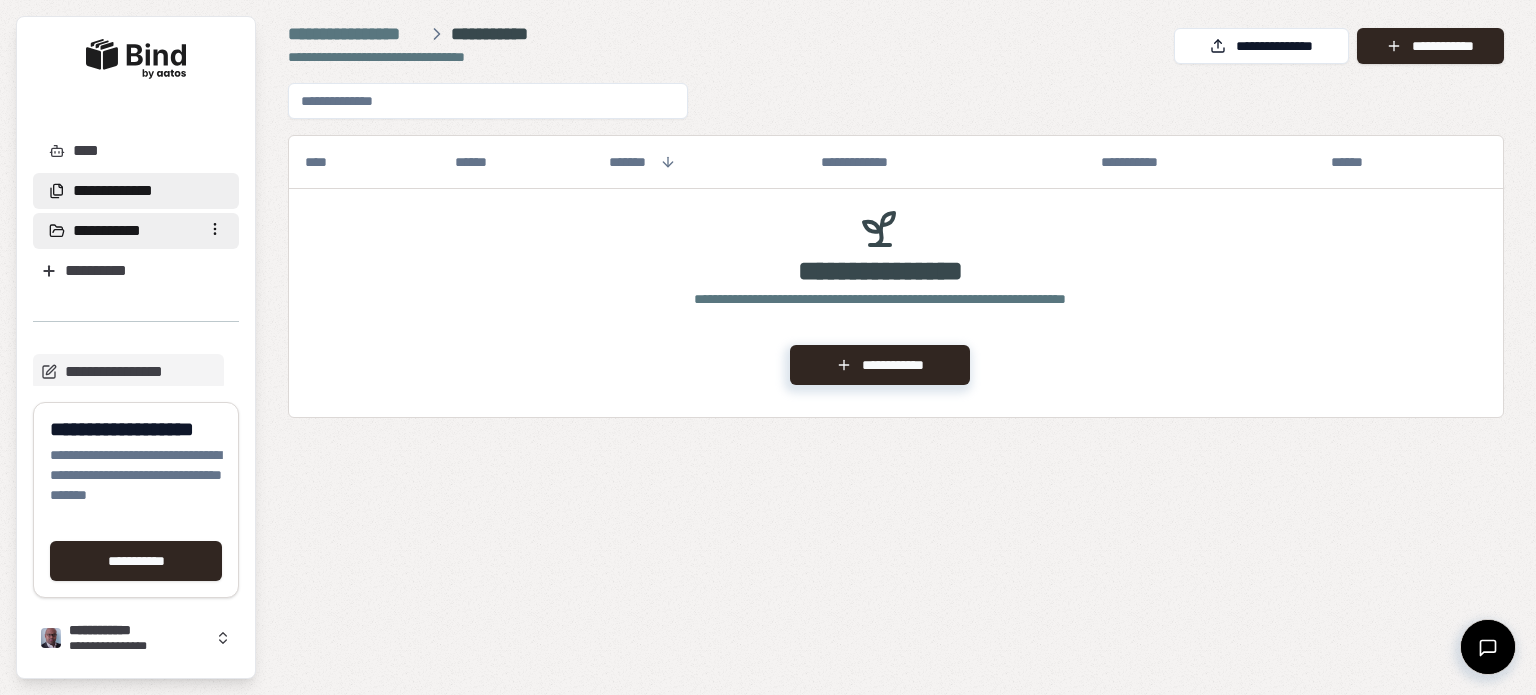 click on "**********" at bounding box center [113, 191] 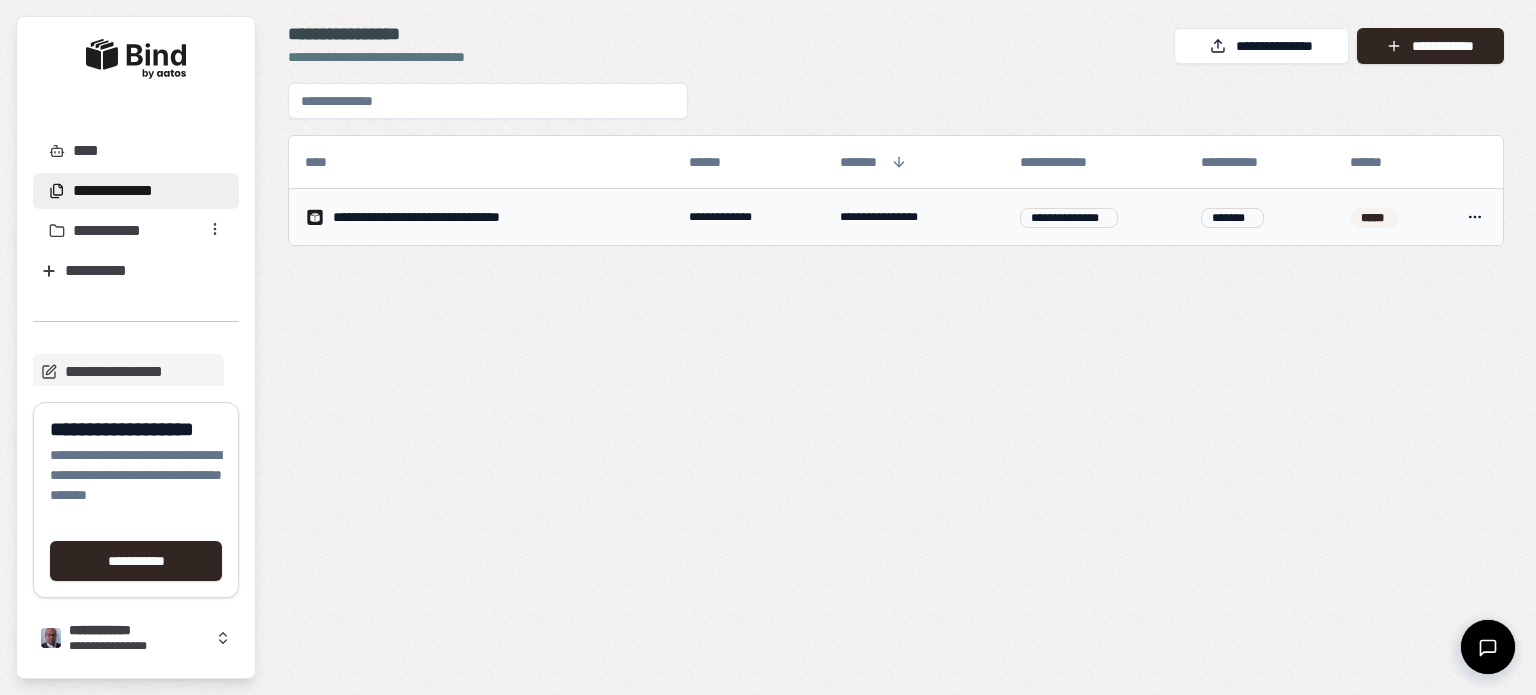 click on "**********" at bounding box center (441, 217) 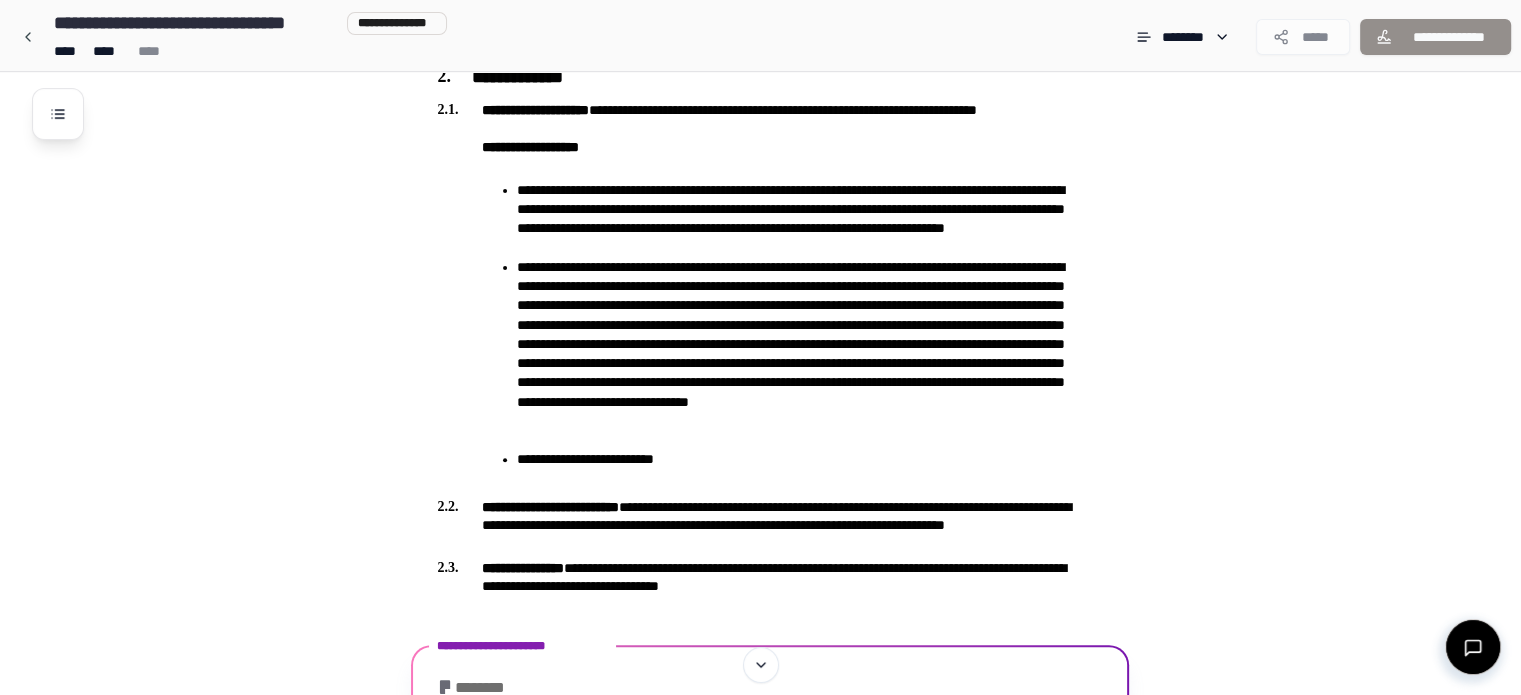 scroll, scrollTop: 728, scrollLeft: 0, axis: vertical 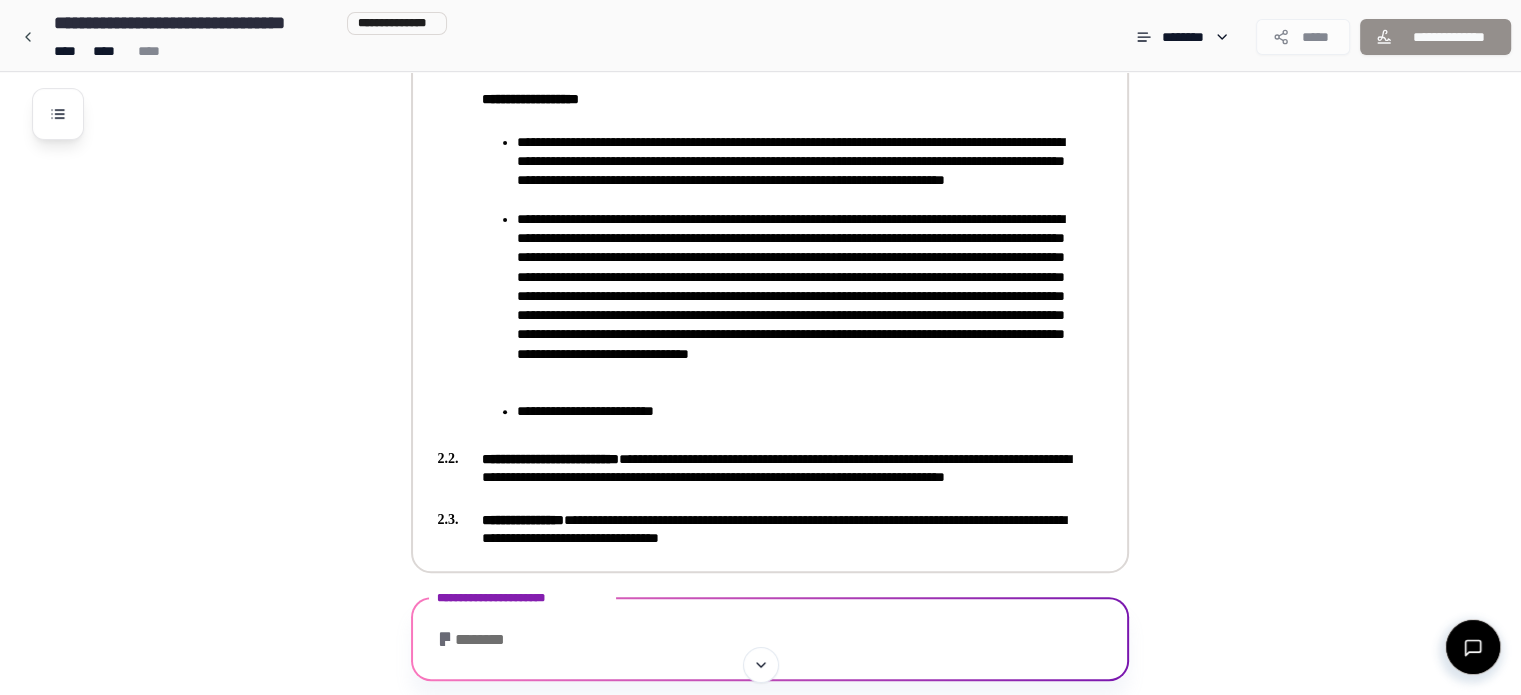 click on "**********" at bounding box center [796, 411] 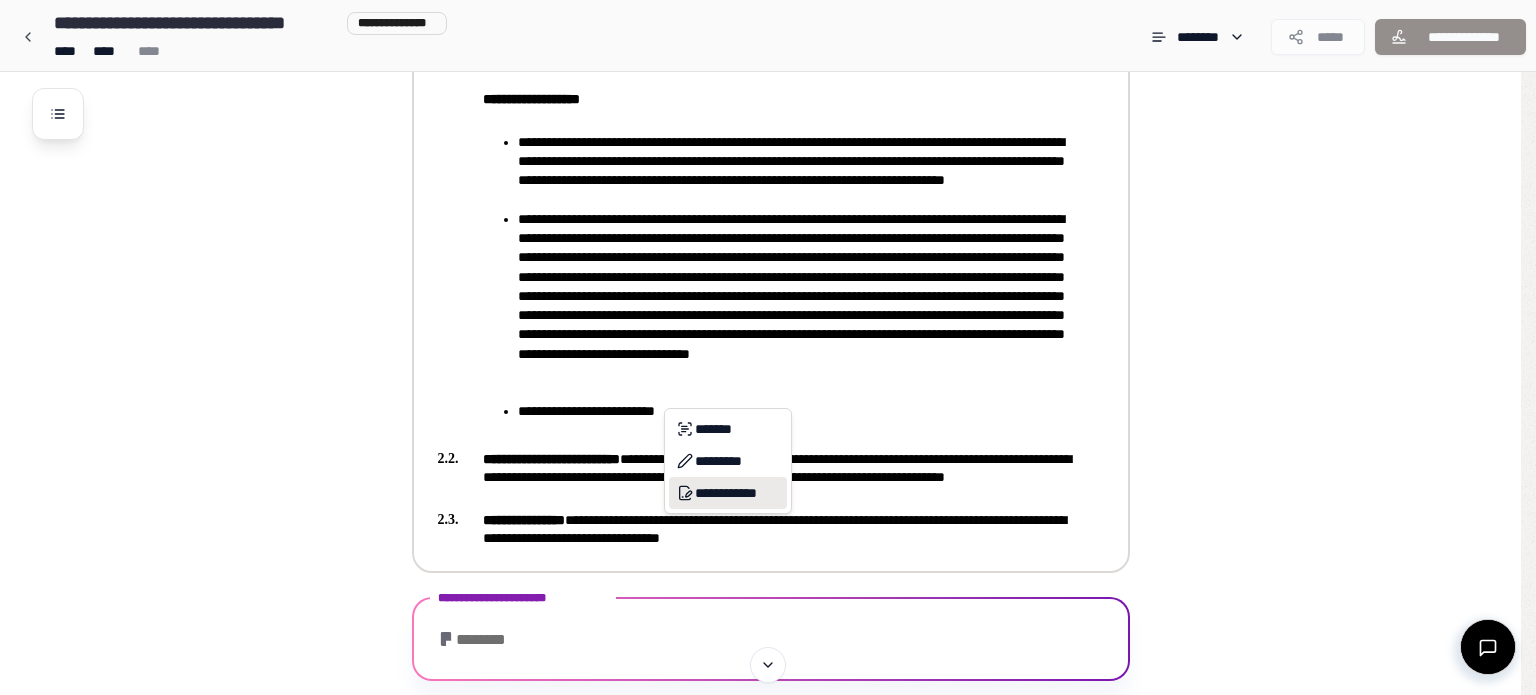 click on "**********" at bounding box center (728, 493) 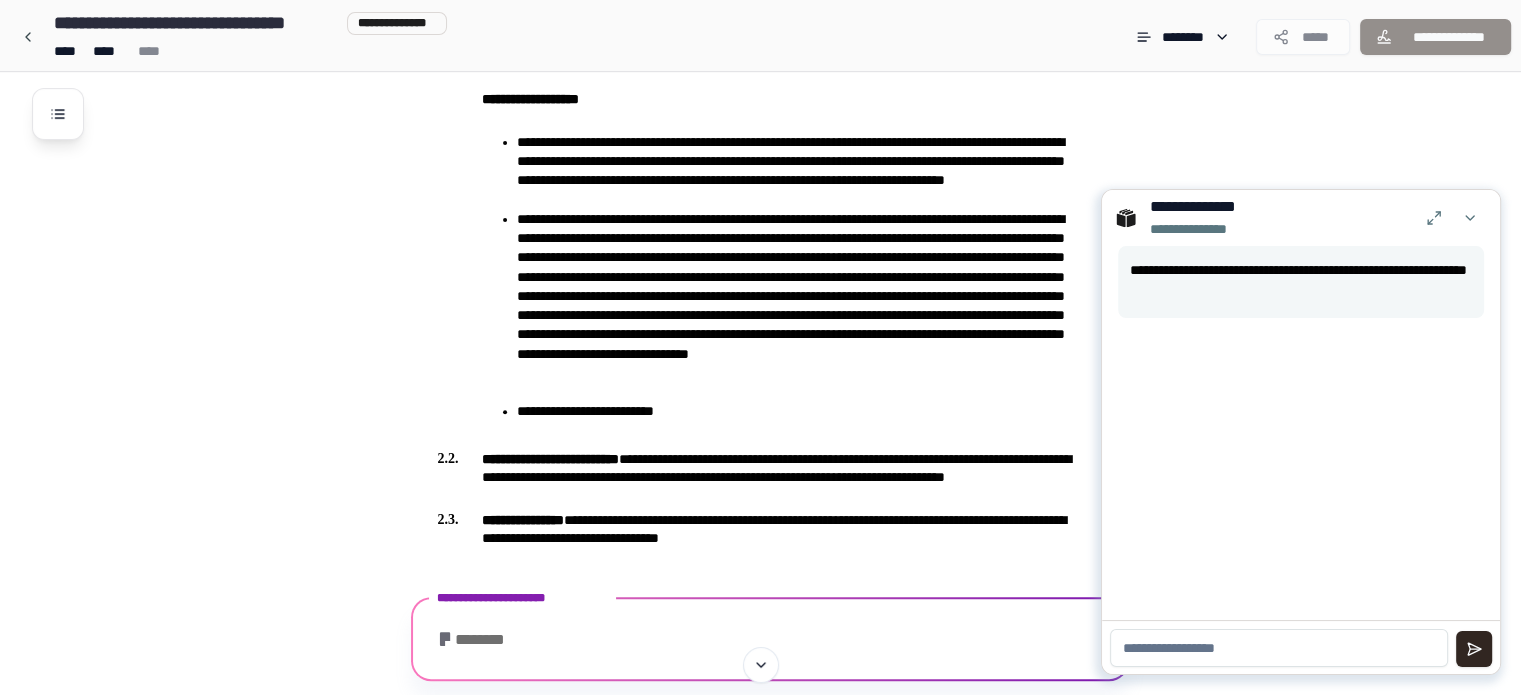 click at bounding box center (1279, 648) 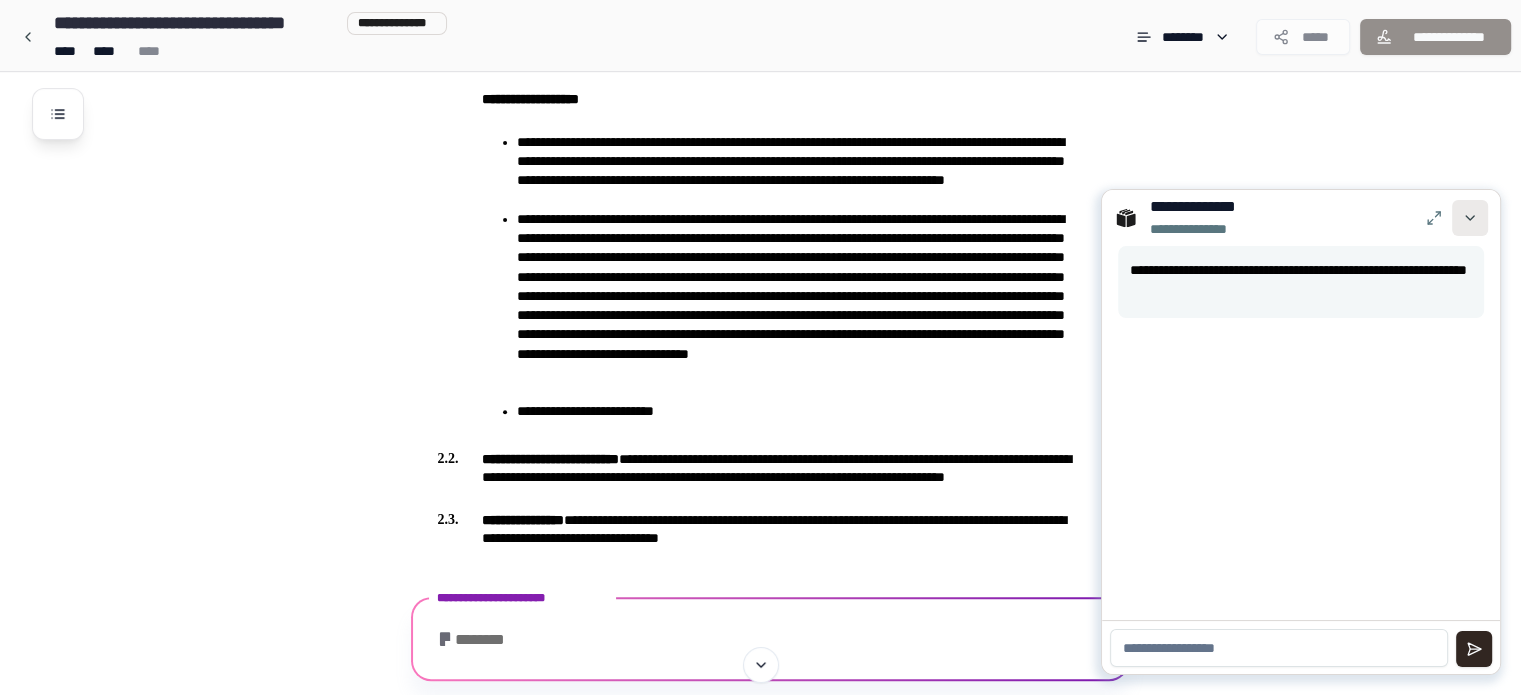 click at bounding box center [1470, 218] 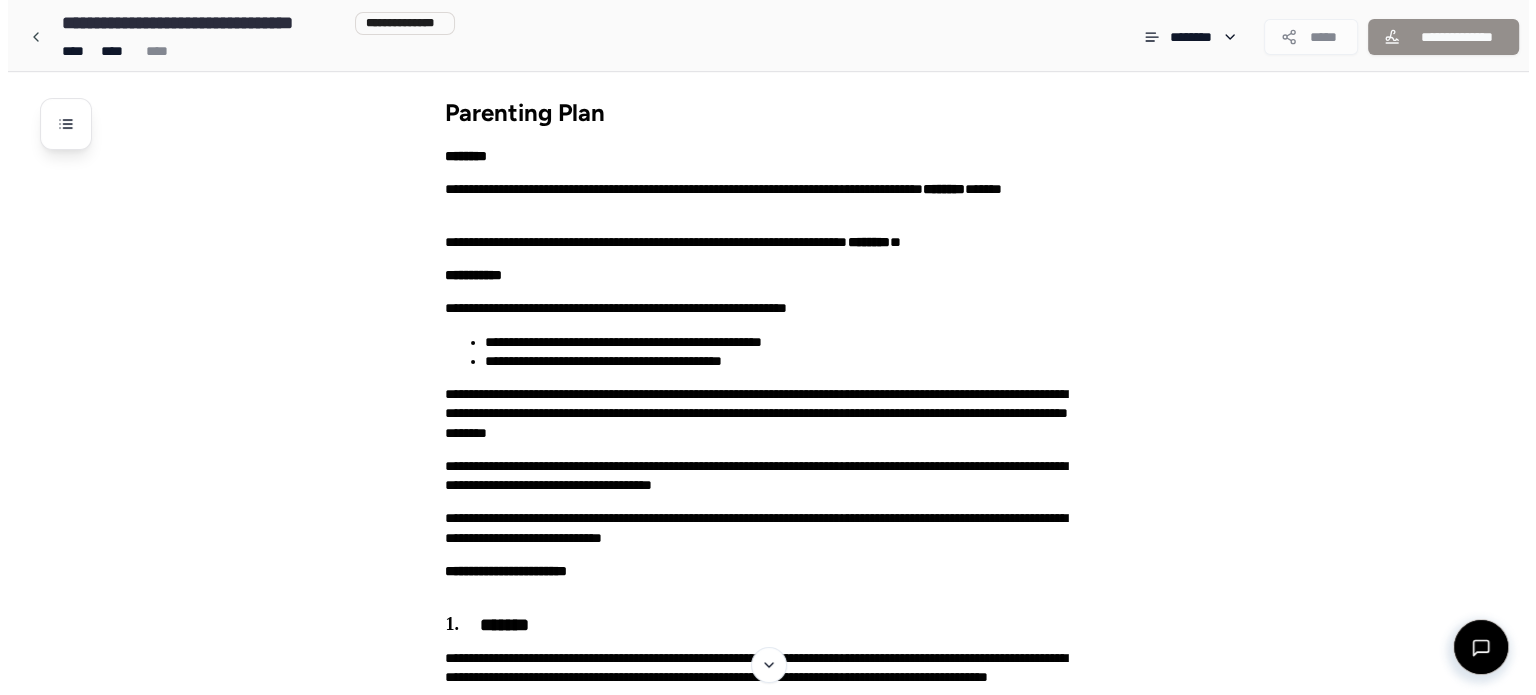 scroll, scrollTop: 0, scrollLeft: 0, axis: both 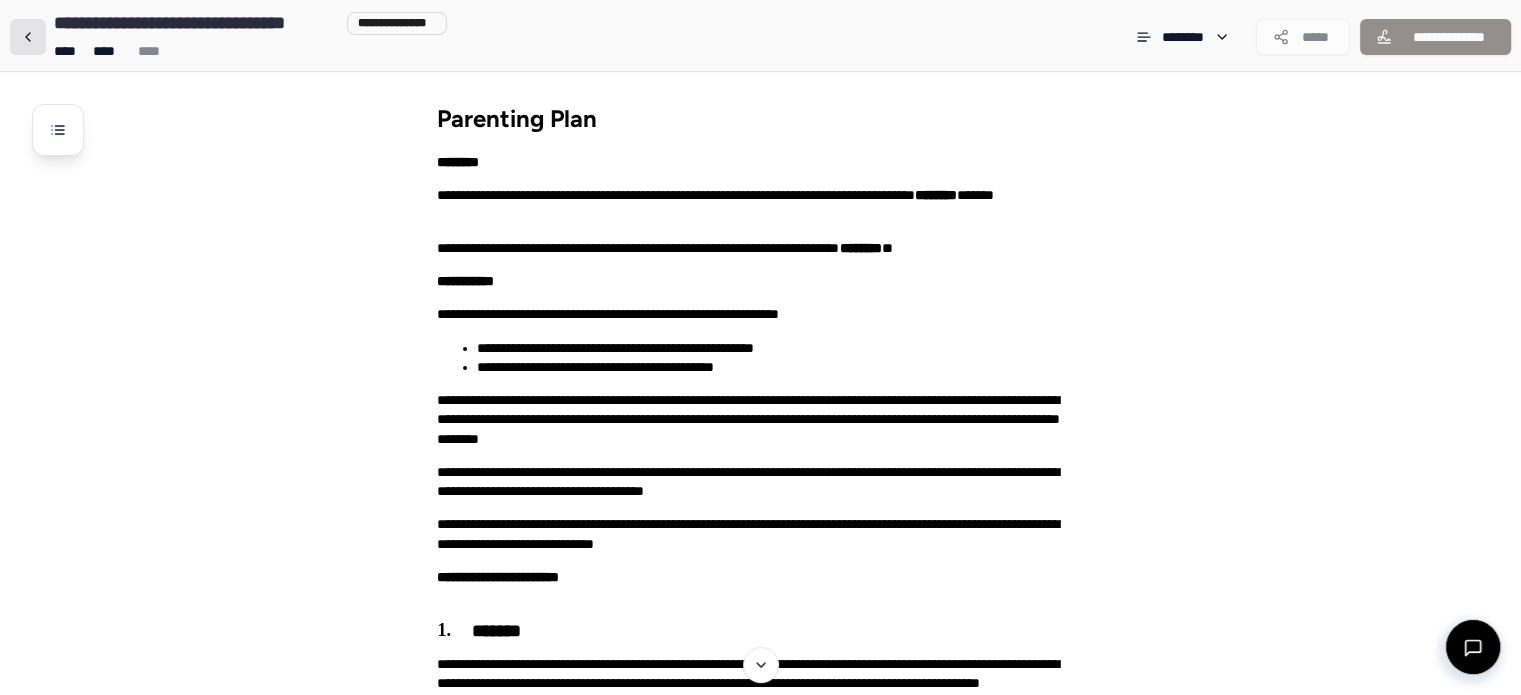 click at bounding box center (28, 37) 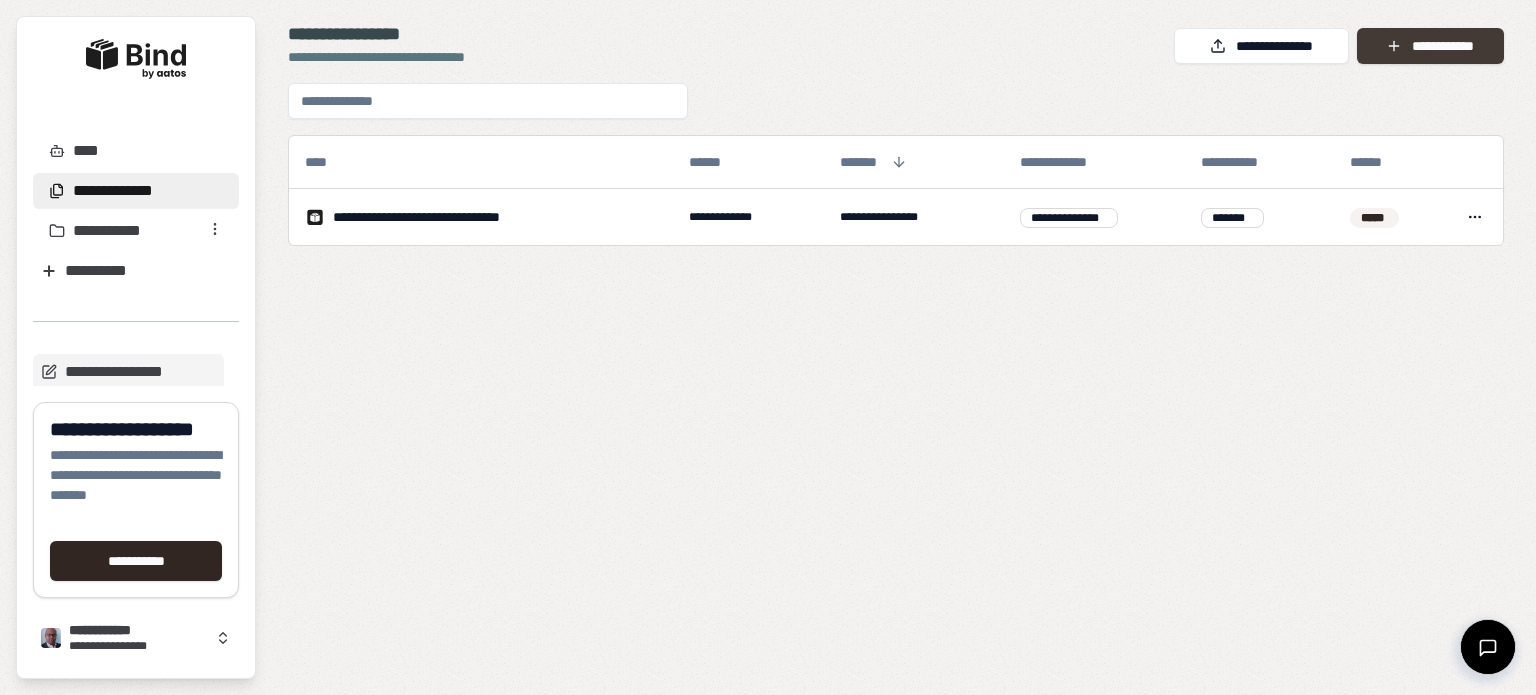 click on "**********" at bounding box center (1430, 46) 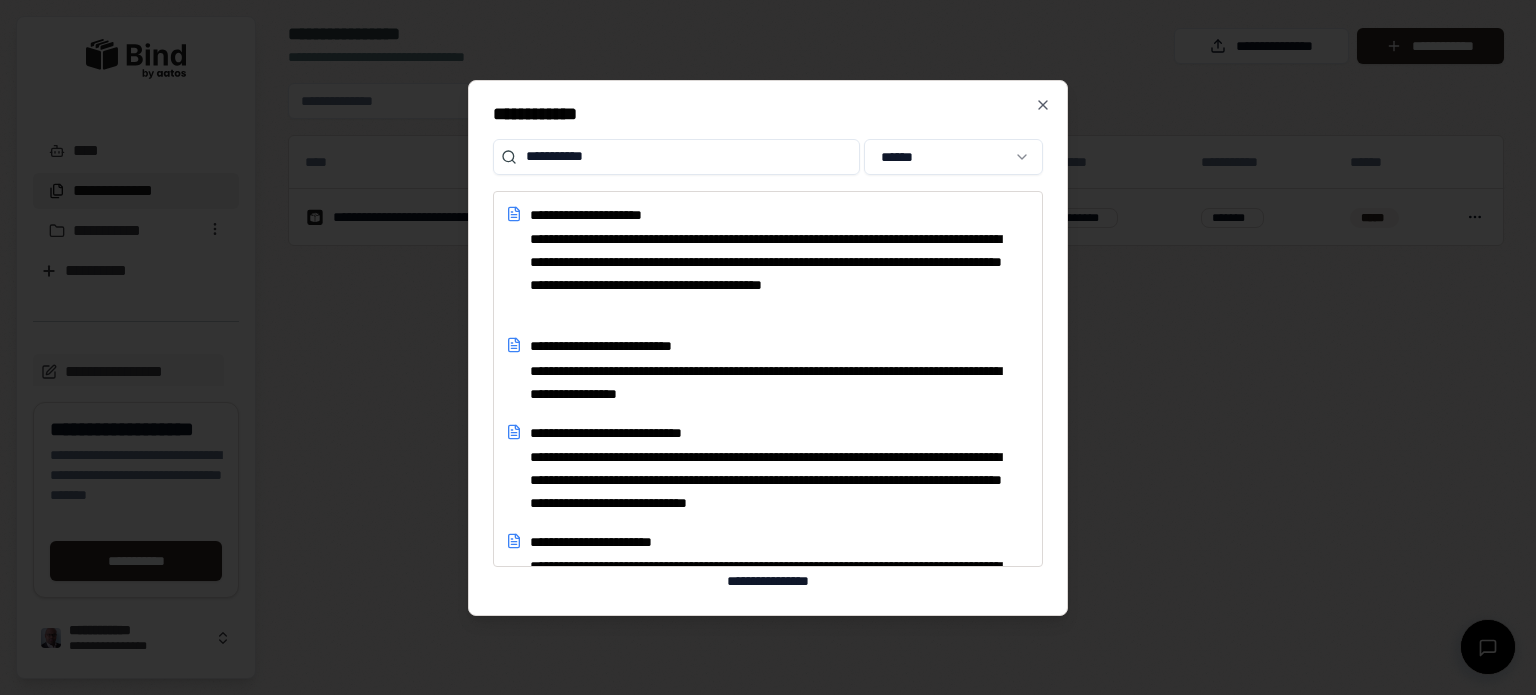 type on "**********" 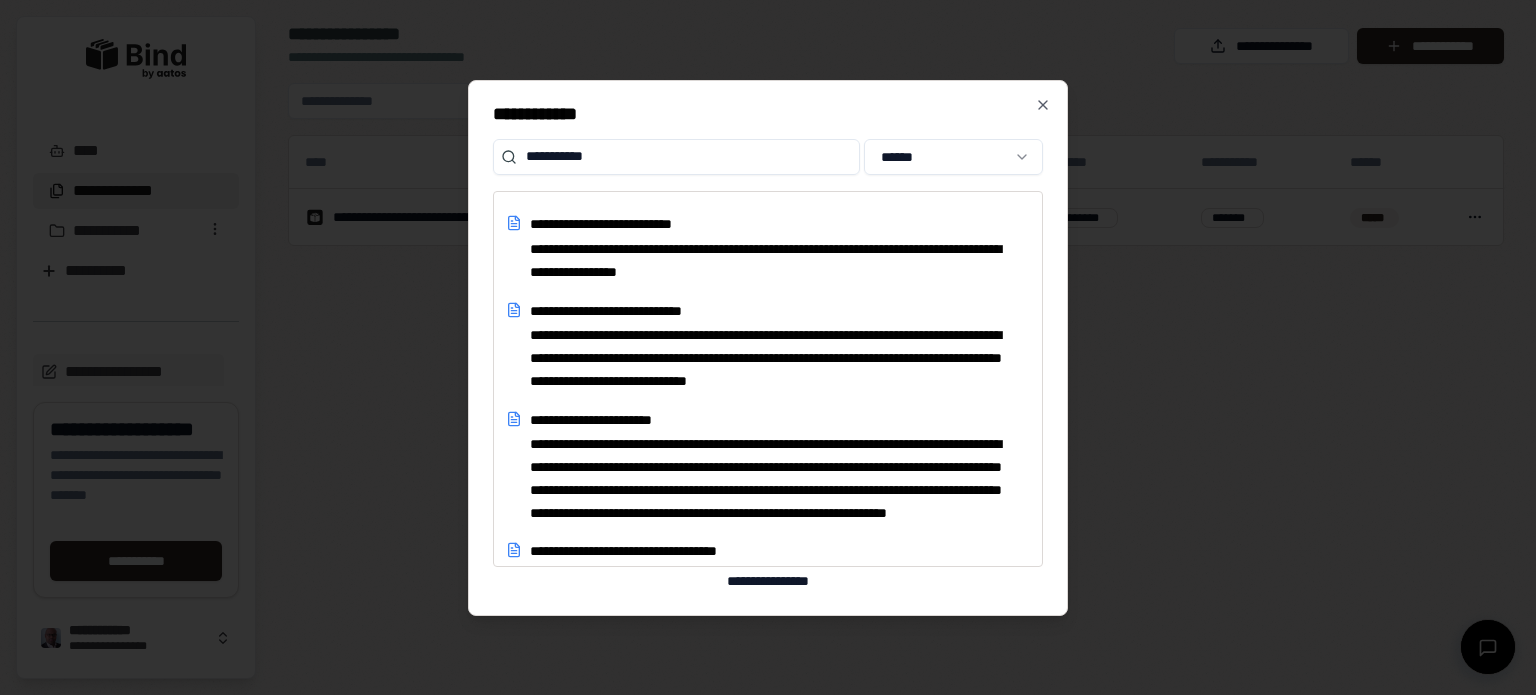 scroll, scrollTop: 155, scrollLeft: 0, axis: vertical 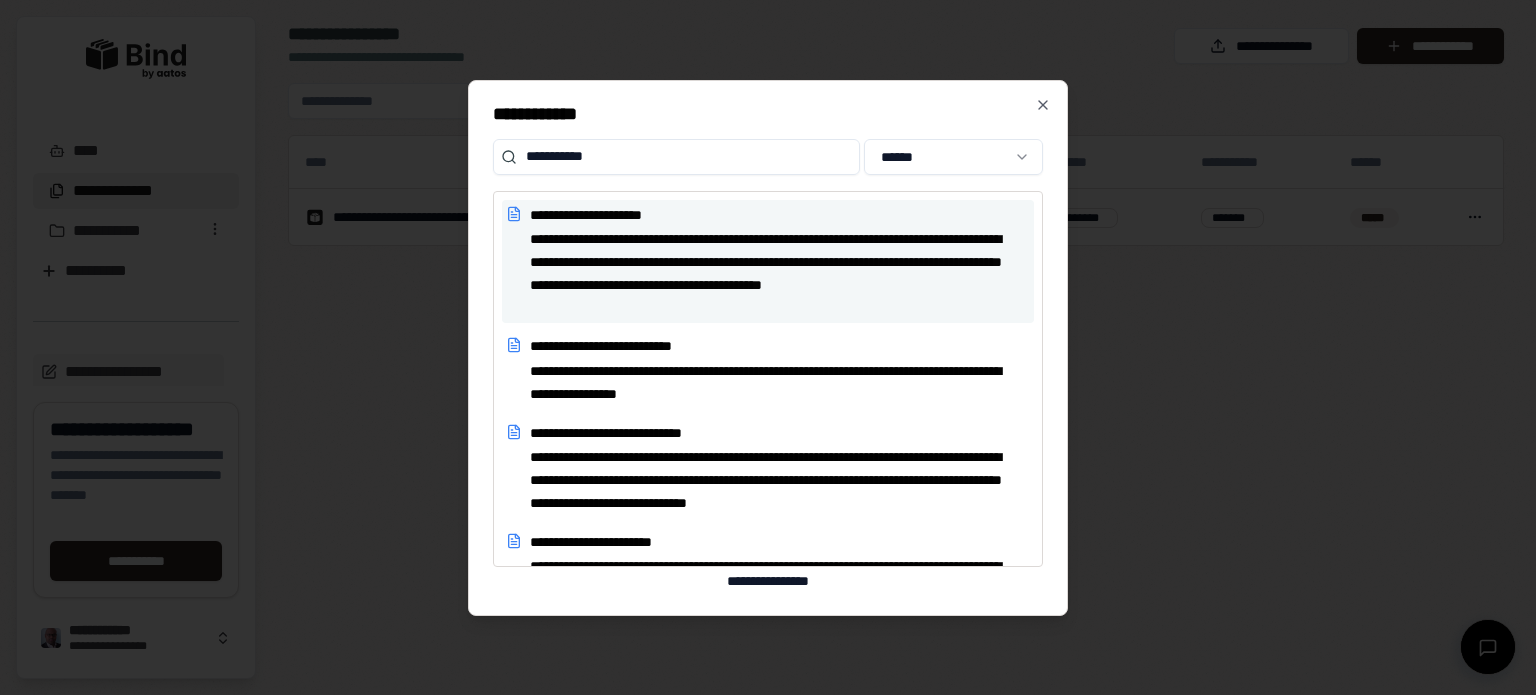 click on "**********" at bounding box center (773, 273) 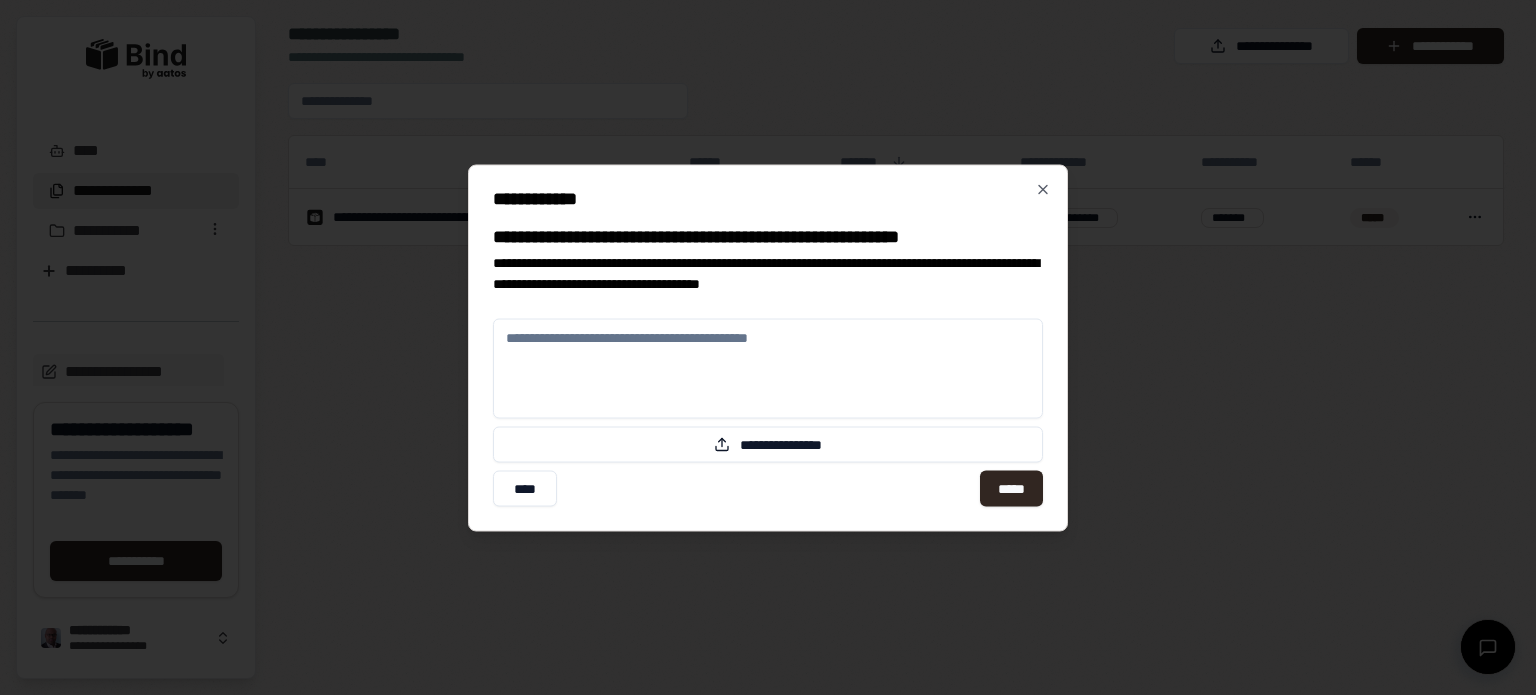 click at bounding box center [768, 368] 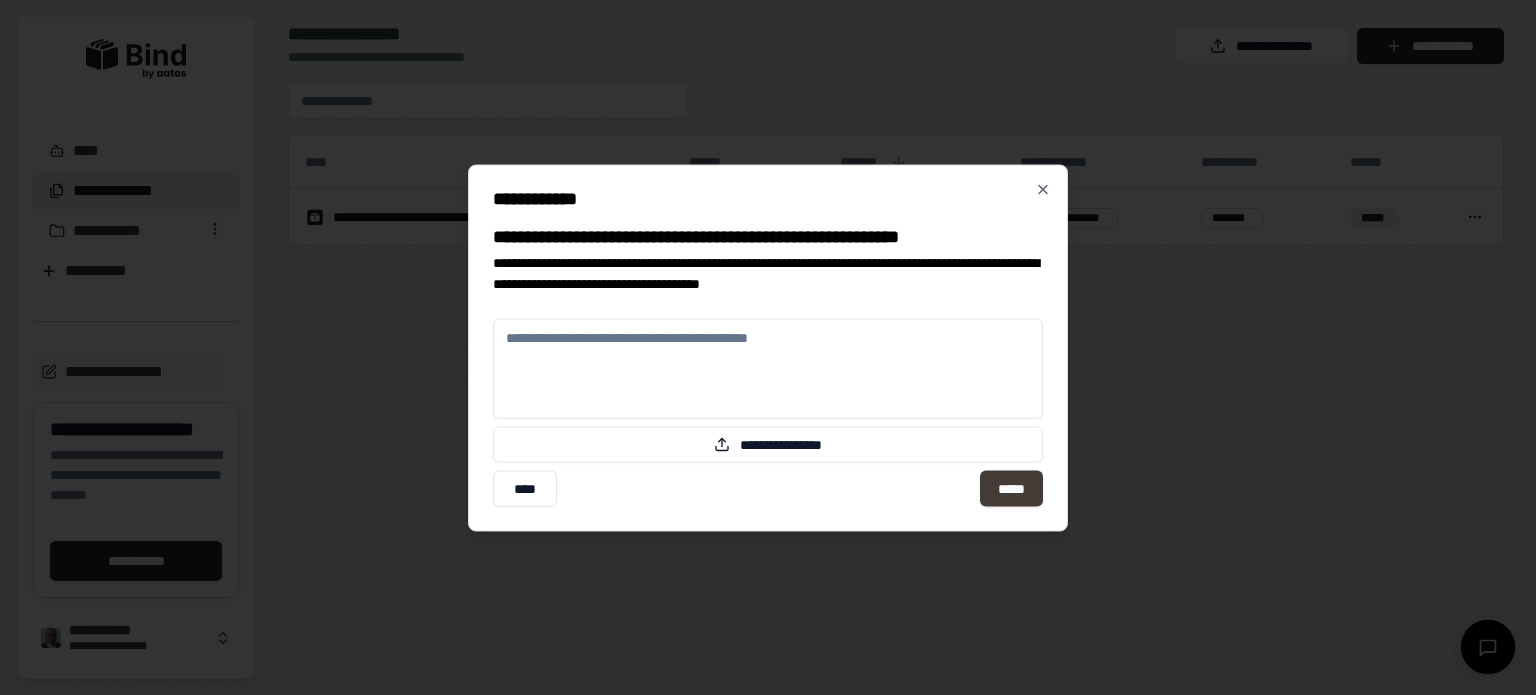 click on "*****" at bounding box center (1011, 488) 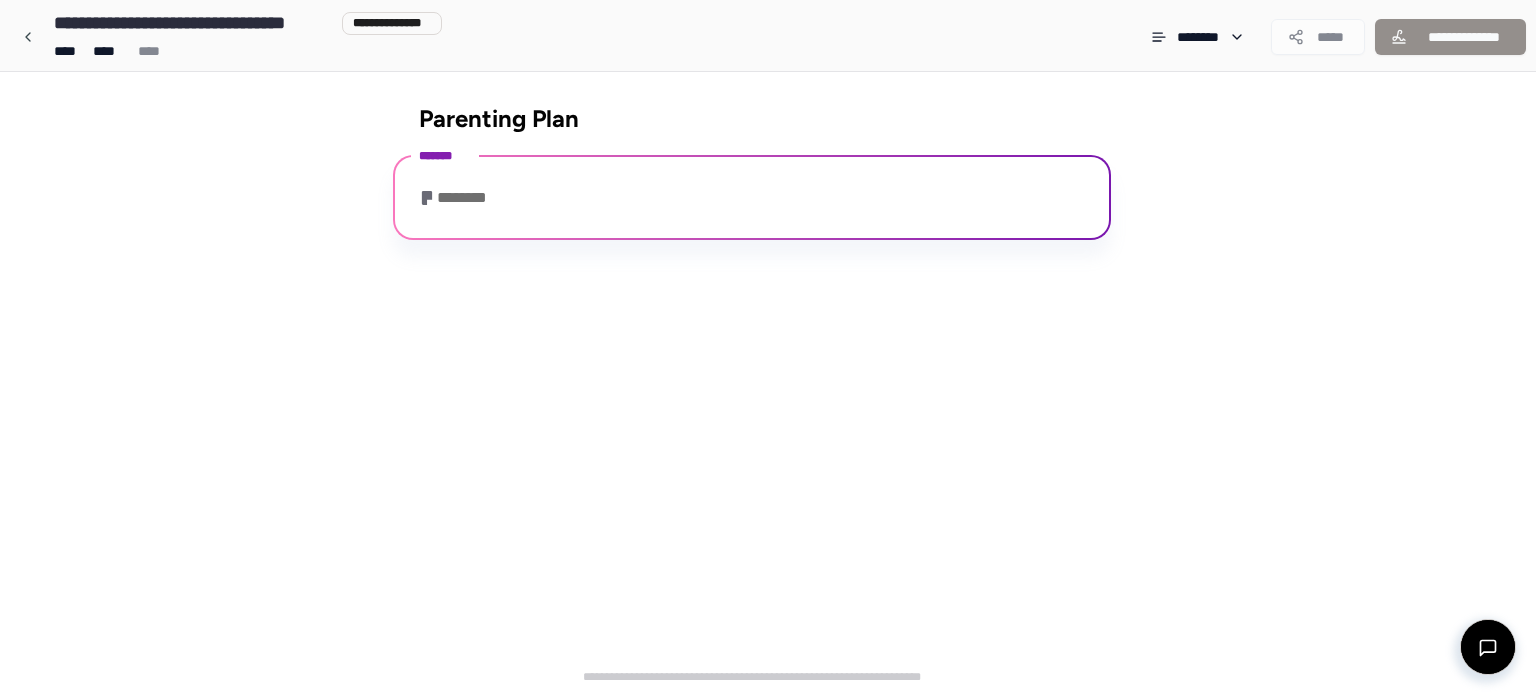 click on "********" at bounding box center (752, 200) 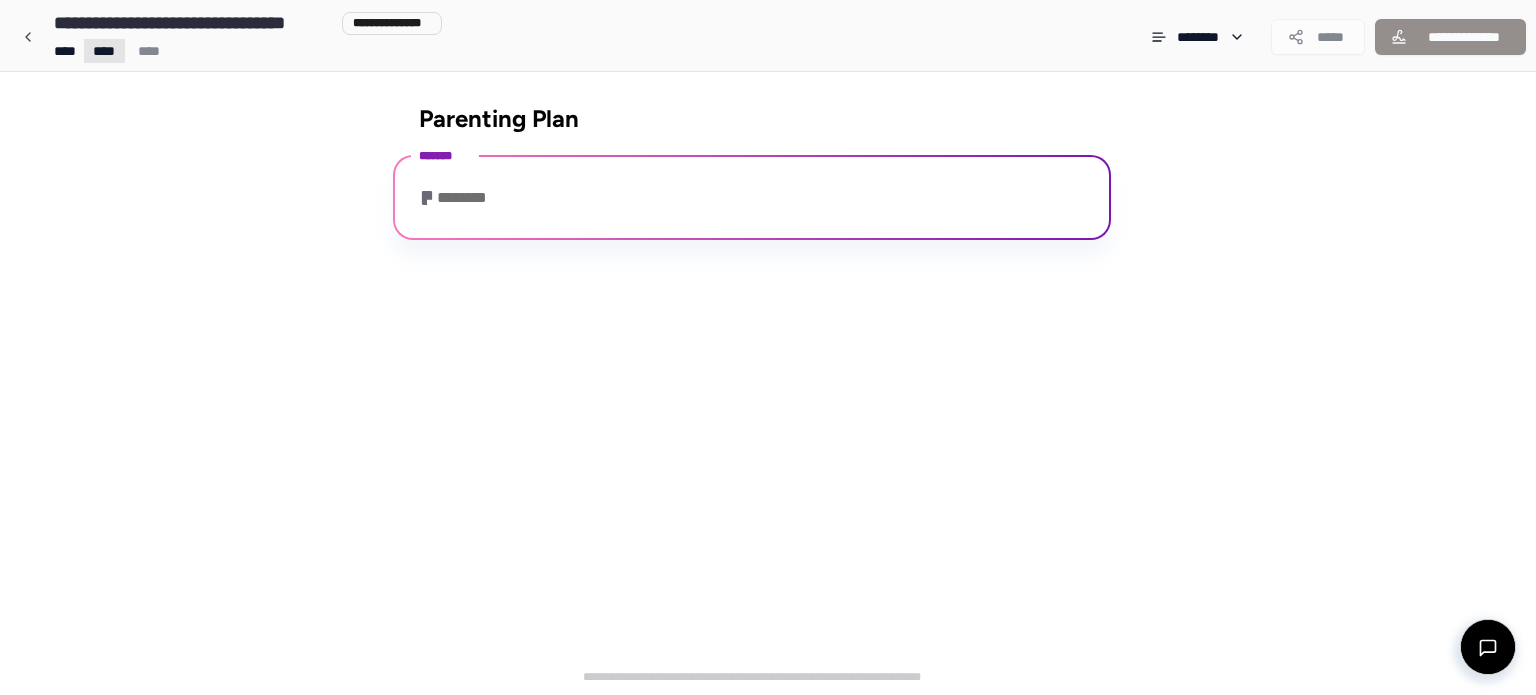 click on "**********" at bounding box center (768, 347) 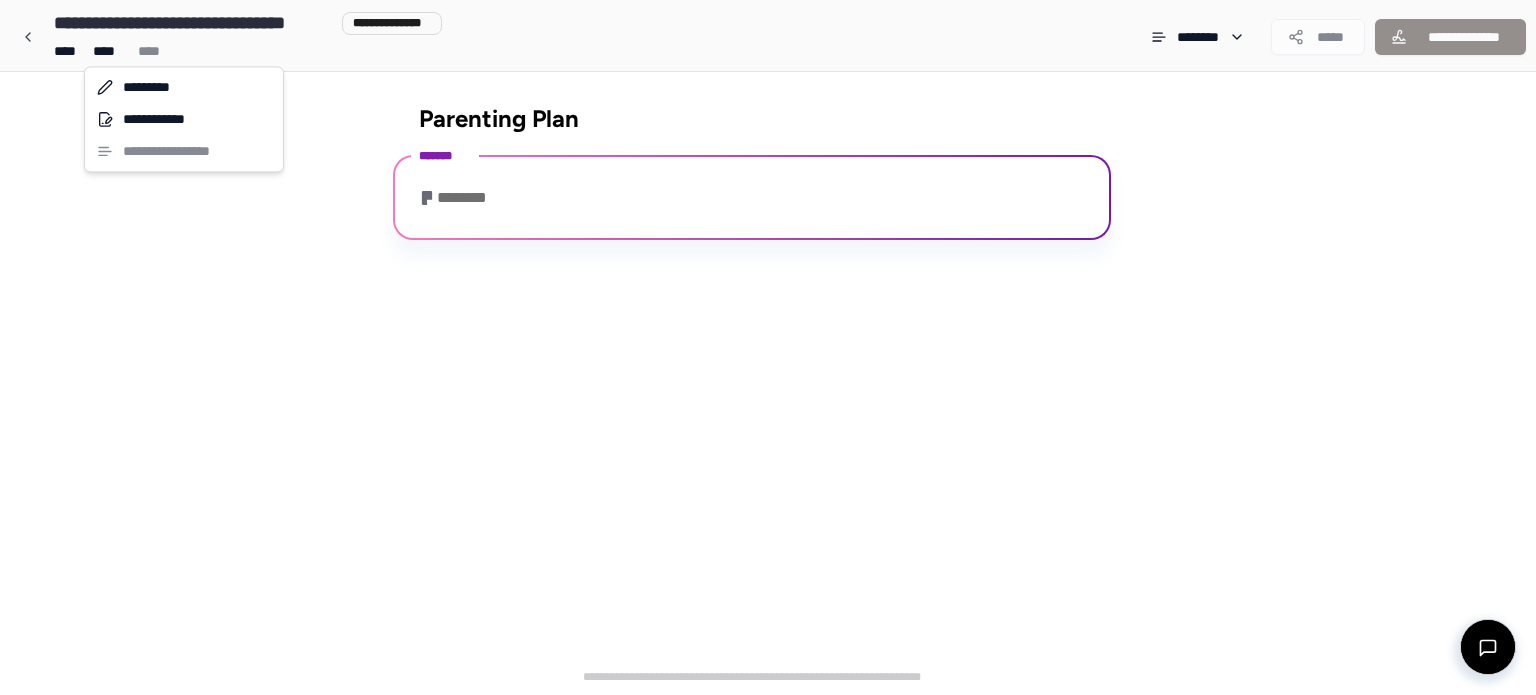 click on "**********" at bounding box center [768, 347] 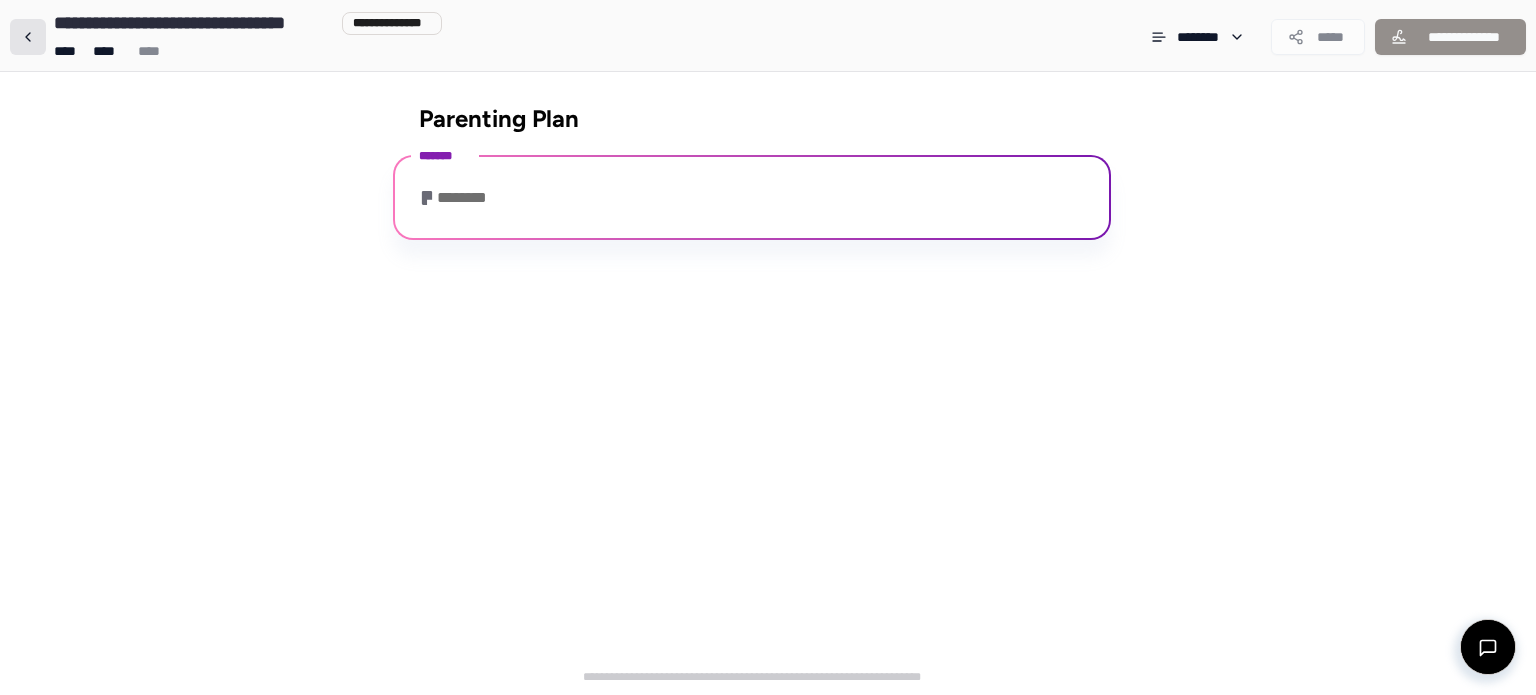 click at bounding box center [28, 37] 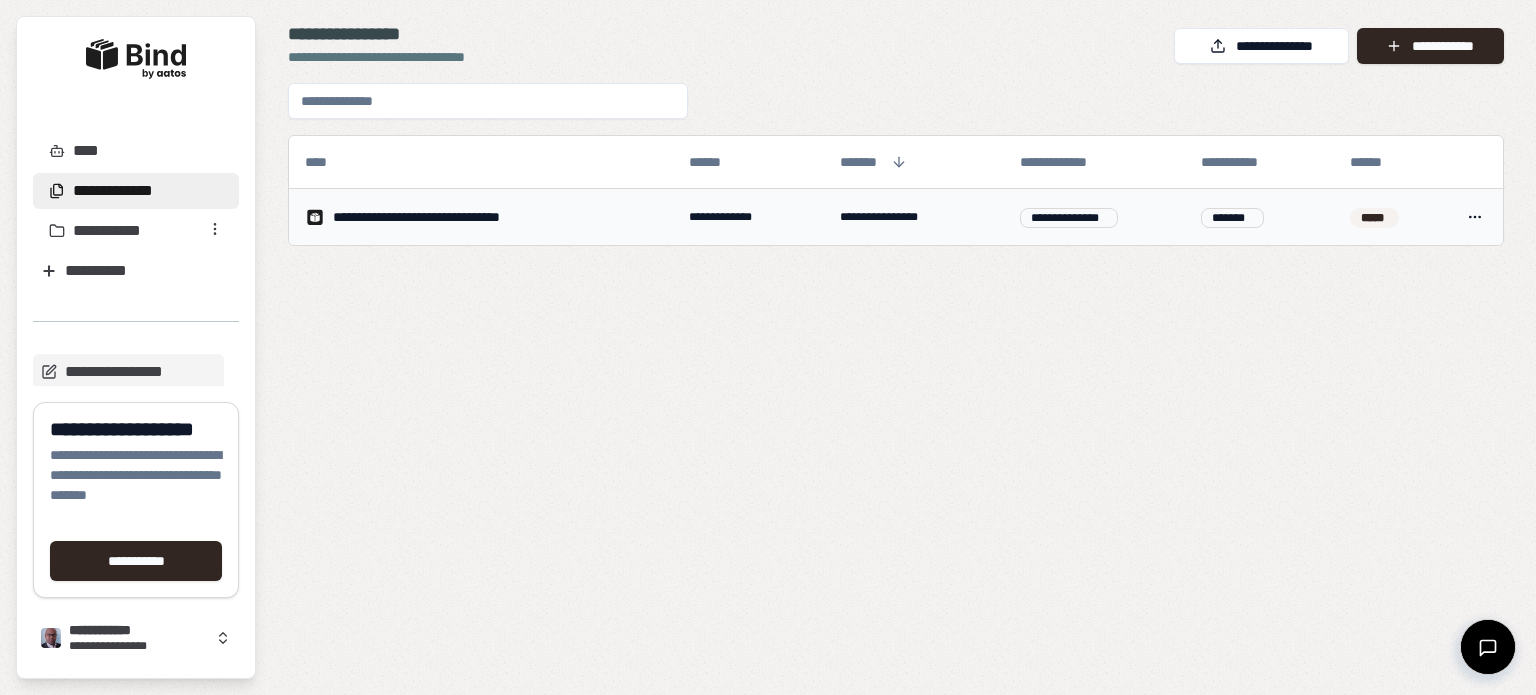 click on "**********" at bounding box center (481, 217) 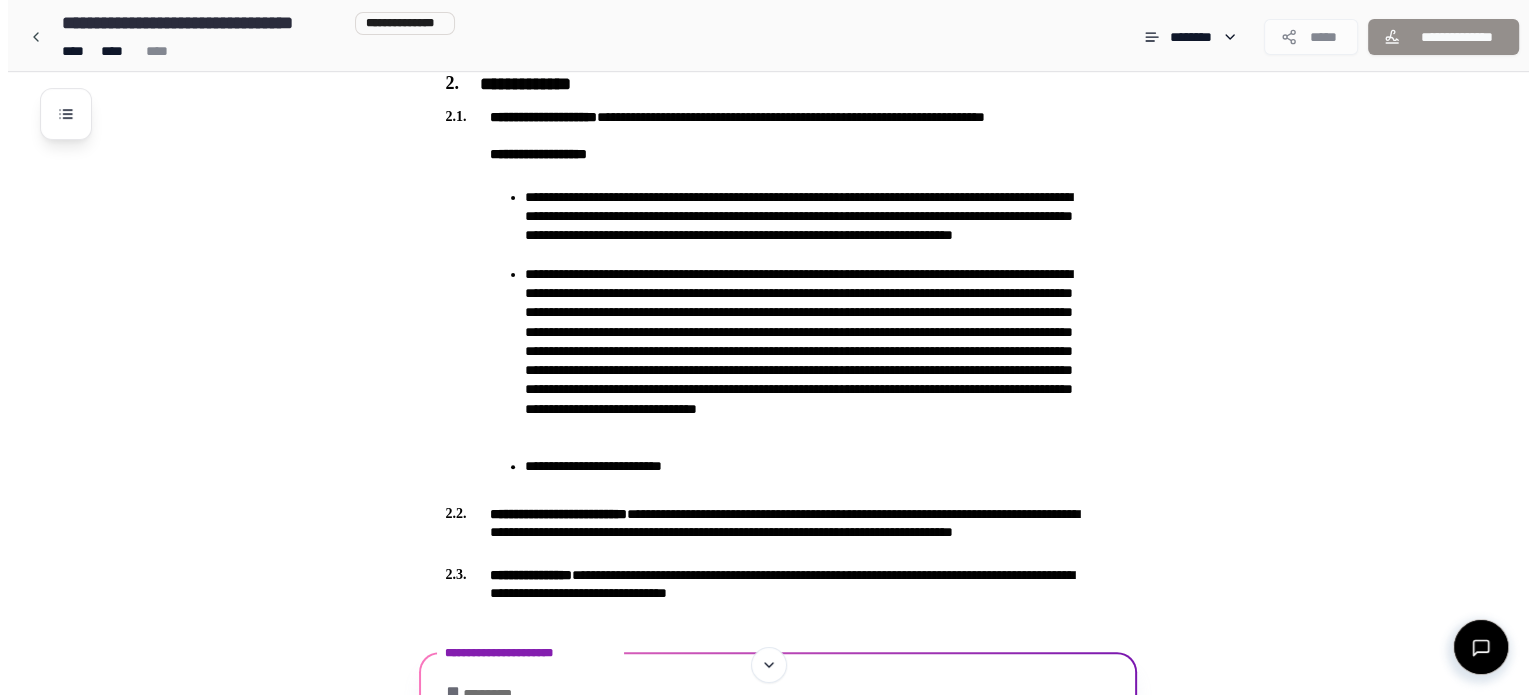 scroll, scrollTop: 676, scrollLeft: 0, axis: vertical 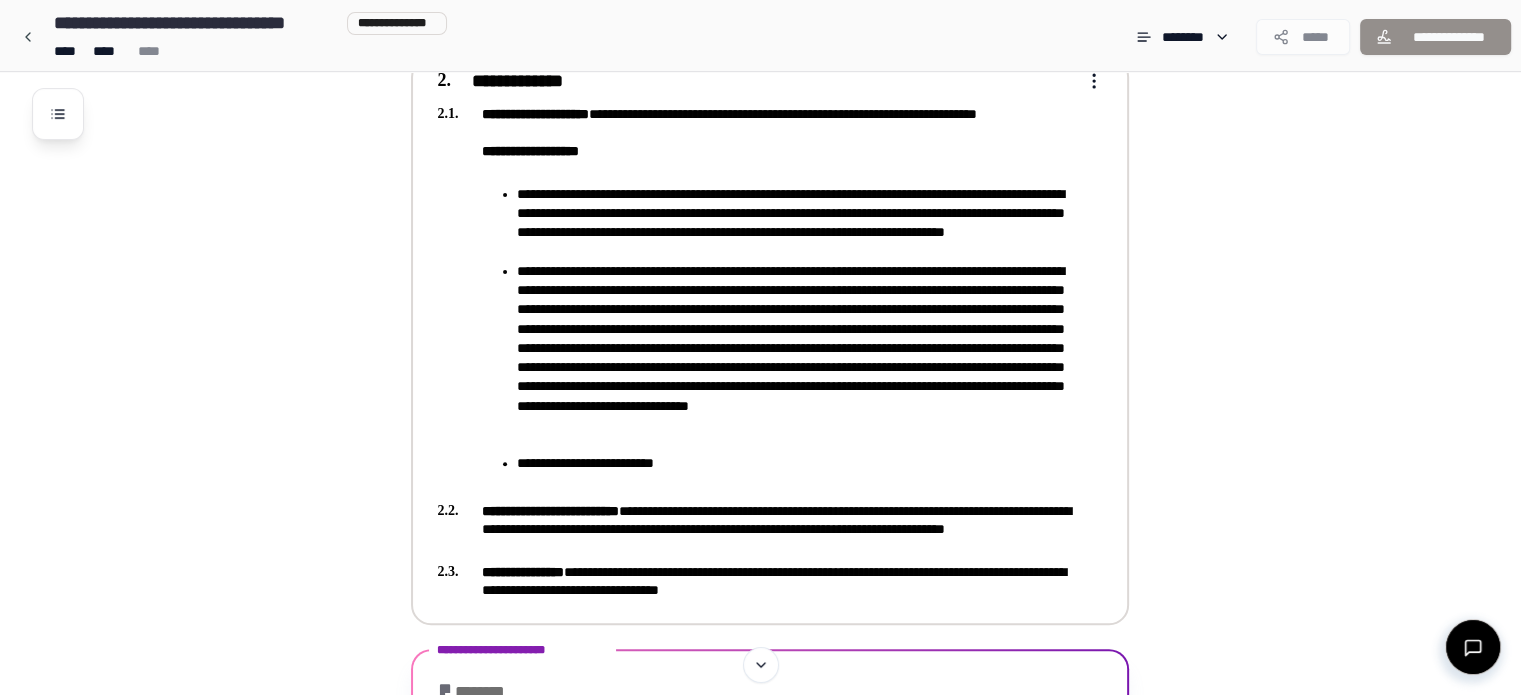 click on "**********" at bounding box center (796, 358) 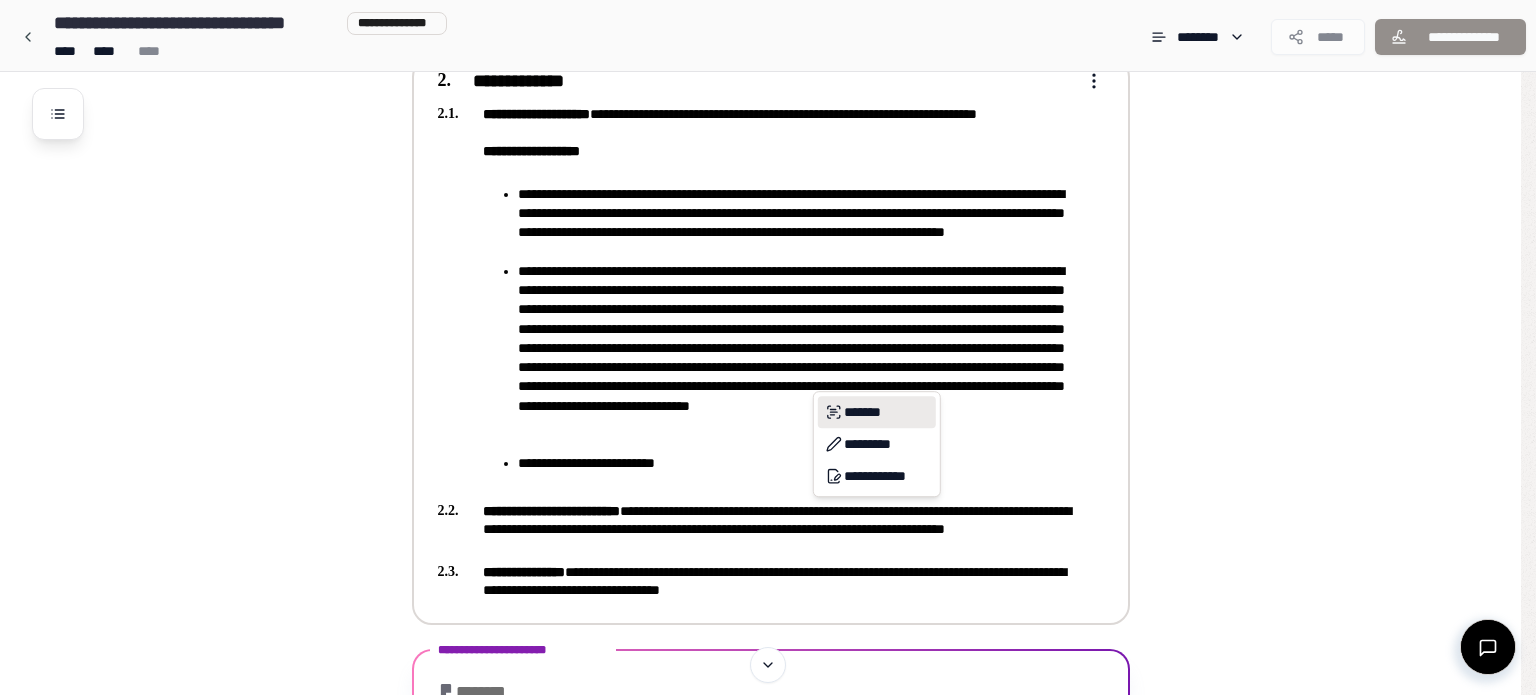 click on "*******" at bounding box center (877, 412) 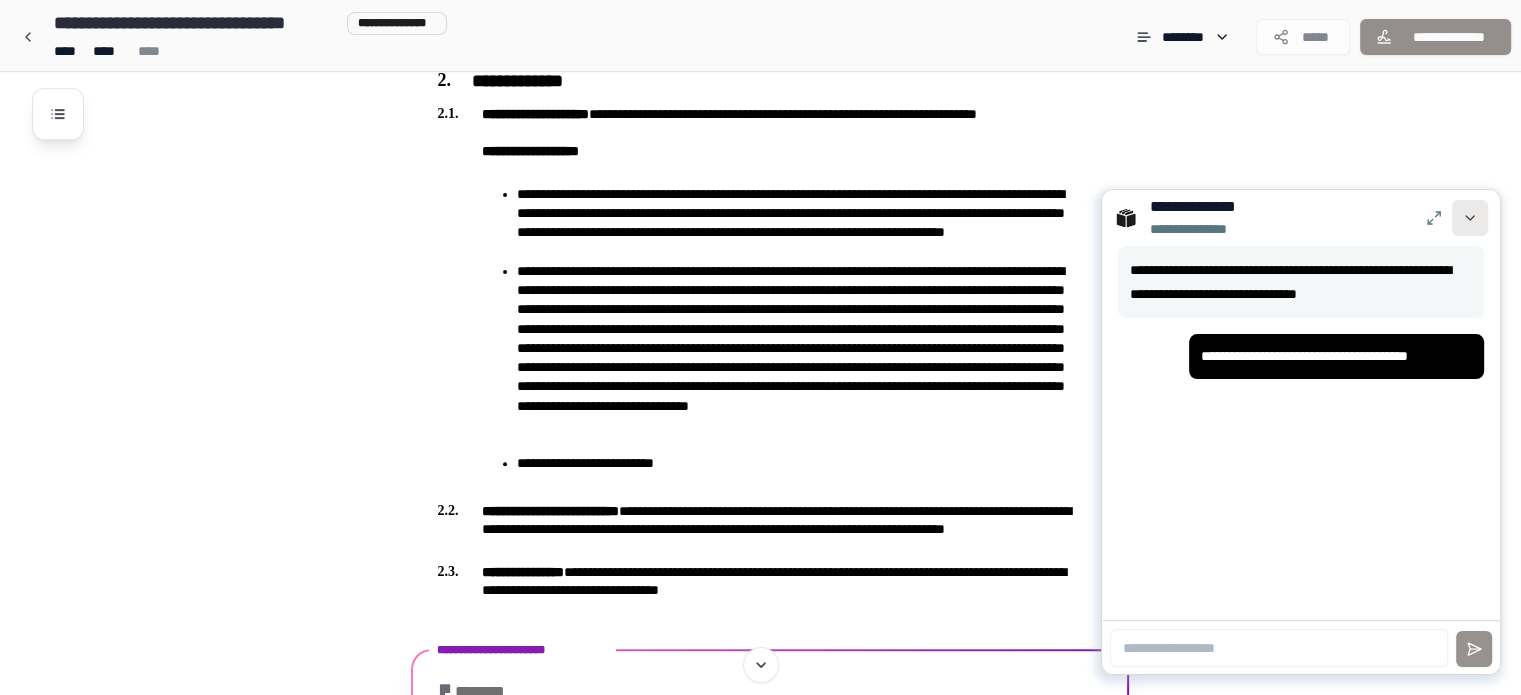 click at bounding box center [1470, 218] 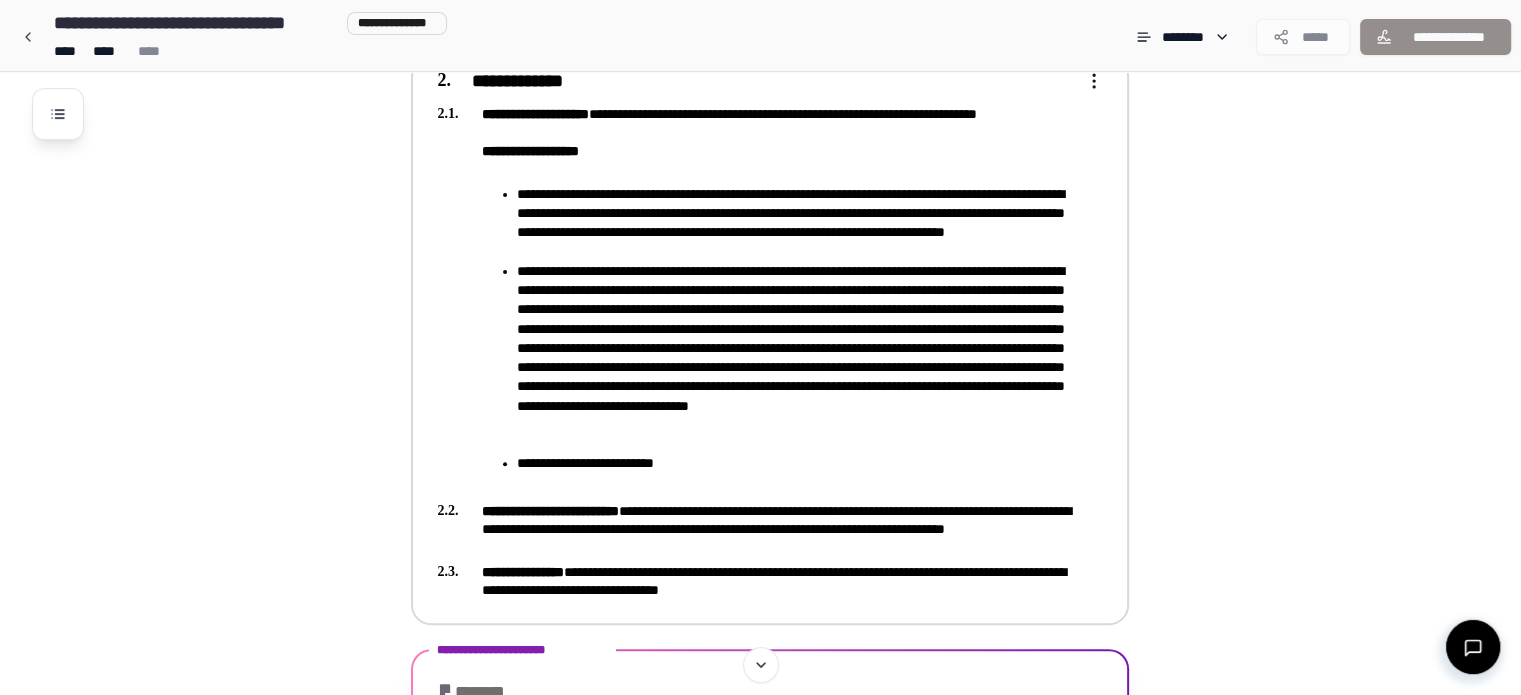 click on "**********" at bounding box center [796, 358] 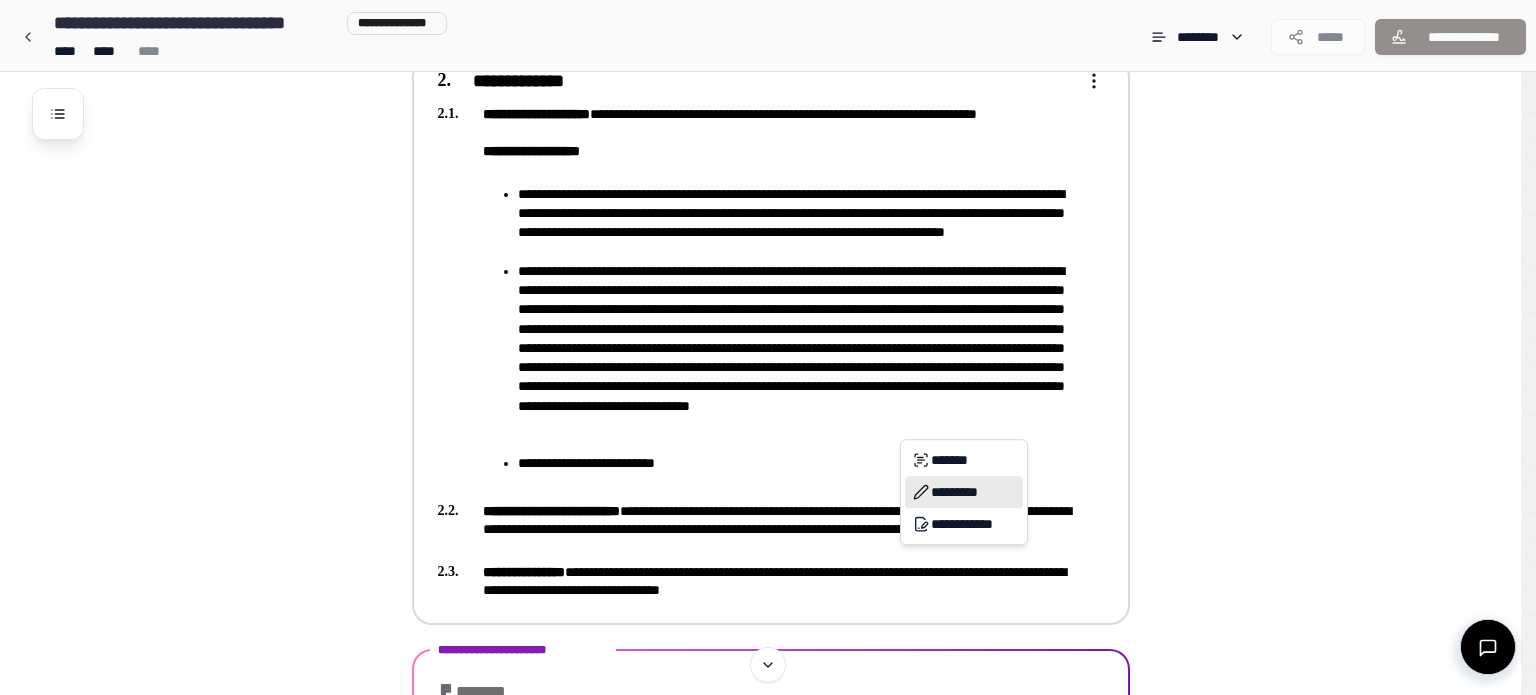 click on "*********" at bounding box center (964, 492) 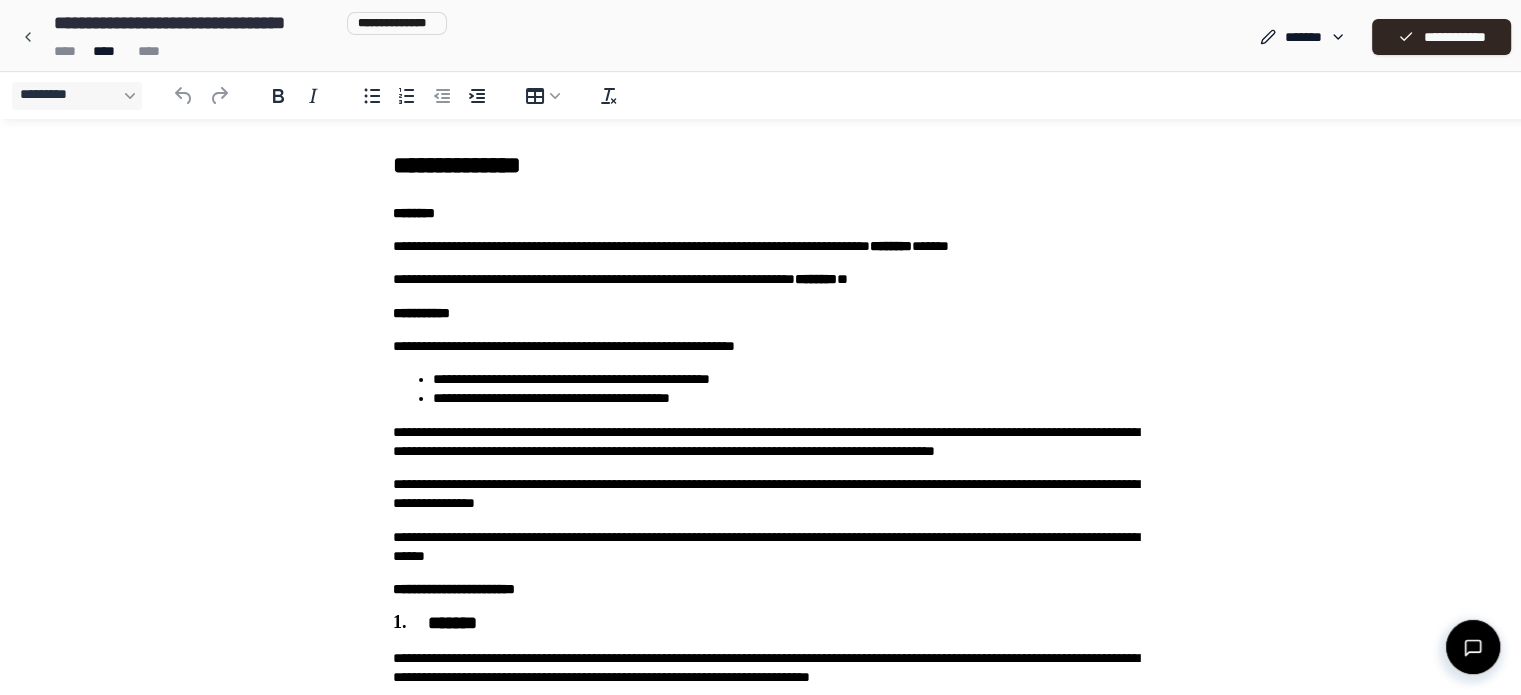 scroll, scrollTop: 0, scrollLeft: 0, axis: both 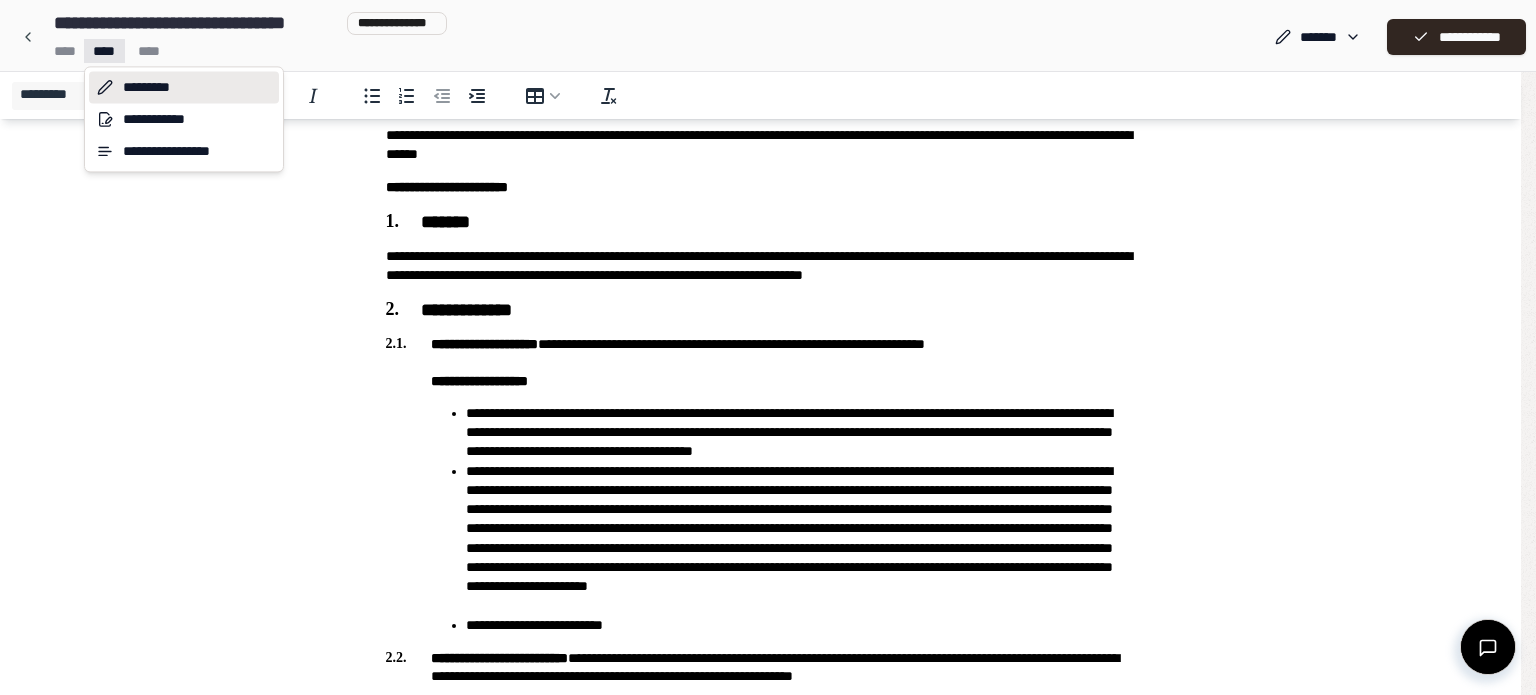 click on "**********" at bounding box center (768, 198) 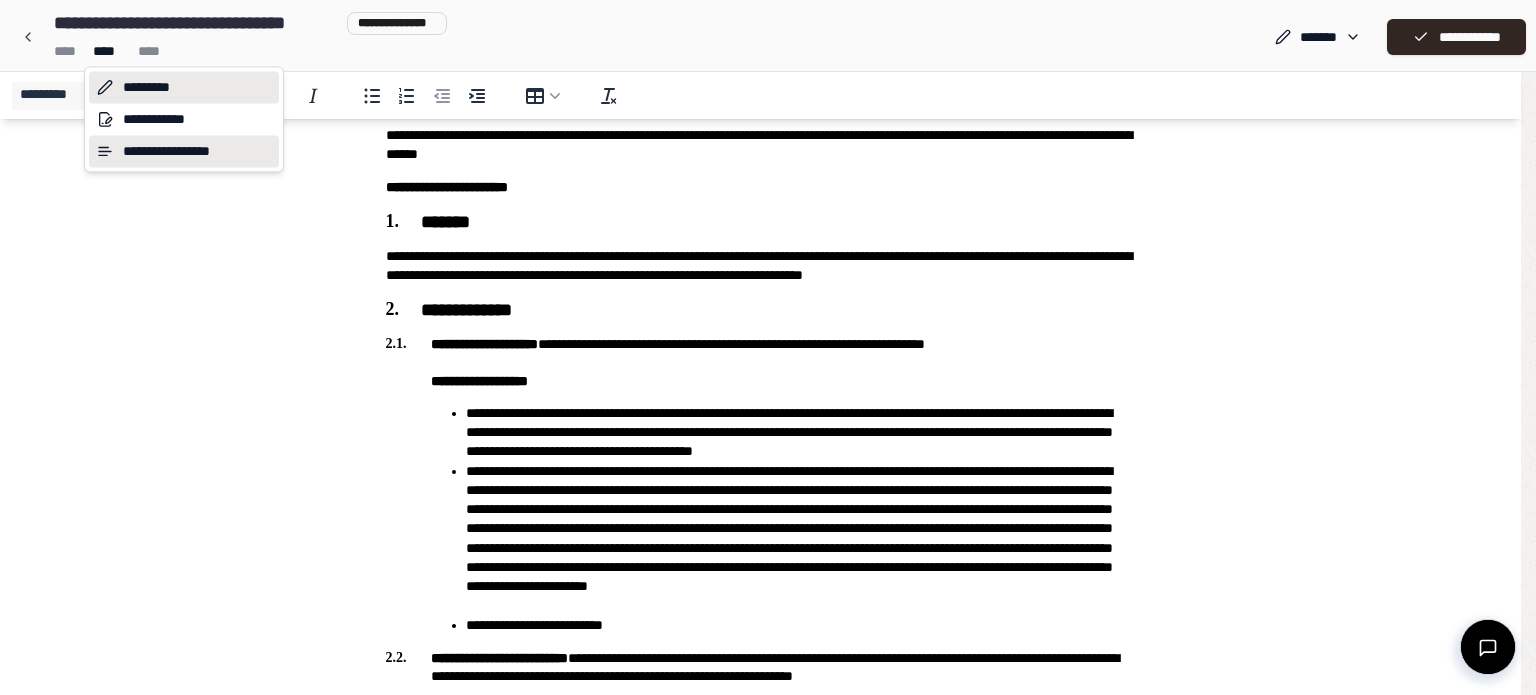 click on "**********" at bounding box center [184, 151] 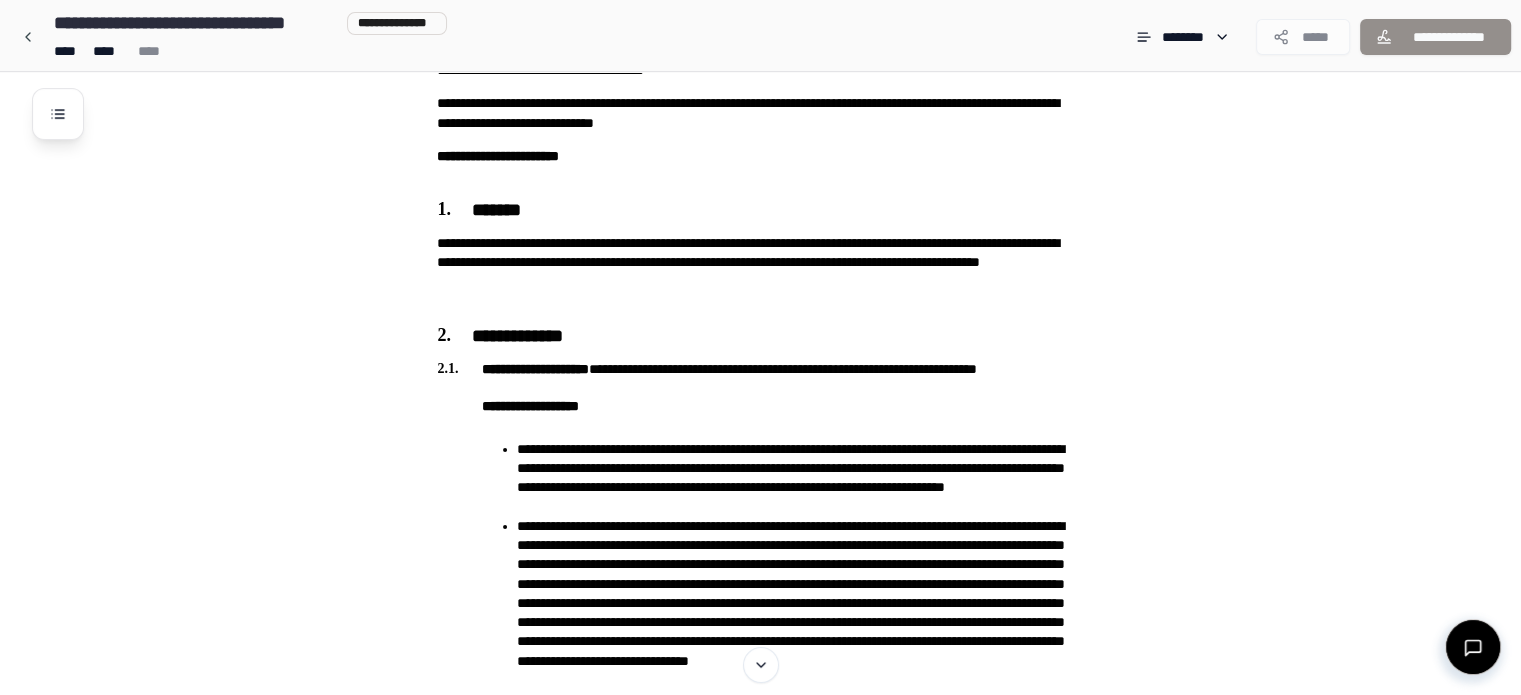scroll, scrollTop: 761, scrollLeft: 0, axis: vertical 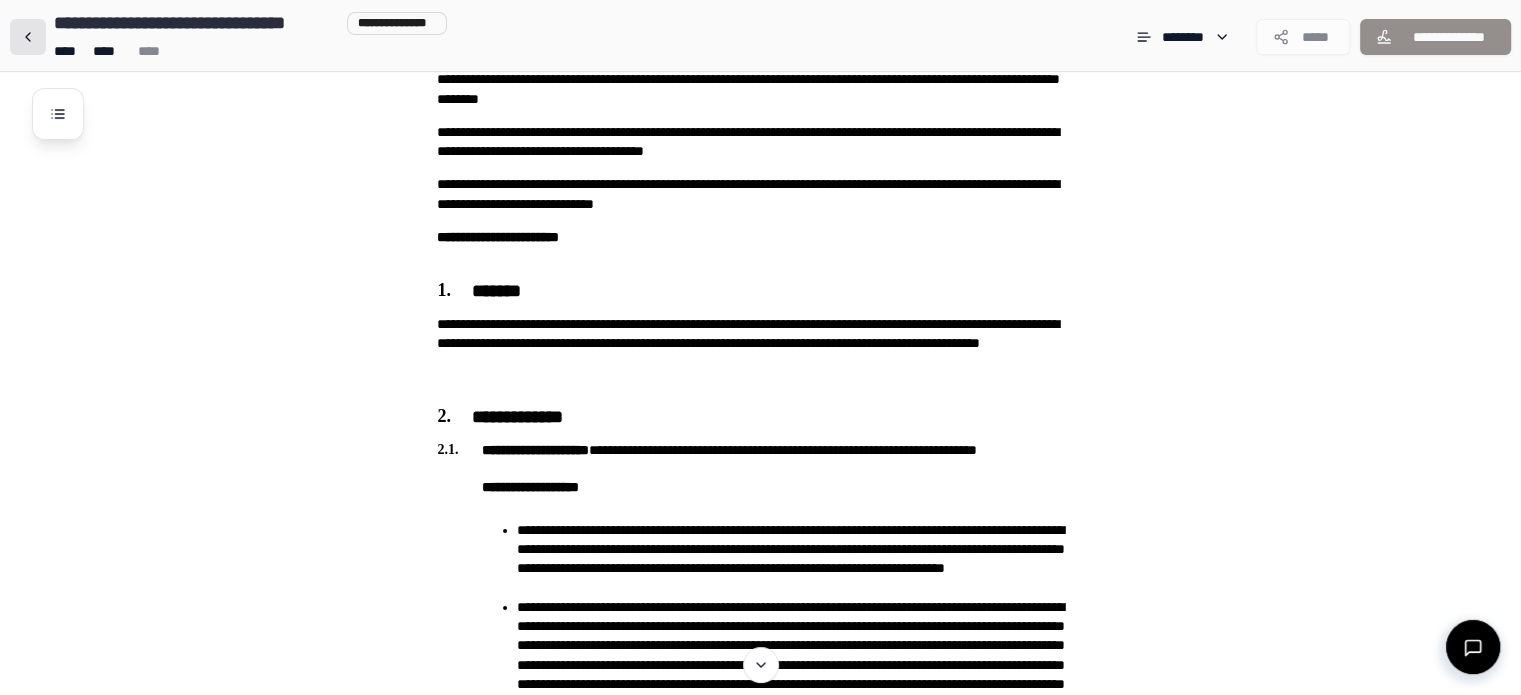 click at bounding box center (28, 37) 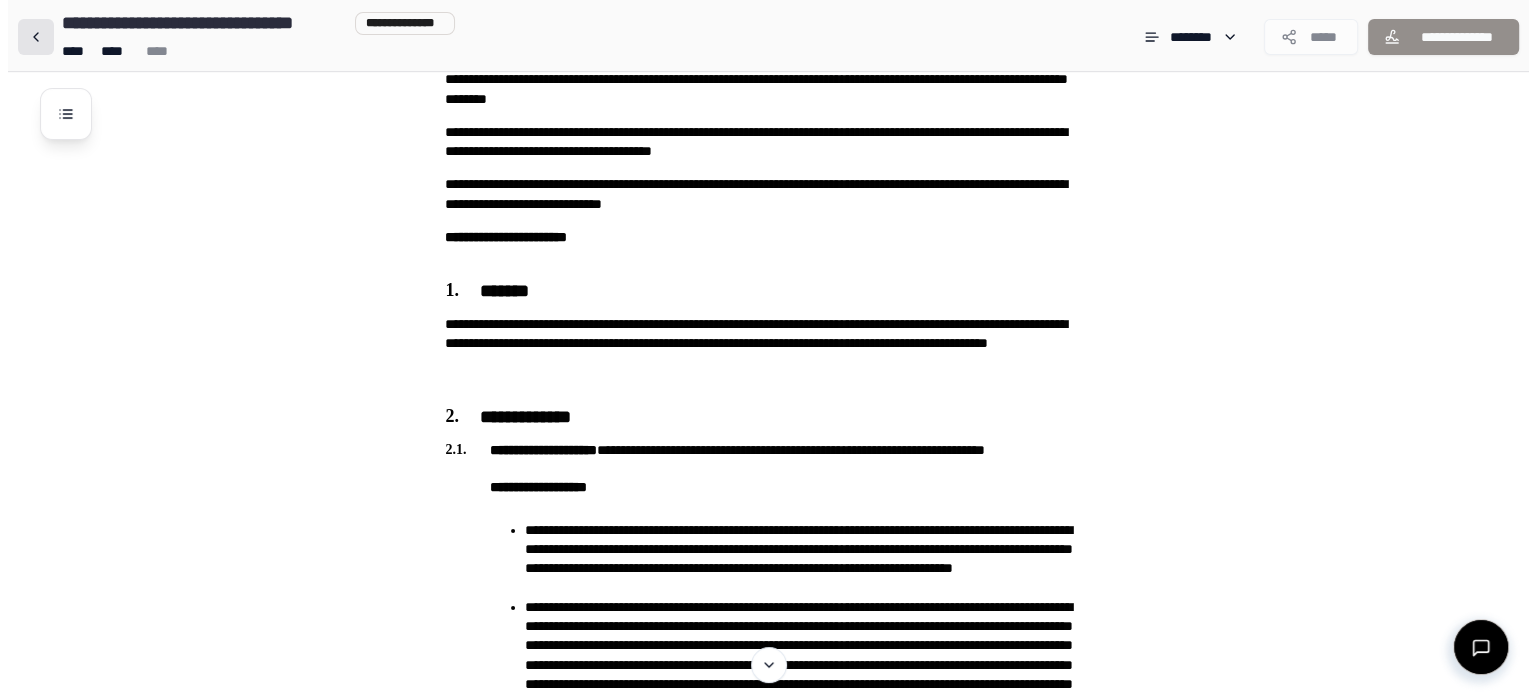 scroll, scrollTop: 0, scrollLeft: 0, axis: both 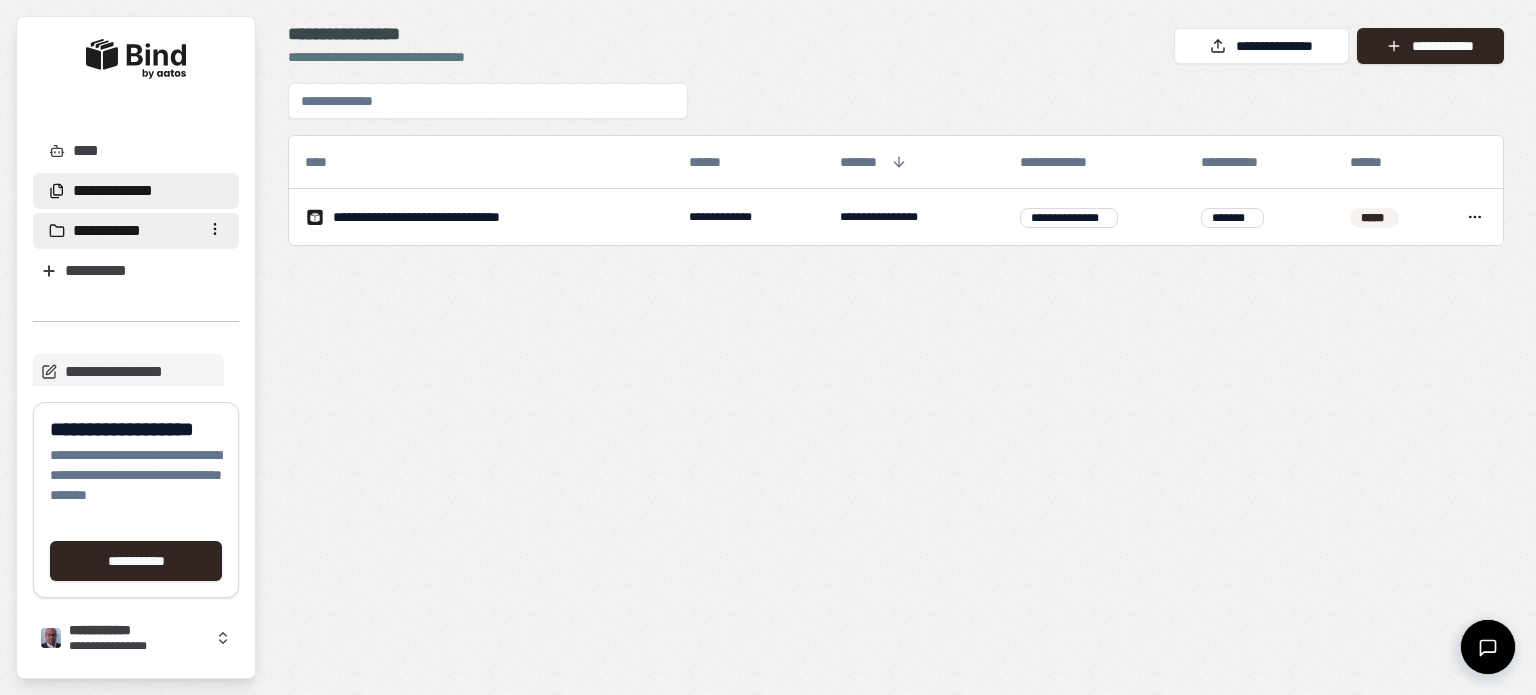 click on "**********" at bounding box center [136, 231] 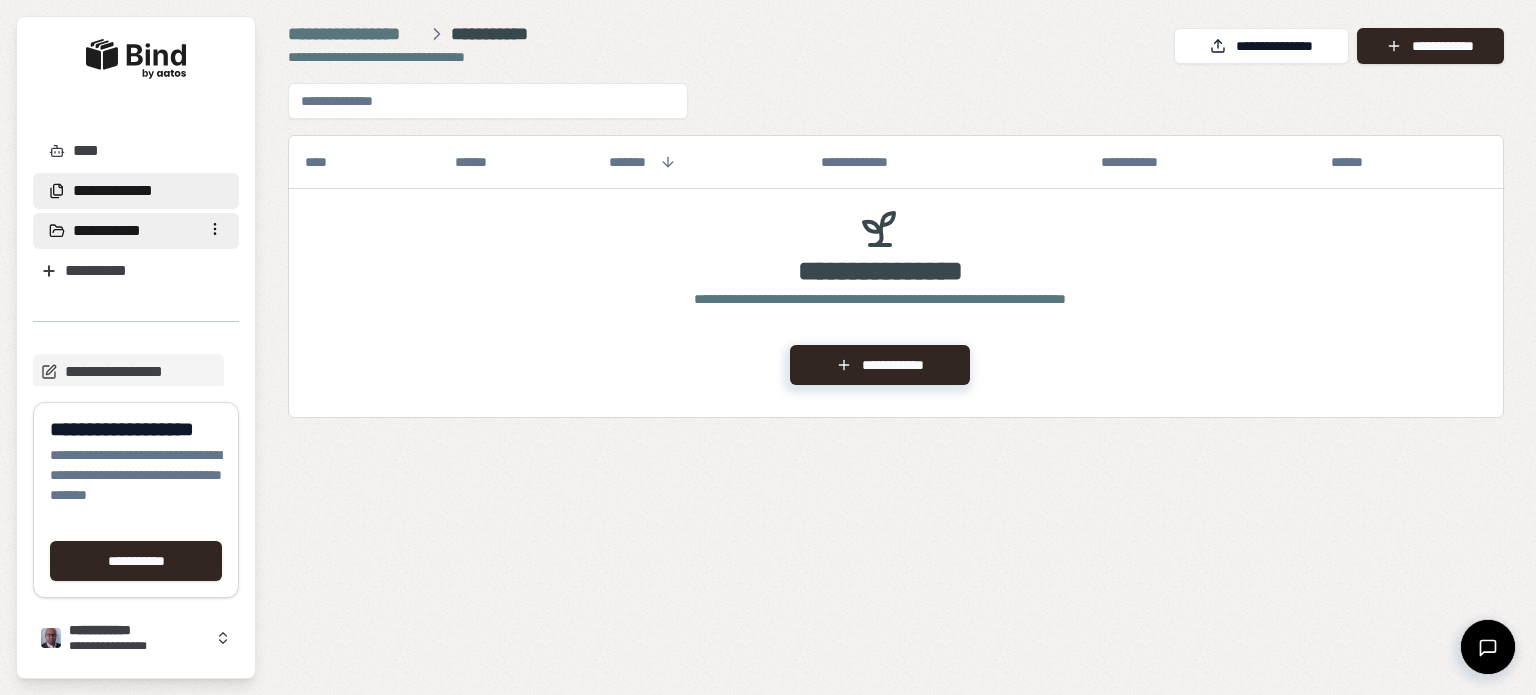 click on "**********" at bounding box center (113, 191) 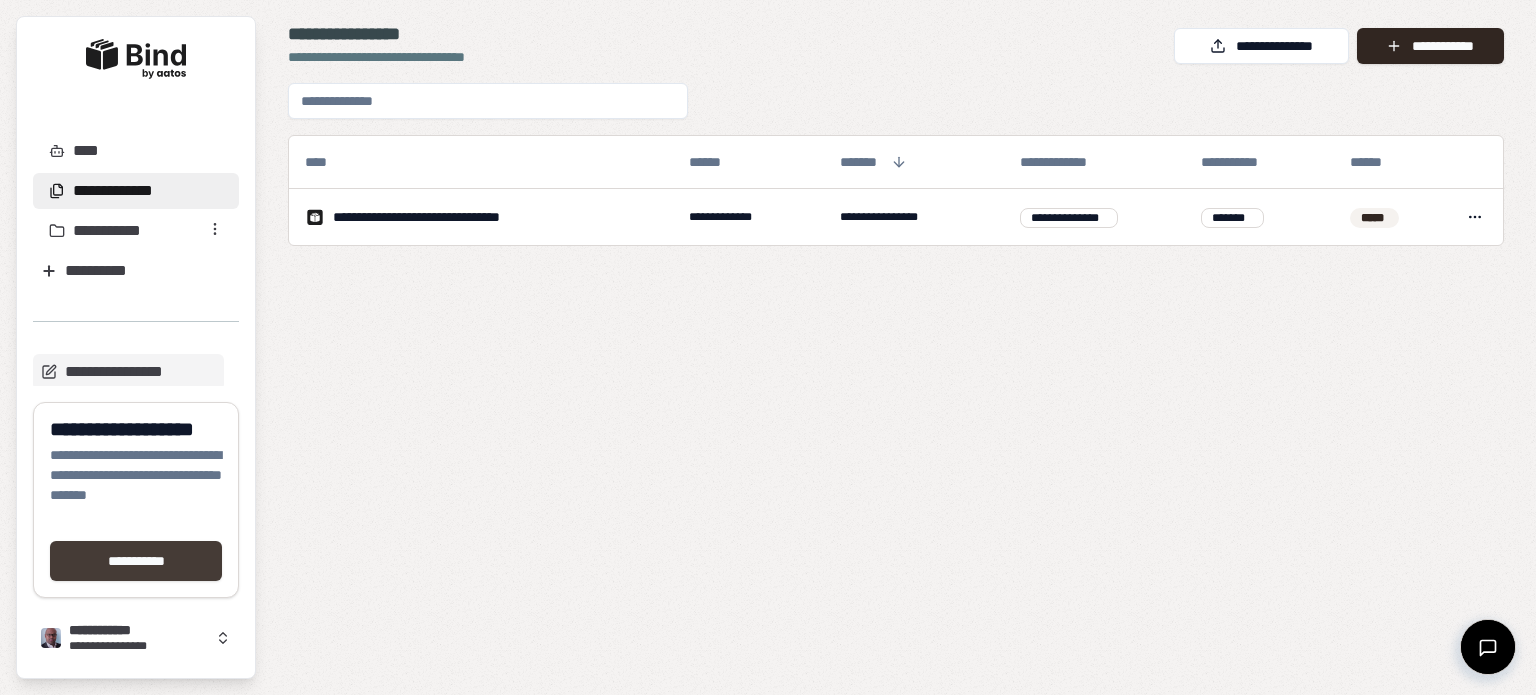click on "**********" at bounding box center (136, 561) 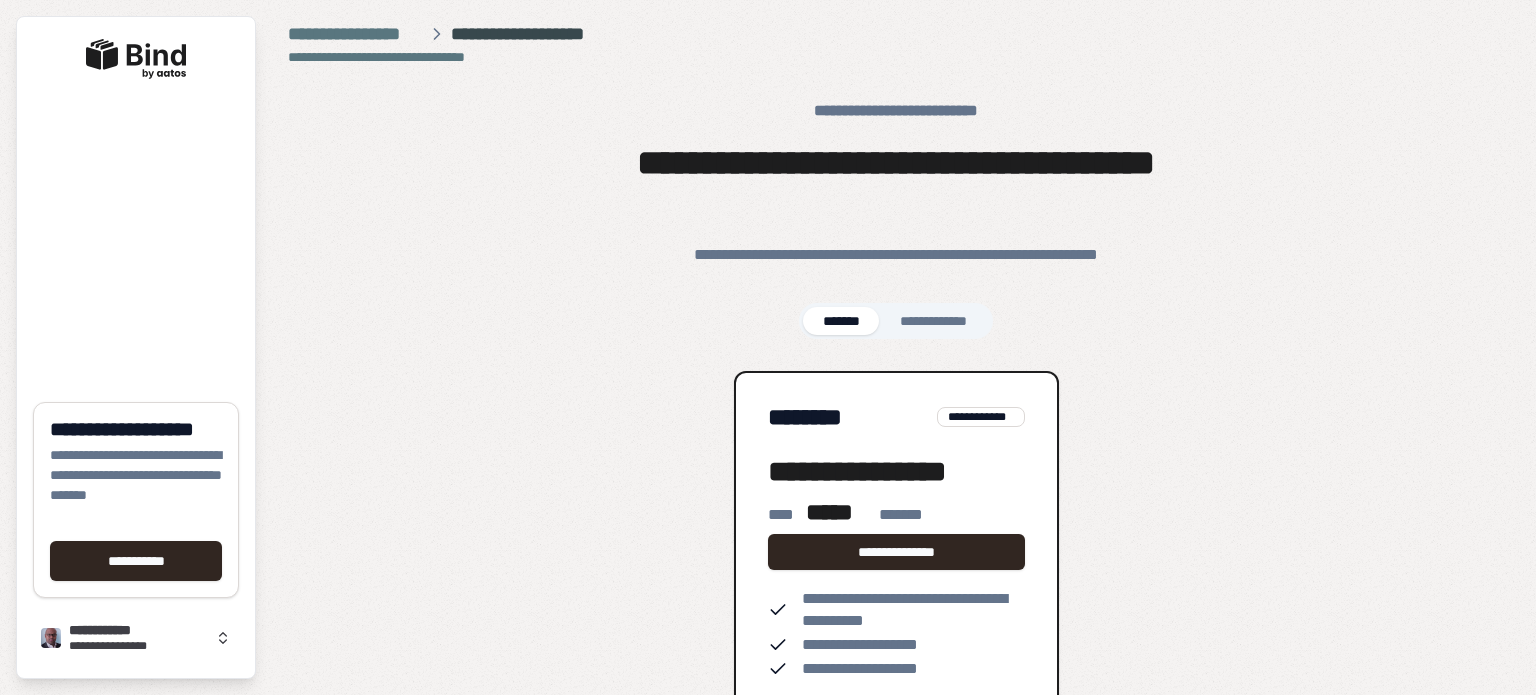 scroll, scrollTop: 50, scrollLeft: 0, axis: vertical 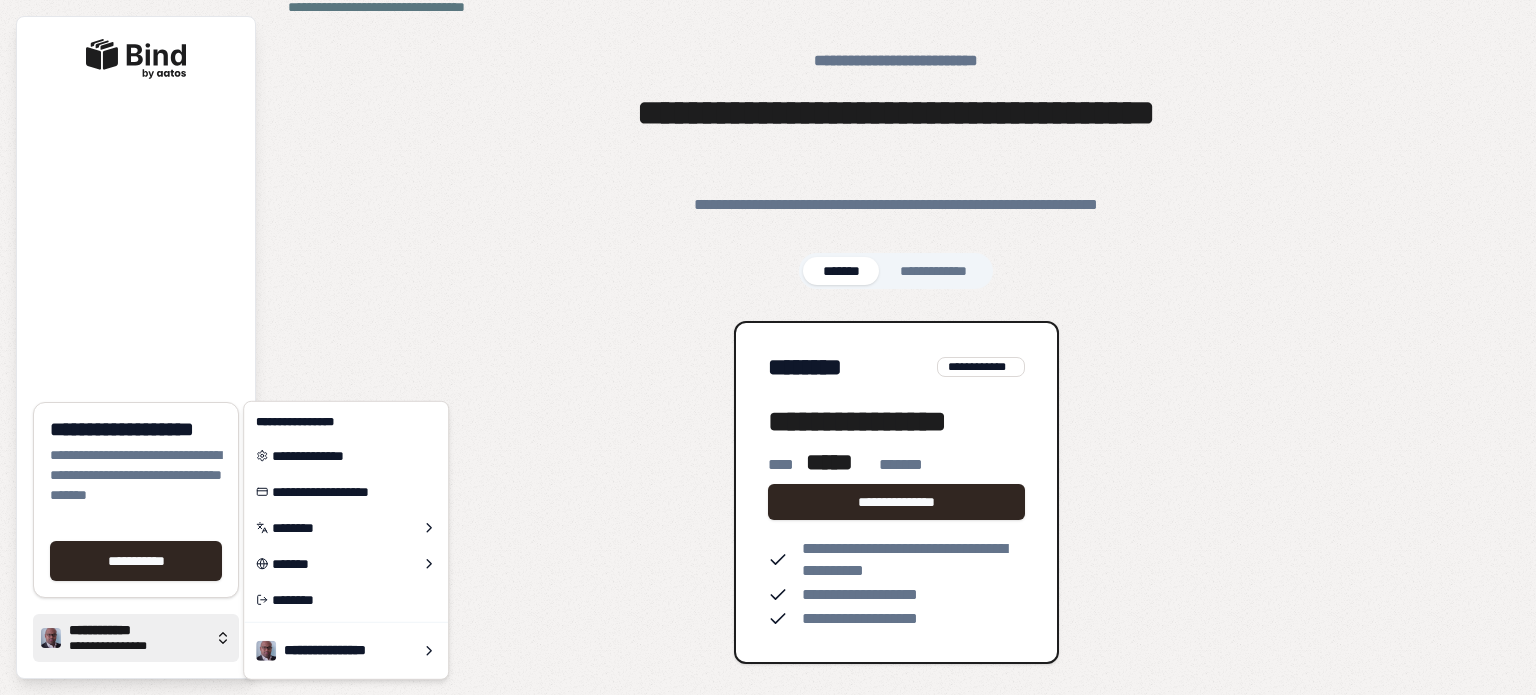 click on "**********" at bounding box center (136, 638) 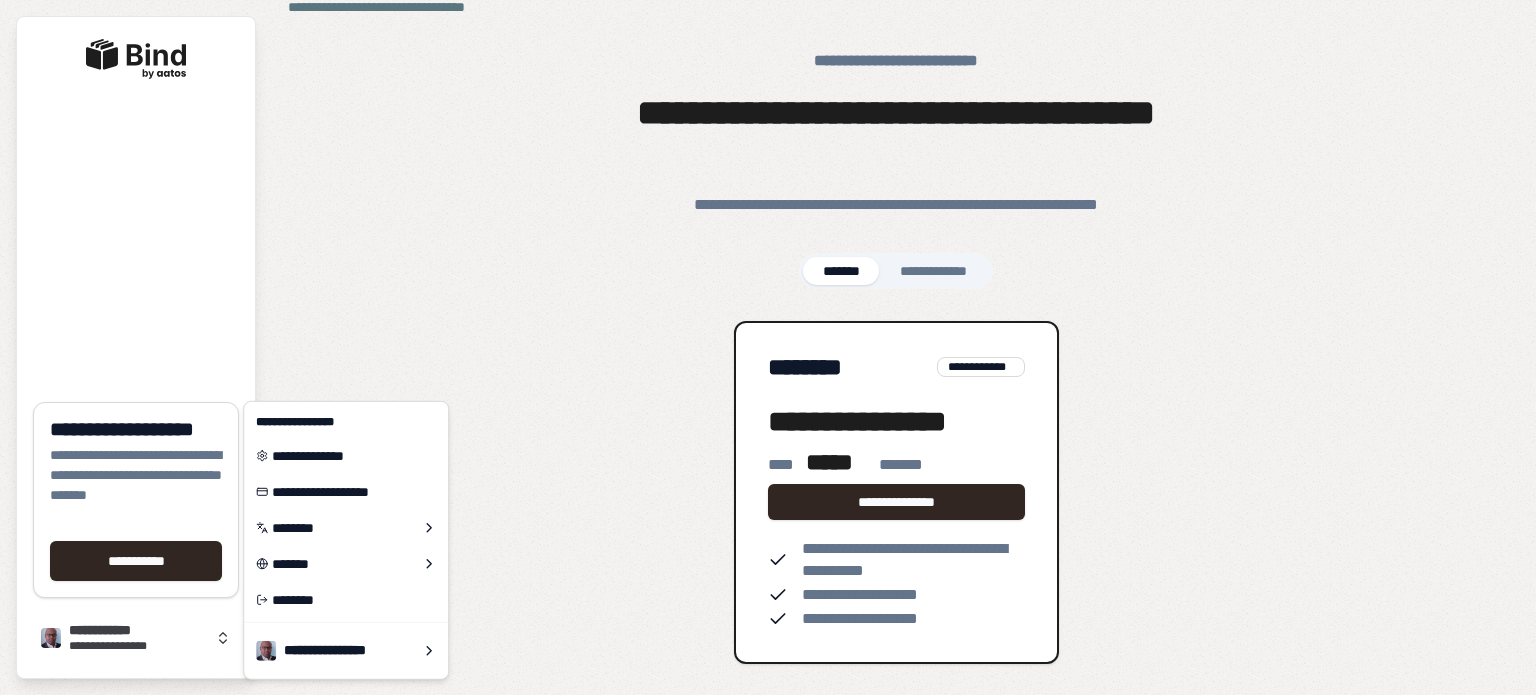 click on "**********" at bounding box center (896, 356) 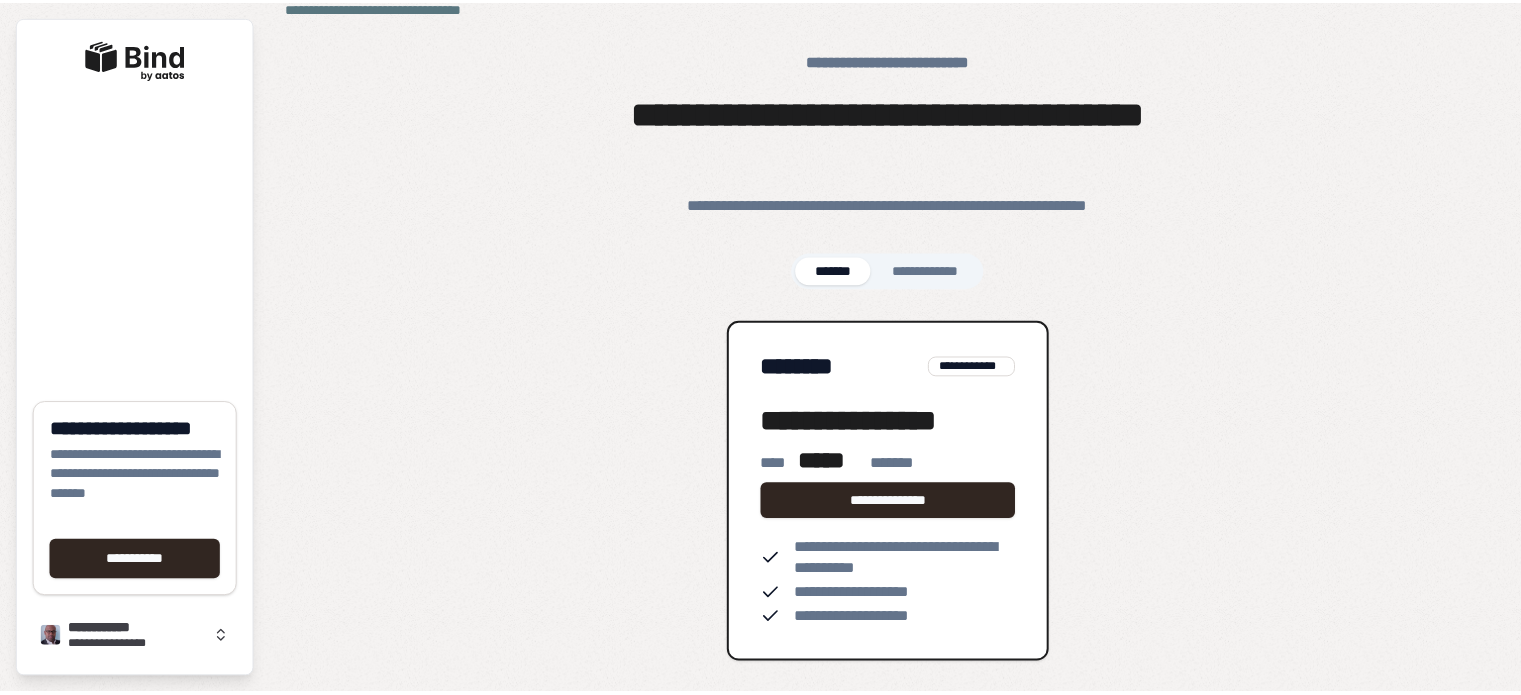 scroll, scrollTop: 0, scrollLeft: 0, axis: both 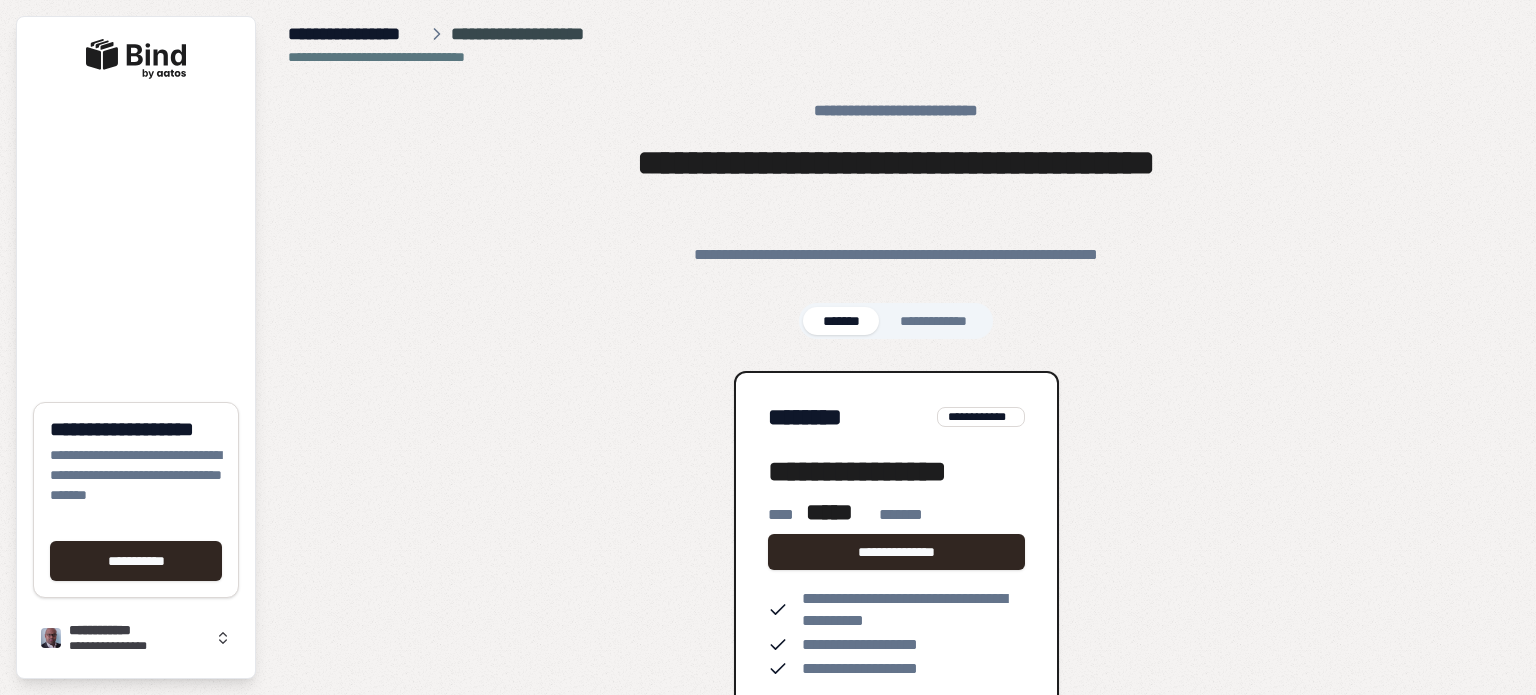 click on "**********" at bounding box center (355, 34) 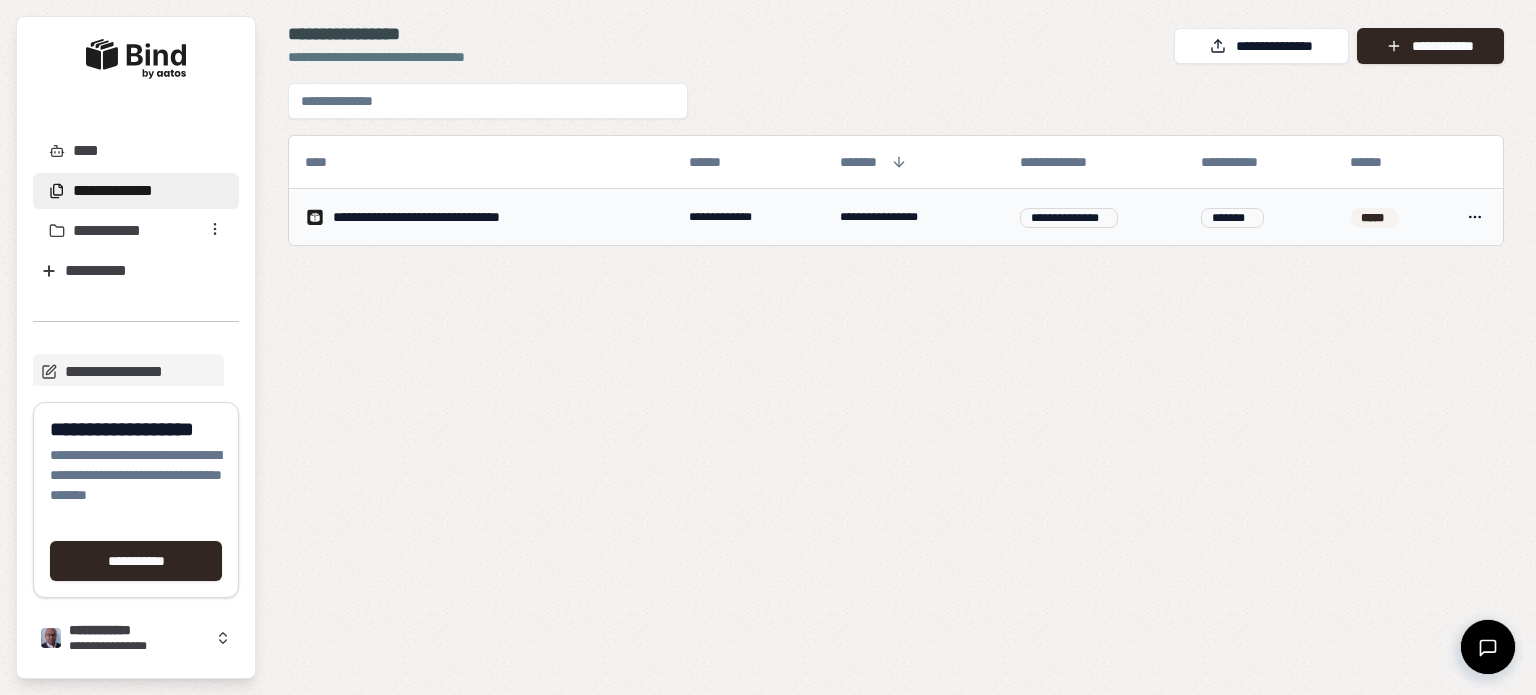 click on "**********" at bounding box center [481, 217] 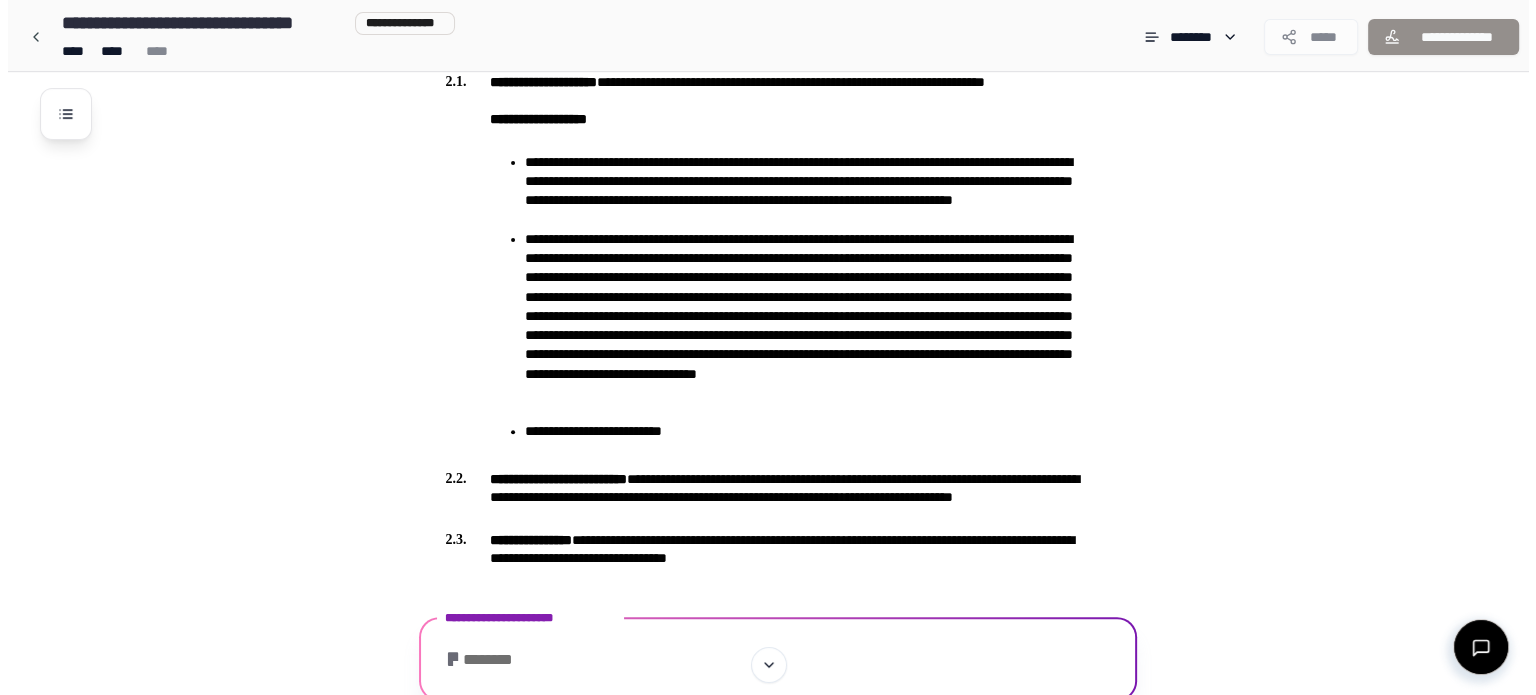 scroll, scrollTop: 761, scrollLeft: 0, axis: vertical 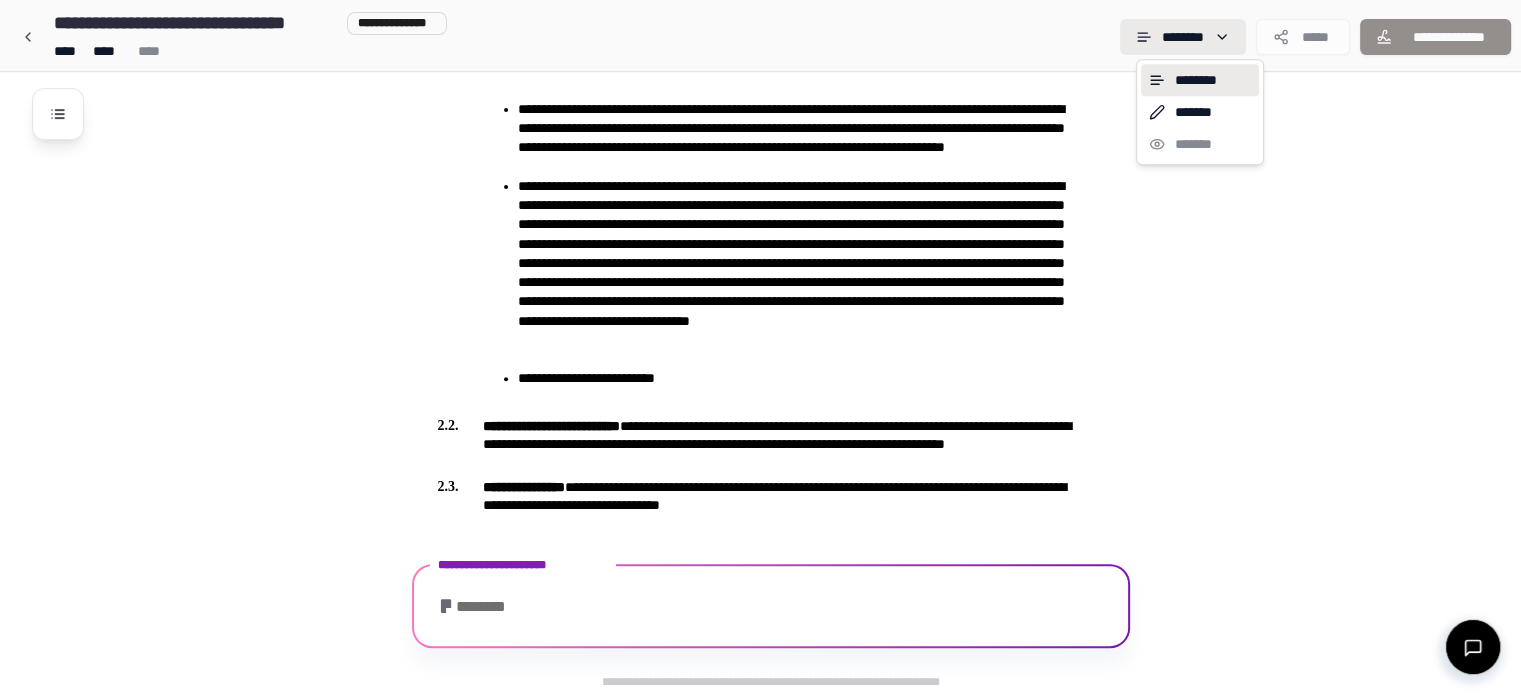 click on "**********" at bounding box center [768, -33] 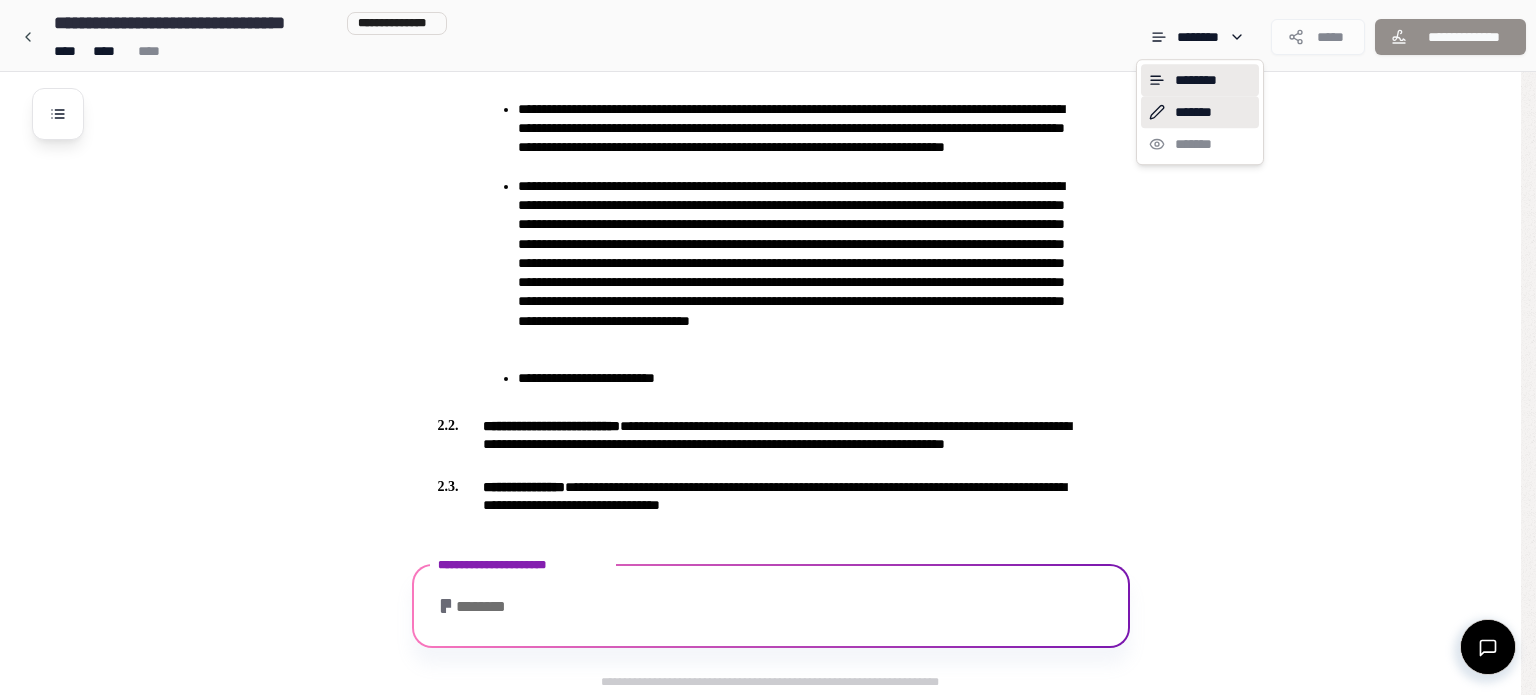 click on "*******" at bounding box center (1200, 112) 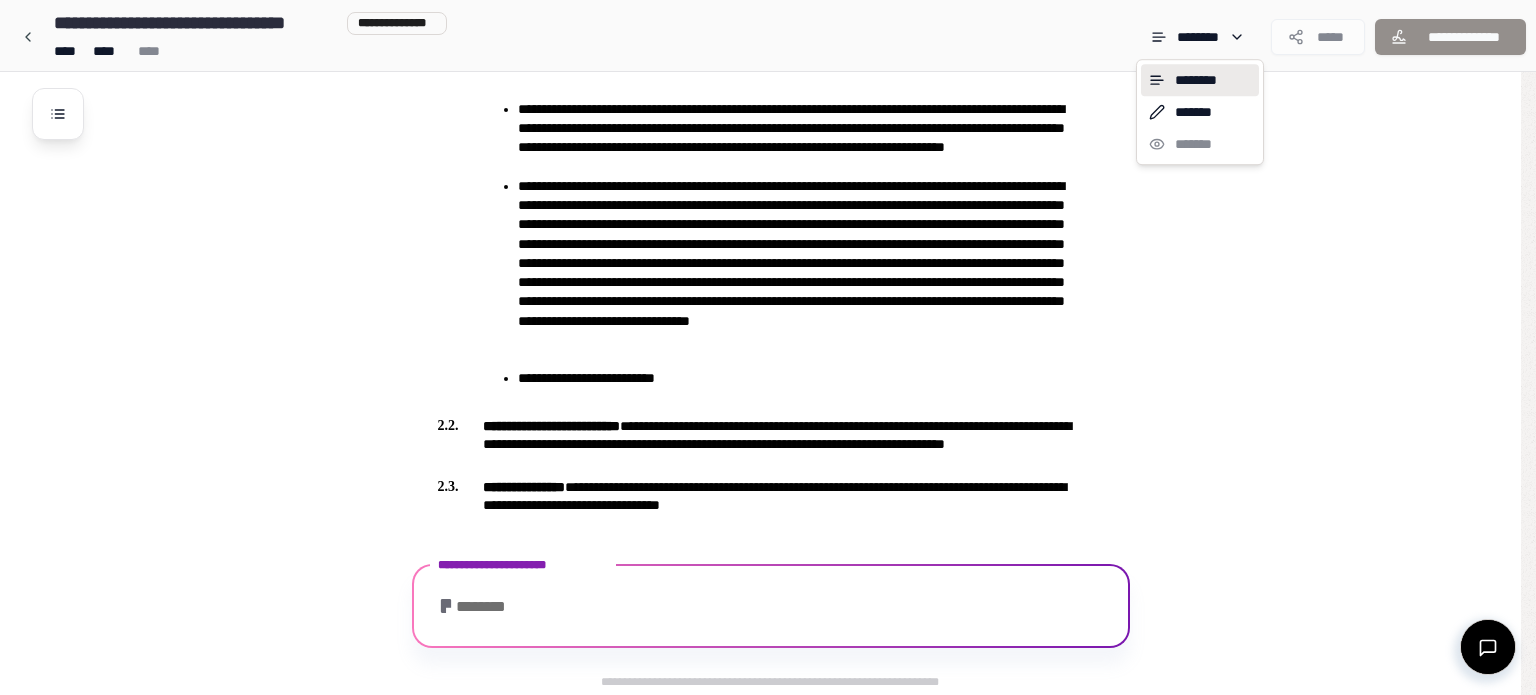 scroll, scrollTop: 0, scrollLeft: 0, axis: both 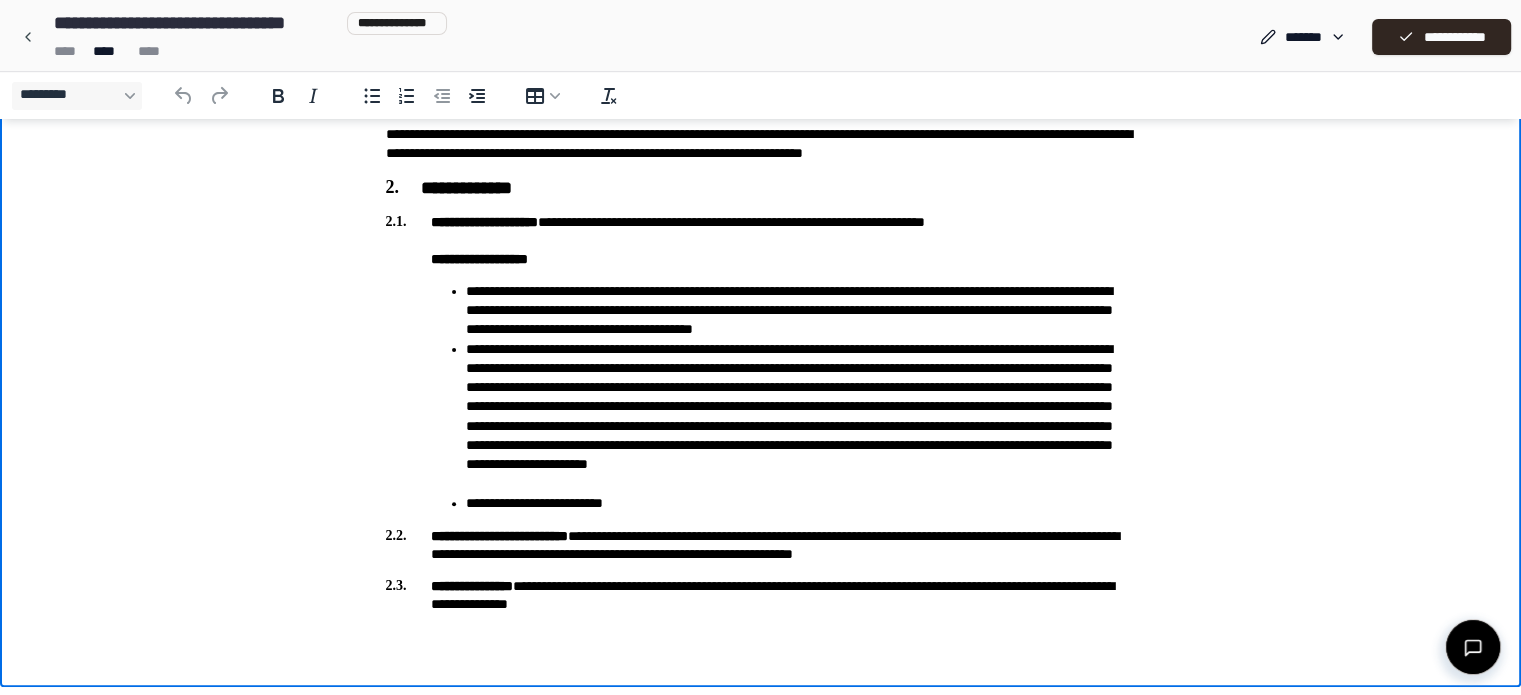click on "**********" at bounding box center [761, 595] 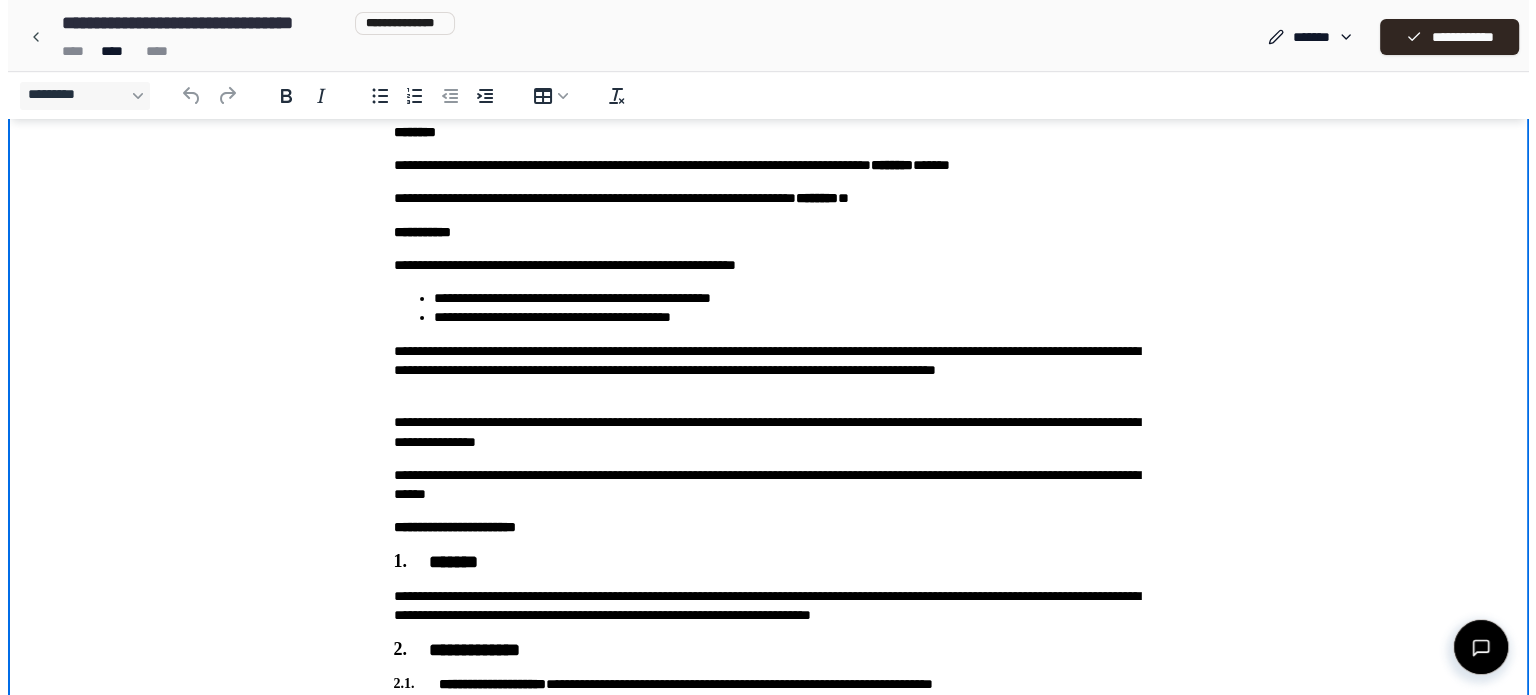 scroll, scrollTop: 0, scrollLeft: 0, axis: both 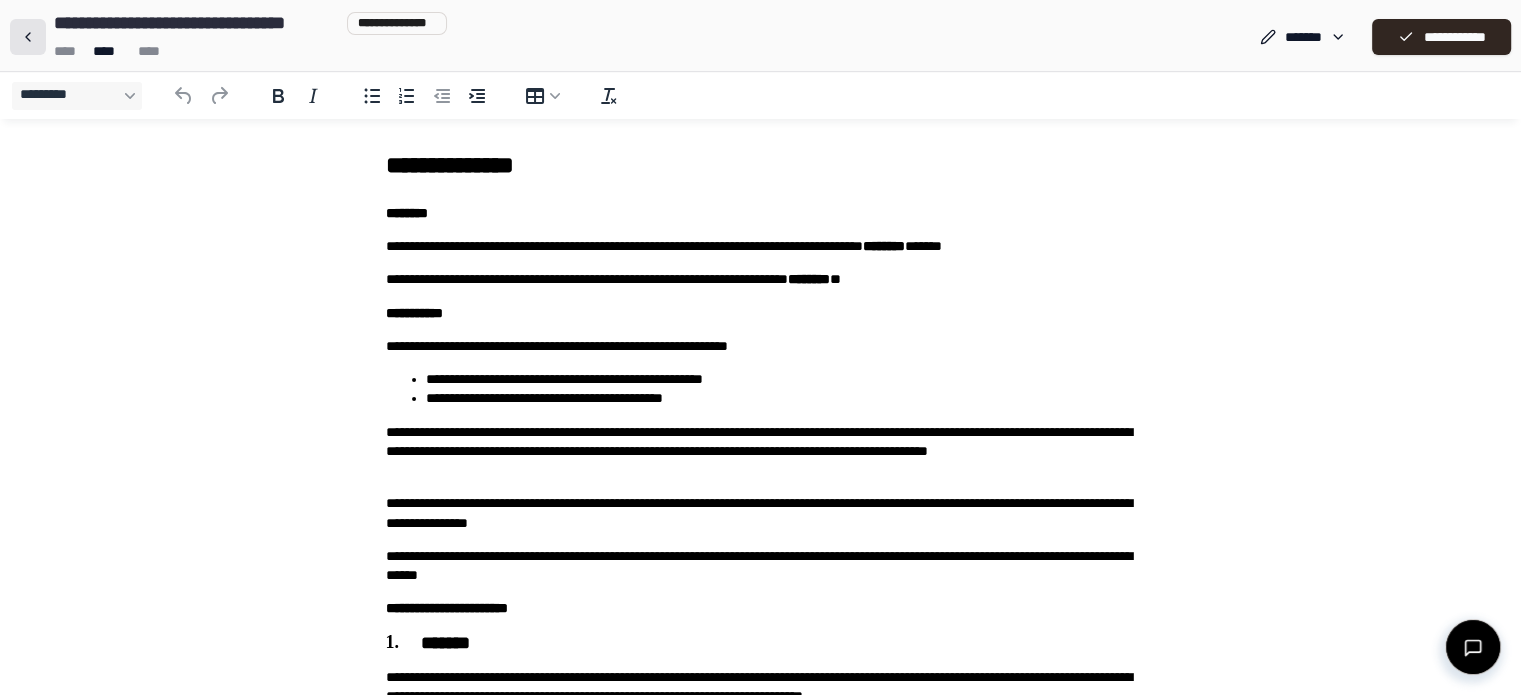 click at bounding box center (28, 37) 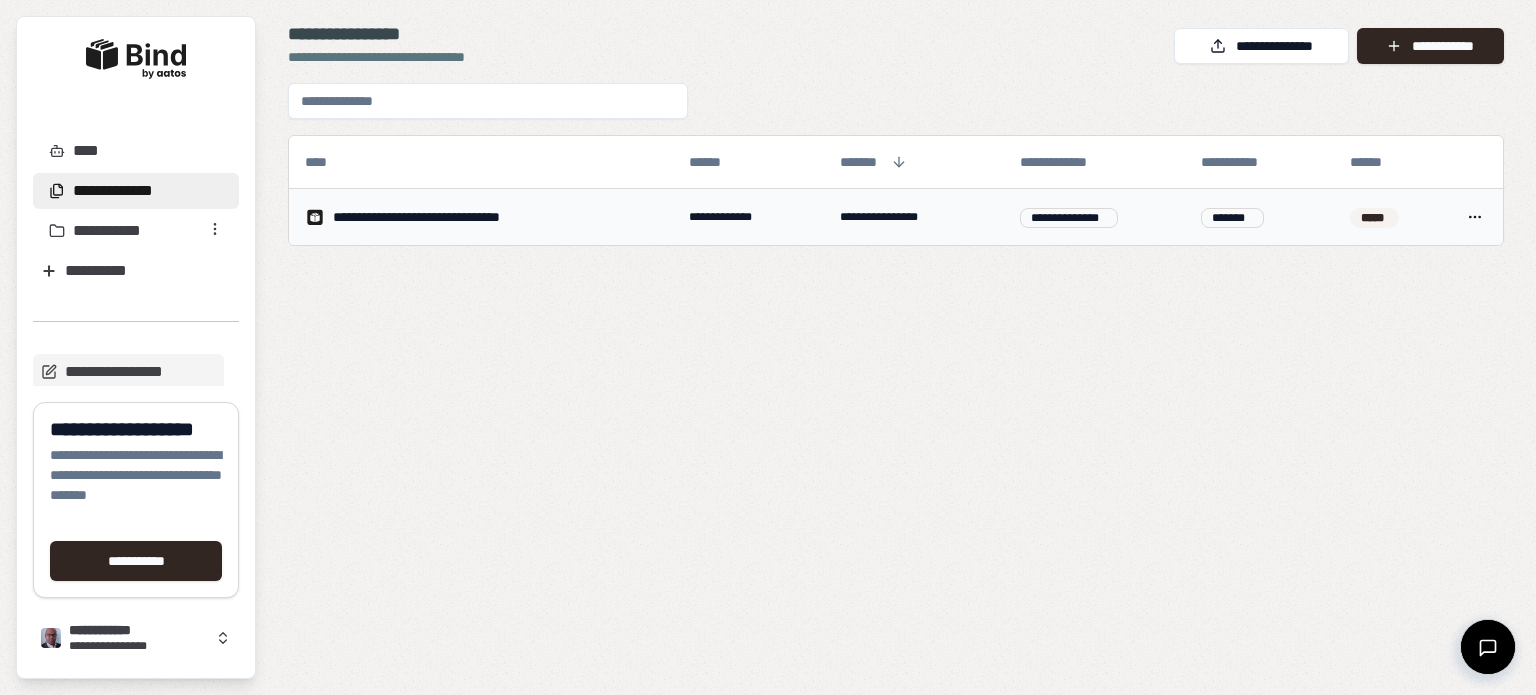 click on "**********" at bounding box center [441, 217] 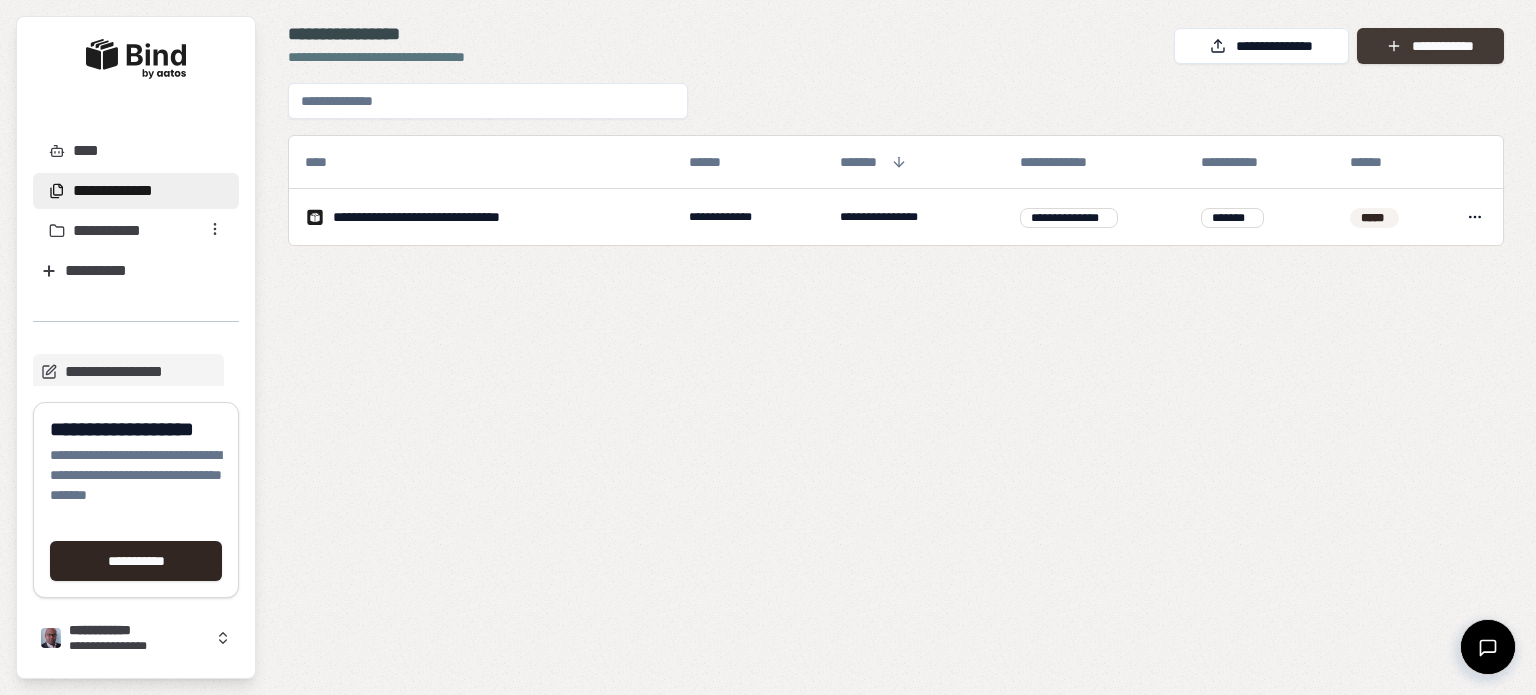 click on "**********" at bounding box center [1430, 46] 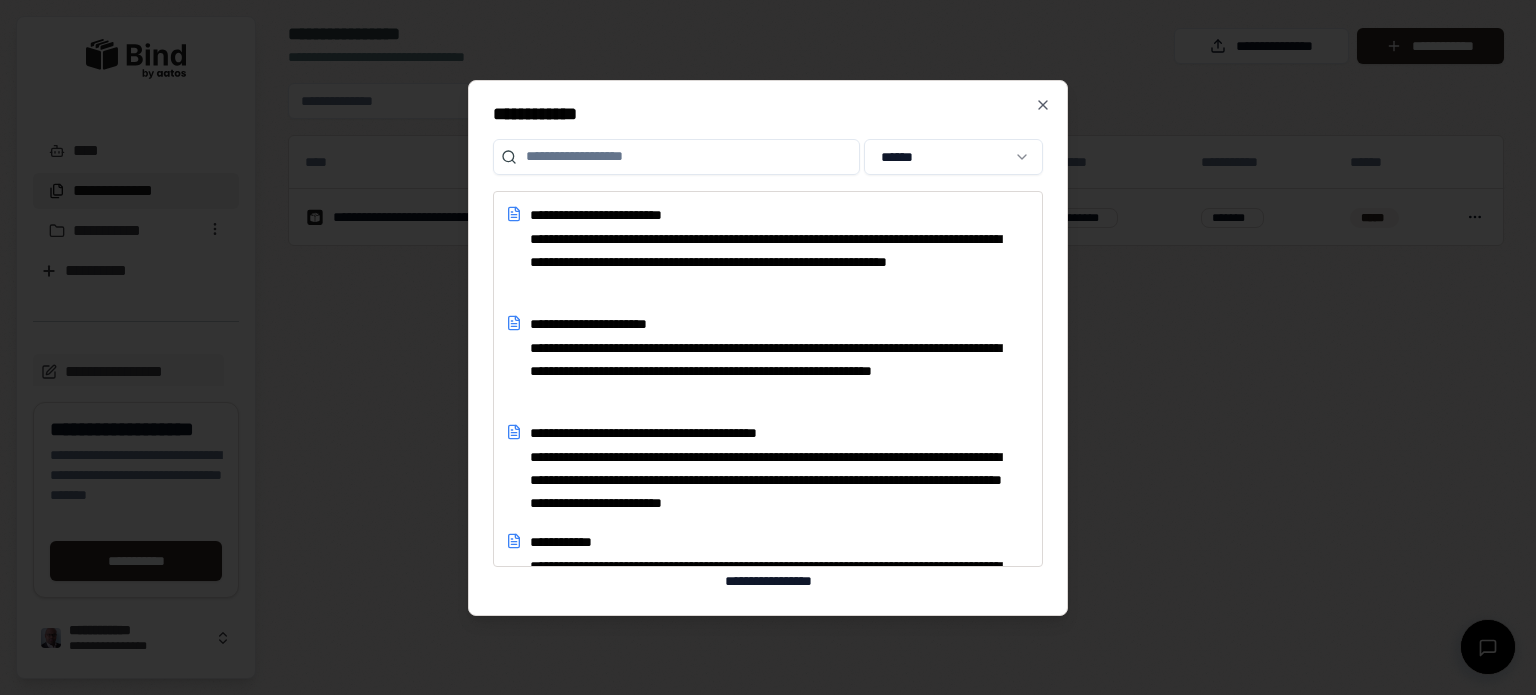 click at bounding box center [676, 157] 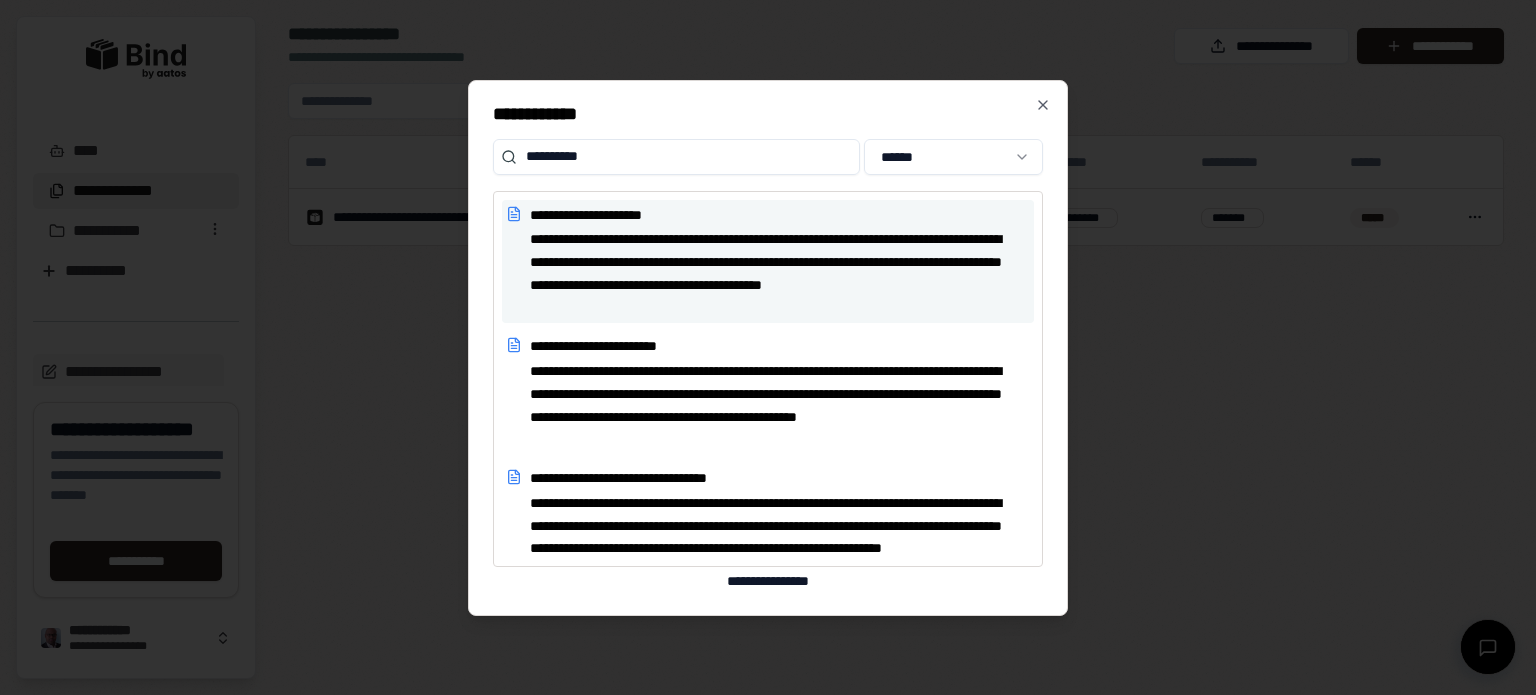 type on "*********" 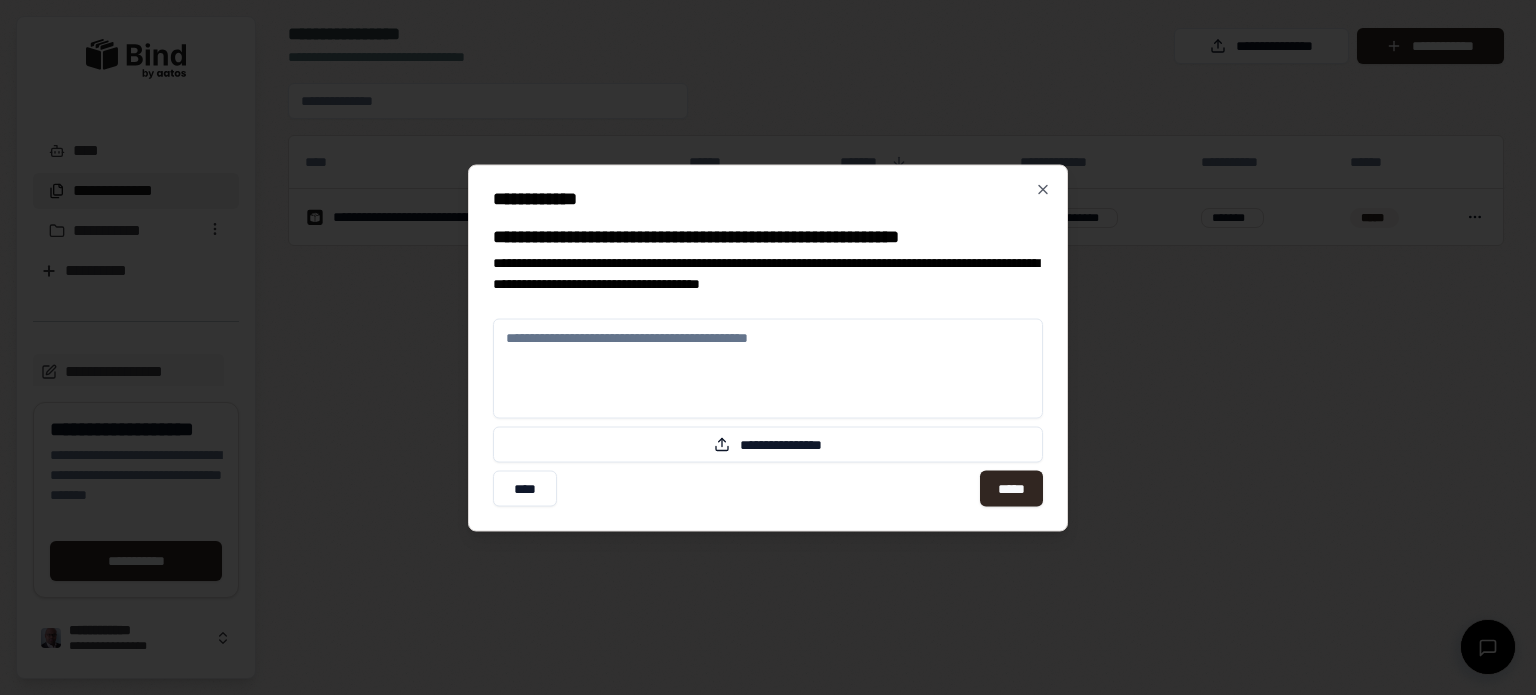 click at bounding box center (768, 368) 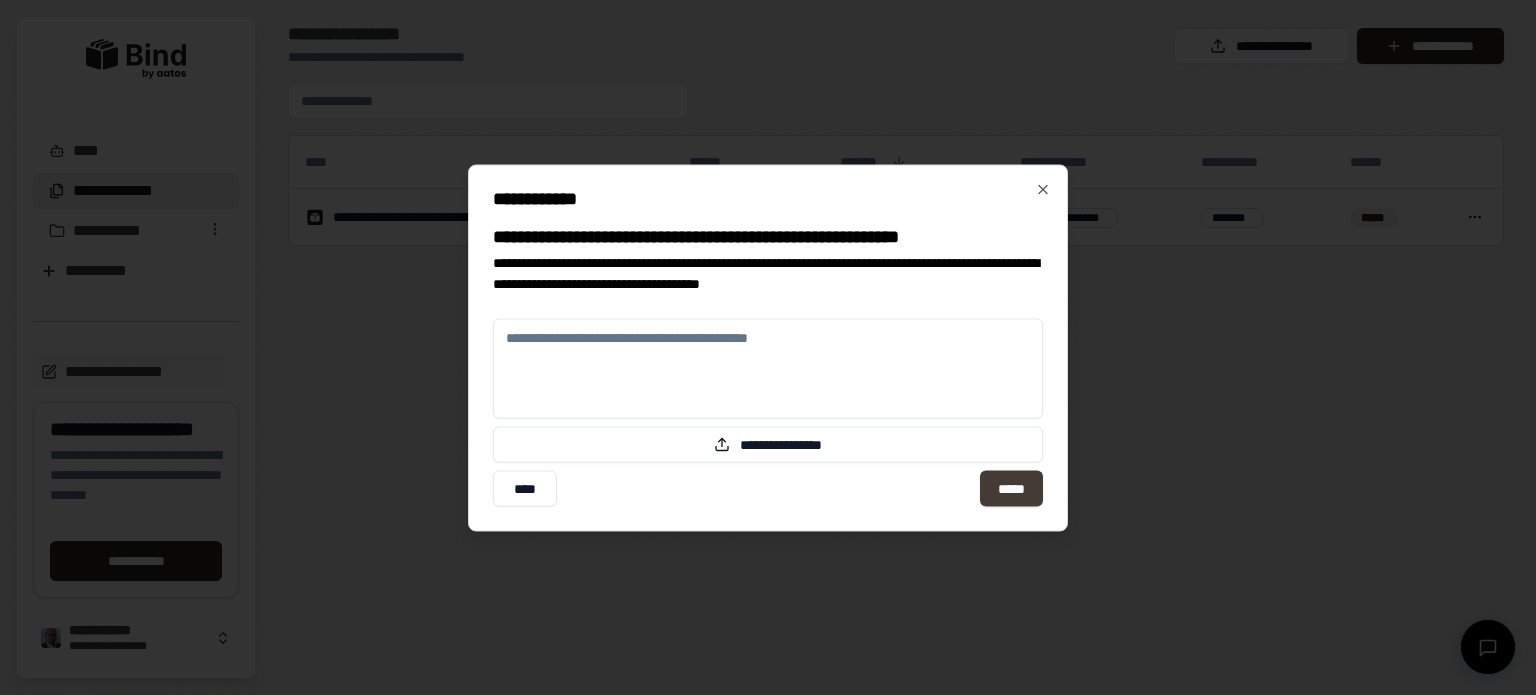 click on "*****" at bounding box center (1011, 488) 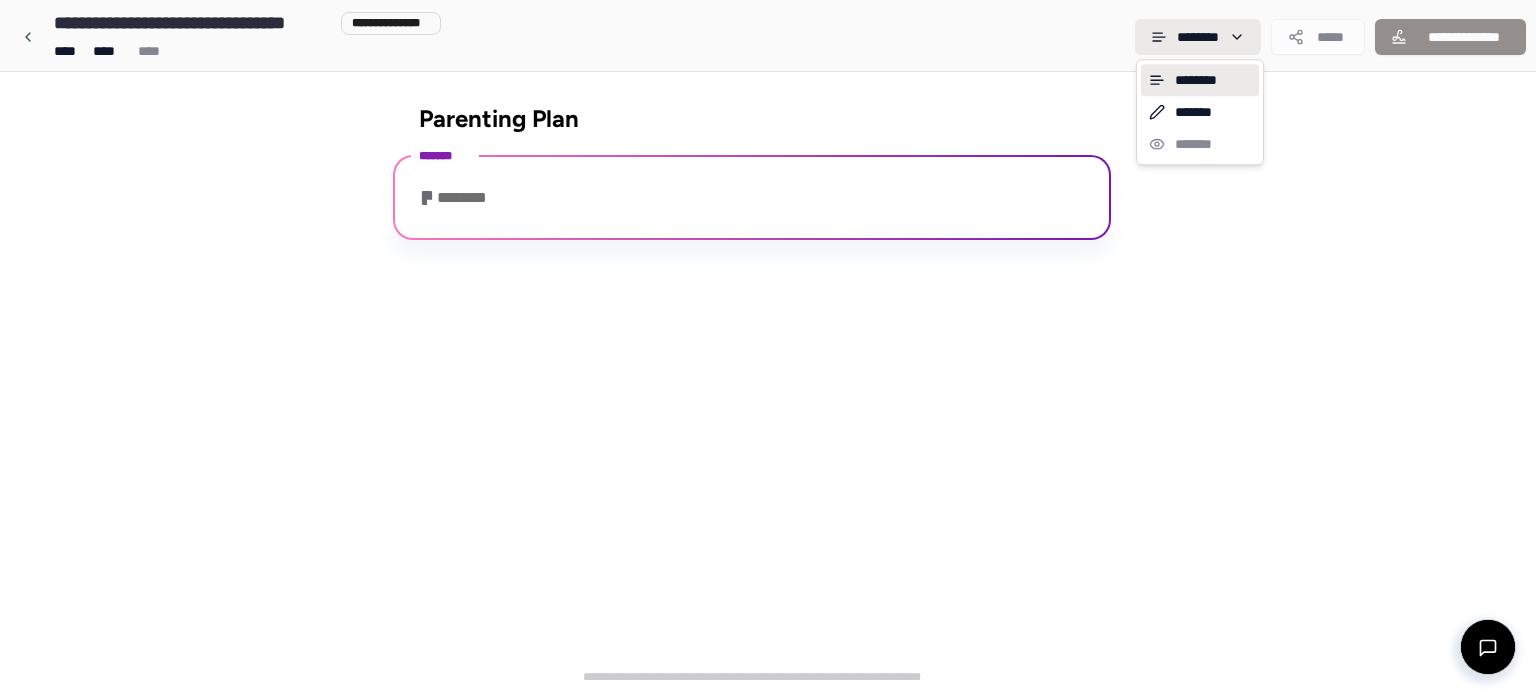 click on "**********" at bounding box center (768, 347) 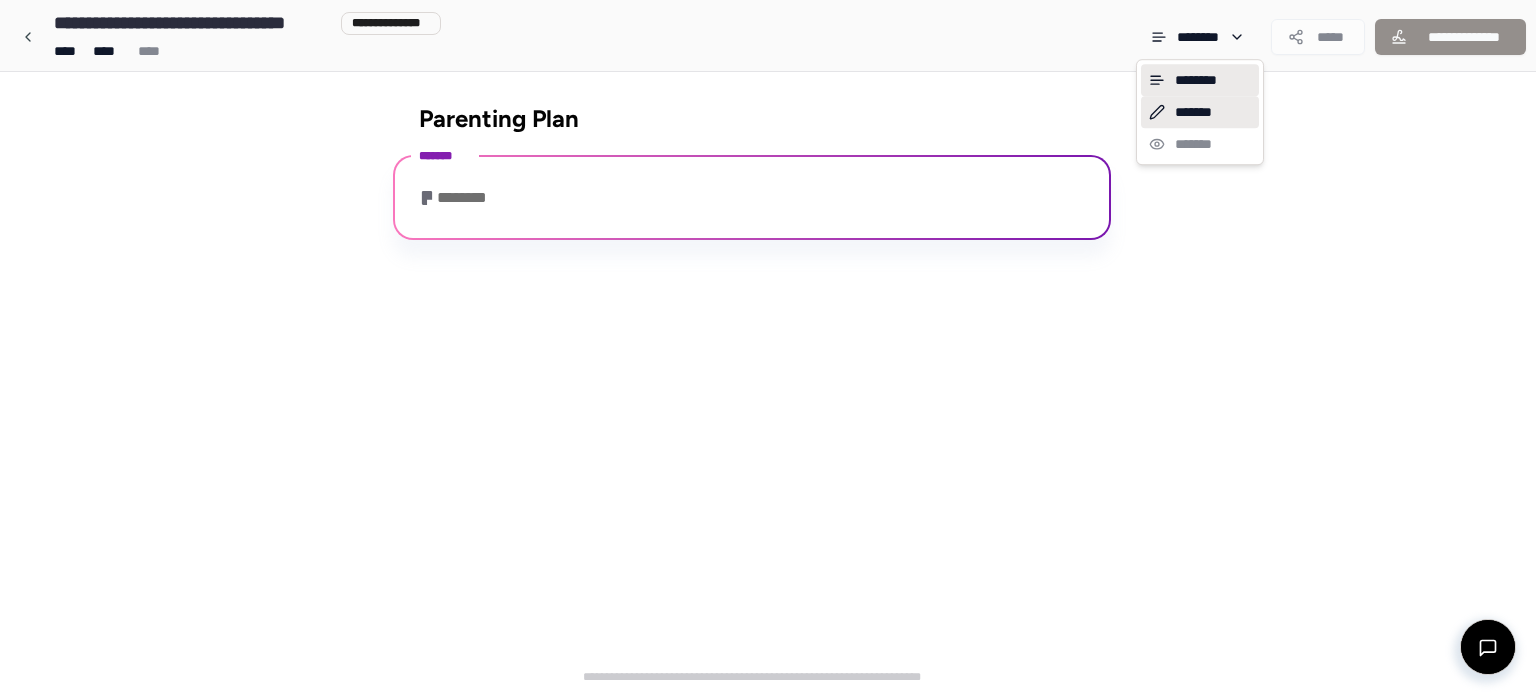 click on "*******" at bounding box center [1200, 112] 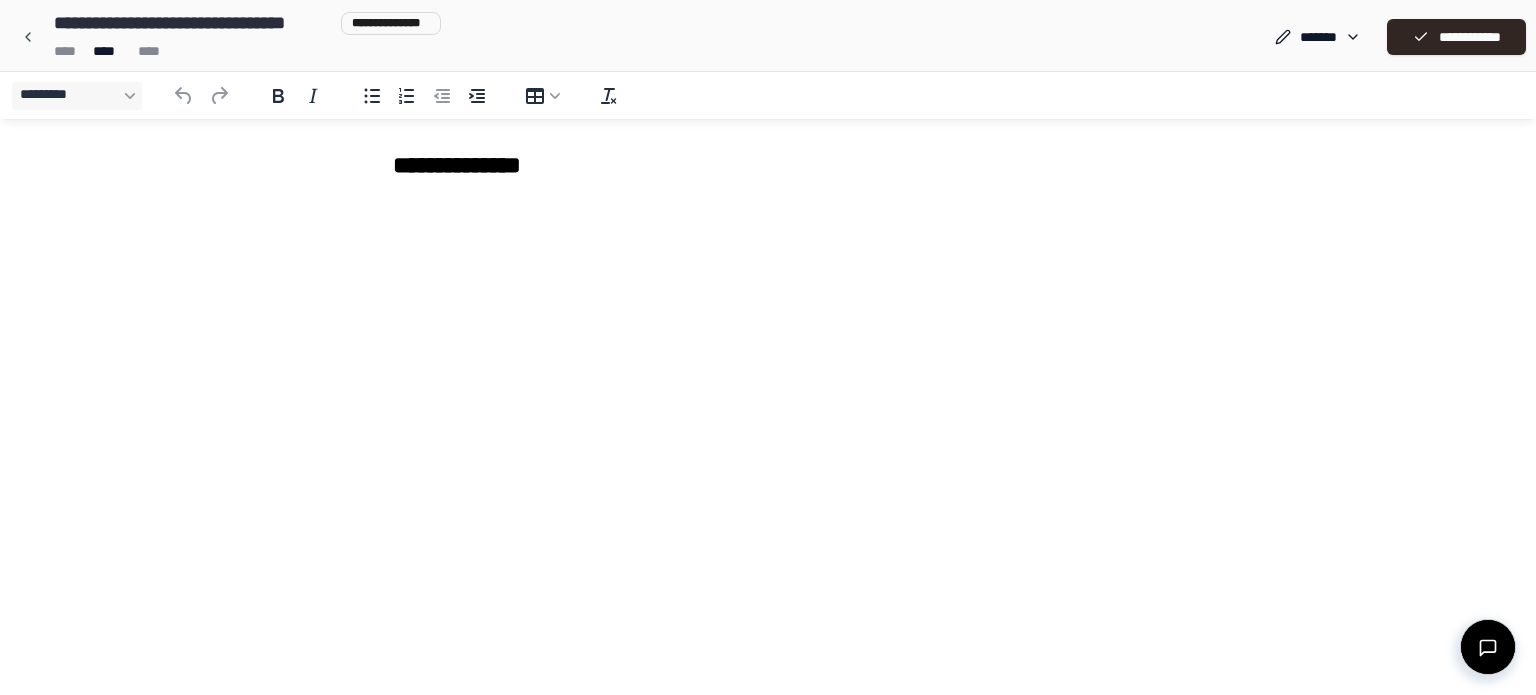 scroll, scrollTop: 0, scrollLeft: 0, axis: both 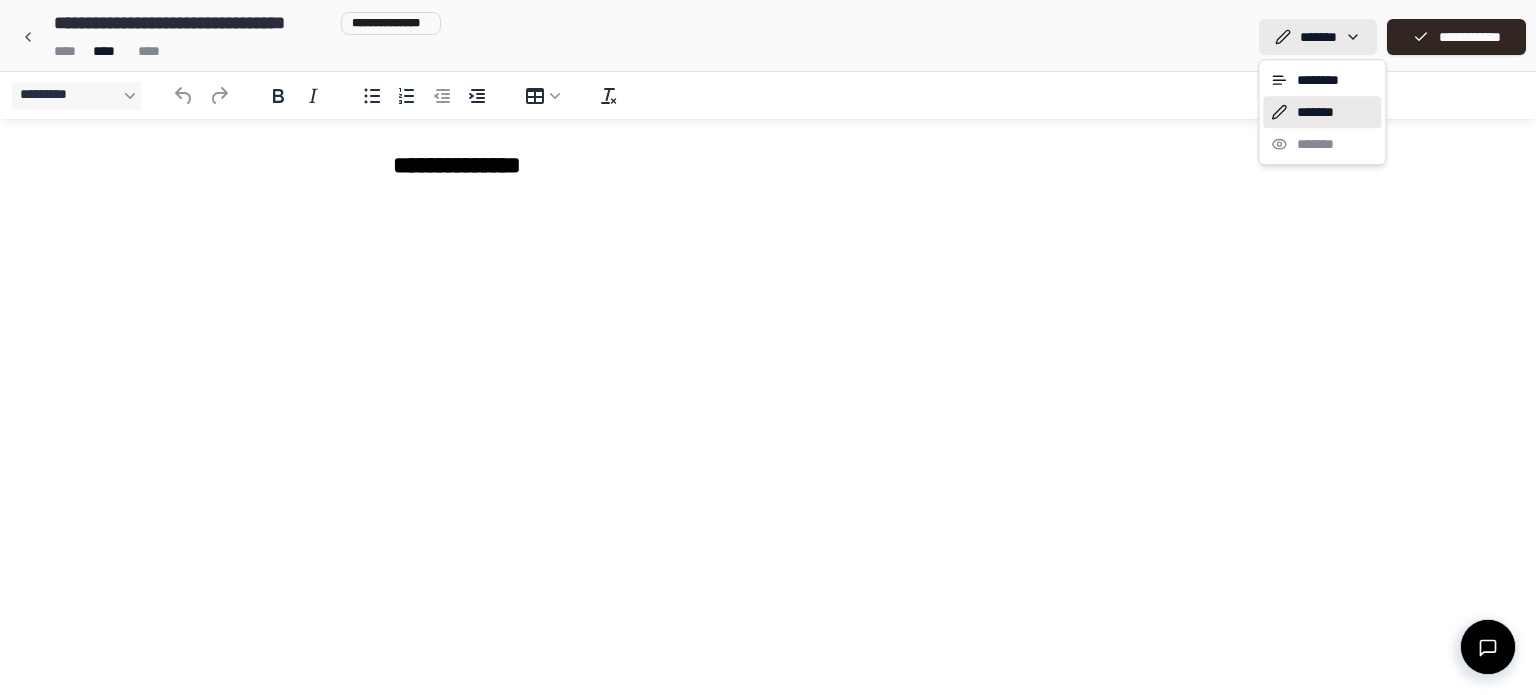click on "**********" at bounding box center [768, 347] 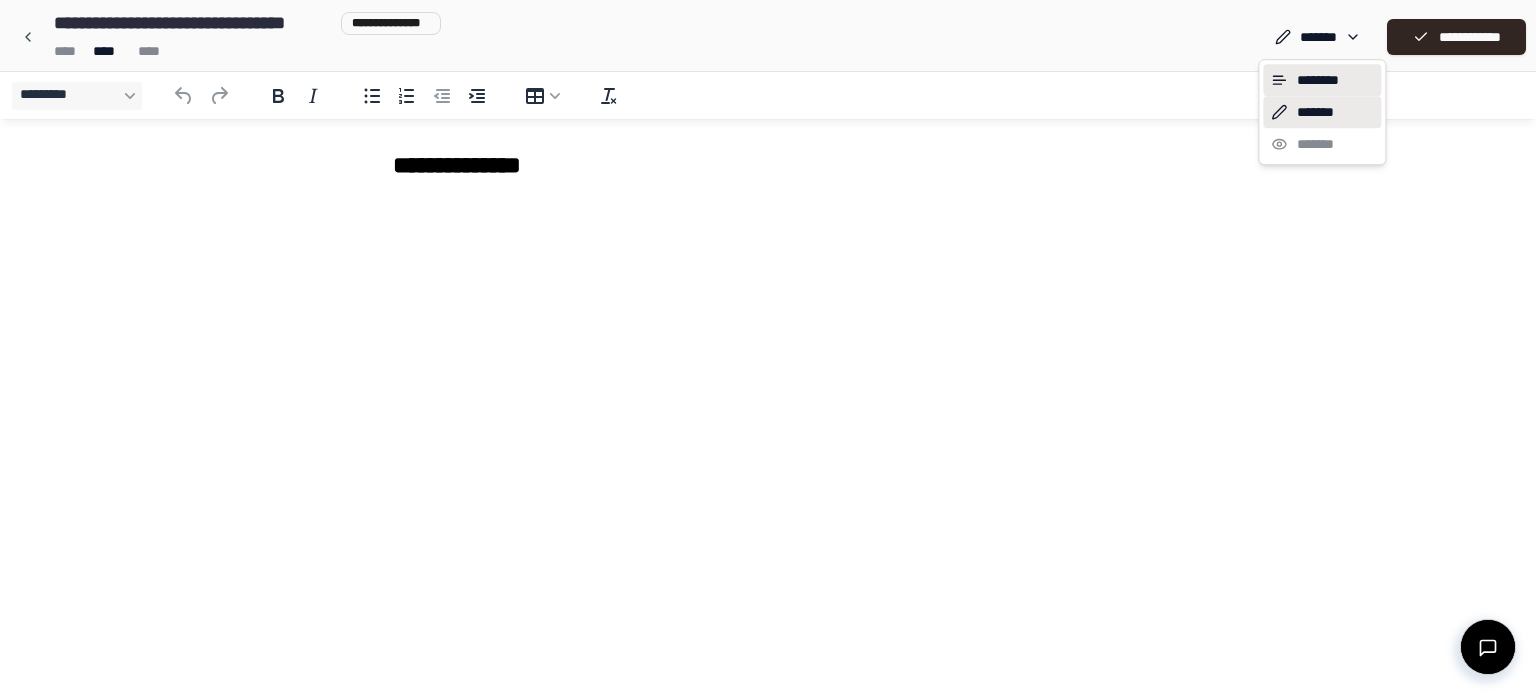 click on "********" at bounding box center [1322, 80] 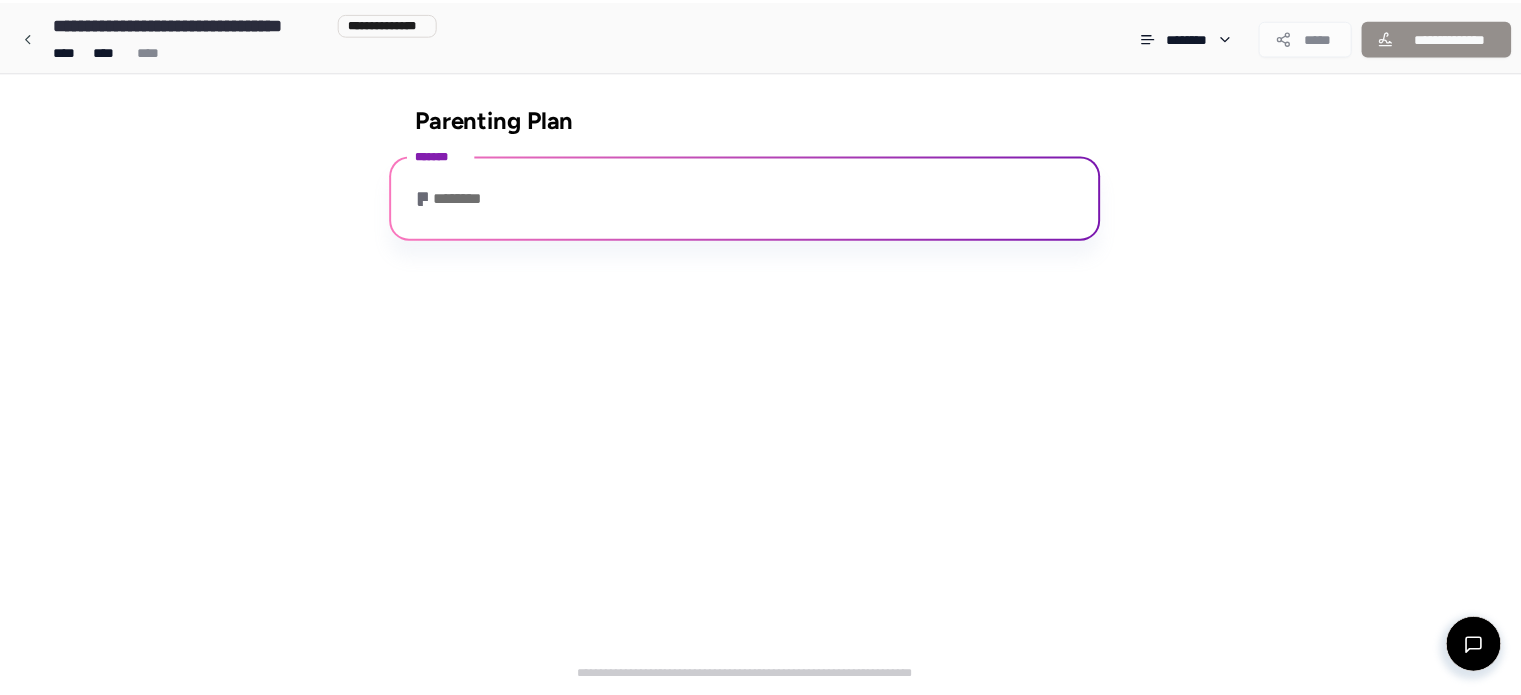 scroll, scrollTop: 250, scrollLeft: 0, axis: vertical 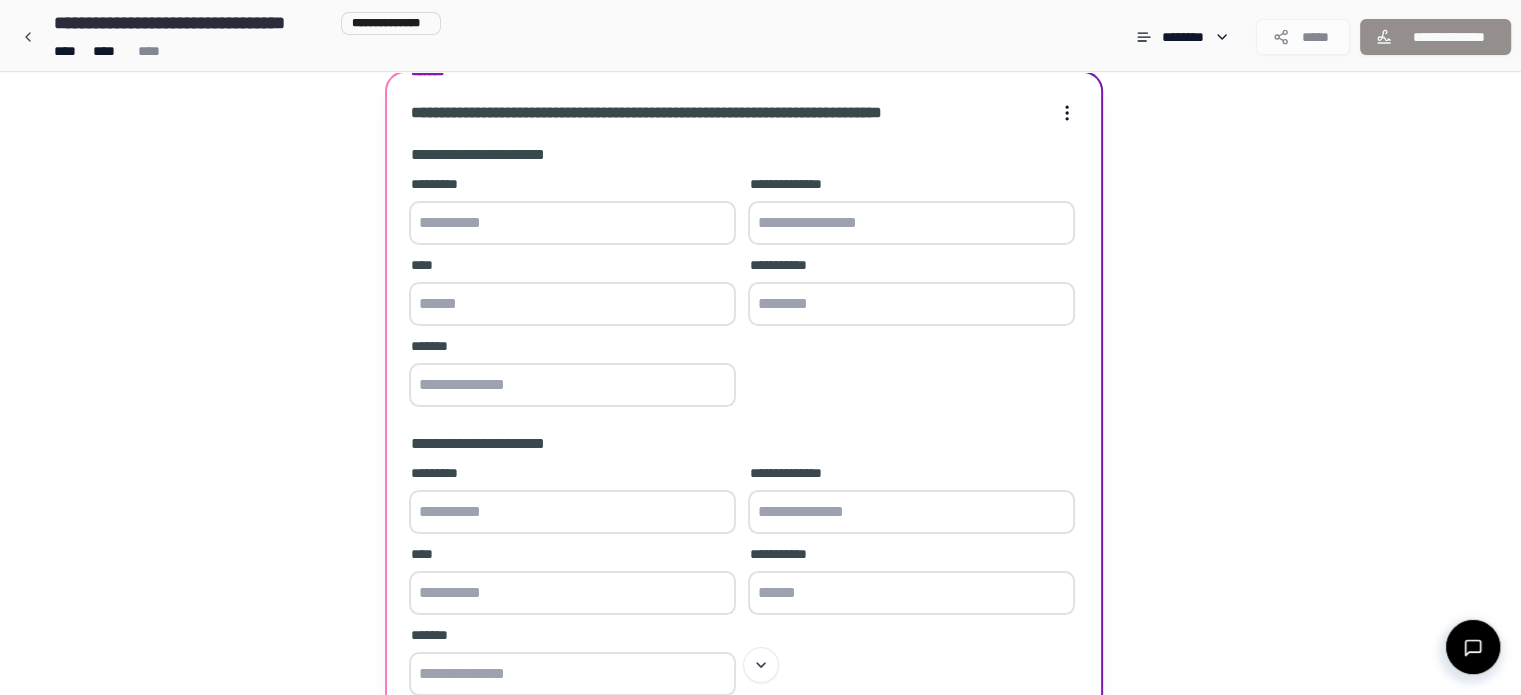 click at bounding box center (572, 223) 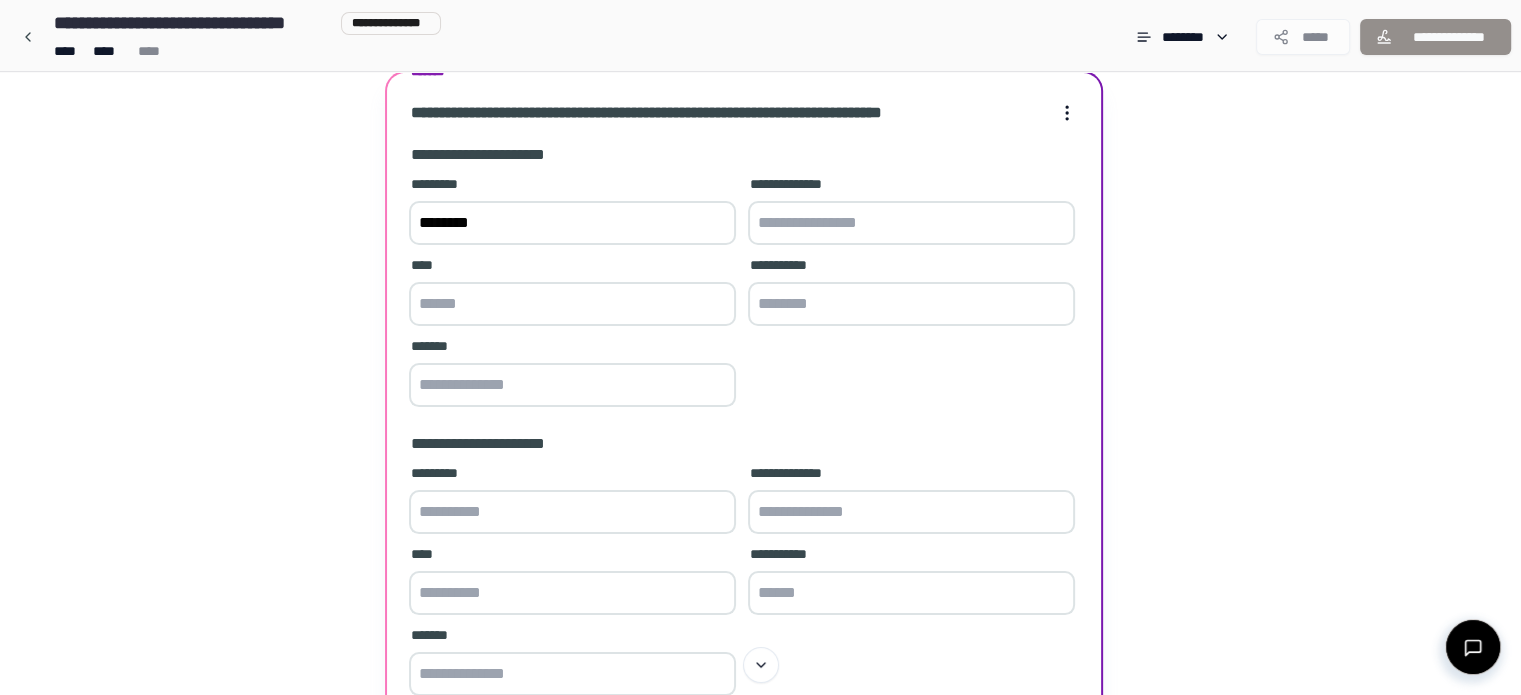 click on "********" at bounding box center [572, 223] 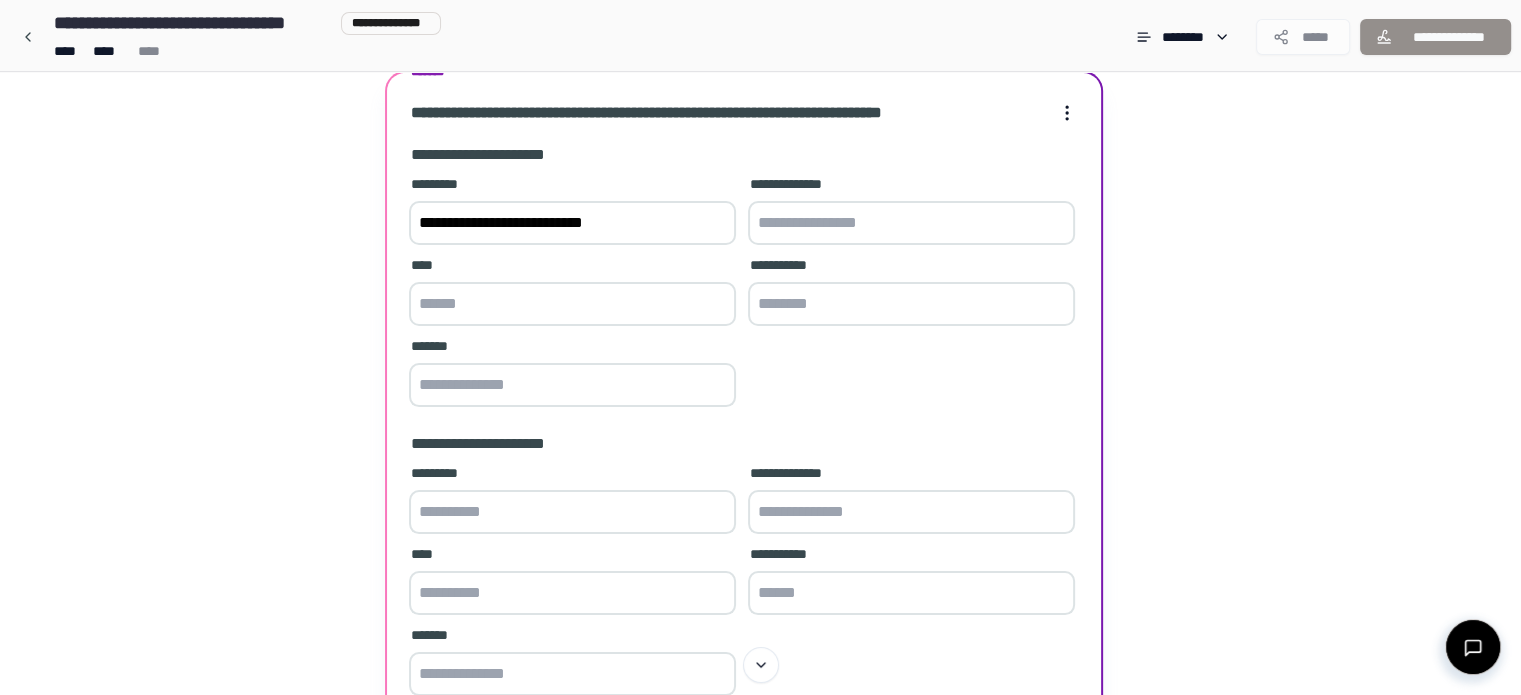 drag, startPoint x: 652, startPoint y: 223, endPoint x: 353, endPoint y: 228, distance: 299.0418 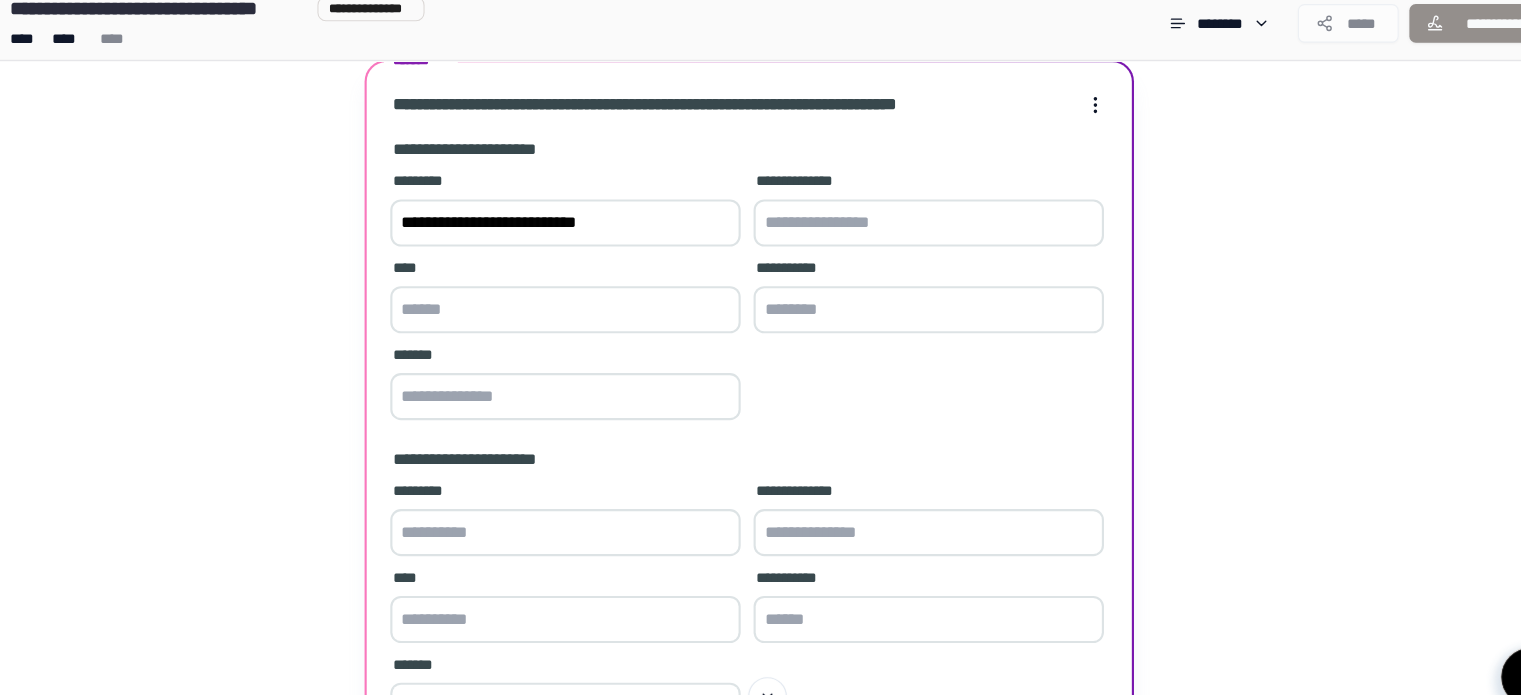 click at bounding box center (911, 223) 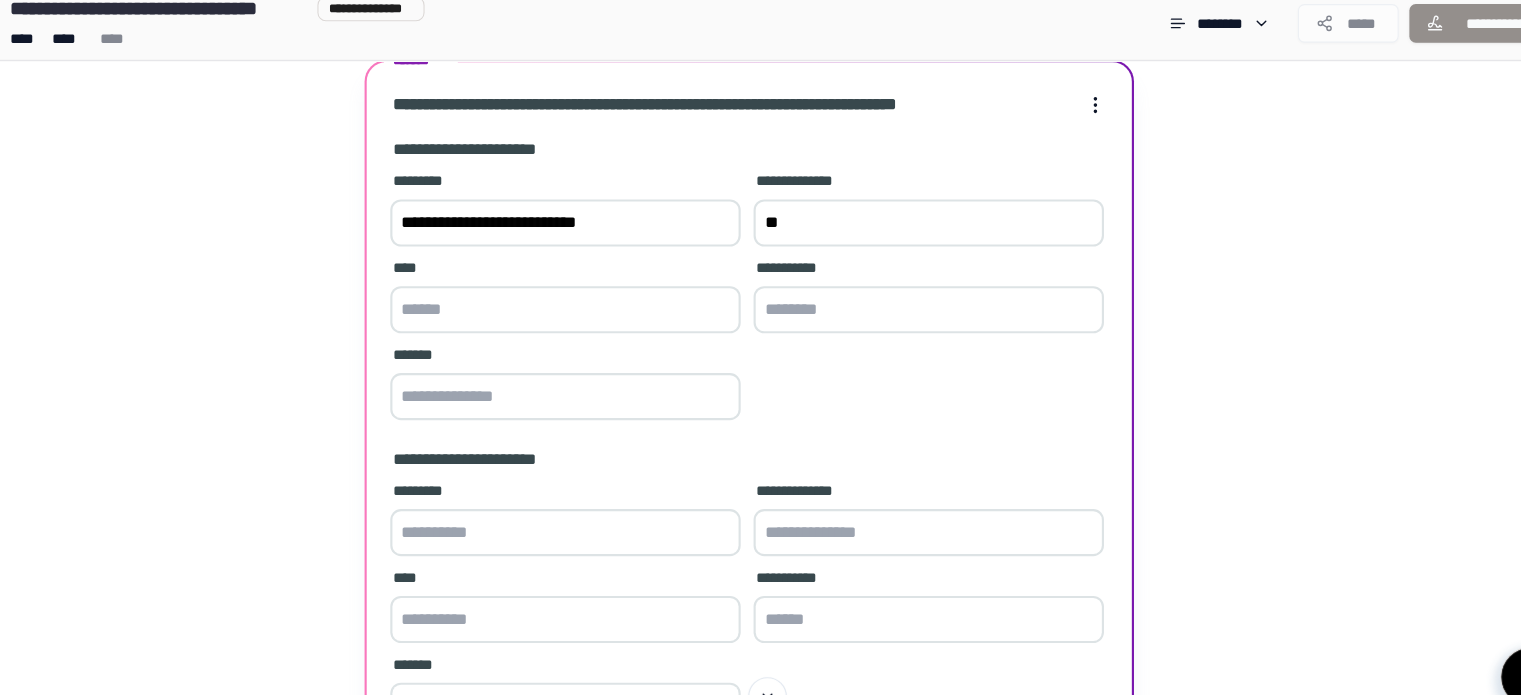 type on "*" 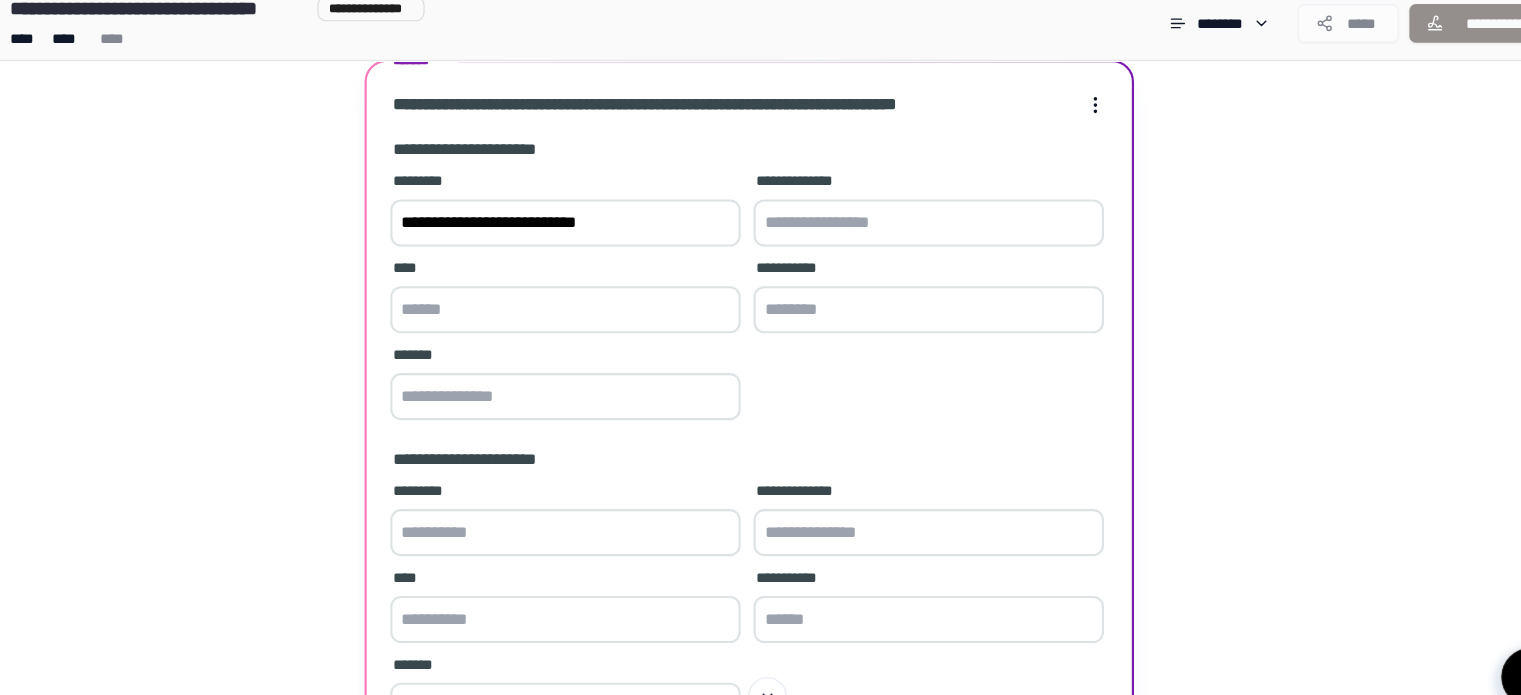 paste on "**********" 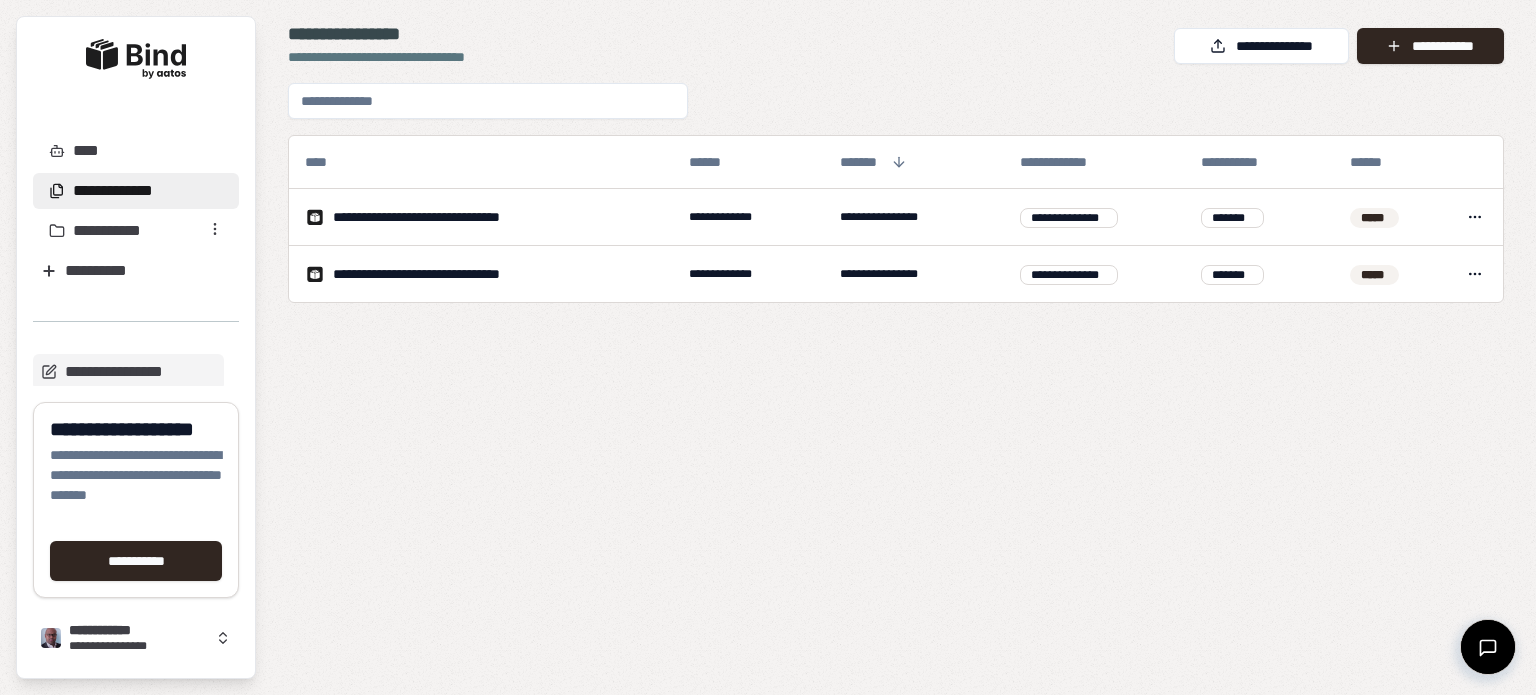scroll, scrollTop: 0, scrollLeft: 0, axis: both 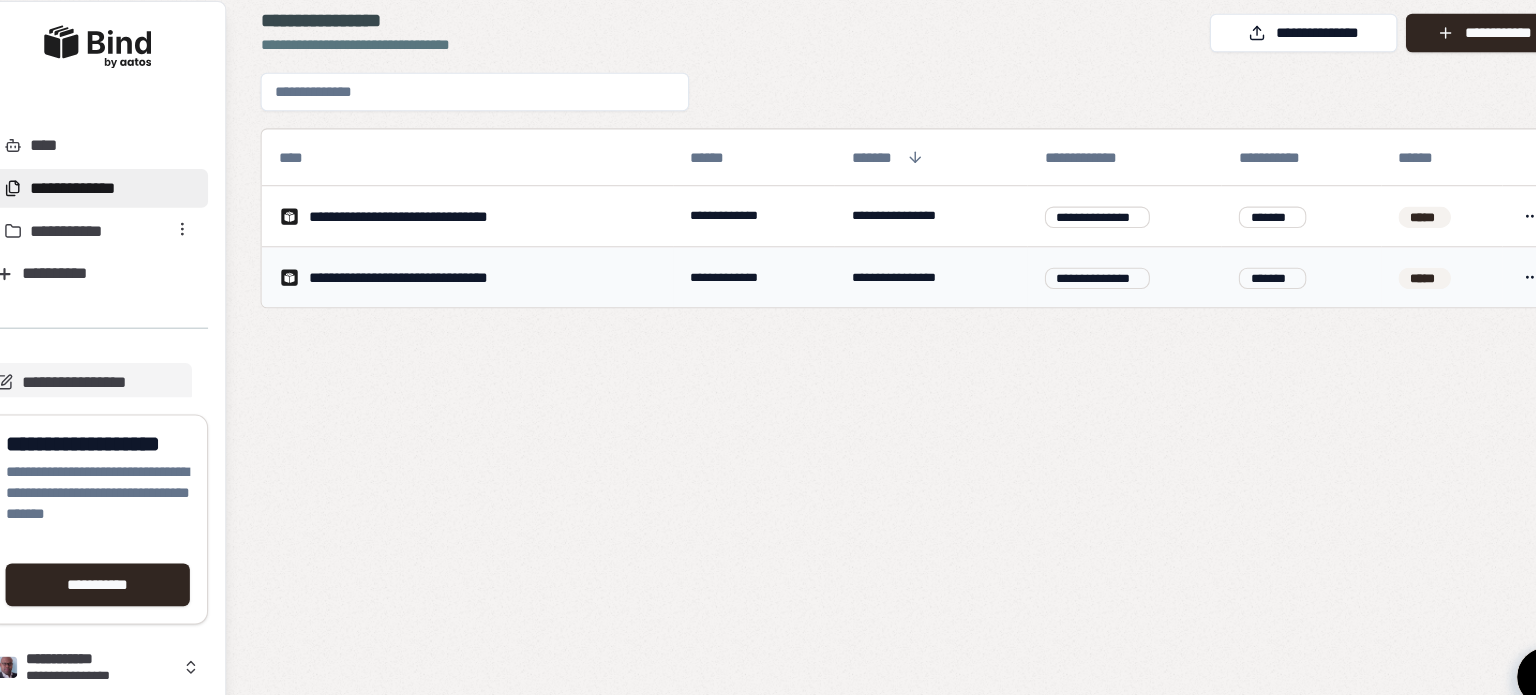 click on "**********" at bounding box center [481, 274] 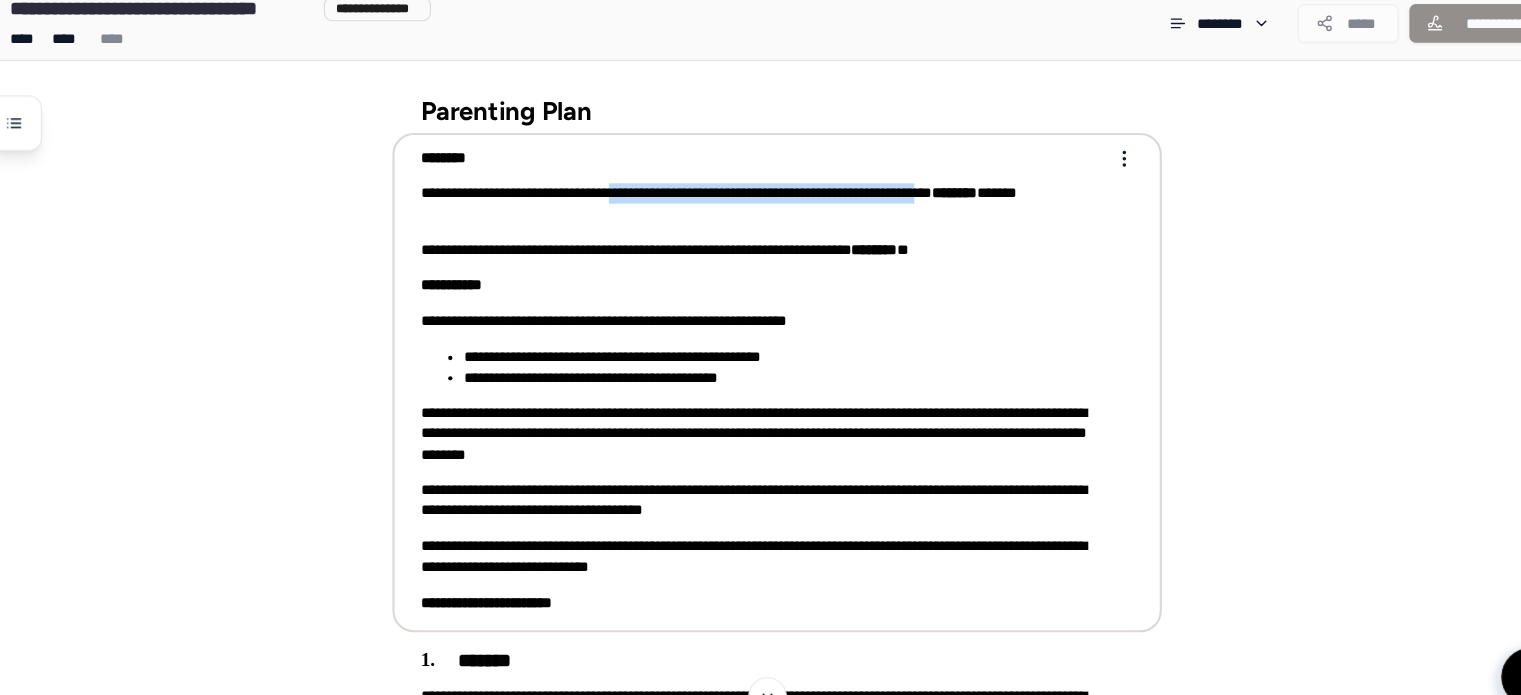drag, startPoint x: 661, startPoint y: 193, endPoint x: 1037, endPoint y: 191, distance: 376.0053 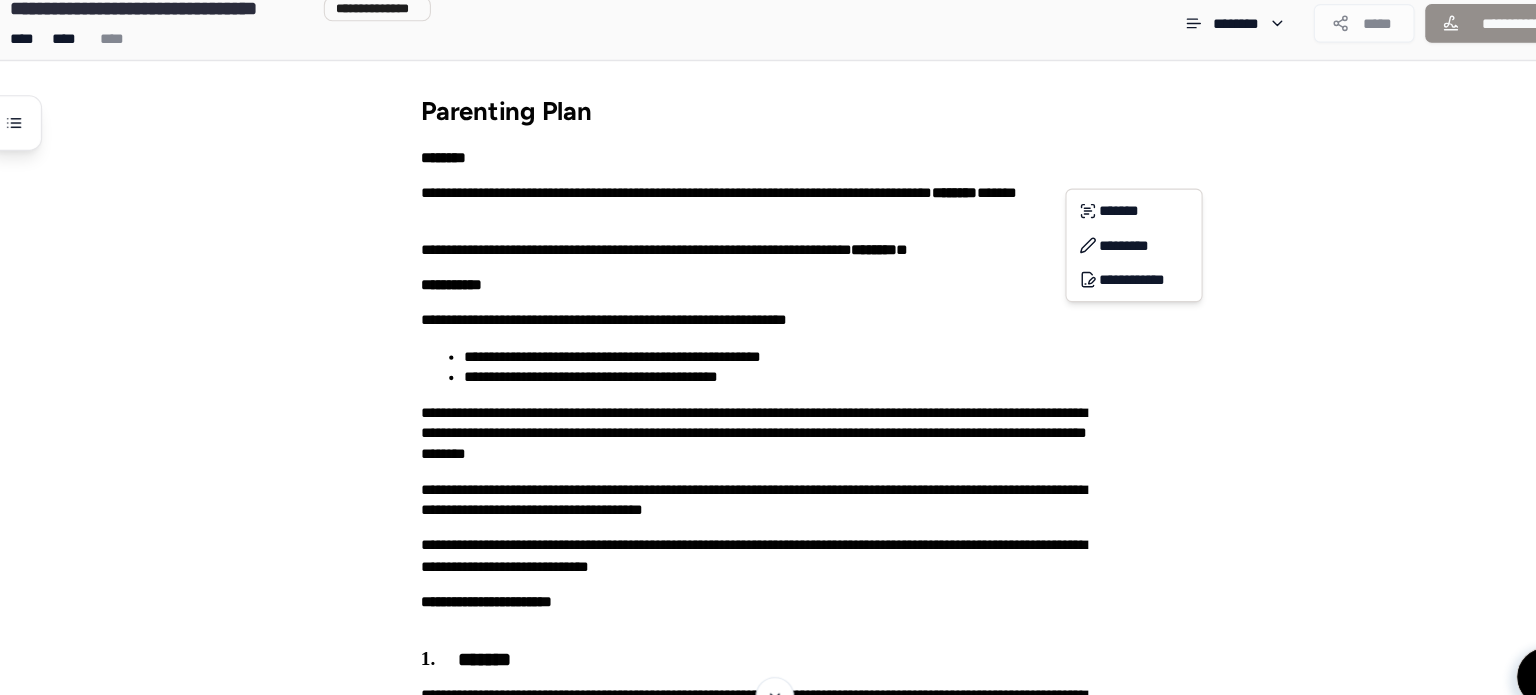 copy on "**********" 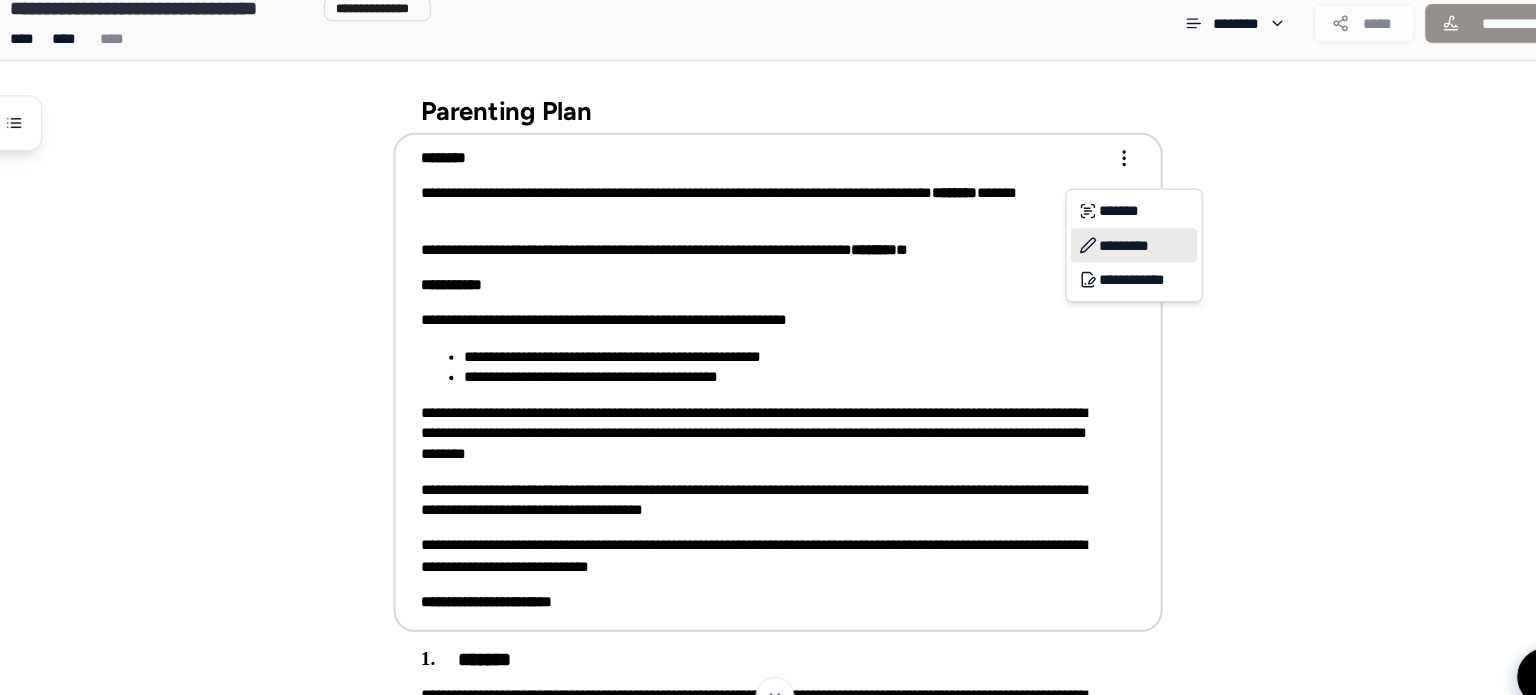 click on "*********" at bounding box center [1103, 244] 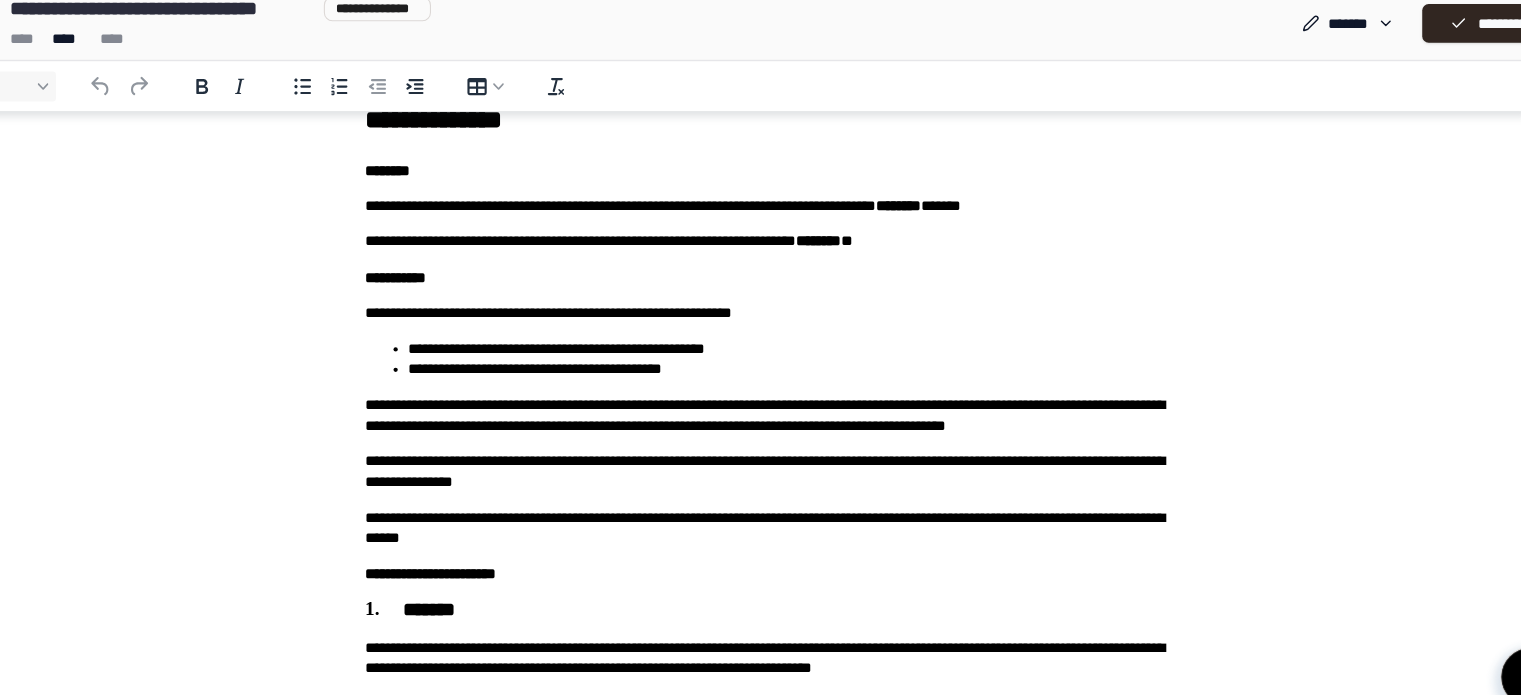 scroll, scrollTop: 0, scrollLeft: 0, axis: both 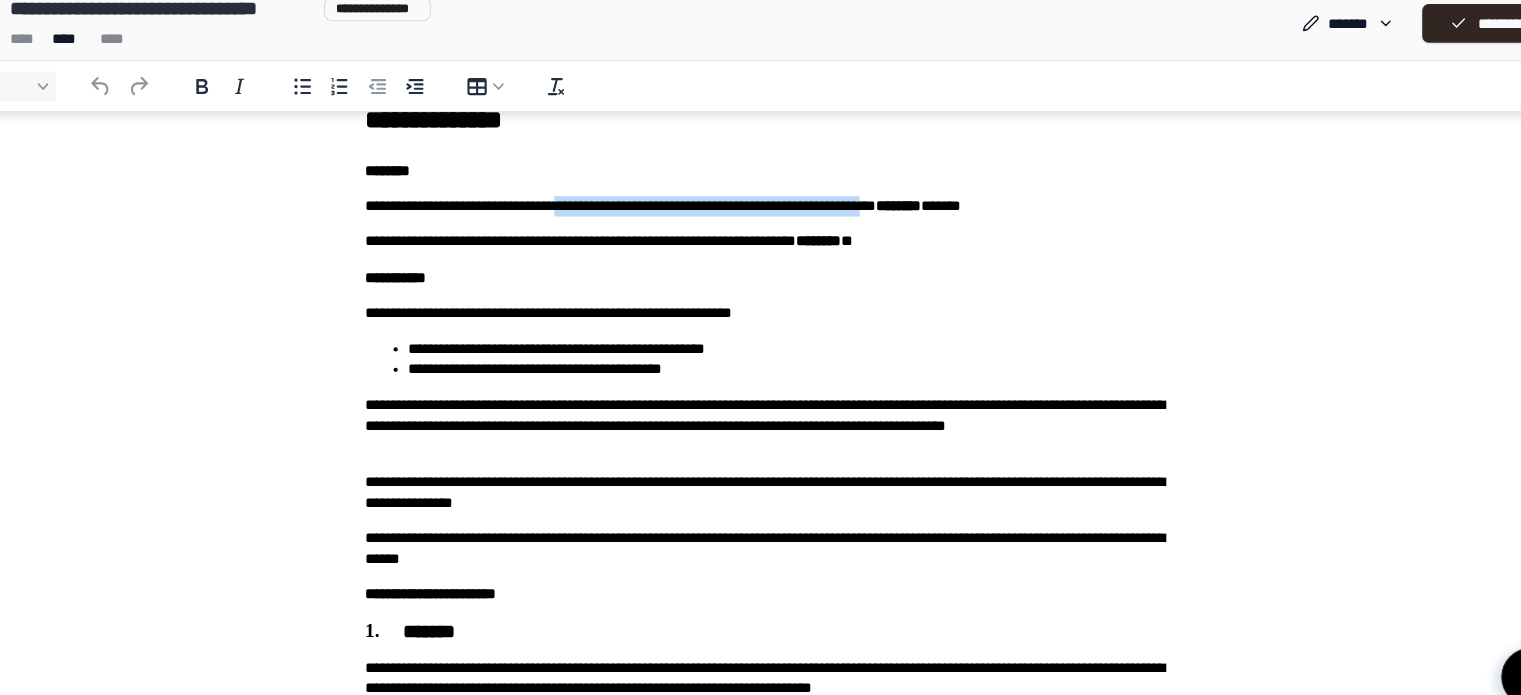 drag, startPoint x: 940, startPoint y: 197, endPoint x: 564, endPoint y: 187, distance: 376.13297 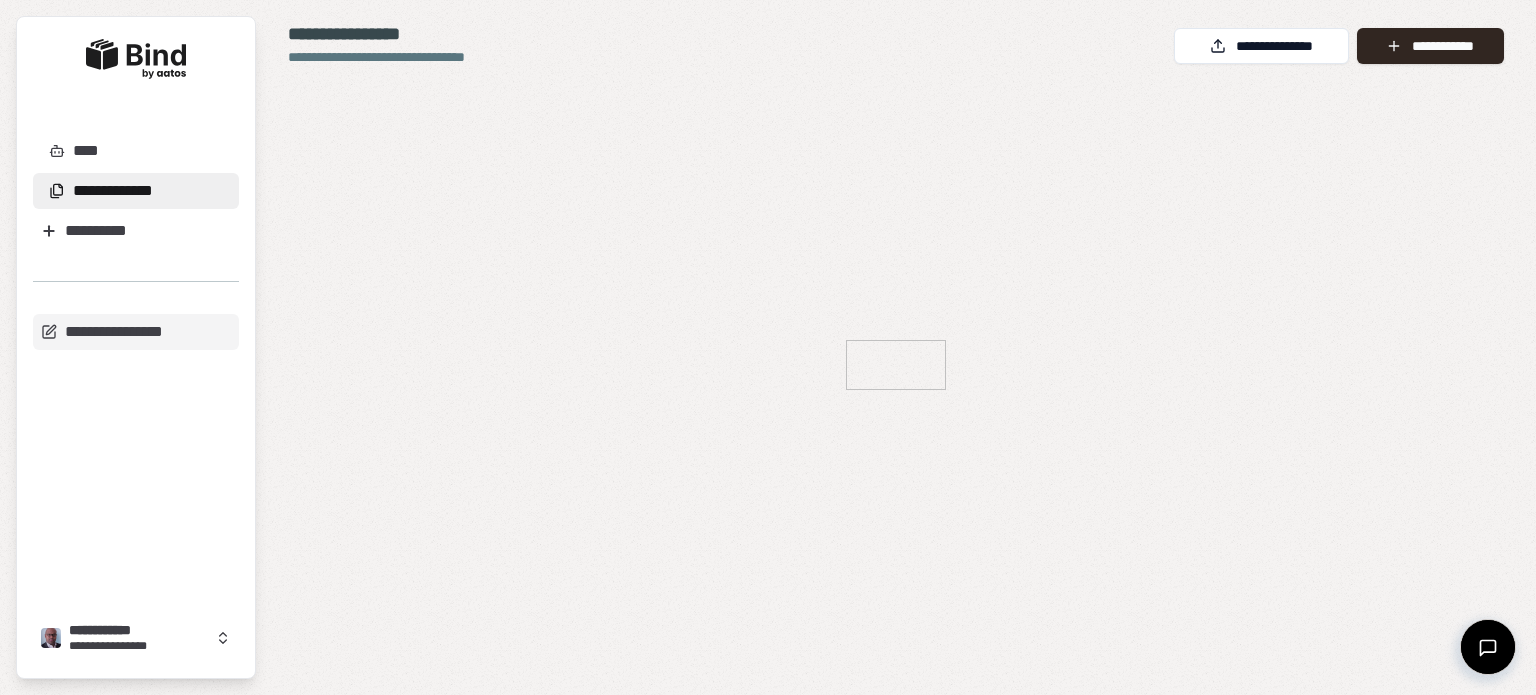 scroll, scrollTop: 0, scrollLeft: 0, axis: both 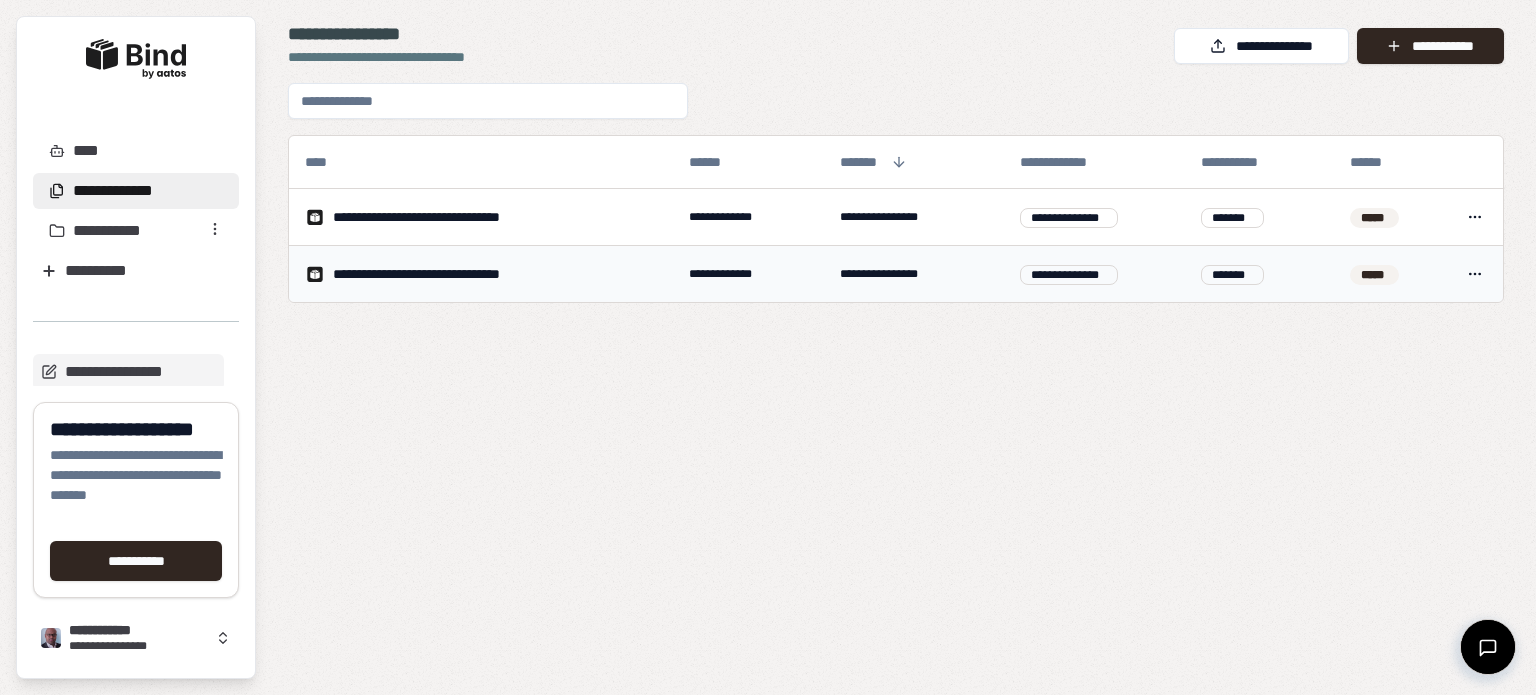 click on "**********" at bounding box center (441, 274) 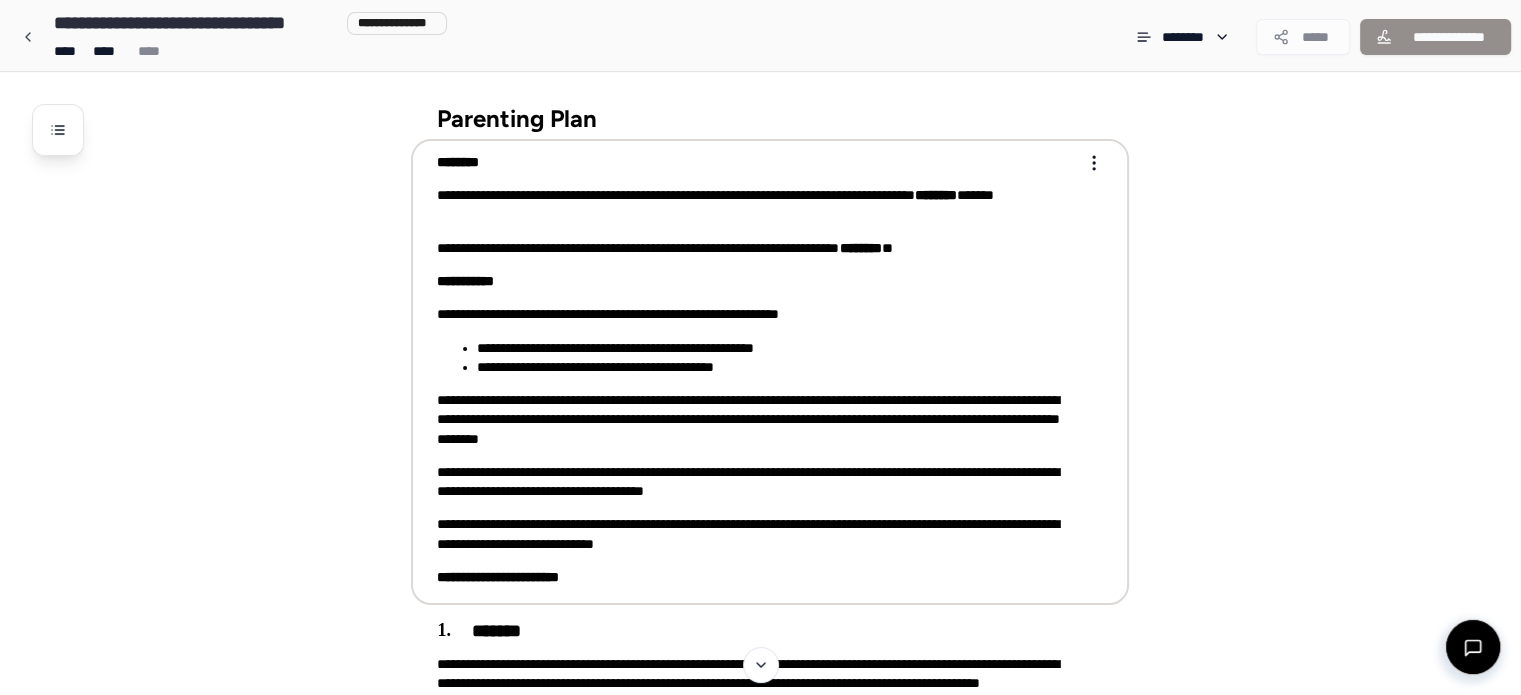 click on "**********" at bounding box center (756, 205) 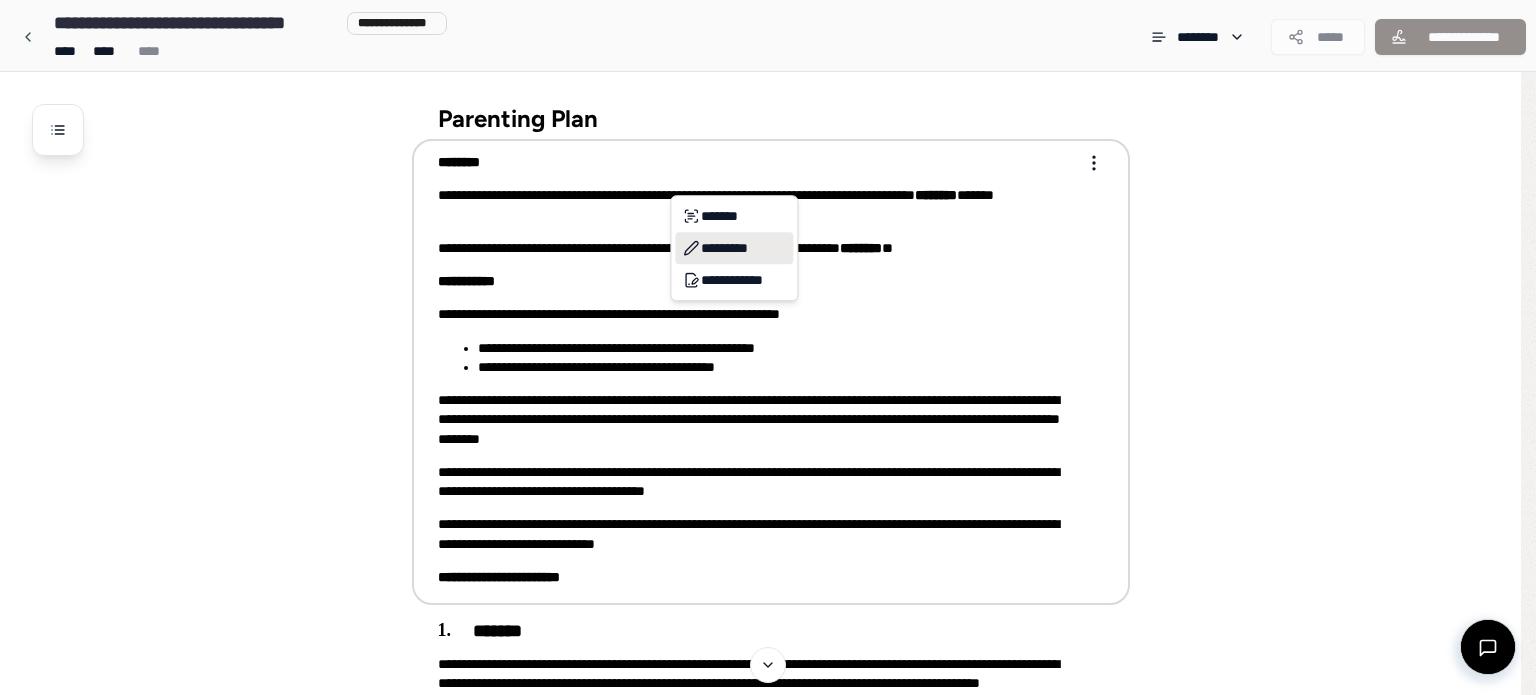 click on "*********" at bounding box center (734, 248) 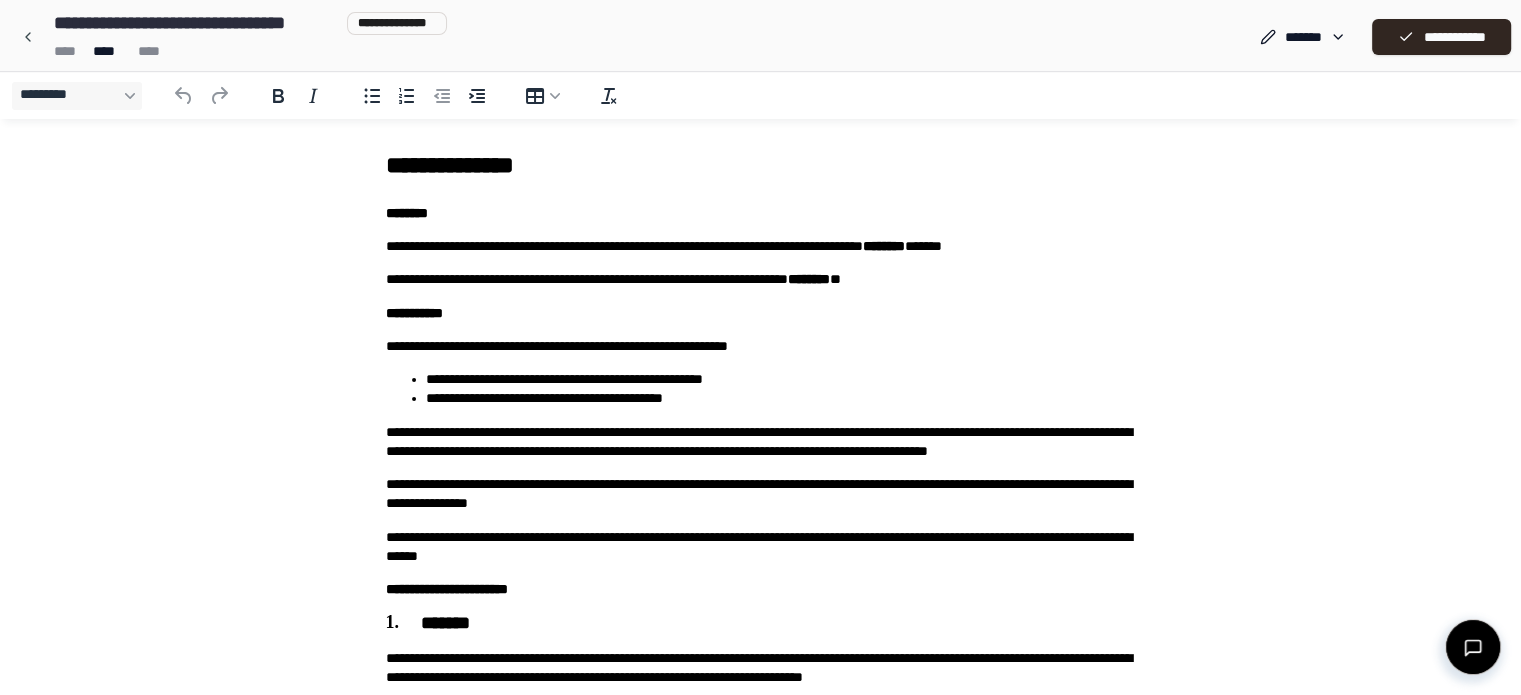 scroll, scrollTop: 0, scrollLeft: 0, axis: both 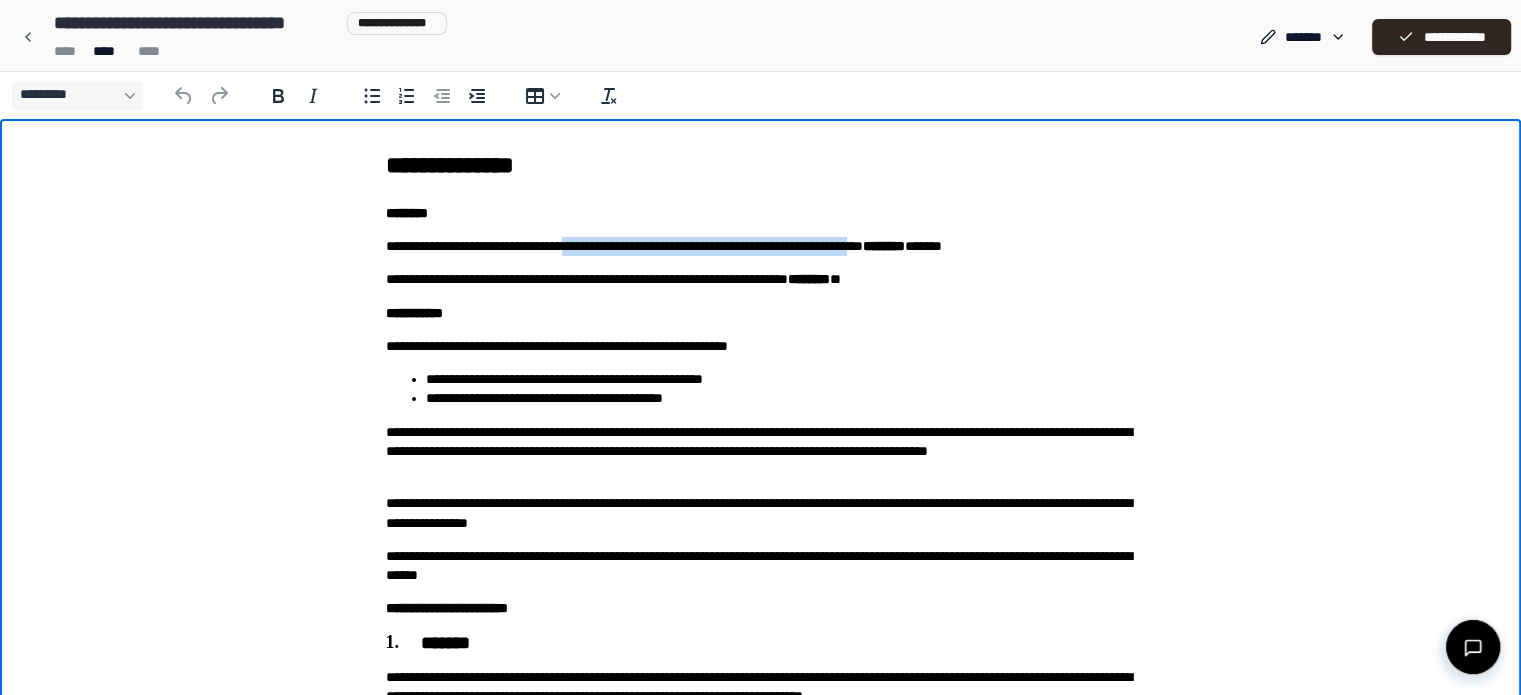 drag, startPoint x: 611, startPoint y: 246, endPoint x: 990, endPoint y: 255, distance: 379.10684 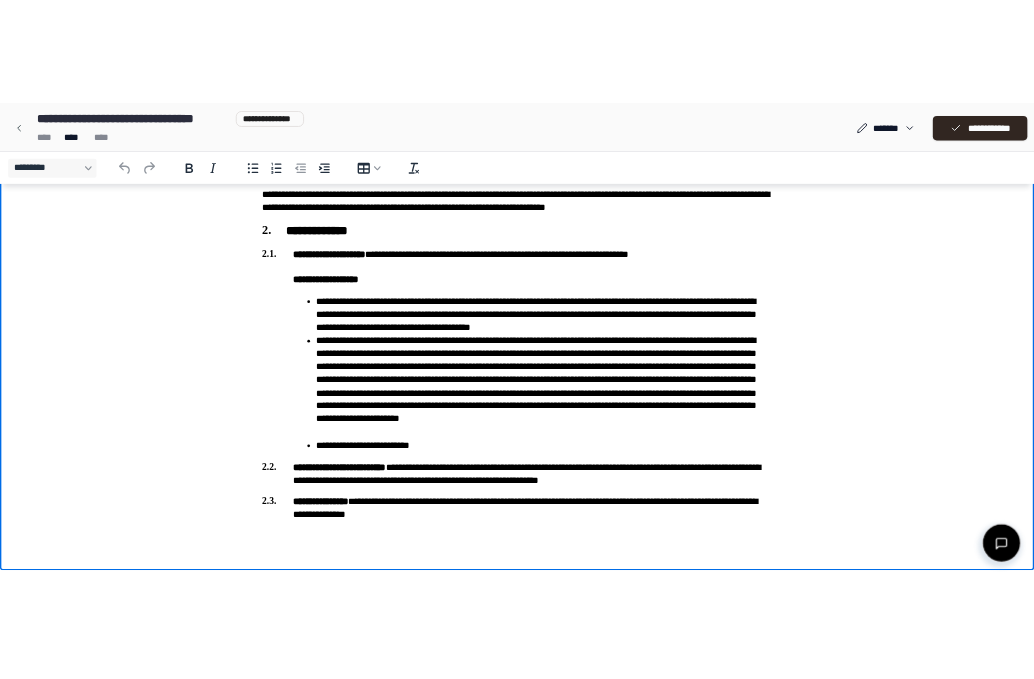 scroll, scrollTop: 543, scrollLeft: 0, axis: vertical 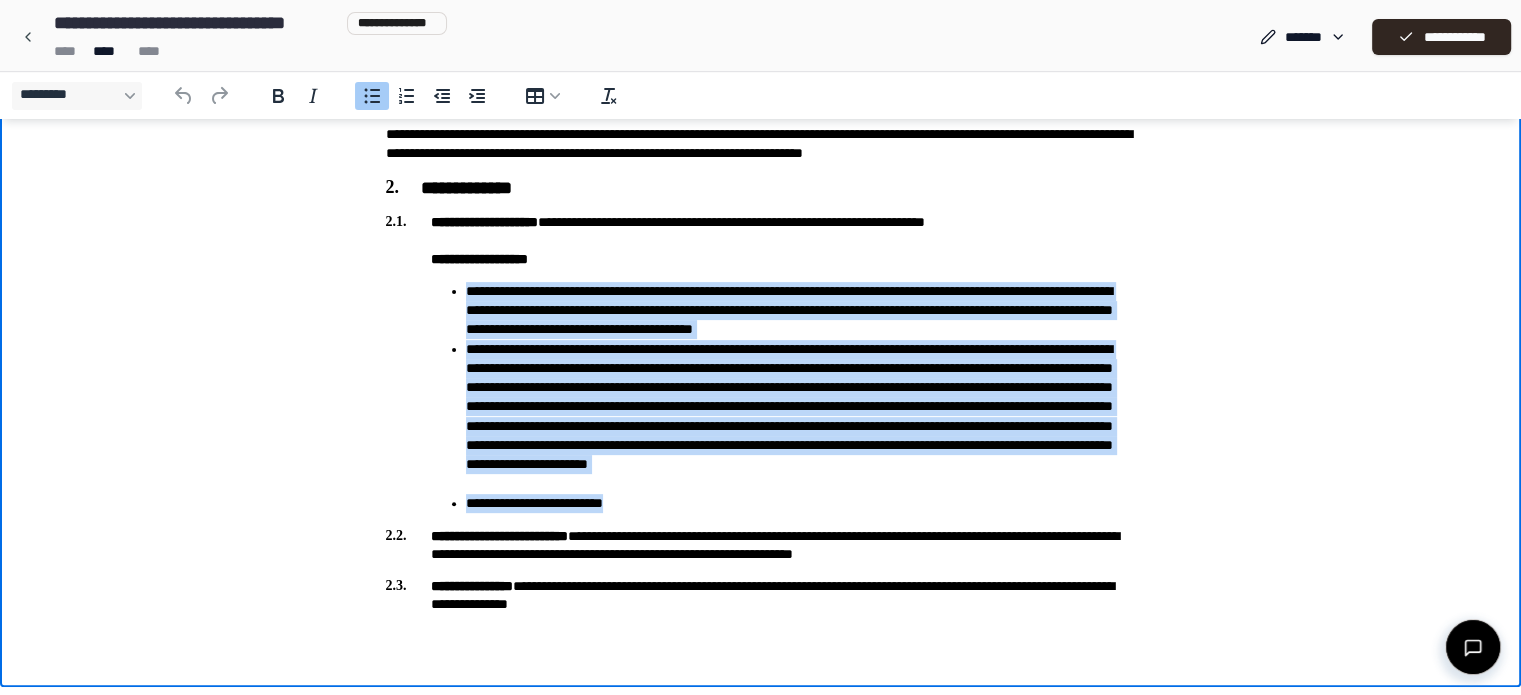 drag, startPoint x: 641, startPoint y: 508, endPoint x: 458, endPoint y: 284, distance: 289.24902 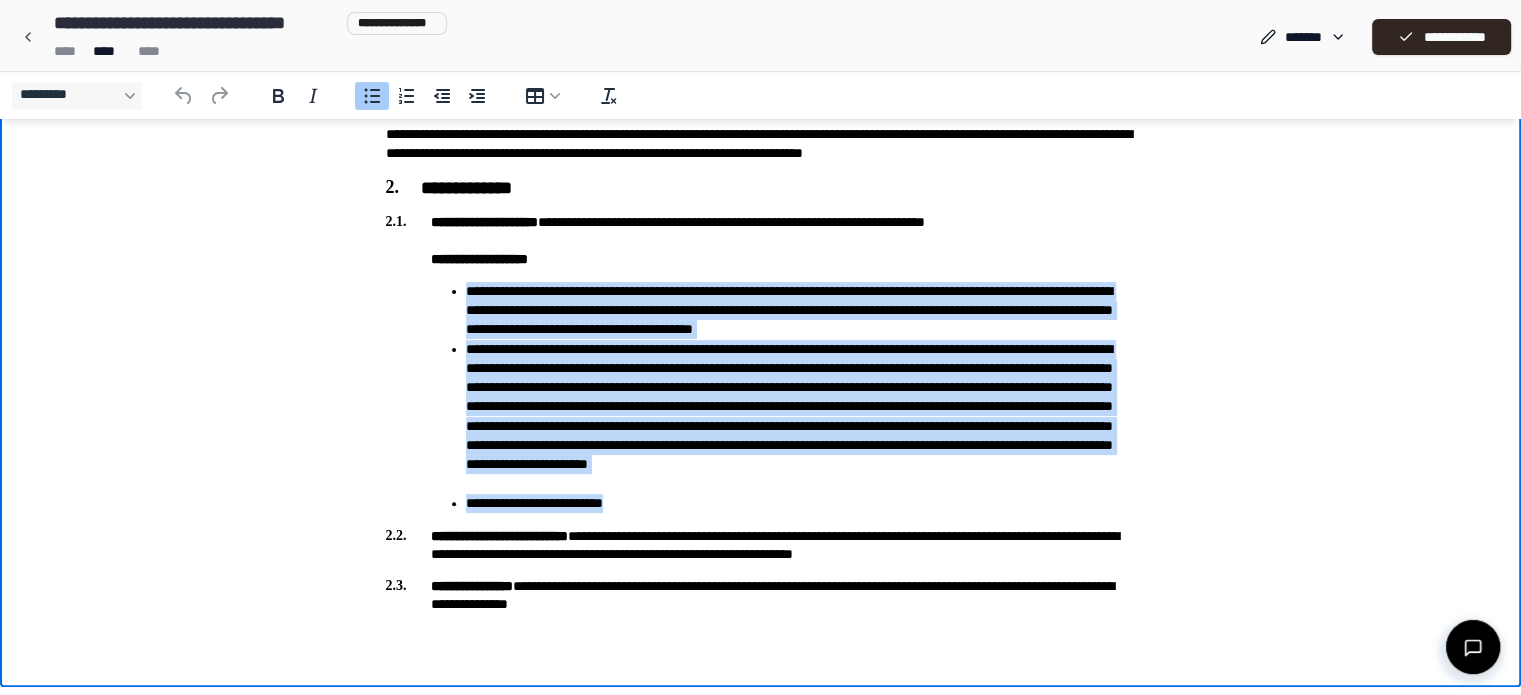 click on "**********" at bounding box center [781, 397] 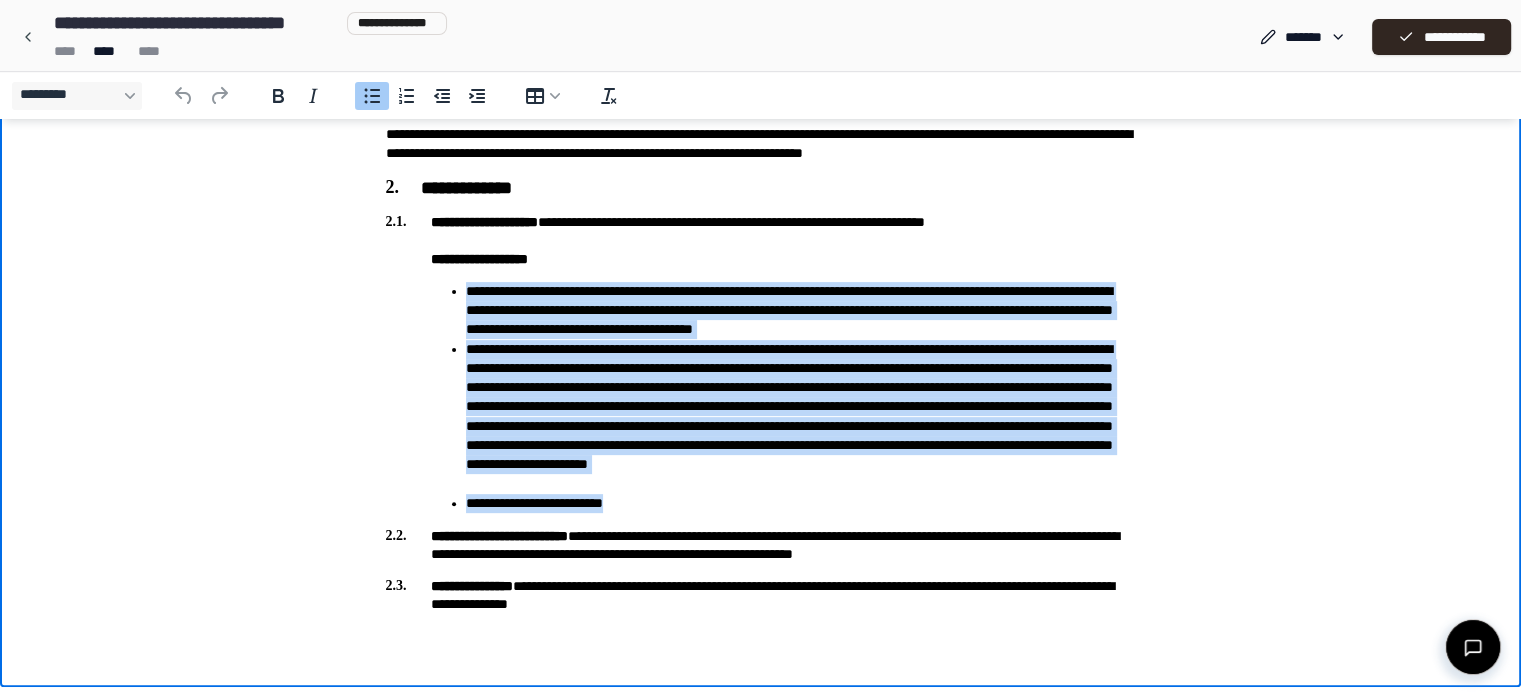 copy on "**********" 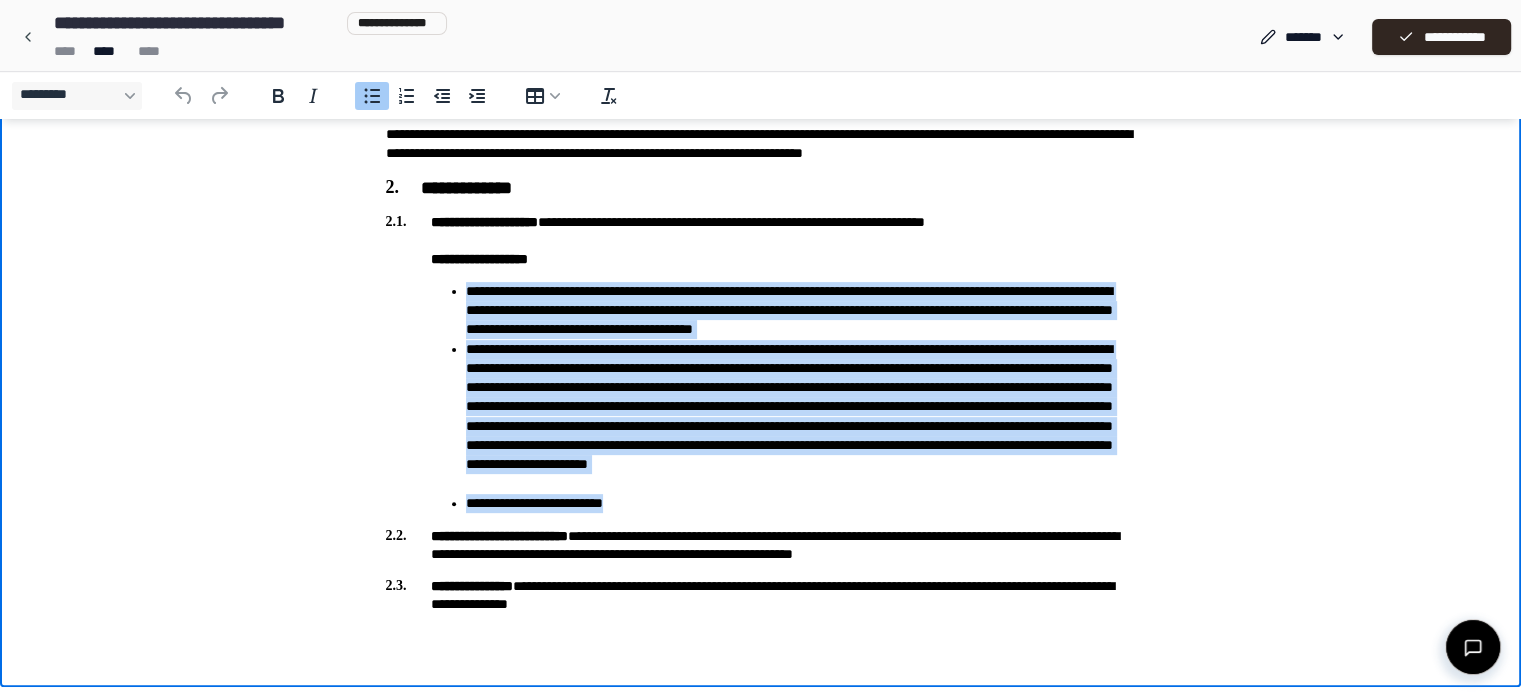 click on "**********" at bounding box center (801, 311) 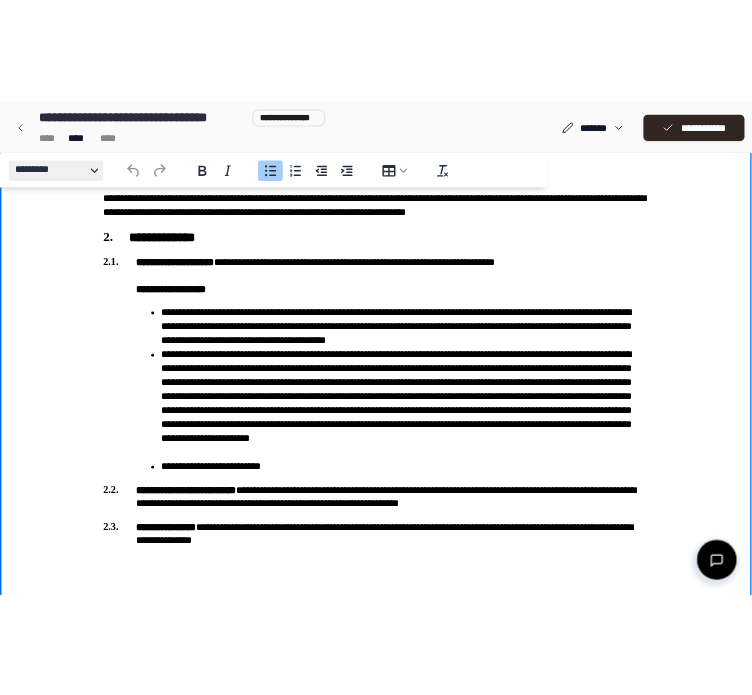 scroll, scrollTop: 527, scrollLeft: 0, axis: vertical 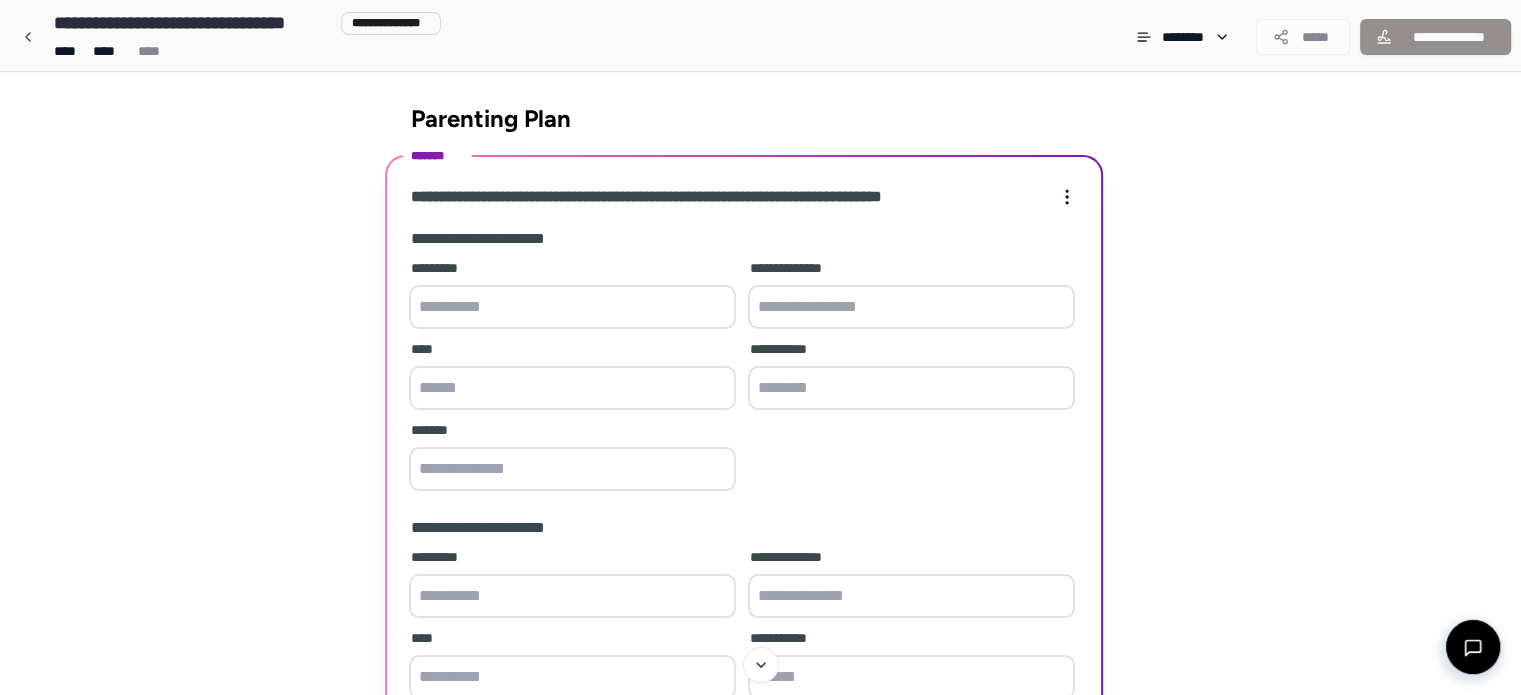 click at bounding box center (911, 307) 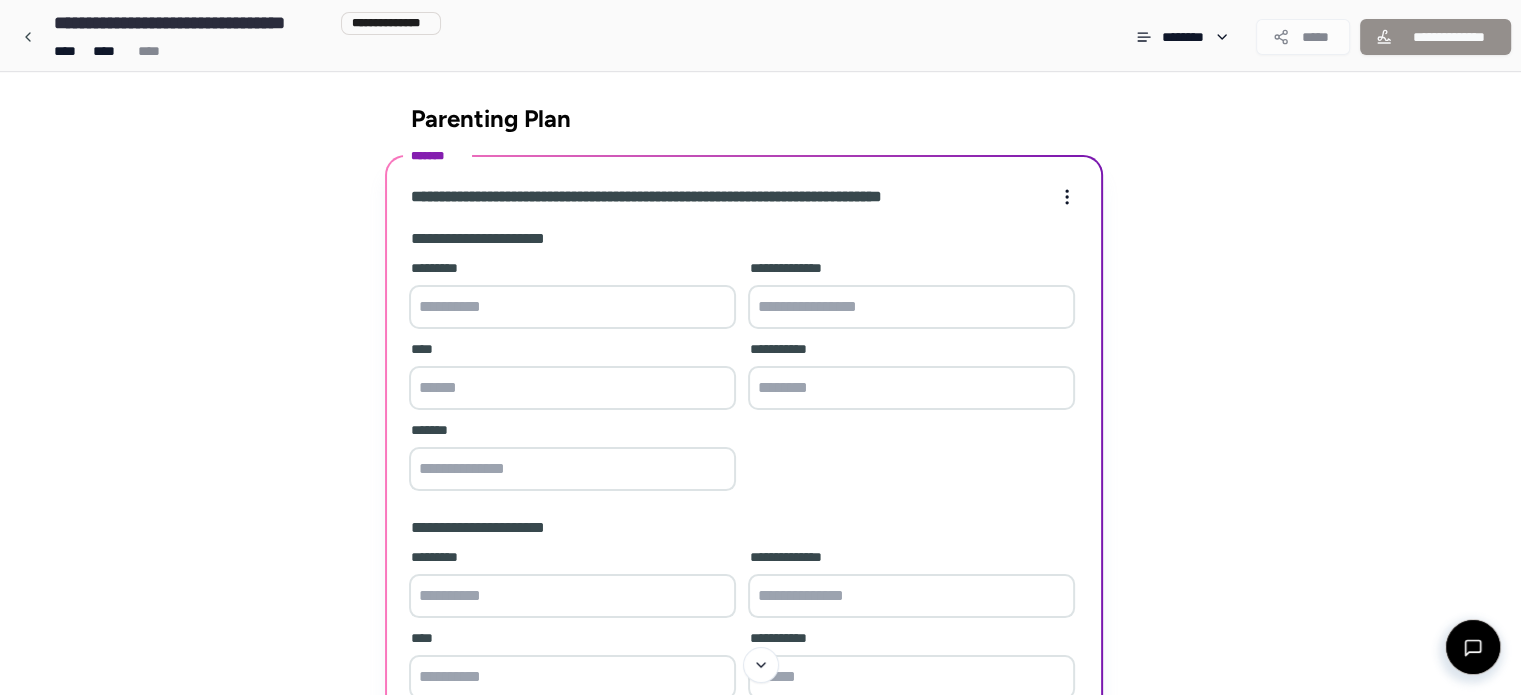 paste on "**********" 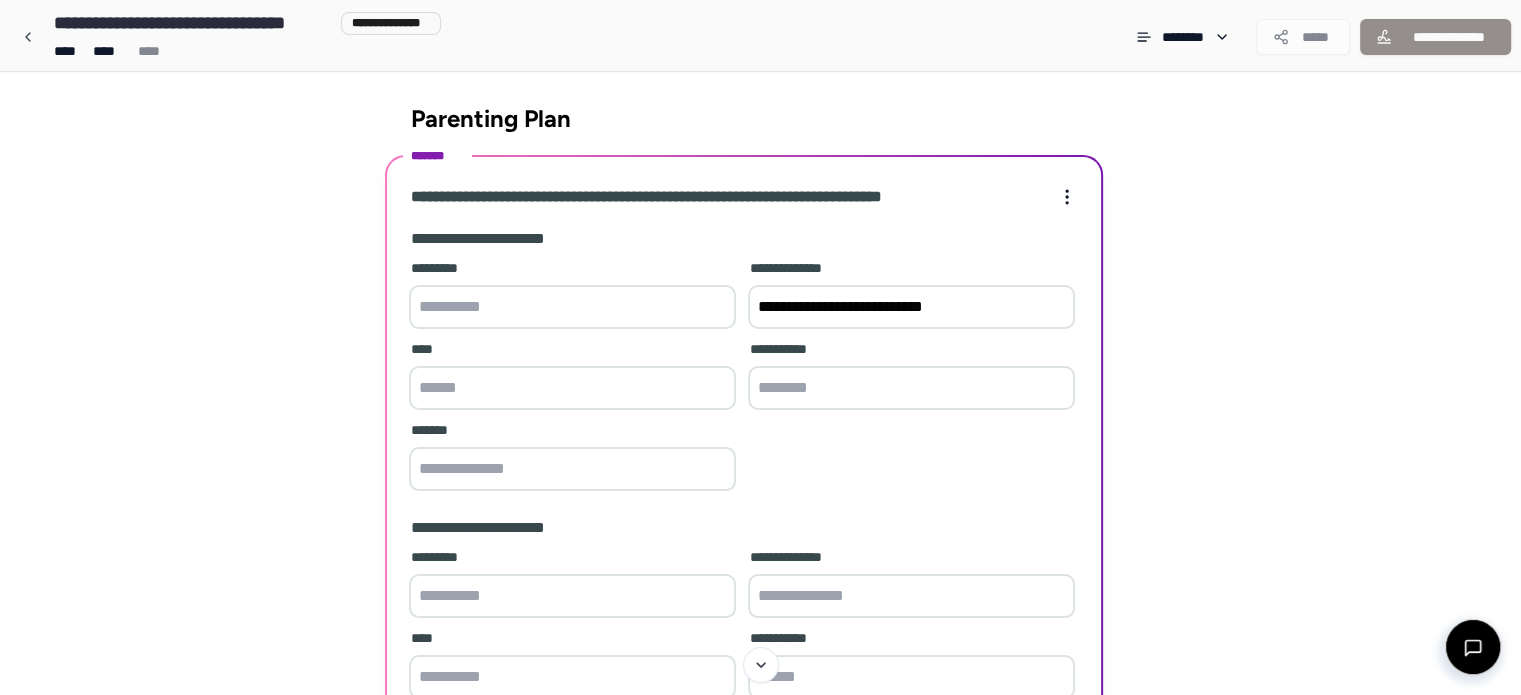 type on "**********" 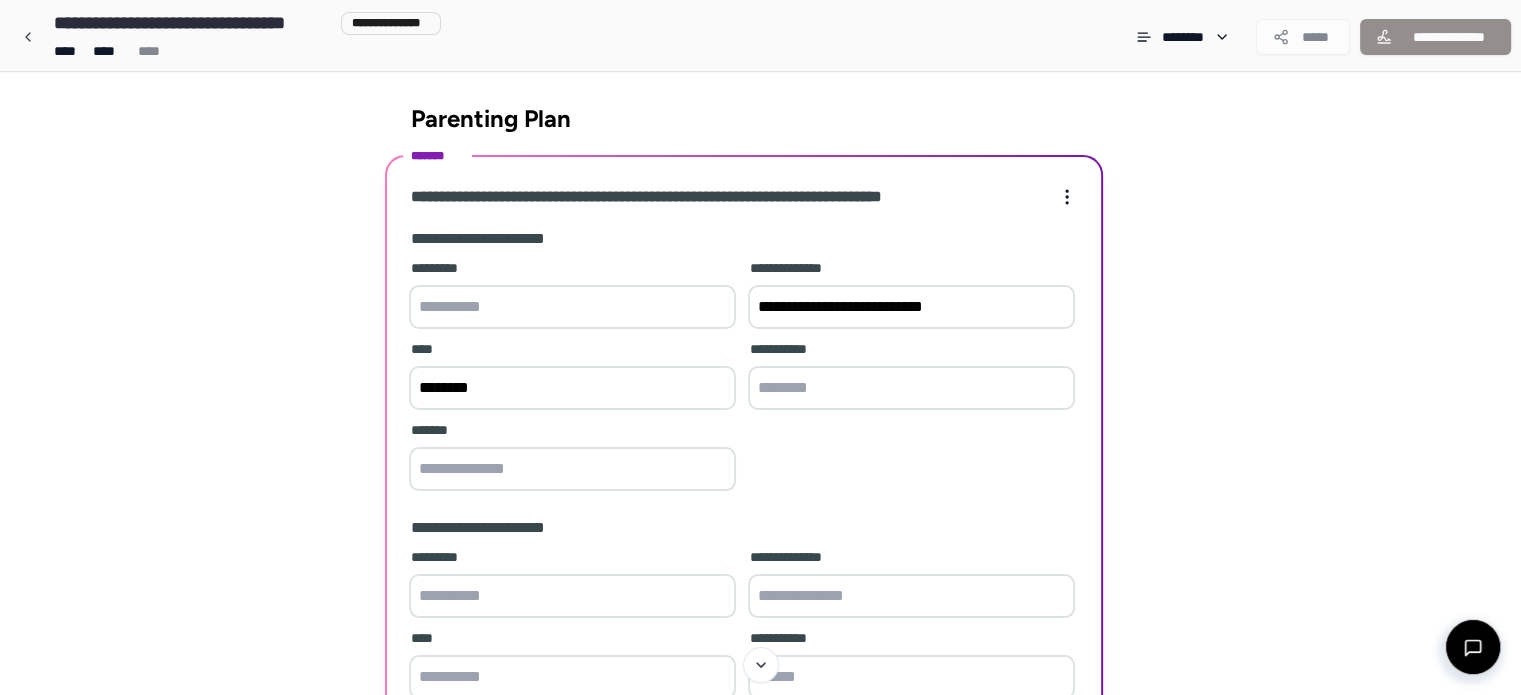 type on "********" 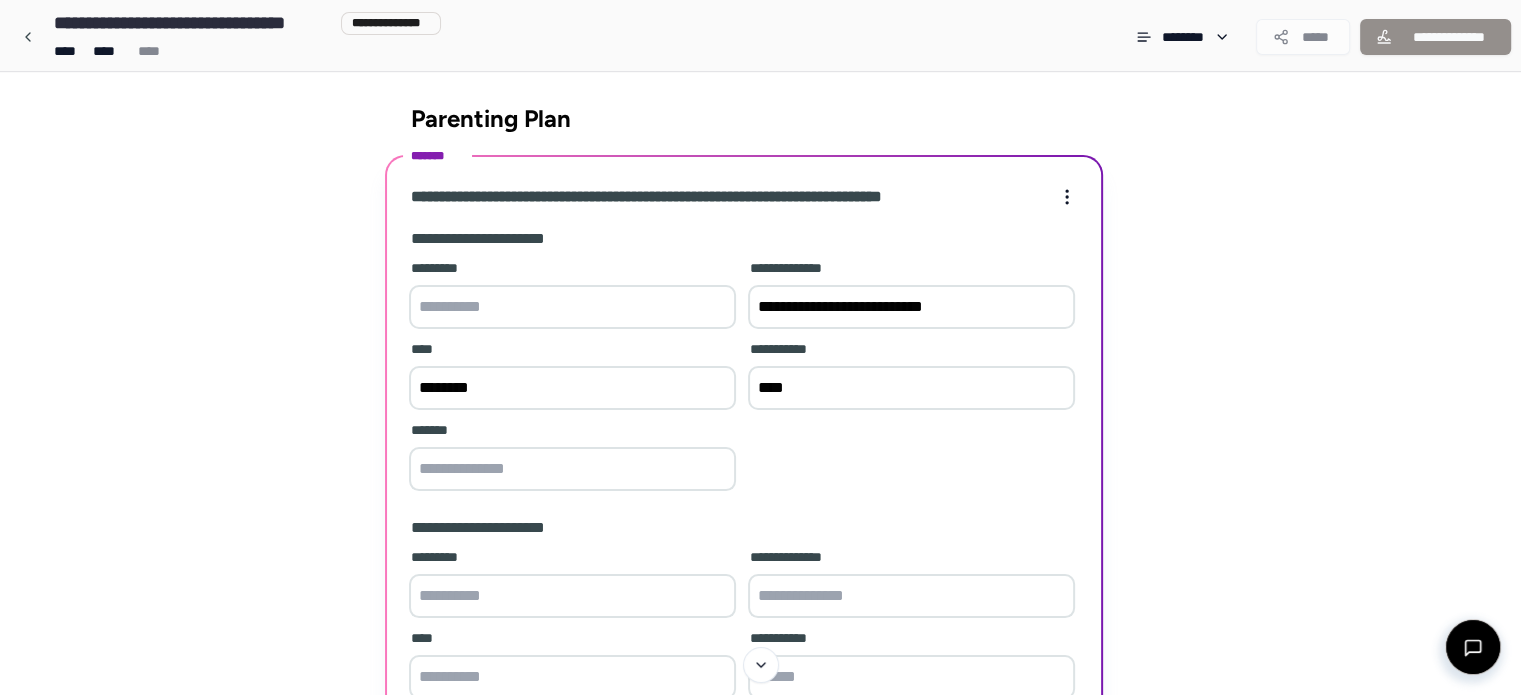 type on "****" 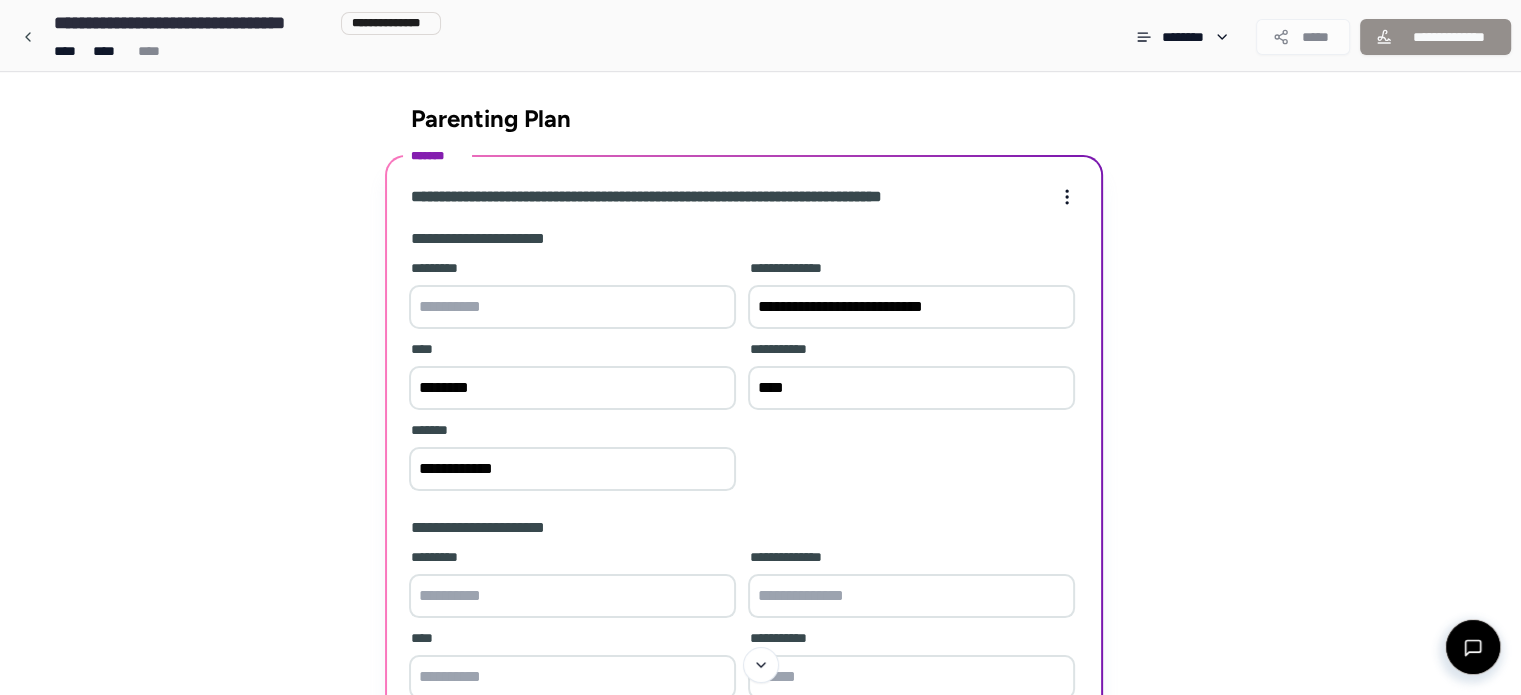 type on "**********" 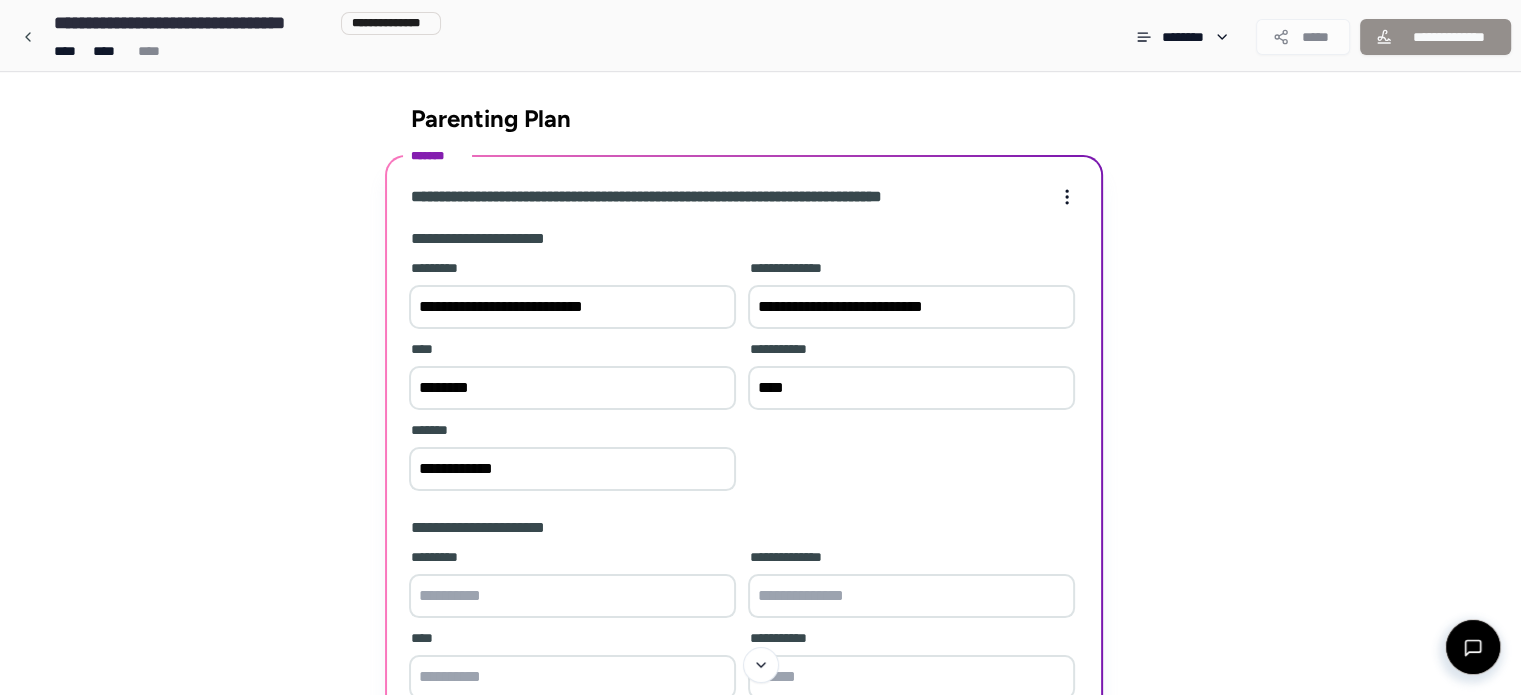 type on "**********" 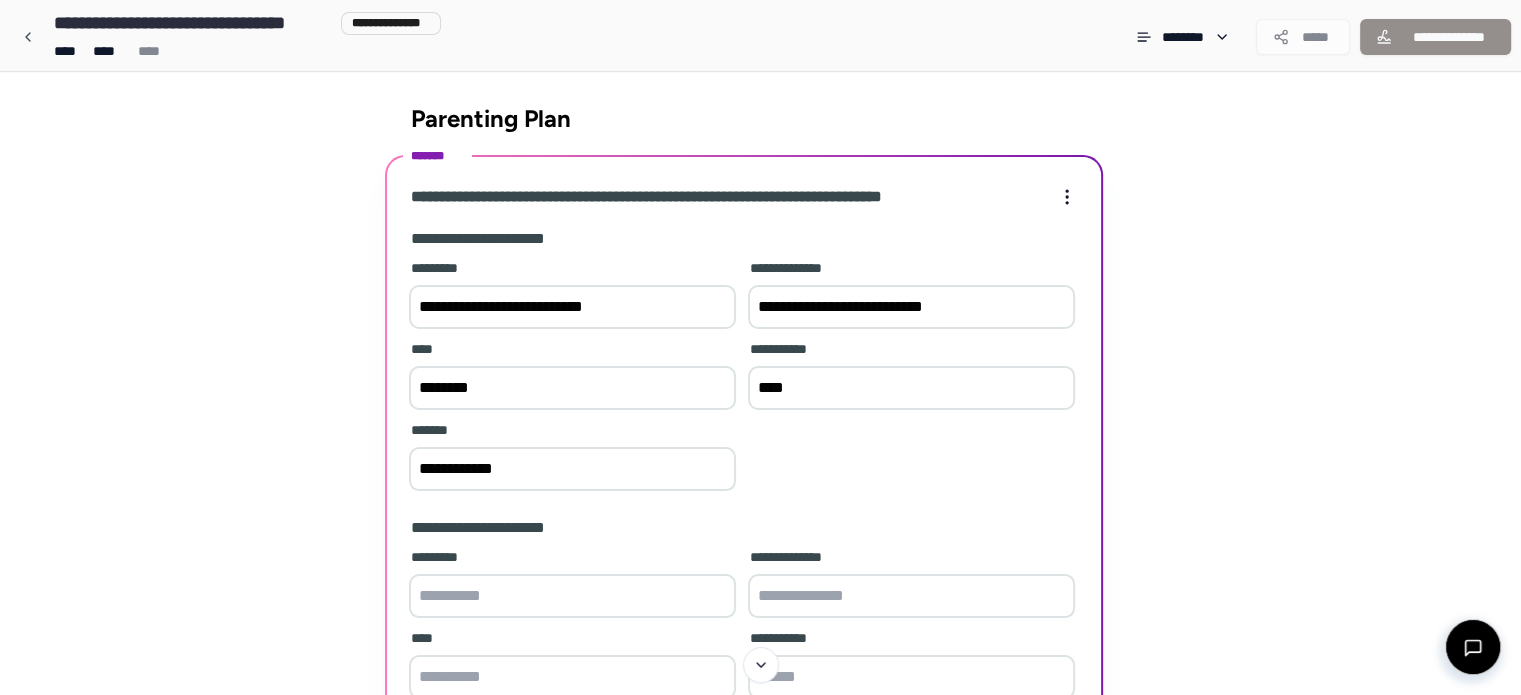 click on "**********" at bounding box center [744, 377] 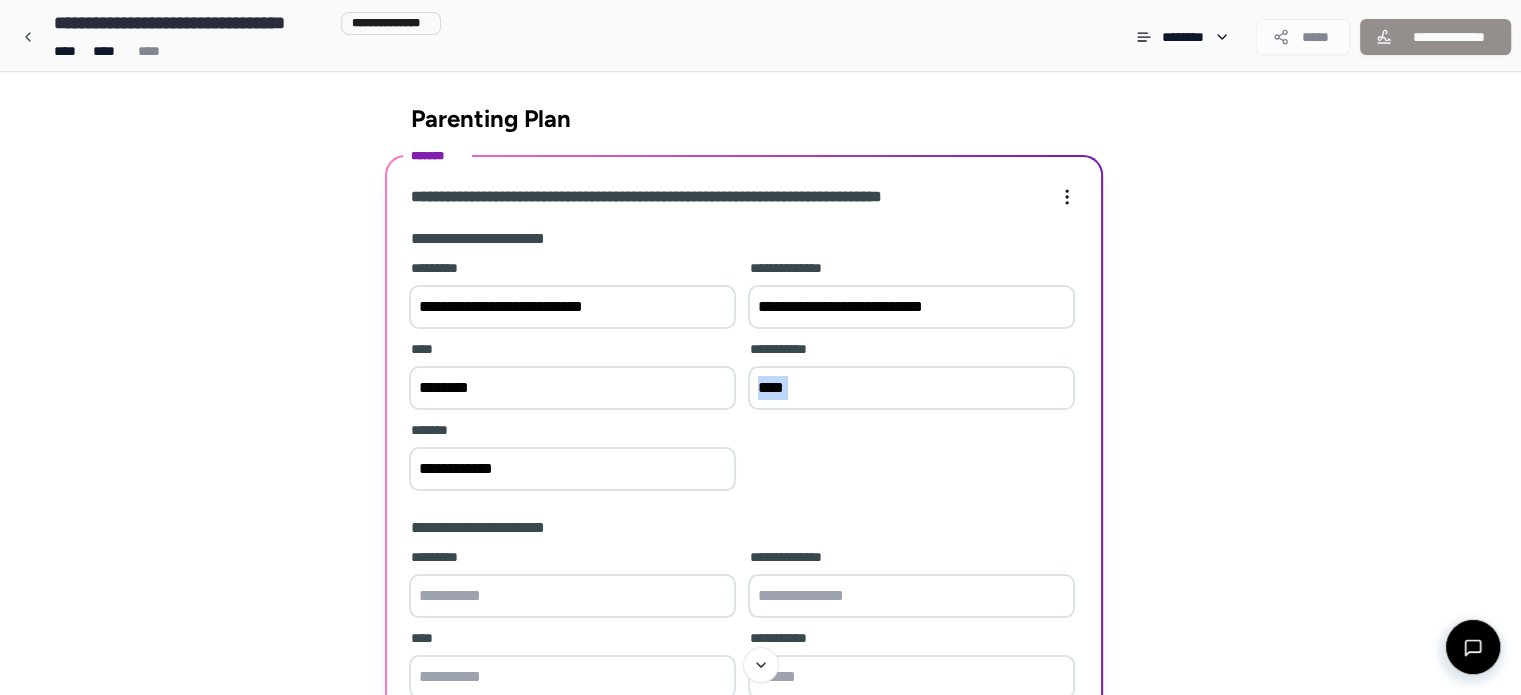 click on "**********" at bounding box center [744, 377] 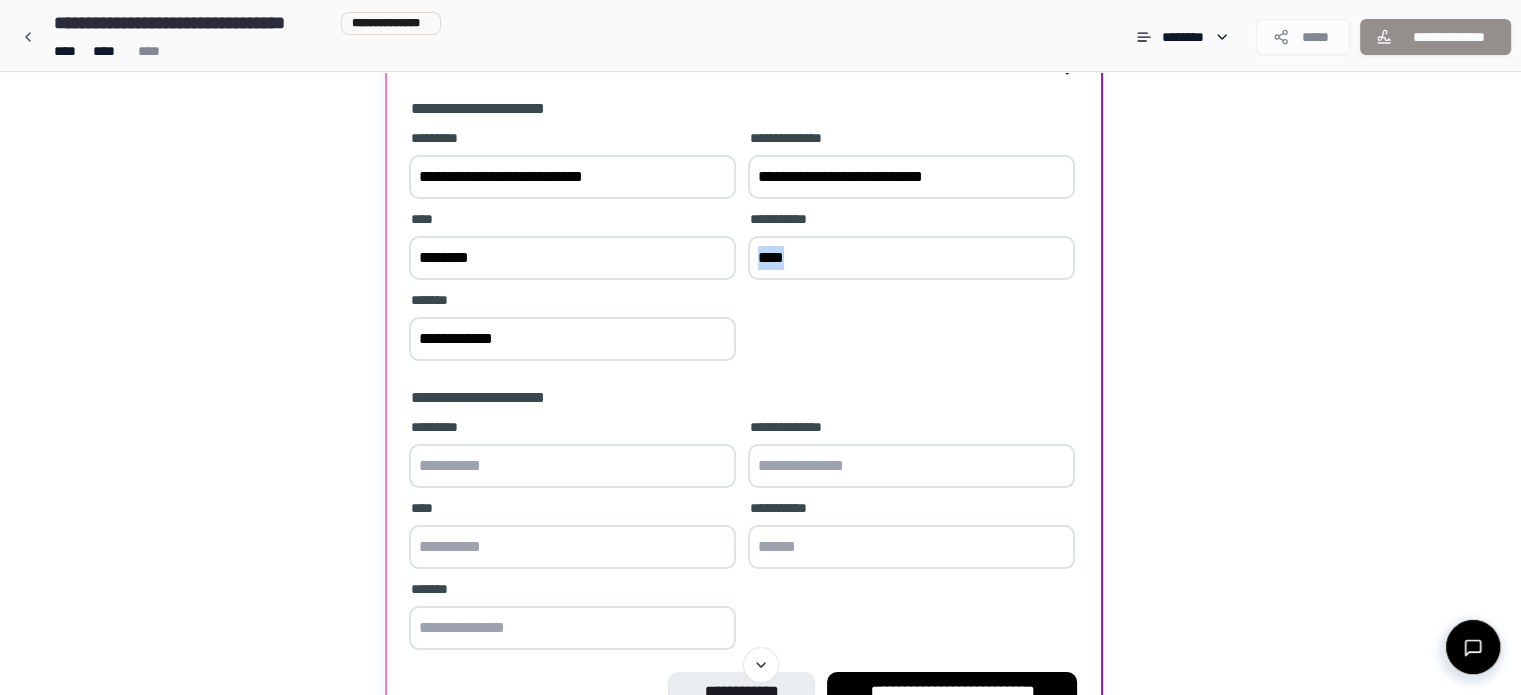 scroll, scrollTop: 132, scrollLeft: 0, axis: vertical 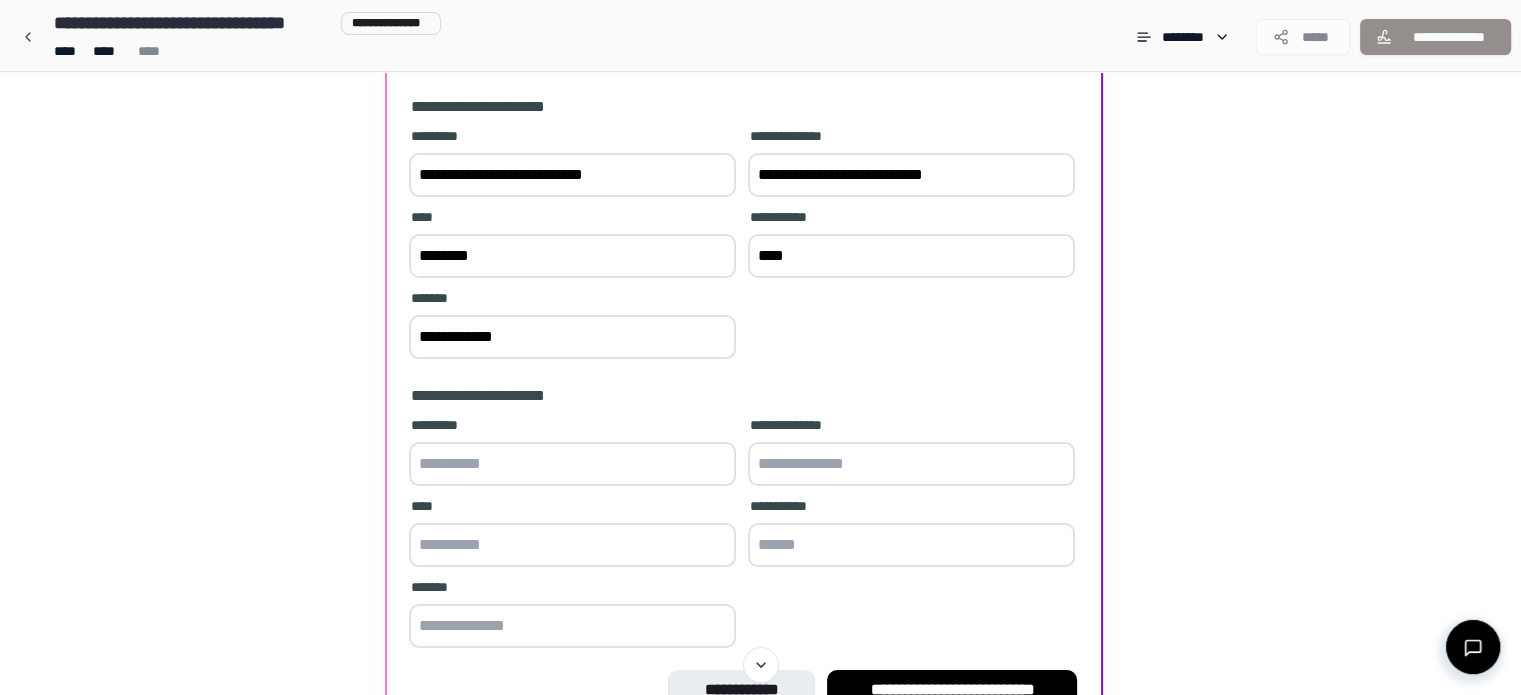 click on "*********" at bounding box center [572, 453] 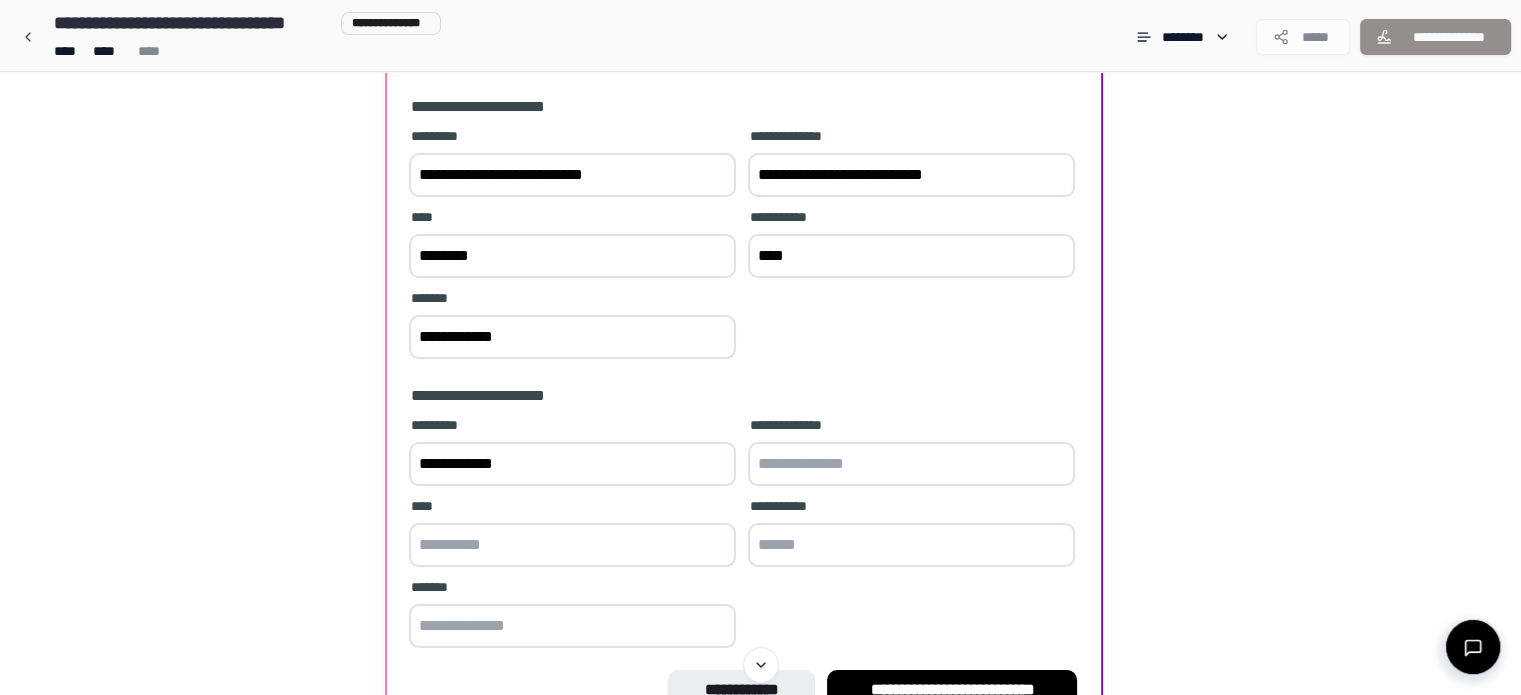 type on "**********" 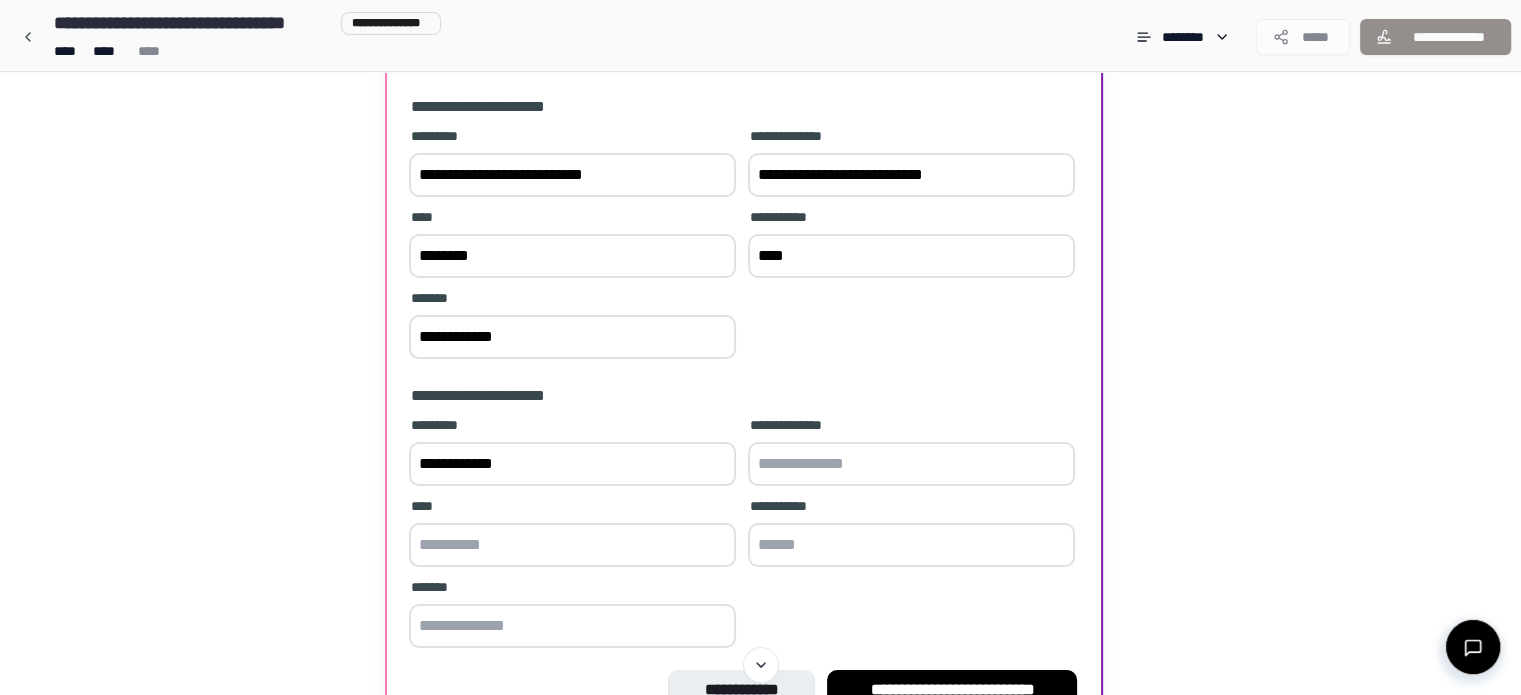paste on "**********" 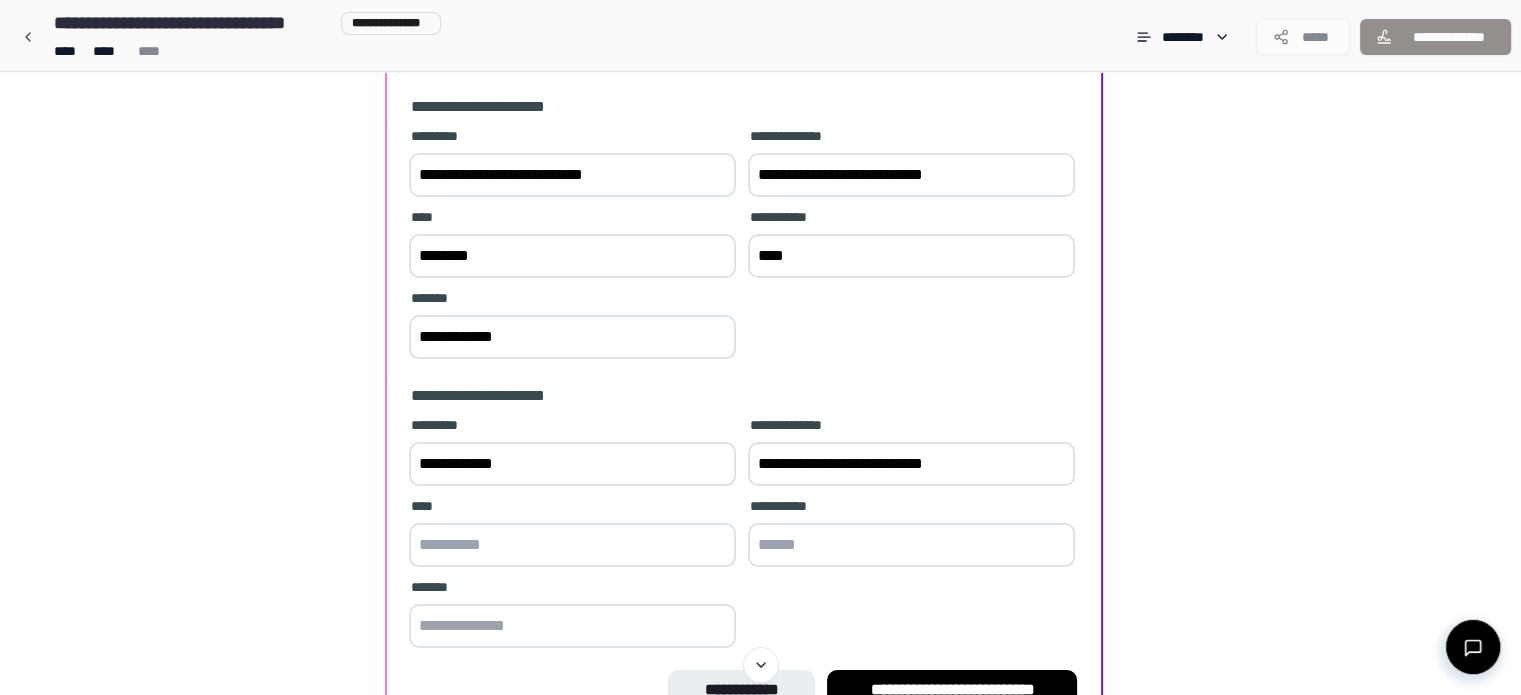 type on "**********" 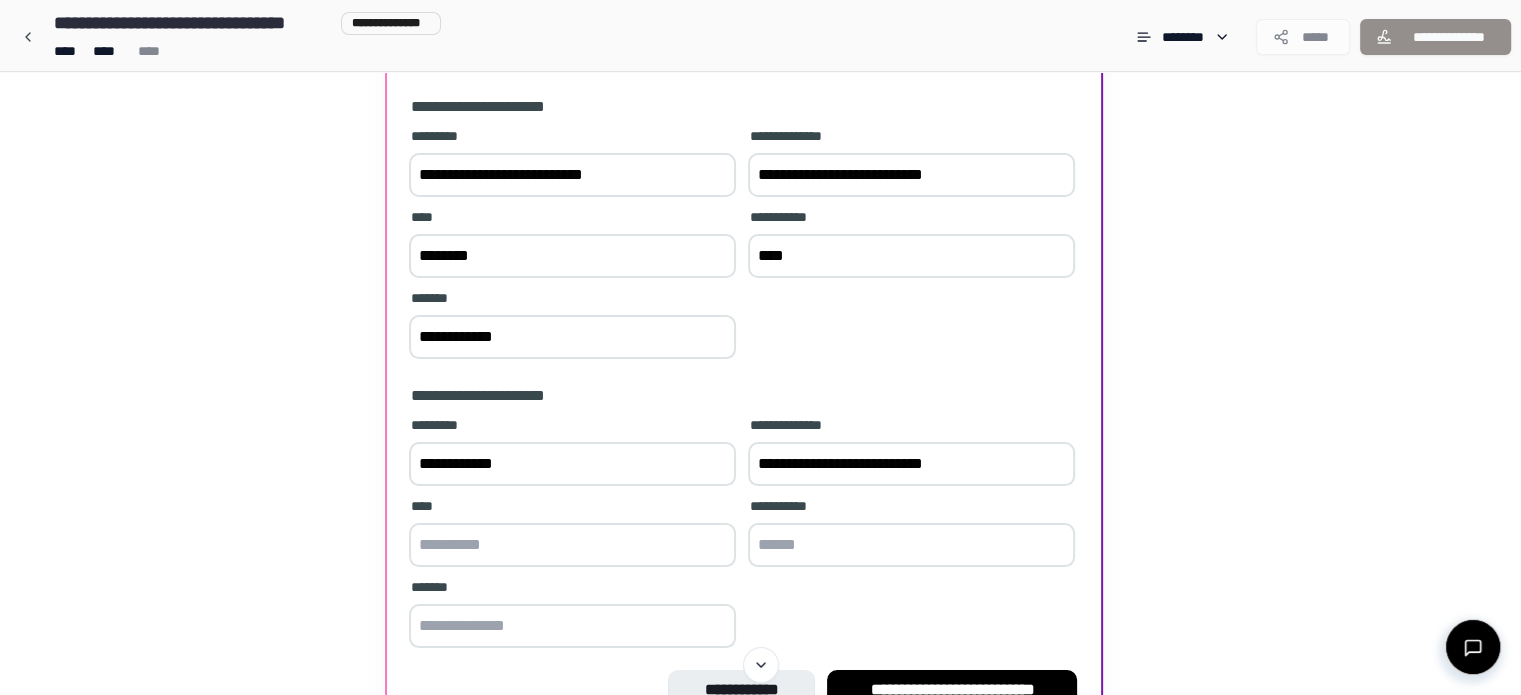 paste on "********" 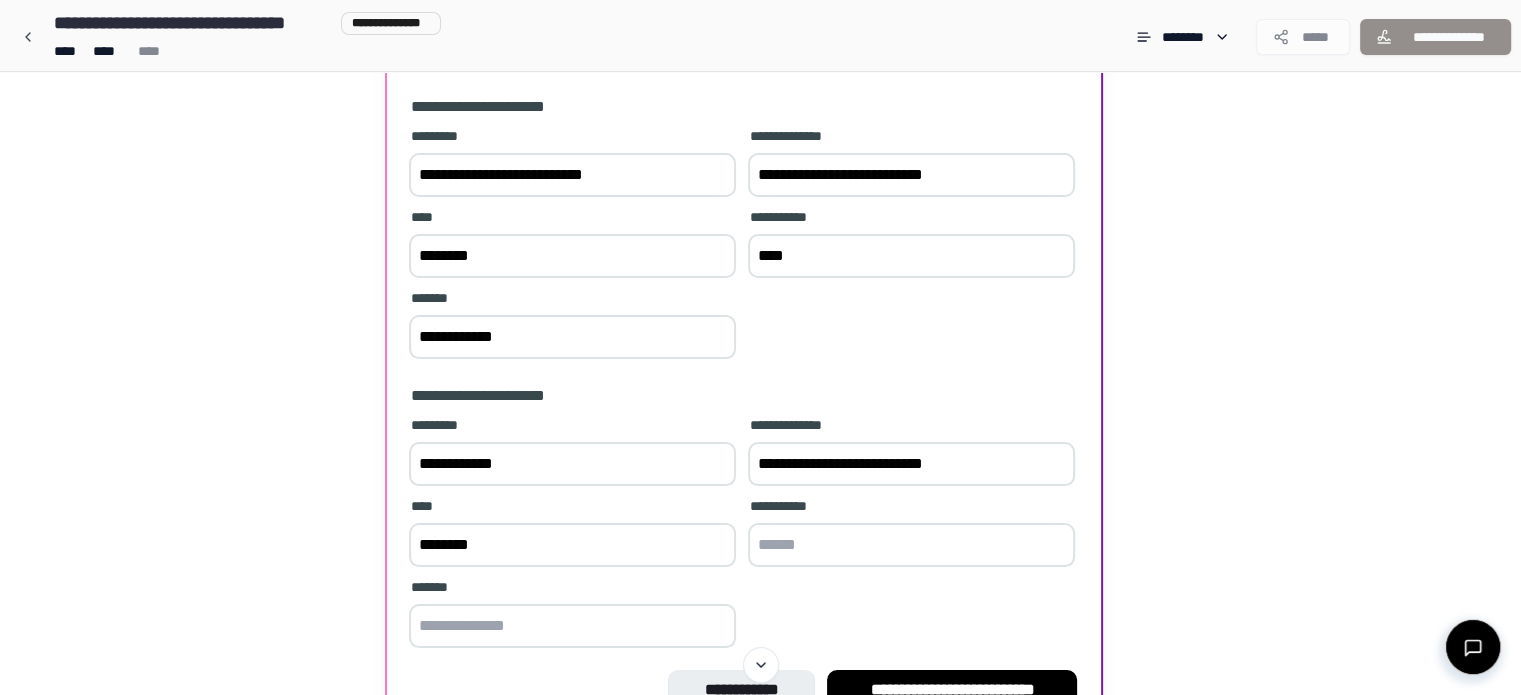 type on "********" 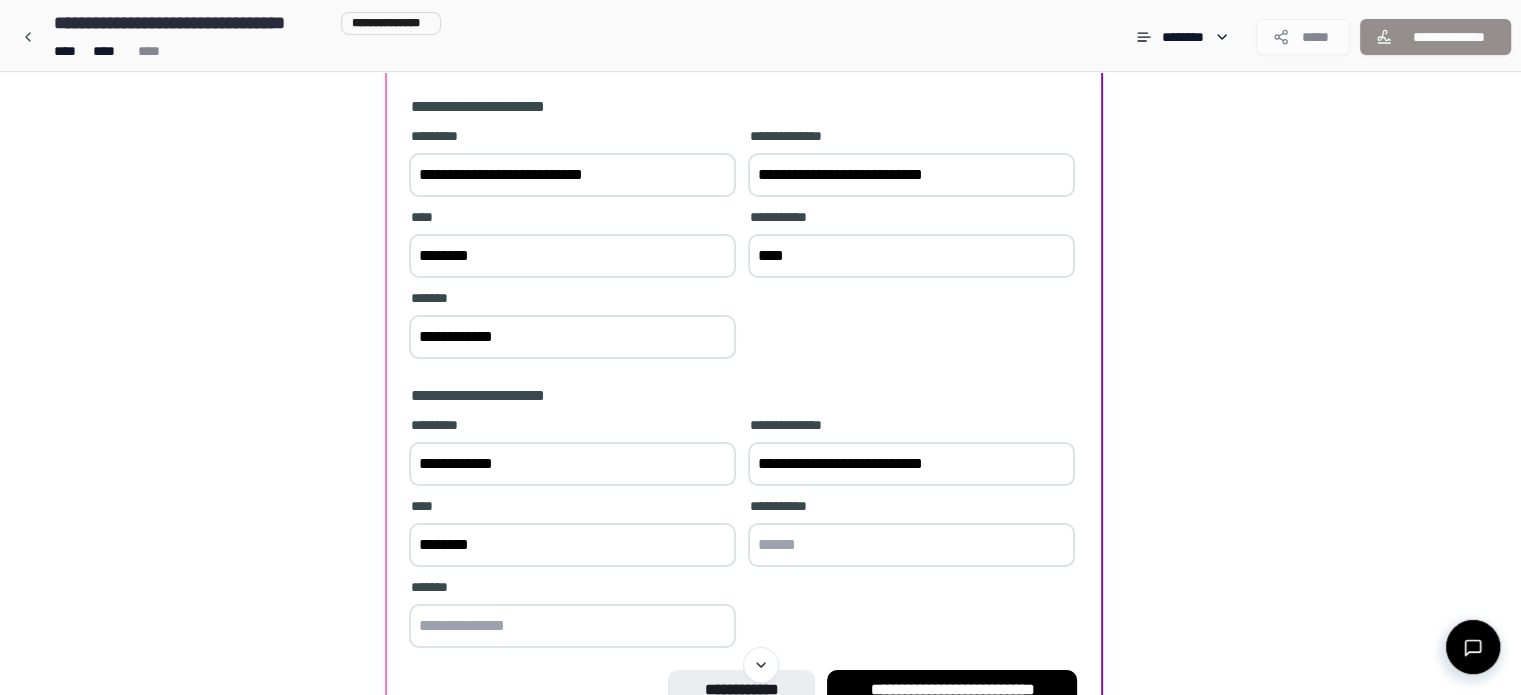 click at bounding box center (911, 545) 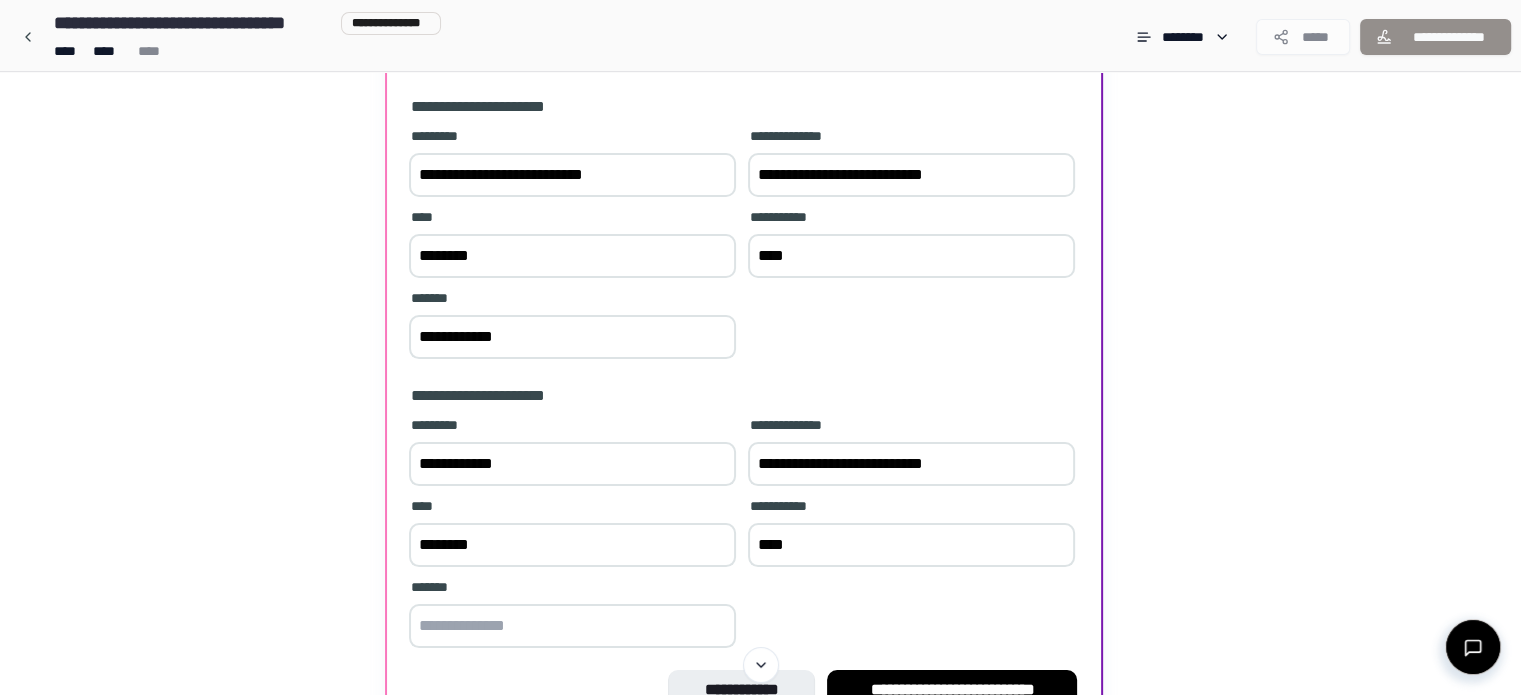 type on "****" 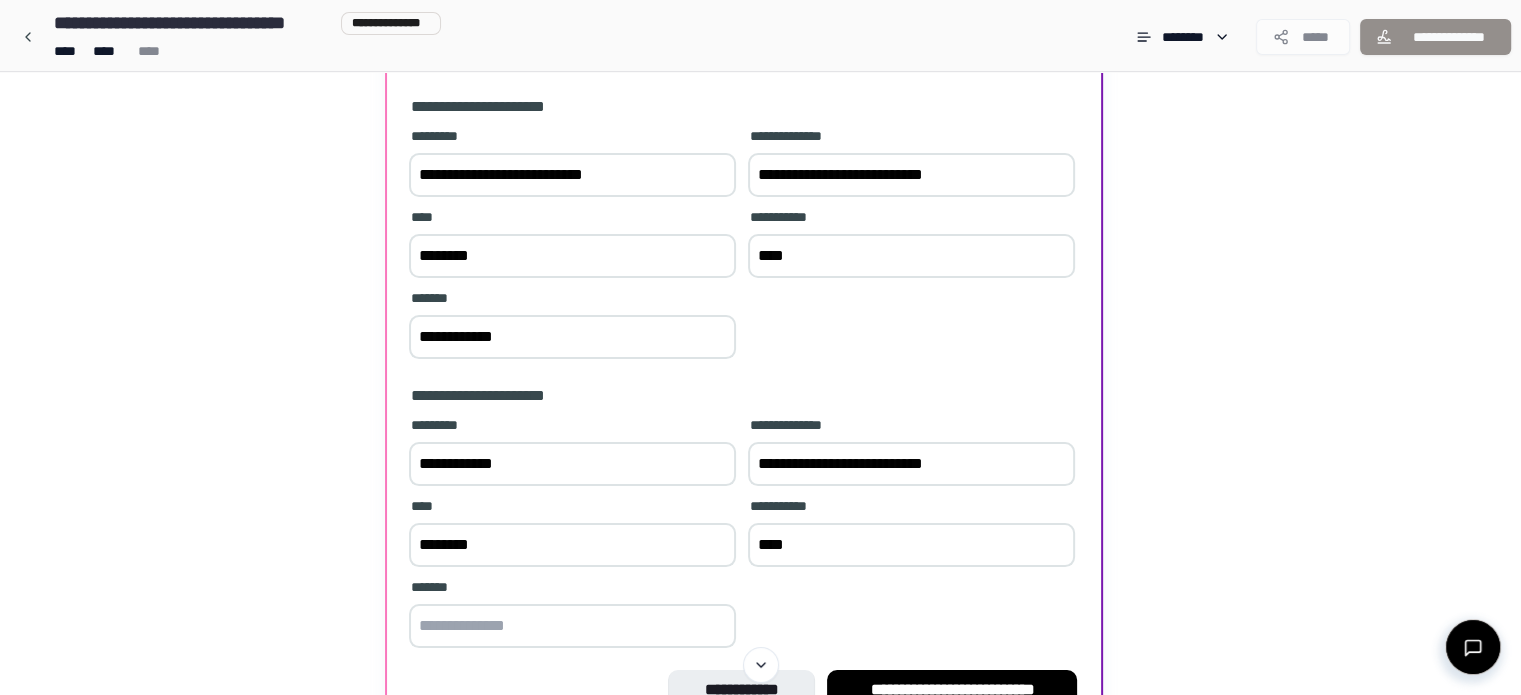 click at bounding box center (572, 626) 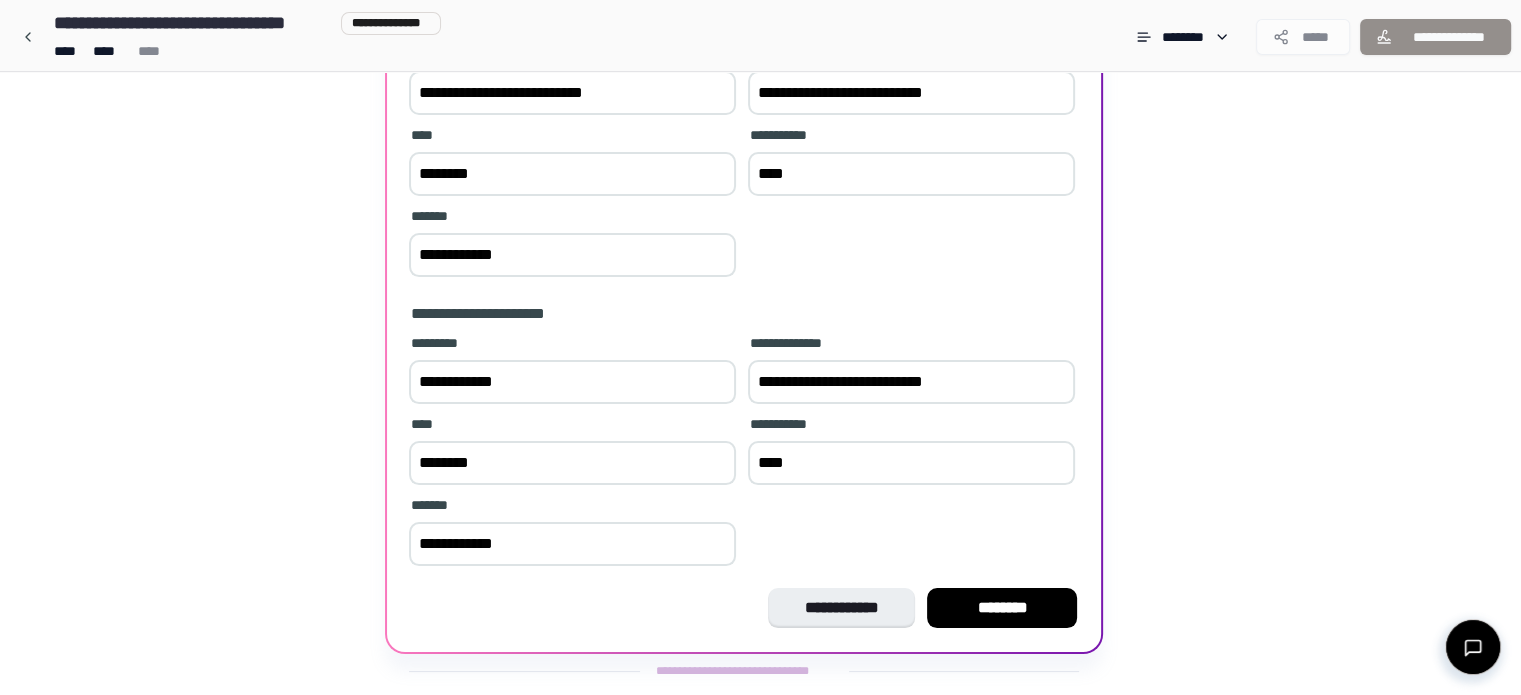scroll, scrollTop: 250, scrollLeft: 0, axis: vertical 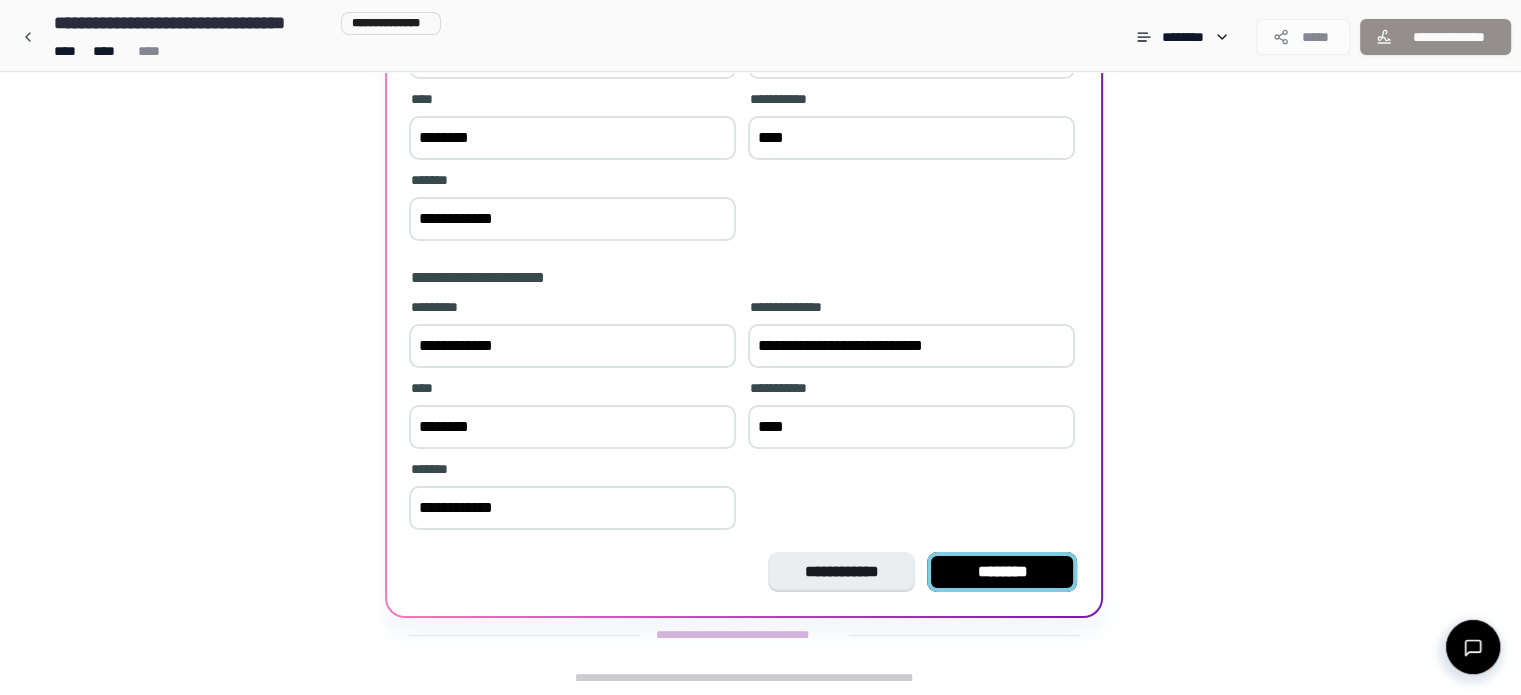 type on "**********" 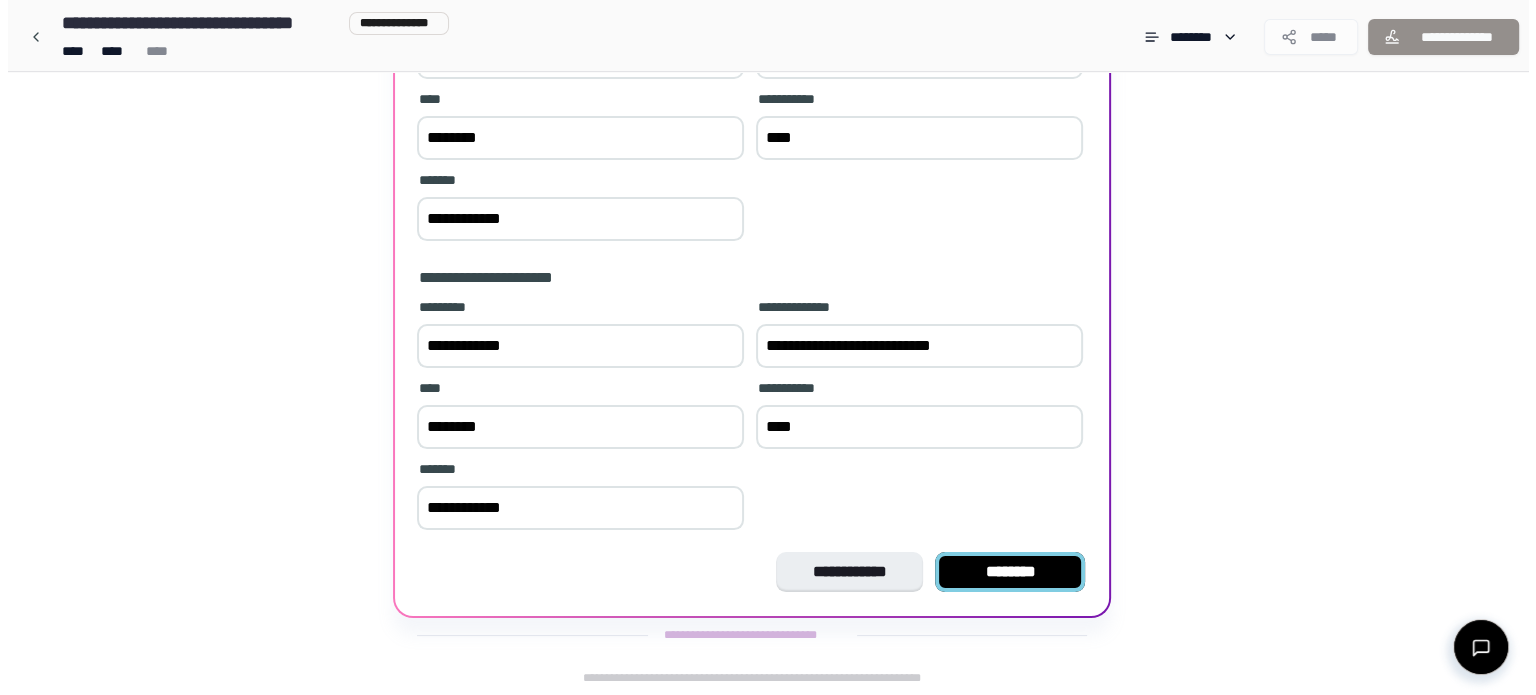 scroll, scrollTop: 0, scrollLeft: 0, axis: both 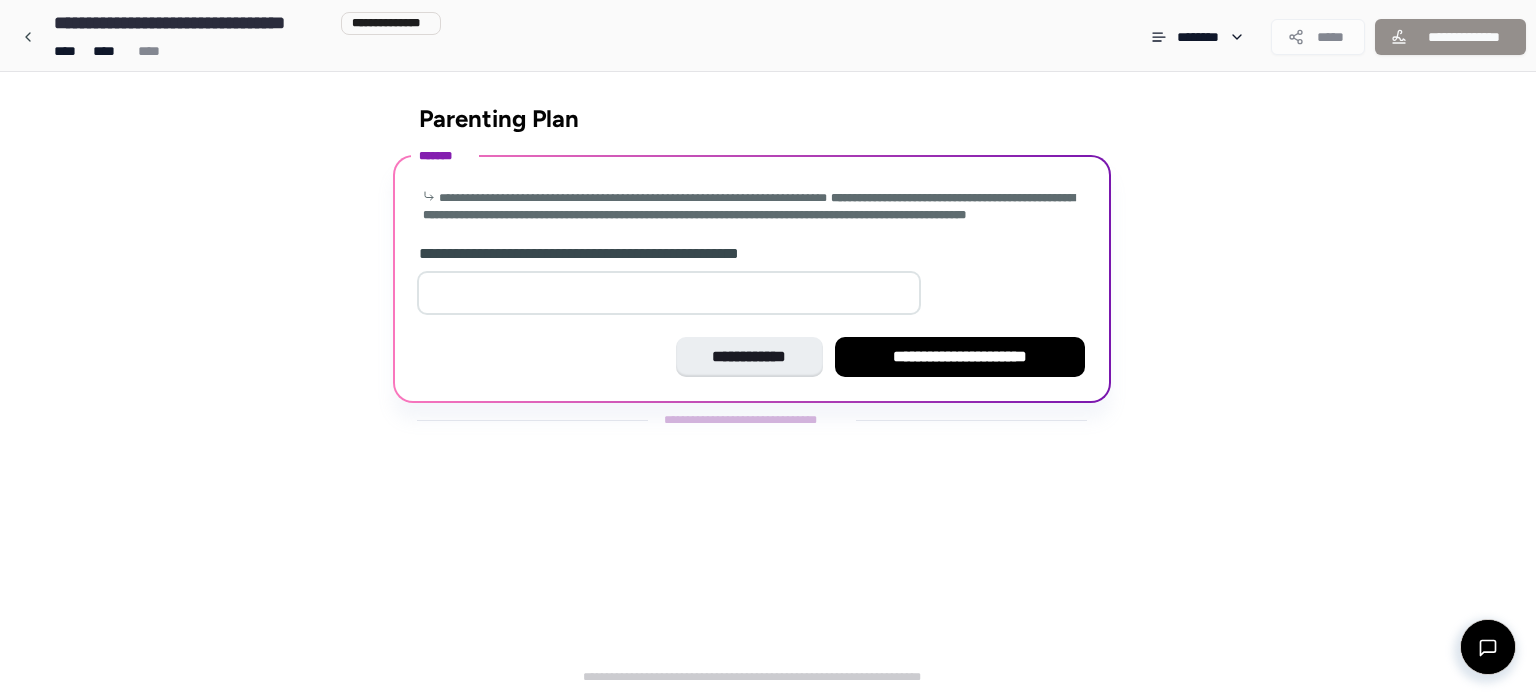 click at bounding box center (669, 293) 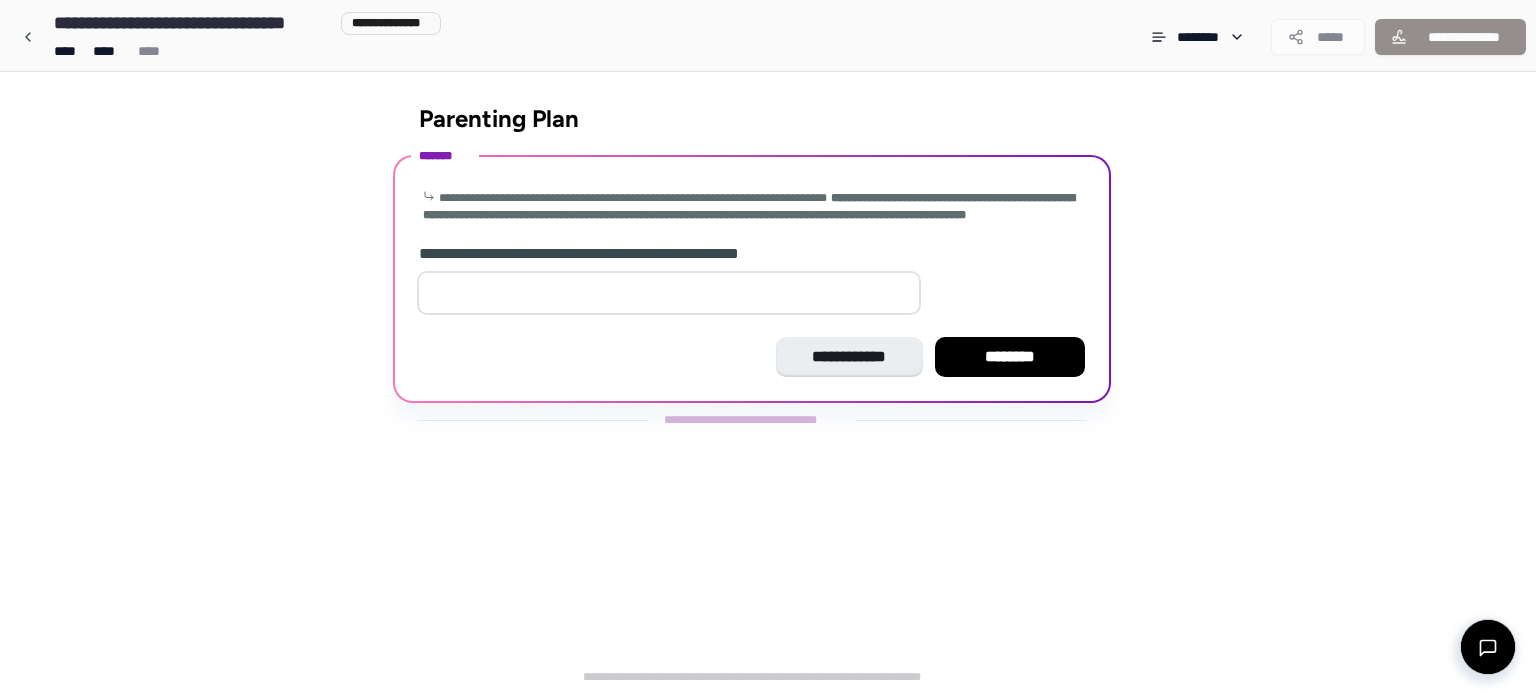 click on "*" at bounding box center [669, 293] 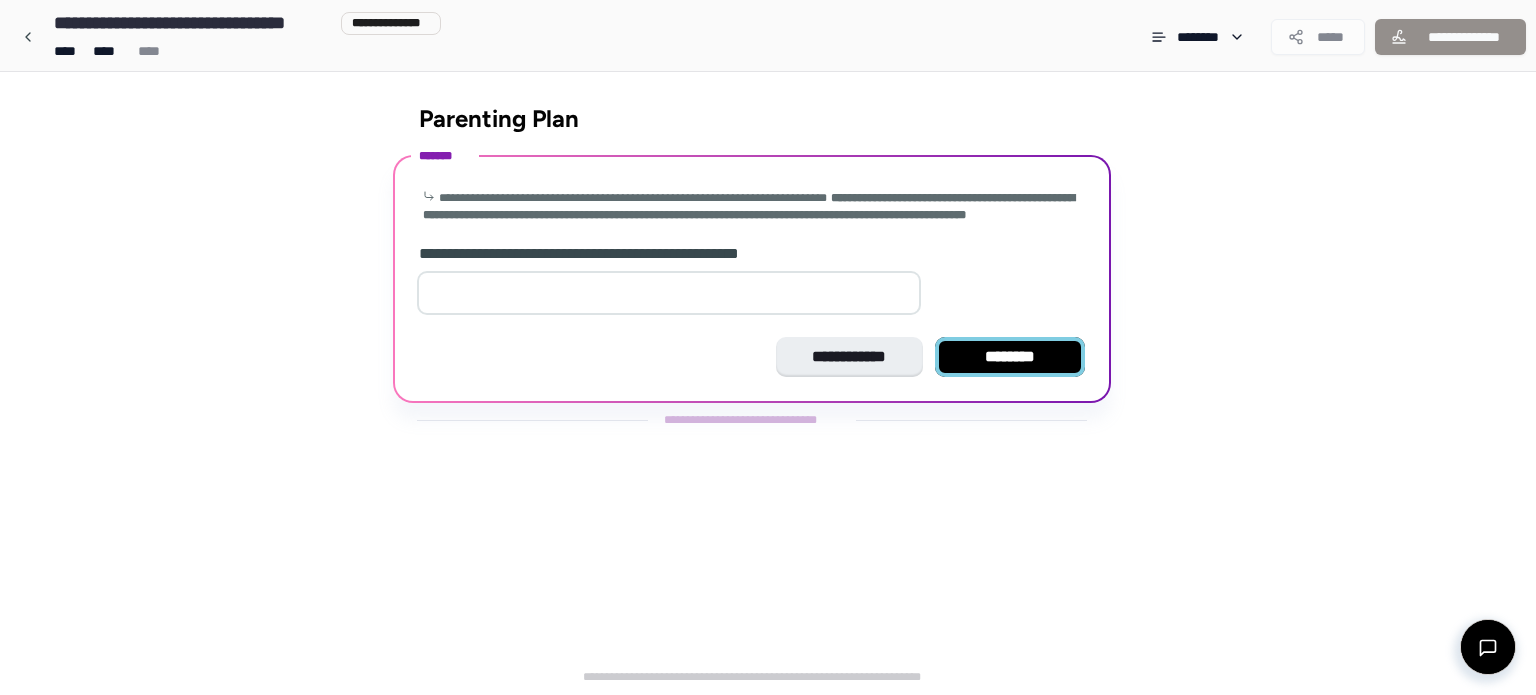 click on "********" at bounding box center [1010, 357] 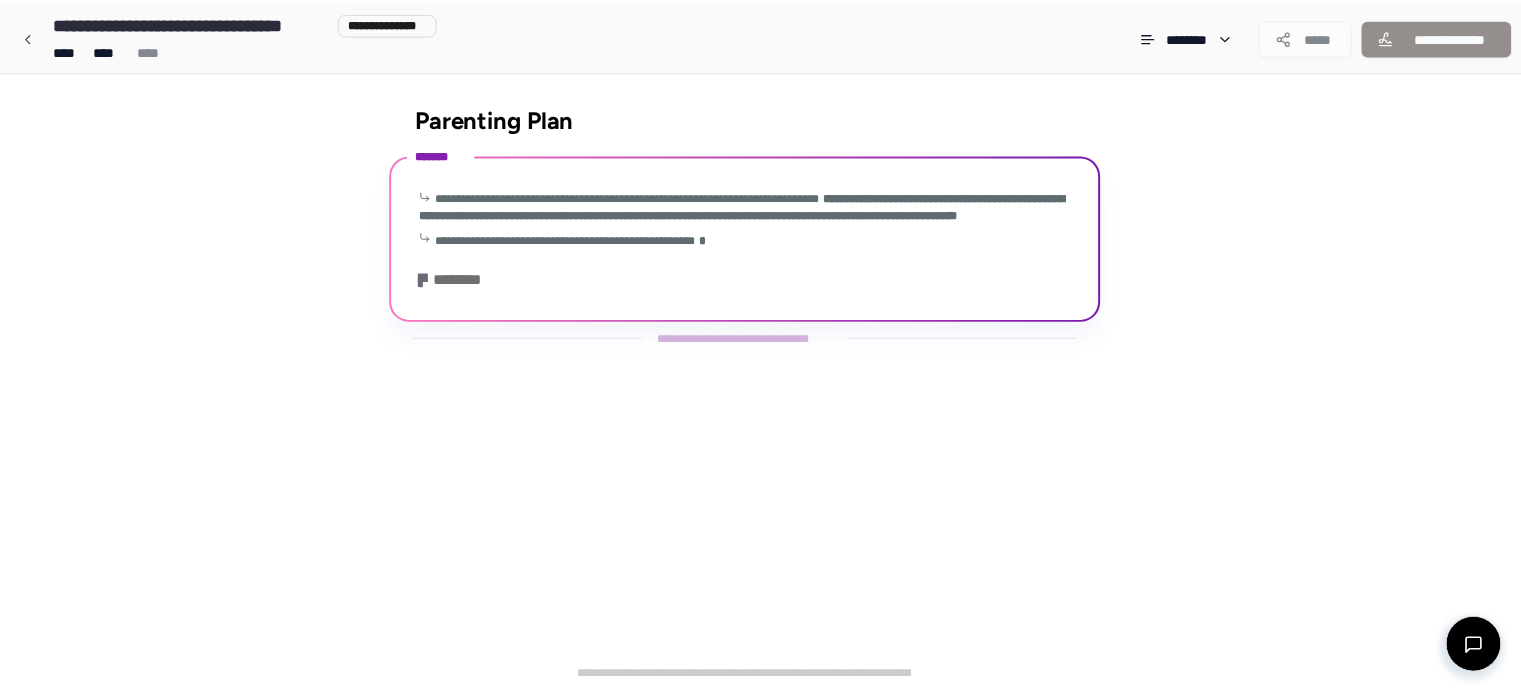 scroll, scrollTop: 28, scrollLeft: 0, axis: vertical 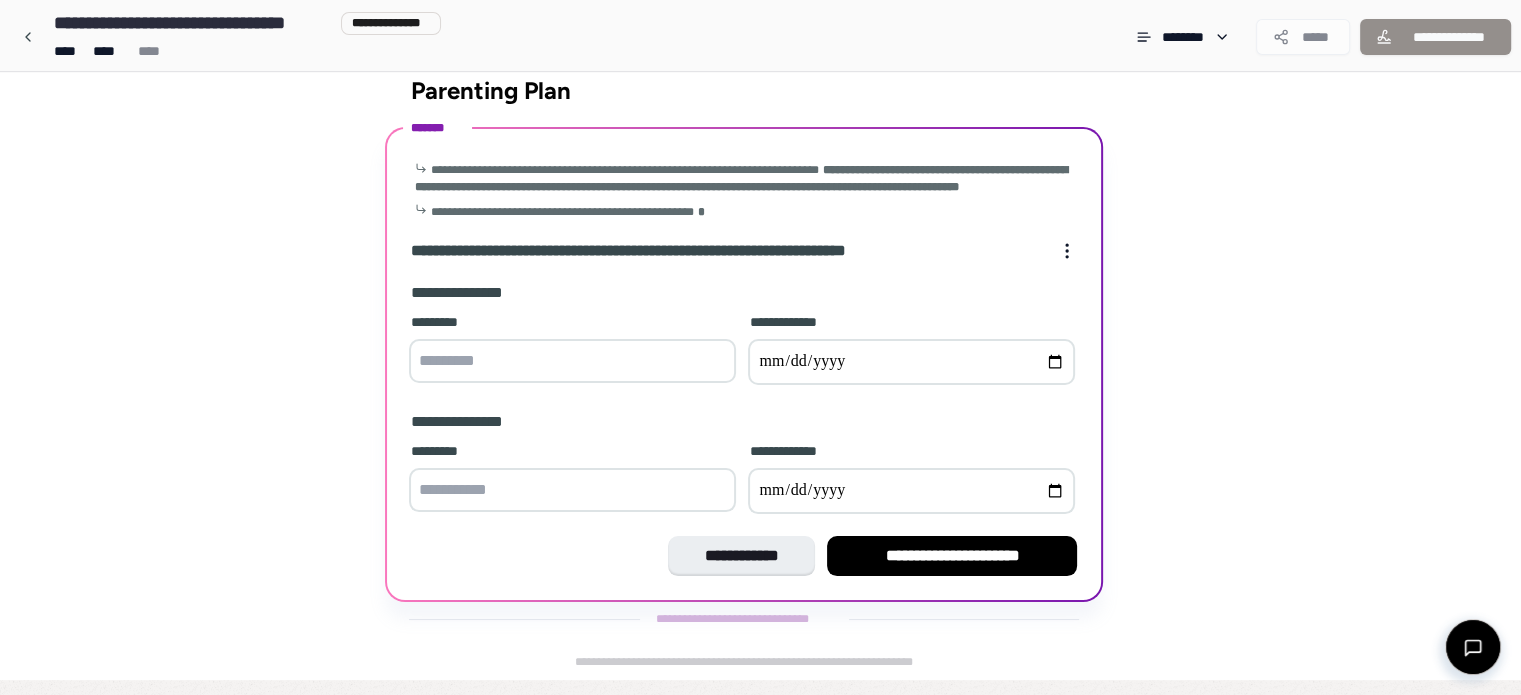 click at bounding box center (572, 361) 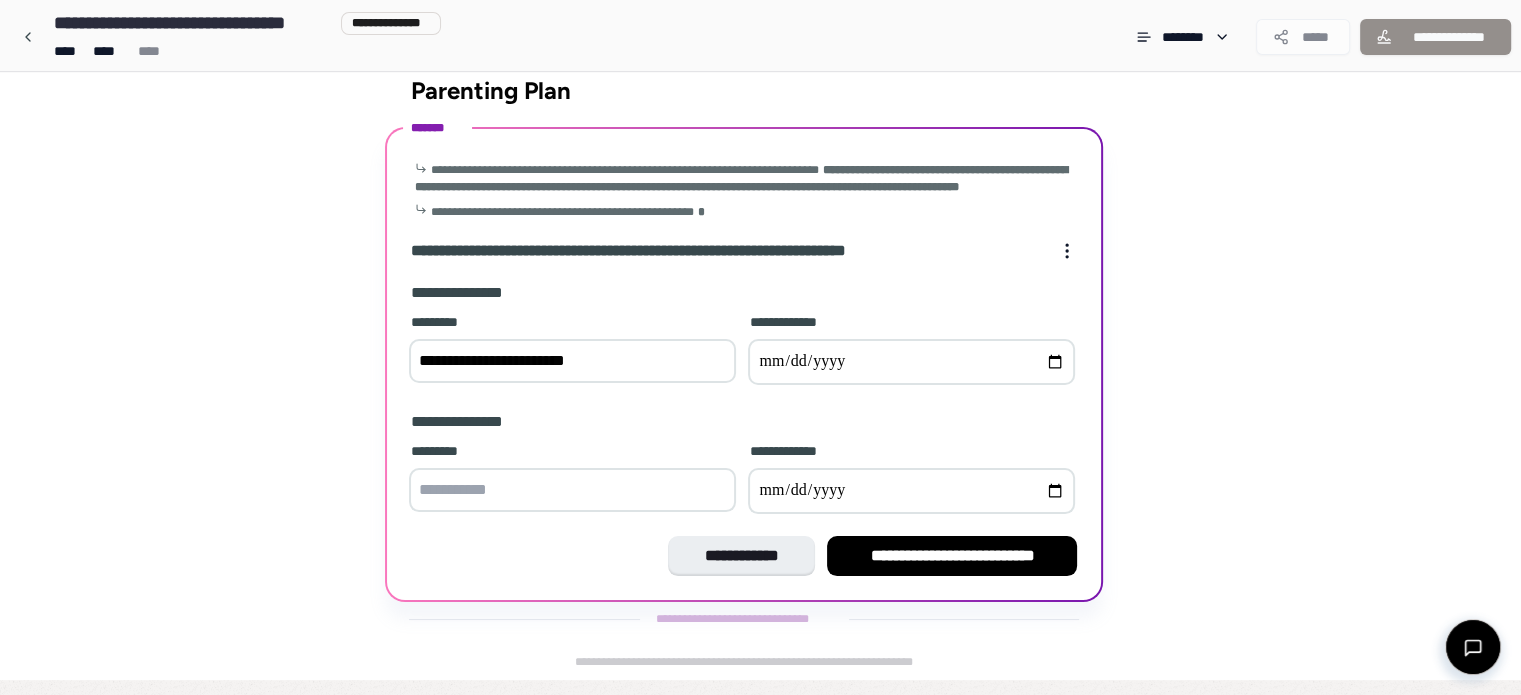 type on "**********" 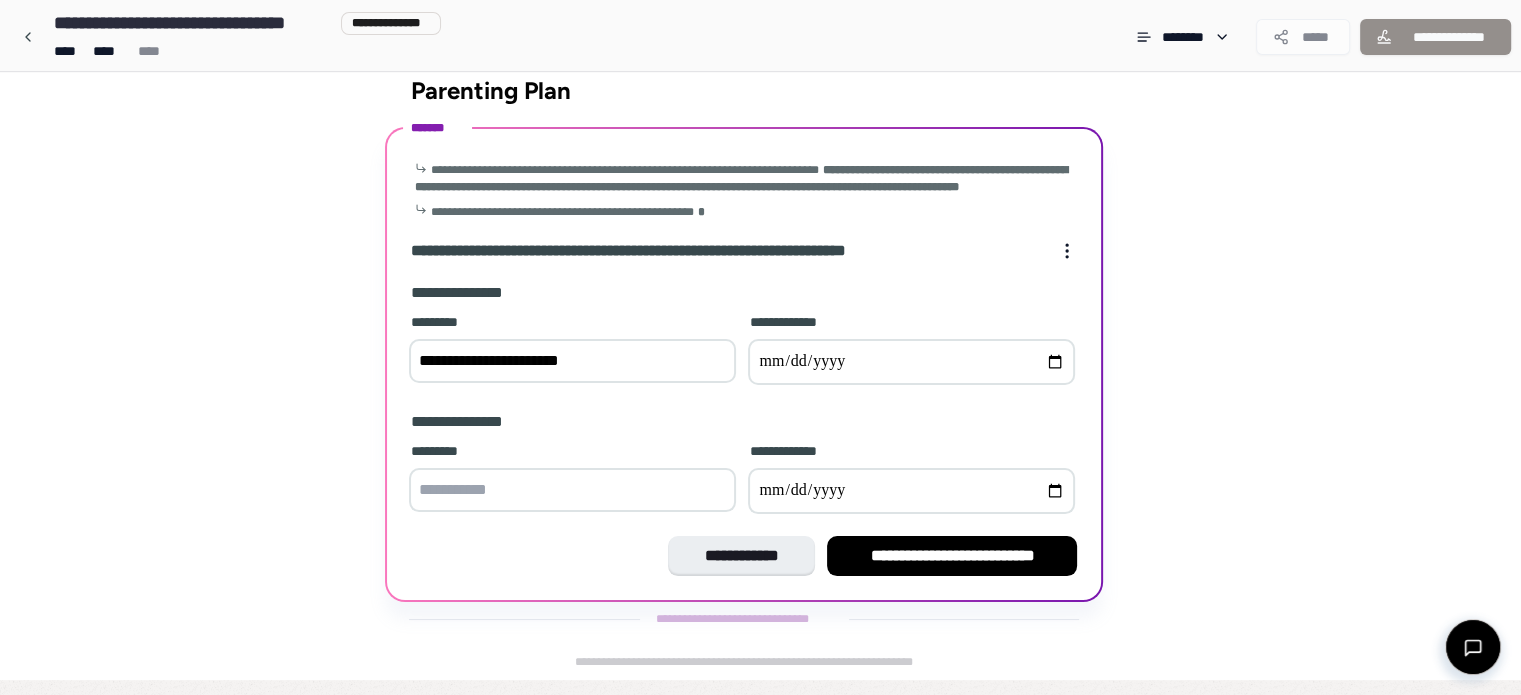click at bounding box center [572, 490] 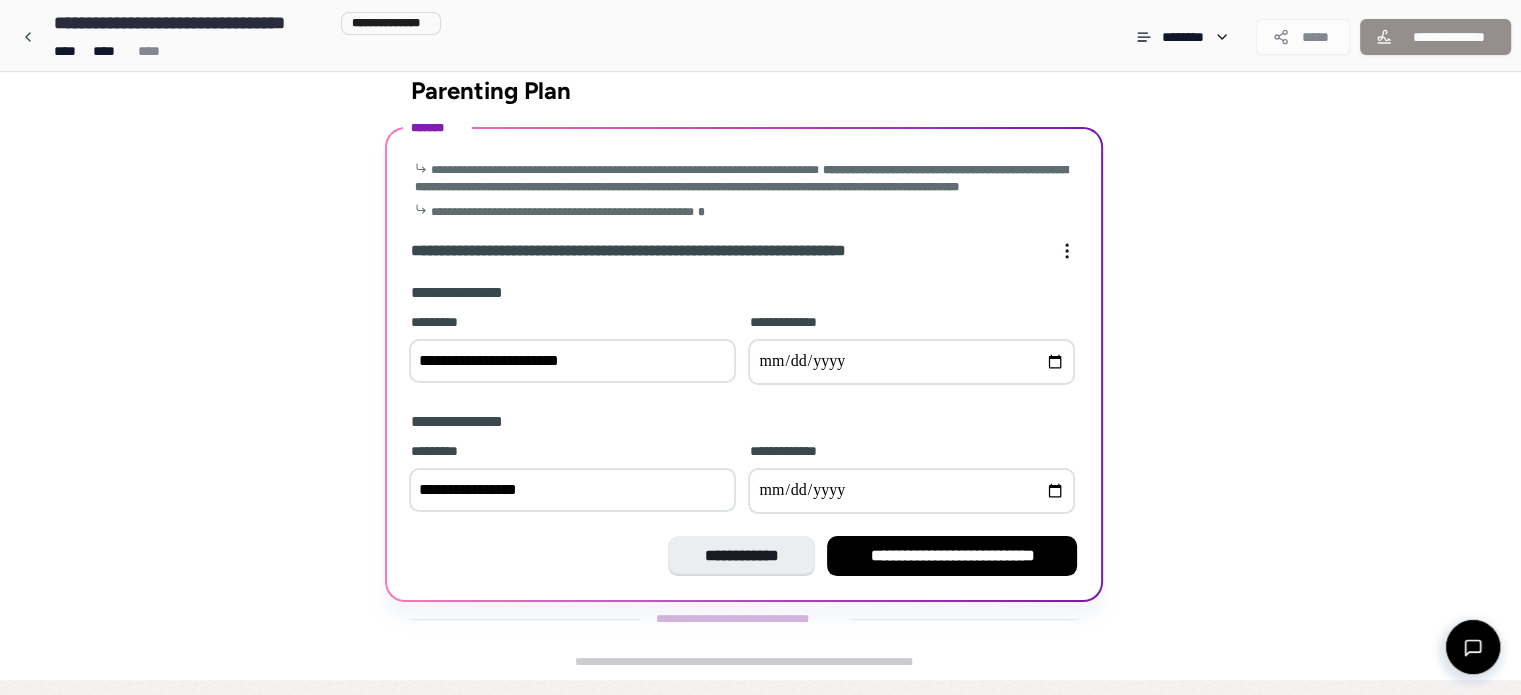 type on "**********" 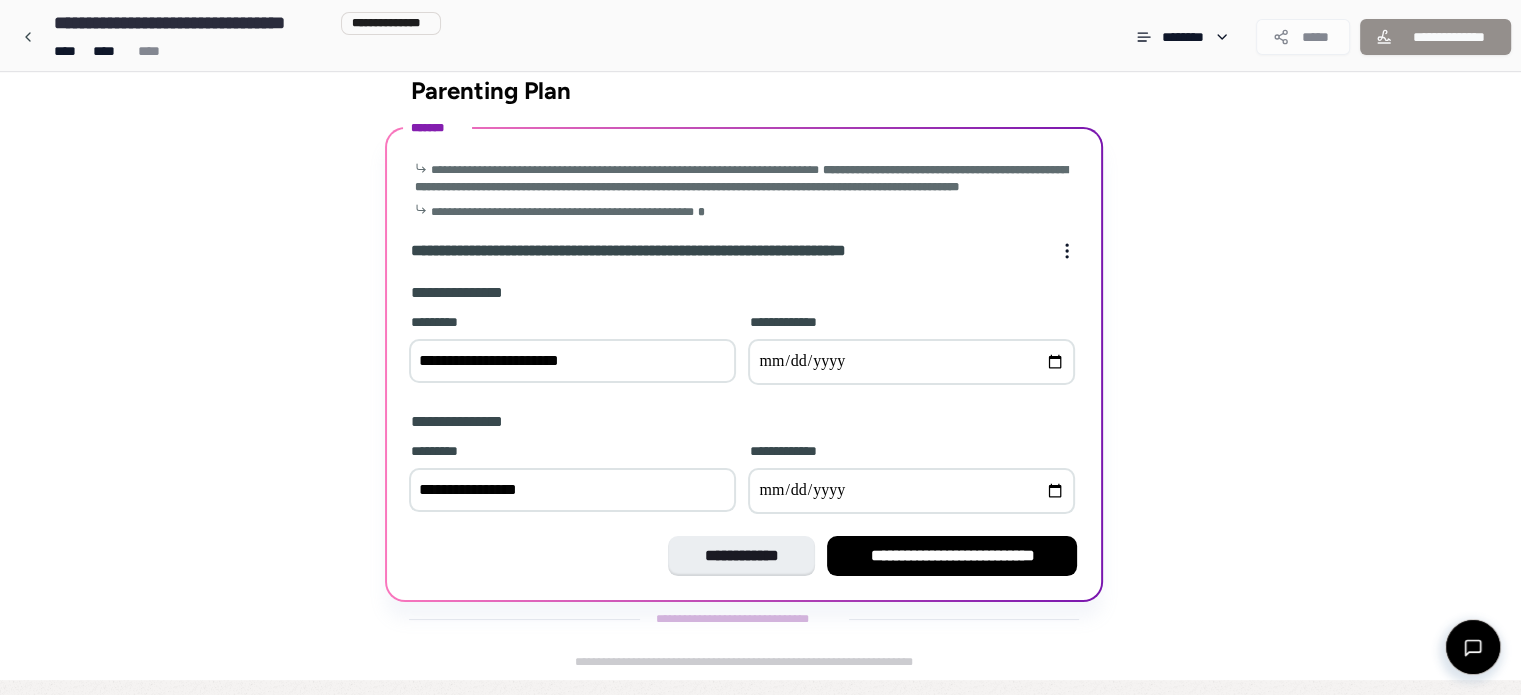 click at bounding box center (911, 362) 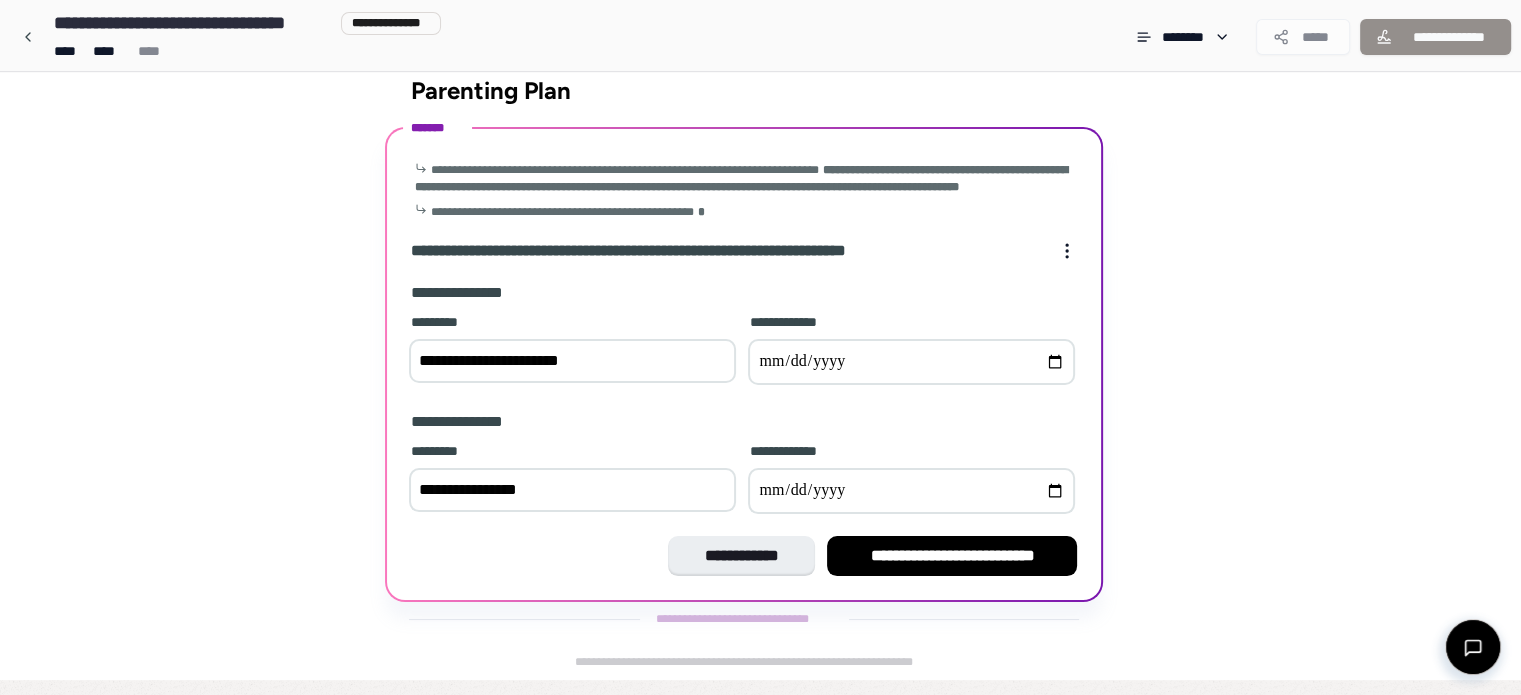 click at bounding box center (911, 362) 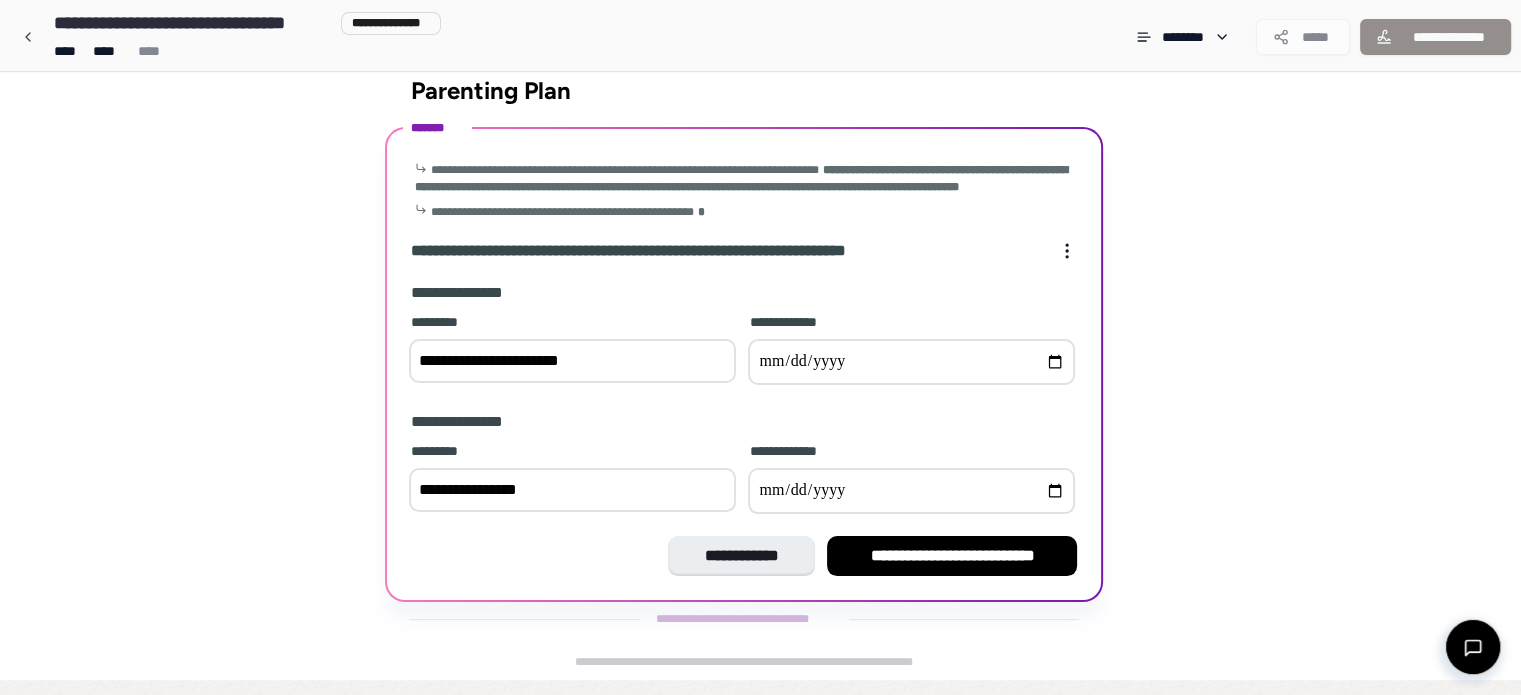 click on "**********" at bounding box center [911, 362] 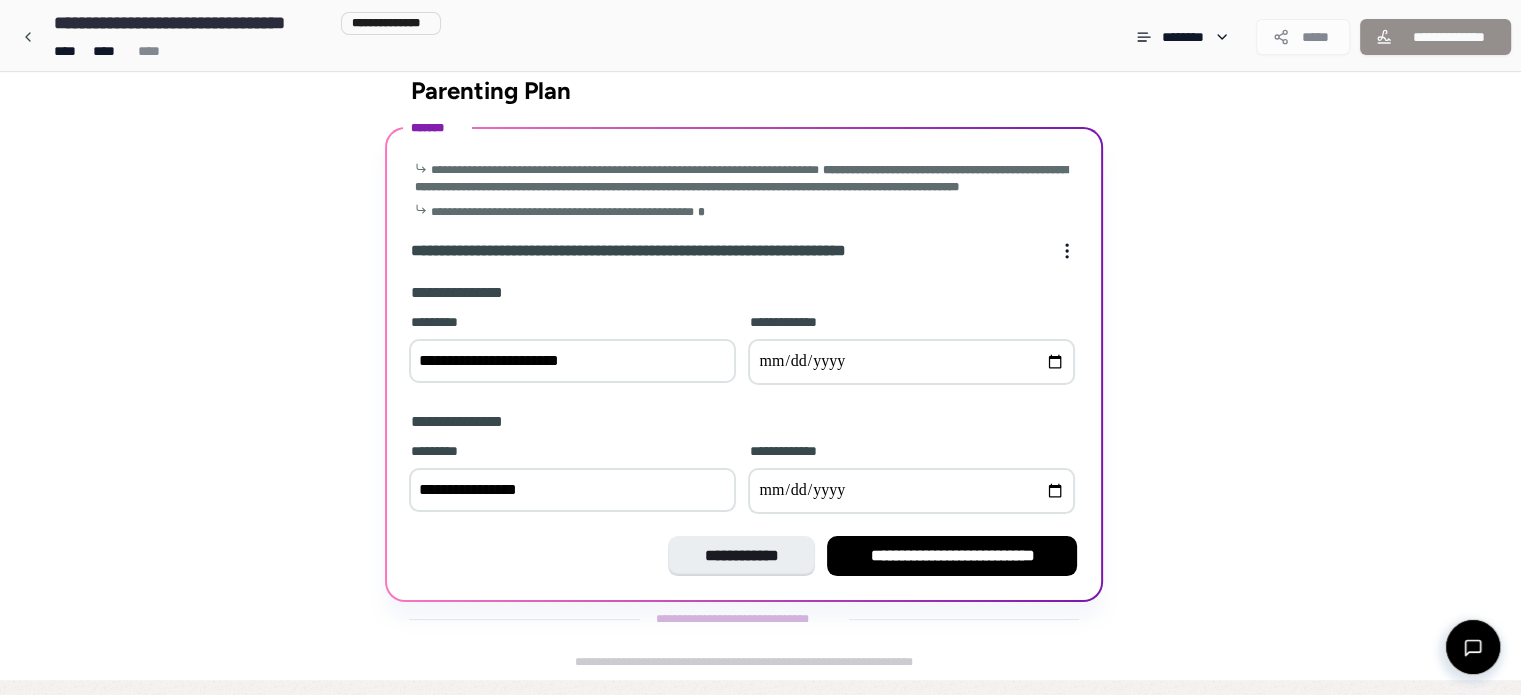 type on "**********" 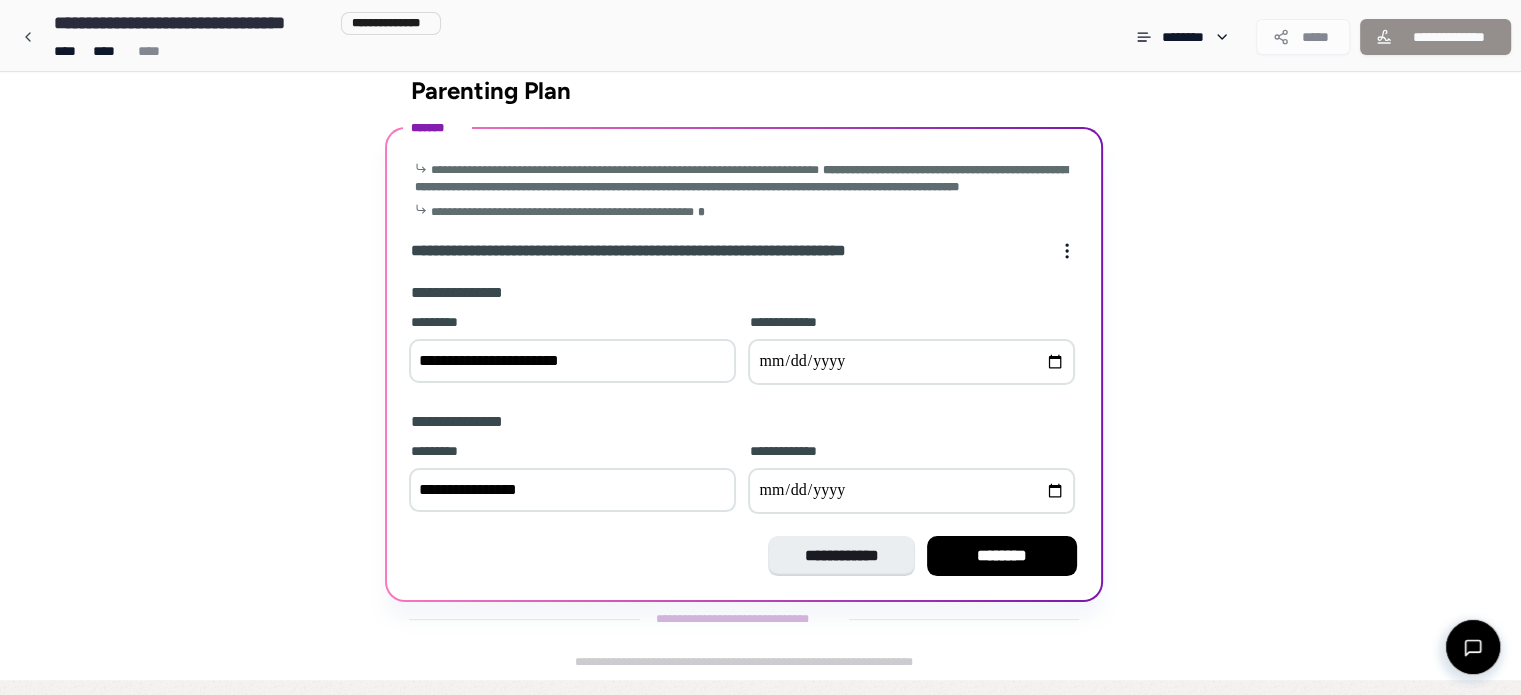 type on "**********" 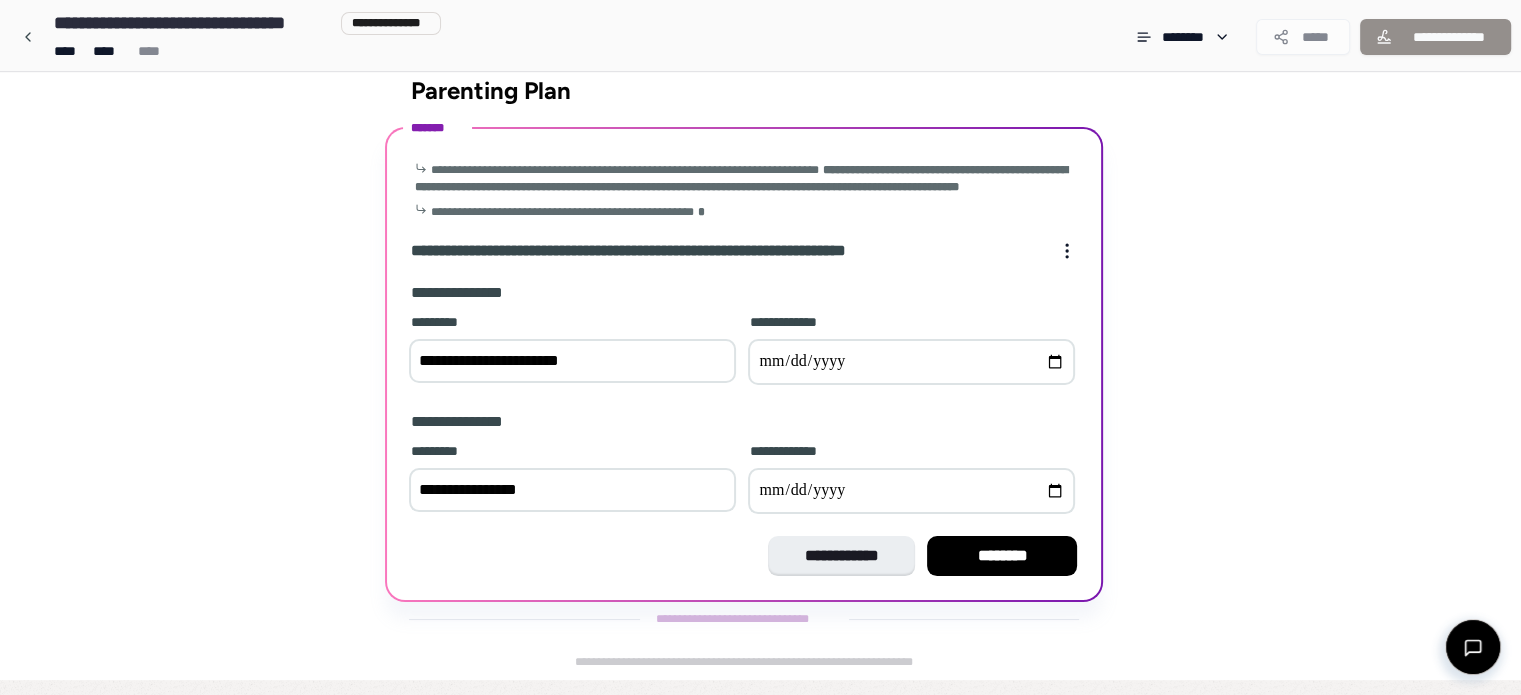 click on "**********" at bounding box center (572, 361) 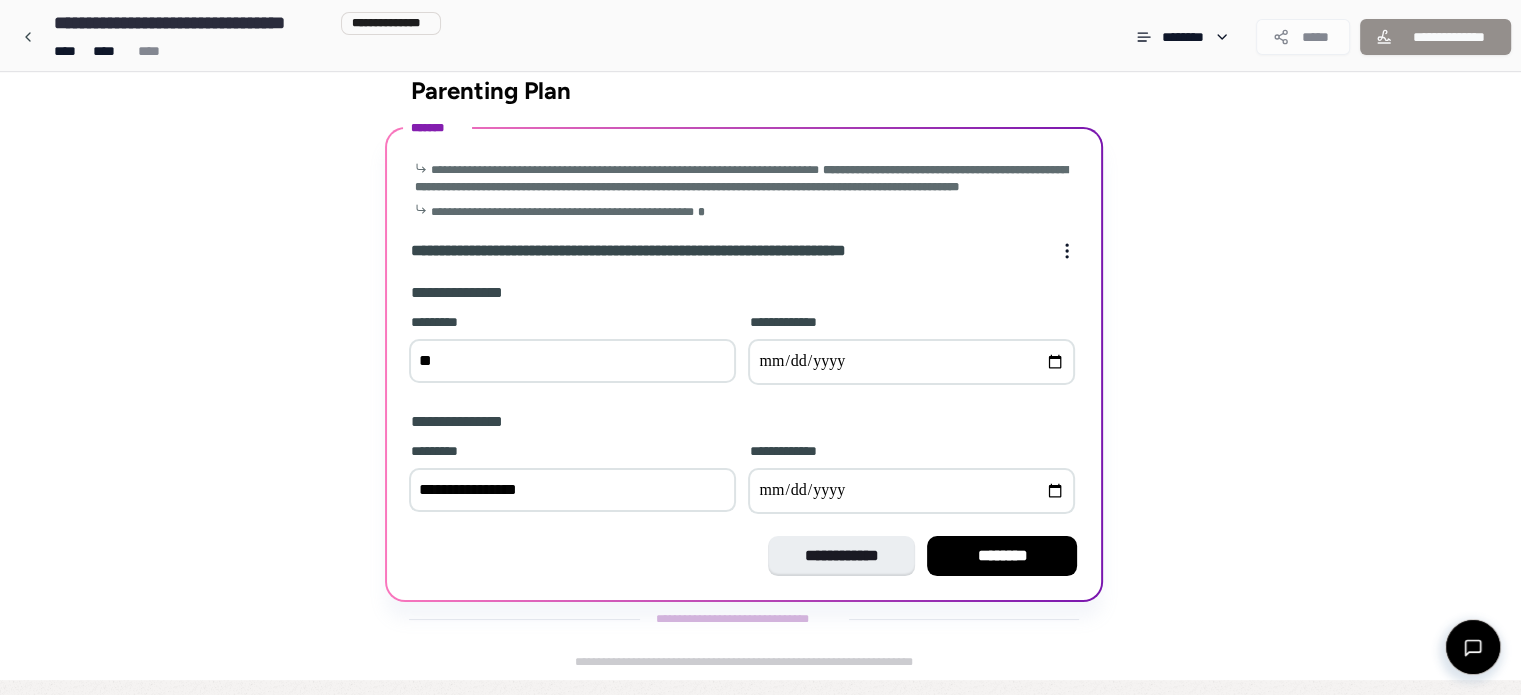 type on "*" 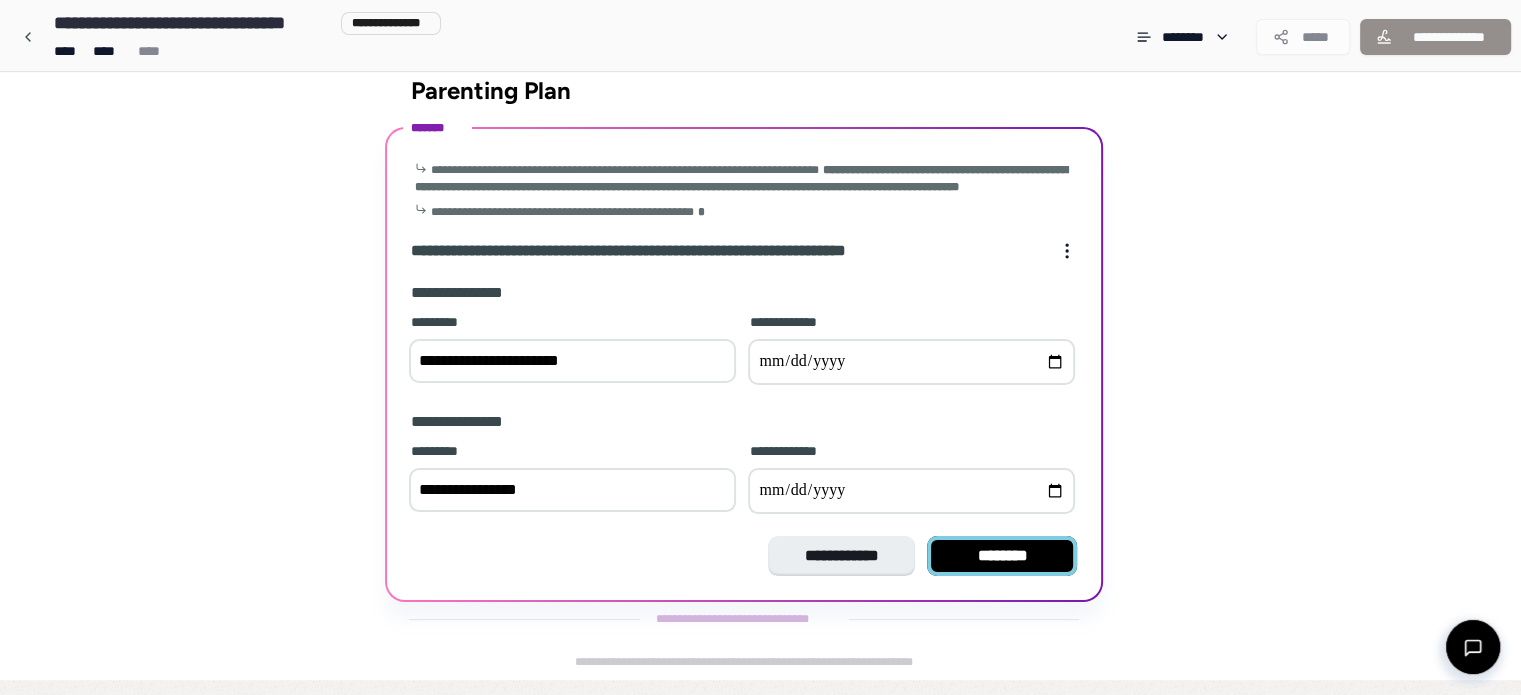 type on "**********" 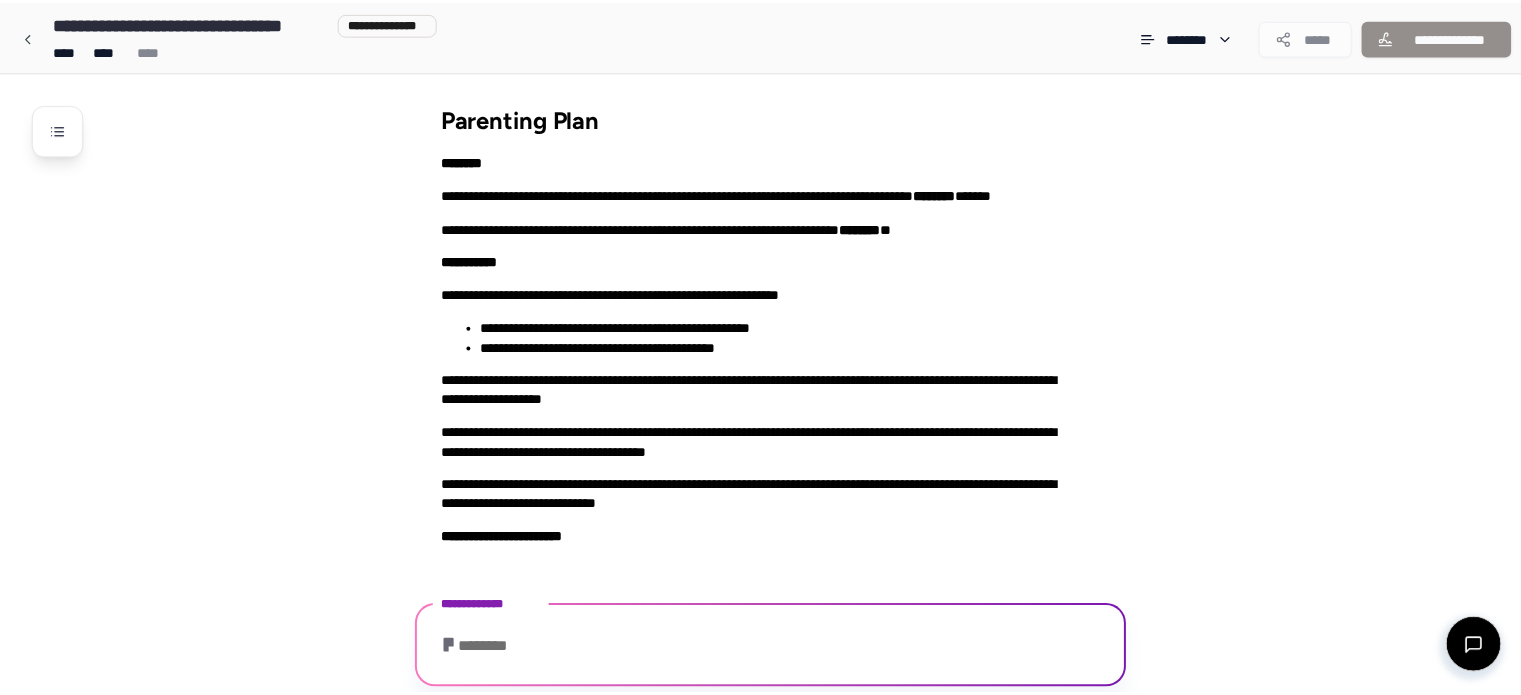 scroll, scrollTop: 44, scrollLeft: 0, axis: vertical 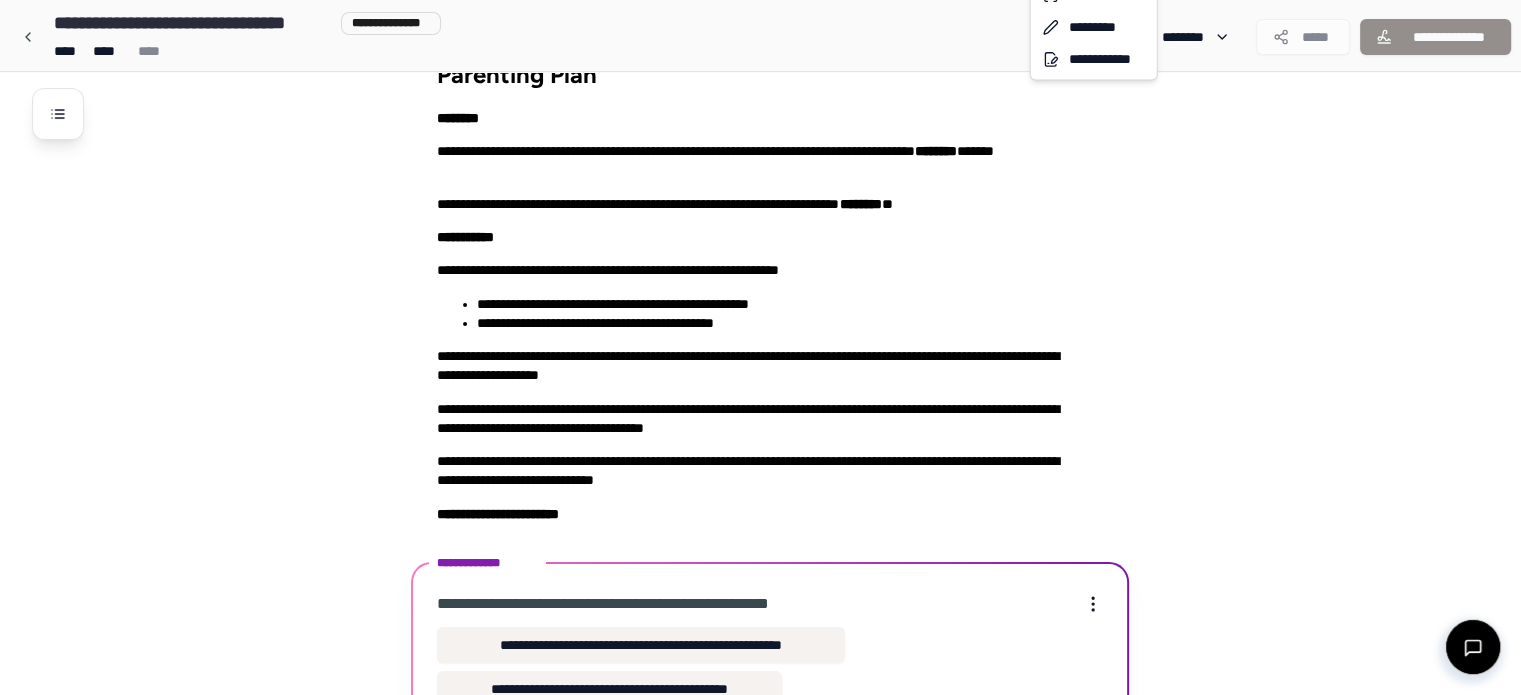 click on "**********" at bounding box center (760, 325) 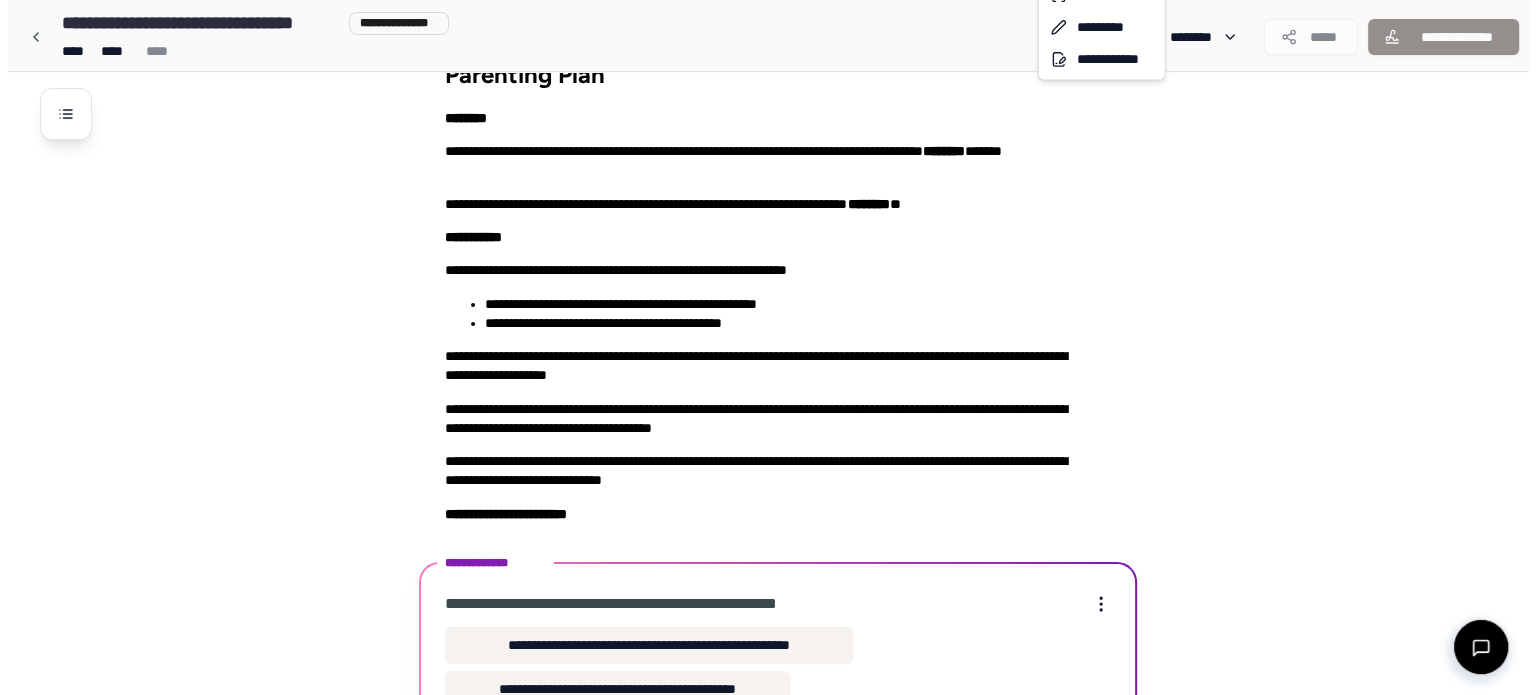 scroll, scrollTop: 201, scrollLeft: 0, axis: vertical 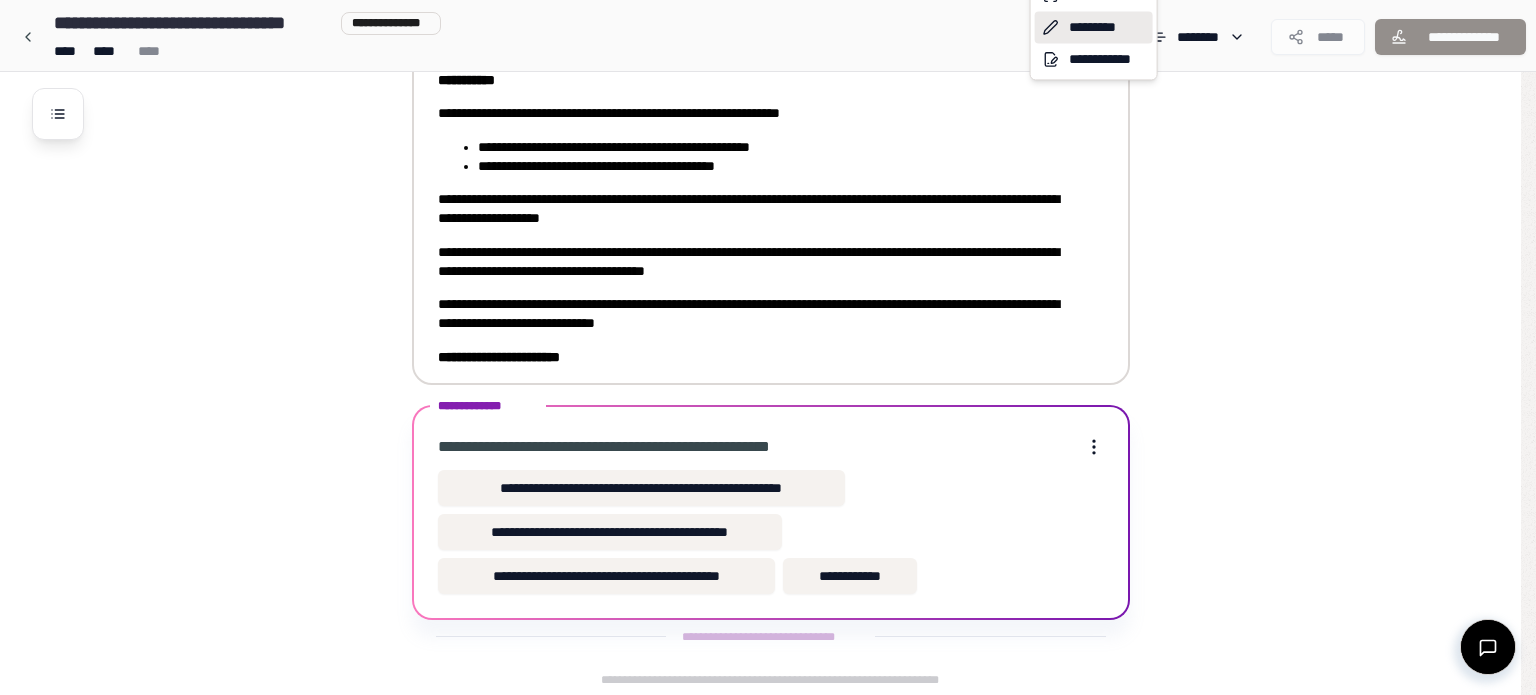 click on "*********" at bounding box center [1094, 27] 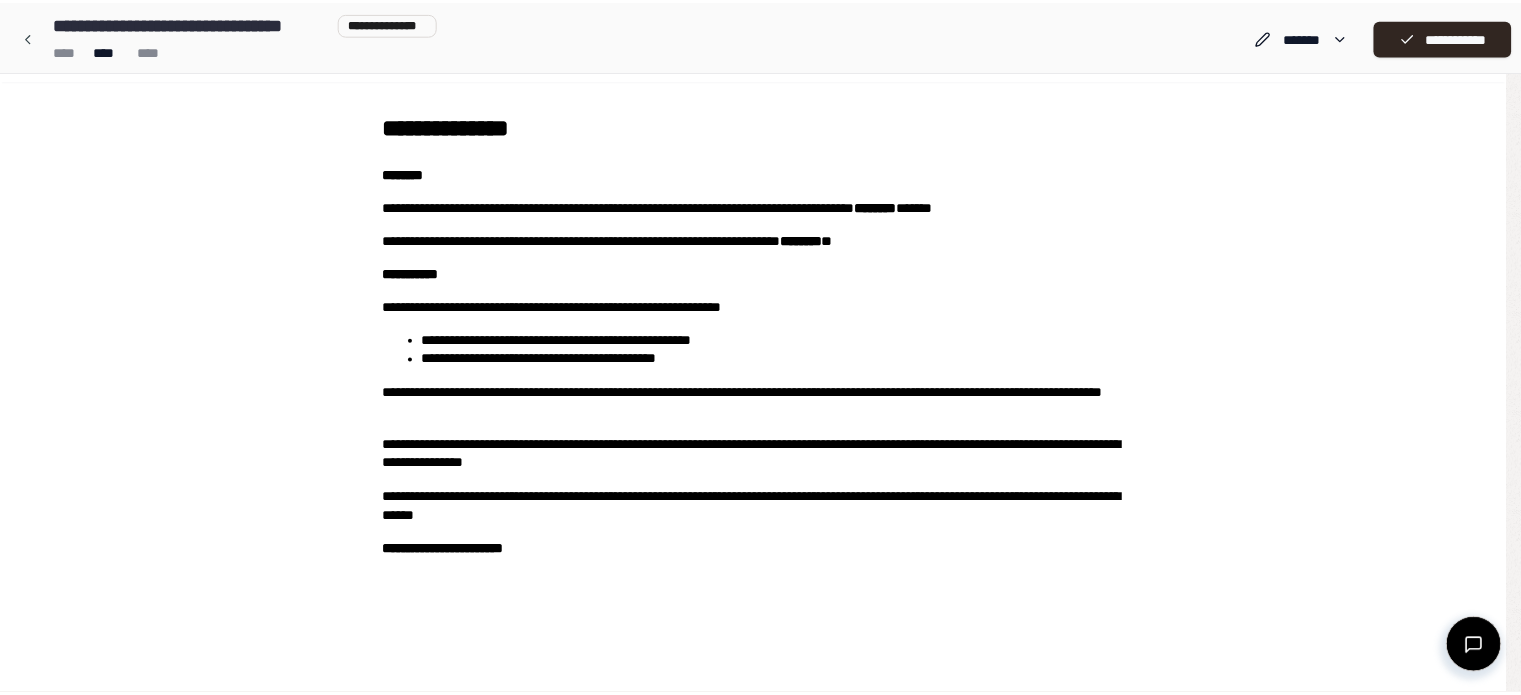 scroll, scrollTop: 0, scrollLeft: 0, axis: both 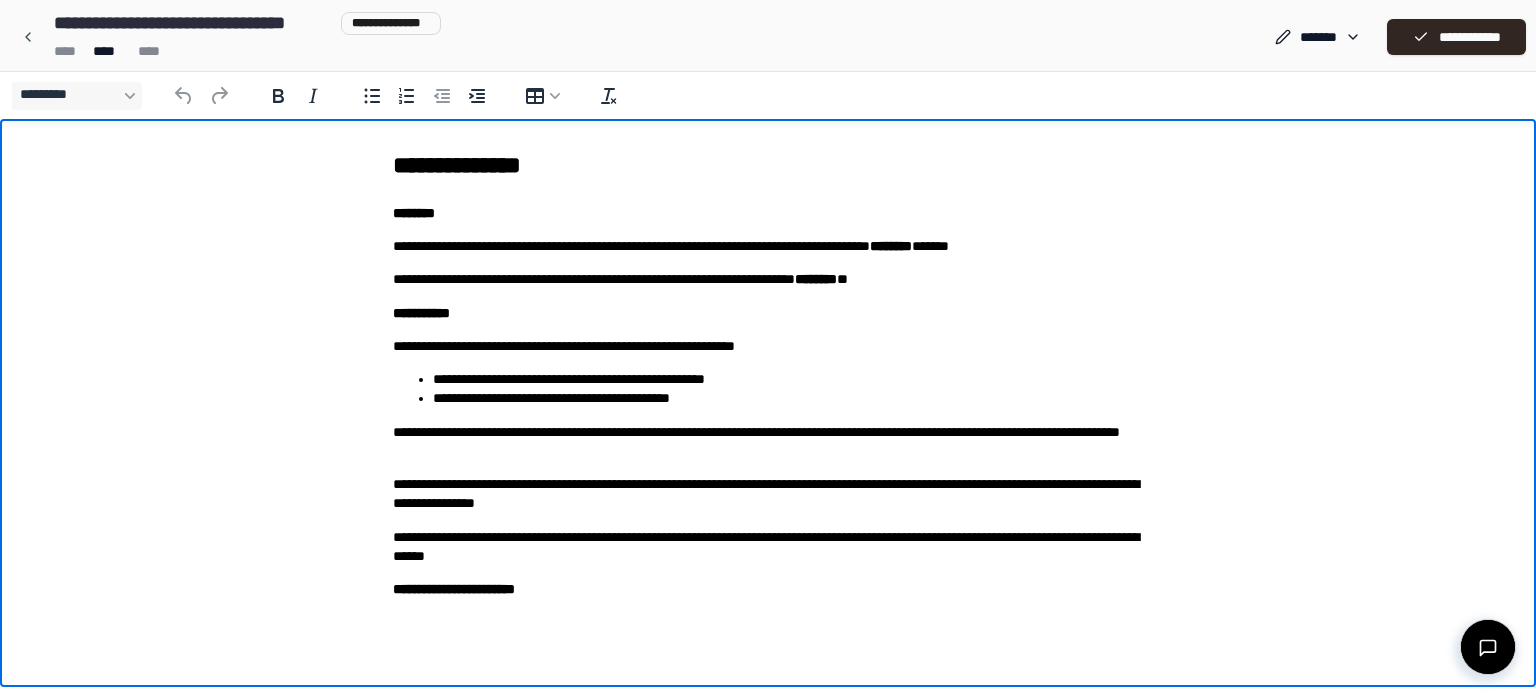 click on "**********" at bounding box center [768, 442] 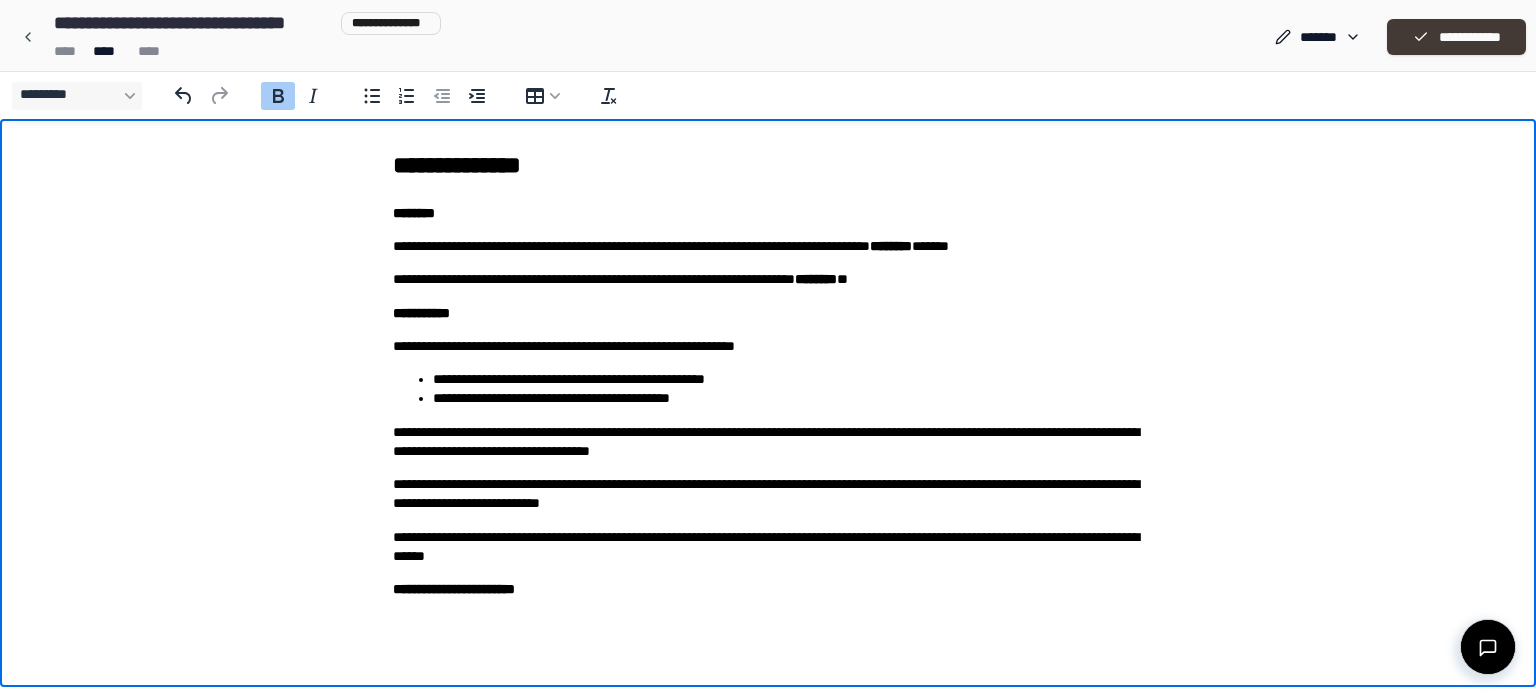 click on "**********" at bounding box center (1456, 37) 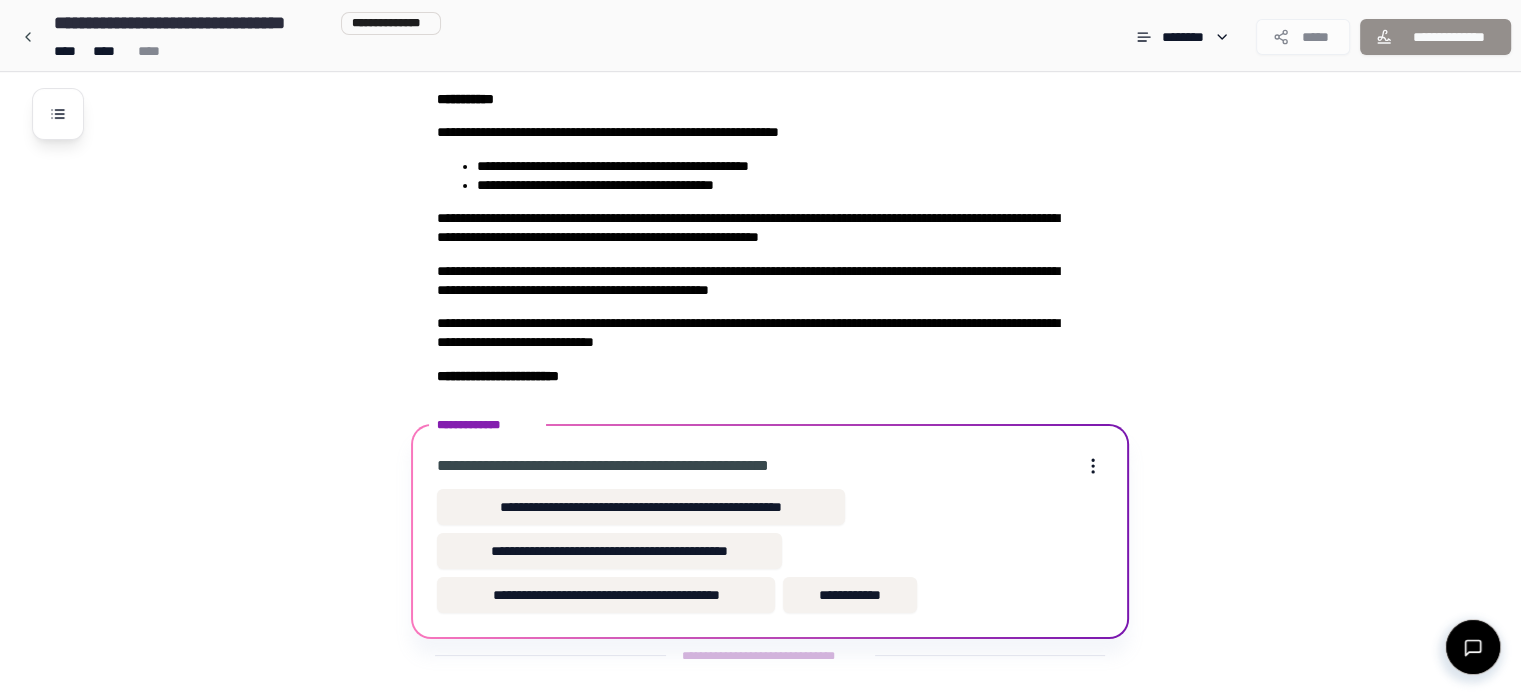 scroll, scrollTop: 201, scrollLeft: 0, axis: vertical 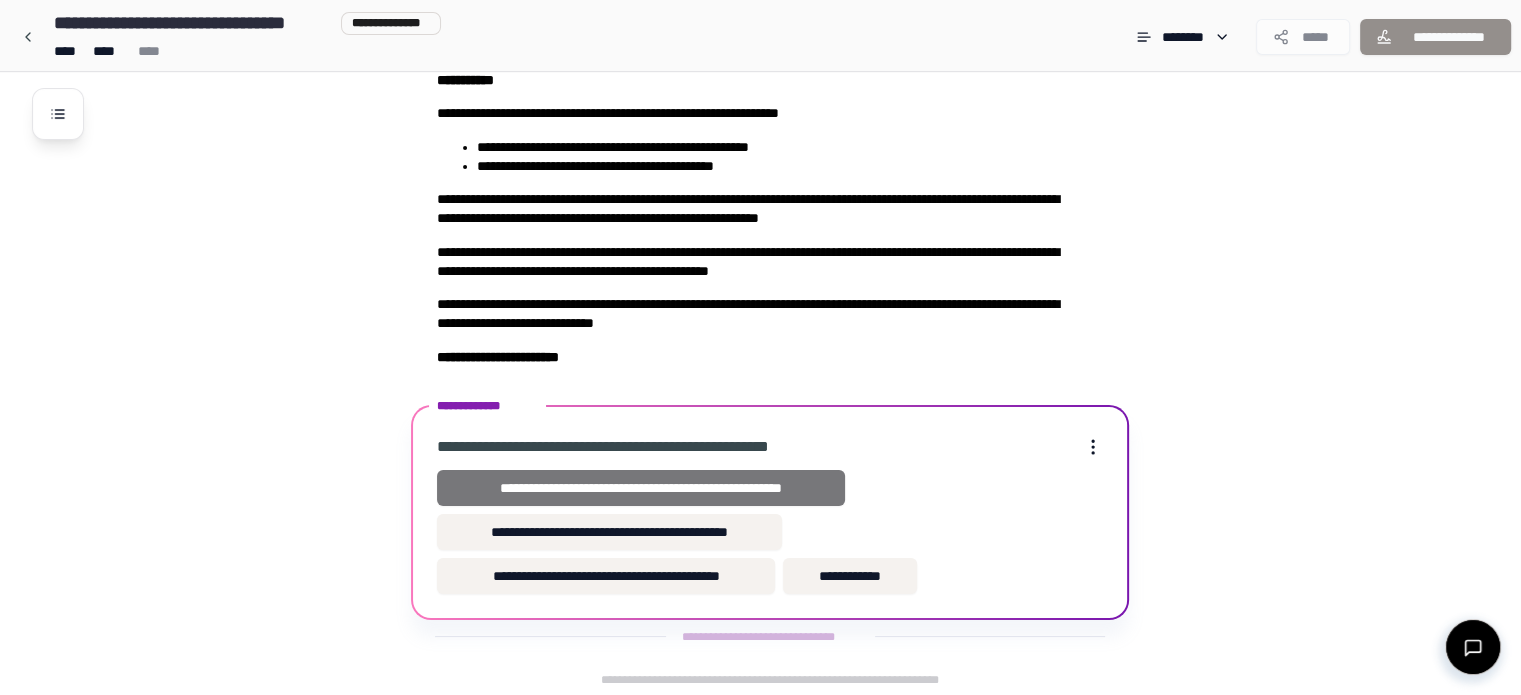click on "**********" at bounding box center [640, 488] 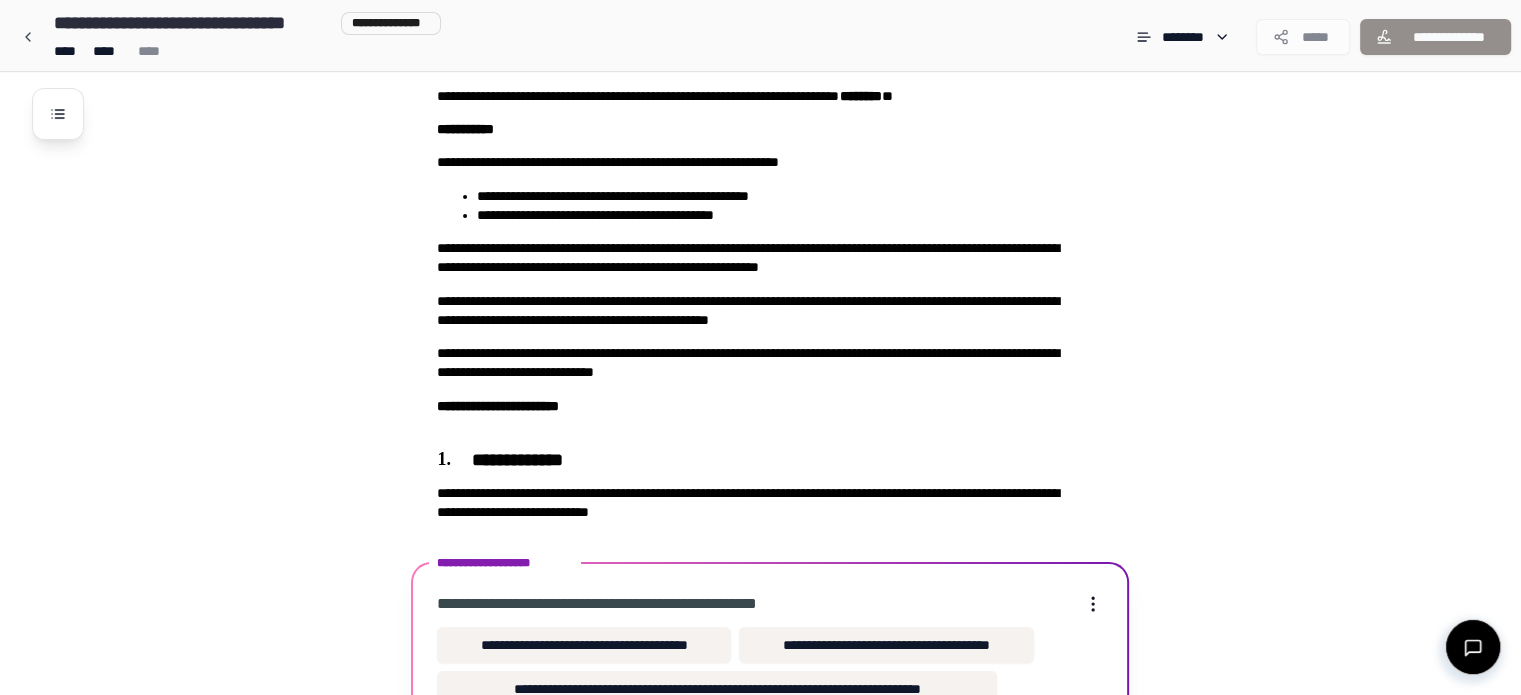 scroll, scrollTop: 309, scrollLeft: 0, axis: vertical 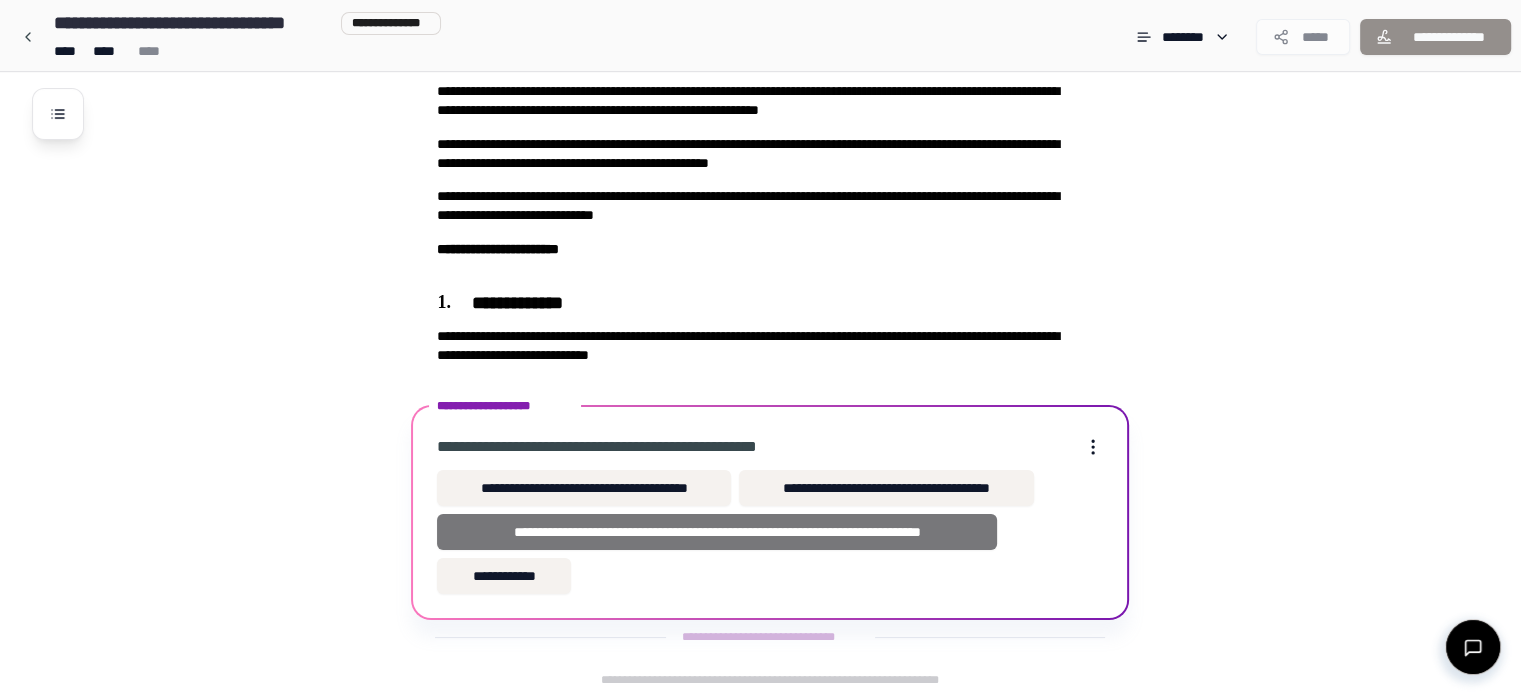 click on "**********" at bounding box center [716, 532] 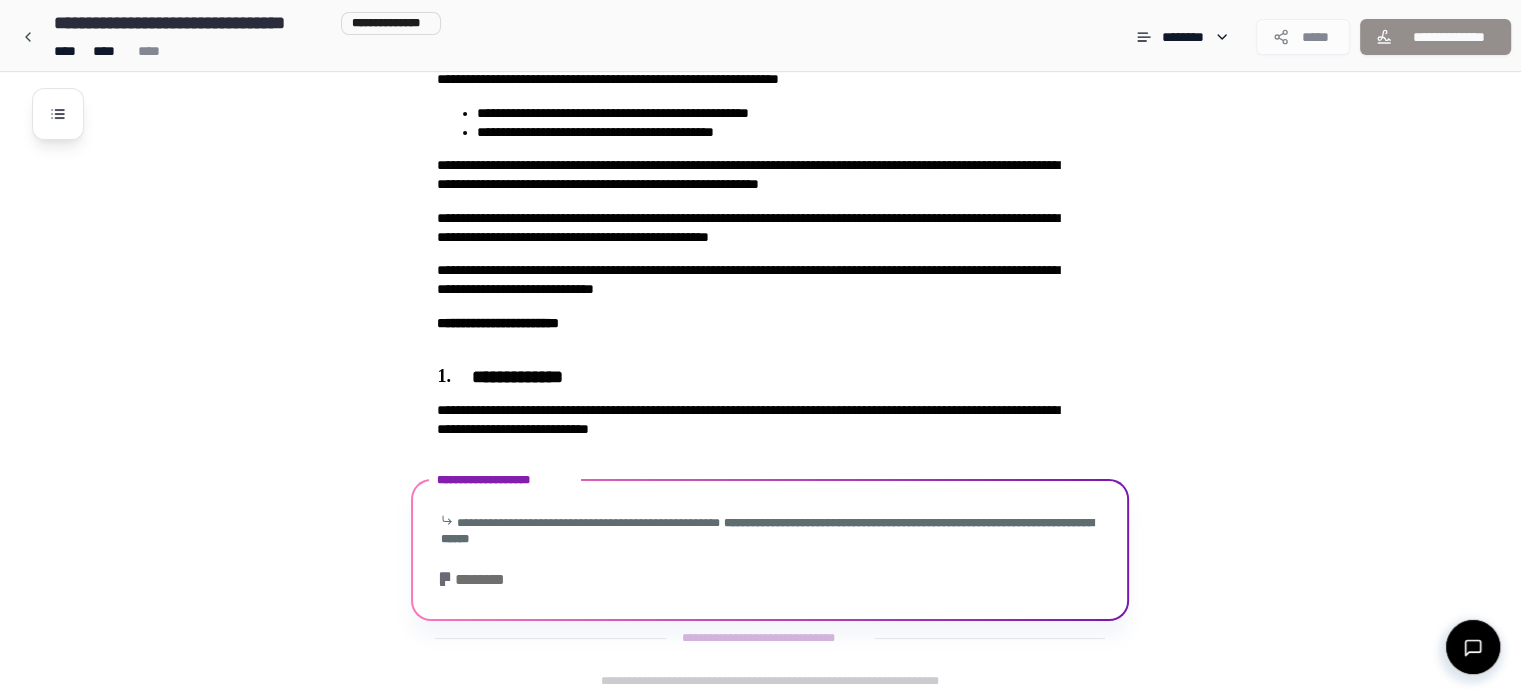 scroll, scrollTop: 799, scrollLeft: 0, axis: vertical 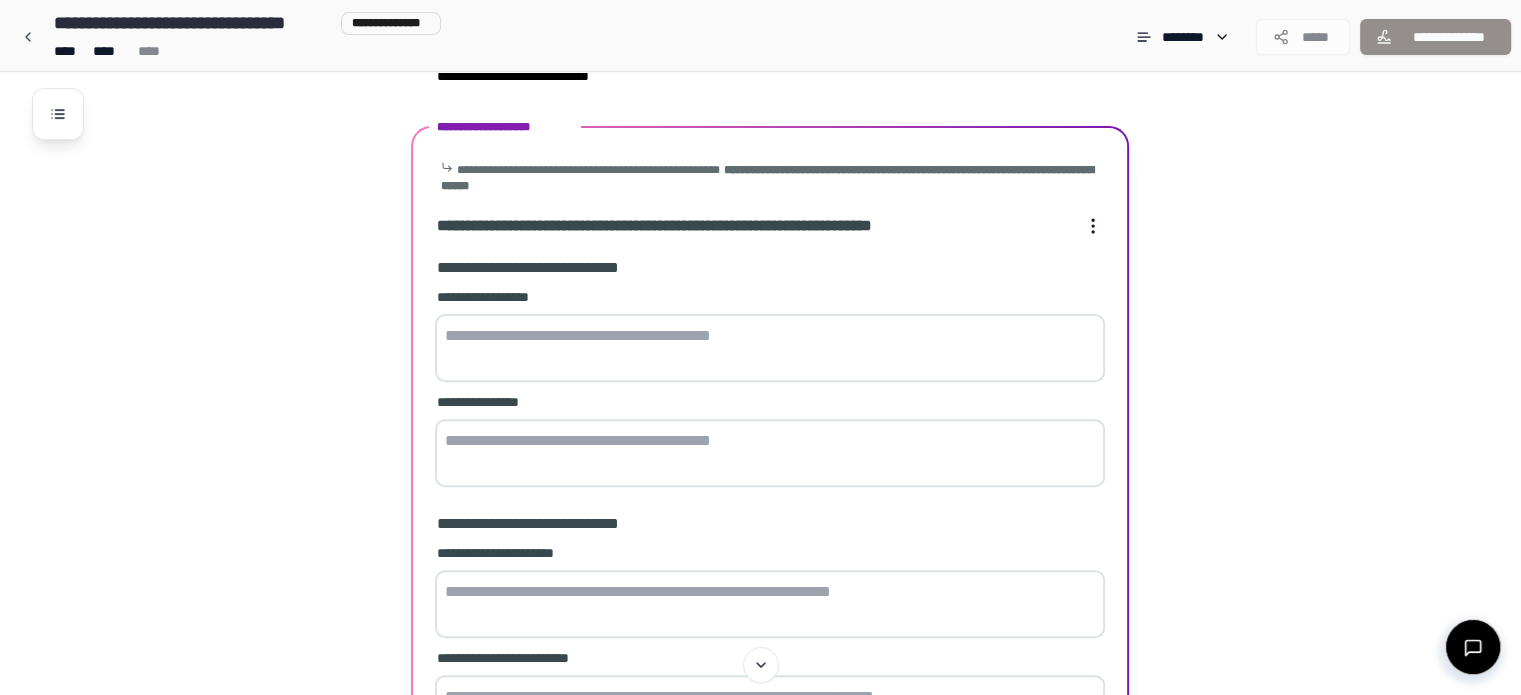 click at bounding box center [770, 348] 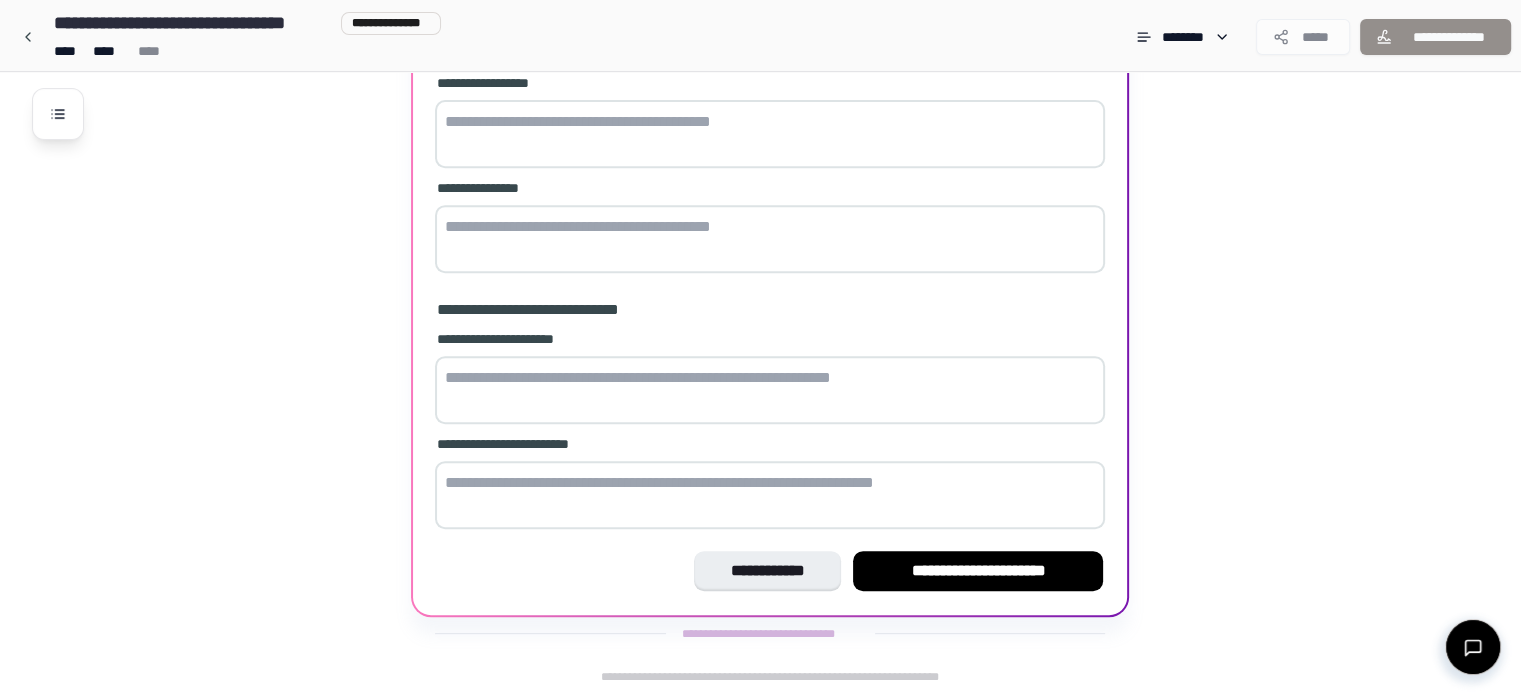 scroll, scrollTop: 799, scrollLeft: 0, axis: vertical 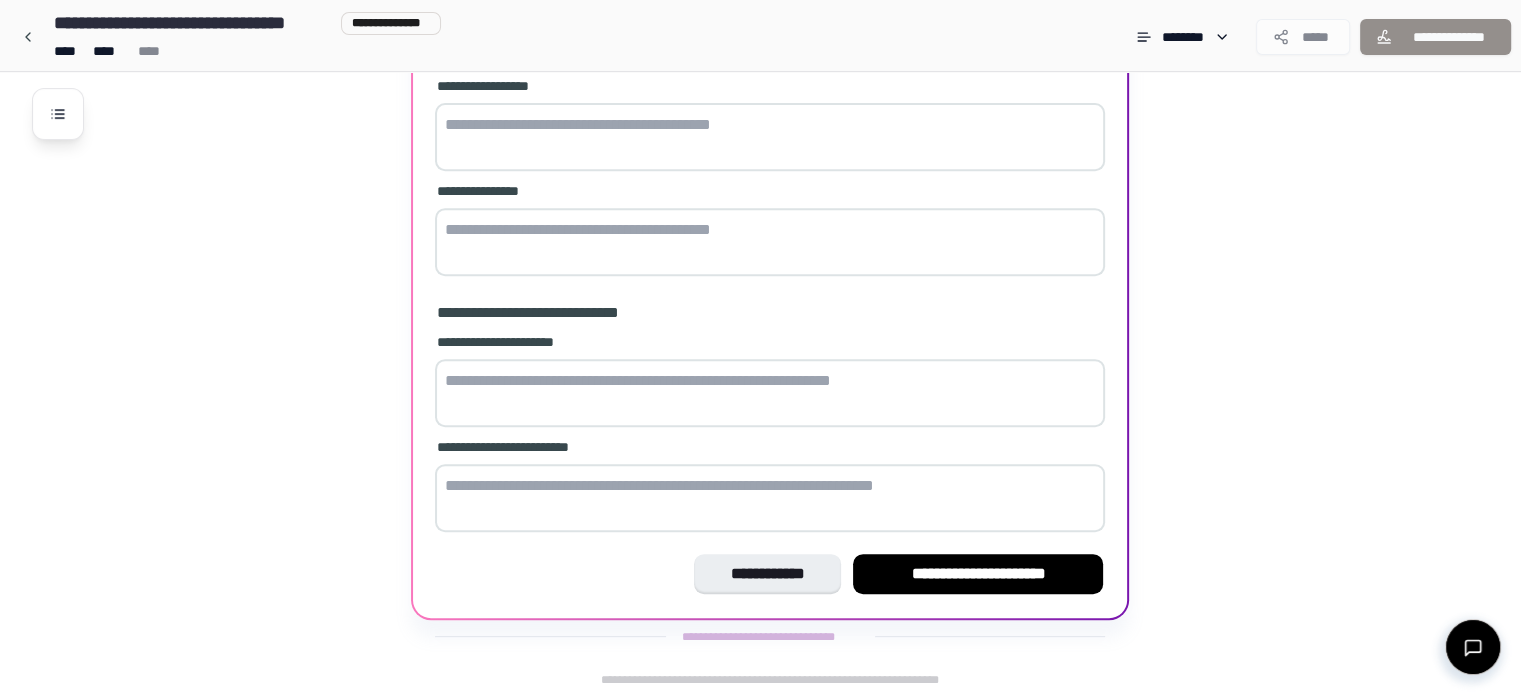 paste on "**********" 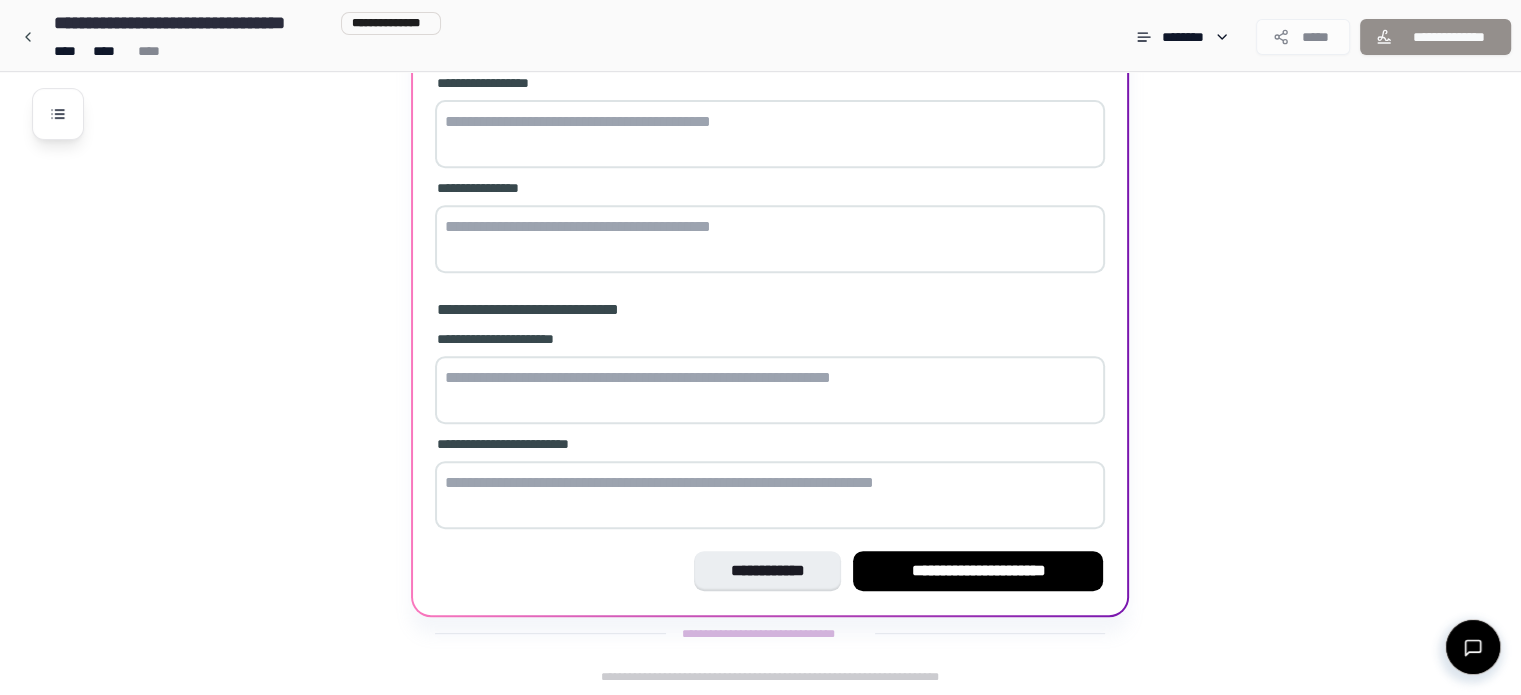 scroll, scrollTop: 799, scrollLeft: 0, axis: vertical 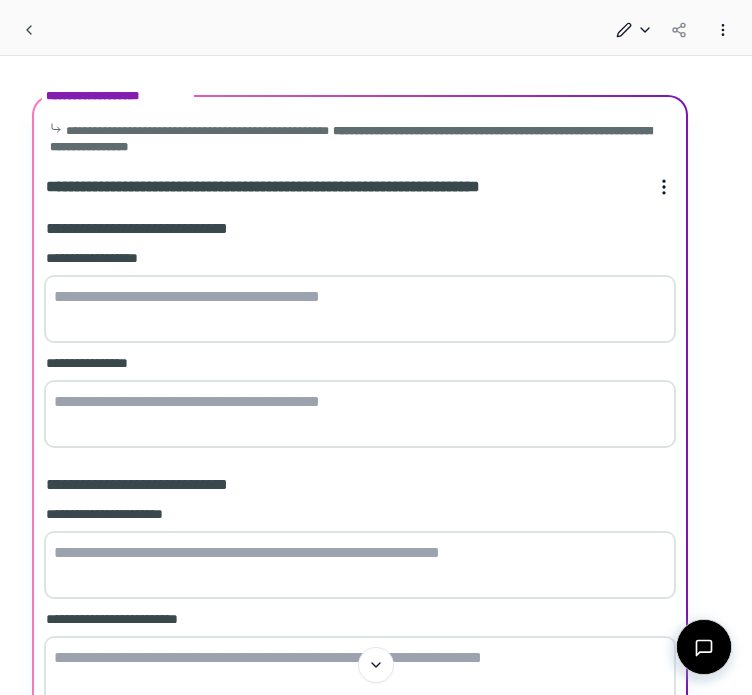 click at bounding box center [360, 309] 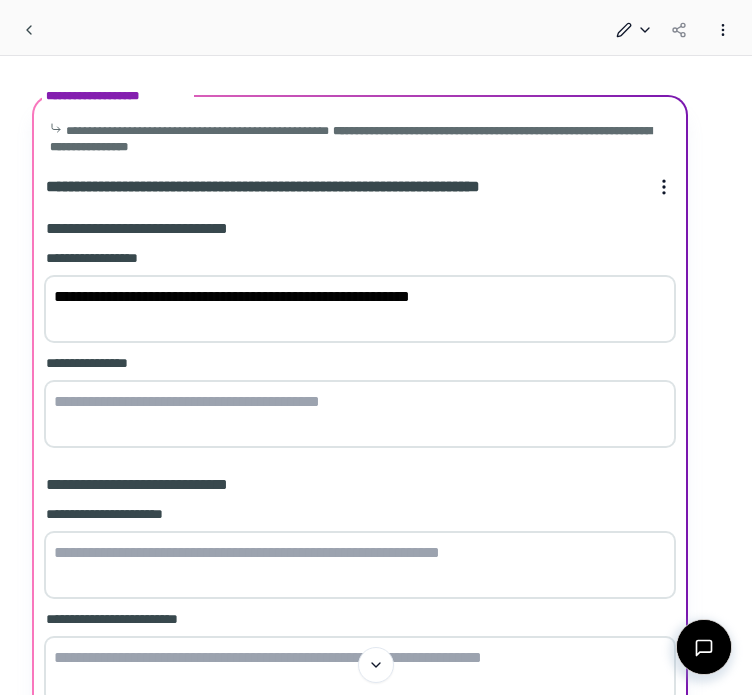 paste on "**********" 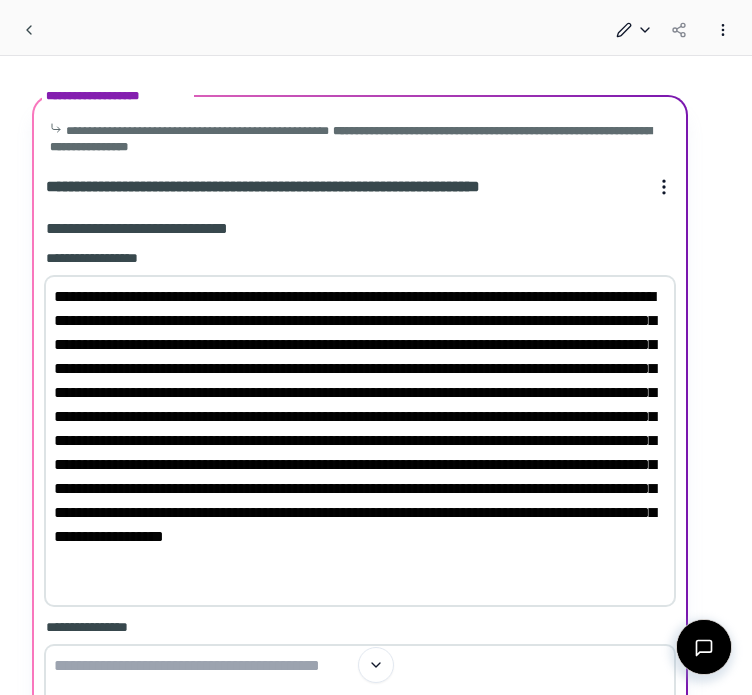 click on "**********" at bounding box center (360, 441) 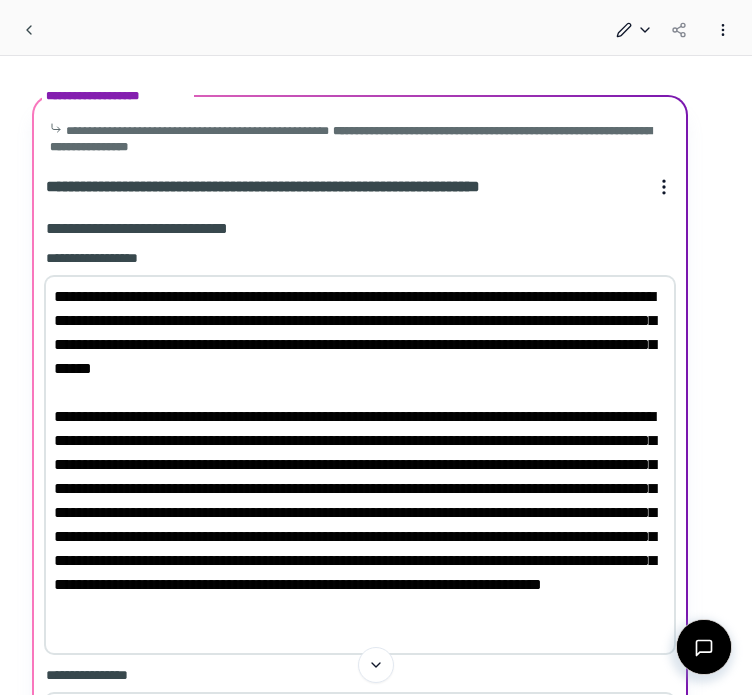 click at bounding box center [360, 465] 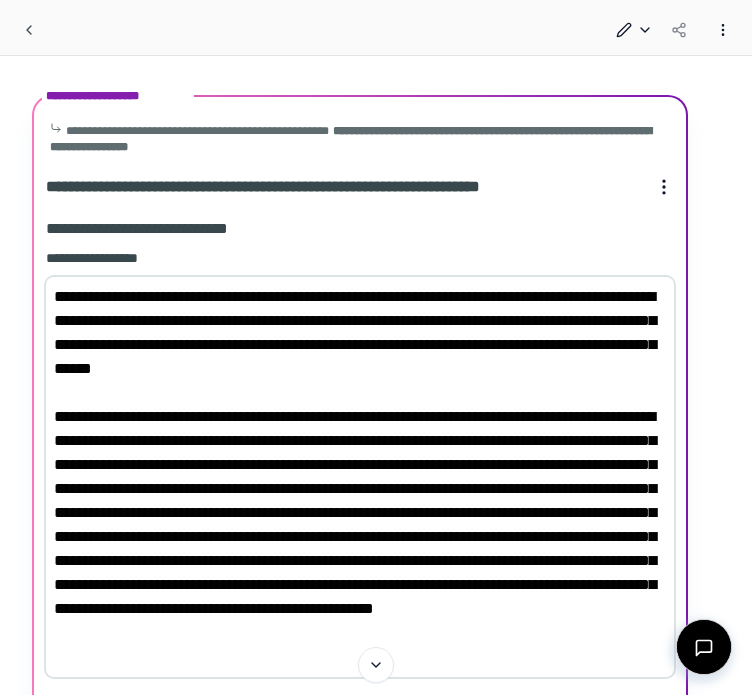 click at bounding box center (360, 477) 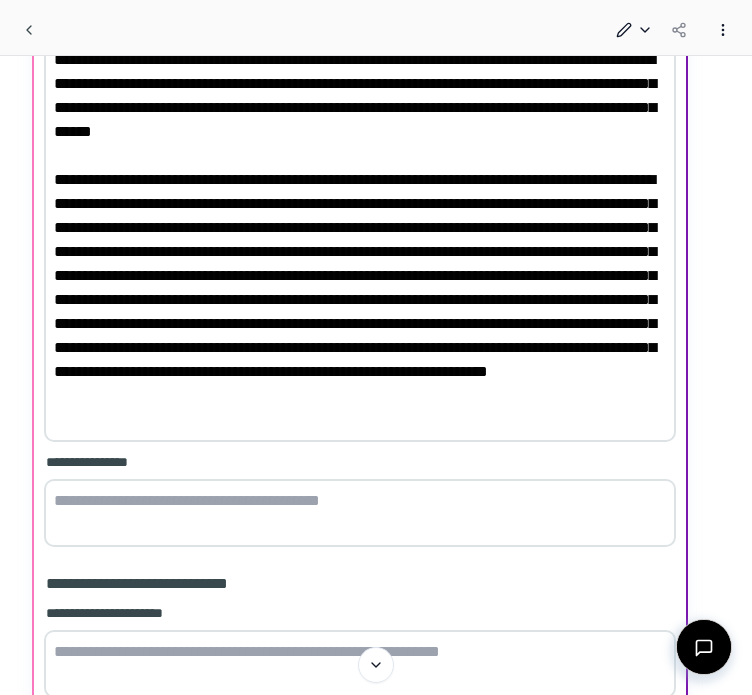 scroll, scrollTop: 826, scrollLeft: 0, axis: vertical 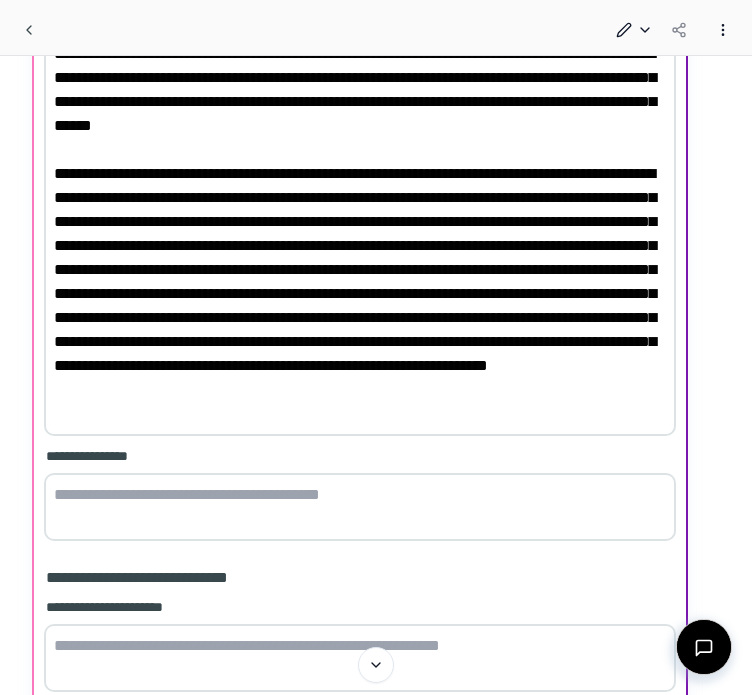 click at bounding box center (360, 234) 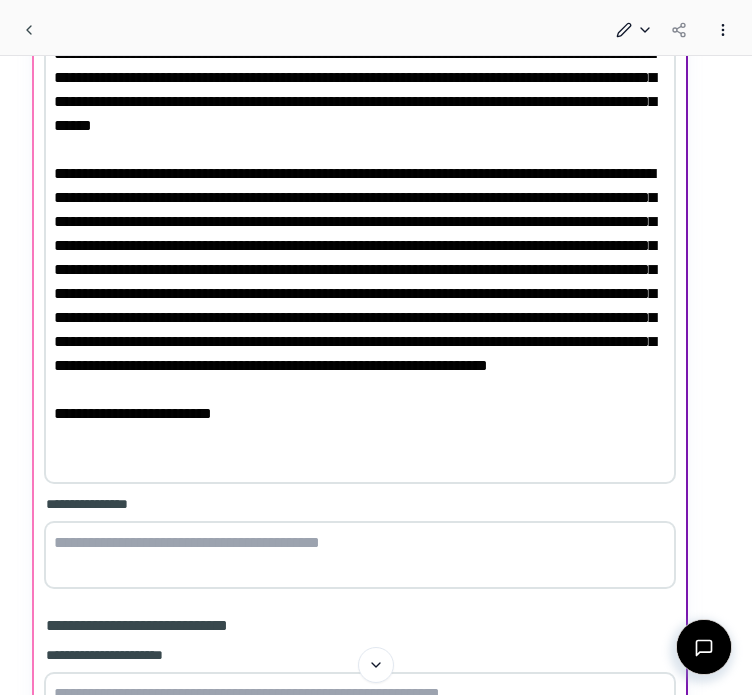 click at bounding box center (360, 258) 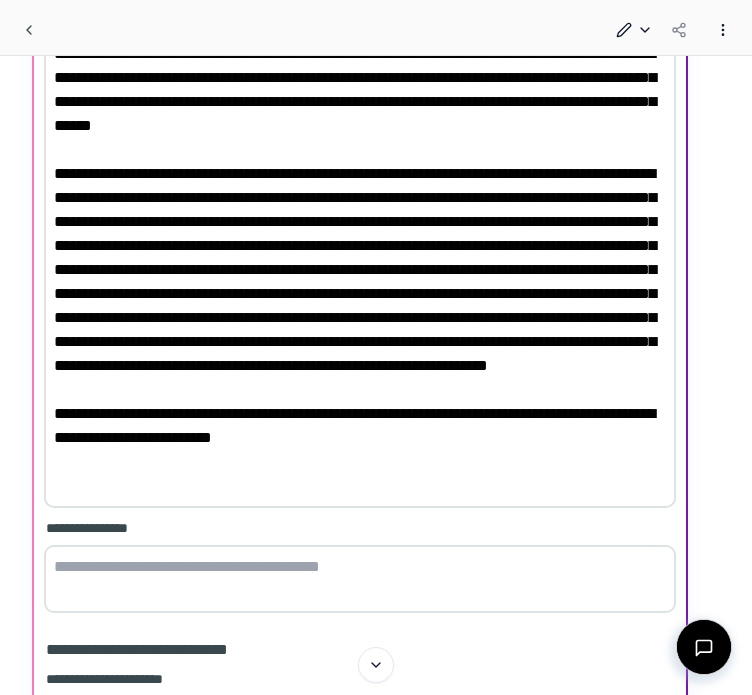 drag, startPoint x: 364, startPoint y: 482, endPoint x: 260, endPoint y: 463, distance: 105.72133 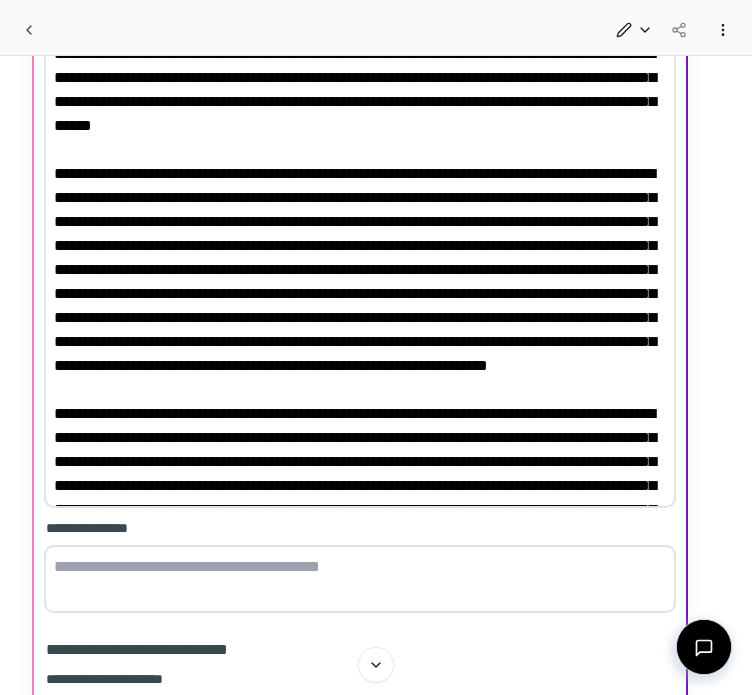 scroll, scrollTop: 1032, scrollLeft: 0, axis: vertical 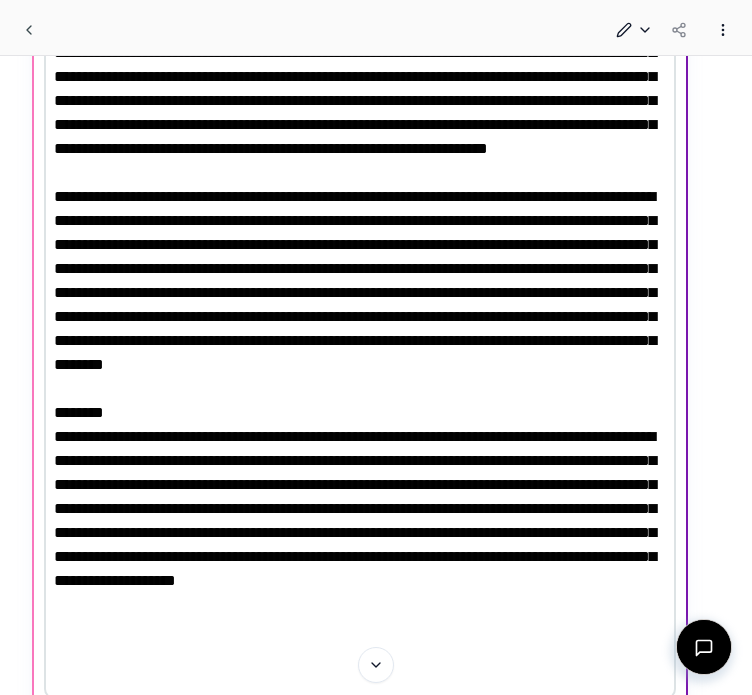 click at bounding box center [360, 257] 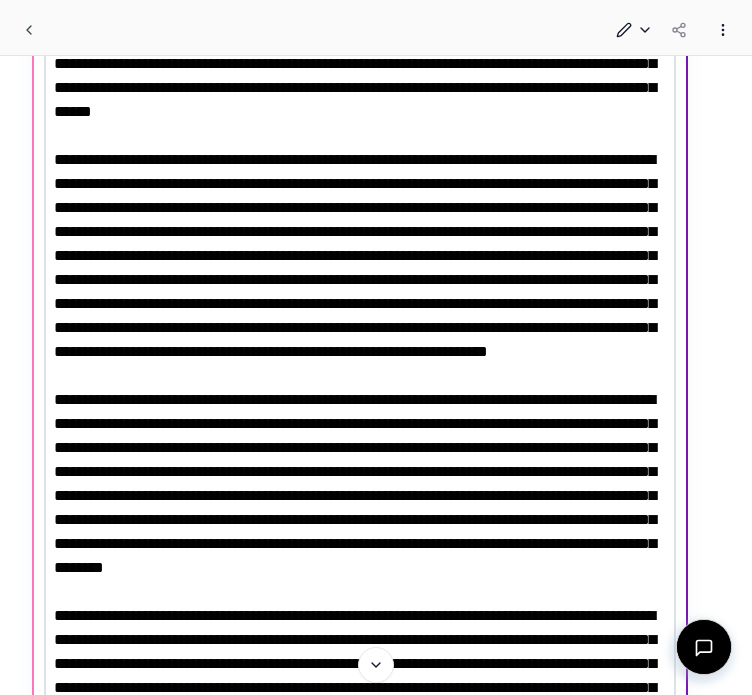 scroll, scrollTop: 816, scrollLeft: 0, axis: vertical 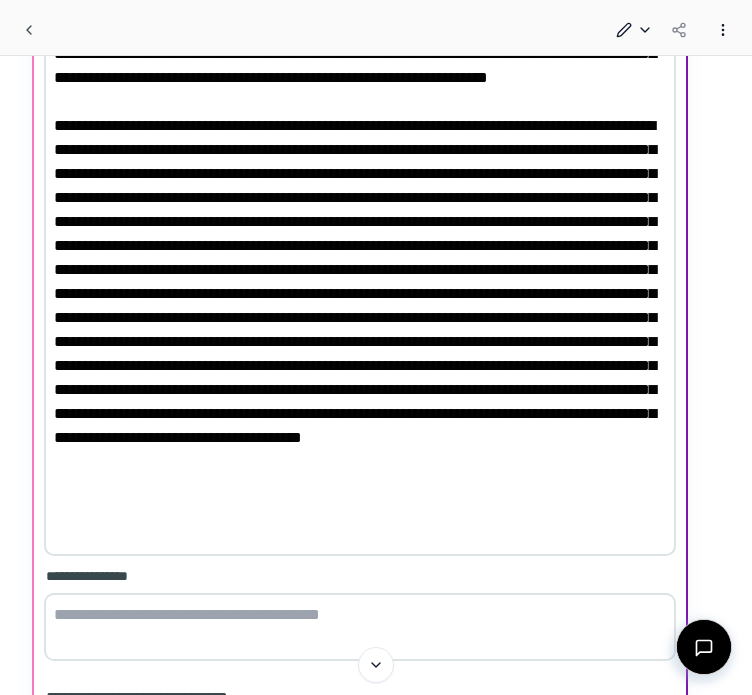 click at bounding box center [360, 150] 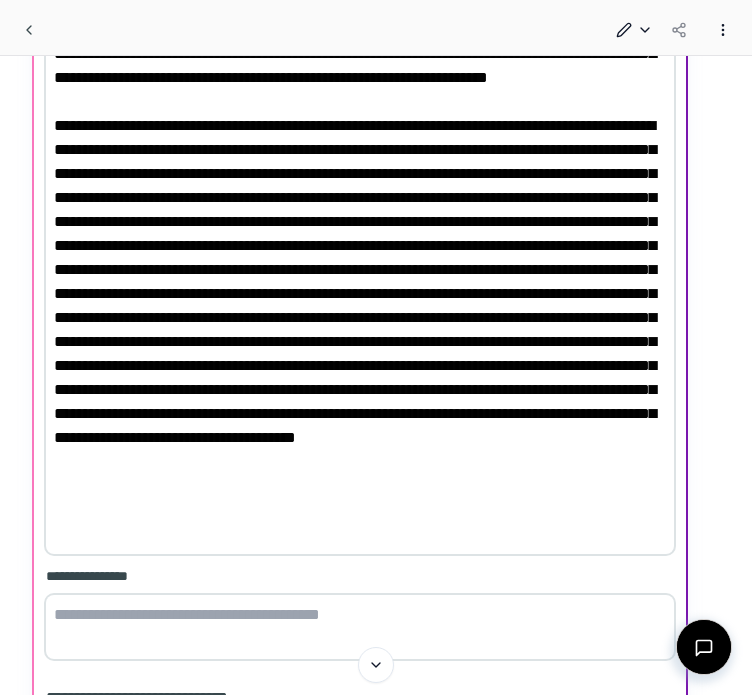 scroll, scrollTop: 747, scrollLeft: 0, axis: vertical 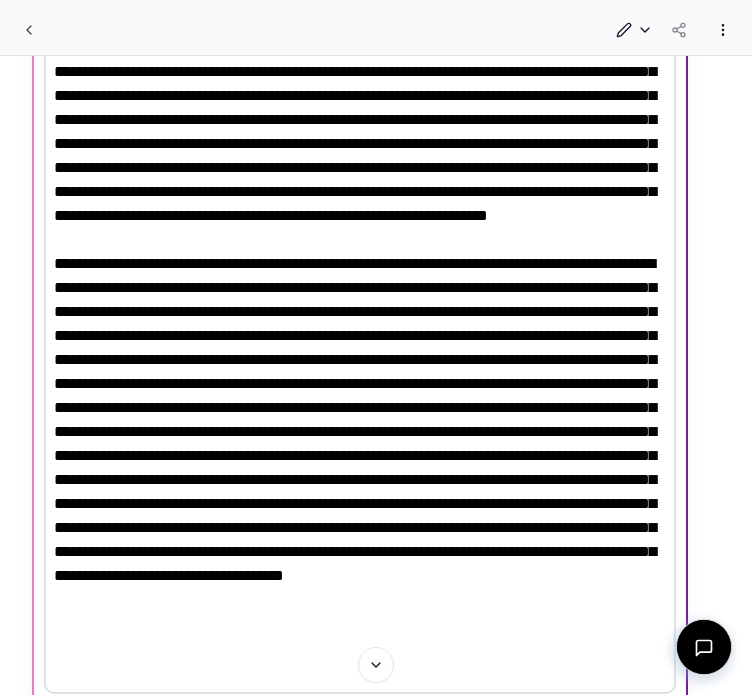 click at bounding box center [360, 288] 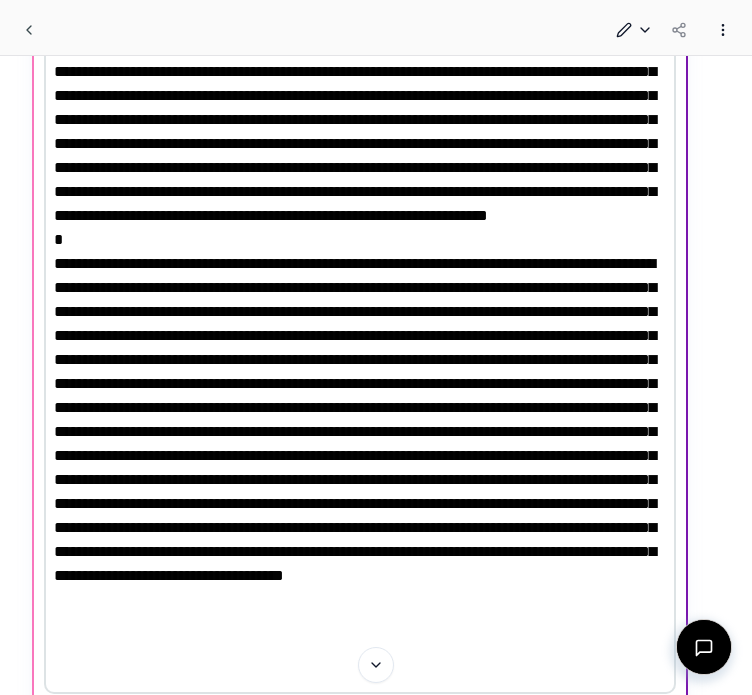 scroll, scrollTop: 747, scrollLeft: 0, axis: vertical 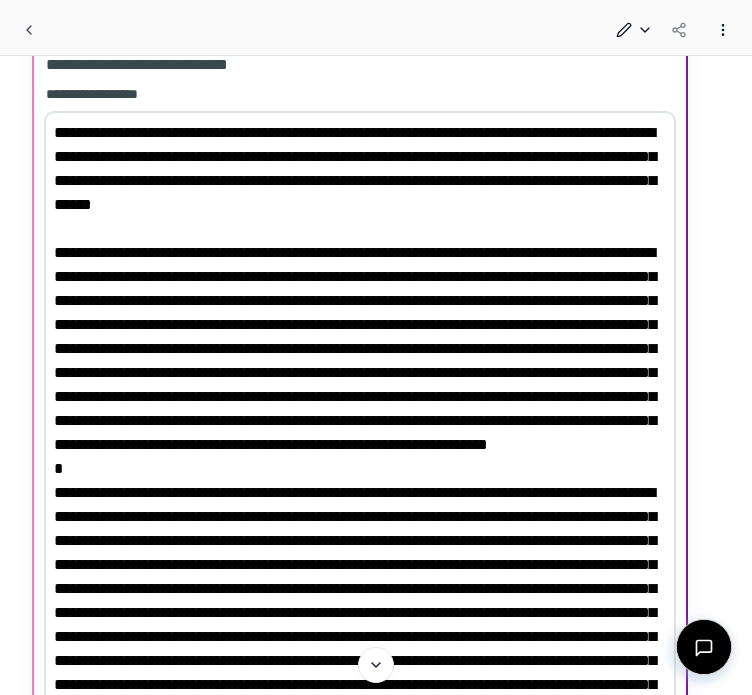 click at bounding box center (360, 517) 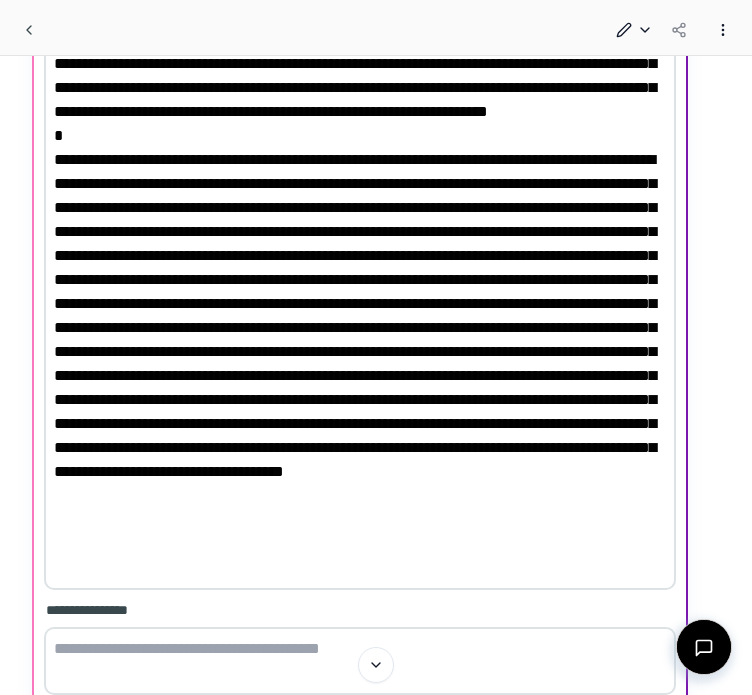 scroll, scrollTop: 1082, scrollLeft: 0, axis: vertical 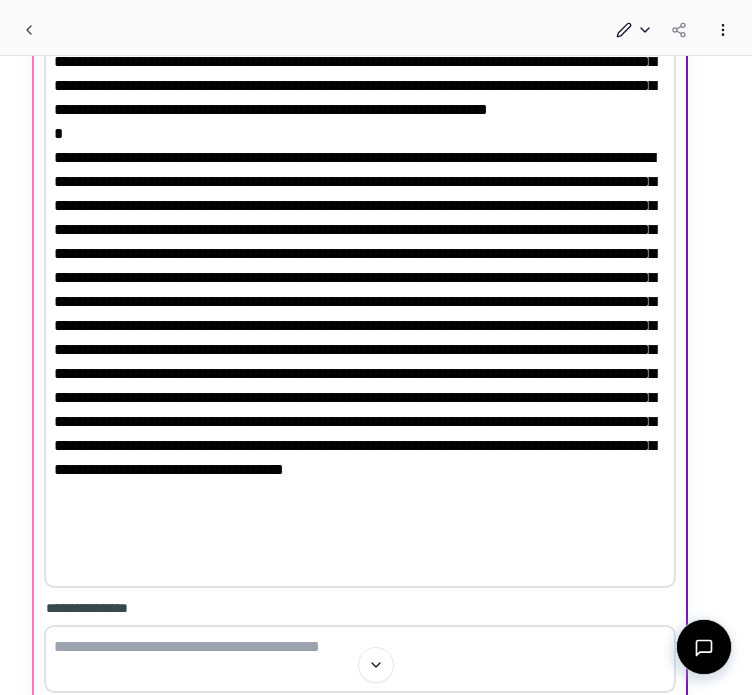 drag, startPoint x: 140, startPoint y: 372, endPoint x: 56, endPoint y: 370, distance: 84.0238 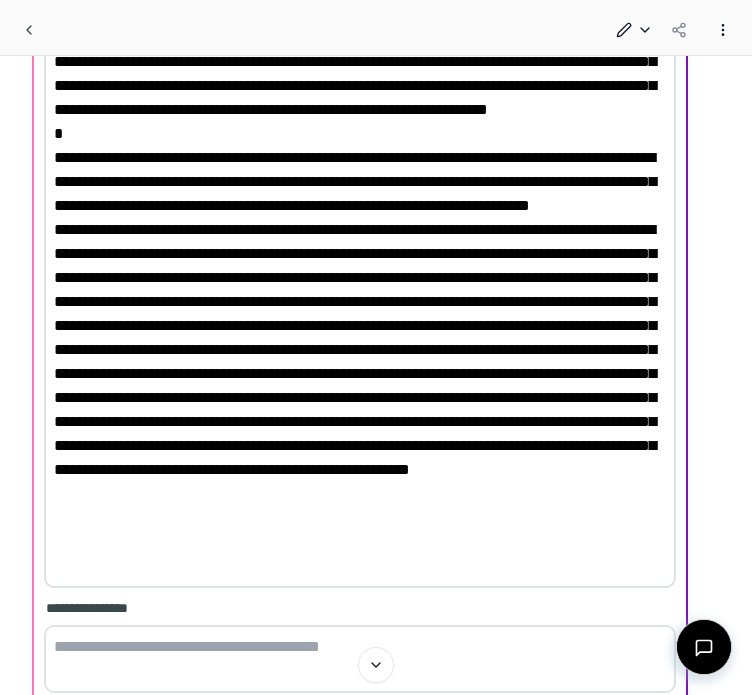 scroll, scrollTop: 747, scrollLeft: 0, axis: vertical 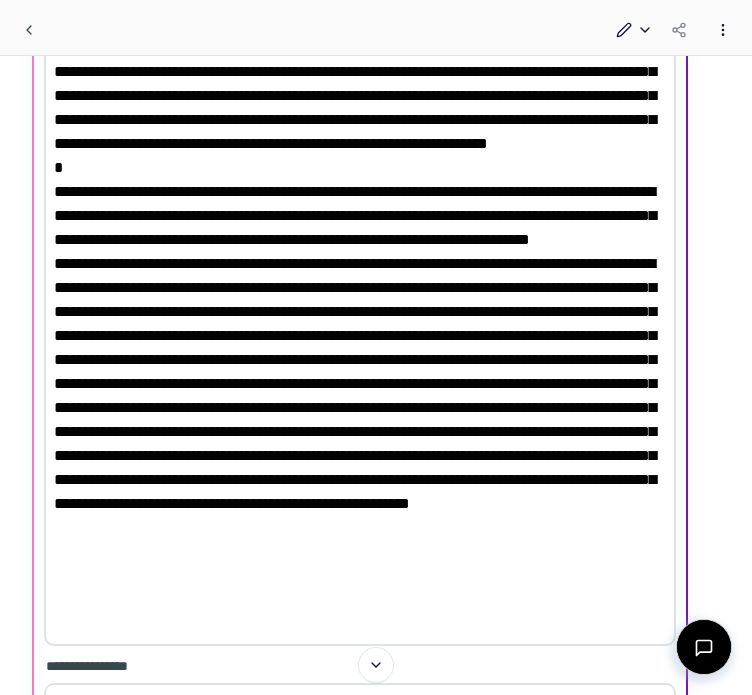 click at bounding box center [360, 228] 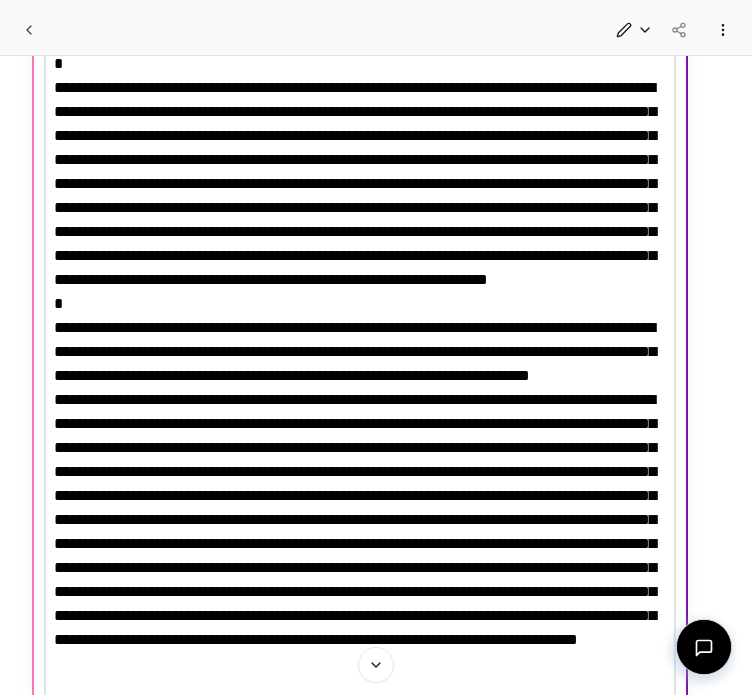 scroll, scrollTop: 936, scrollLeft: 0, axis: vertical 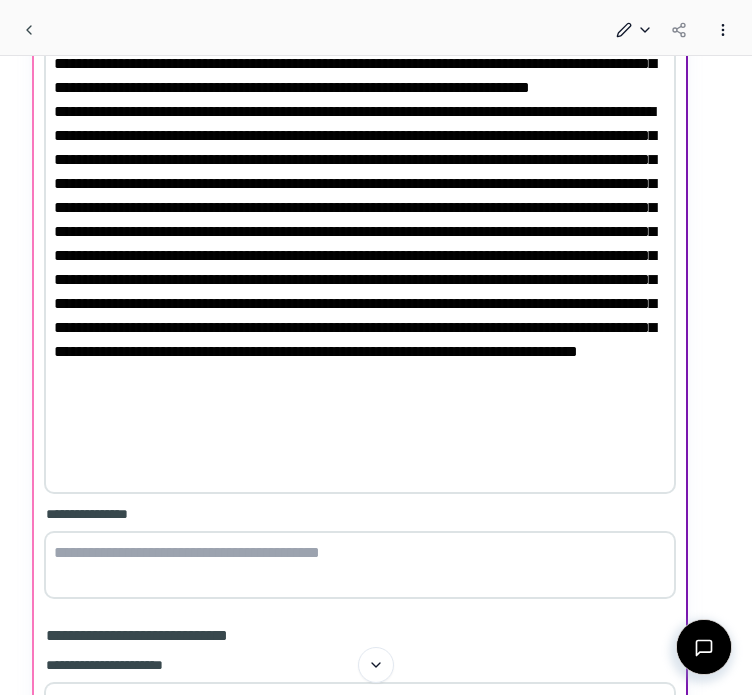 click at bounding box center (360, 76) 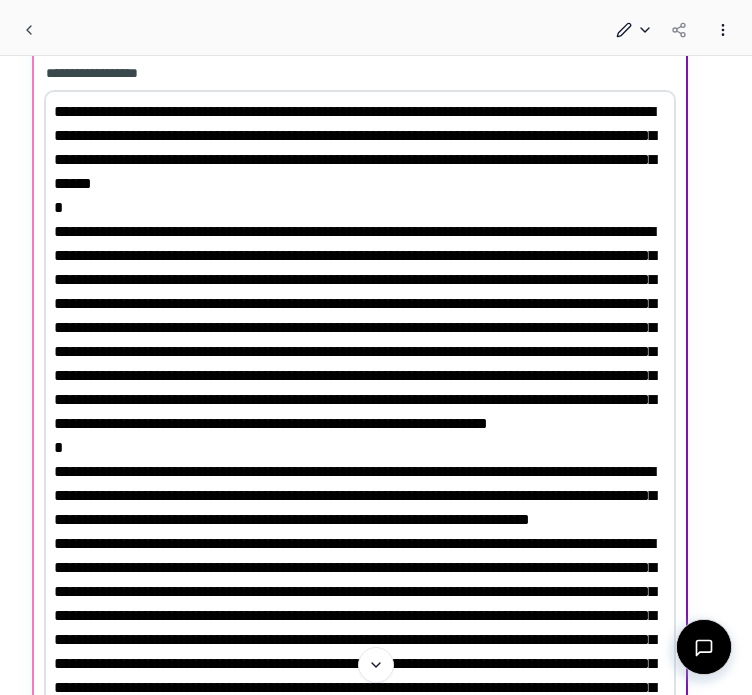 scroll, scrollTop: 792, scrollLeft: 0, axis: vertical 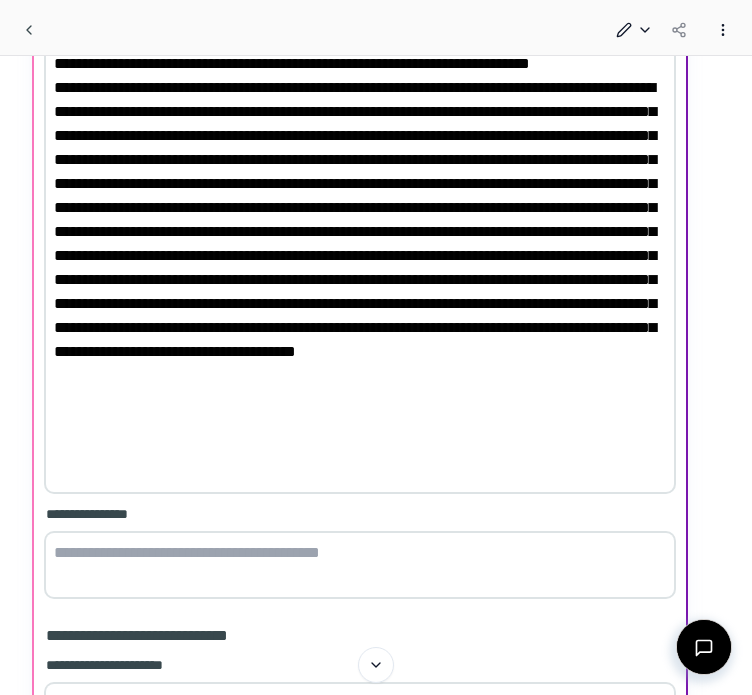 click at bounding box center (360, 64) 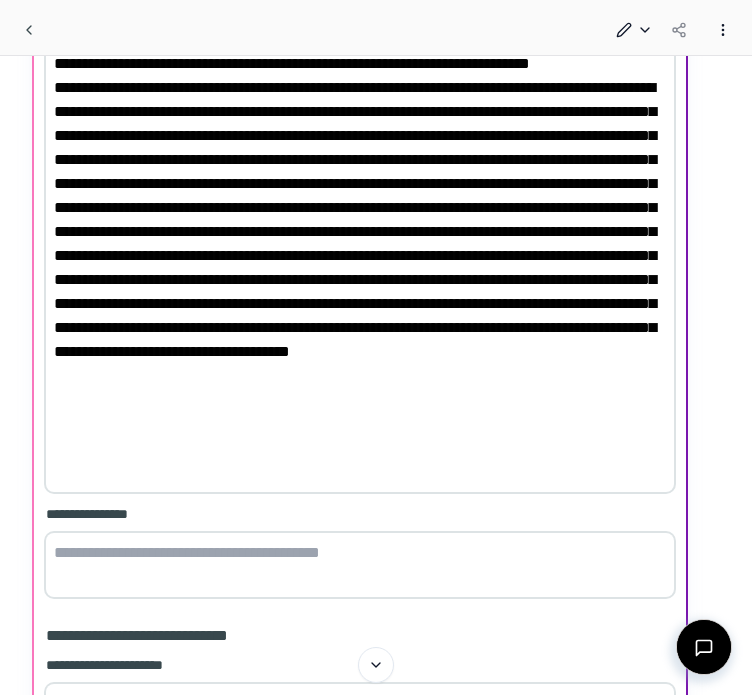scroll, scrollTop: 792, scrollLeft: 0, axis: vertical 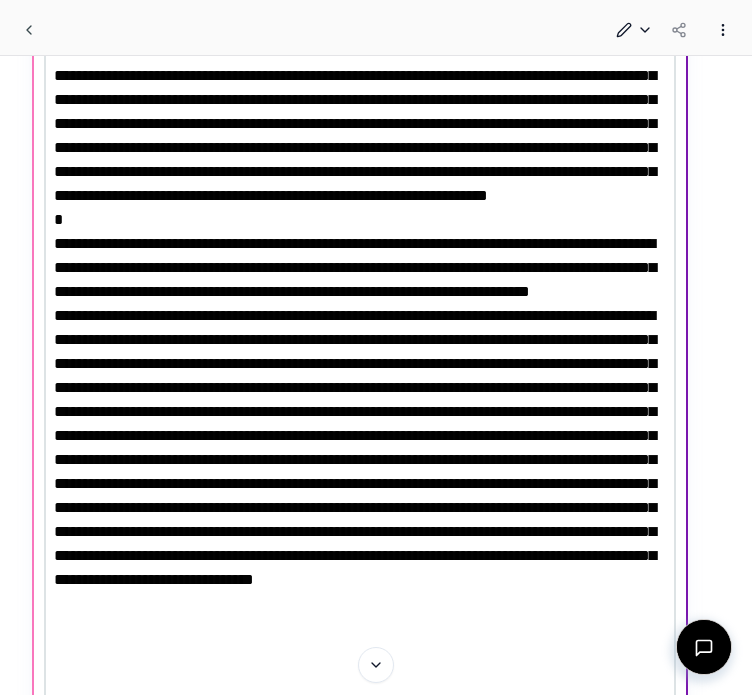 click at bounding box center (360, 292) 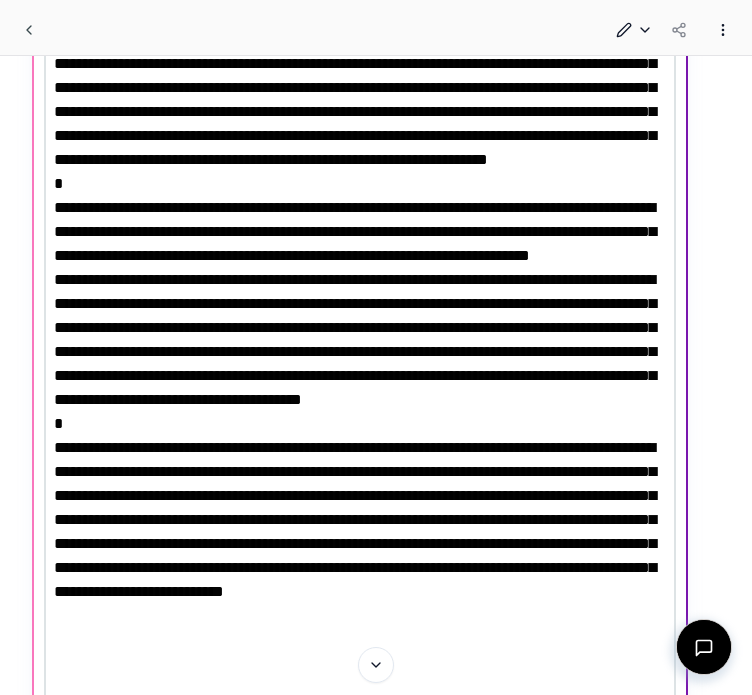 scroll, scrollTop: 1056, scrollLeft: 0, axis: vertical 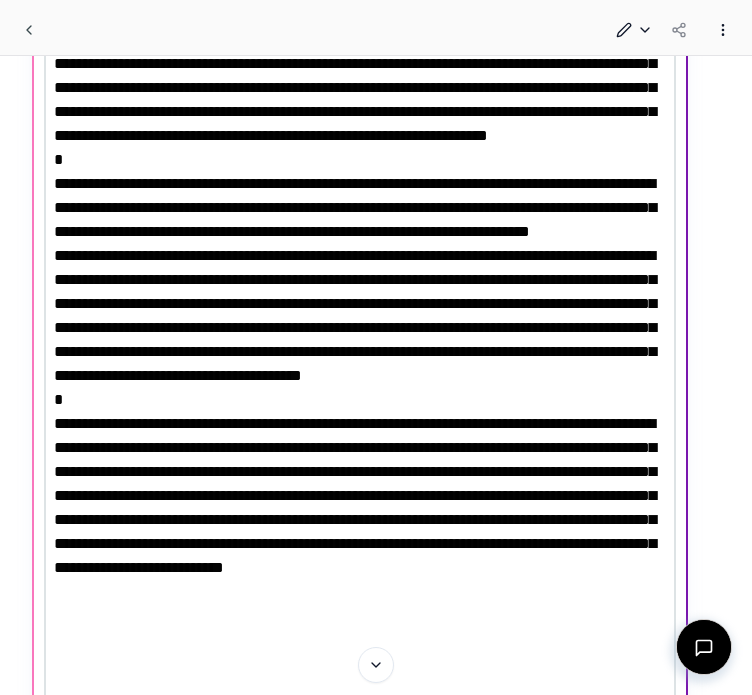 click at bounding box center (360, 256) 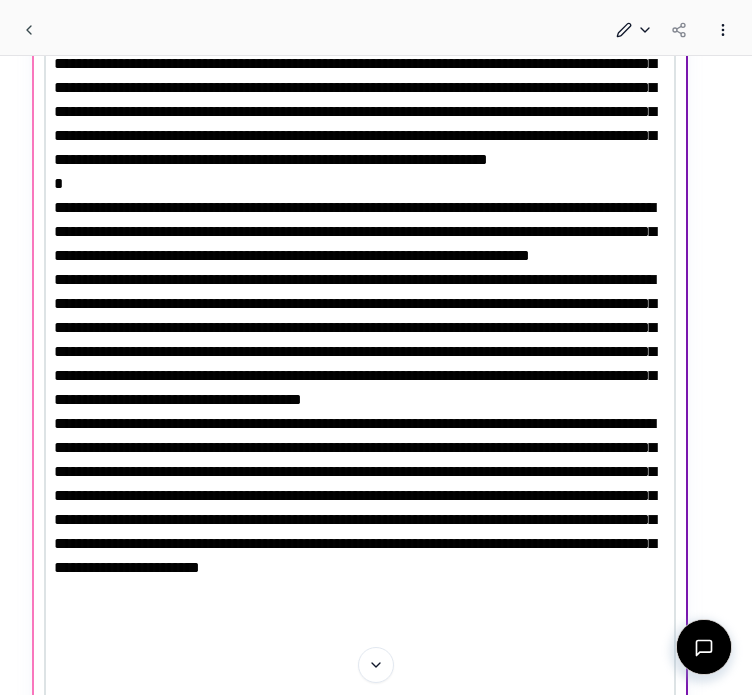 scroll, scrollTop: 1056, scrollLeft: 0, axis: vertical 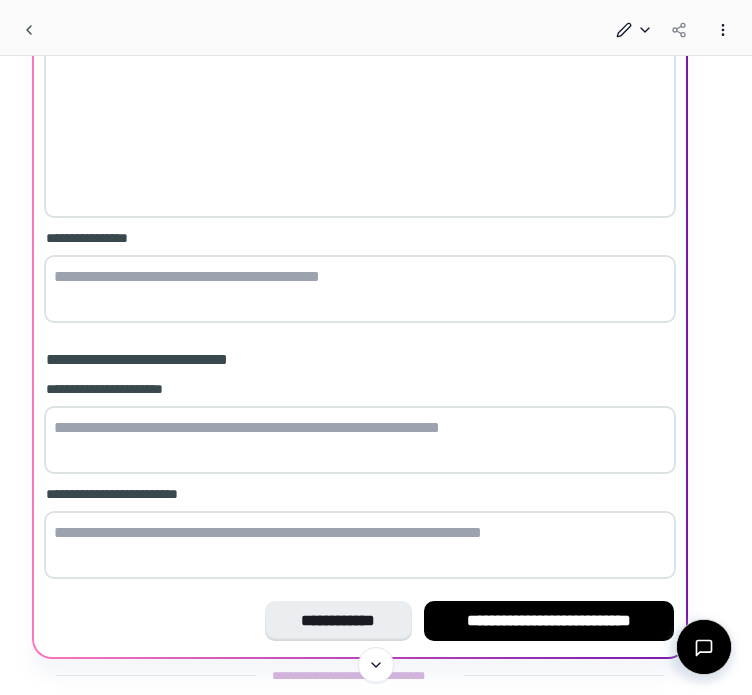 type on "**********" 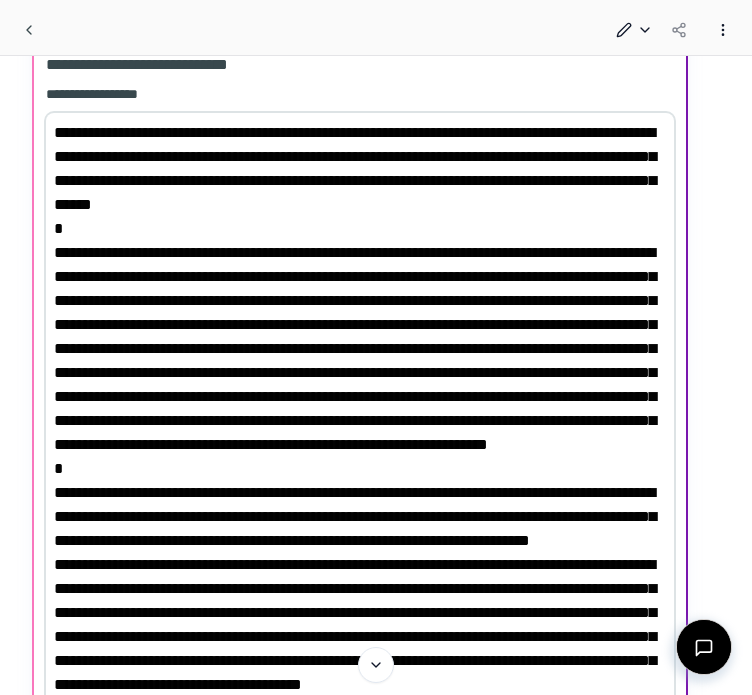 click on "**********" at bounding box center (360, 595) 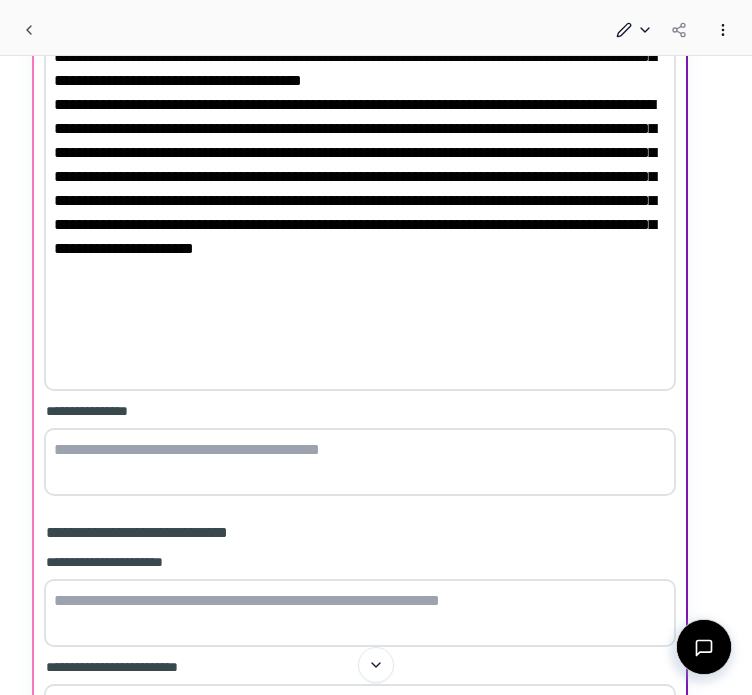 scroll, scrollTop: 1368, scrollLeft: 0, axis: vertical 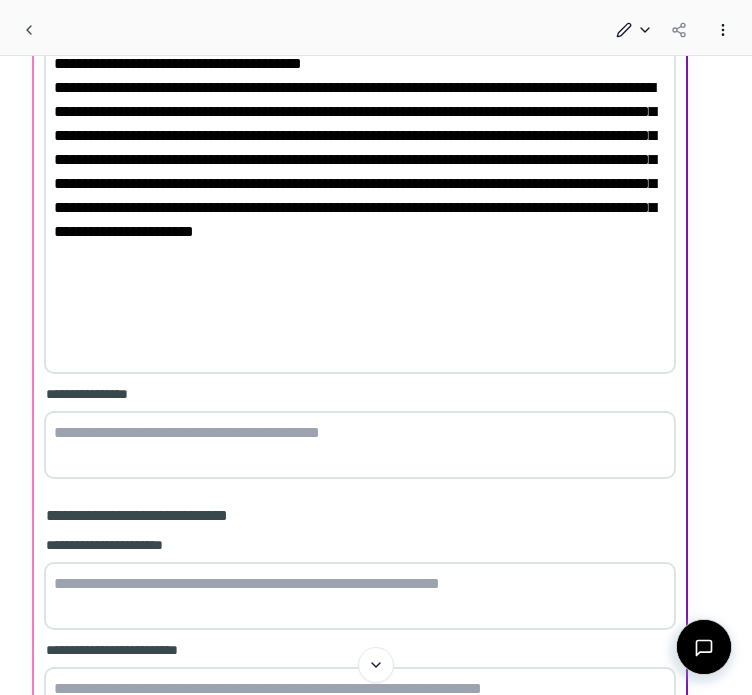 click at bounding box center (360, 445) 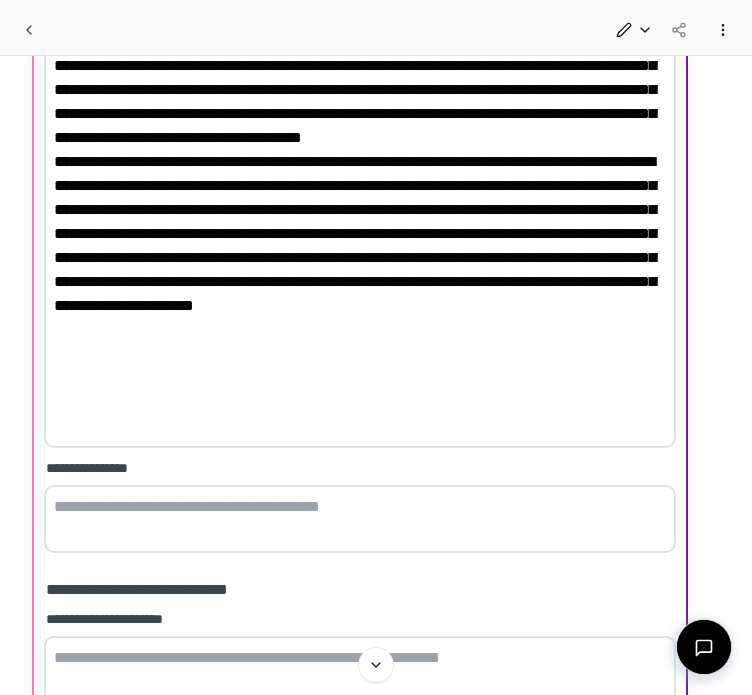 scroll, scrollTop: 1316, scrollLeft: 0, axis: vertical 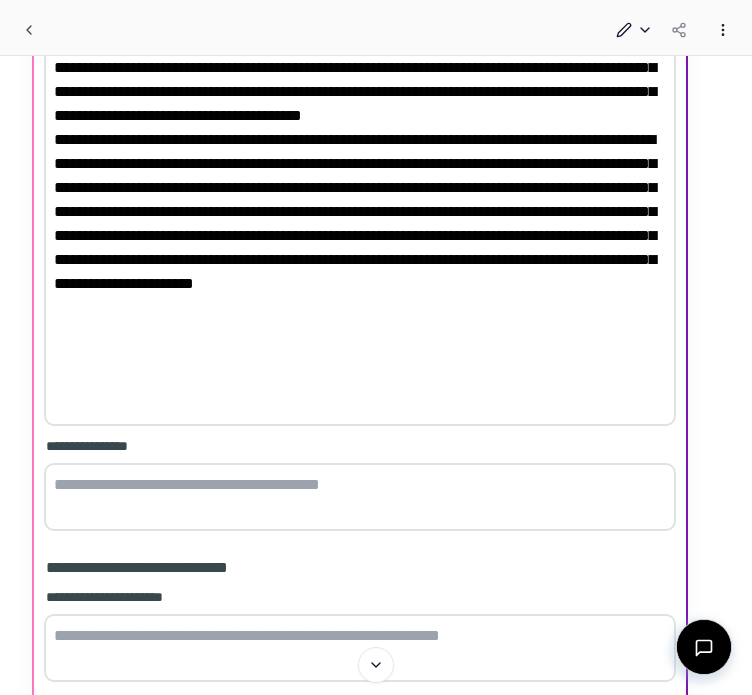 click at bounding box center [360, -16] 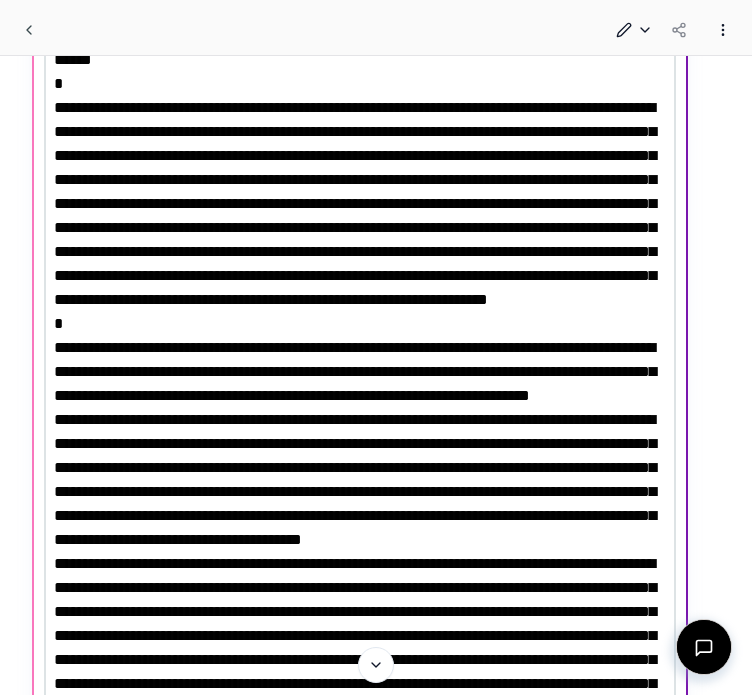 scroll, scrollTop: 924, scrollLeft: 0, axis: vertical 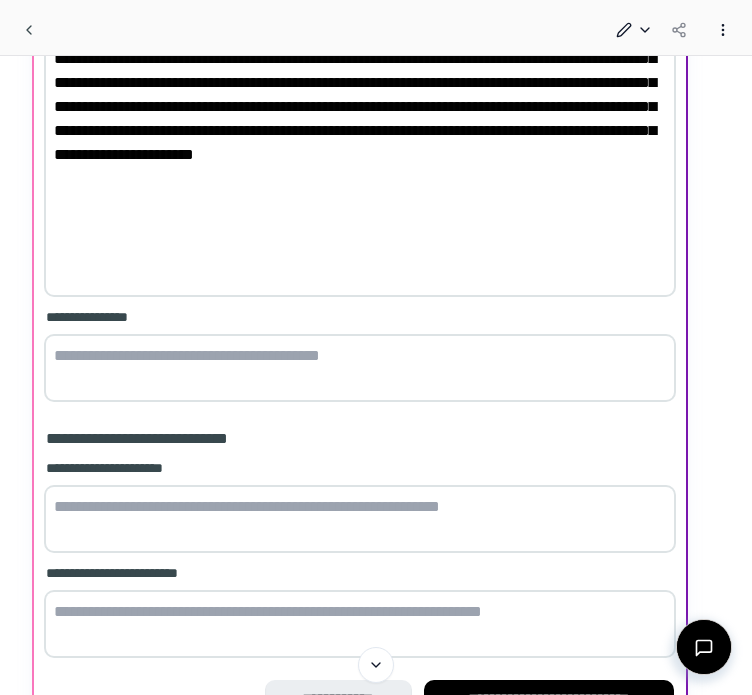 click at bounding box center [360, 368] 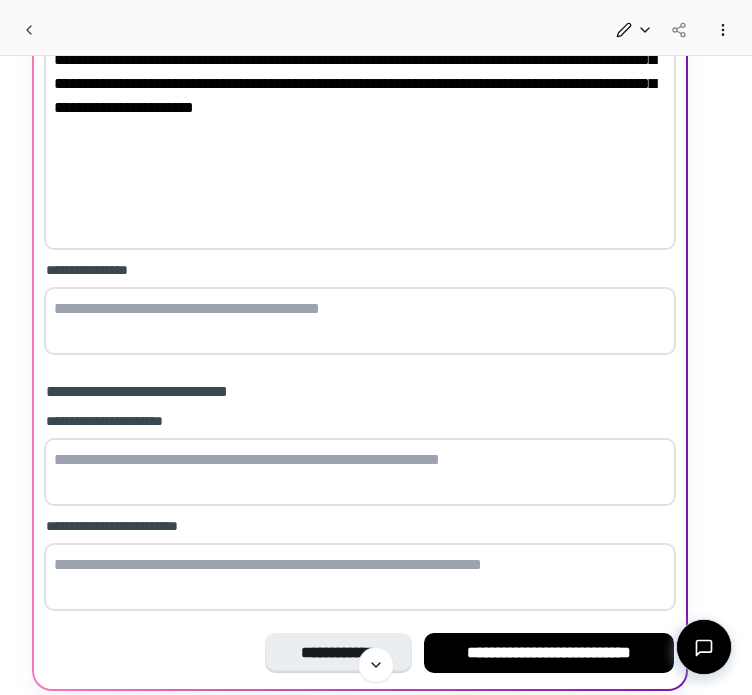 scroll, scrollTop: 1504, scrollLeft: 0, axis: vertical 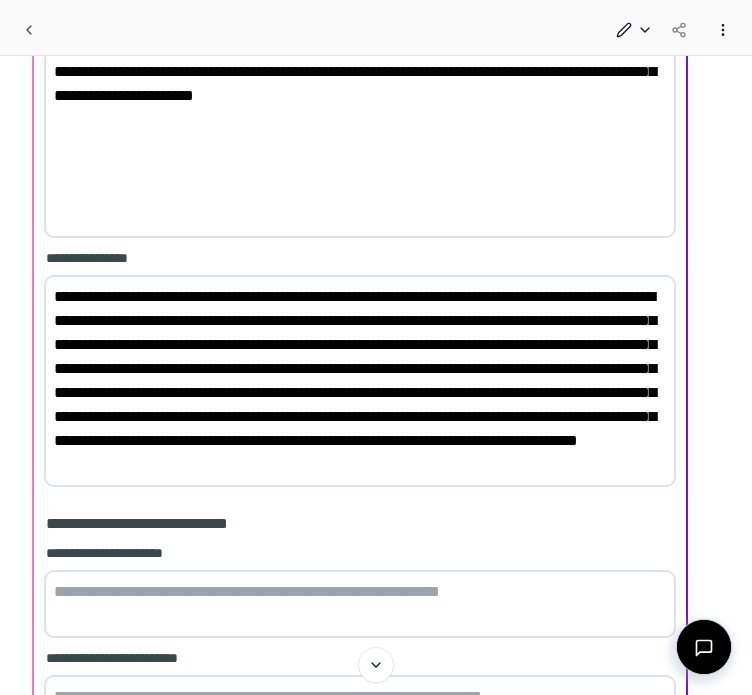 type on "**********" 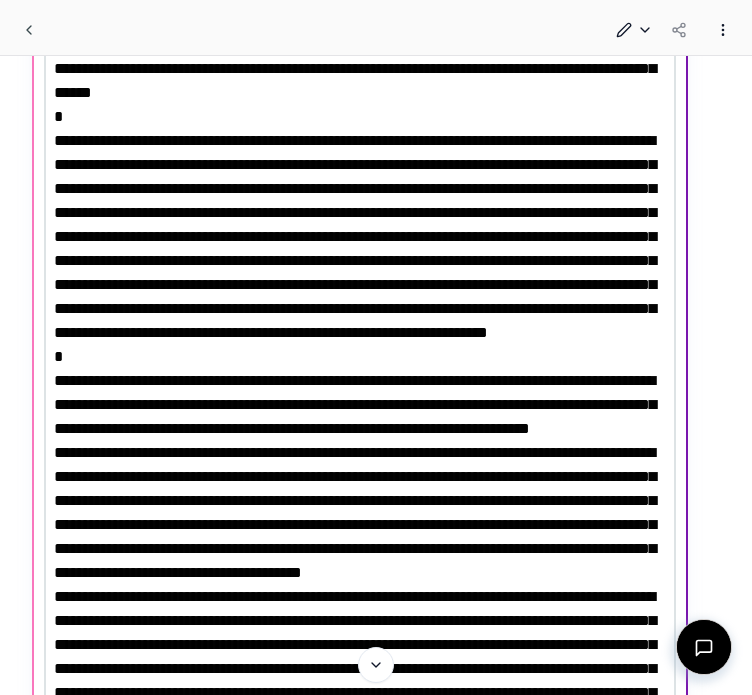 scroll, scrollTop: 848, scrollLeft: 0, axis: vertical 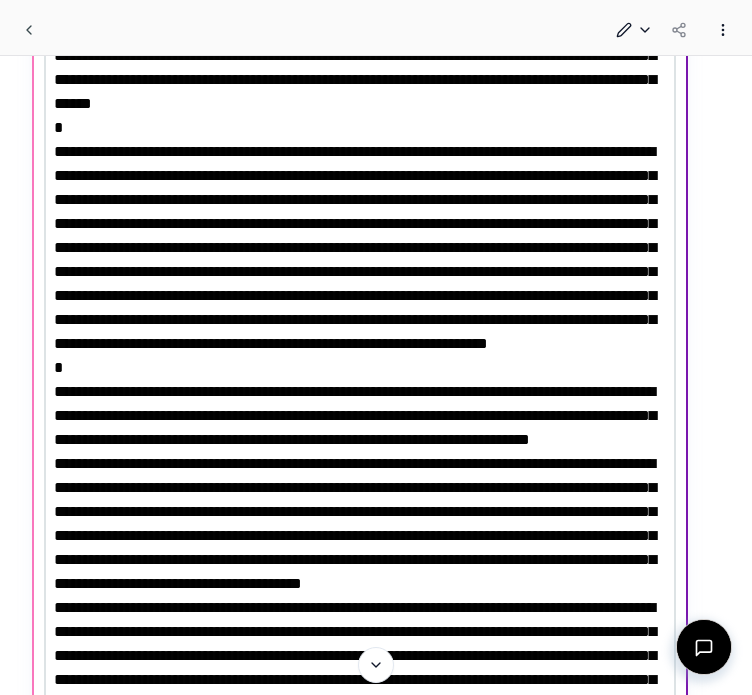 click at bounding box center [360, 452] 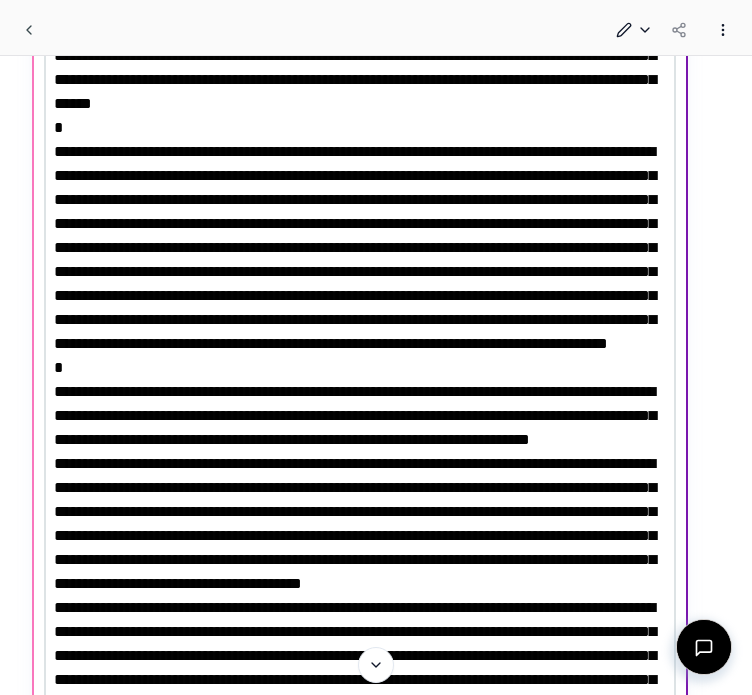 click at bounding box center [360, 452] 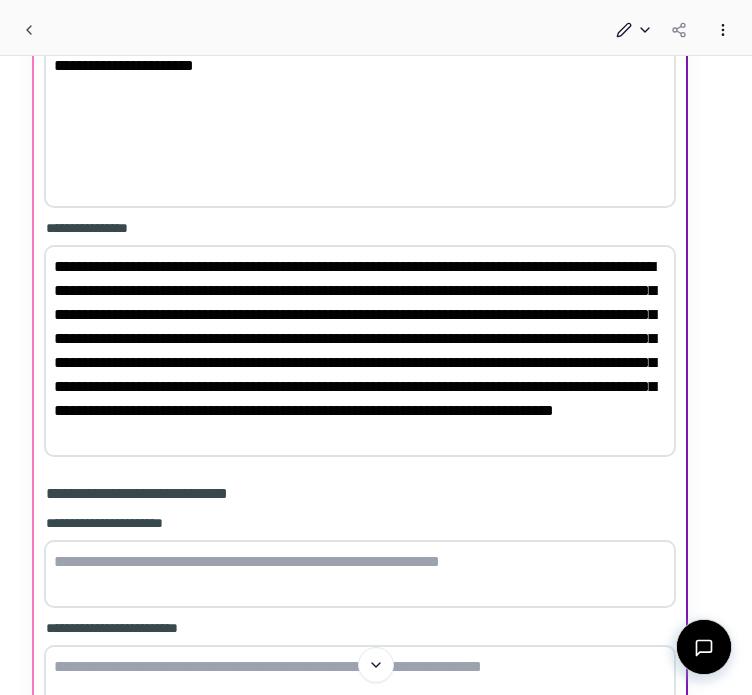 scroll, scrollTop: 1528, scrollLeft: 0, axis: vertical 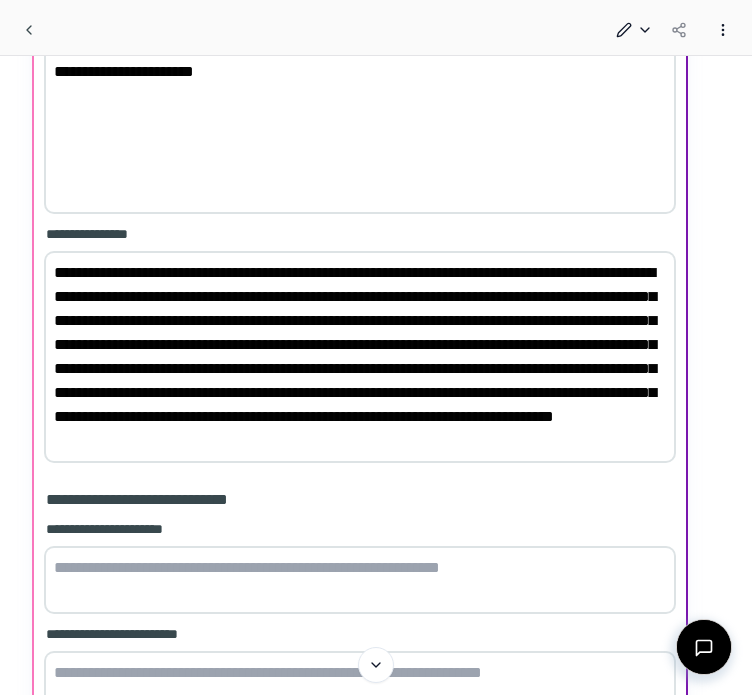 type on "**********" 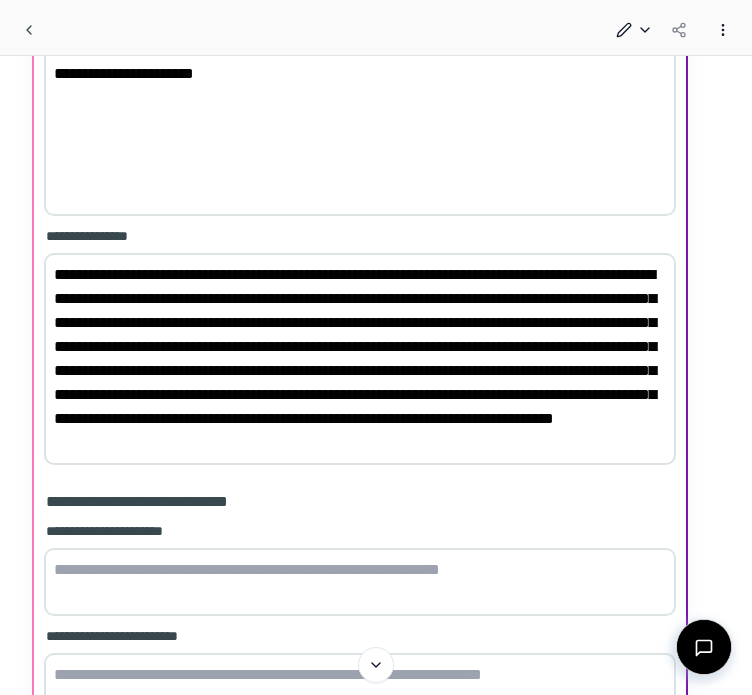 click on "**********" at bounding box center (360, 359) 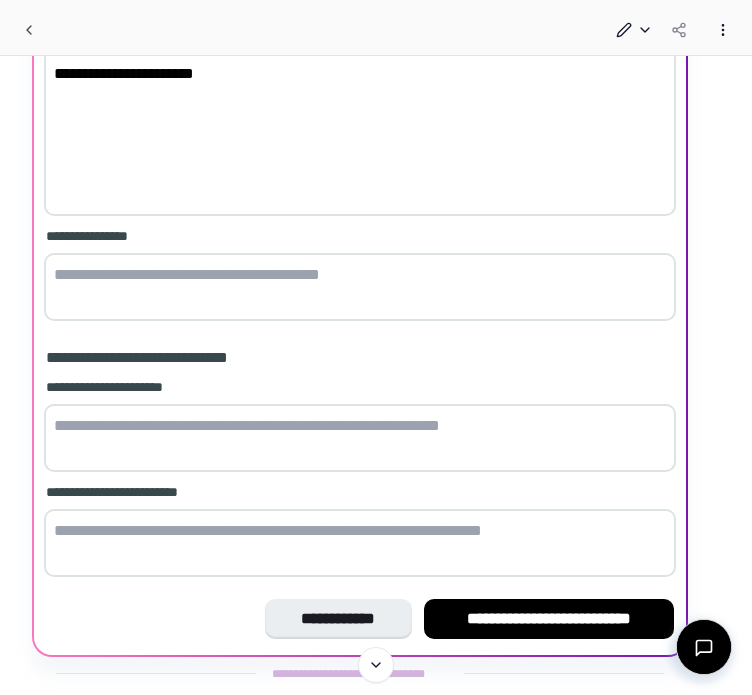 paste on "**********" 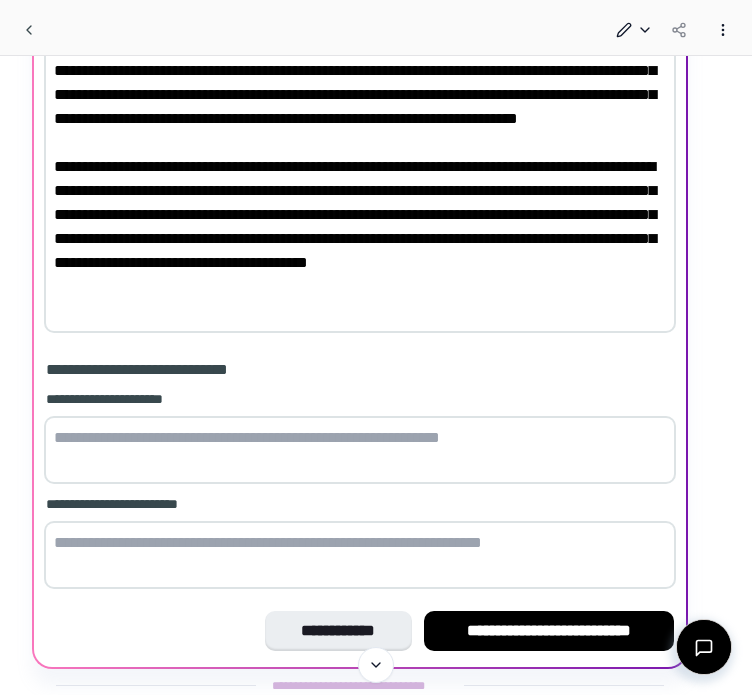 scroll, scrollTop: 1788, scrollLeft: 0, axis: vertical 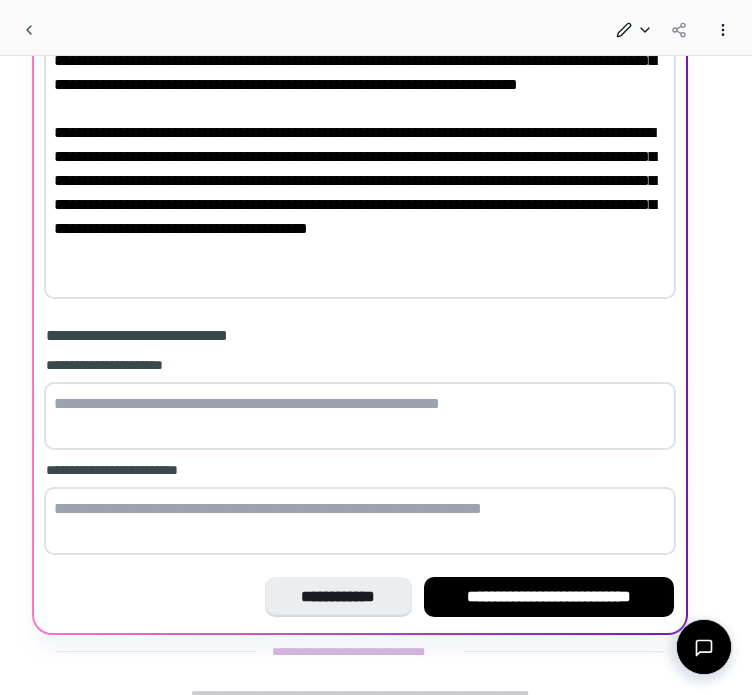 type on "**********" 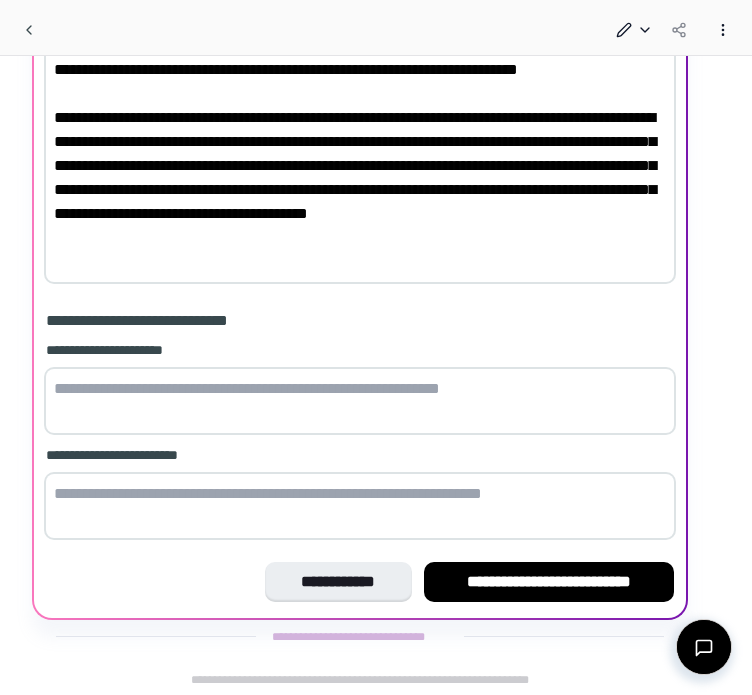 click at bounding box center (360, 506) 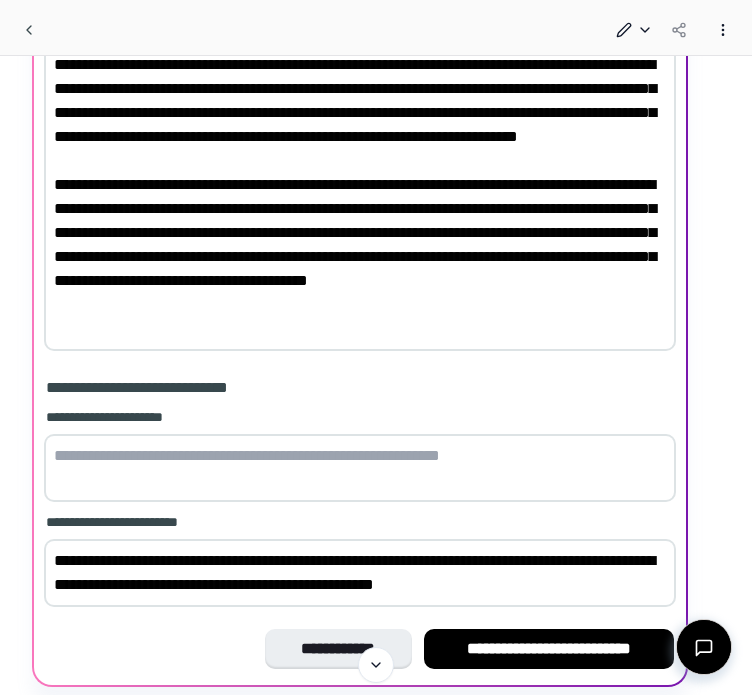 scroll, scrollTop: 1803, scrollLeft: 0, axis: vertical 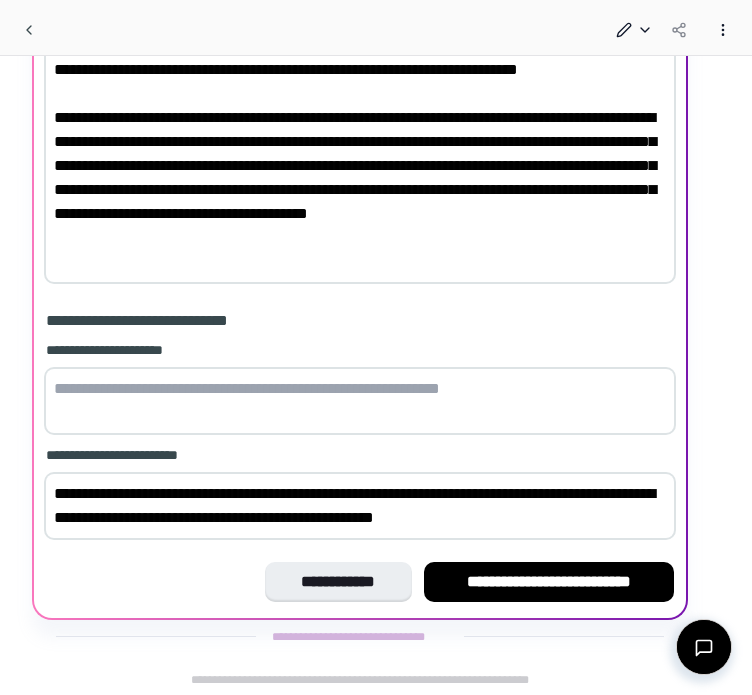 type on "**********" 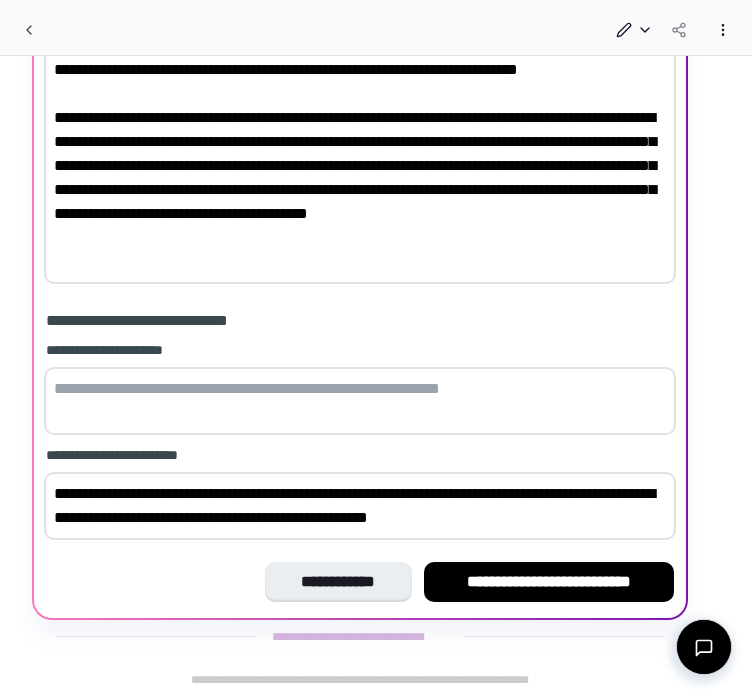 click at bounding box center (360, 401) 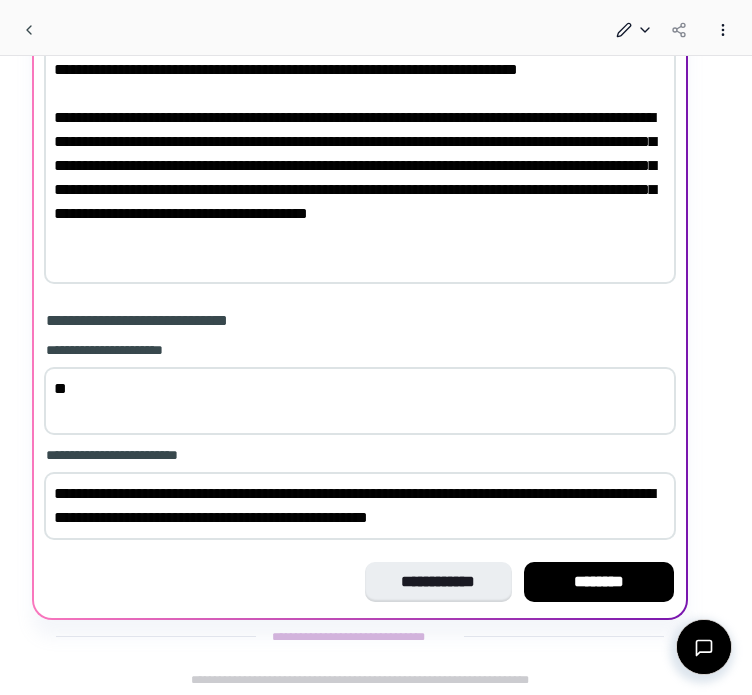 type on "*" 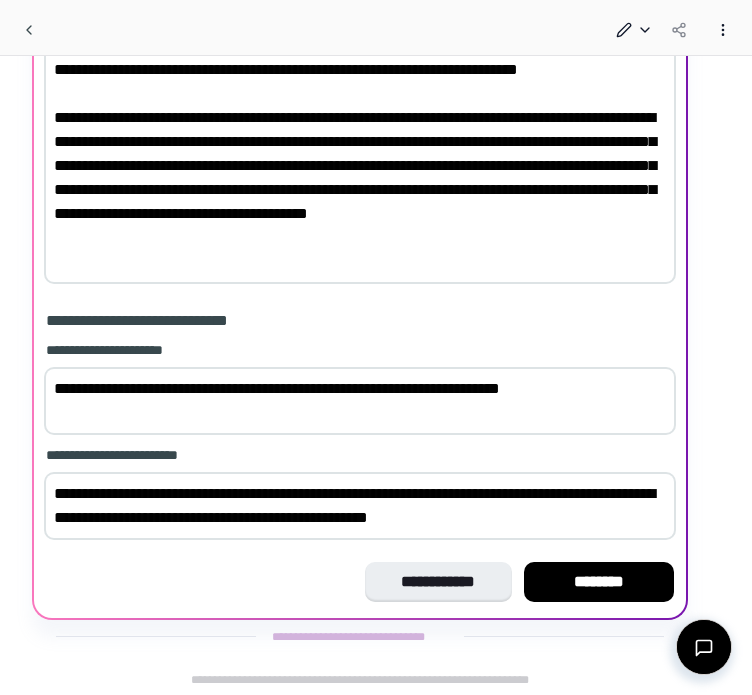 click on "**********" at bounding box center (360, 401) 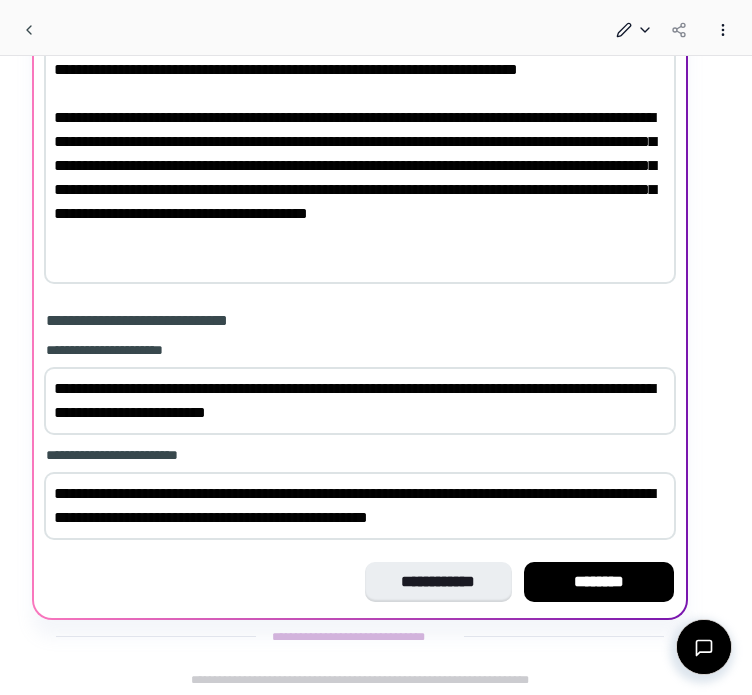 scroll, scrollTop: 1788, scrollLeft: 0, axis: vertical 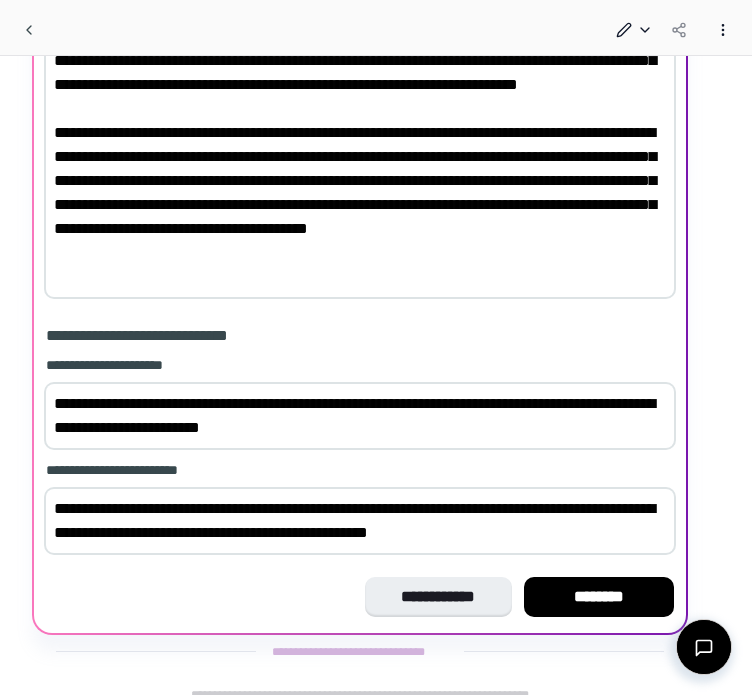 click on "**********" at bounding box center [157, 336] 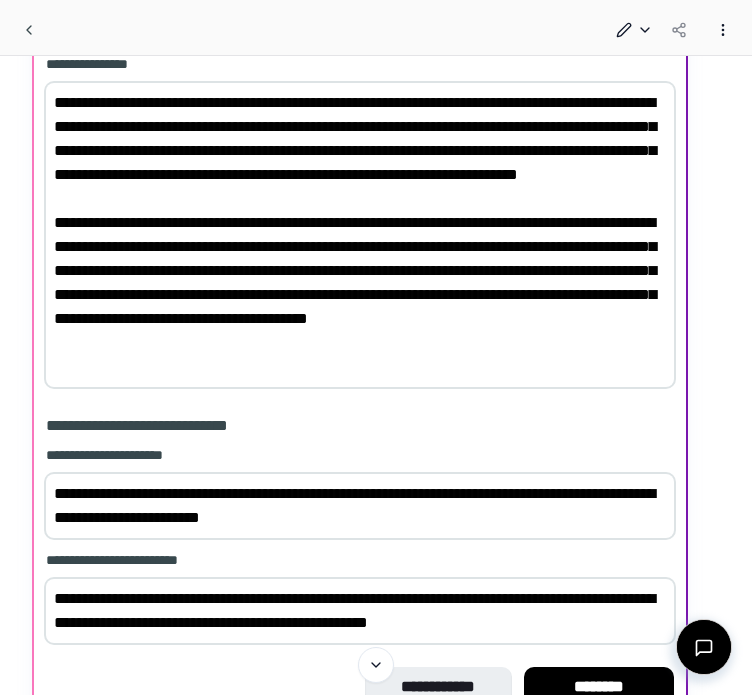 scroll, scrollTop: 1801, scrollLeft: 0, axis: vertical 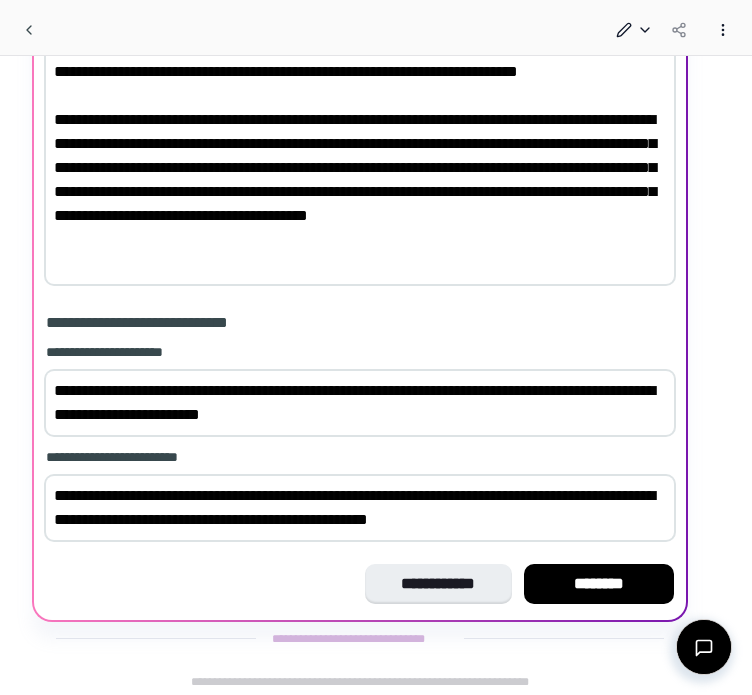 drag, startPoint x: 321, startPoint y: 414, endPoint x: 2, endPoint y: 384, distance: 320.40756 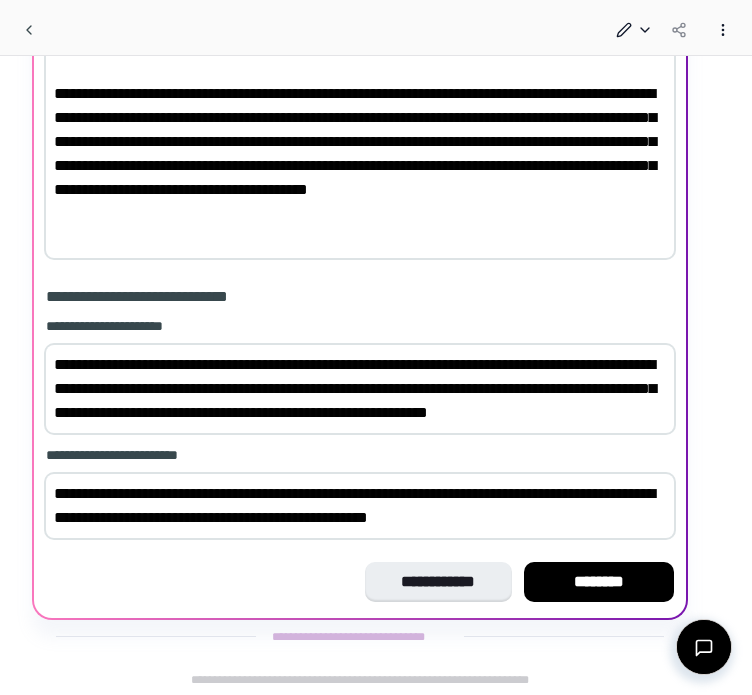 scroll, scrollTop: 1851, scrollLeft: 0, axis: vertical 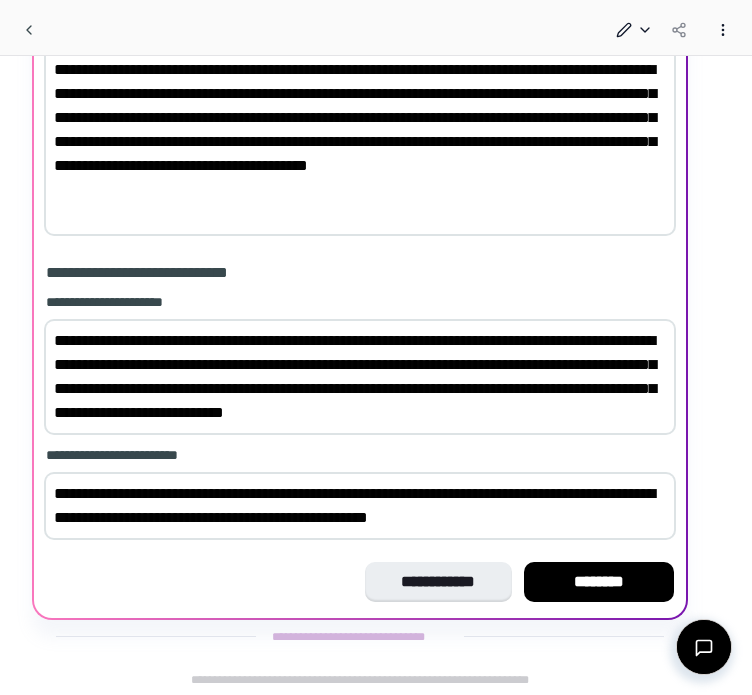 click on "**********" at bounding box center [360, 377] 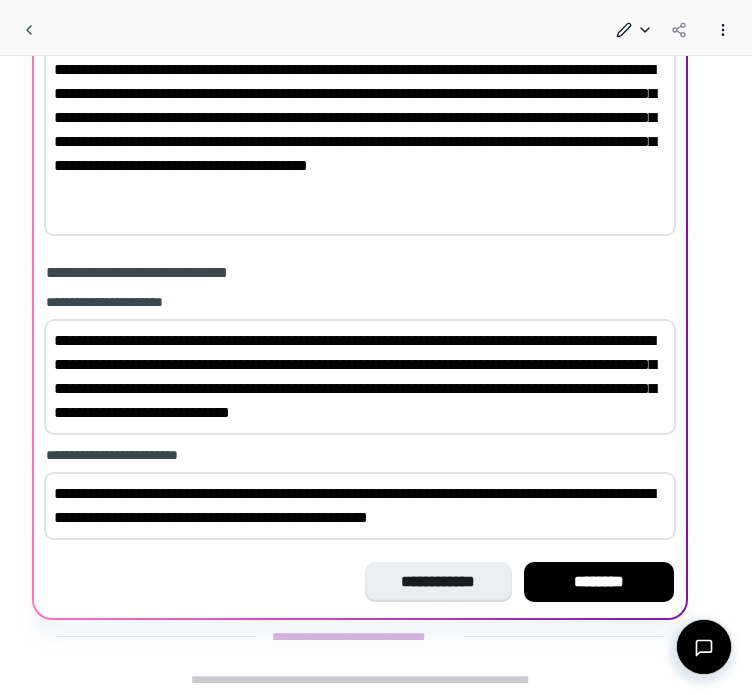 click on "**********" at bounding box center (360, 377) 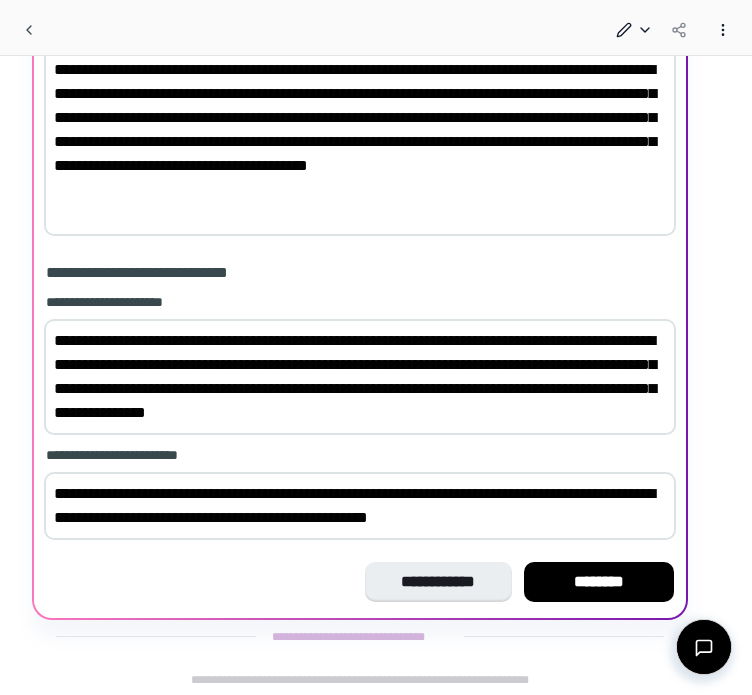 click on "**********" at bounding box center [360, 377] 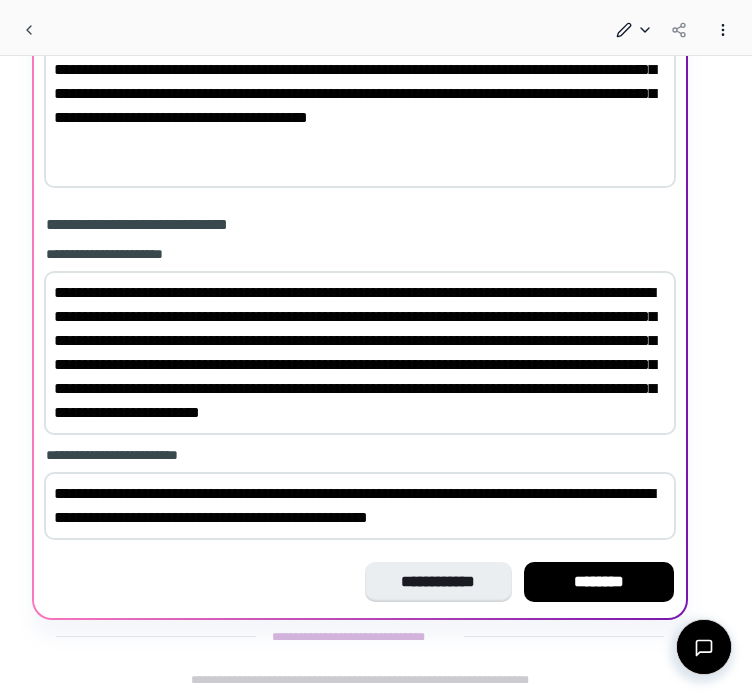 scroll, scrollTop: 1923, scrollLeft: 0, axis: vertical 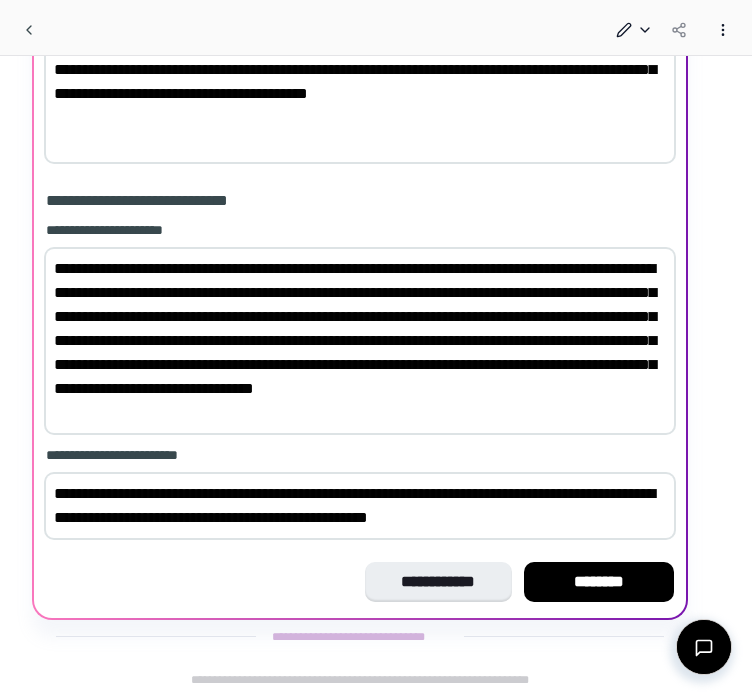 drag, startPoint x: 151, startPoint y: 412, endPoint x: 24, endPoint y: 240, distance: 213.80598 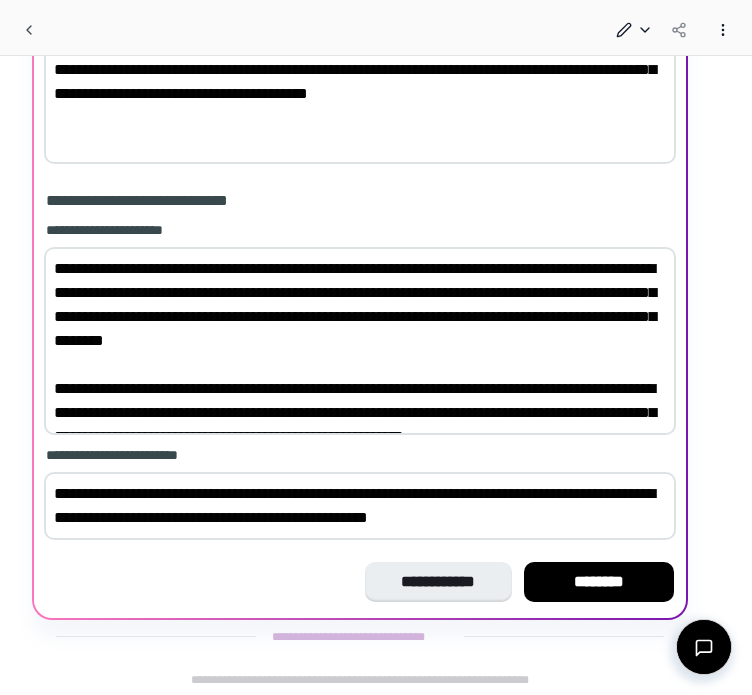 scroll, scrollTop: 1971, scrollLeft: 0, axis: vertical 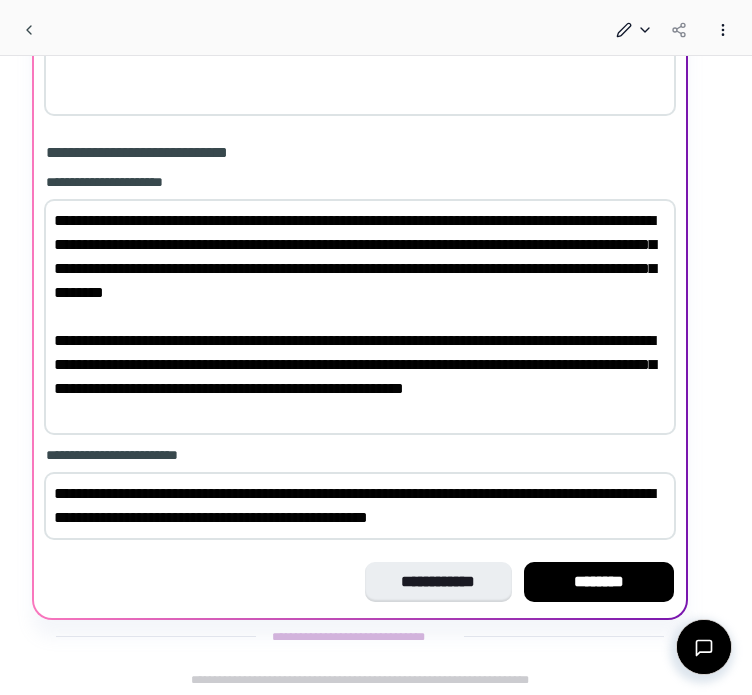 type on "**********" 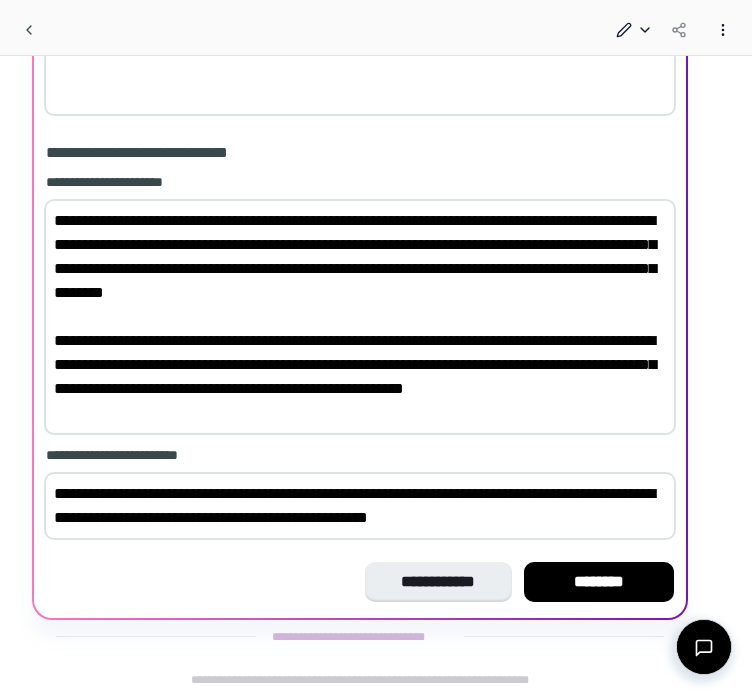 click on "**********" at bounding box center [360, 506] 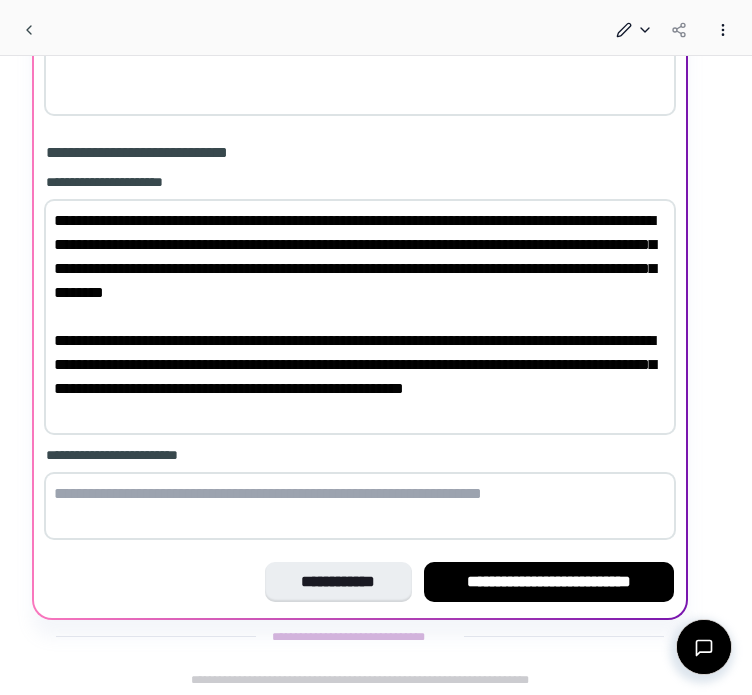 type 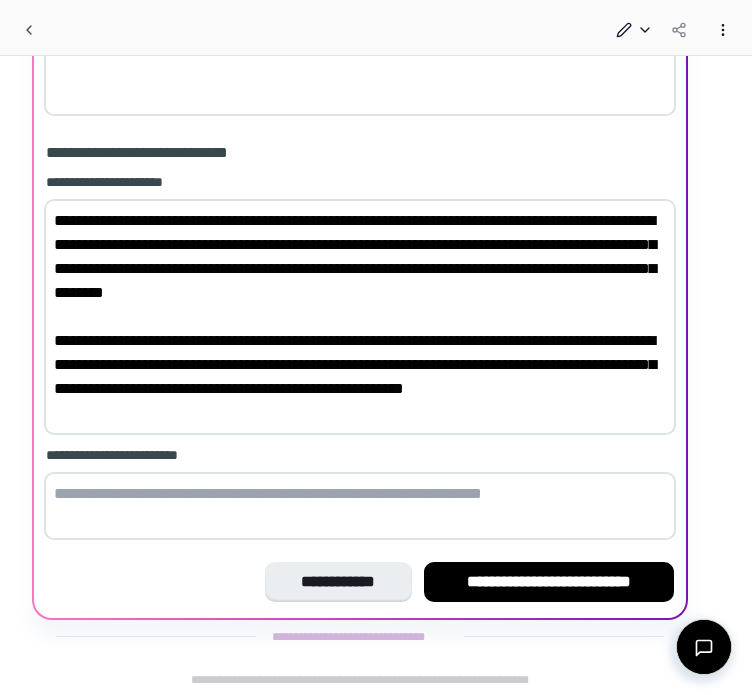 drag, startPoint x: 124, startPoint y: 417, endPoint x: 54, endPoint y: 211, distance: 217.56837 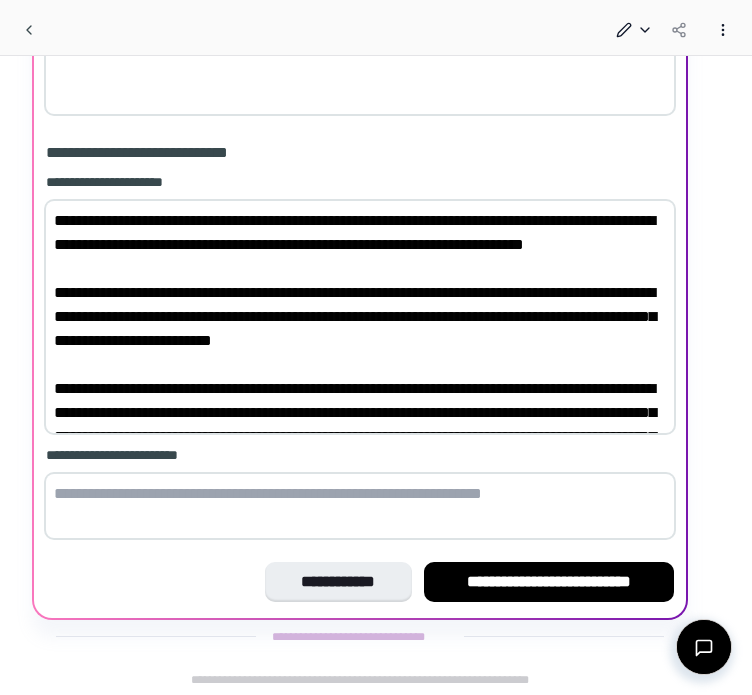 scroll, scrollTop: 2163, scrollLeft: 0, axis: vertical 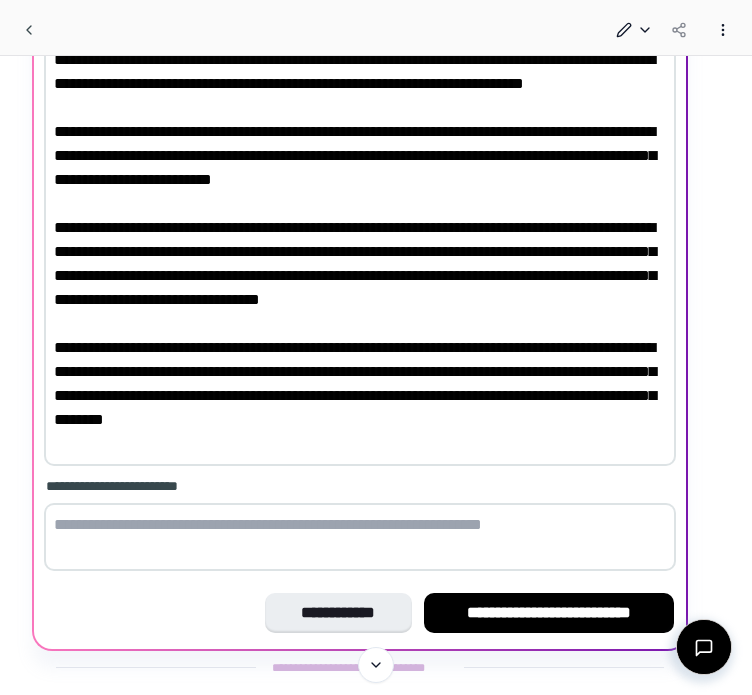 type on "**********" 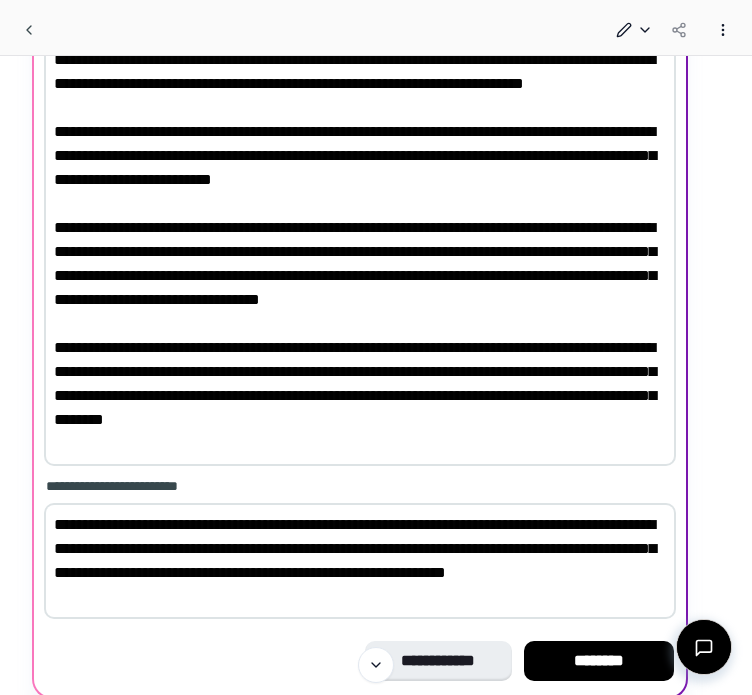 click on "**********" at bounding box center [360, 561] 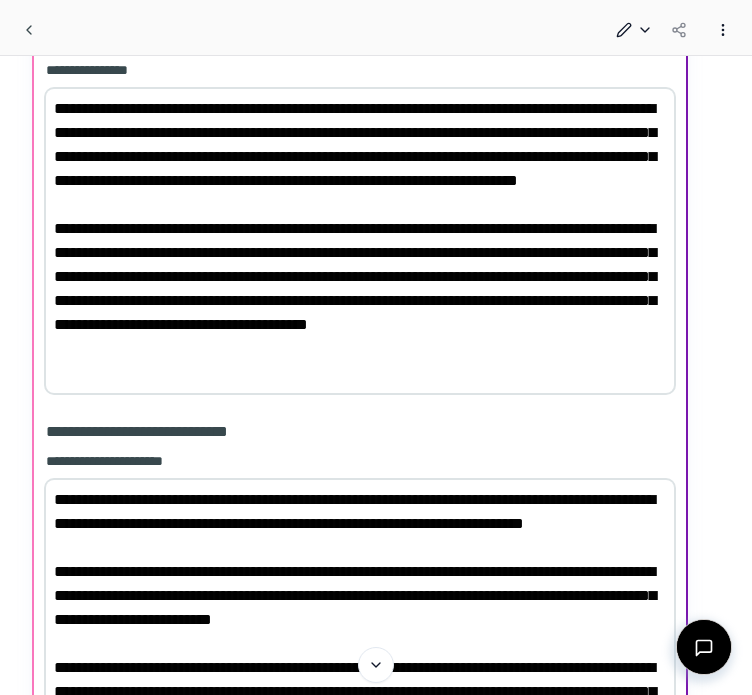 scroll, scrollTop: 2211, scrollLeft: 0, axis: vertical 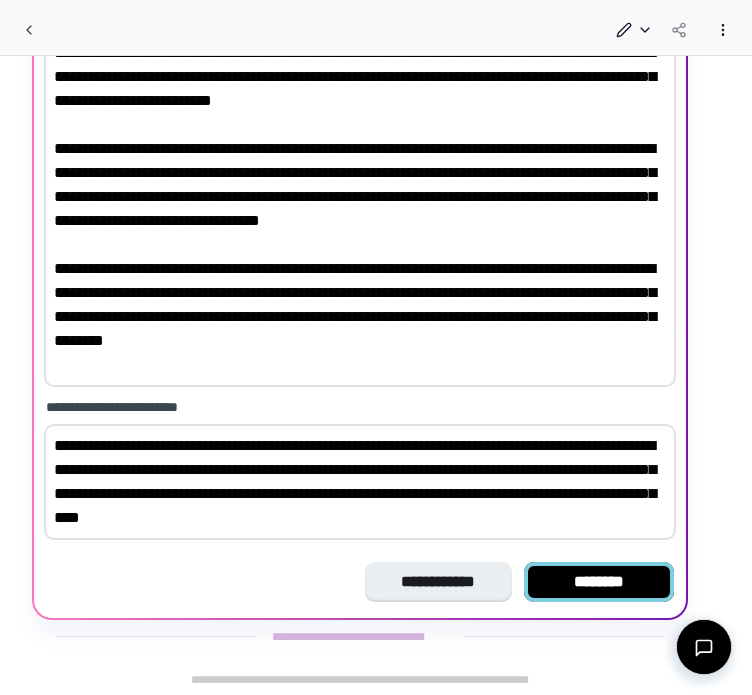 type on "**********" 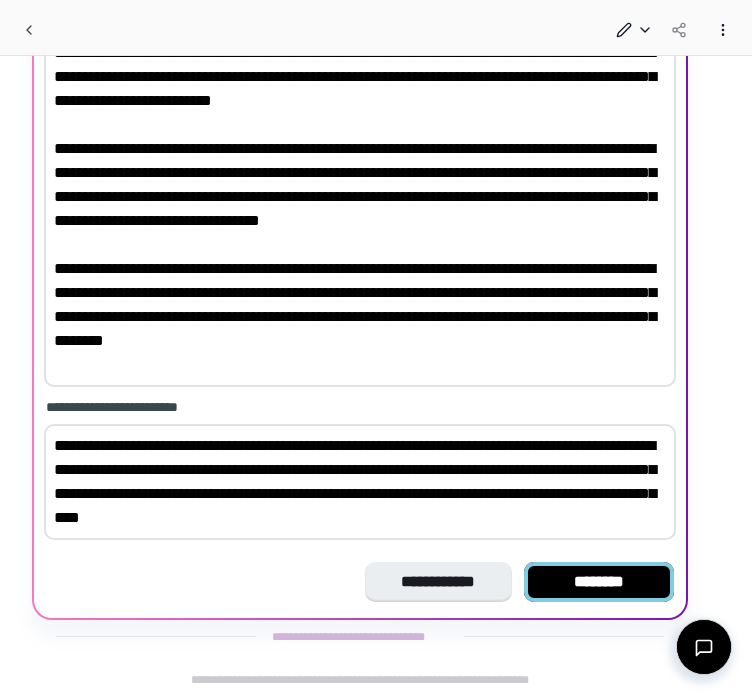 click on "********" at bounding box center (599, 582) 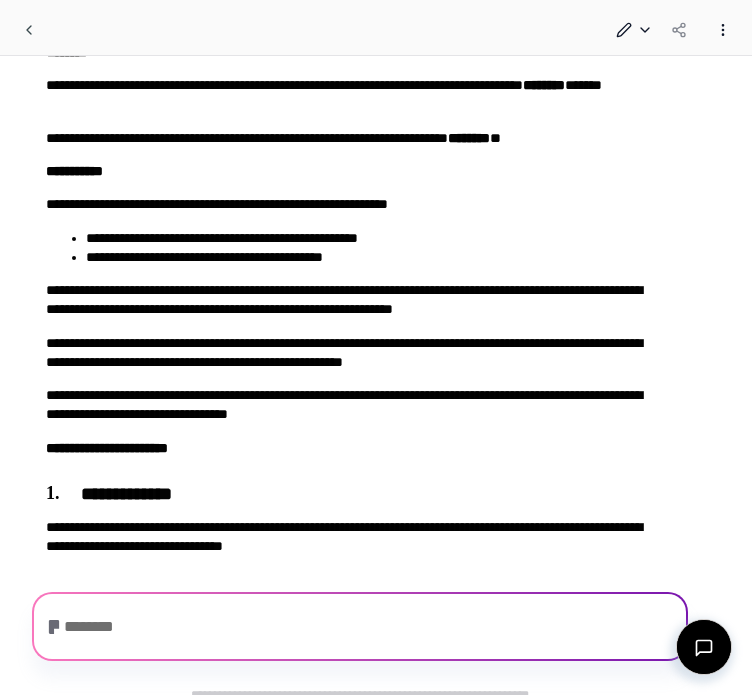 scroll, scrollTop: 100, scrollLeft: 0, axis: vertical 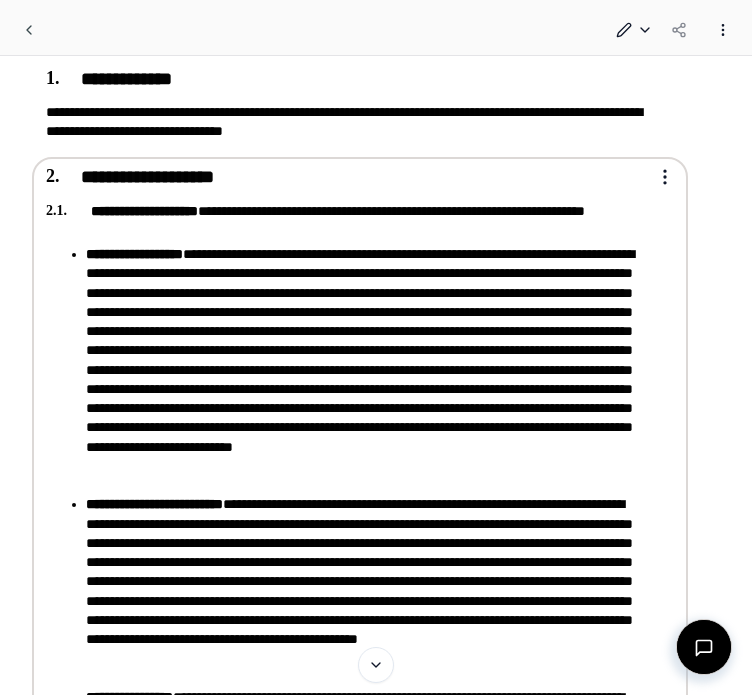 click on "**********" at bounding box center (134, 254) 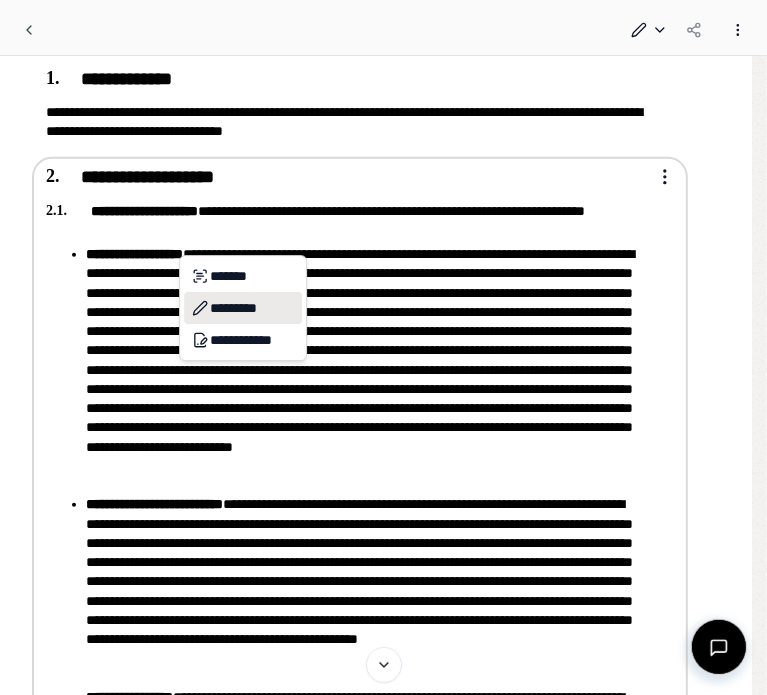 click on "*********" at bounding box center (243, 308) 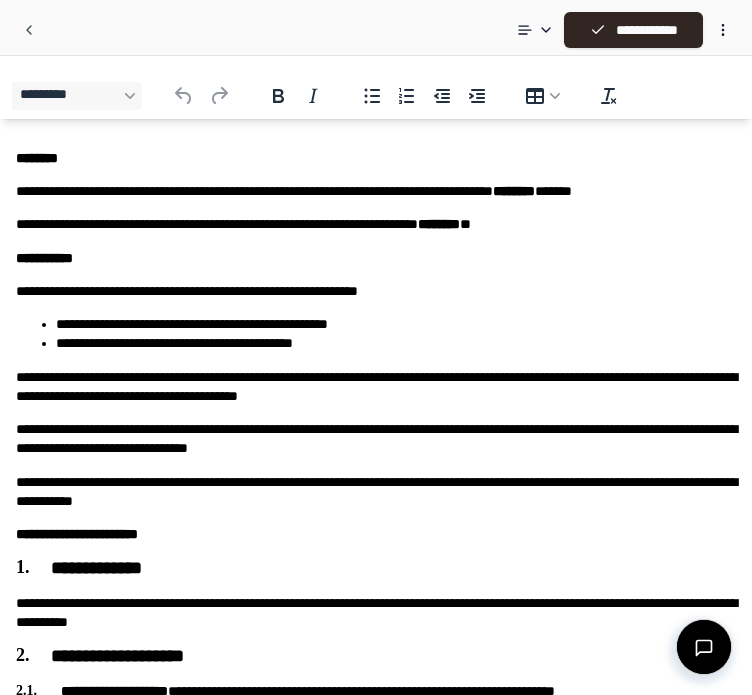 scroll, scrollTop: 0, scrollLeft: 0, axis: both 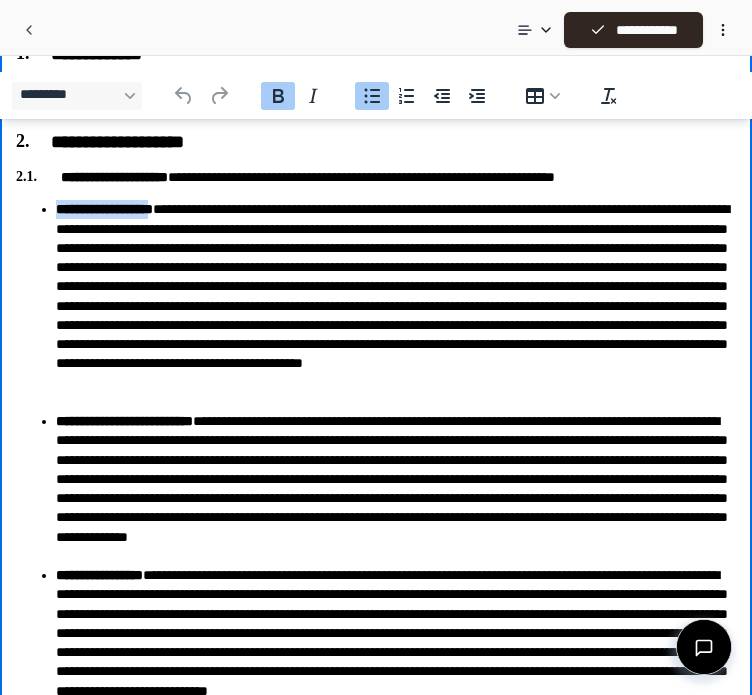 drag, startPoint x: 192, startPoint y: 211, endPoint x: 53, endPoint y: 209, distance: 139.01439 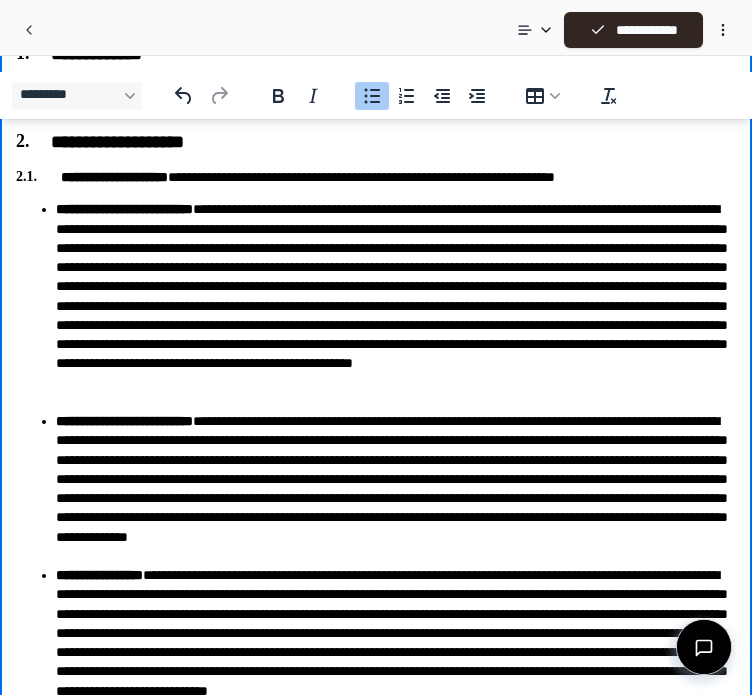click on "**********" at bounding box center (396, 306) 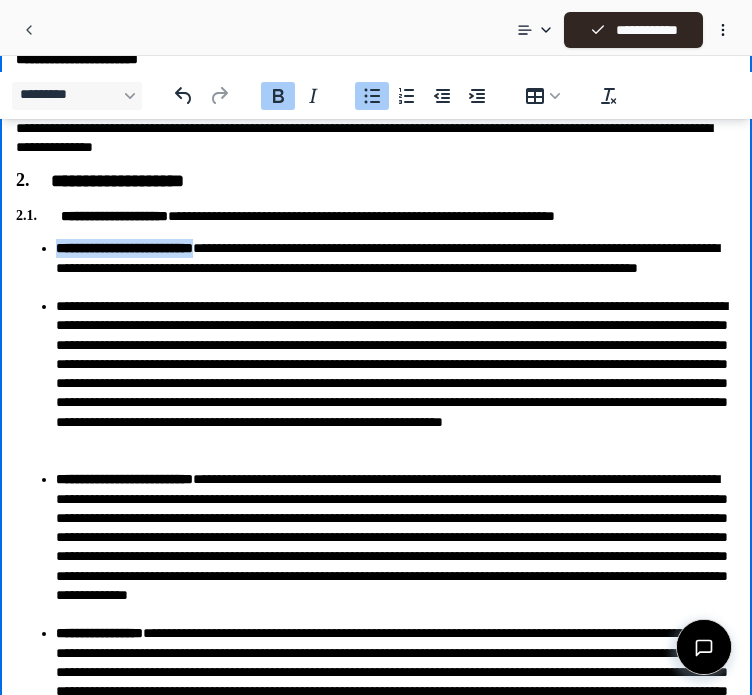 drag, startPoint x: 251, startPoint y: 250, endPoint x: 57, endPoint y: 241, distance: 194.20865 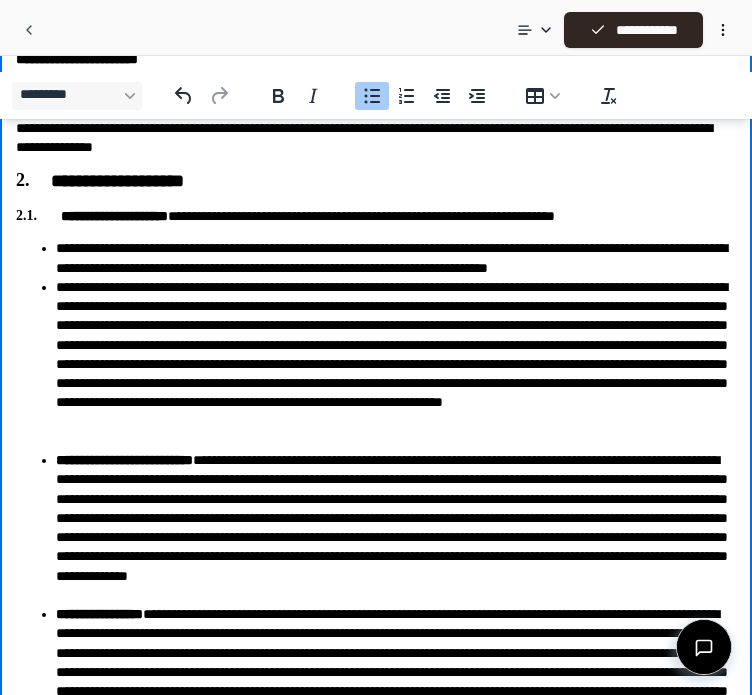 click on "**********" at bounding box center [396, 364] 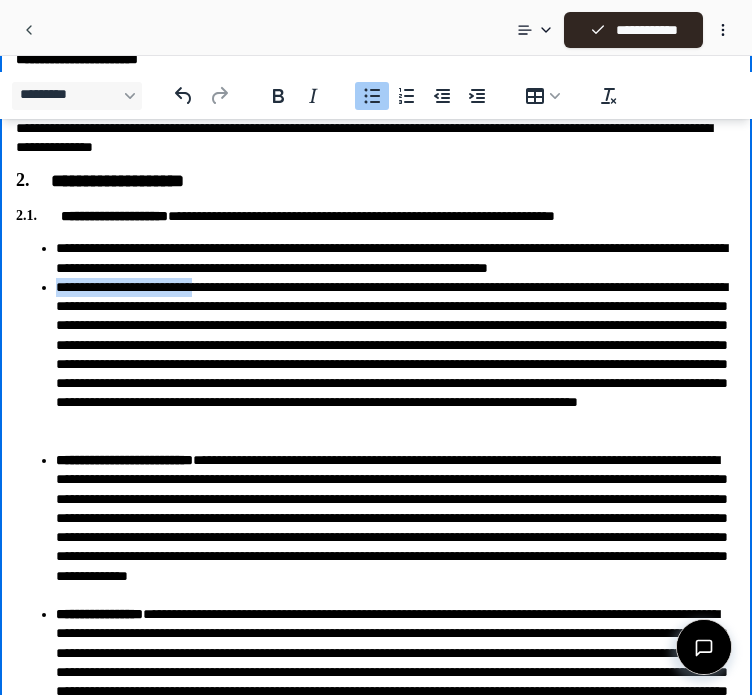 drag, startPoint x: 59, startPoint y: 286, endPoint x: 239, endPoint y: 285, distance: 180.00278 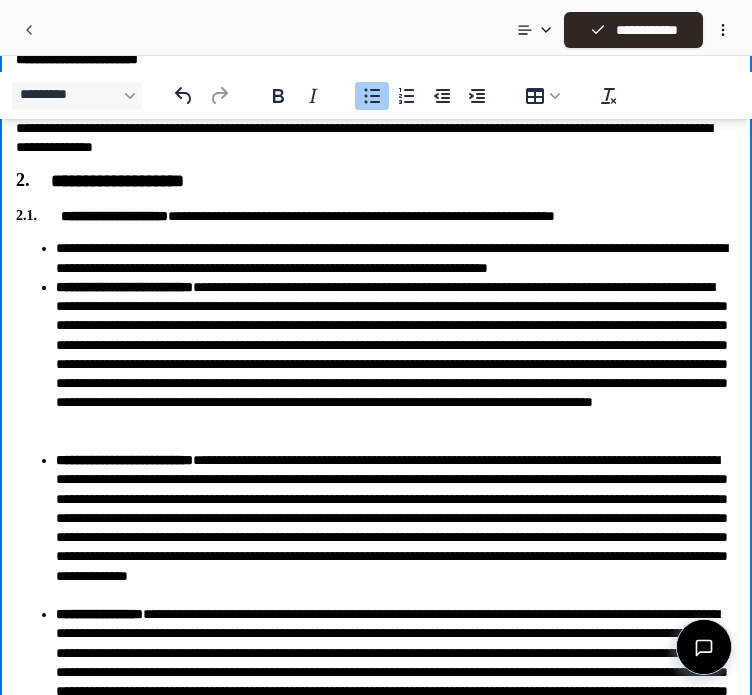 click on "**********" at bounding box center (396, 364) 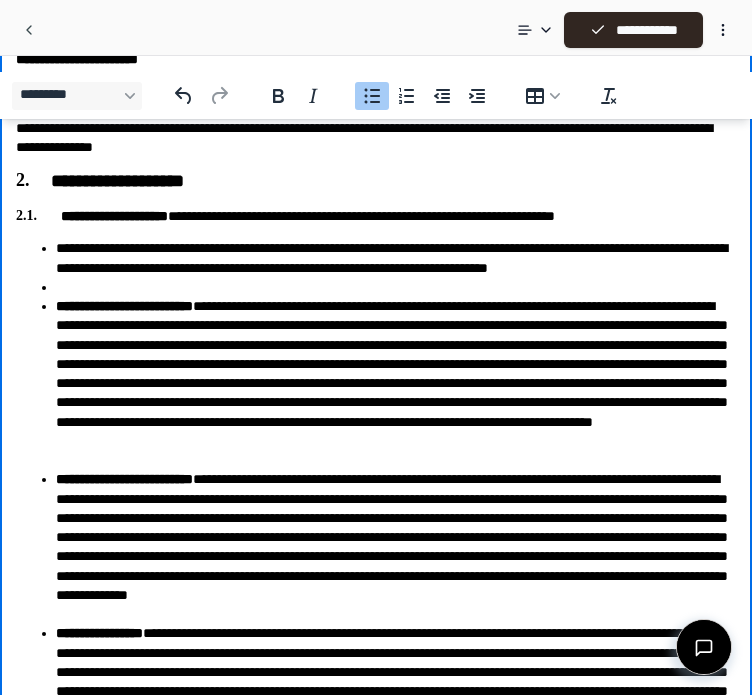 scroll, scrollTop: 529, scrollLeft: 0, axis: vertical 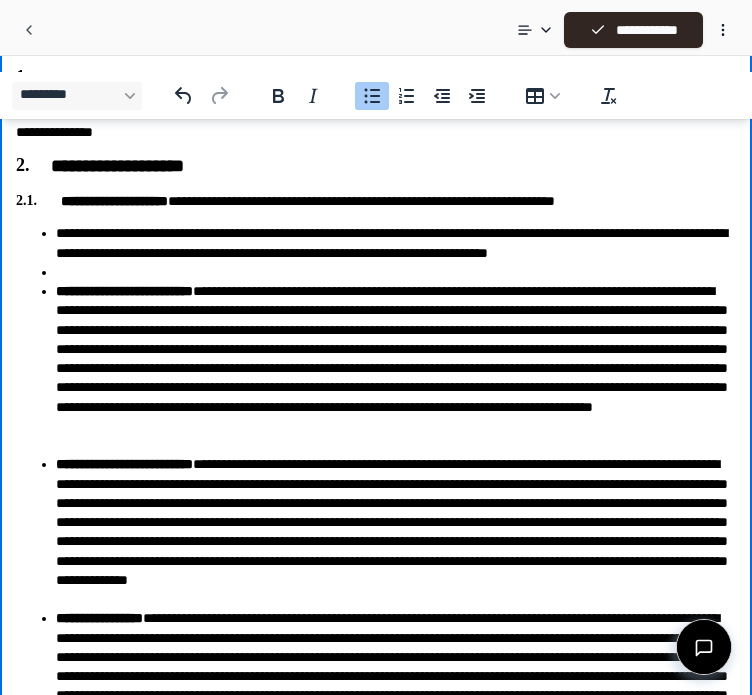 click on "**********" at bounding box center (396, 368) 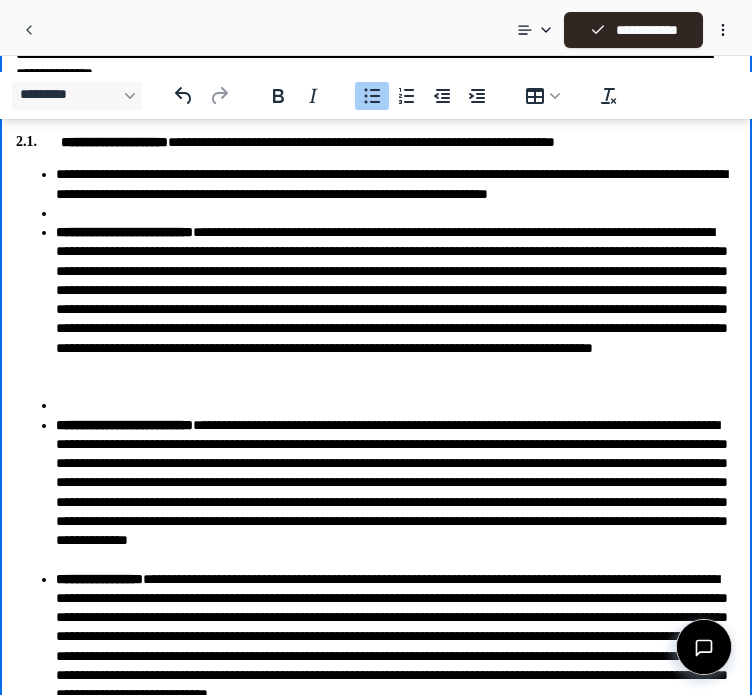 scroll, scrollTop: 592, scrollLeft: 0, axis: vertical 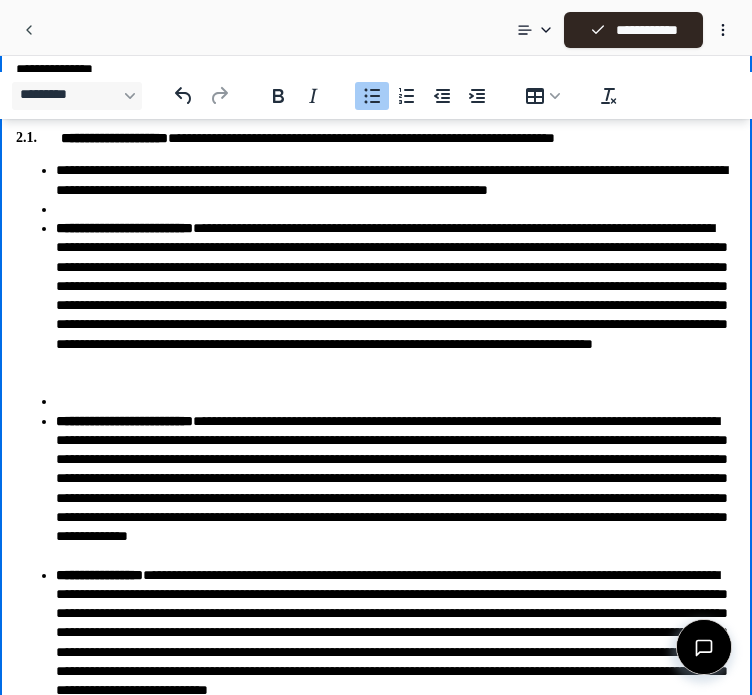 click on "**********" at bounding box center [396, 305] 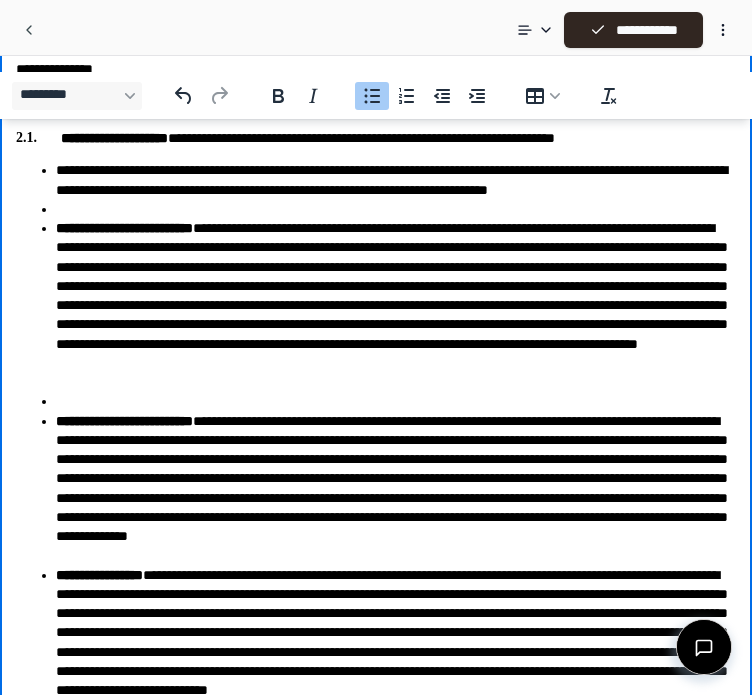 click on "**********" at bounding box center [396, 305] 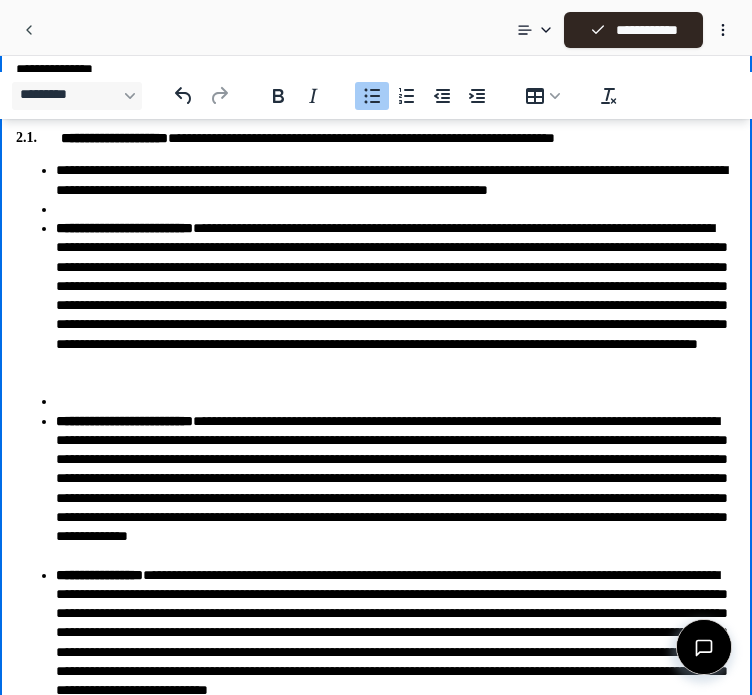 click on "**********" at bounding box center (396, 305) 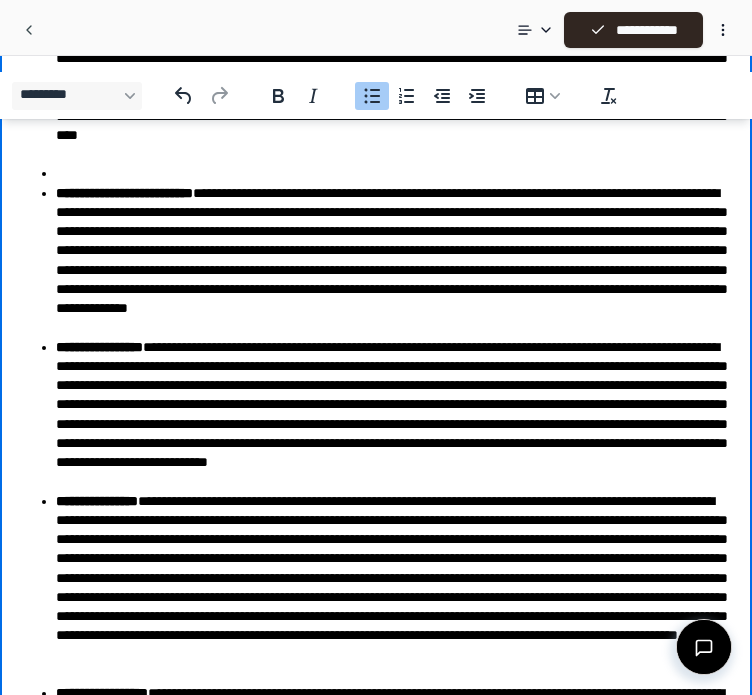 scroll, scrollTop: 816, scrollLeft: 0, axis: vertical 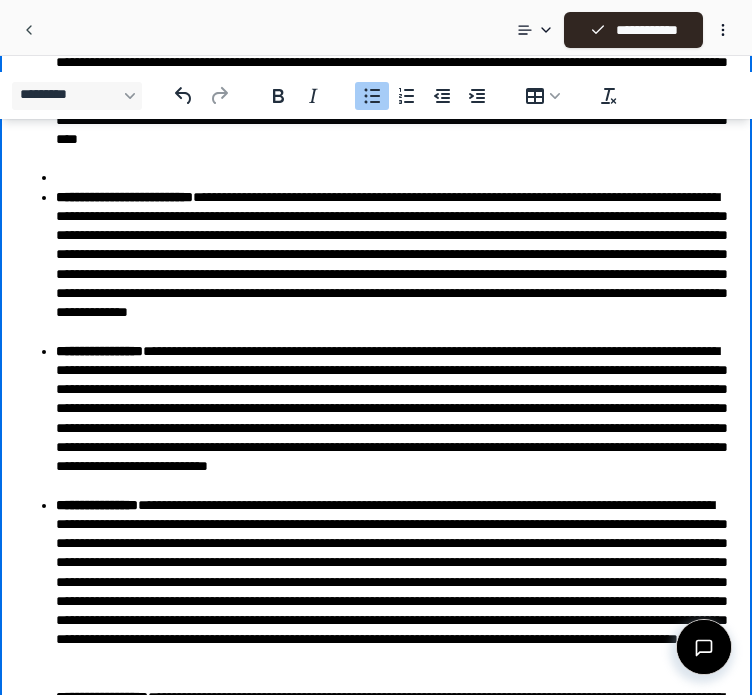 click on "**********" at bounding box center [396, 265] 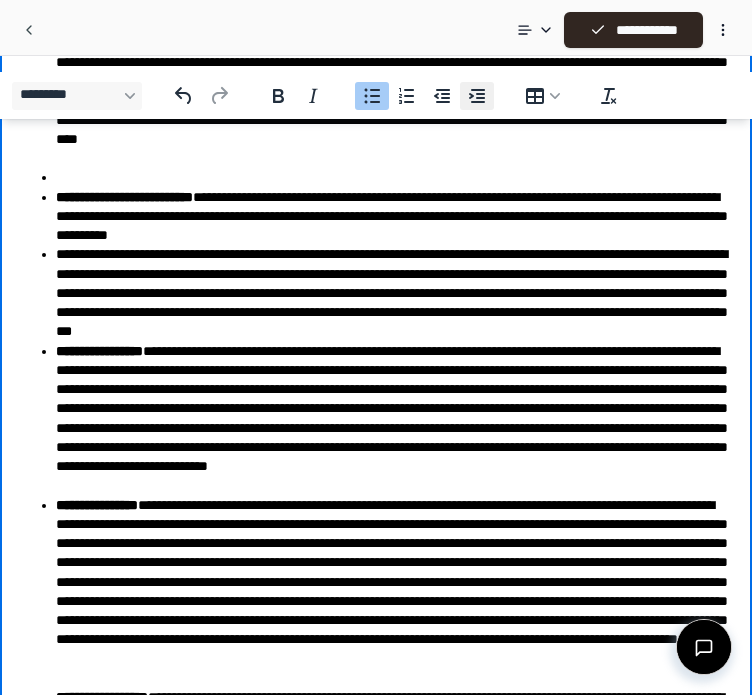 click 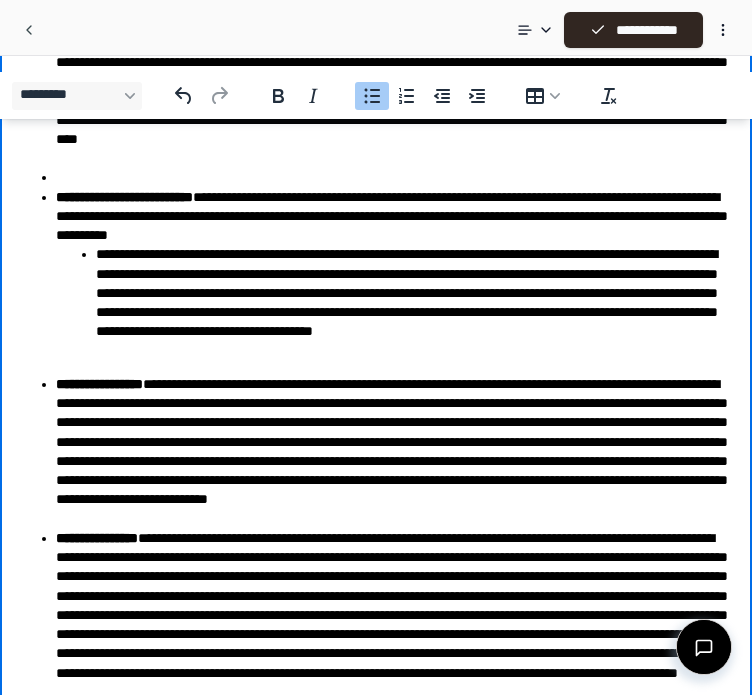 click on "**********" at bounding box center (396, 274) 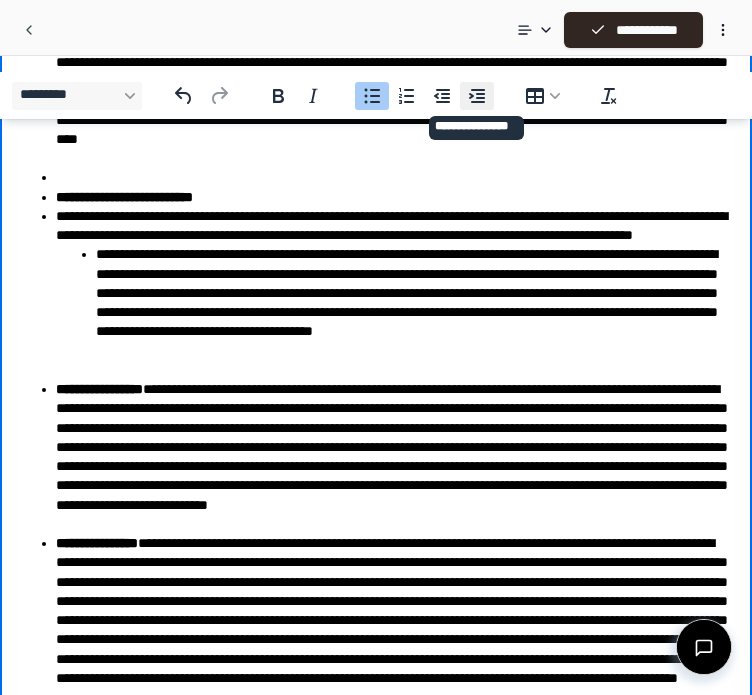 click 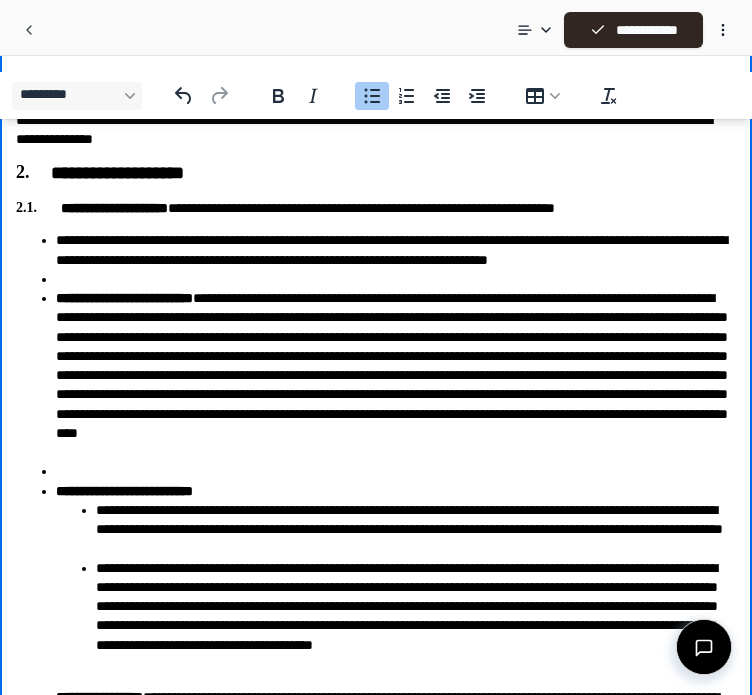 scroll, scrollTop: 527, scrollLeft: 0, axis: vertical 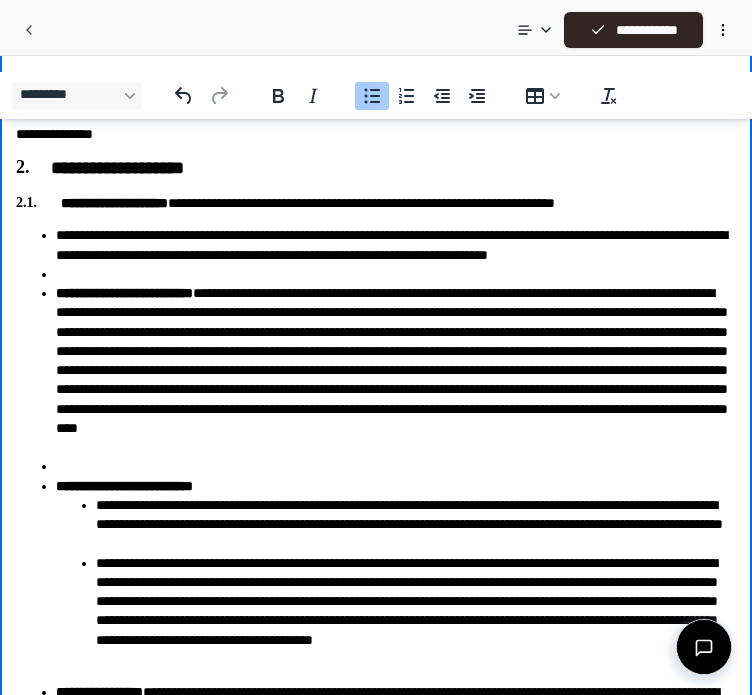 click on "**********" at bounding box center (396, 370) 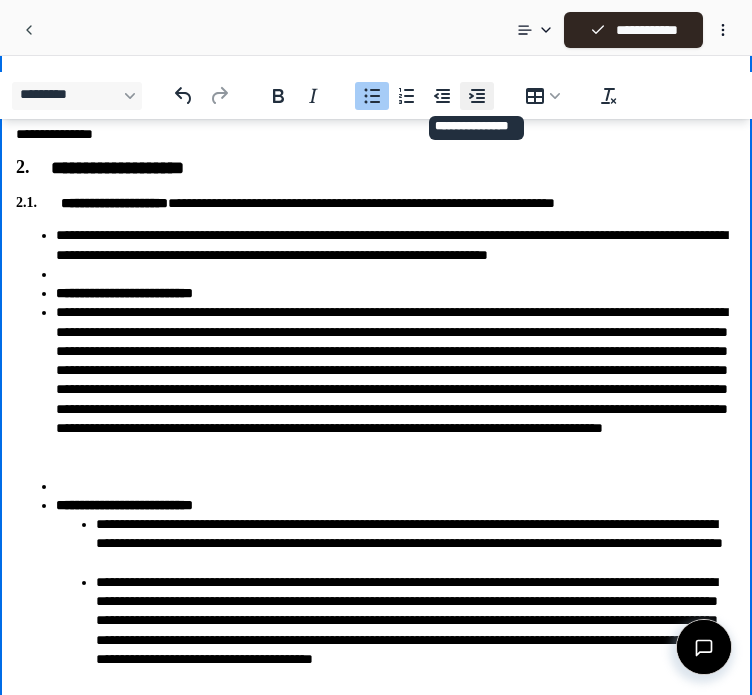 click 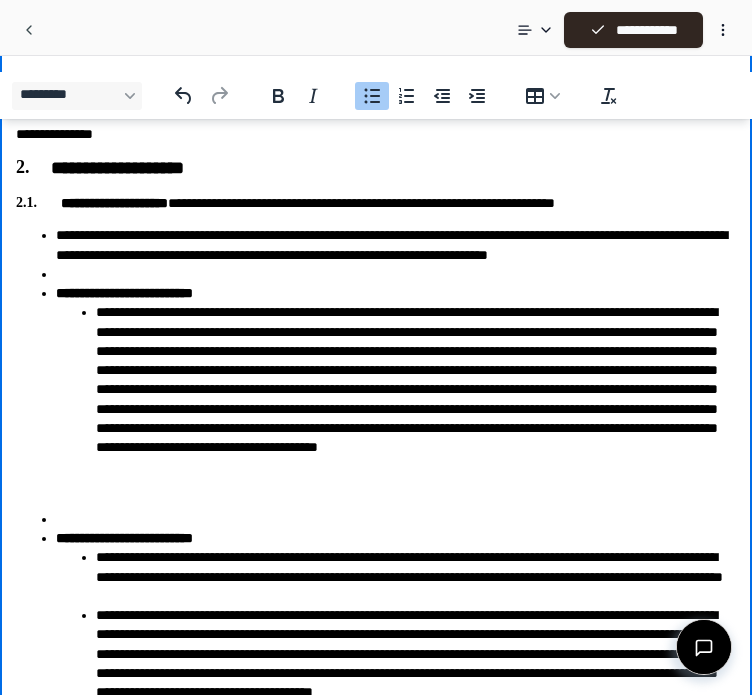 click on "**********" at bounding box center (416, 399) 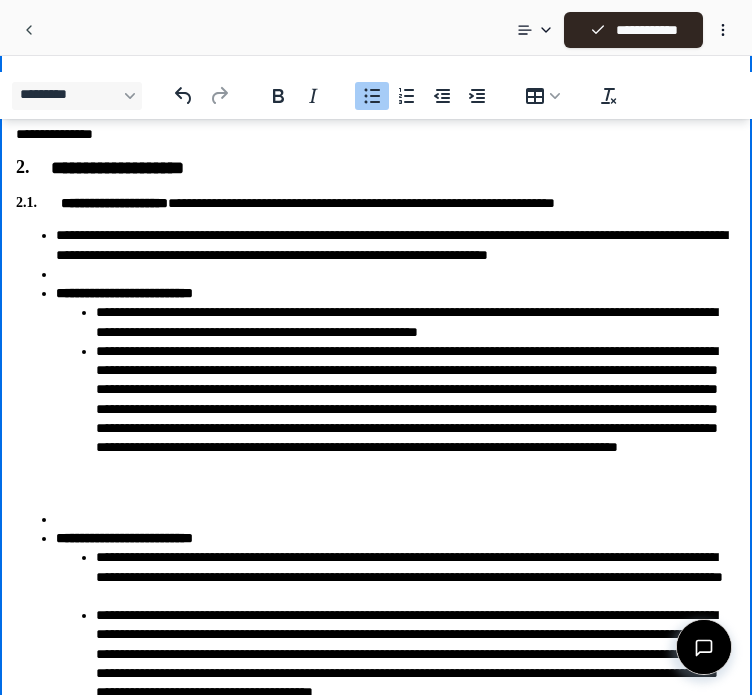 click on "**********" at bounding box center (416, 322) 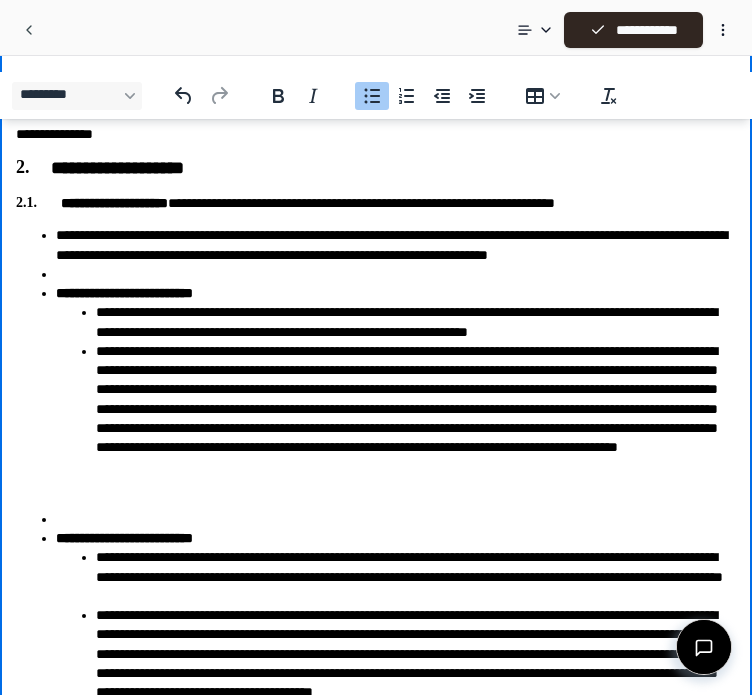 click on "**********" at bounding box center [416, 322] 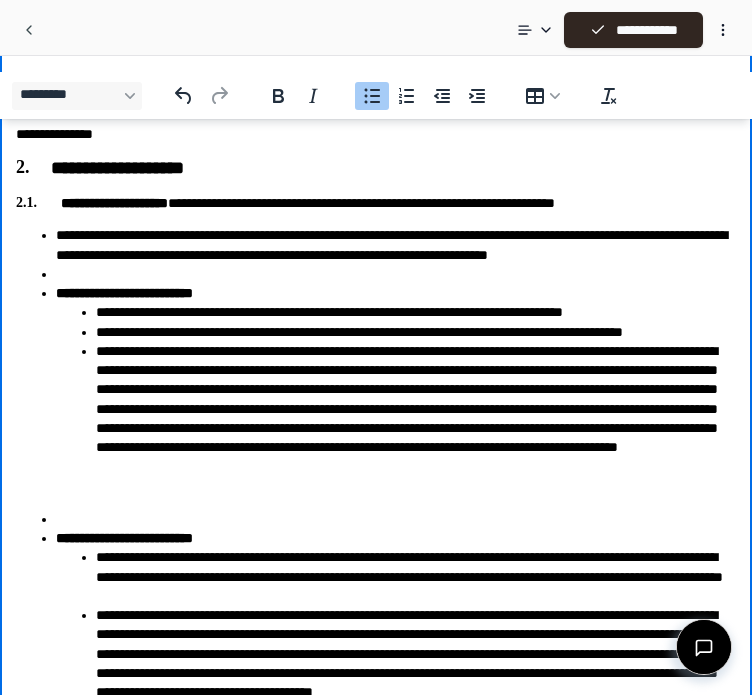 click on "**********" at bounding box center [416, 332] 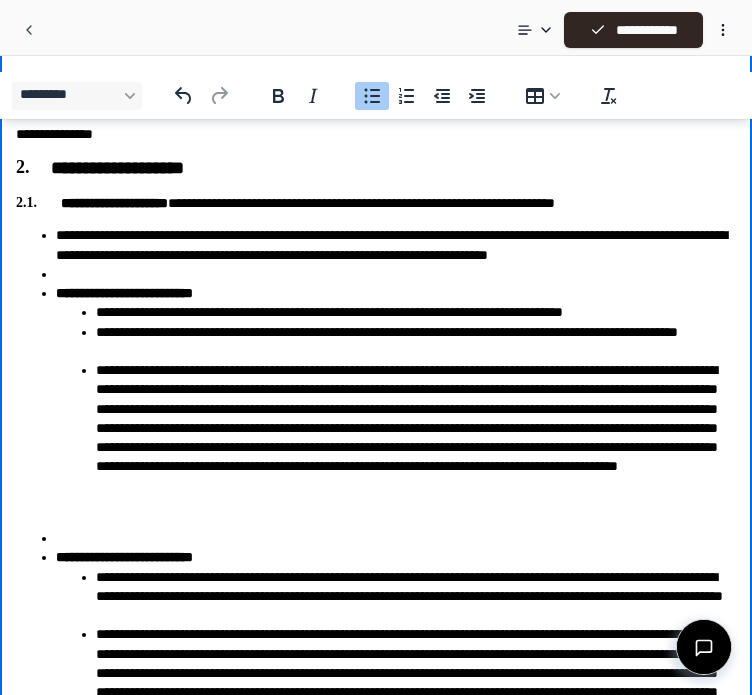click on "**********" at bounding box center (416, 438) 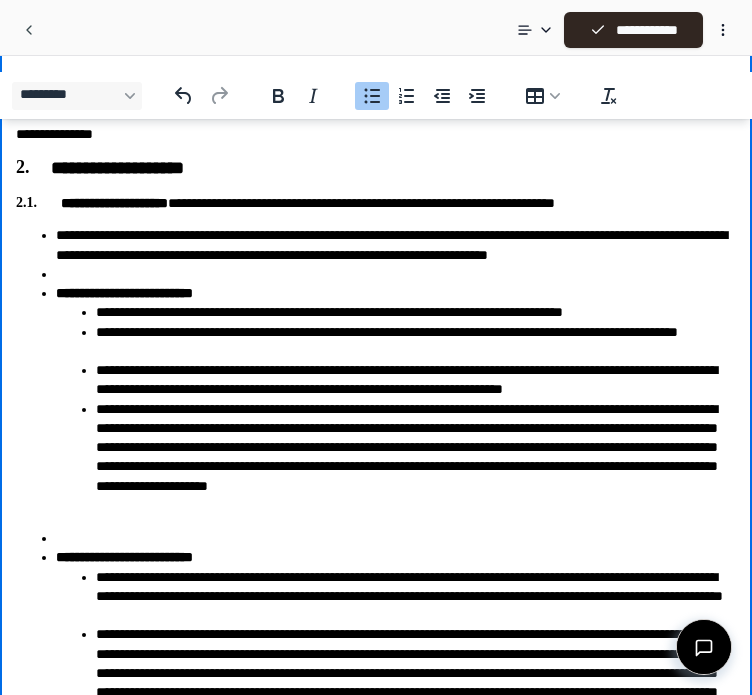 click on "**********" at bounding box center (416, 458) 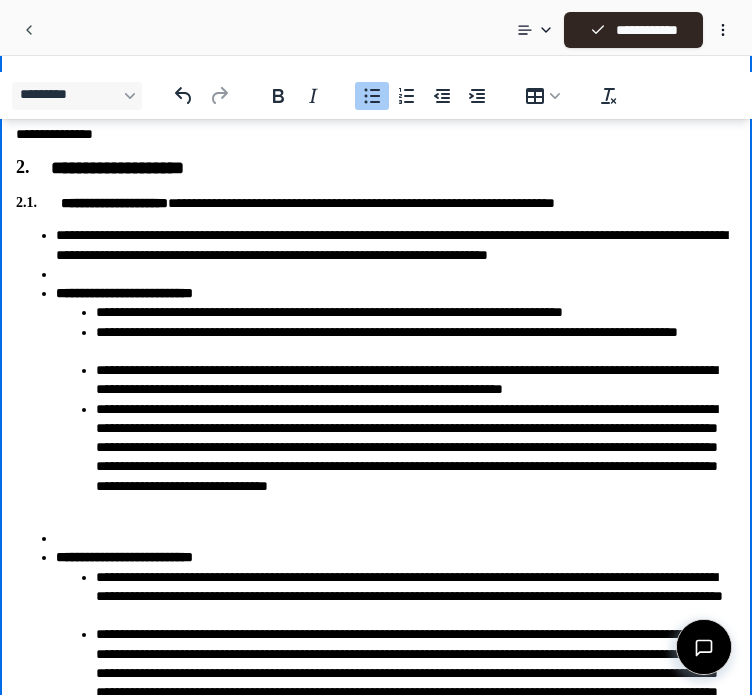 click on "**********" at bounding box center (416, 458) 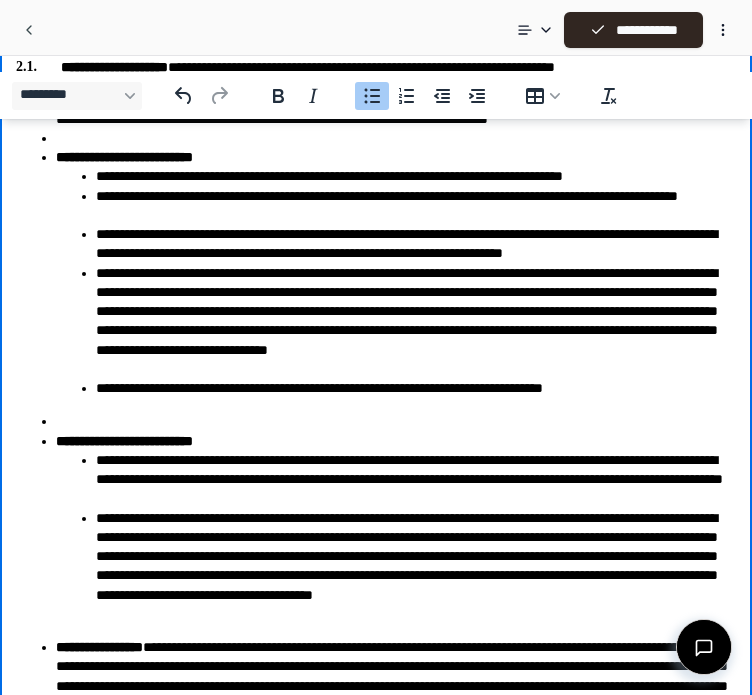 scroll, scrollTop: 670, scrollLeft: 0, axis: vertical 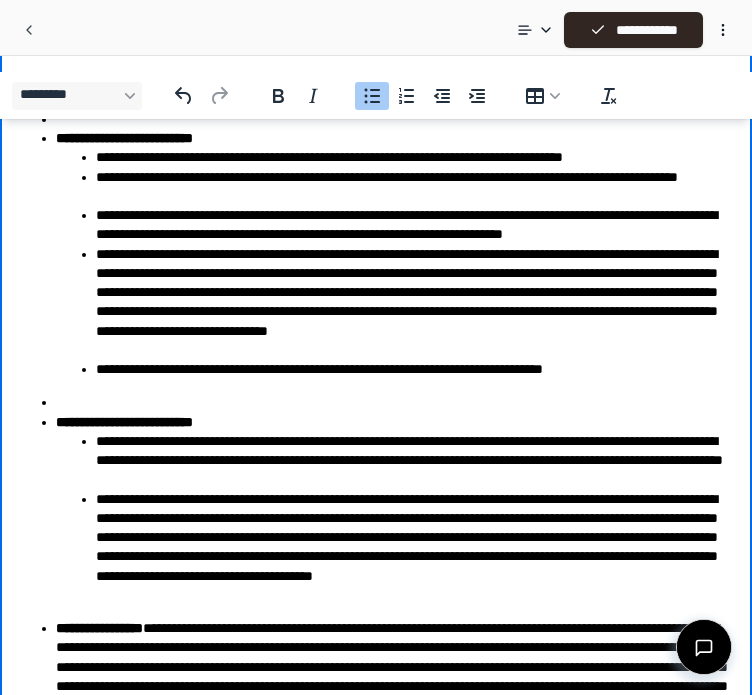 click at bounding box center [396, 402] 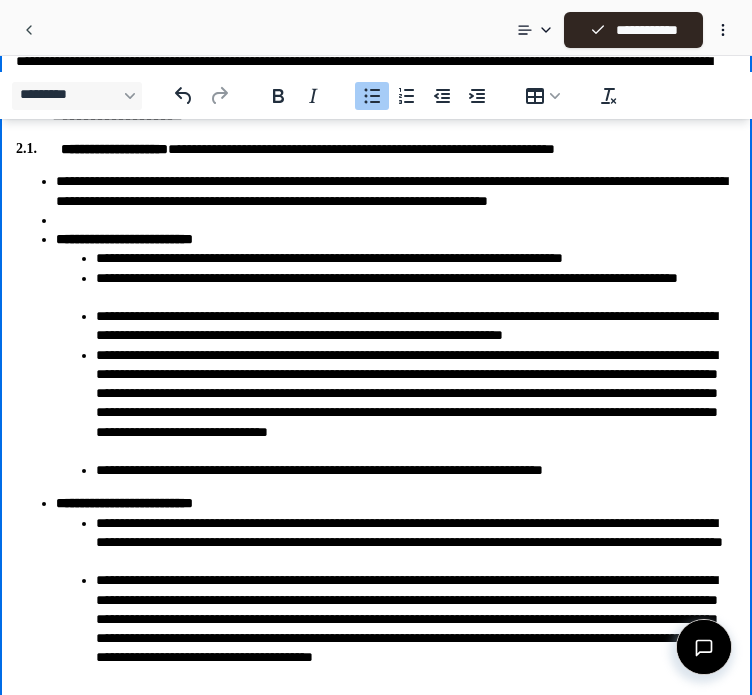 scroll, scrollTop: 569, scrollLeft: 0, axis: vertical 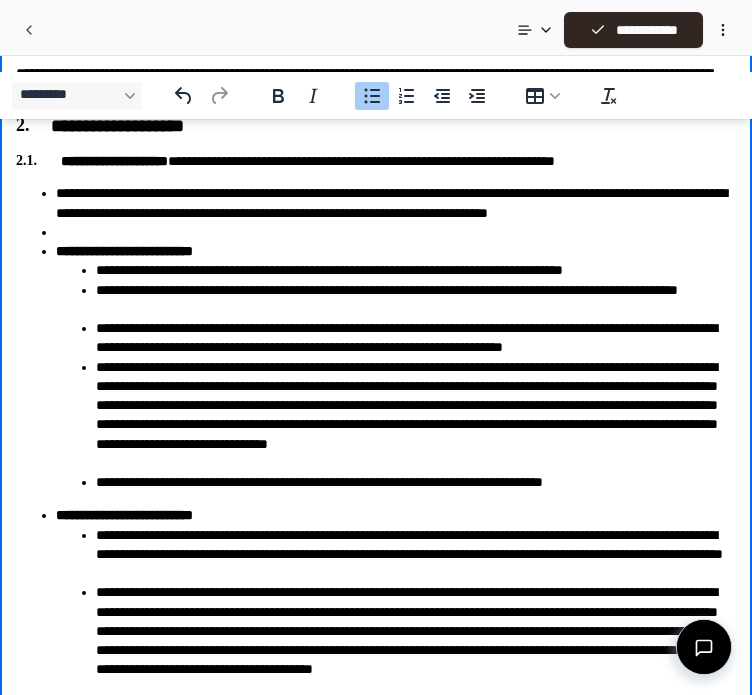 click at bounding box center [396, 232] 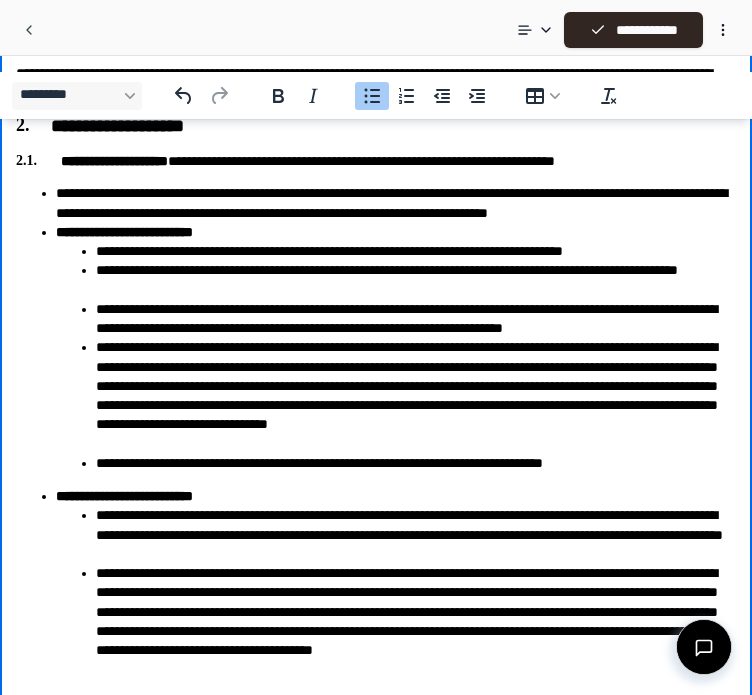 click on "**********" at bounding box center [396, 203] 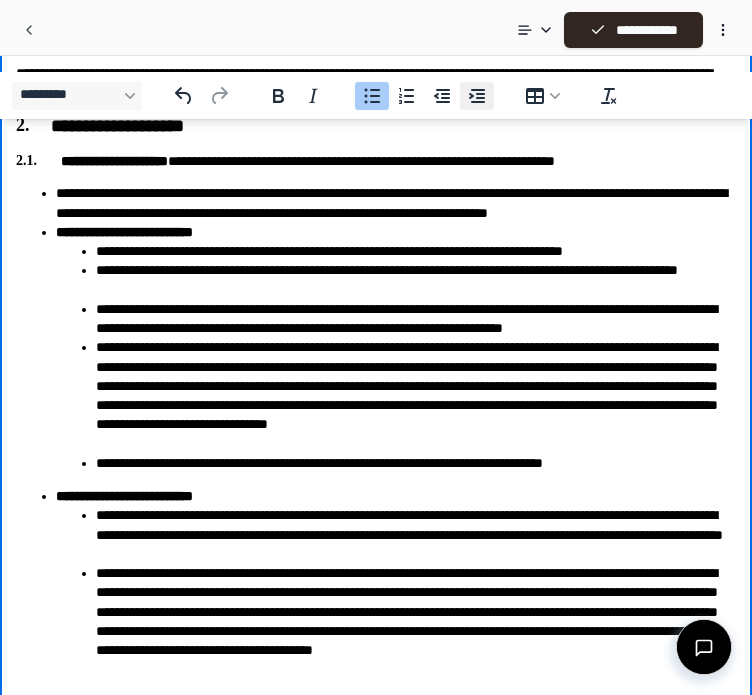 click 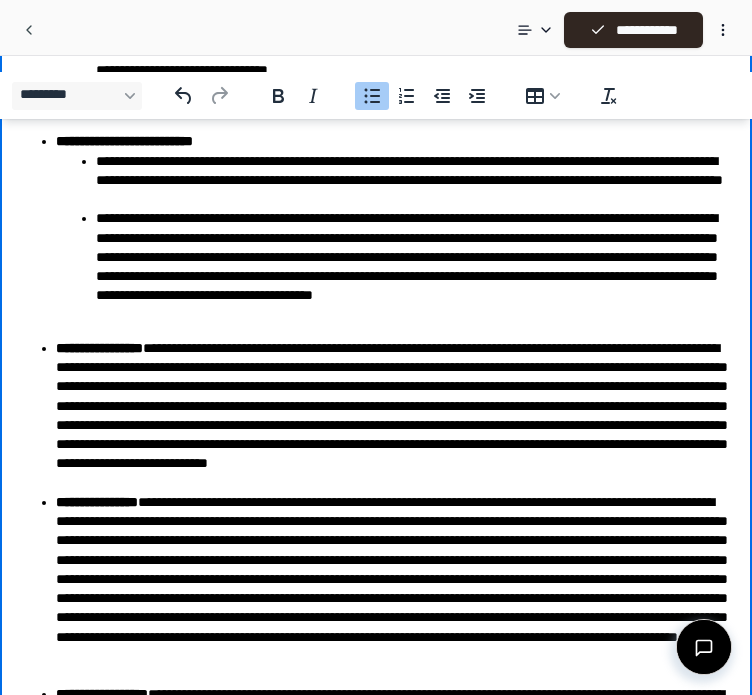 scroll, scrollTop: 983, scrollLeft: 0, axis: vertical 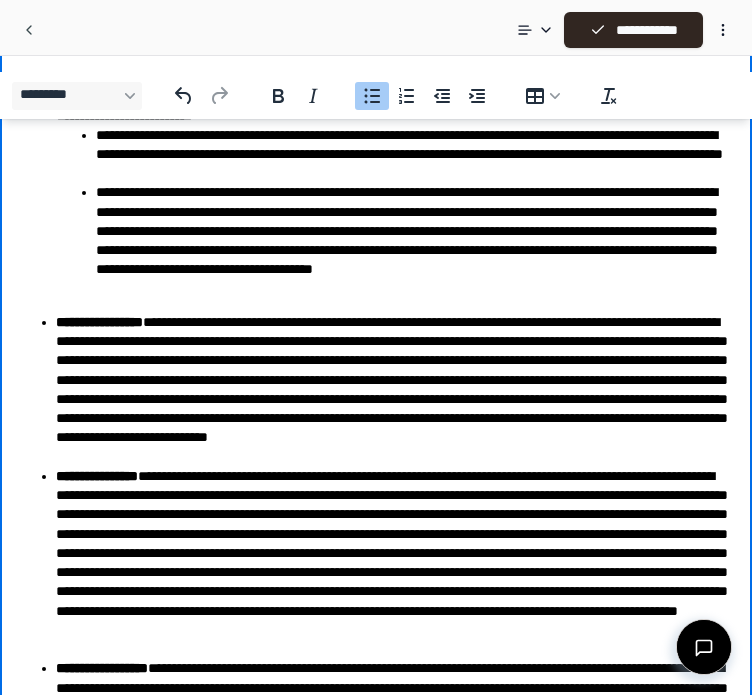 click on "**********" at bounding box center (396, 390) 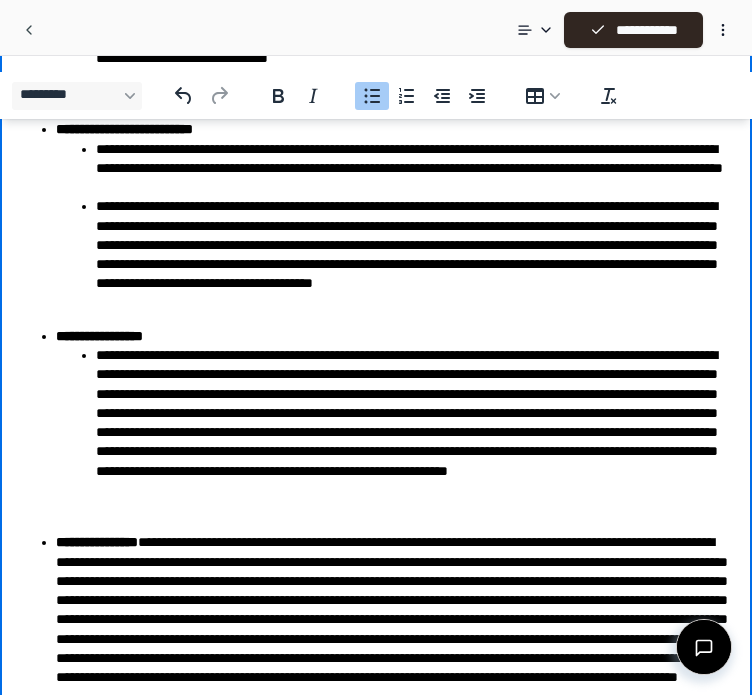 scroll, scrollTop: 972, scrollLeft: 0, axis: vertical 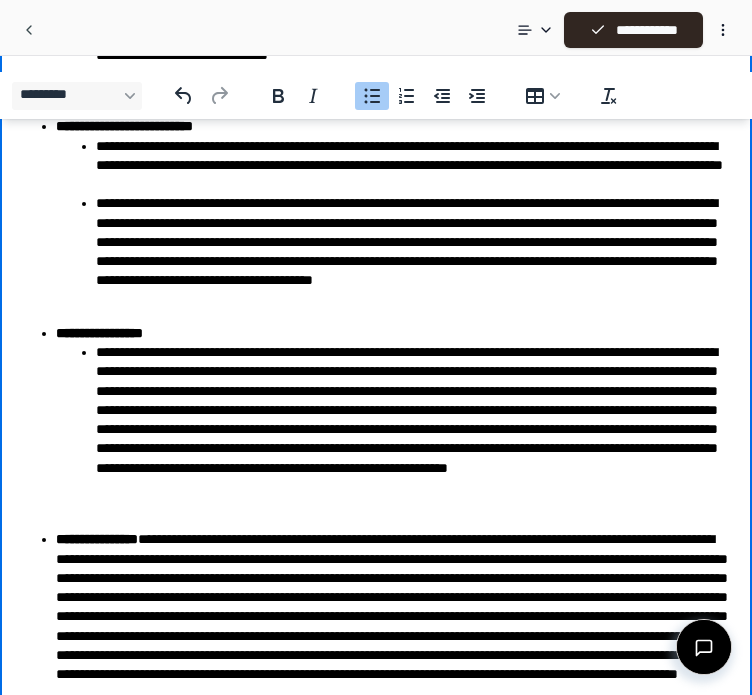 click on "**********" at bounding box center [416, 429] 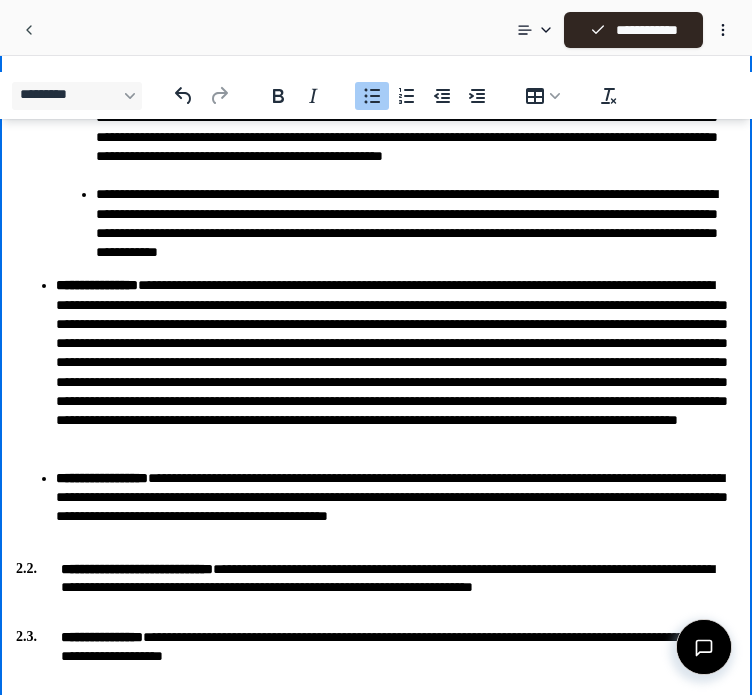 scroll, scrollTop: 1228, scrollLeft: 0, axis: vertical 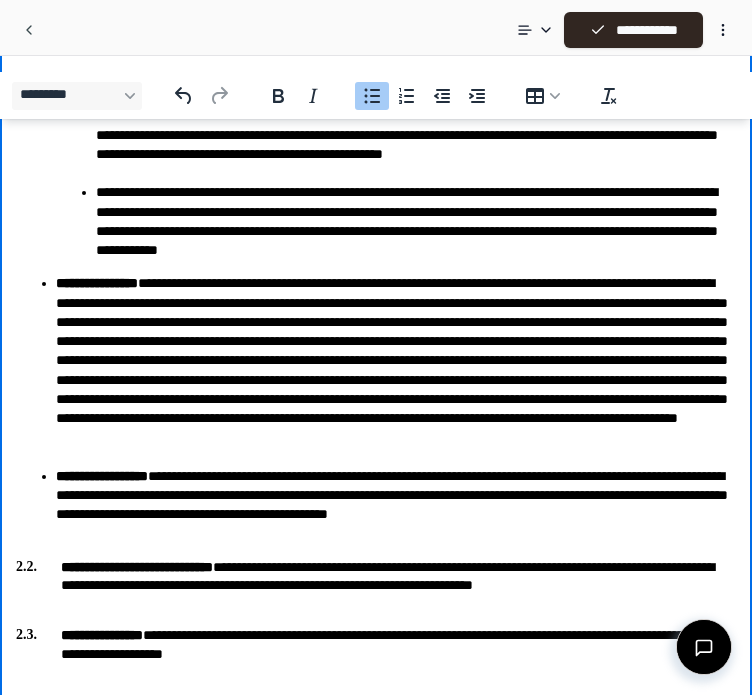 click on "**********" at bounding box center (396, 370) 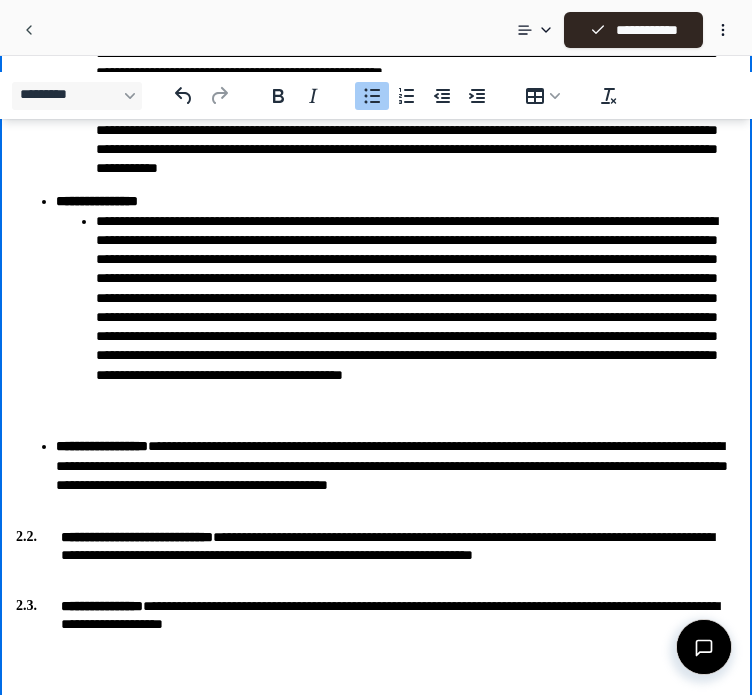 scroll, scrollTop: 1328, scrollLeft: 0, axis: vertical 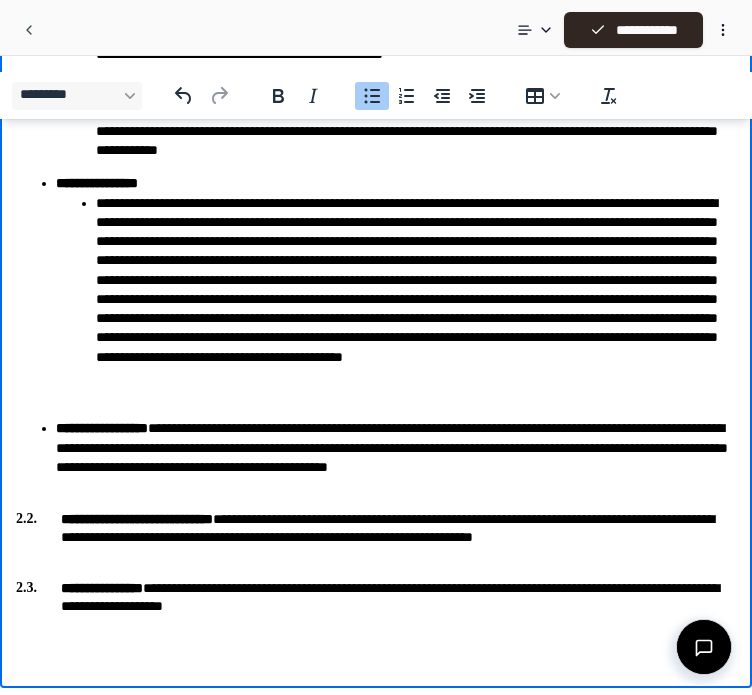 click on "**********" at bounding box center (396, 457) 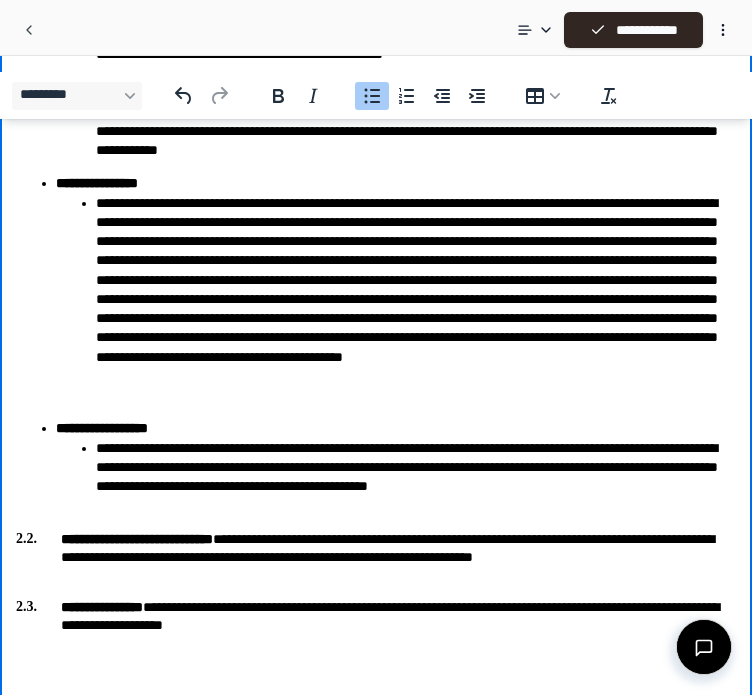 click on "**********" at bounding box center (376, 557) 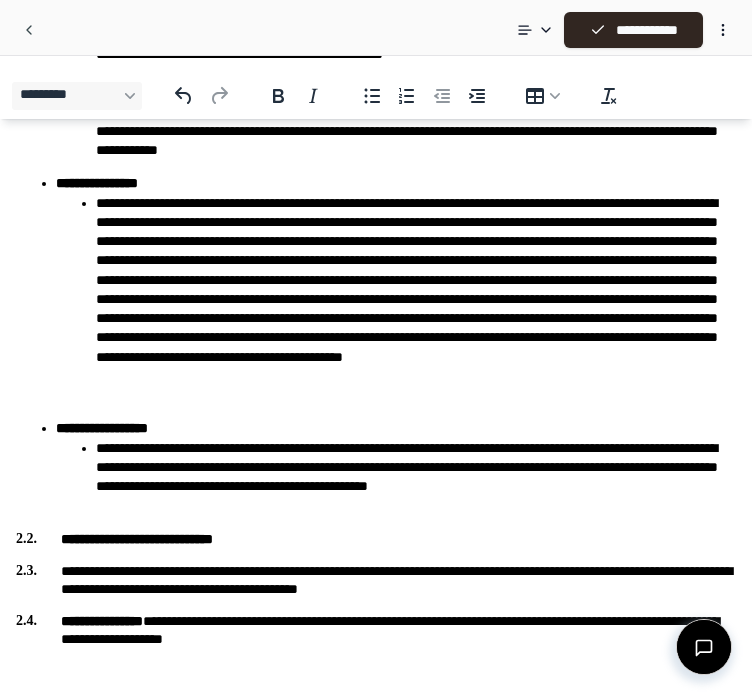click on "**********" at bounding box center (376, -277) 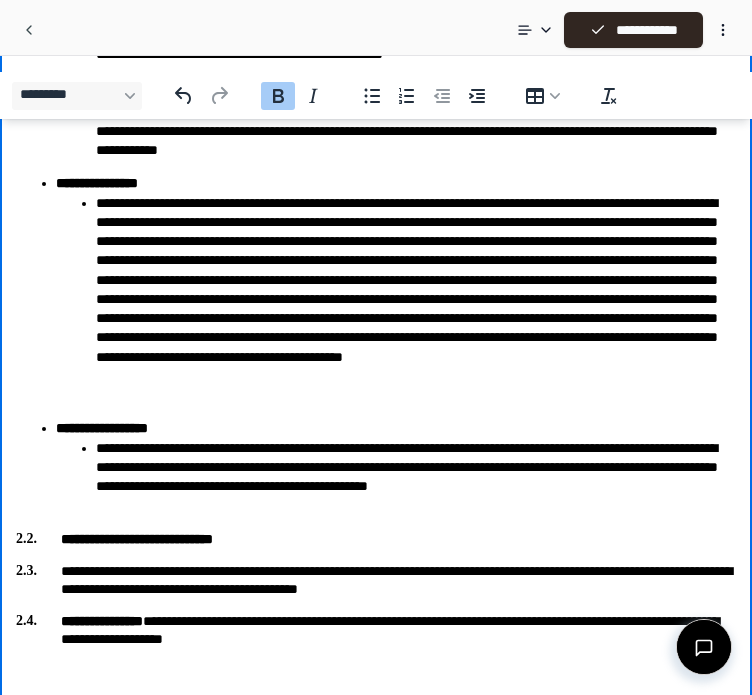 click on "**********" at bounding box center (376, 539) 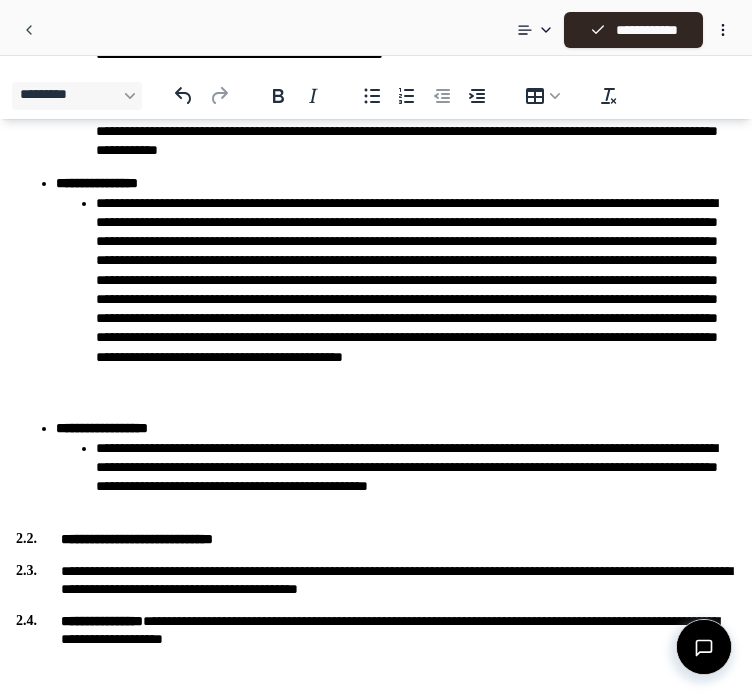click on "**********" at bounding box center [376, 539] 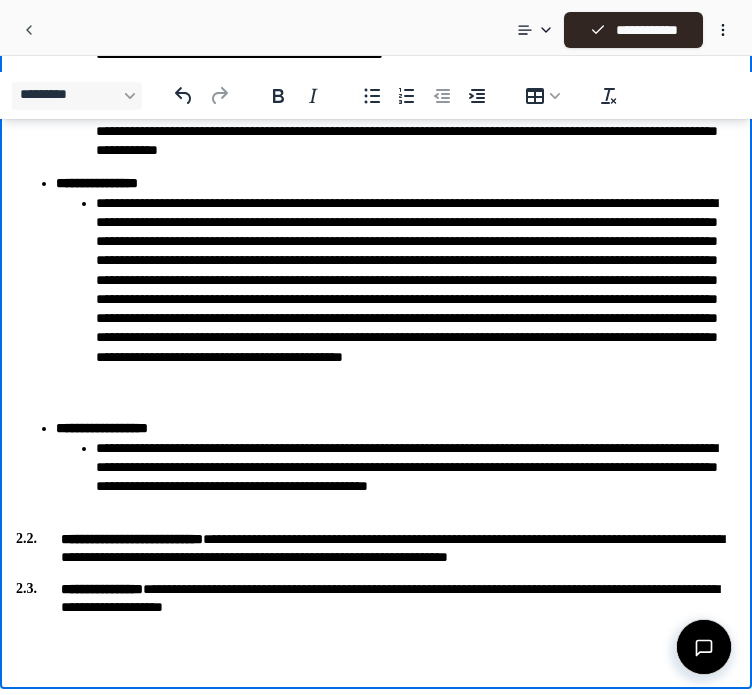 scroll, scrollTop: 1329, scrollLeft: 0, axis: vertical 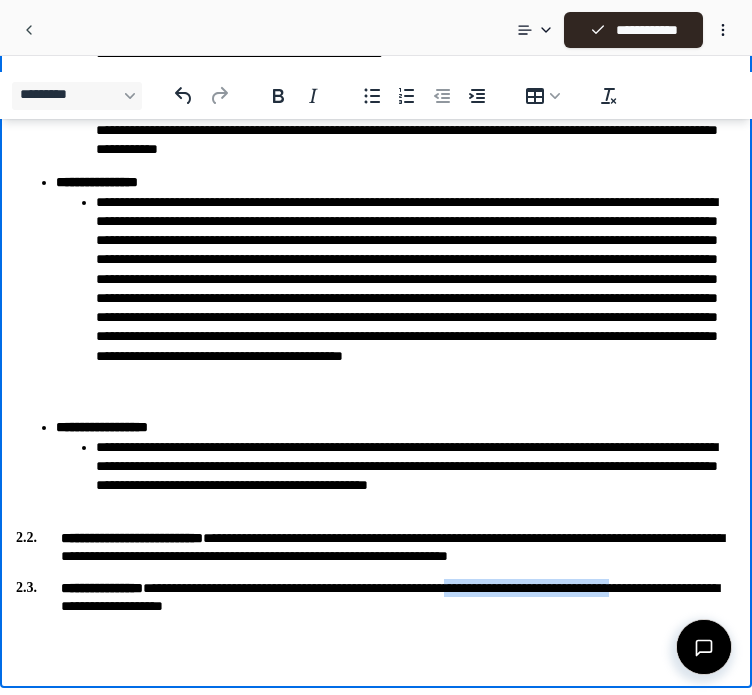 drag, startPoint x: 543, startPoint y: 587, endPoint x: 732, endPoint y: 574, distance: 189.44656 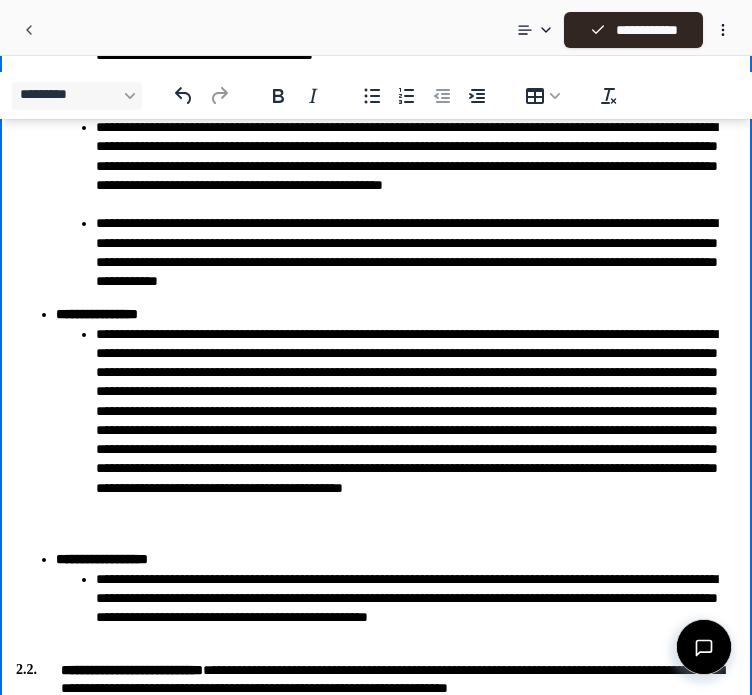 scroll, scrollTop: 1329, scrollLeft: 0, axis: vertical 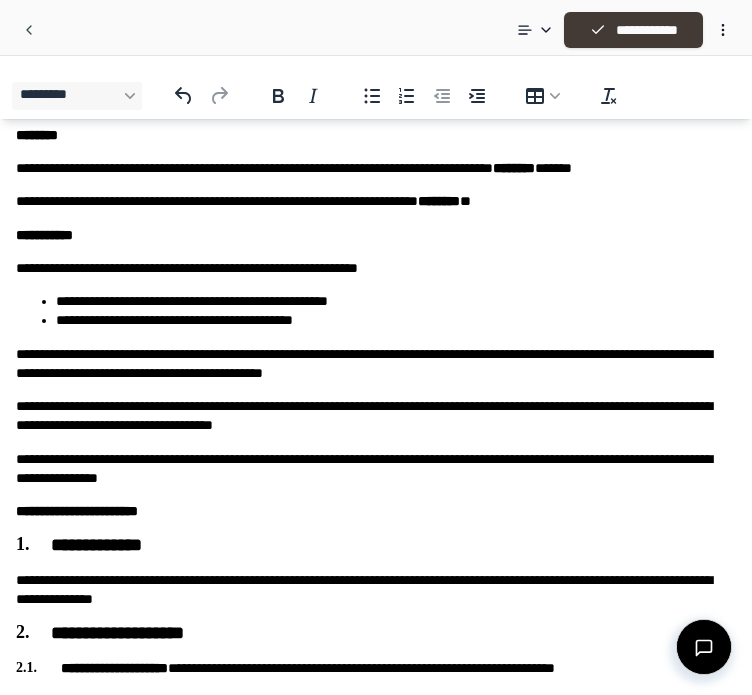 click on "**********" at bounding box center (633, 30) 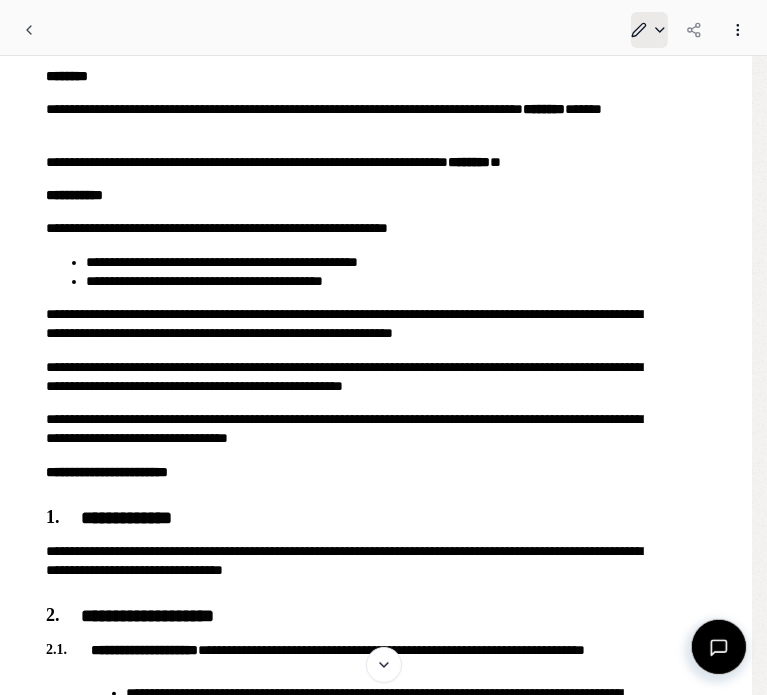click on "**********" at bounding box center [376, 1165] 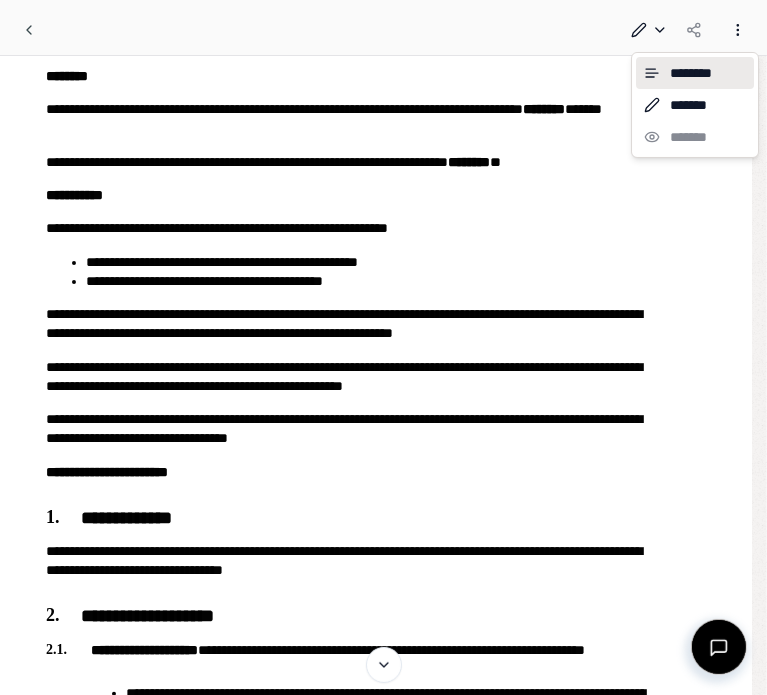 click on "**********" at bounding box center [383, 1165] 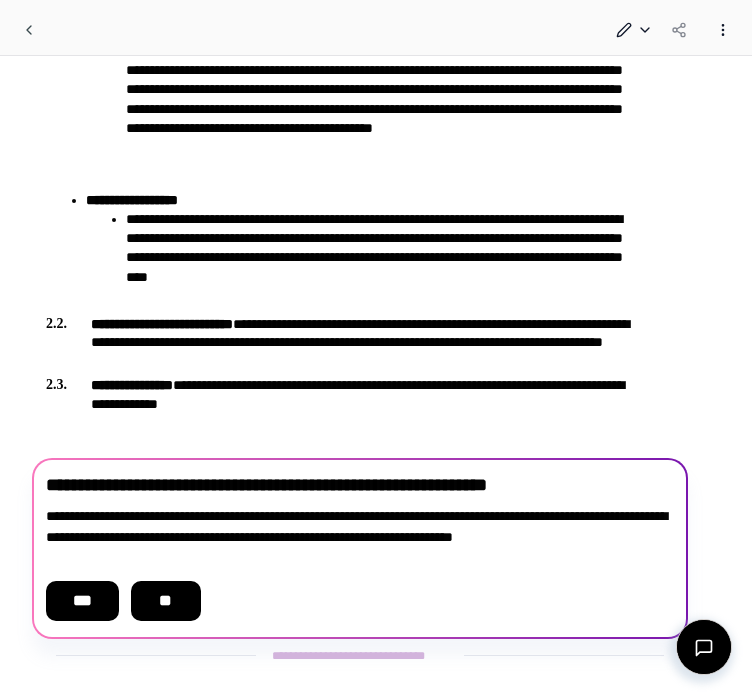 scroll, scrollTop: 1760, scrollLeft: 0, axis: vertical 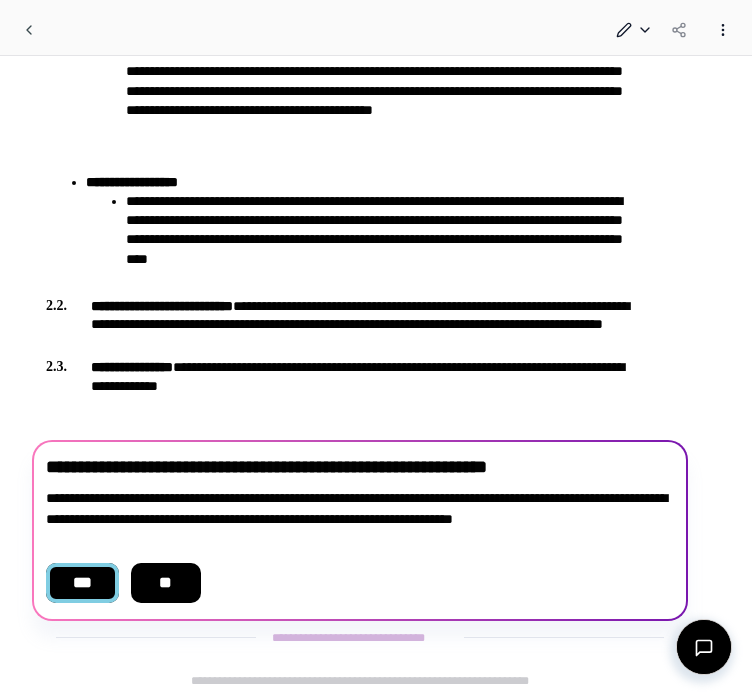 click on "***" at bounding box center [82, 583] 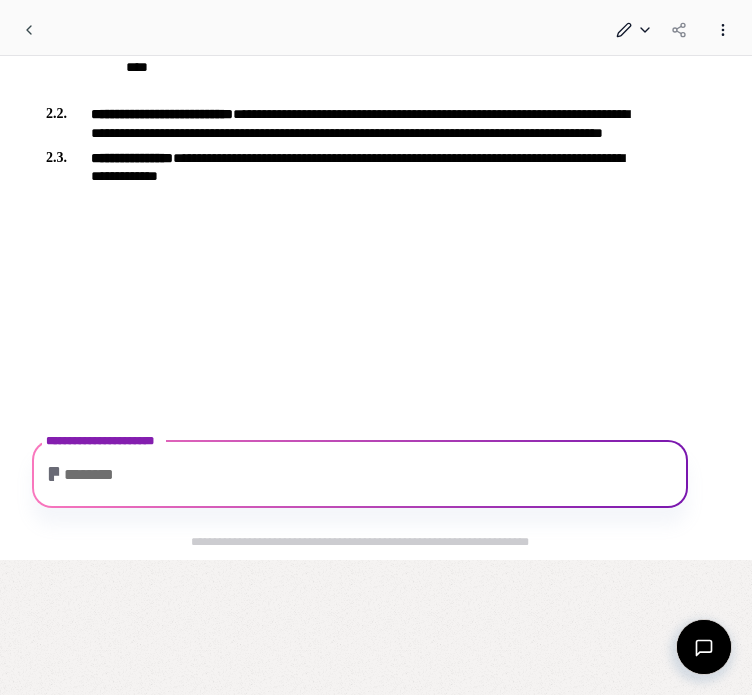 scroll, scrollTop: 1620, scrollLeft: 0, axis: vertical 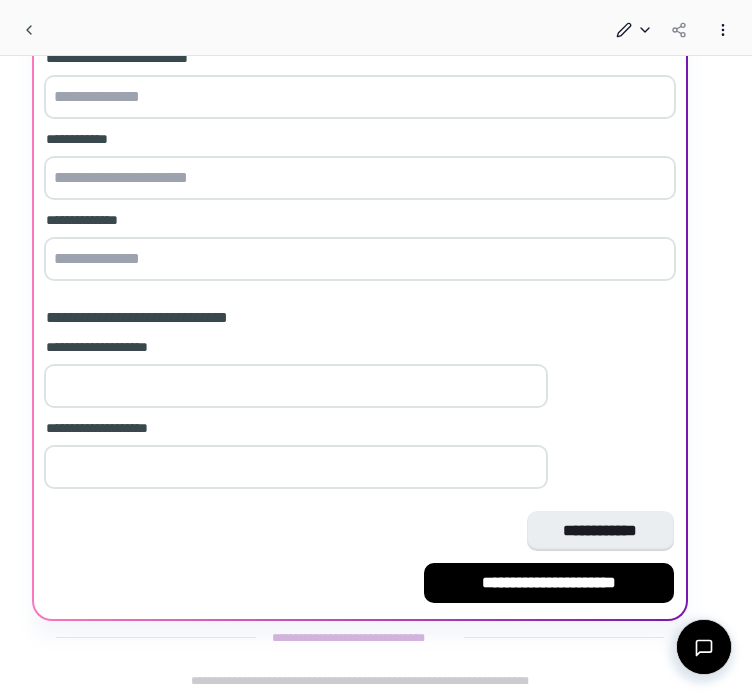 click at bounding box center [296, 386] 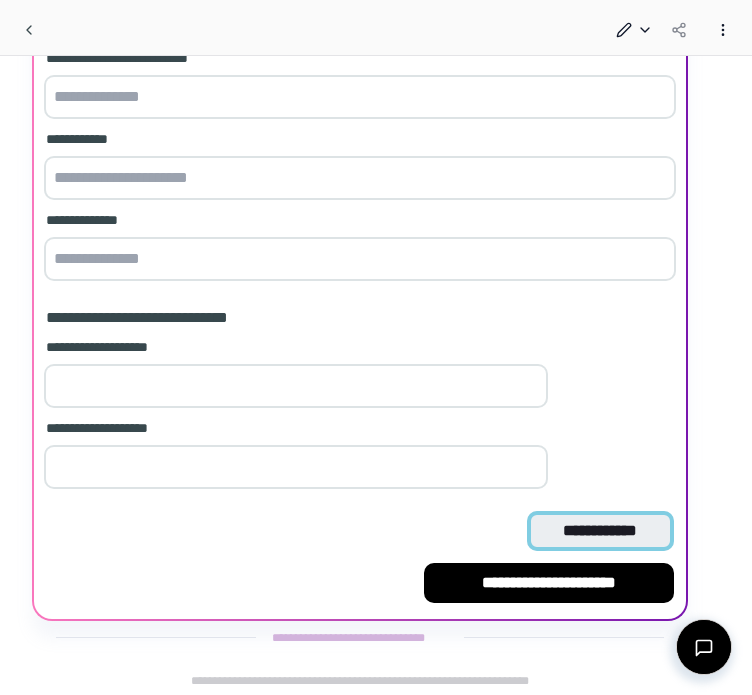 click on "**********" at bounding box center [600, 531] 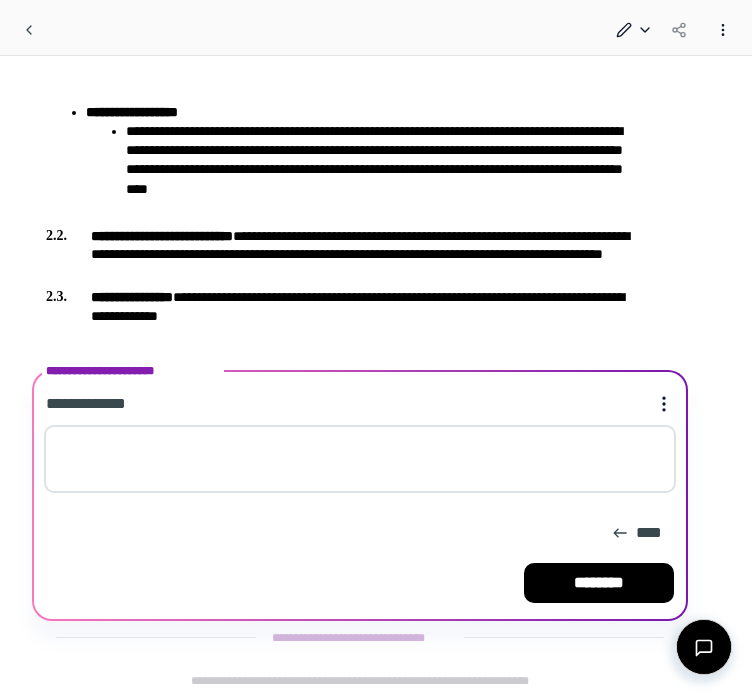 click at bounding box center (360, 459) 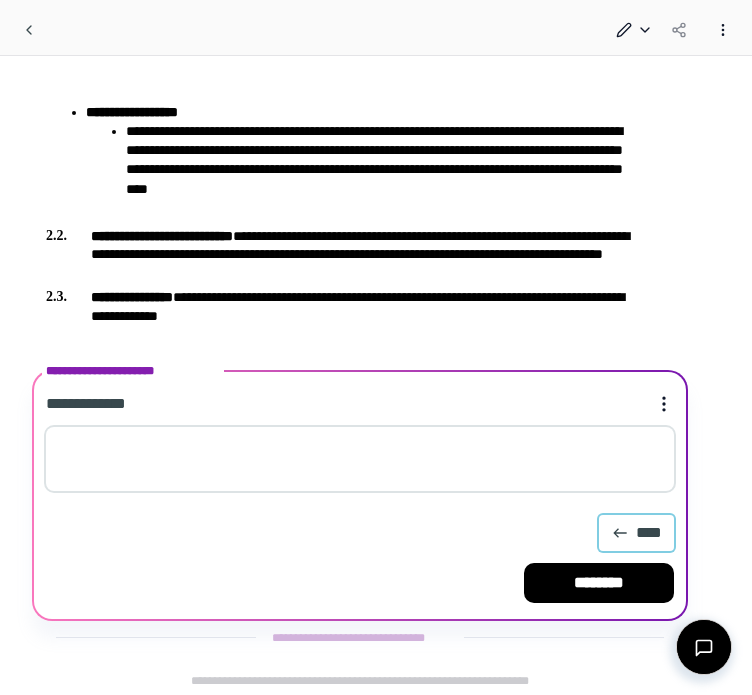 click on "****" at bounding box center [636, 533] 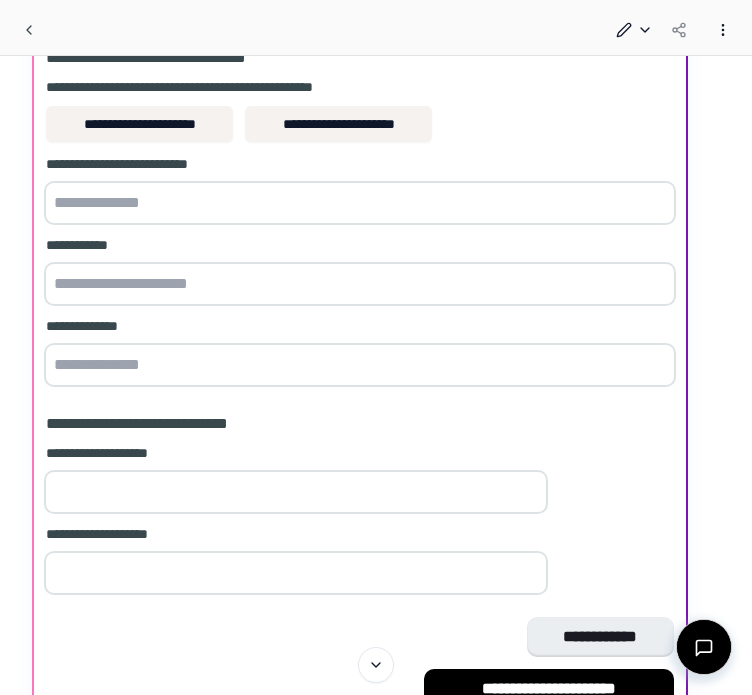 scroll, scrollTop: 2044, scrollLeft: 0, axis: vertical 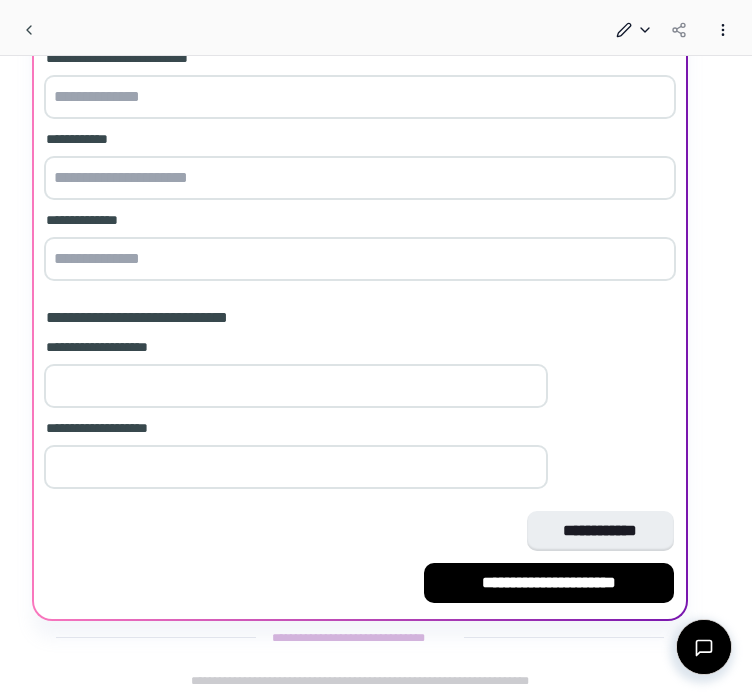 click at bounding box center [296, 386] 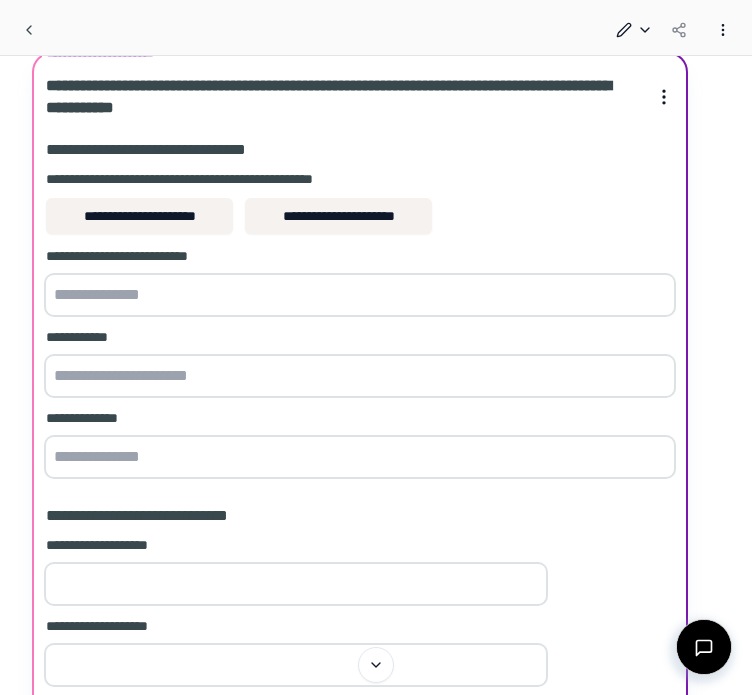scroll, scrollTop: 2136, scrollLeft: 0, axis: vertical 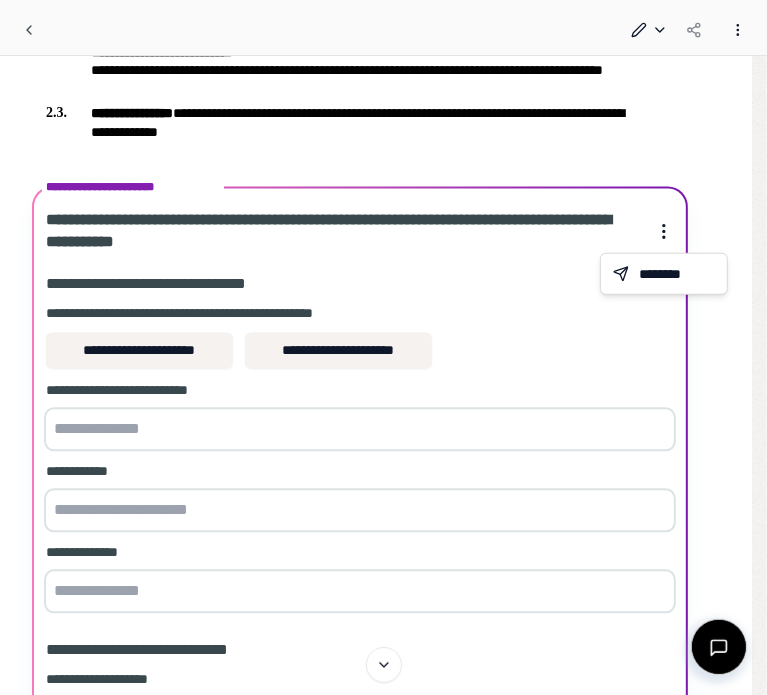 click on "**********" at bounding box center (383, -493) 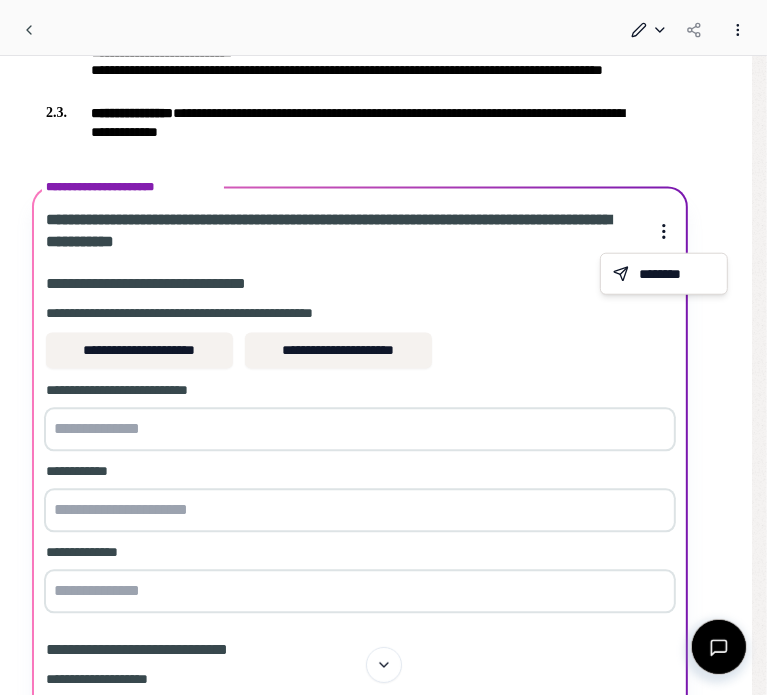 click on "**********" at bounding box center [383, -493] 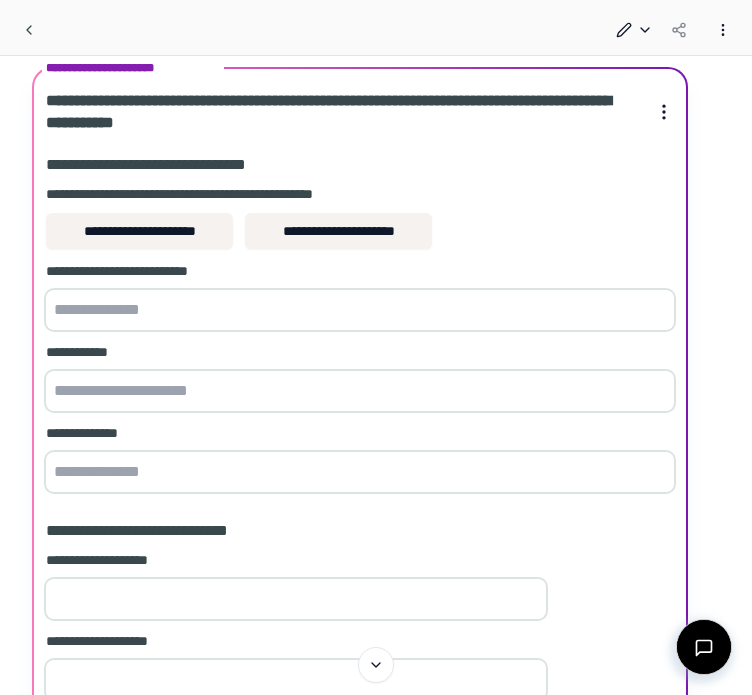 scroll, scrollTop: 2104, scrollLeft: 0, axis: vertical 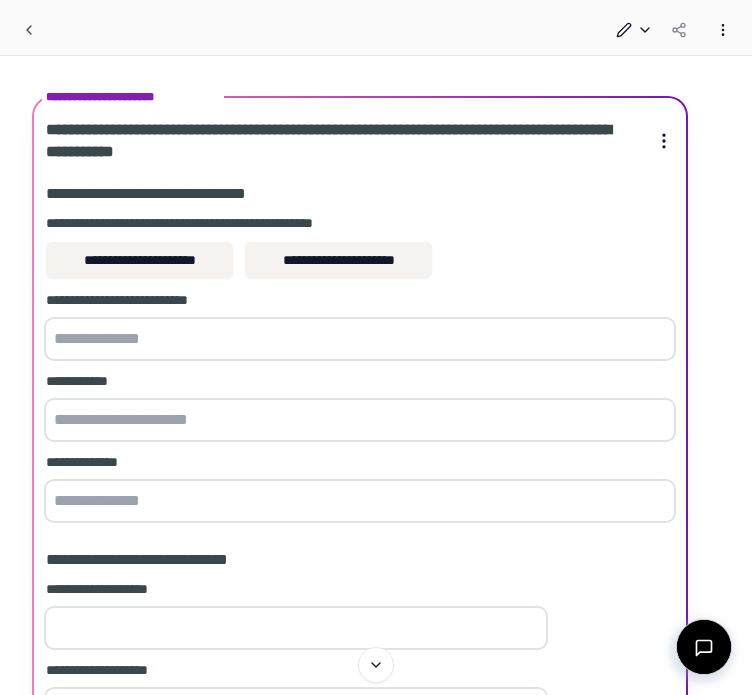 click at bounding box center [360, 501] 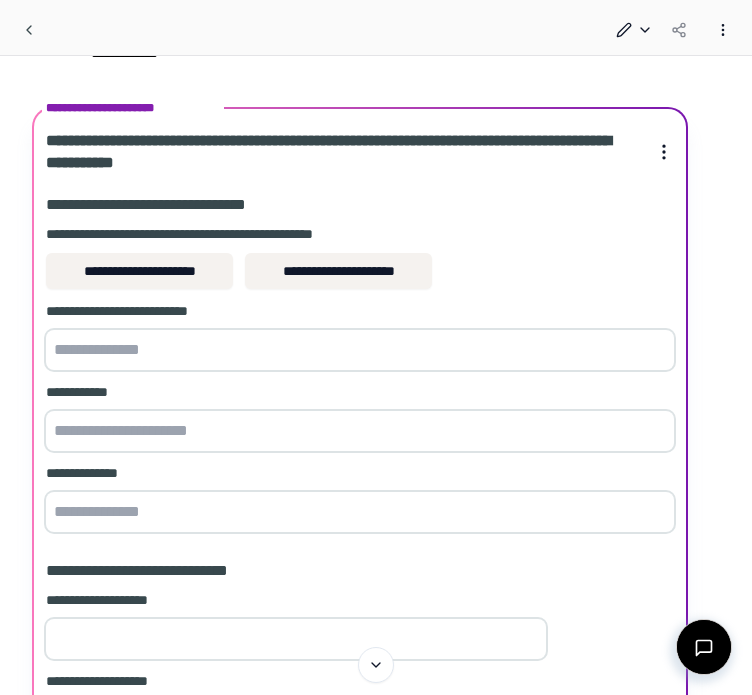 scroll, scrollTop: 2092, scrollLeft: 0, axis: vertical 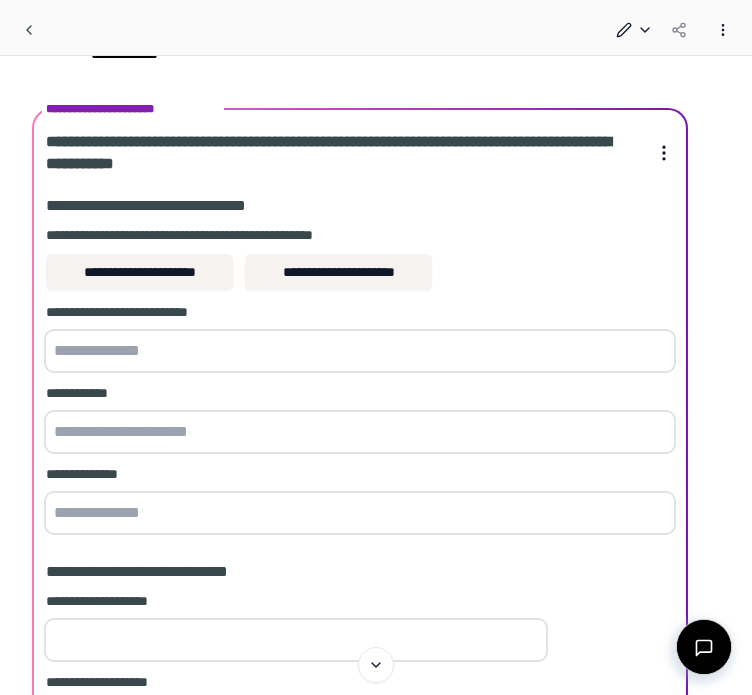 click on "**********" at bounding box center (360, 474) 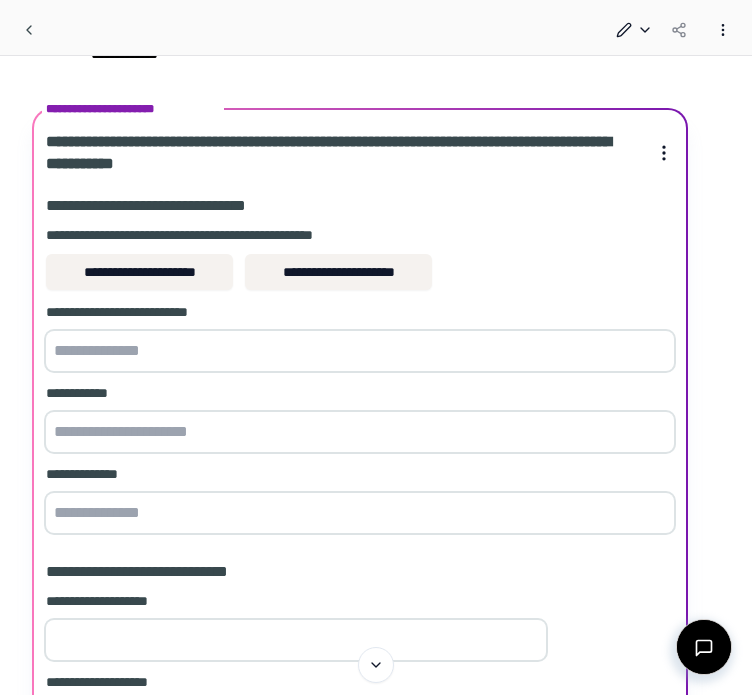 scroll, scrollTop: 2346, scrollLeft: 0, axis: vertical 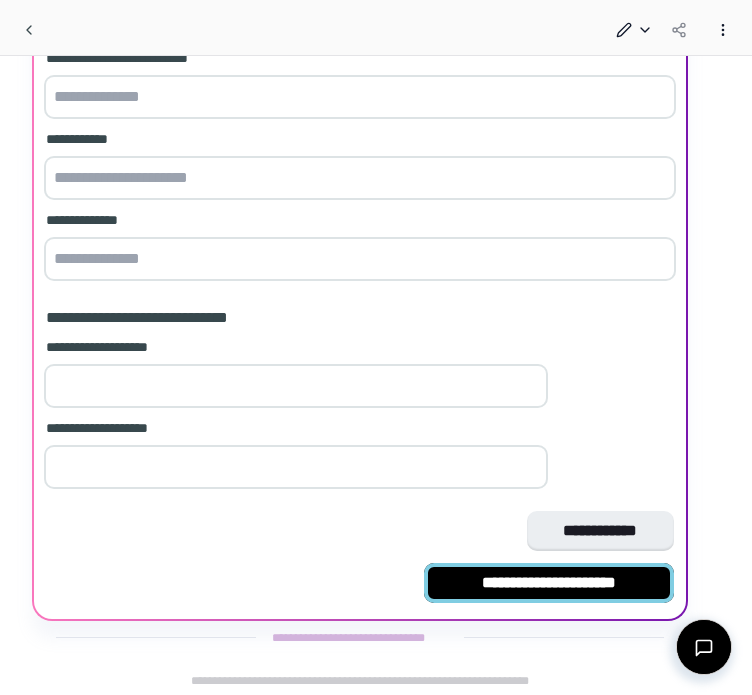 click on "**********" at bounding box center [549, 583] 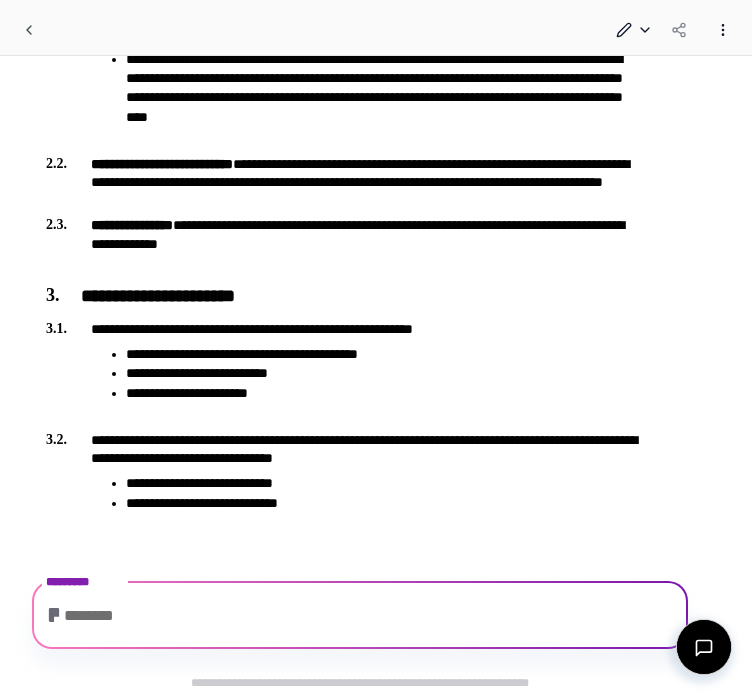 scroll, scrollTop: 2540, scrollLeft: 0, axis: vertical 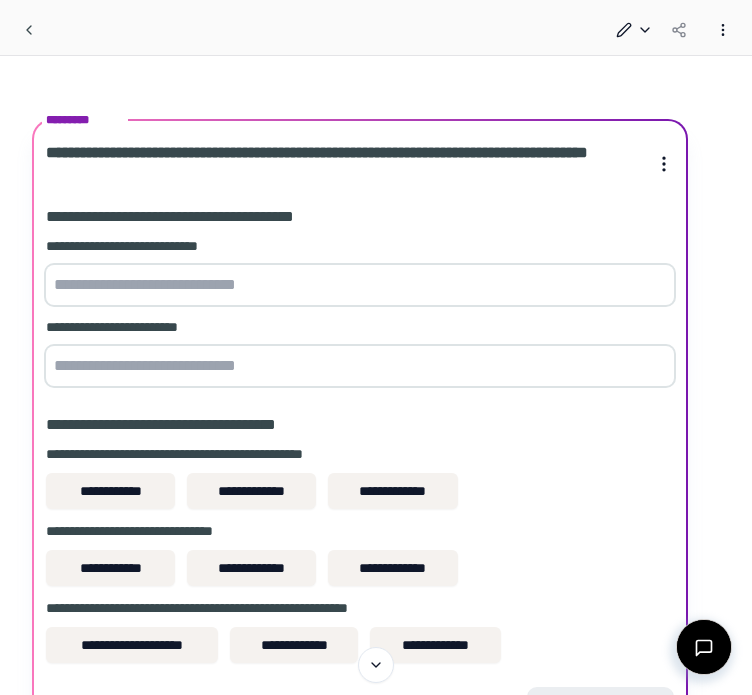 click at bounding box center (360, 285) 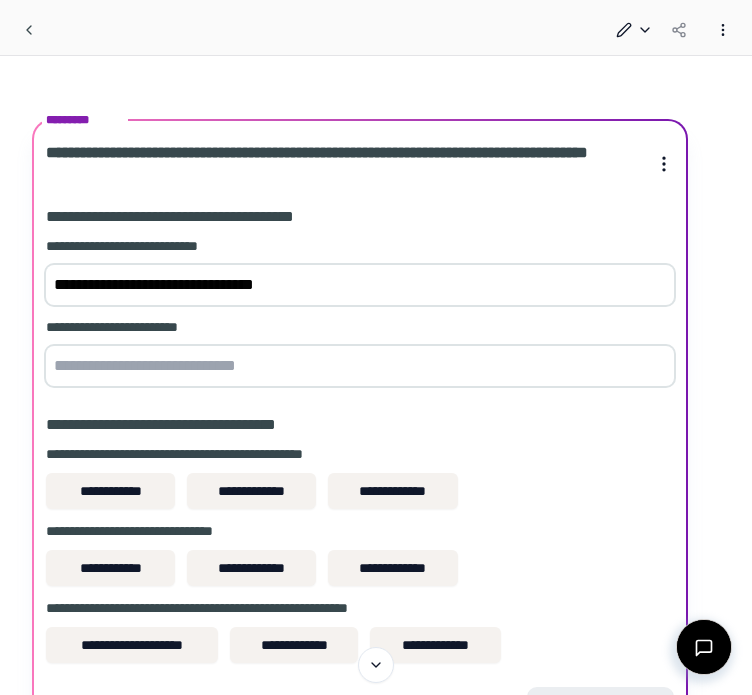type on "**********" 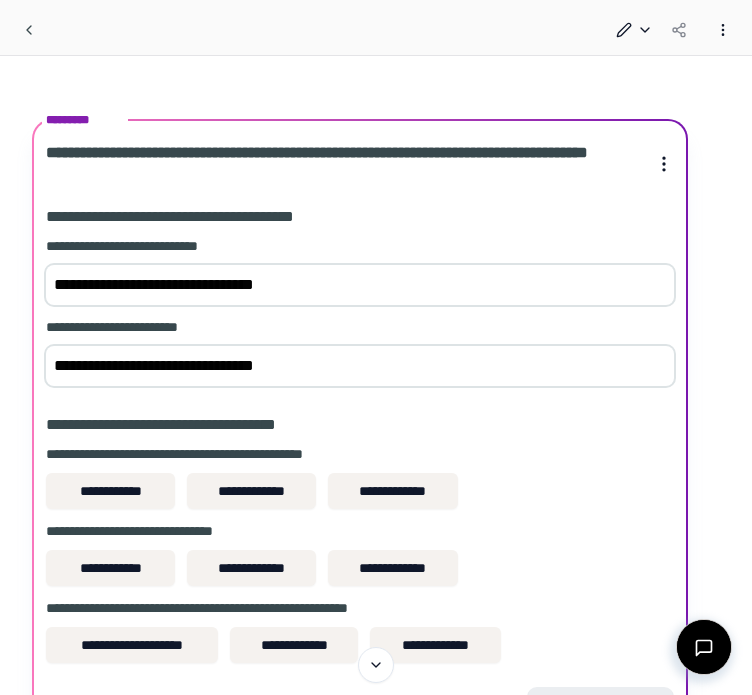 scroll, scrollTop: 2416, scrollLeft: 0, axis: vertical 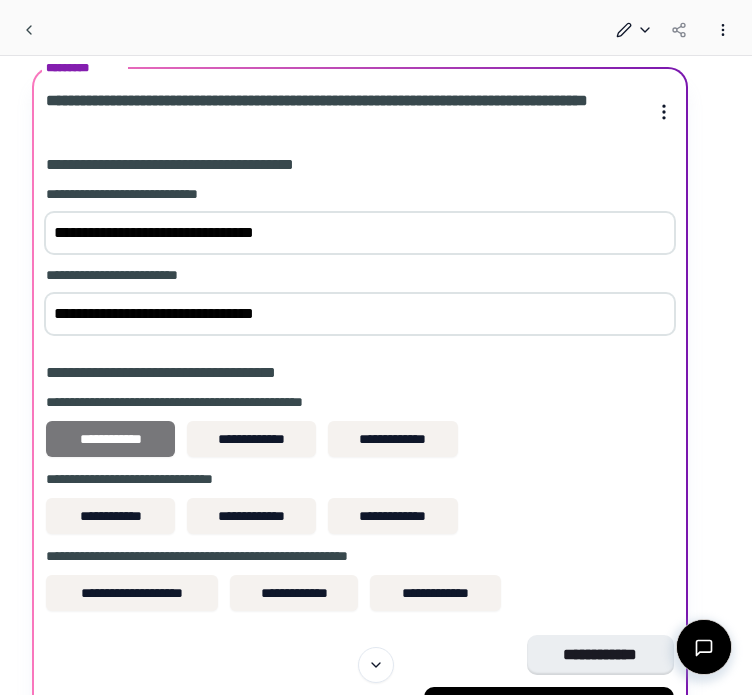 type on "**********" 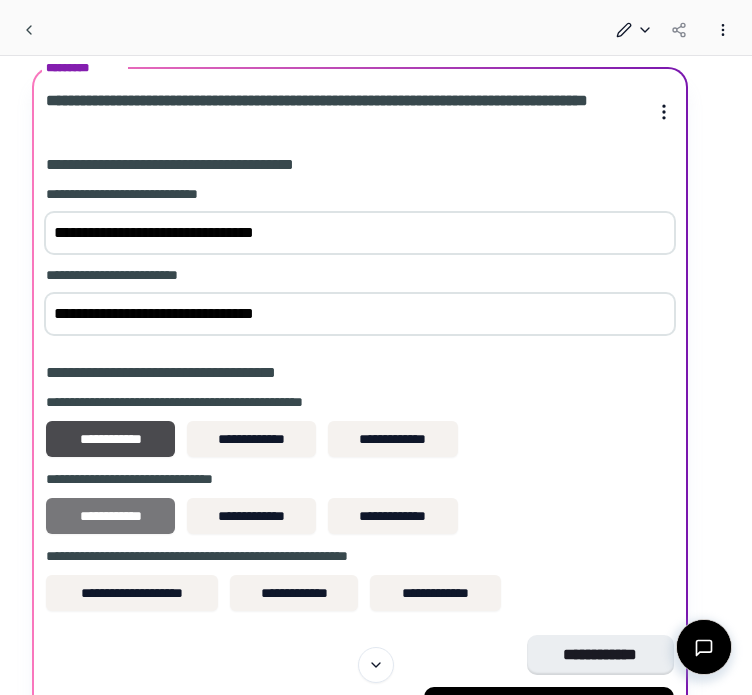 click on "**********" at bounding box center [110, 516] 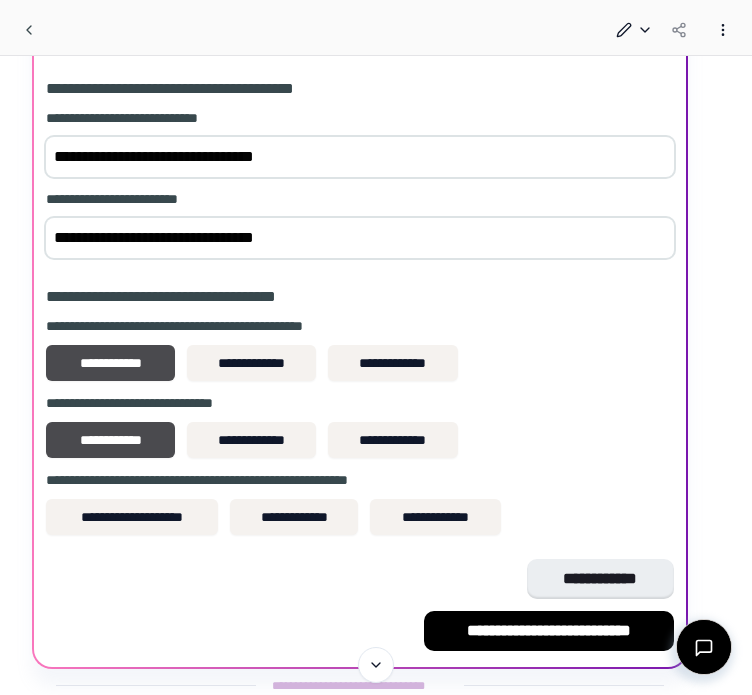 scroll, scrollTop: 2468, scrollLeft: 0, axis: vertical 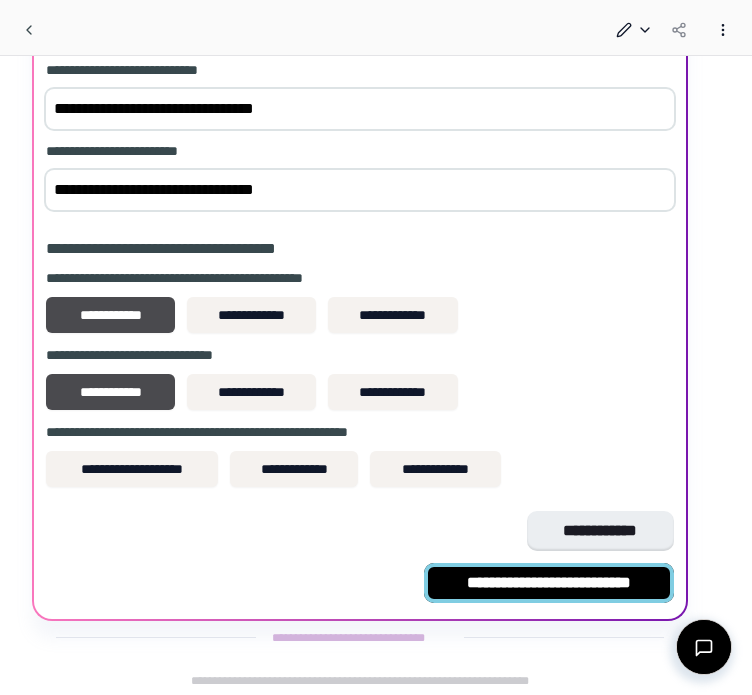 click on "**********" at bounding box center [549, 583] 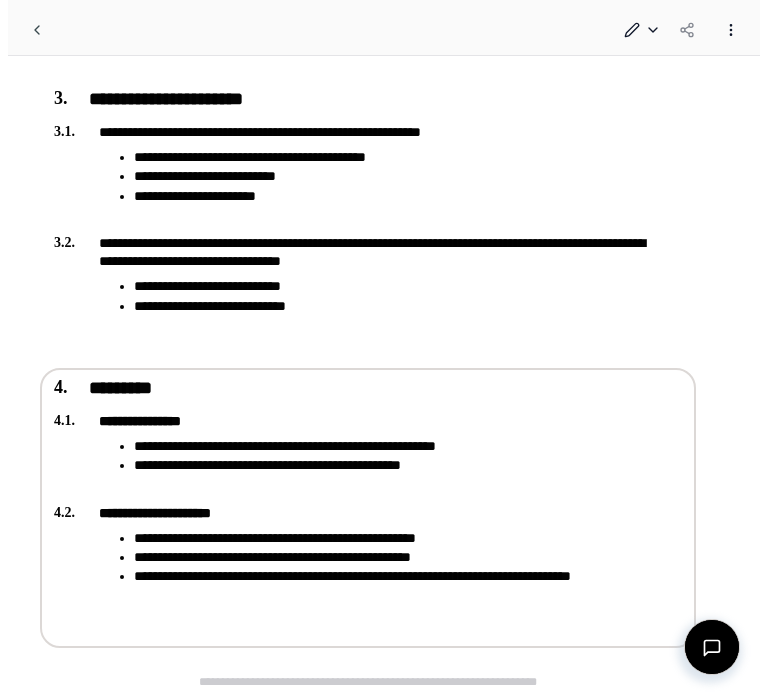 scroll, scrollTop: 2185, scrollLeft: 0, axis: vertical 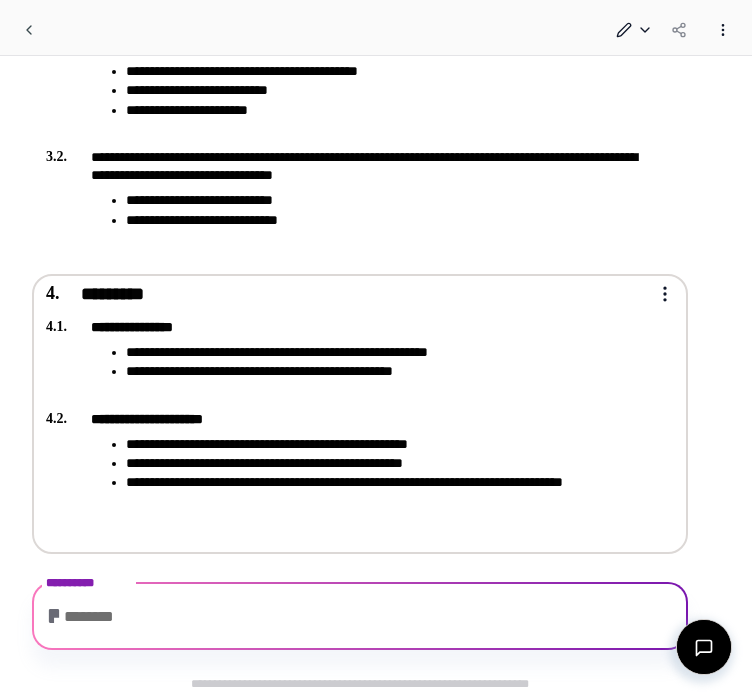 click on "**********" at bounding box center (346, 412) 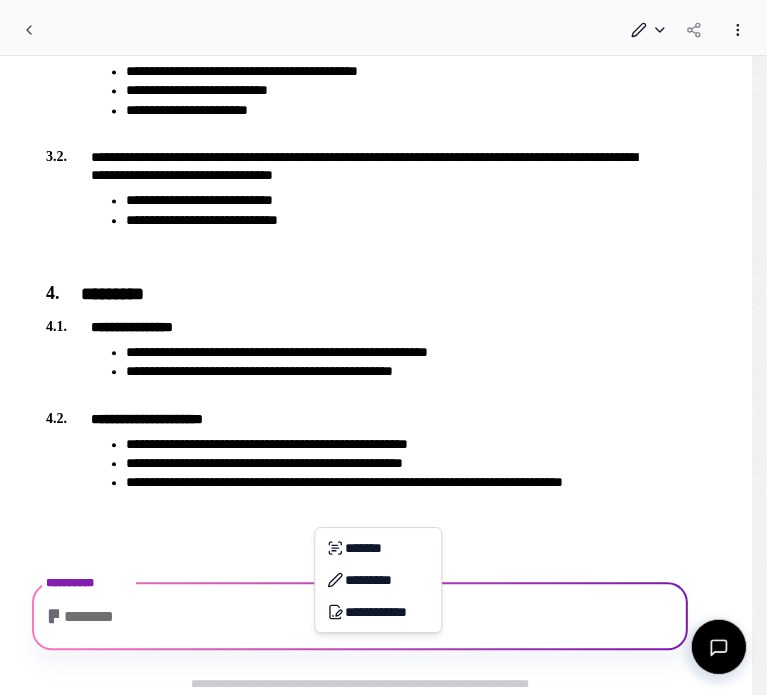 click on "**********" at bounding box center (383, -745) 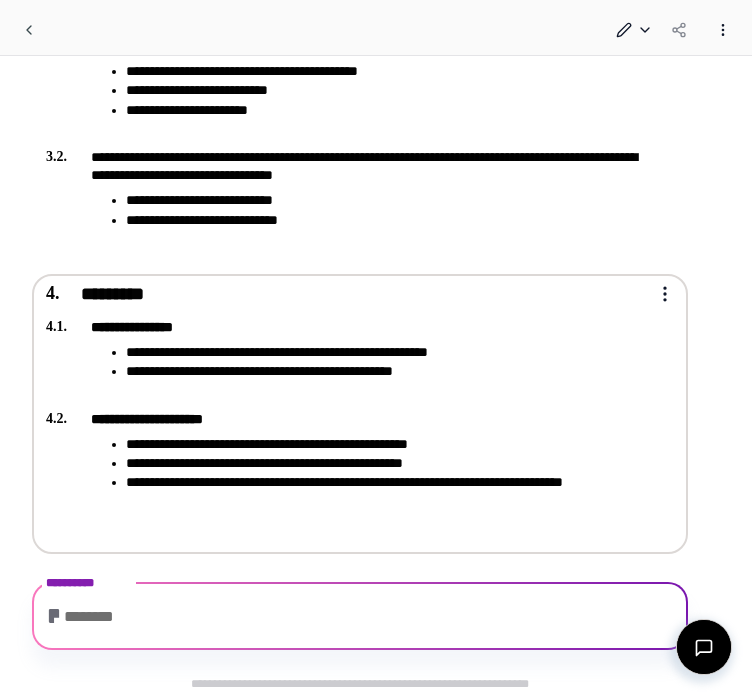 click on "**********" at bounding box center [386, 492] 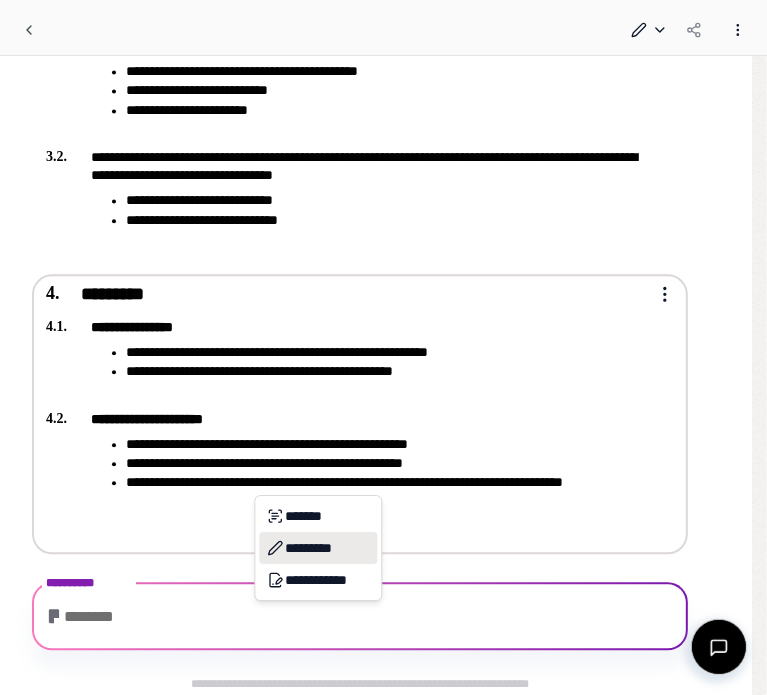 click on "*********" at bounding box center (318, 548) 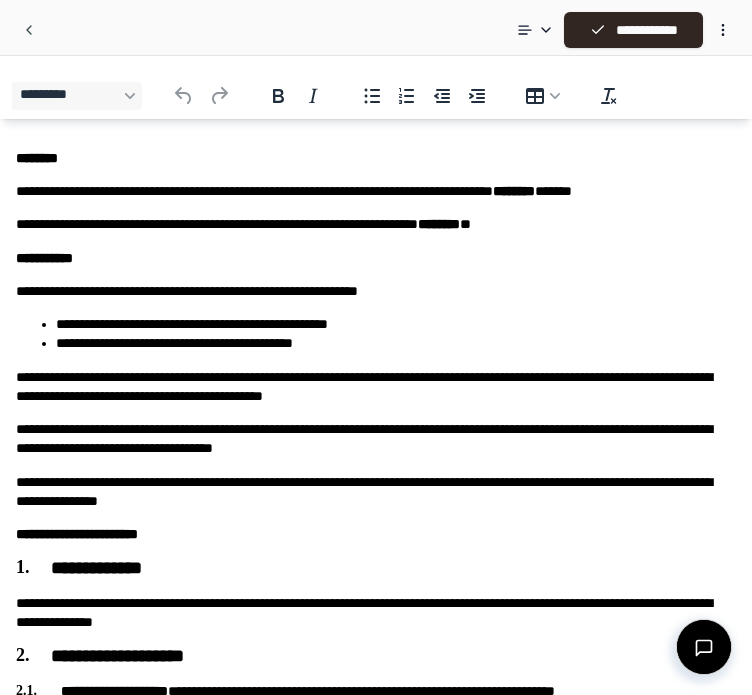 scroll, scrollTop: 0, scrollLeft: 0, axis: both 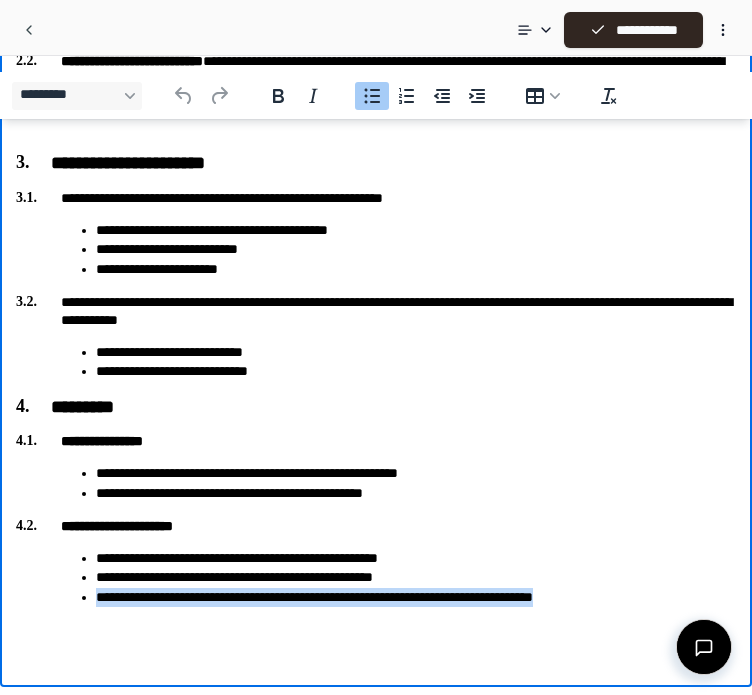 drag, startPoint x: 734, startPoint y: 598, endPoint x: 92, endPoint y: 593, distance: 642.0195 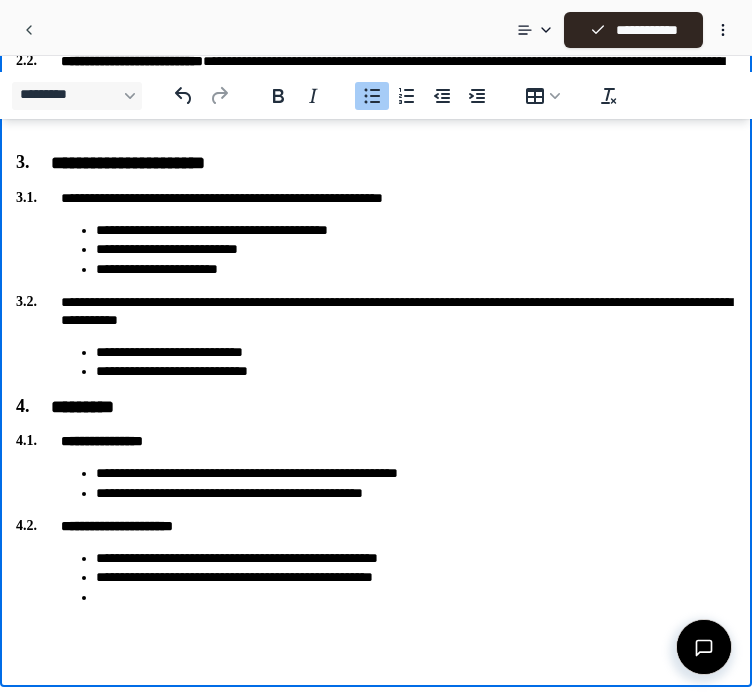 scroll, scrollTop: 1748, scrollLeft: 0, axis: vertical 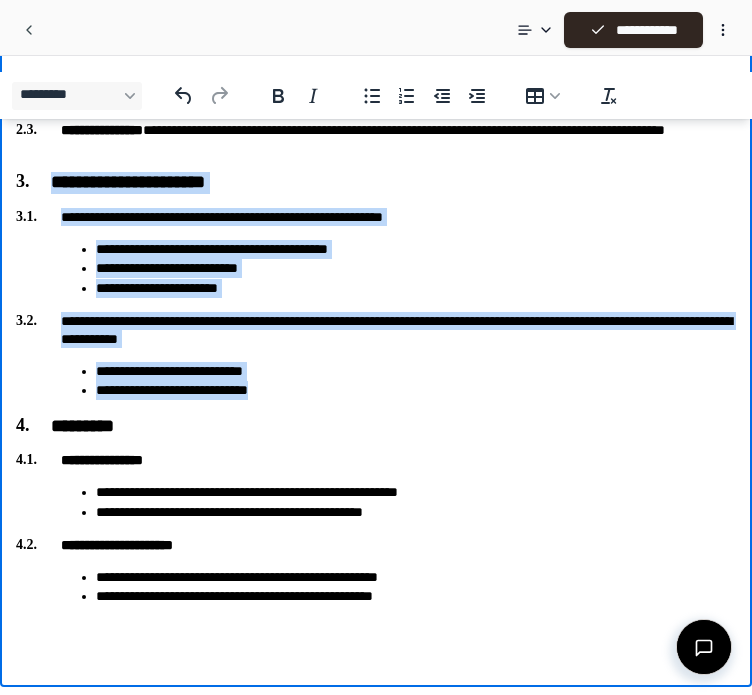 drag, startPoint x: 308, startPoint y: 386, endPoint x: 46, endPoint y: 186, distance: 329.6119 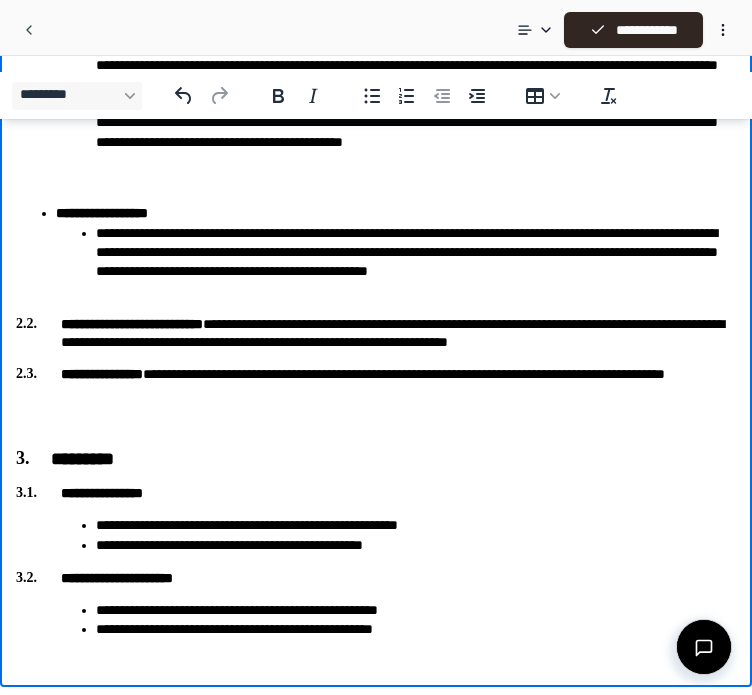 scroll, scrollTop: 1543, scrollLeft: 0, axis: vertical 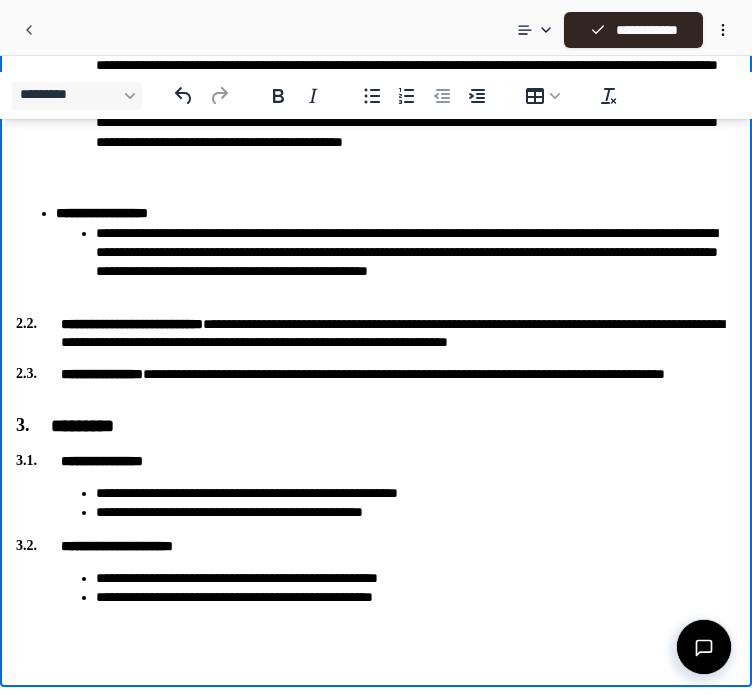 click on "**********" at bounding box center [416, 597] 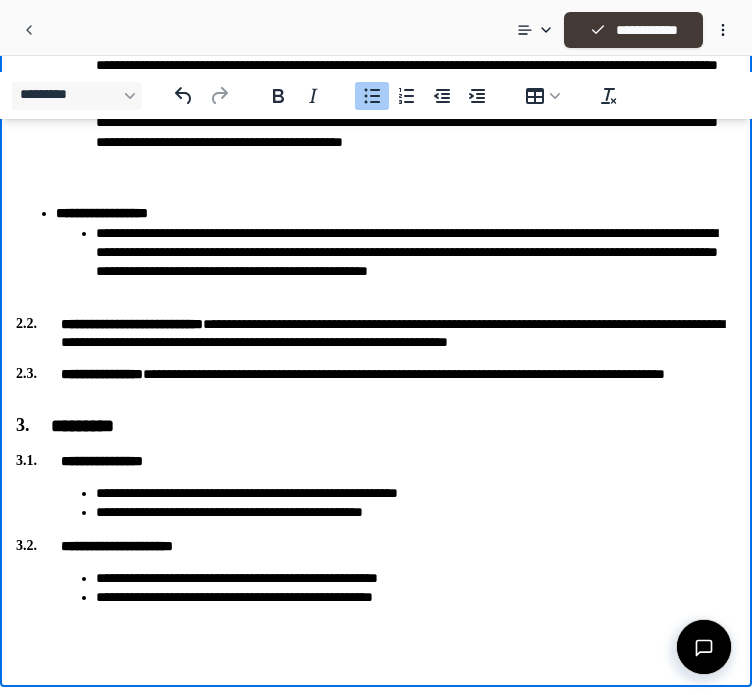 click on "**********" at bounding box center (633, 30) 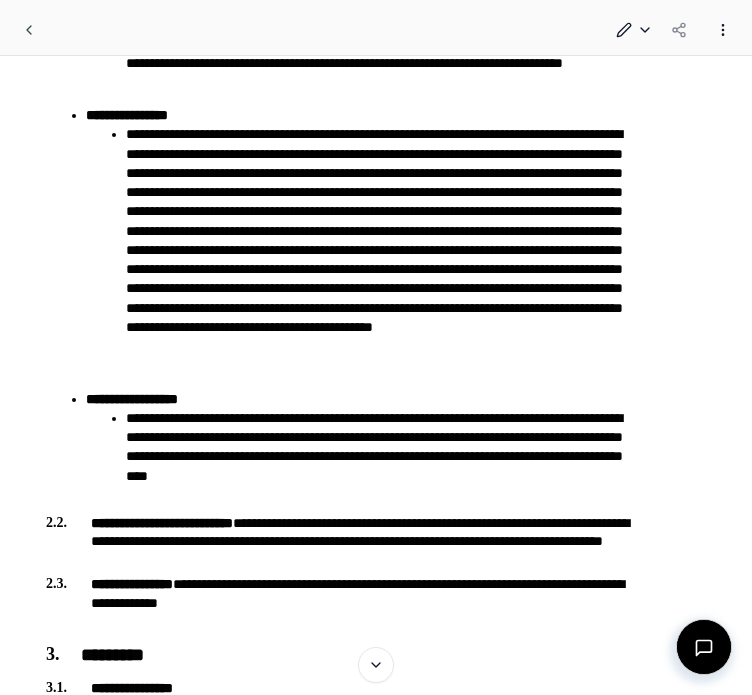 scroll, scrollTop: 1867, scrollLeft: 0, axis: vertical 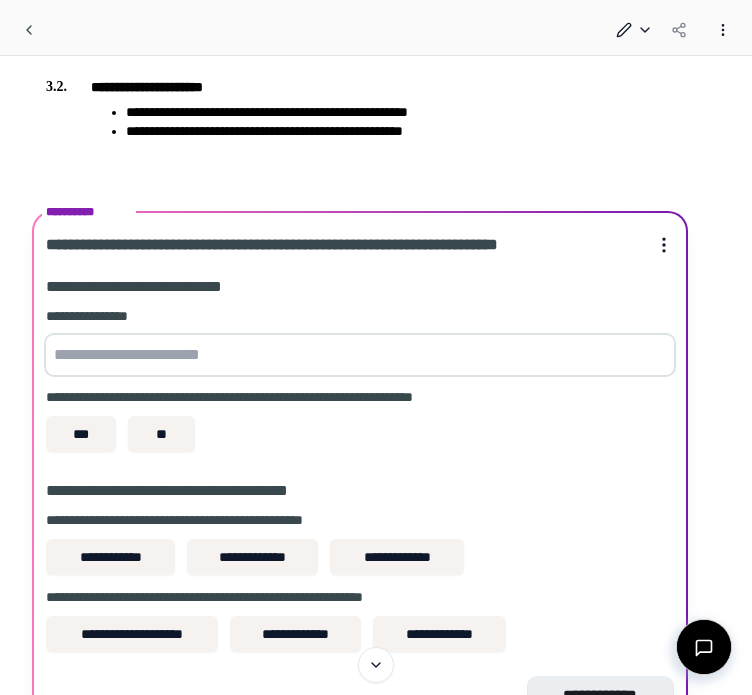 click at bounding box center [360, 355] 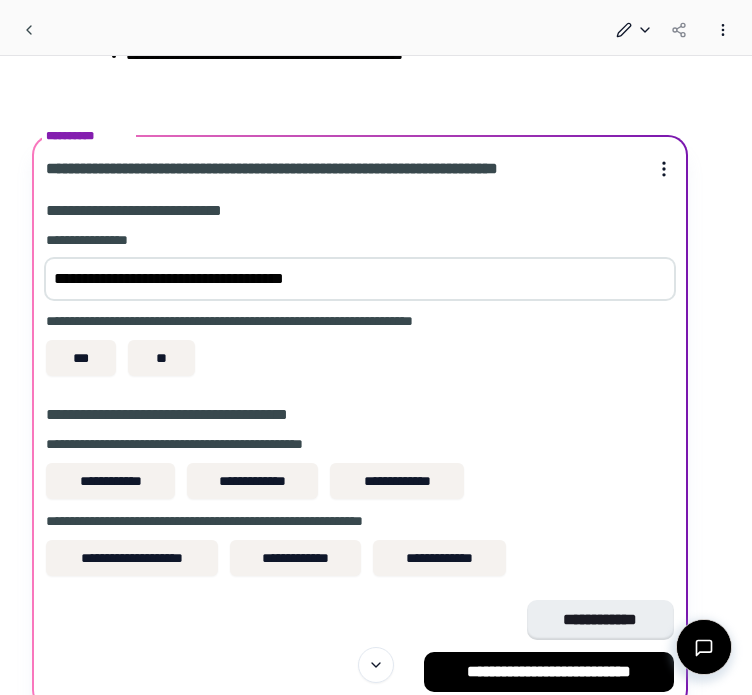 scroll, scrollTop: 2320, scrollLeft: 0, axis: vertical 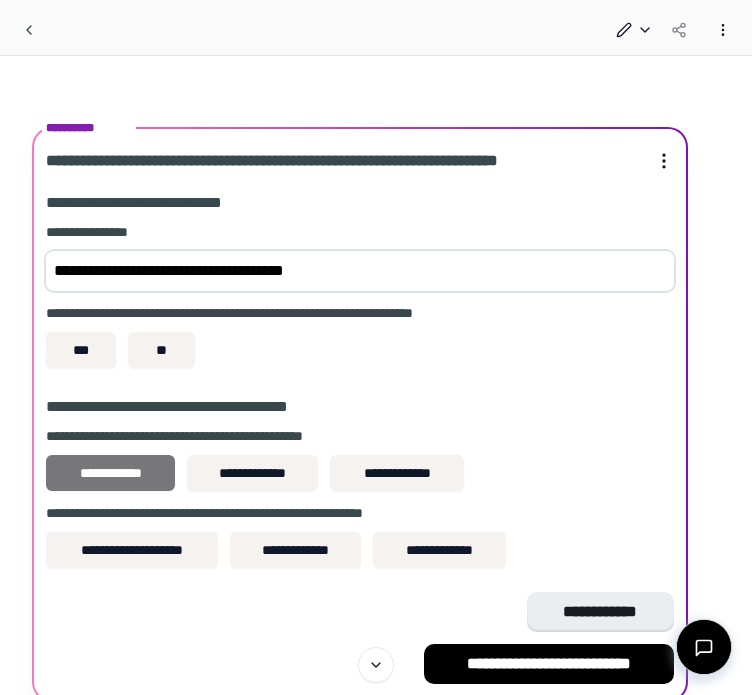 type on "**********" 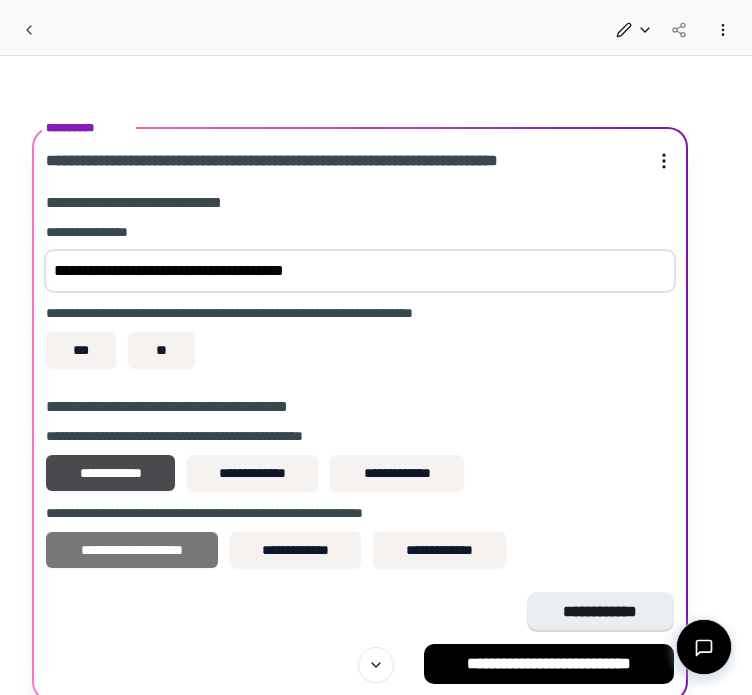 click on "**********" at bounding box center (132, 550) 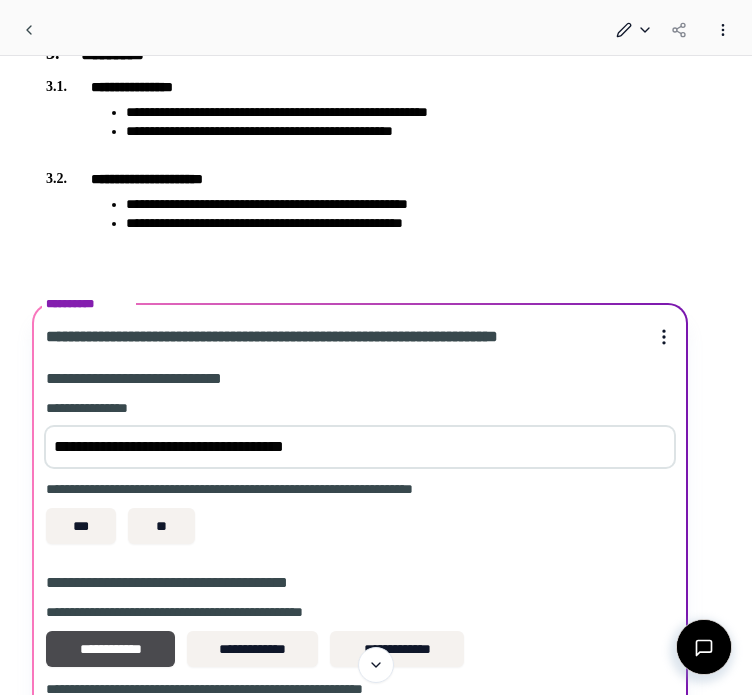 scroll, scrollTop: 2401, scrollLeft: 0, axis: vertical 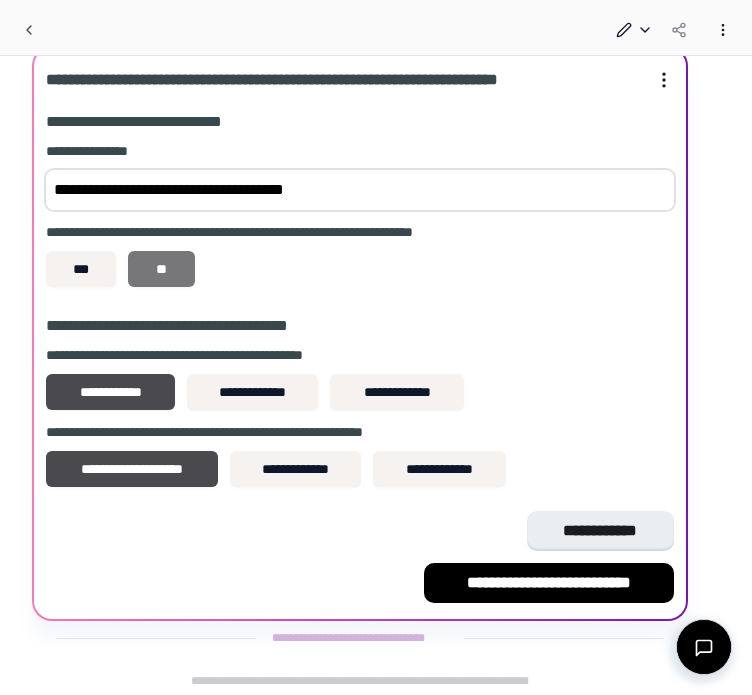 click on "**" at bounding box center [161, 269] 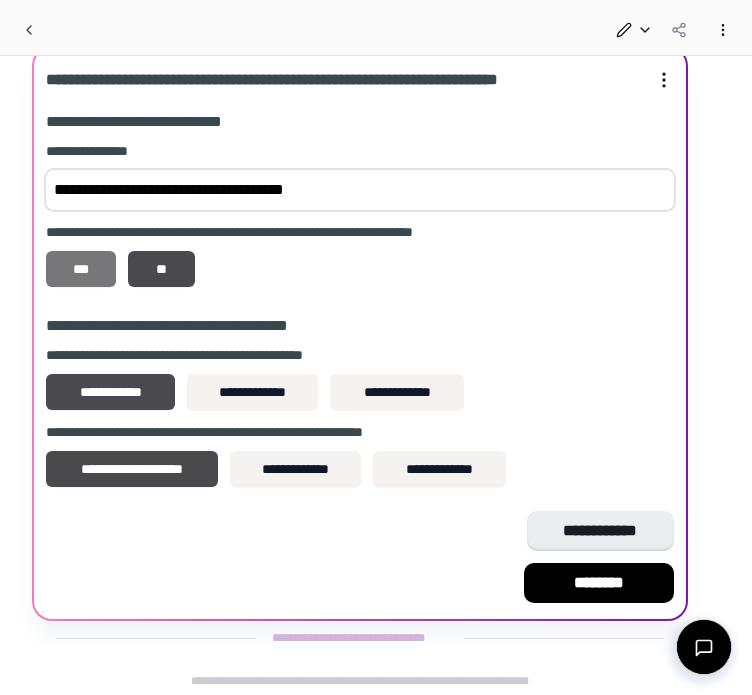 click on "***" at bounding box center [81, 269] 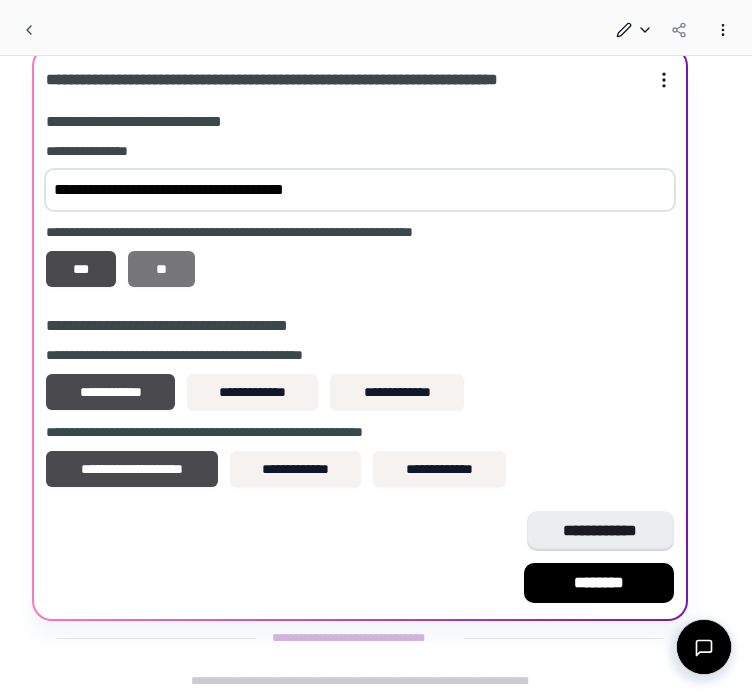 click on "**" at bounding box center [161, 269] 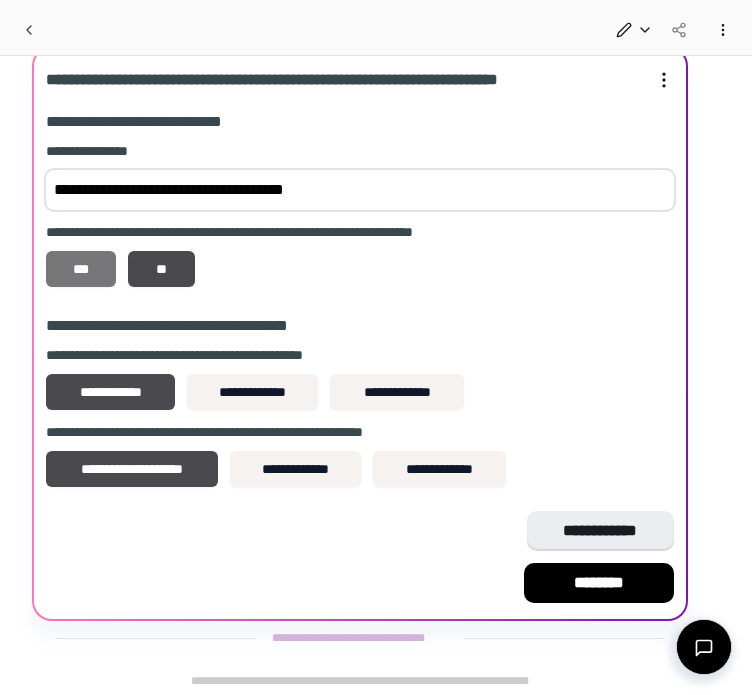 click on "***" at bounding box center (81, 269) 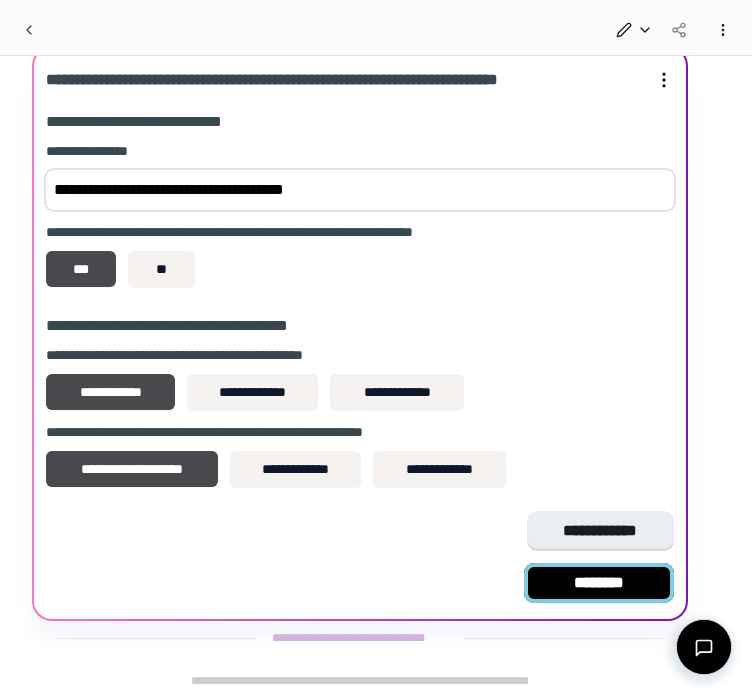 click on "********" at bounding box center (599, 583) 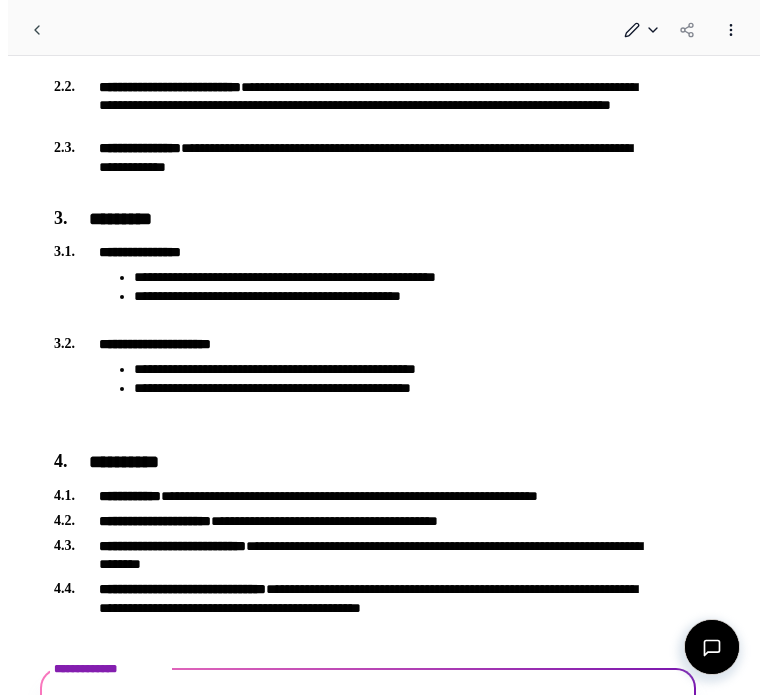 scroll, scrollTop: 2065, scrollLeft: 0, axis: vertical 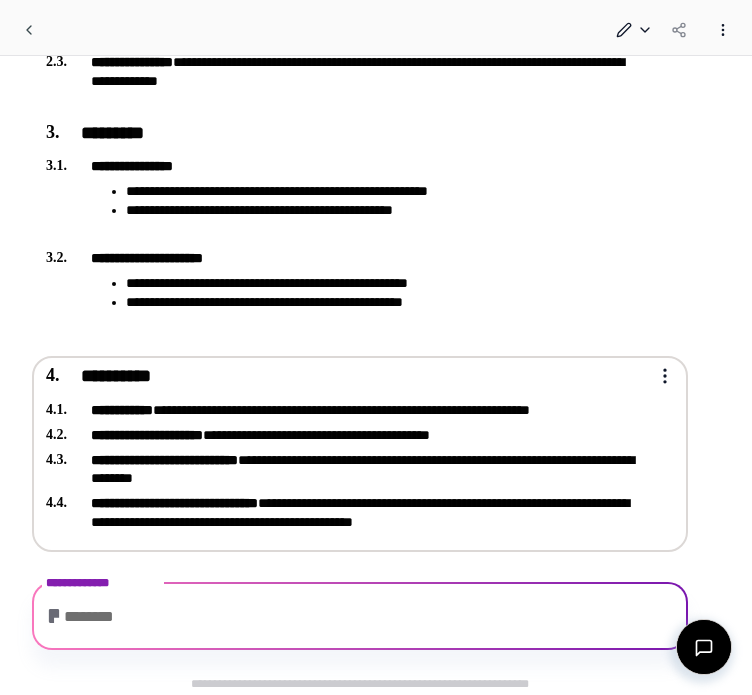 click on "**********" at bounding box center (346, 451) 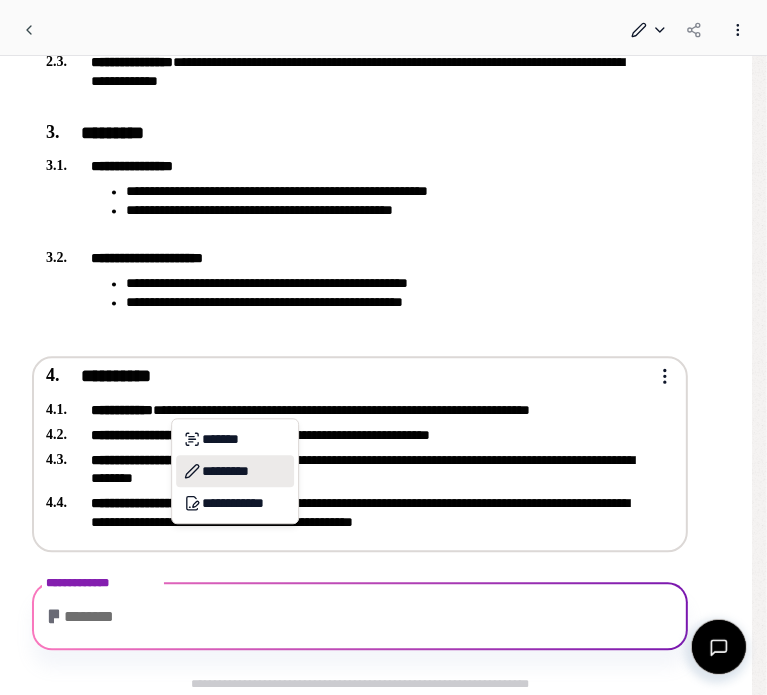 click on "*********" at bounding box center [235, 471] 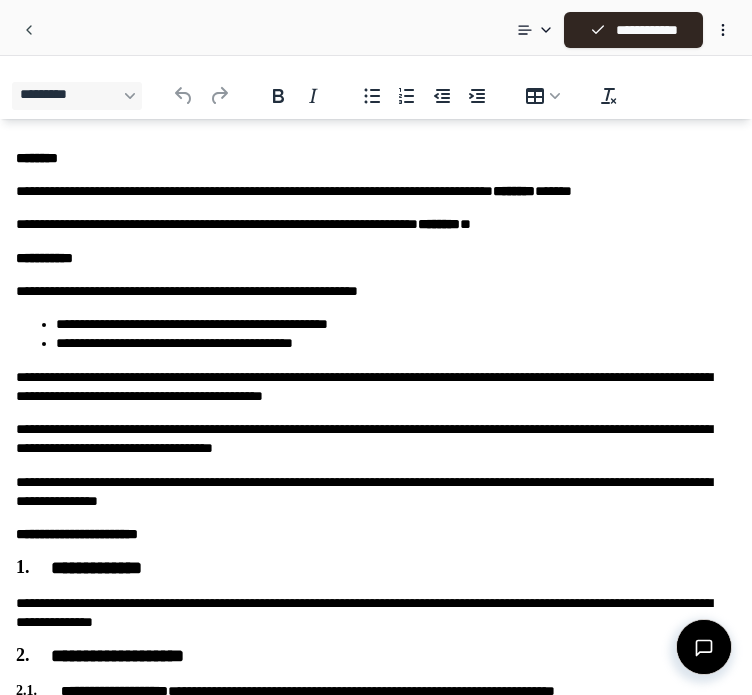 scroll, scrollTop: 0, scrollLeft: 0, axis: both 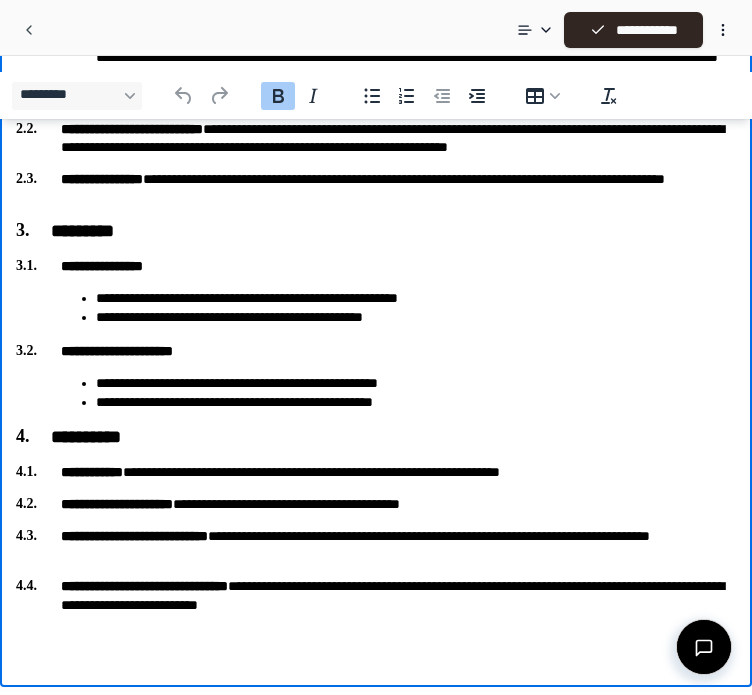 click on "**********" at bounding box center [92, 472] 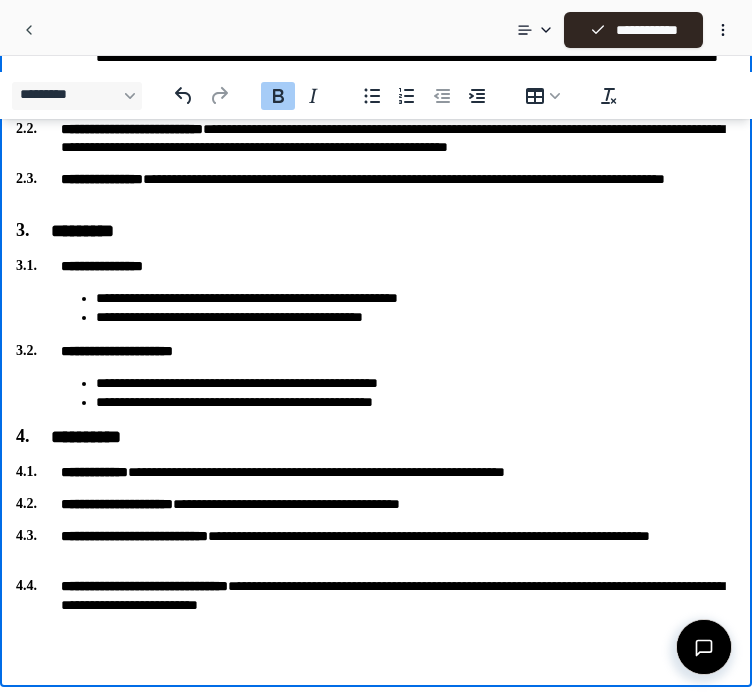 click on "**********" at bounding box center (376, 545) 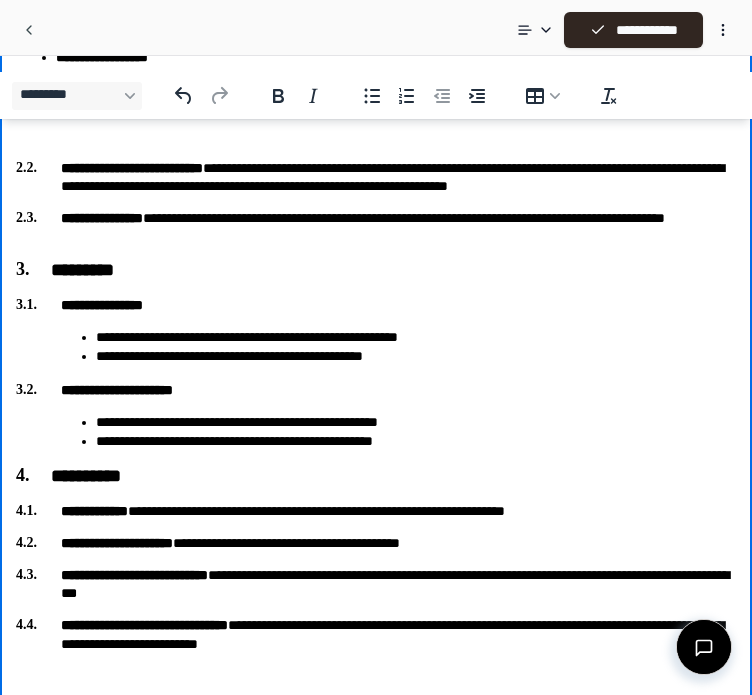 scroll, scrollTop: 1737, scrollLeft: 0, axis: vertical 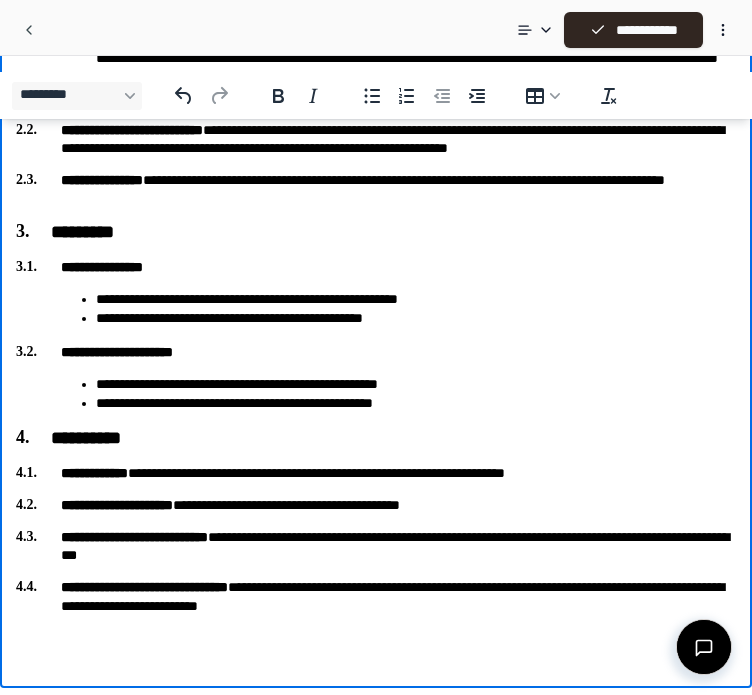 click on "**********" at bounding box center [376, 596] 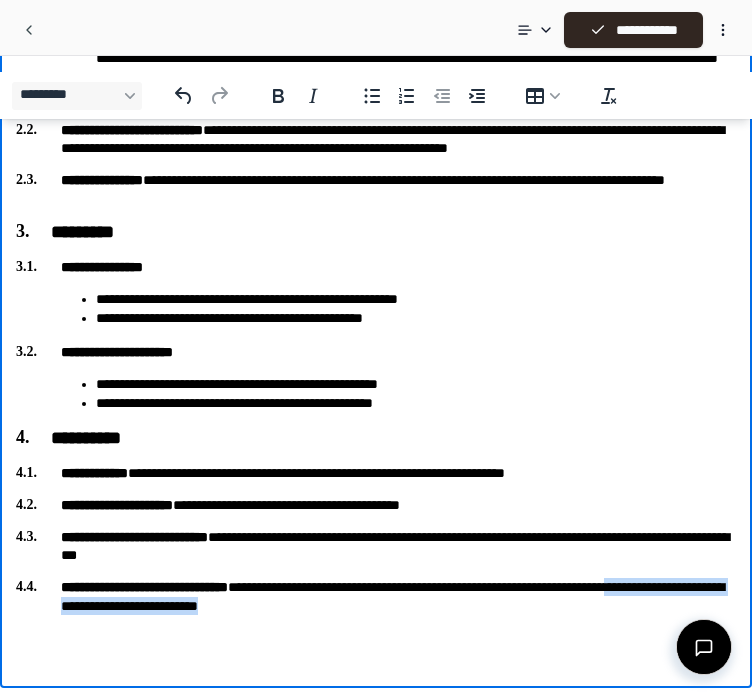drag, startPoint x: 468, startPoint y: 610, endPoint x: 134, endPoint y: 632, distance: 334.72375 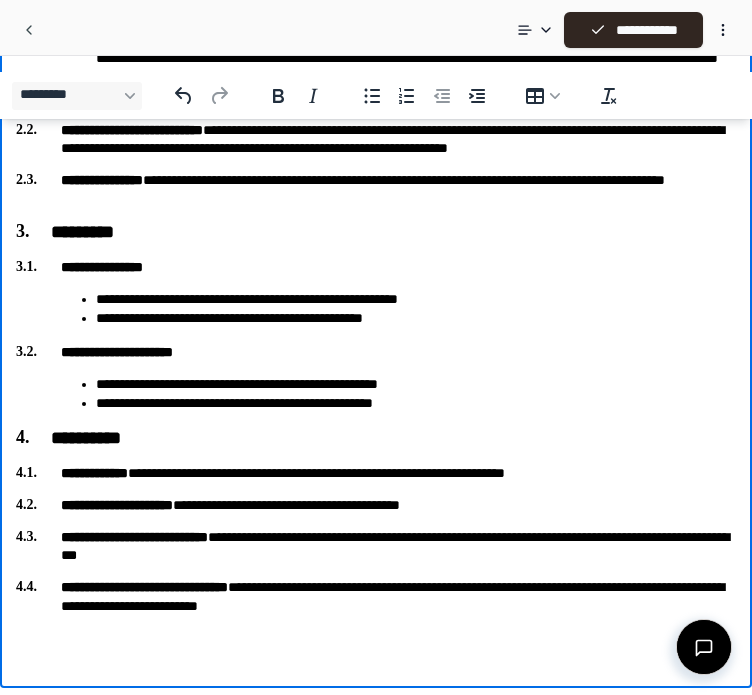 click on "**********" at bounding box center [376, -498] 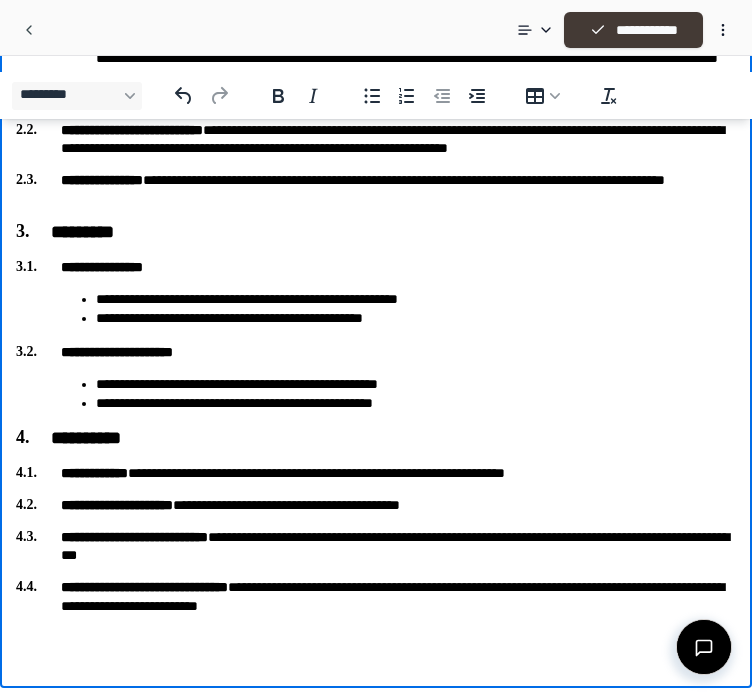click on "**********" at bounding box center [633, 30] 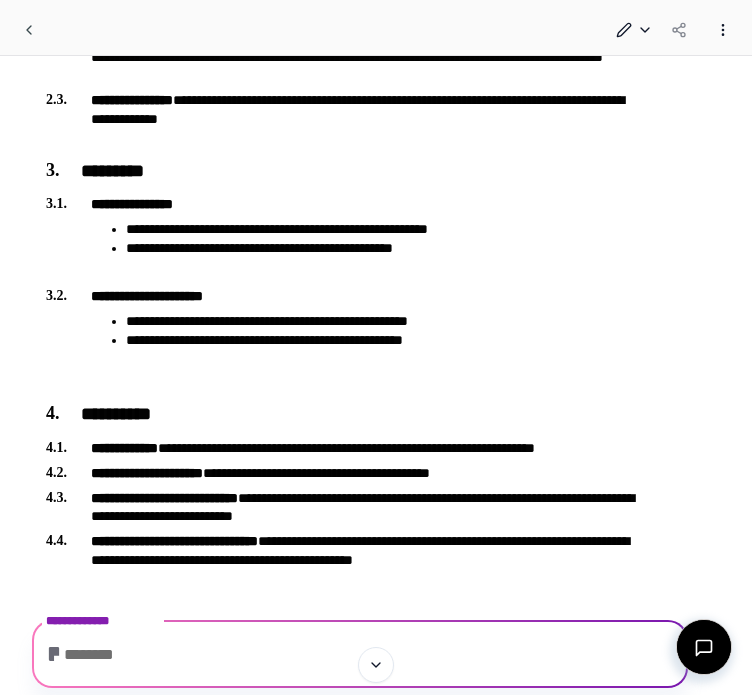 scroll, scrollTop: 2065, scrollLeft: 0, axis: vertical 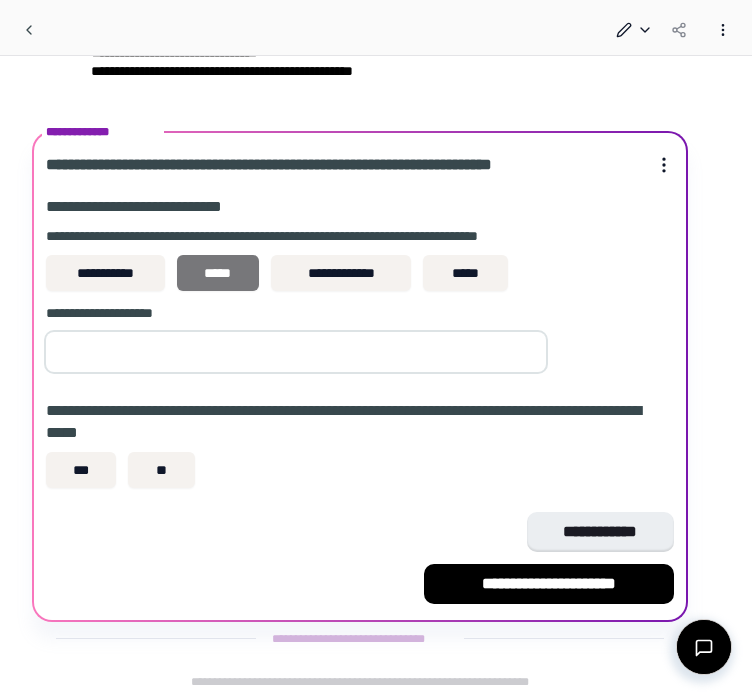 click on "*****" at bounding box center (218, 273) 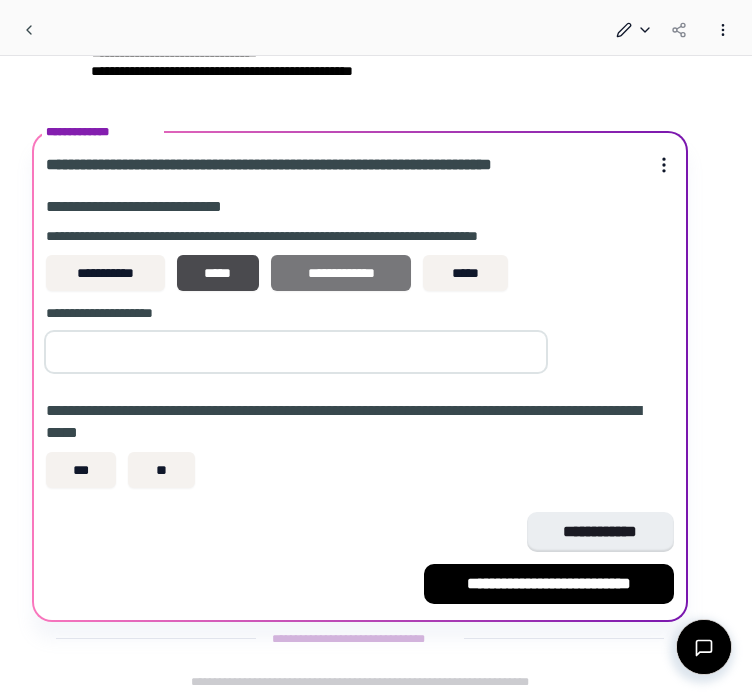 click on "**********" at bounding box center (341, 273) 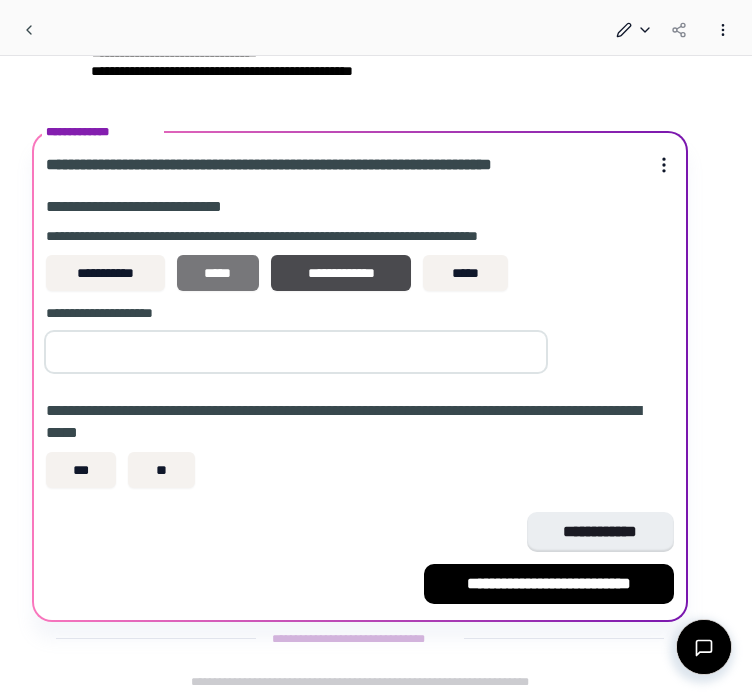type 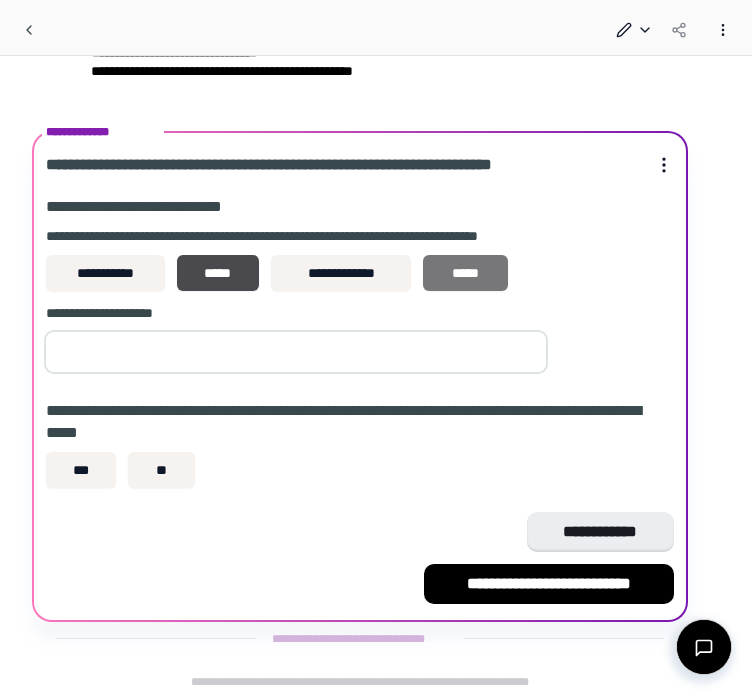 click on "*****" at bounding box center [465, 273] 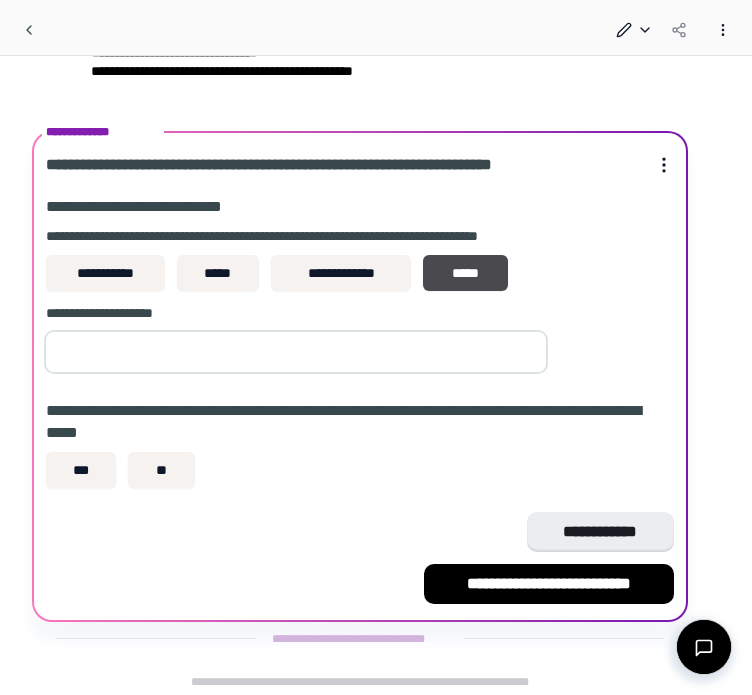 click at bounding box center [296, 352] 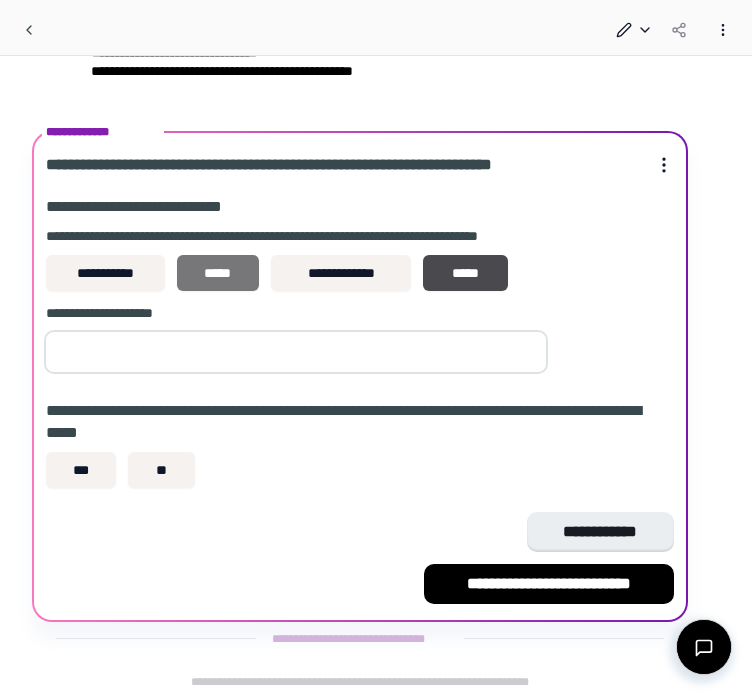 click on "*****" at bounding box center (218, 273) 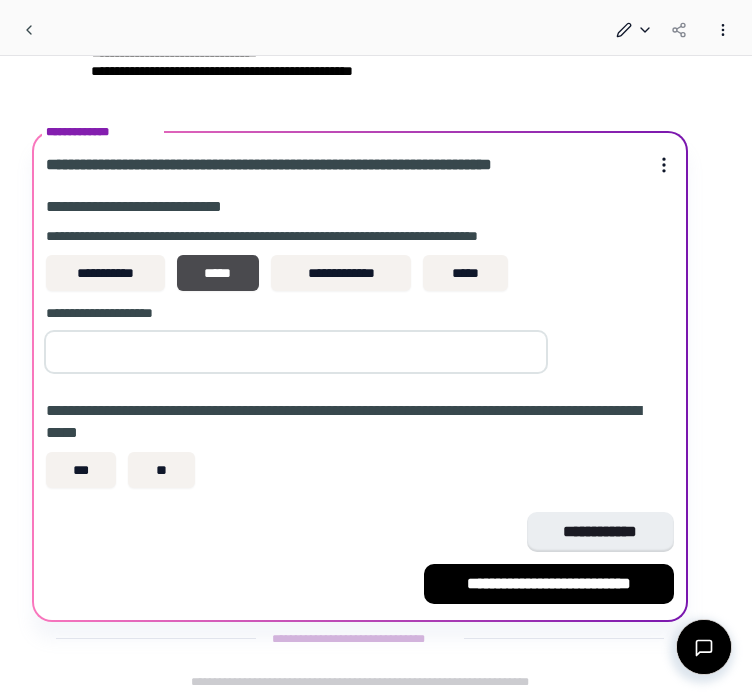 click at bounding box center [296, 352] 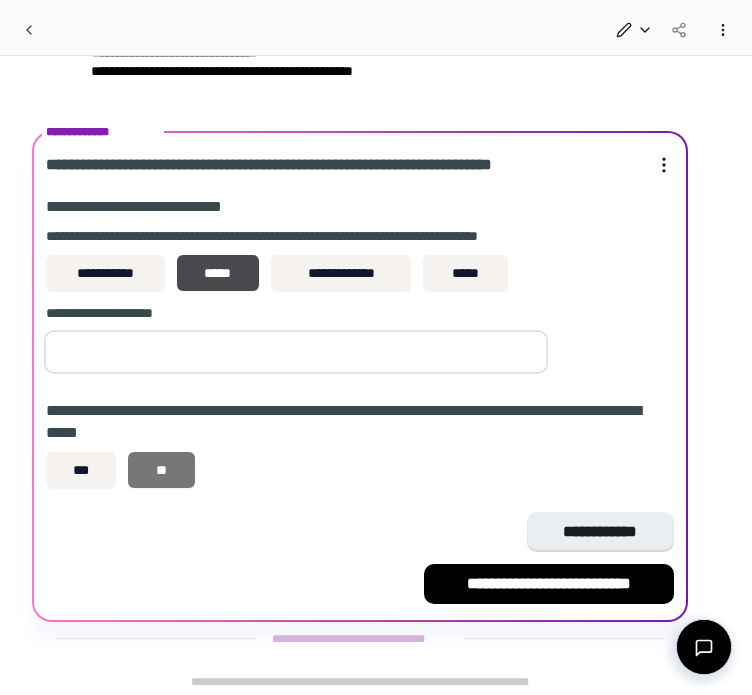 click on "**" at bounding box center [161, 470] 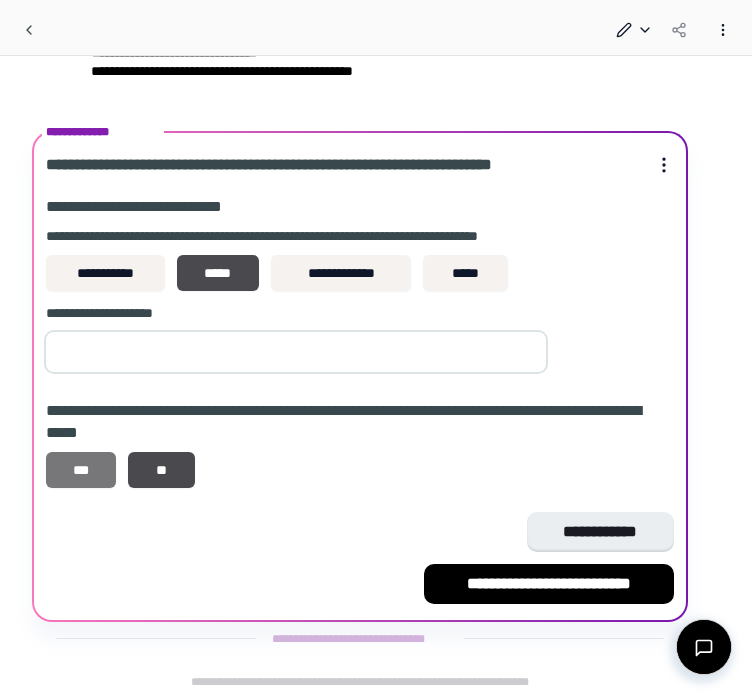 click on "***" at bounding box center (81, 470) 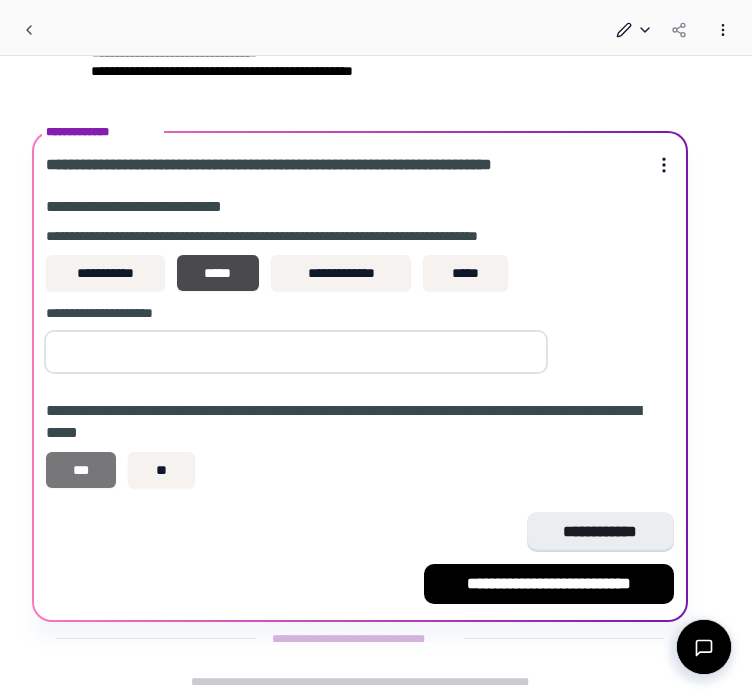 click on "***" at bounding box center [81, 470] 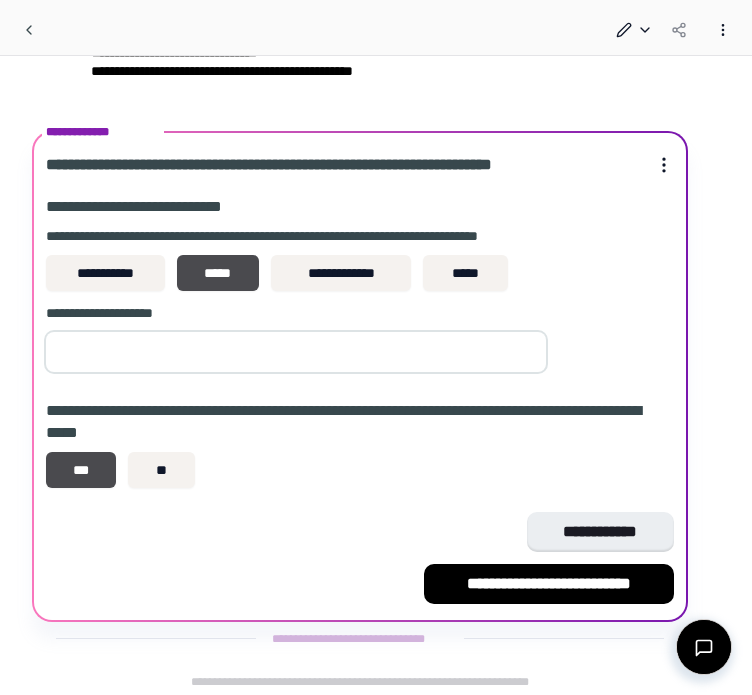 click at bounding box center [296, 352] 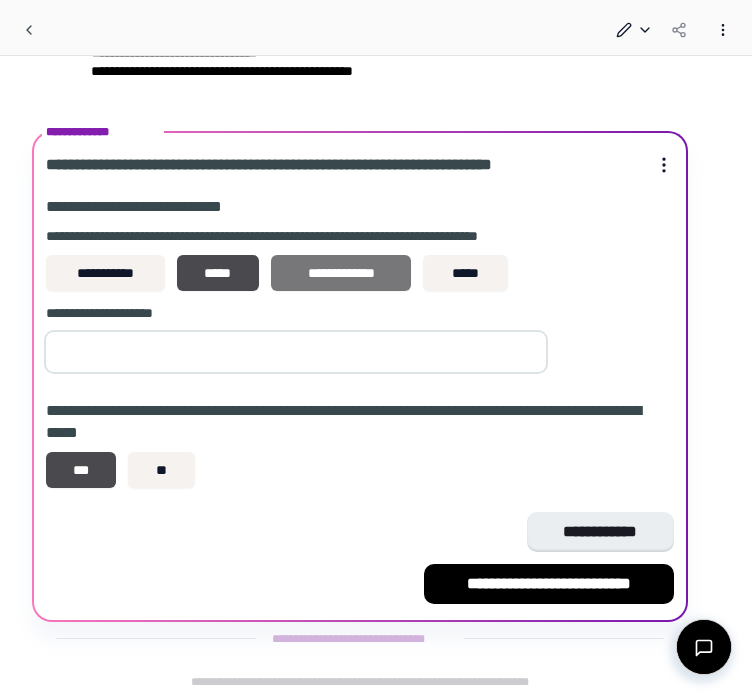 click on "**********" at bounding box center (341, 273) 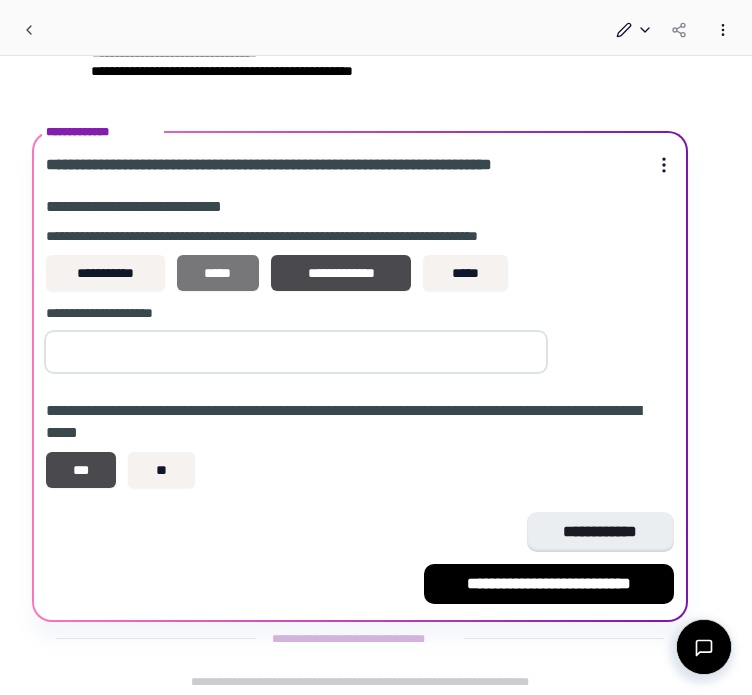 click on "*****" at bounding box center (218, 273) 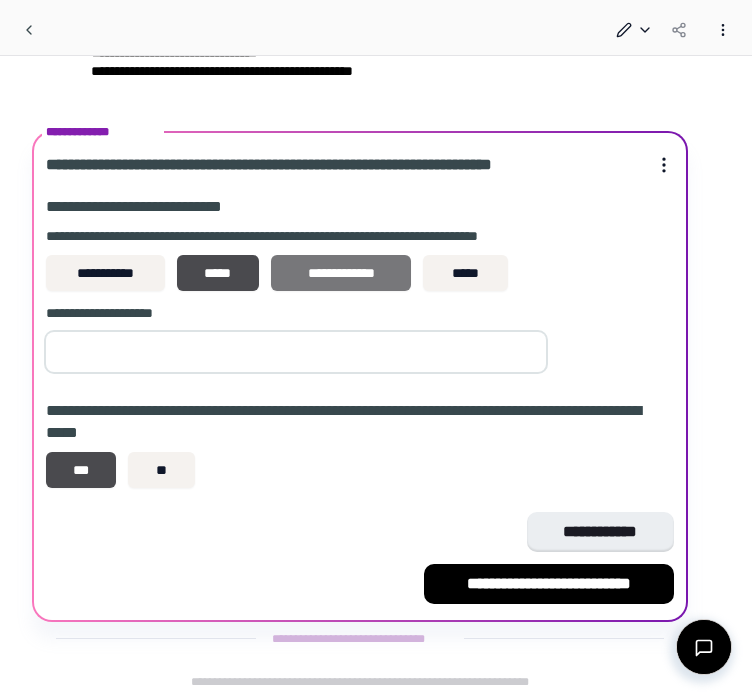 click on "**********" at bounding box center (341, 273) 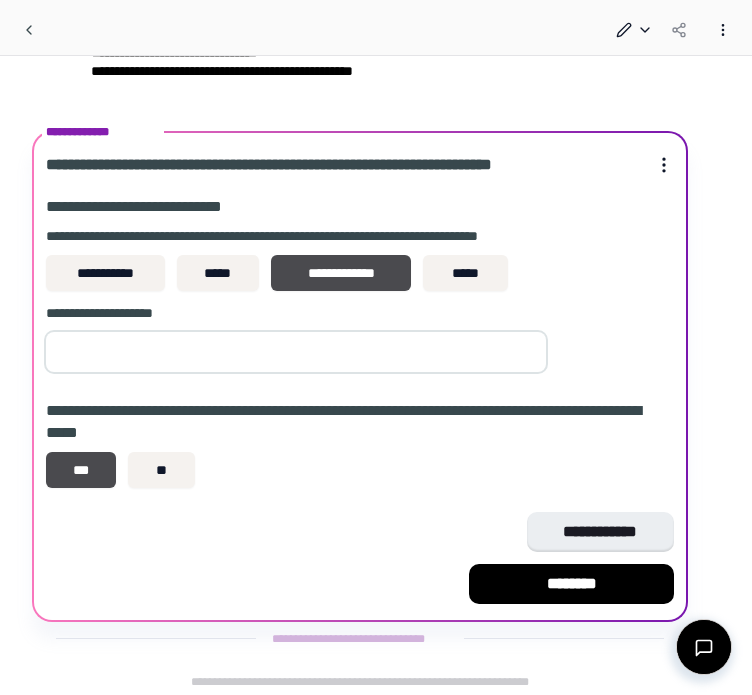 click on "*" at bounding box center (296, 352) 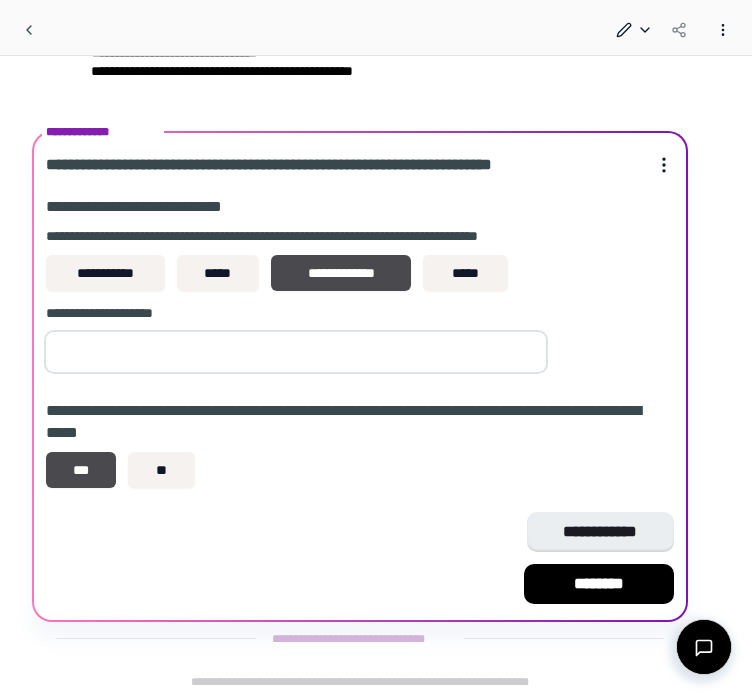 click on "*" at bounding box center [296, 352] 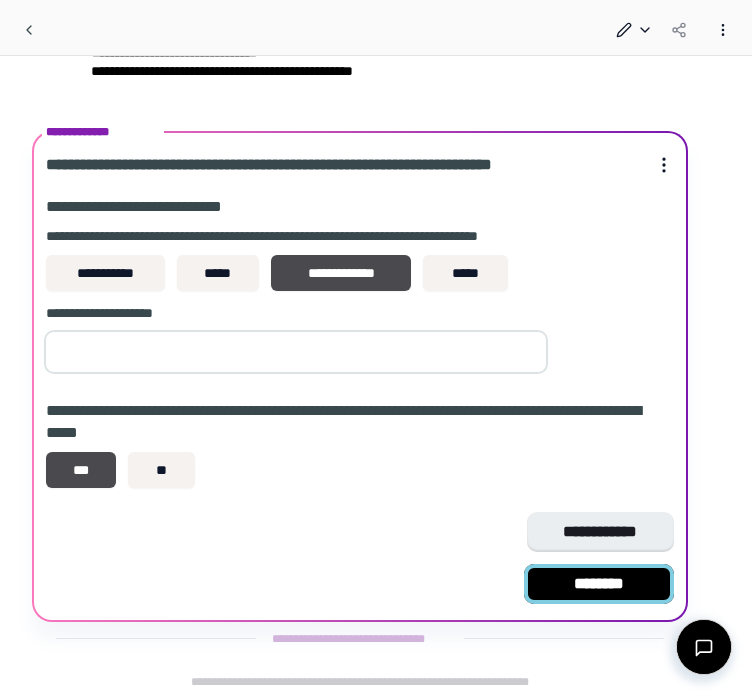 click on "********" at bounding box center (599, 584) 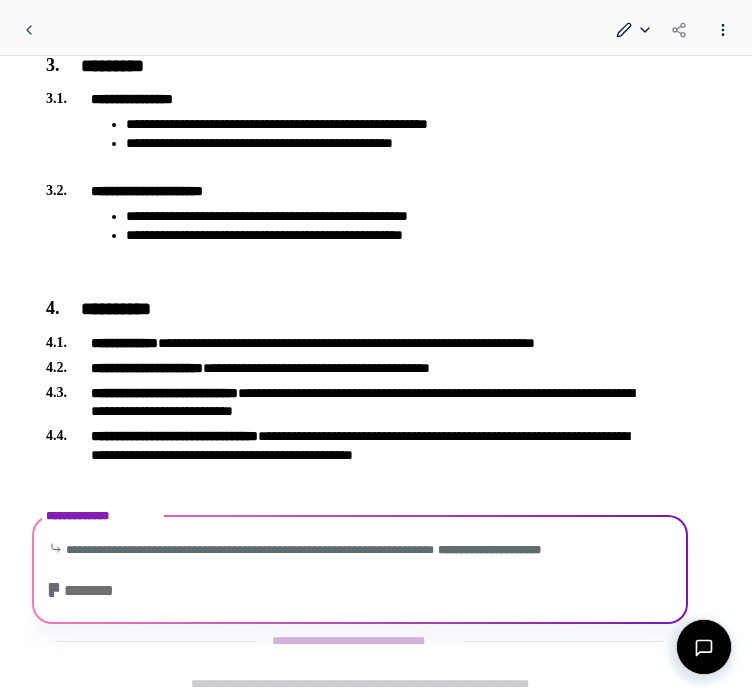 scroll, scrollTop: 2403, scrollLeft: 0, axis: vertical 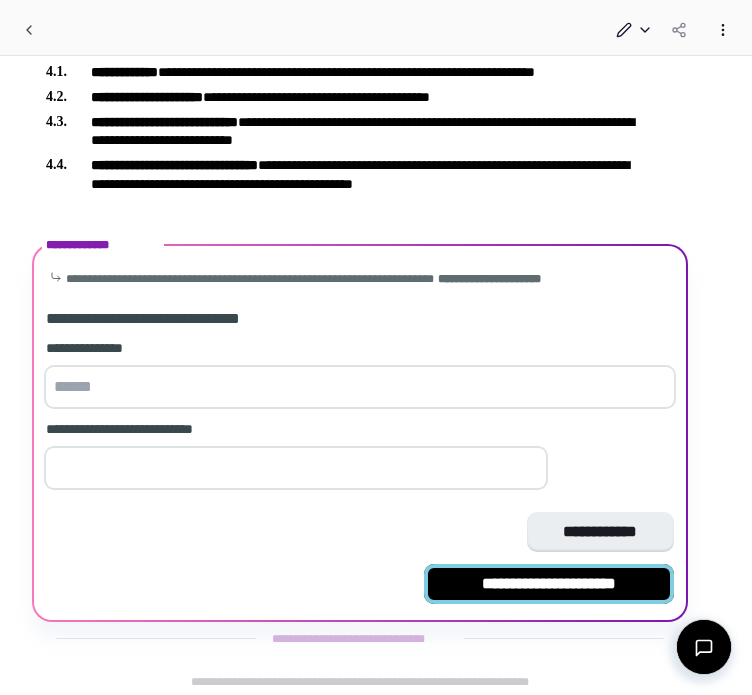click on "**********" at bounding box center [549, 584] 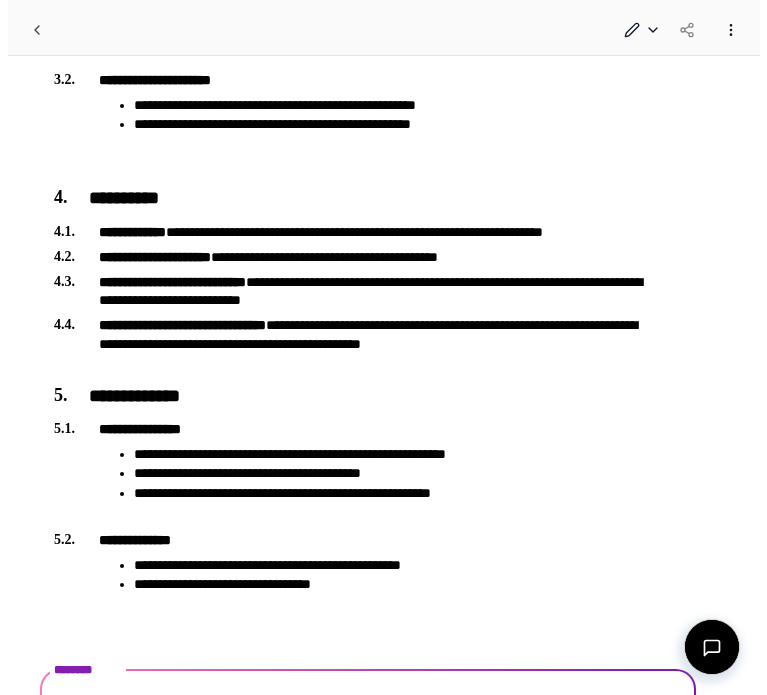 scroll, scrollTop: 2329, scrollLeft: 0, axis: vertical 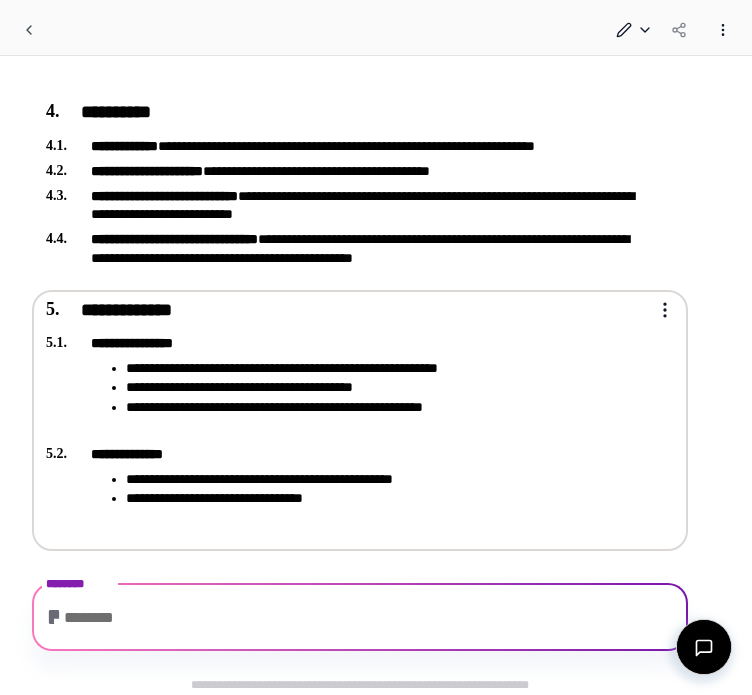 click on "**********" at bounding box center (386, 498) 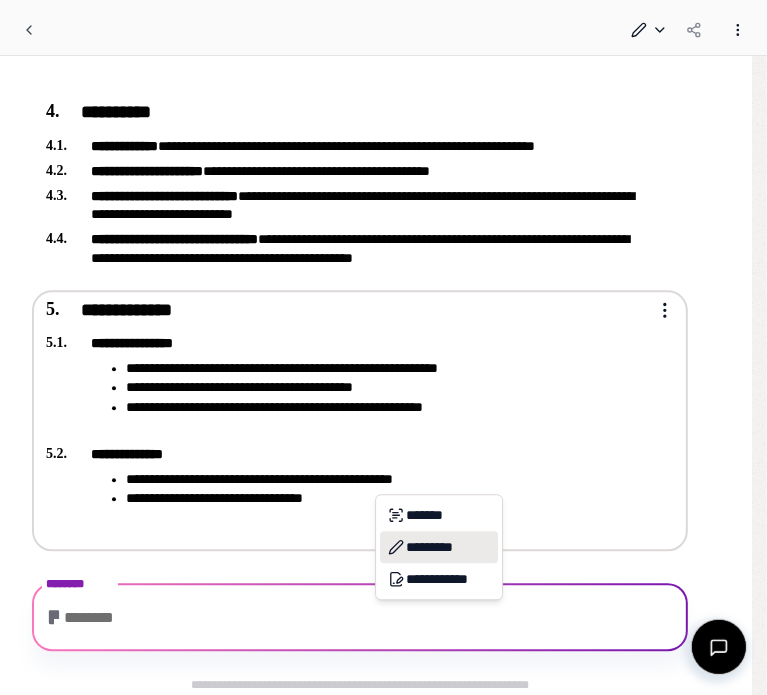 click on "*********" at bounding box center [439, 547] 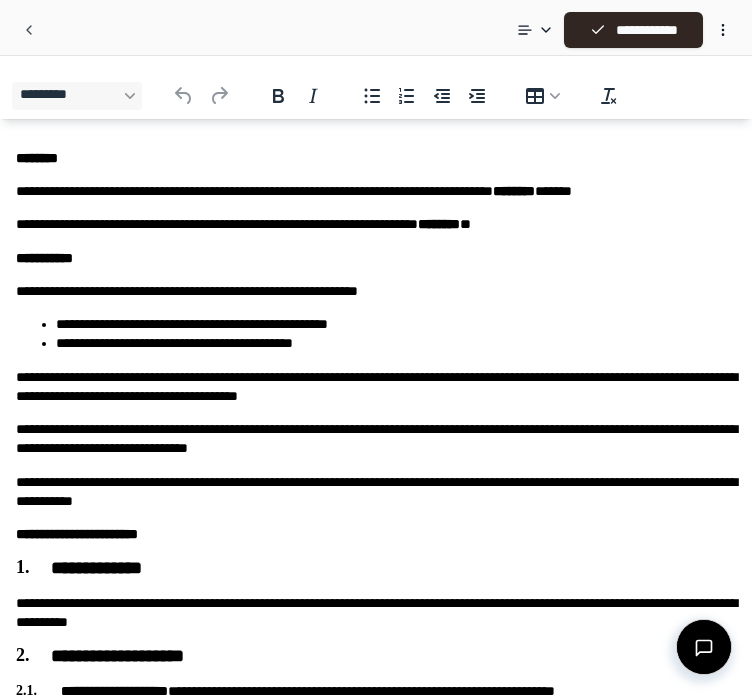 scroll, scrollTop: 0, scrollLeft: 0, axis: both 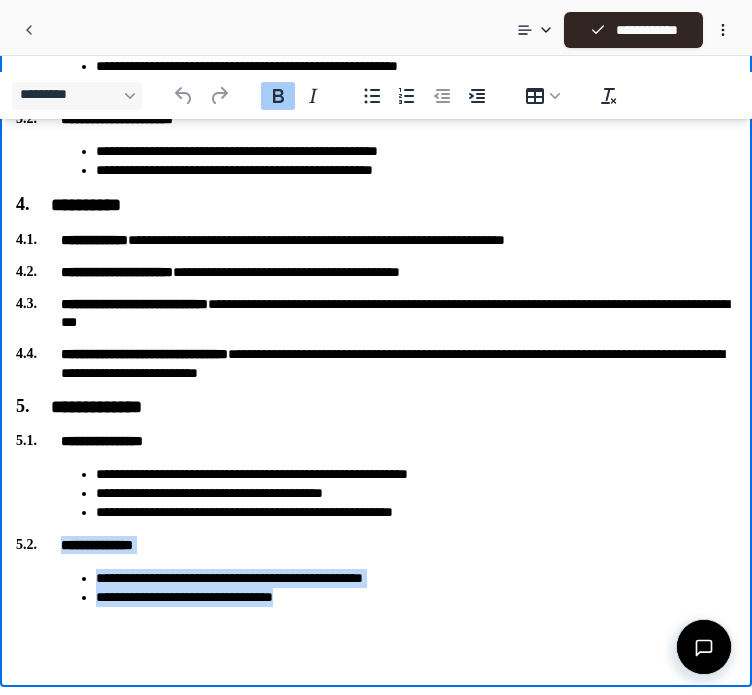 drag, startPoint x: 339, startPoint y: 590, endPoint x: 16, endPoint y: 540, distance: 326.84705 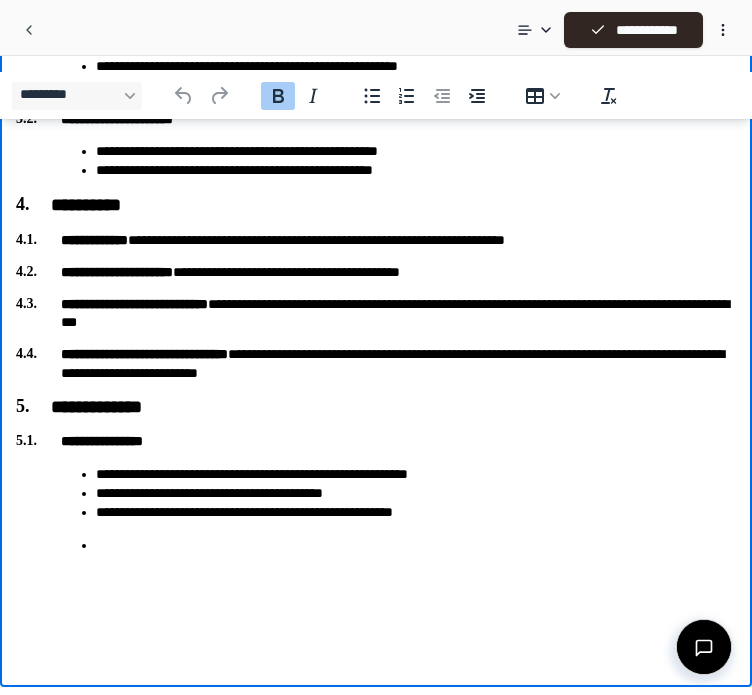 scroll, scrollTop: 1880, scrollLeft: 0, axis: vertical 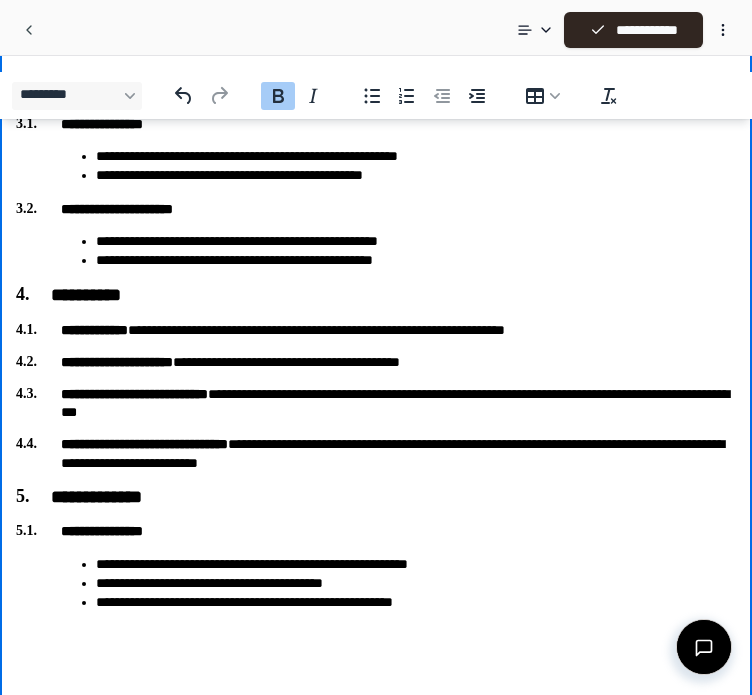click on "**********" at bounding box center (102, 531) 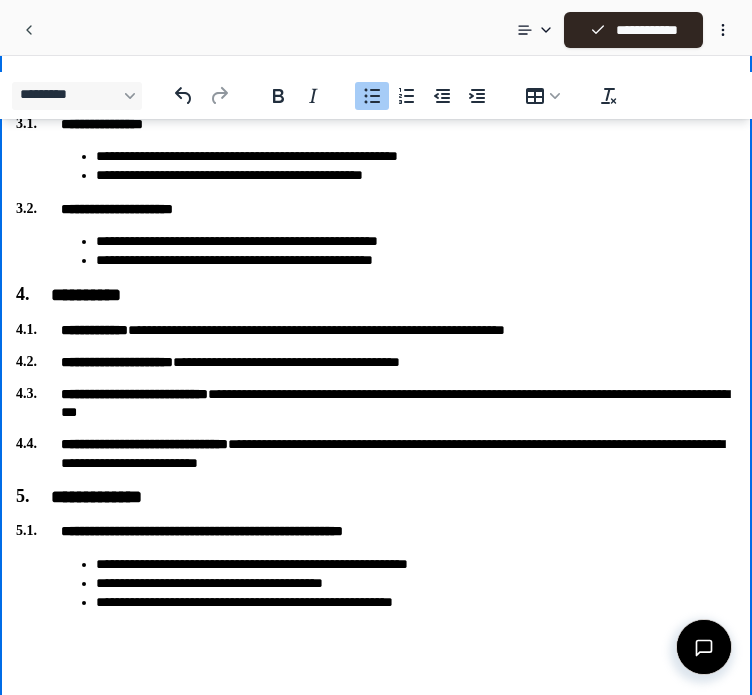 click on "**********" at bounding box center [416, 583] 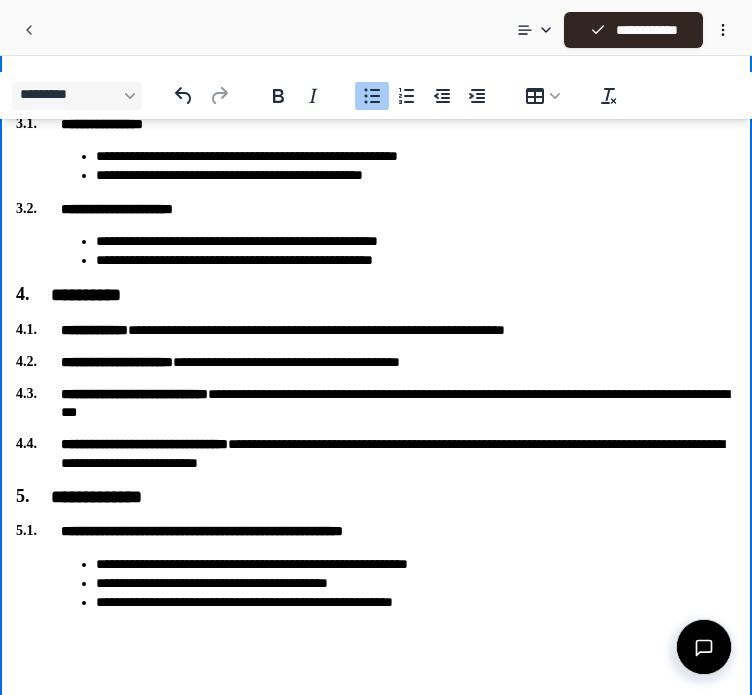 click on "**********" at bounding box center (416, 602) 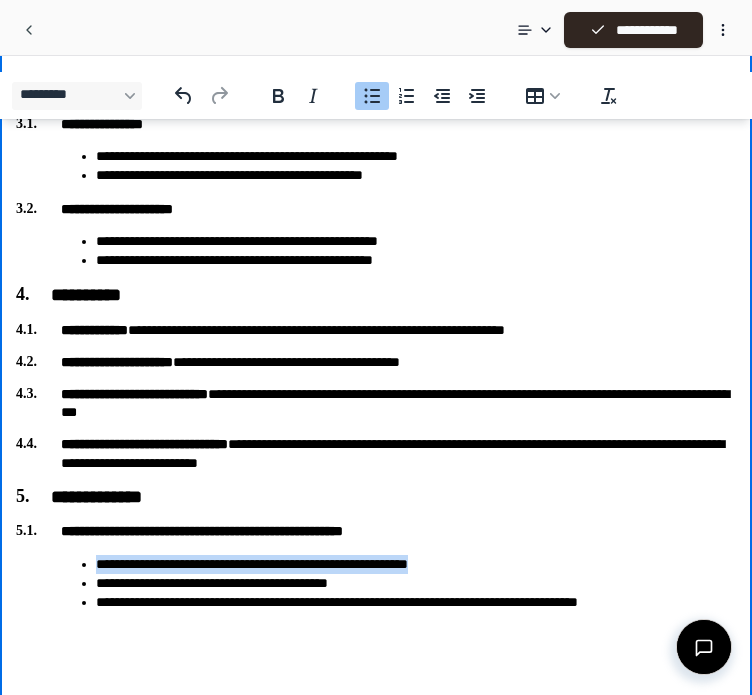 drag, startPoint x: 495, startPoint y: 566, endPoint x: 94, endPoint y: 560, distance: 401.0449 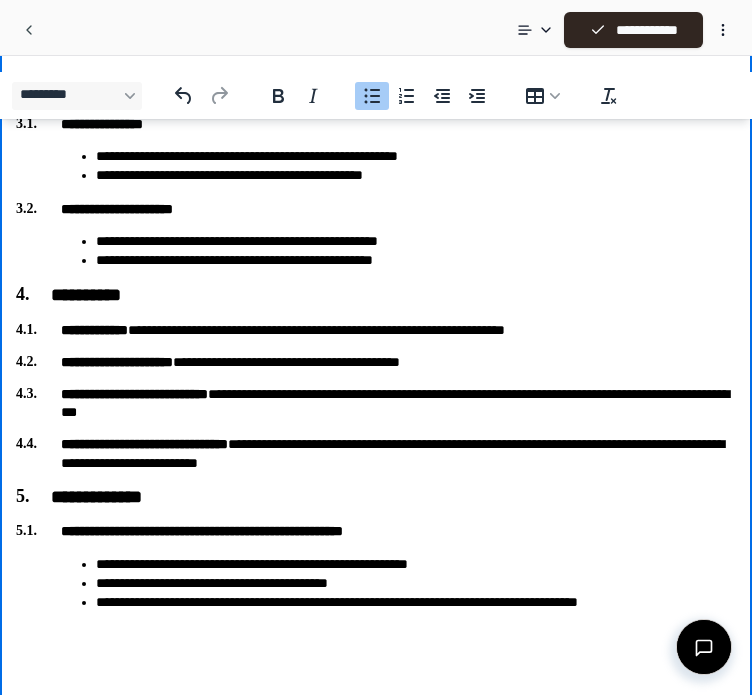 click on "**********" at bounding box center (416, 583) 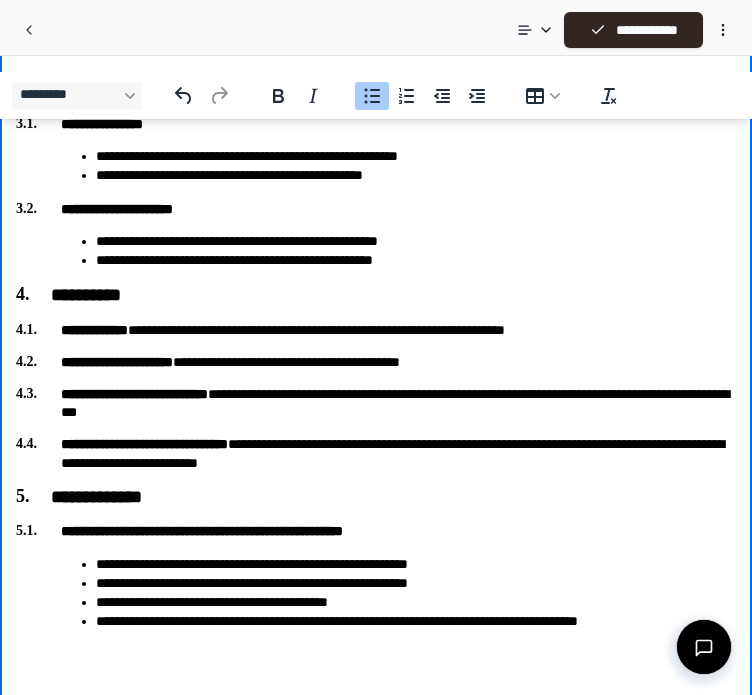 click on "**********" at bounding box center [416, 583] 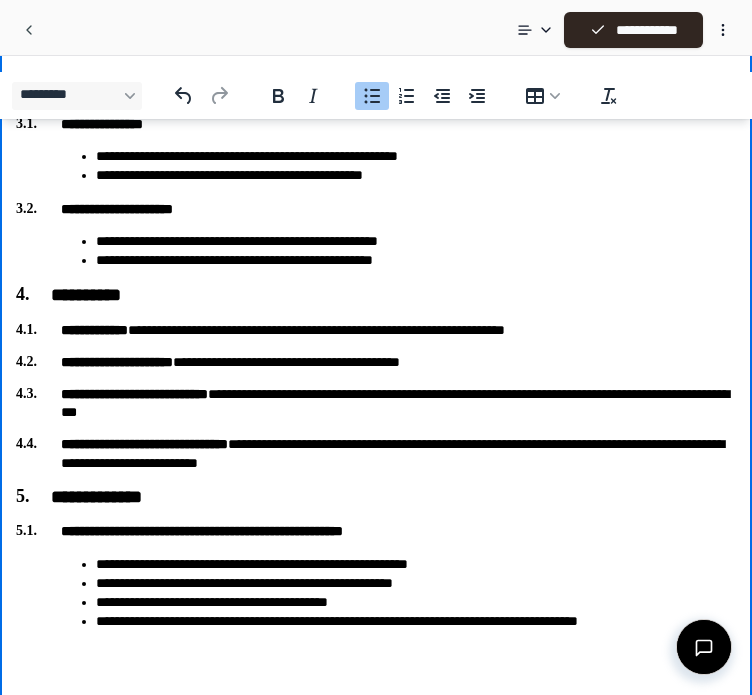 click on "**********" at bounding box center (416, 602) 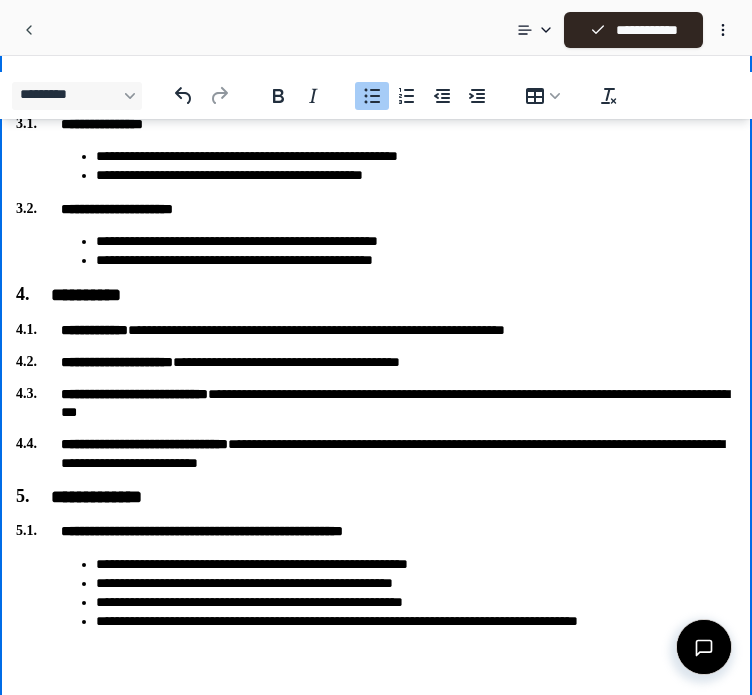 scroll, scrollTop: 1937, scrollLeft: 0, axis: vertical 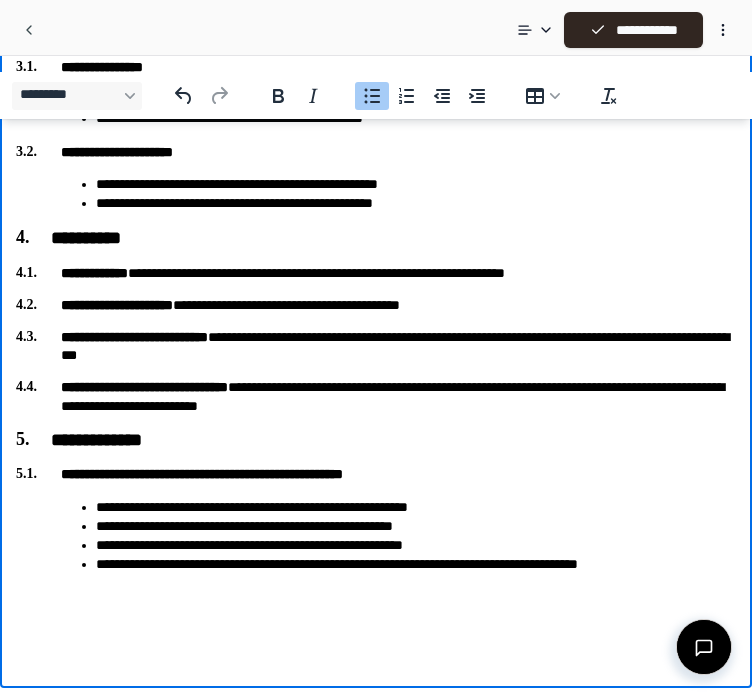 click on "**********" at bounding box center (416, 564) 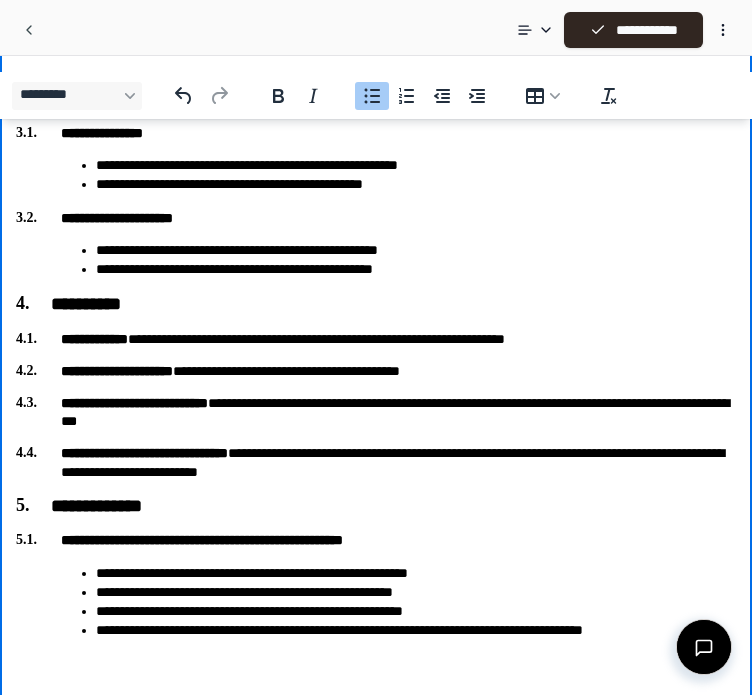 scroll, scrollTop: 1937, scrollLeft: 0, axis: vertical 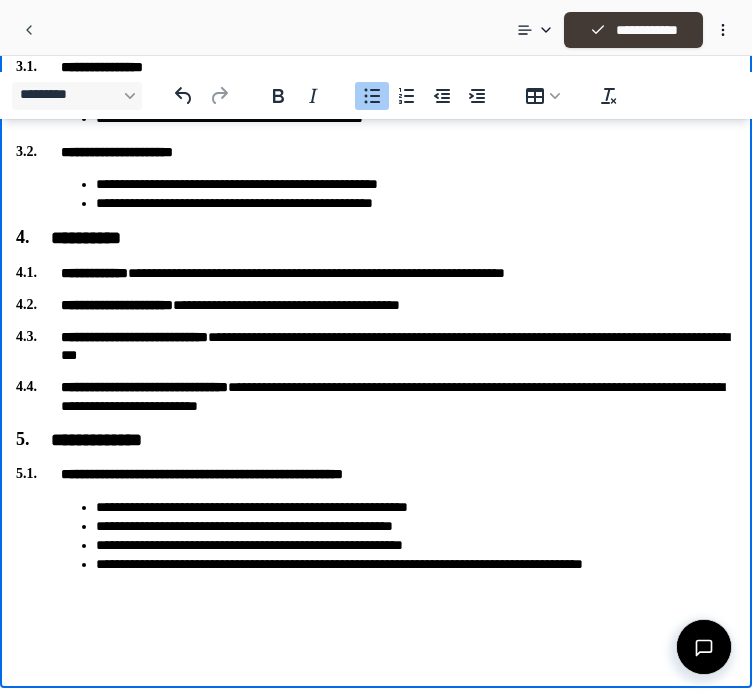 click on "**********" at bounding box center (633, 30) 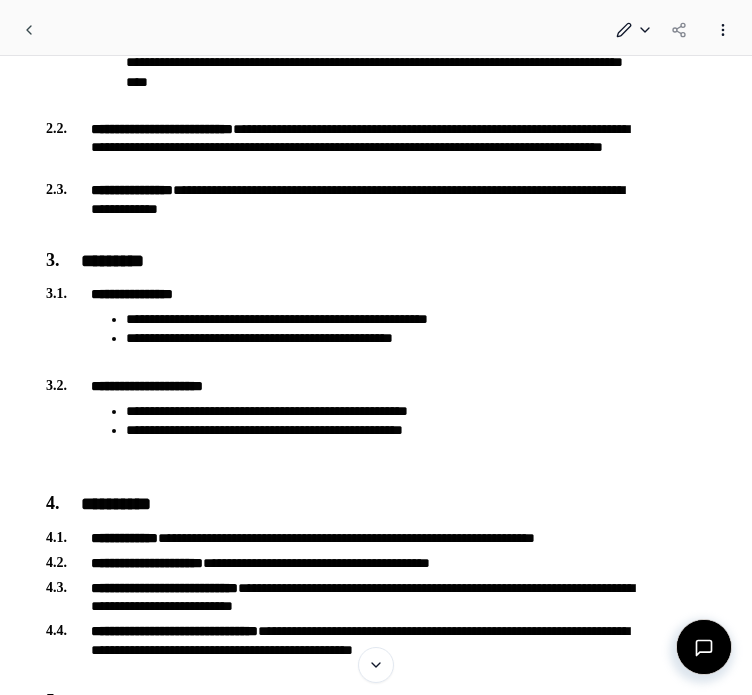 scroll, scrollTop: 2296, scrollLeft: 0, axis: vertical 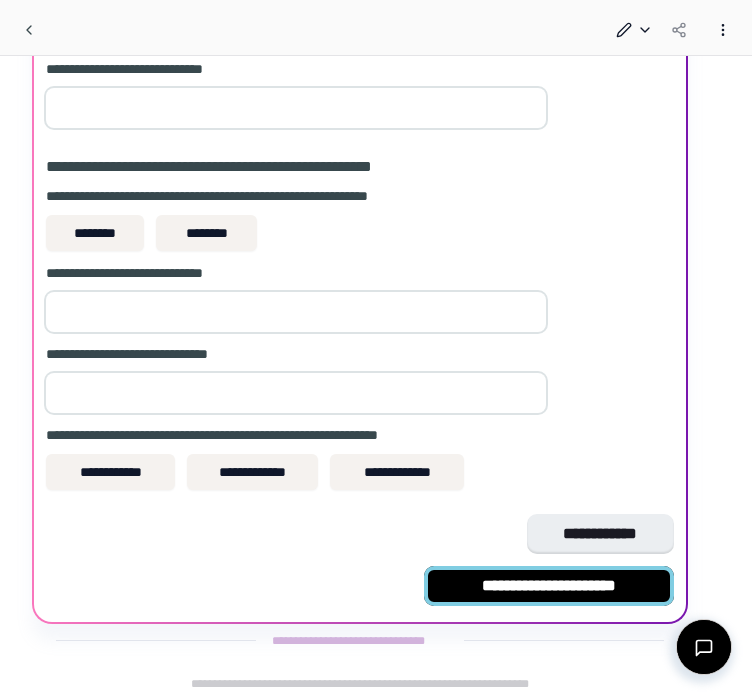 click on "**********" at bounding box center [549, 586] 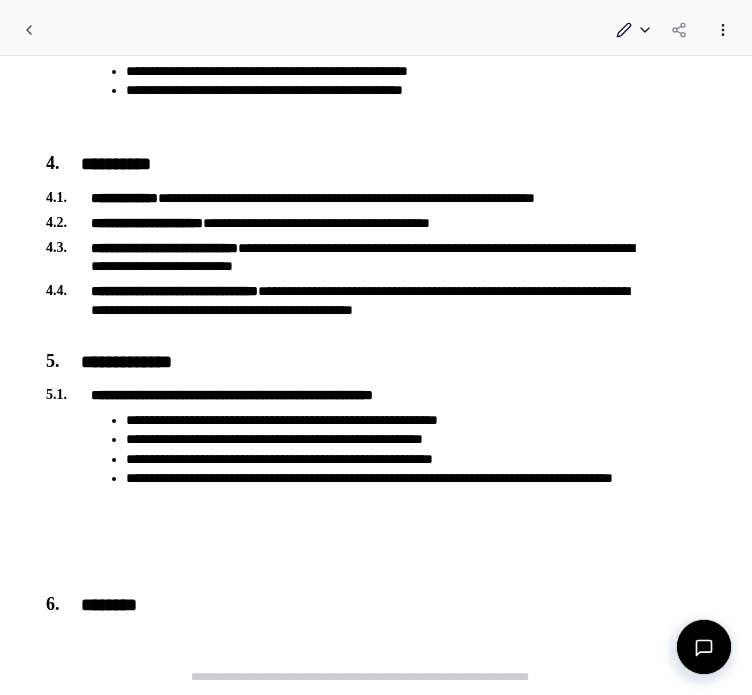 scroll, scrollTop: 2270, scrollLeft: 0, axis: vertical 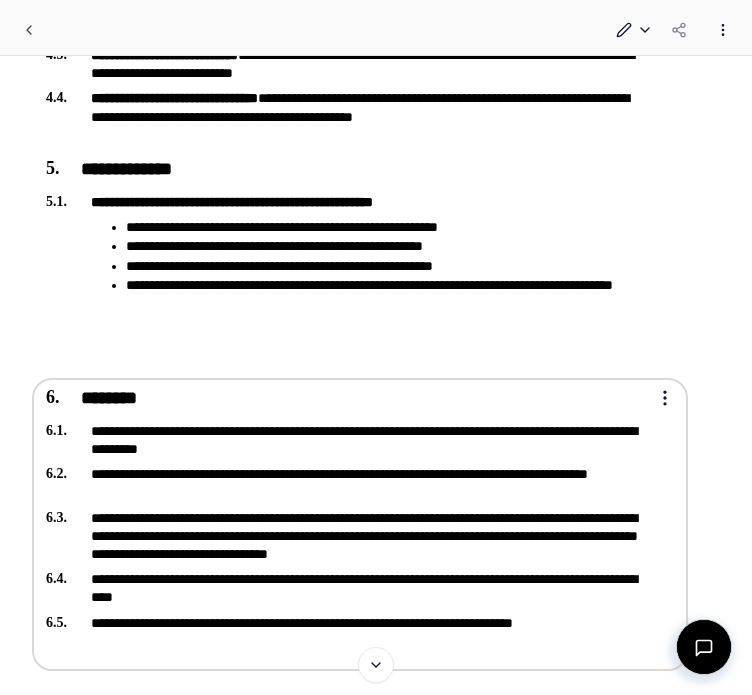 click on "**********" at bounding box center [346, 536] 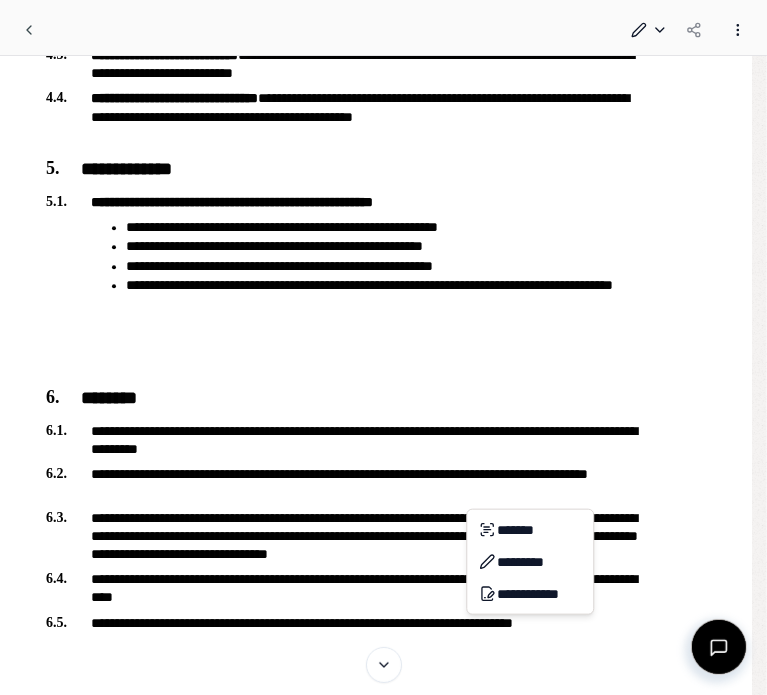 click on "**********" at bounding box center [383, -710] 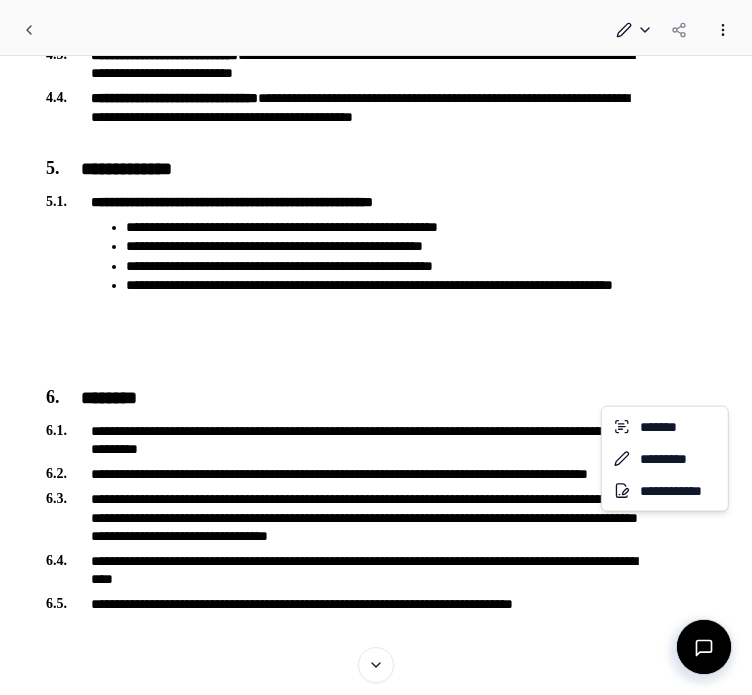 click on "**********" at bounding box center (383, -710) 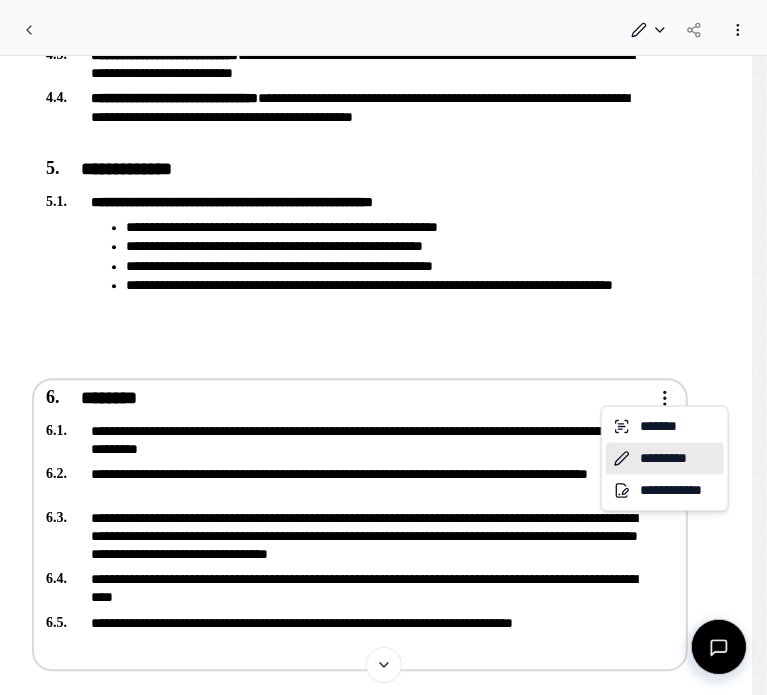 click on "*********" at bounding box center (665, 459) 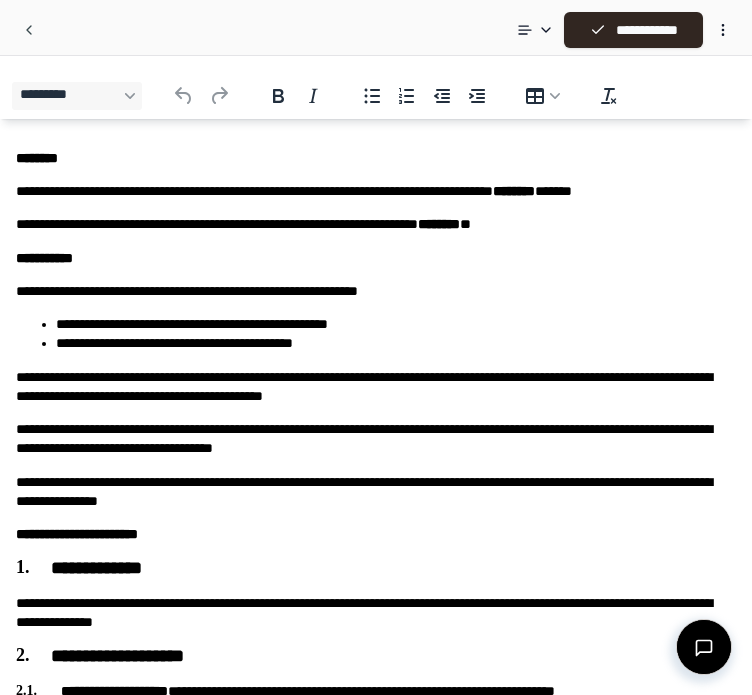 scroll, scrollTop: 0, scrollLeft: 0, axis: both 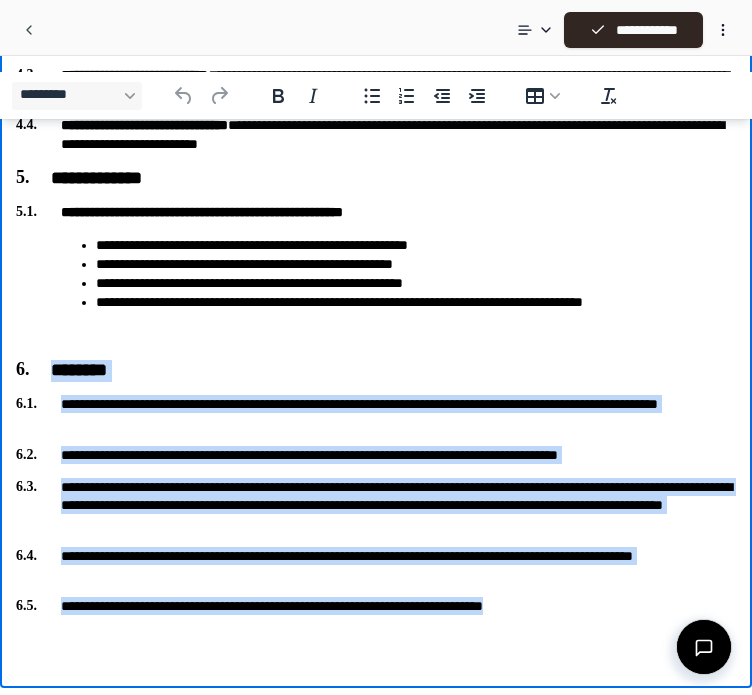 drag, startPoint x: 628, startPoint y: 605, endPoint x: -3, endPoint y: 367, distance: 674.39233 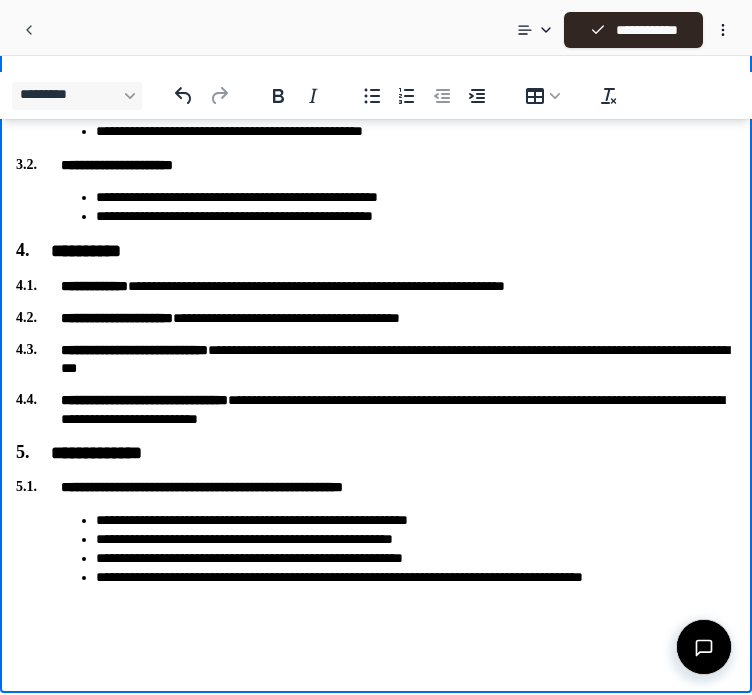 scroll, scrollTop: 1904, scrollLeft: 0, axis: vertical 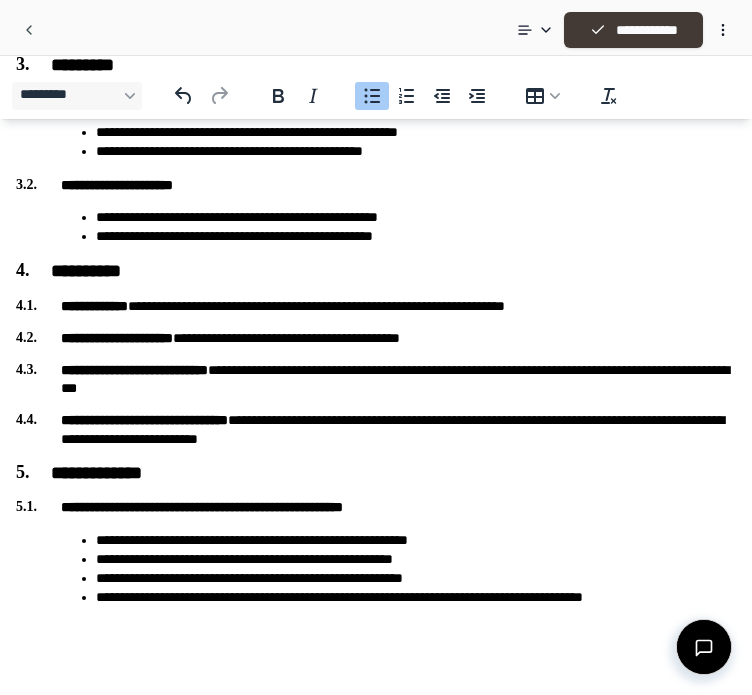 click on "**********" at bounding box center [633, 30] 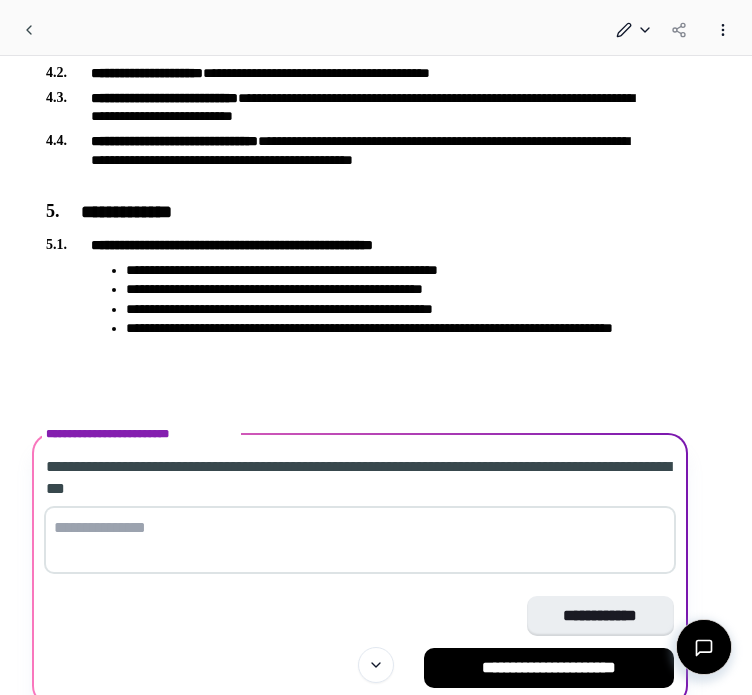 scroll, scrollTop: 2510, scrollLeft: 0, axis: vertical 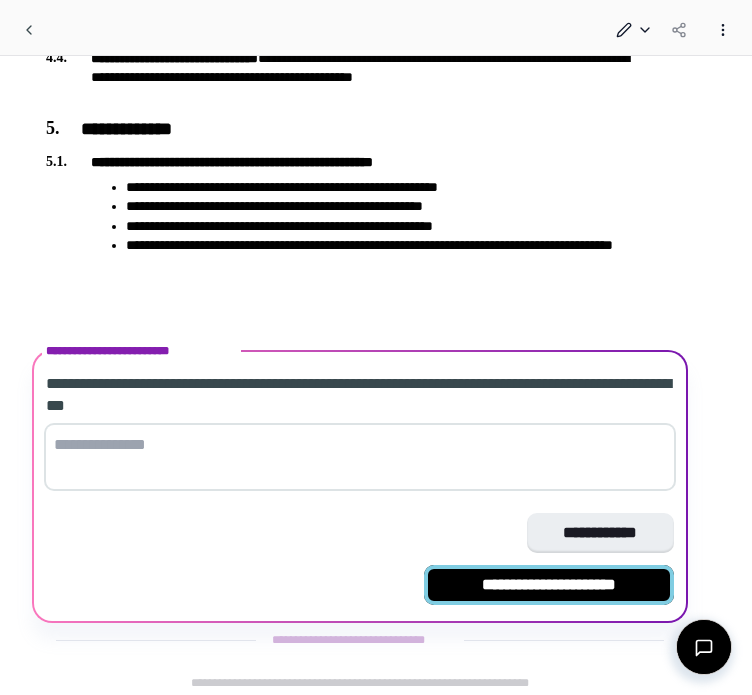 click on "**********" at bounding box center (549, 585) 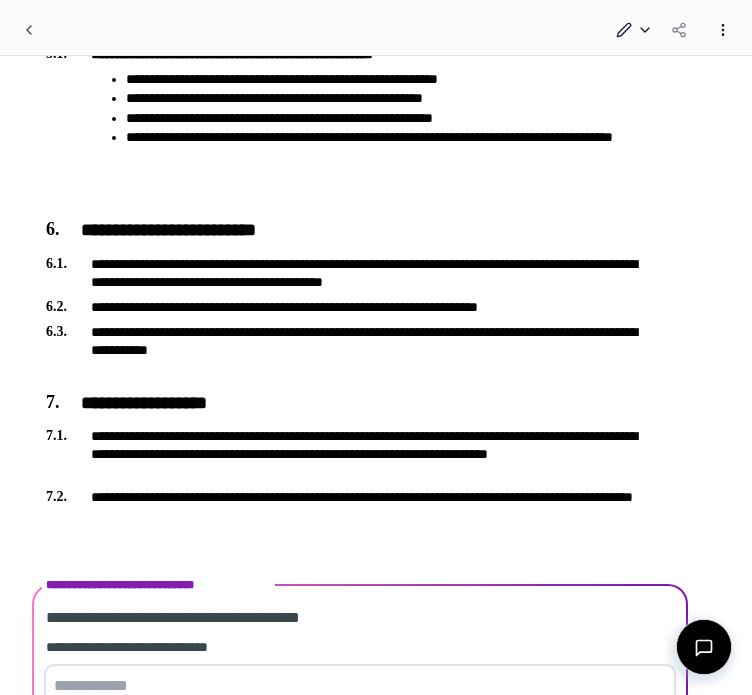 scroll, scrollTop: 2914, scrollLeft: 0, axis: vertical 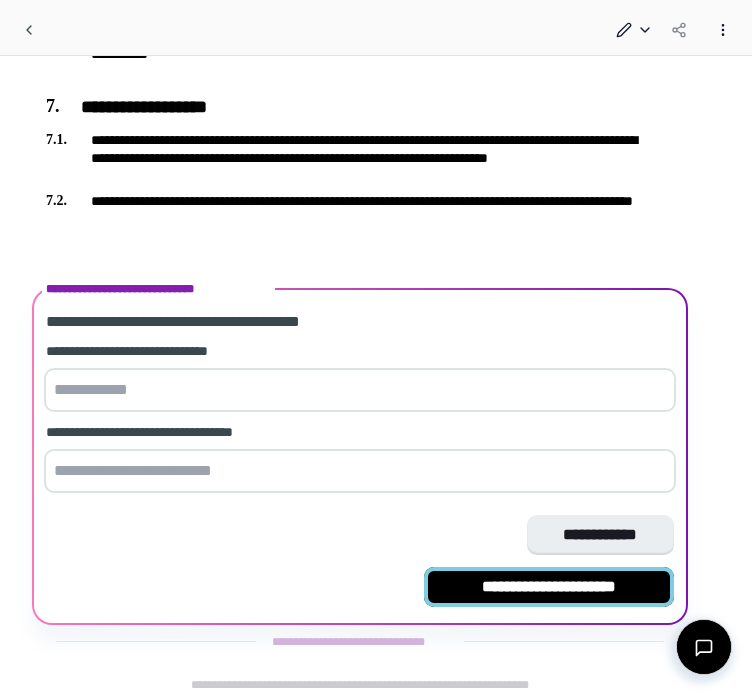 click on "**********" at bounding box center (549, 587) 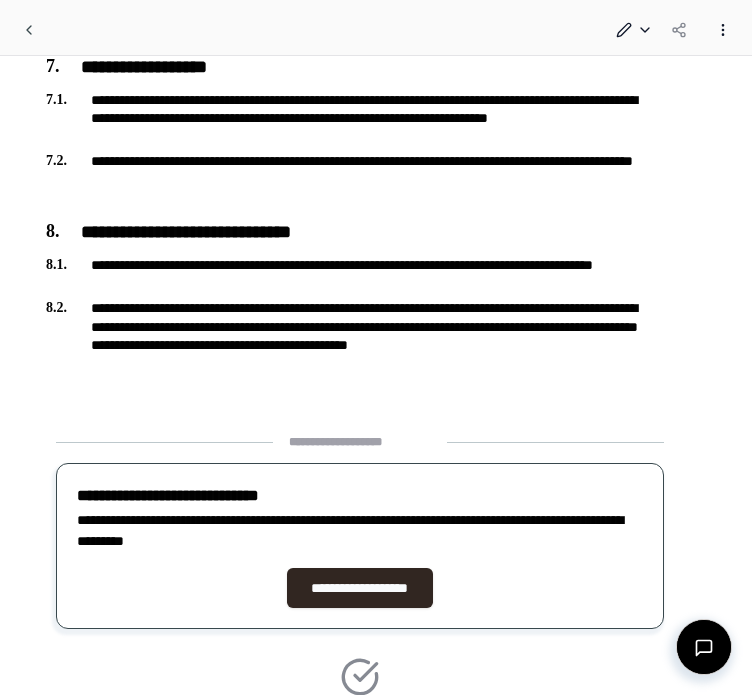 scroll, scrollTop: 3144, scrollLeft: 0, axis: vertical 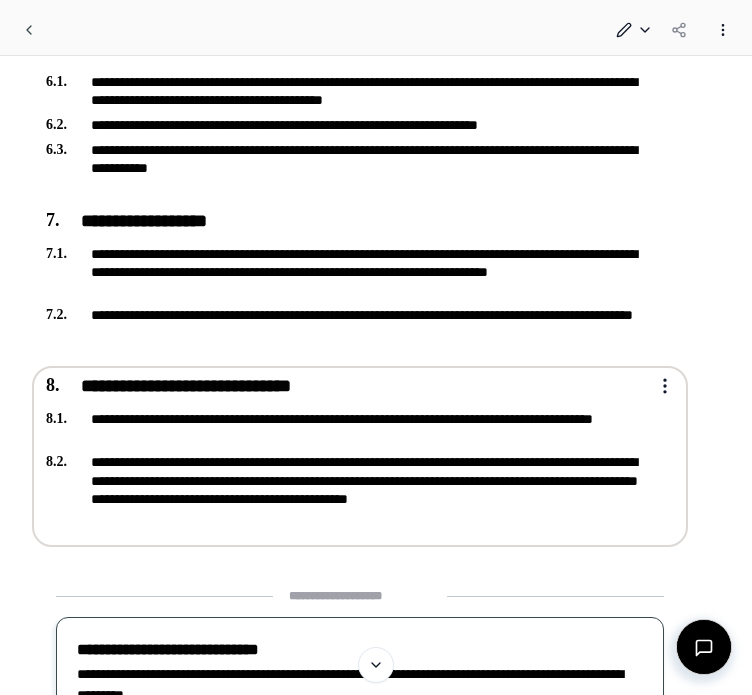 click on "**********" at bounding box center [346, 489] 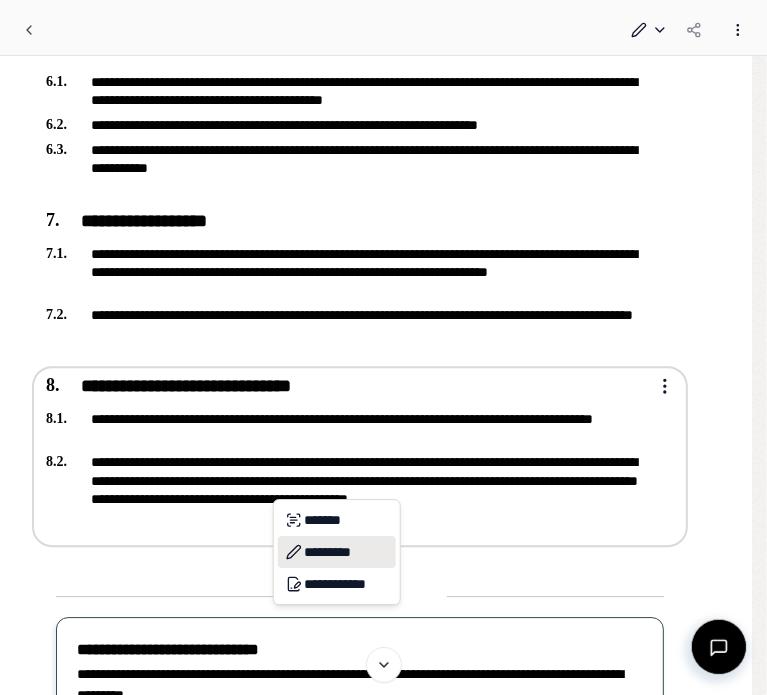 click on "*********" at bounding box center [337, 552] 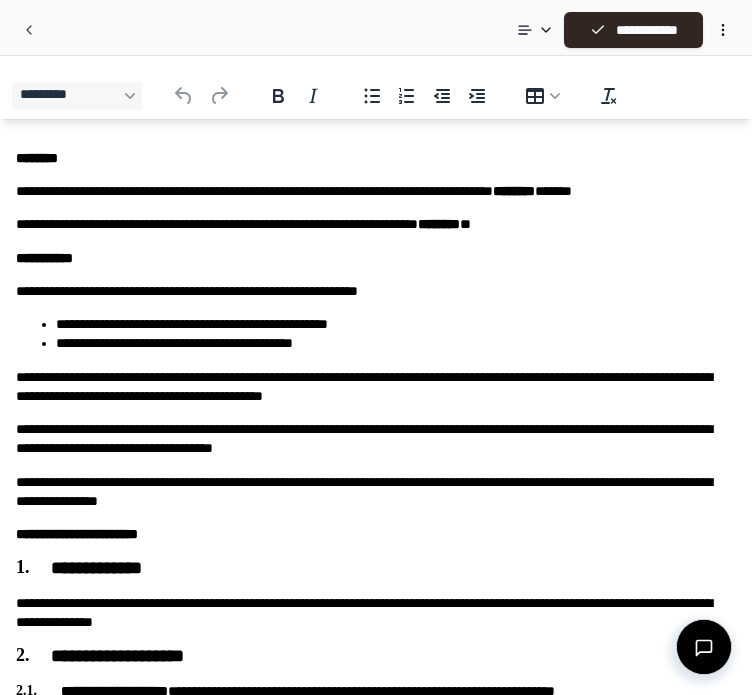 scroll, scrollTop: 0, scrollLeft: 0, axis: both 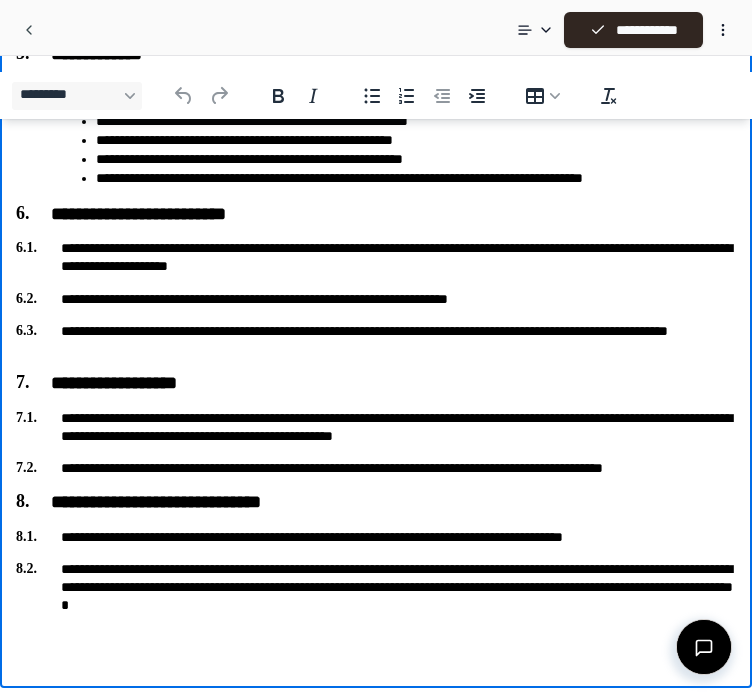 click on "**********" at bounding box center (376, 537) 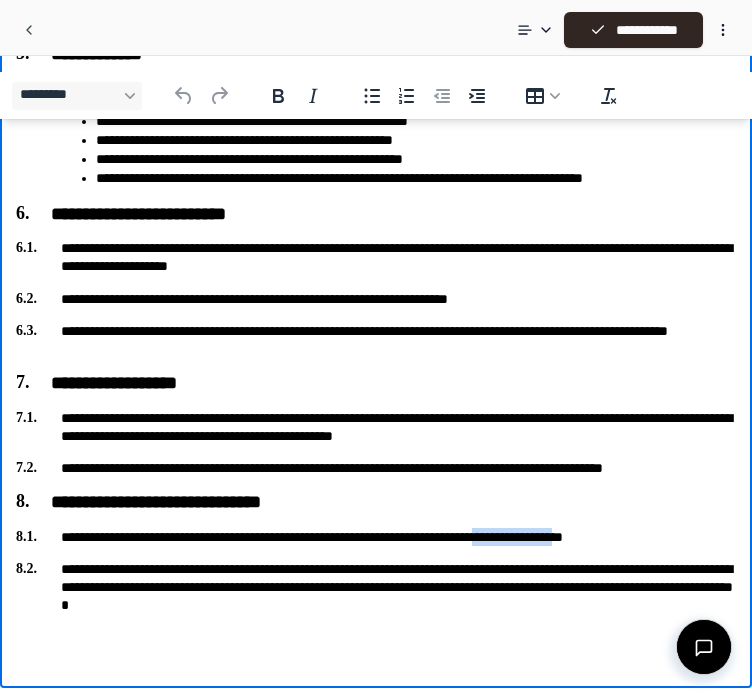 drag, startPoint x: 581, startPoint y: 535, endPoint x: 720, endPoint y: 529, distance: 139.12944 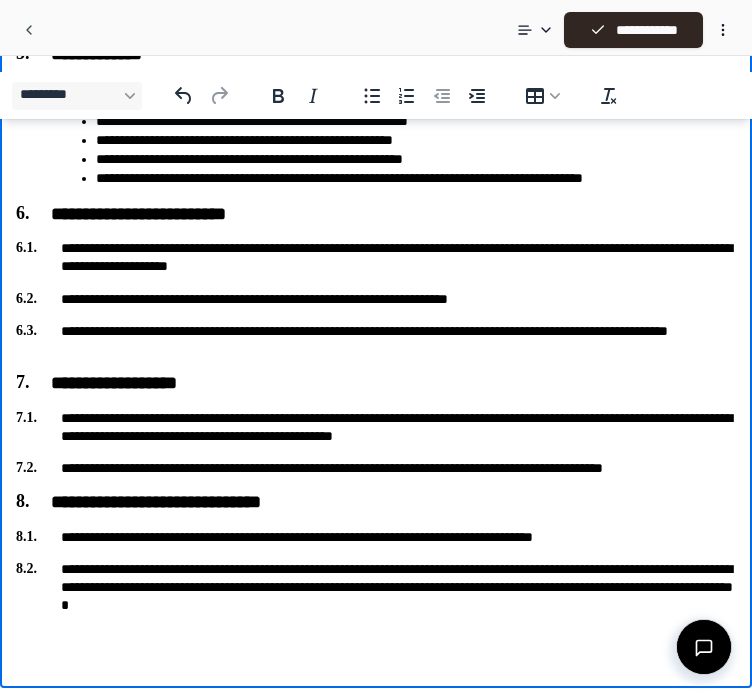 click on "**********" at bounding box center [376, 587] 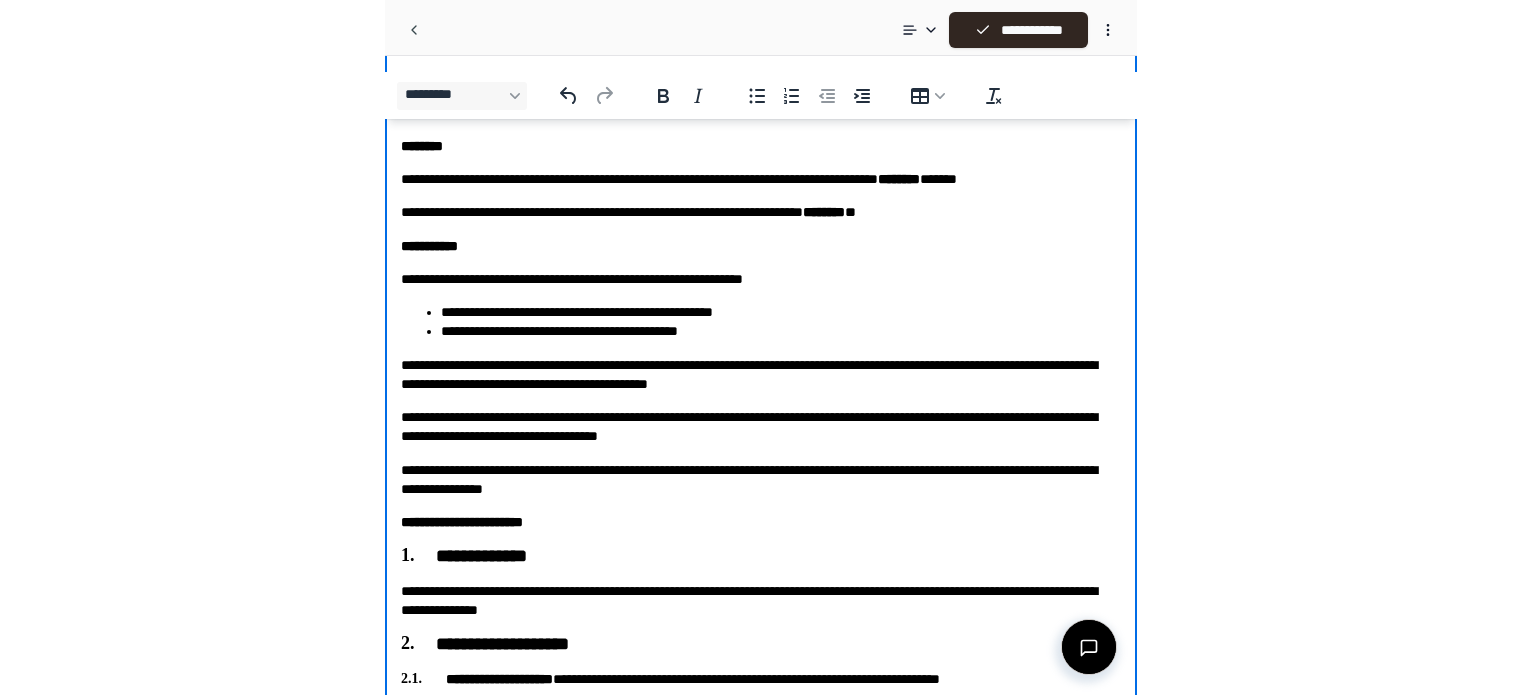 scroll, scrollTop: 0, scrollLeft: 0, axis: both 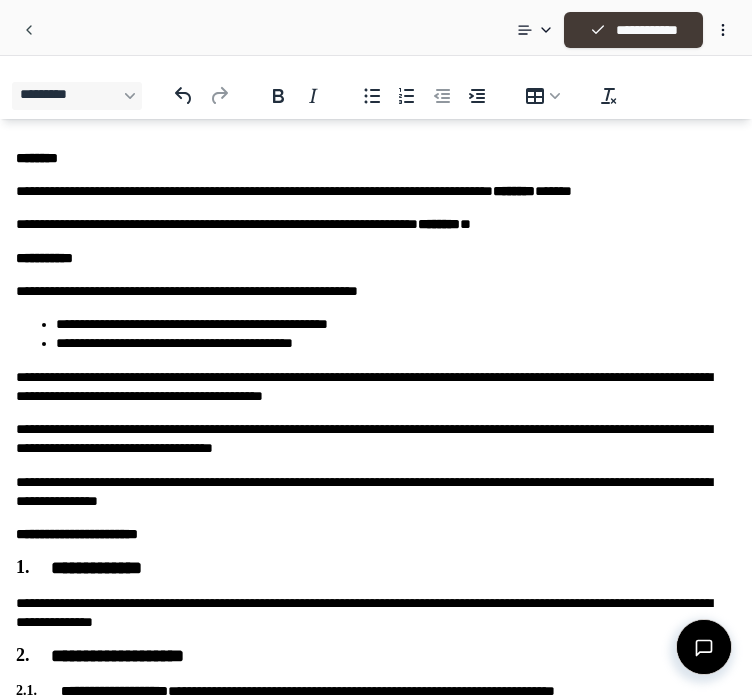 click on "**********" at bounding box center [633, 30] 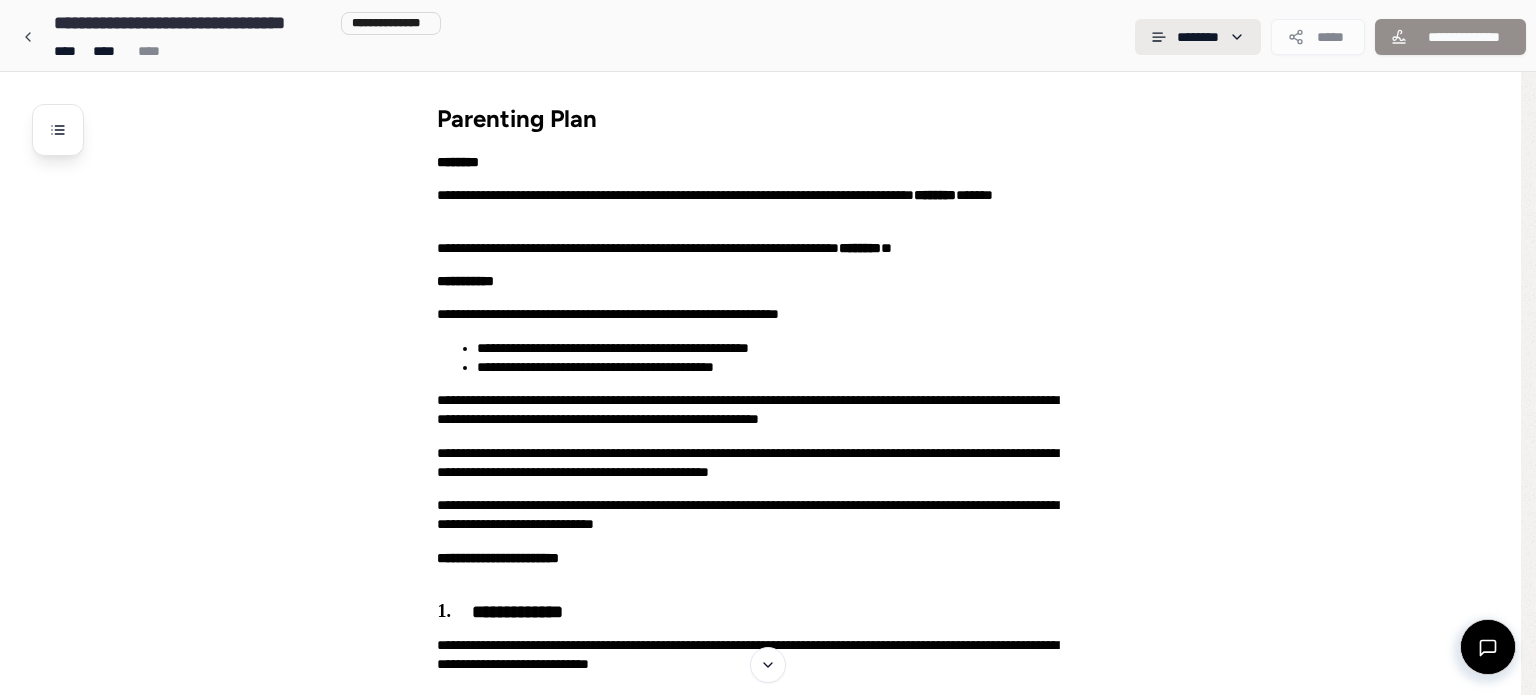 click on "**********" at bounding box center [760, 1900] 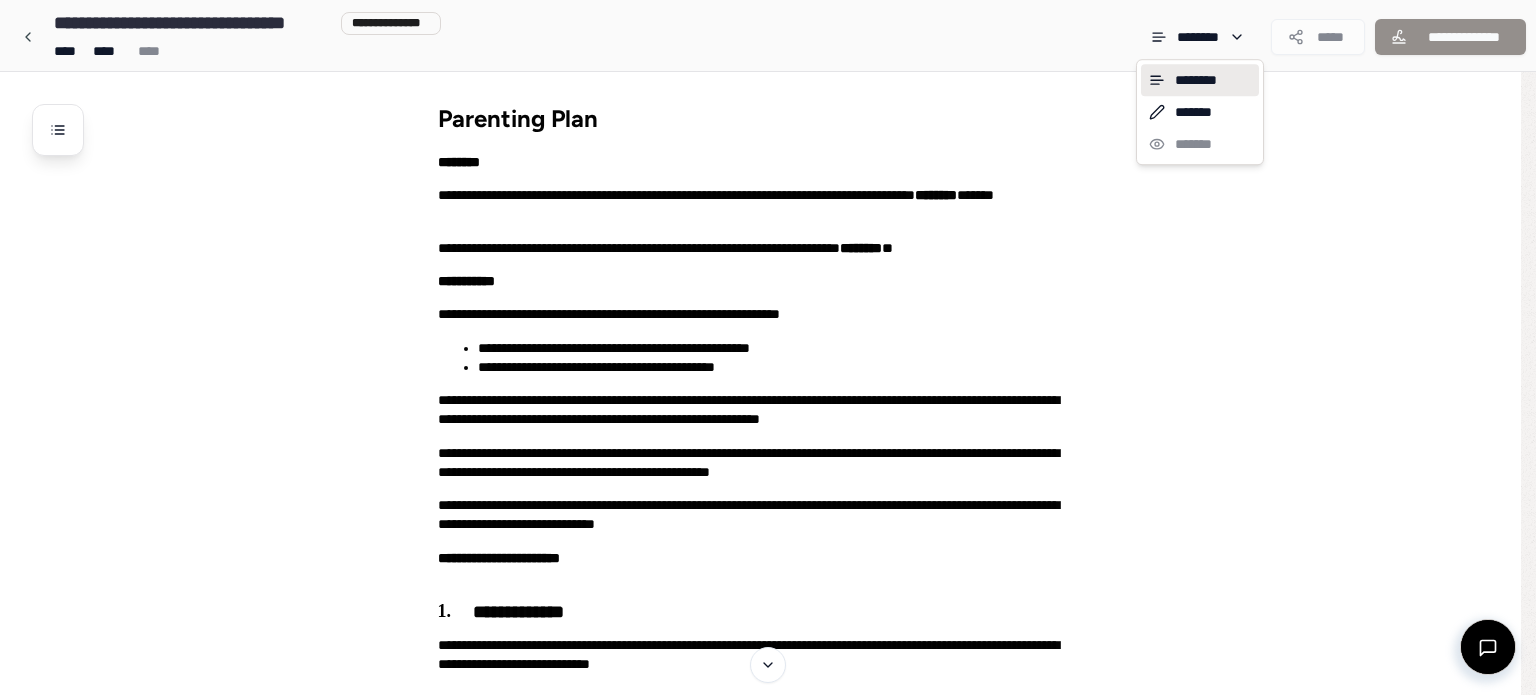click on "**********" at bounding box center [768, 1900] 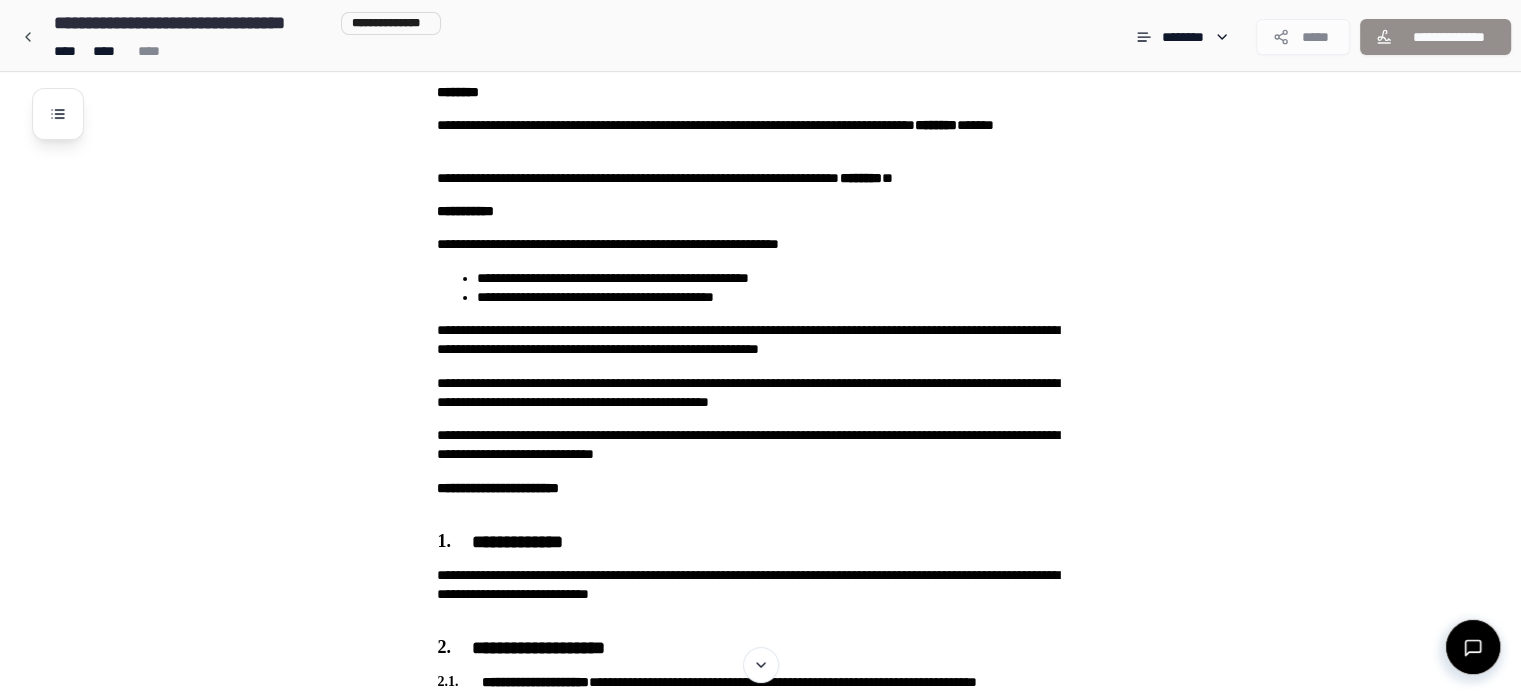 scroll, scrollTop: 0, scrollLeft: 0, axis: both 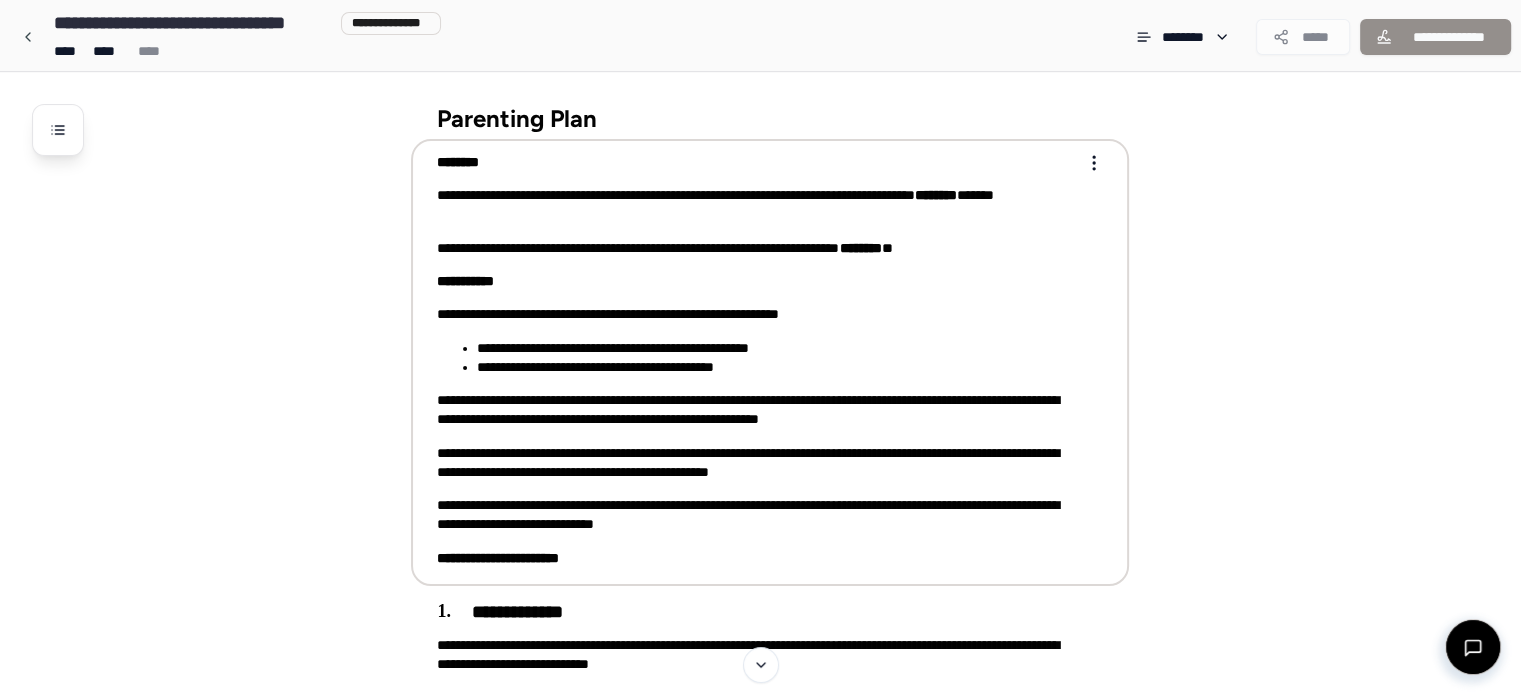 click on "**********" at bounding box center (756, 360) 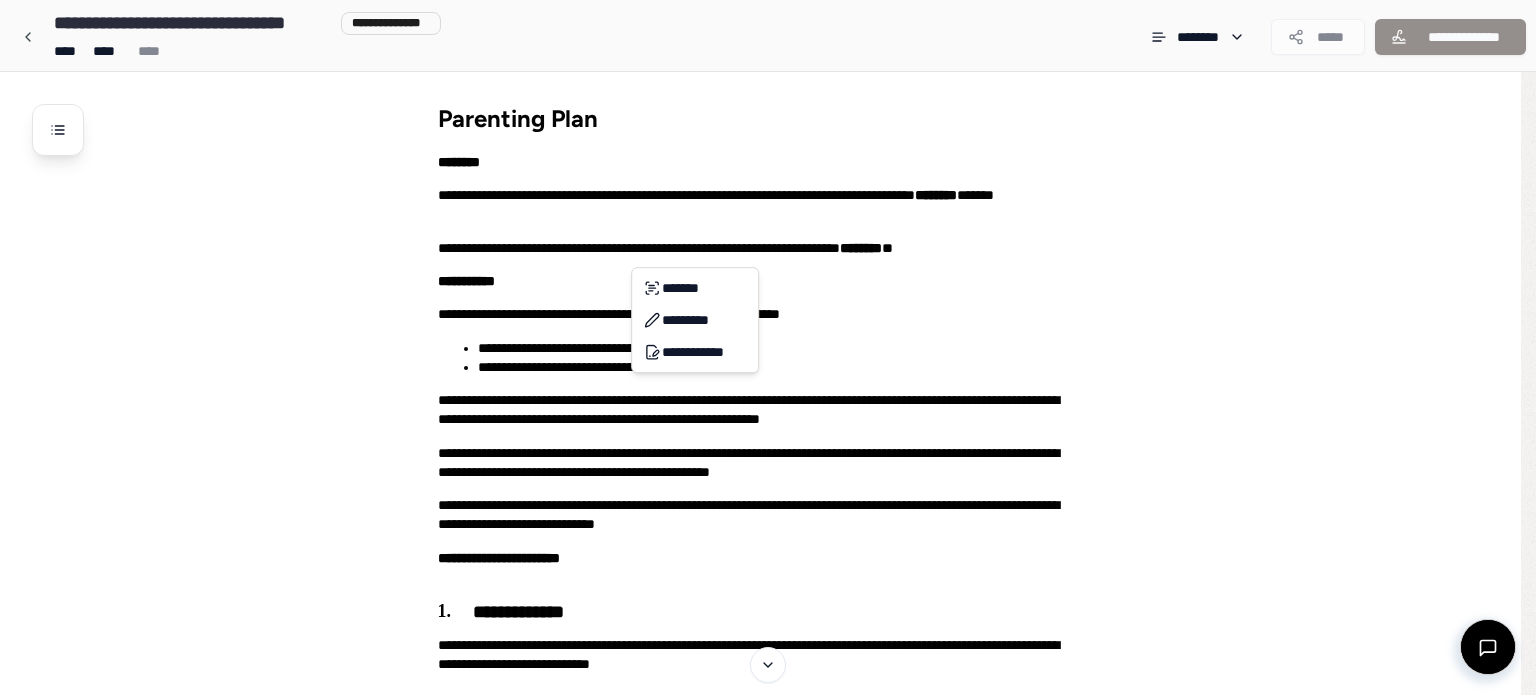 click on "**********" at bounding box center [768, 1900] 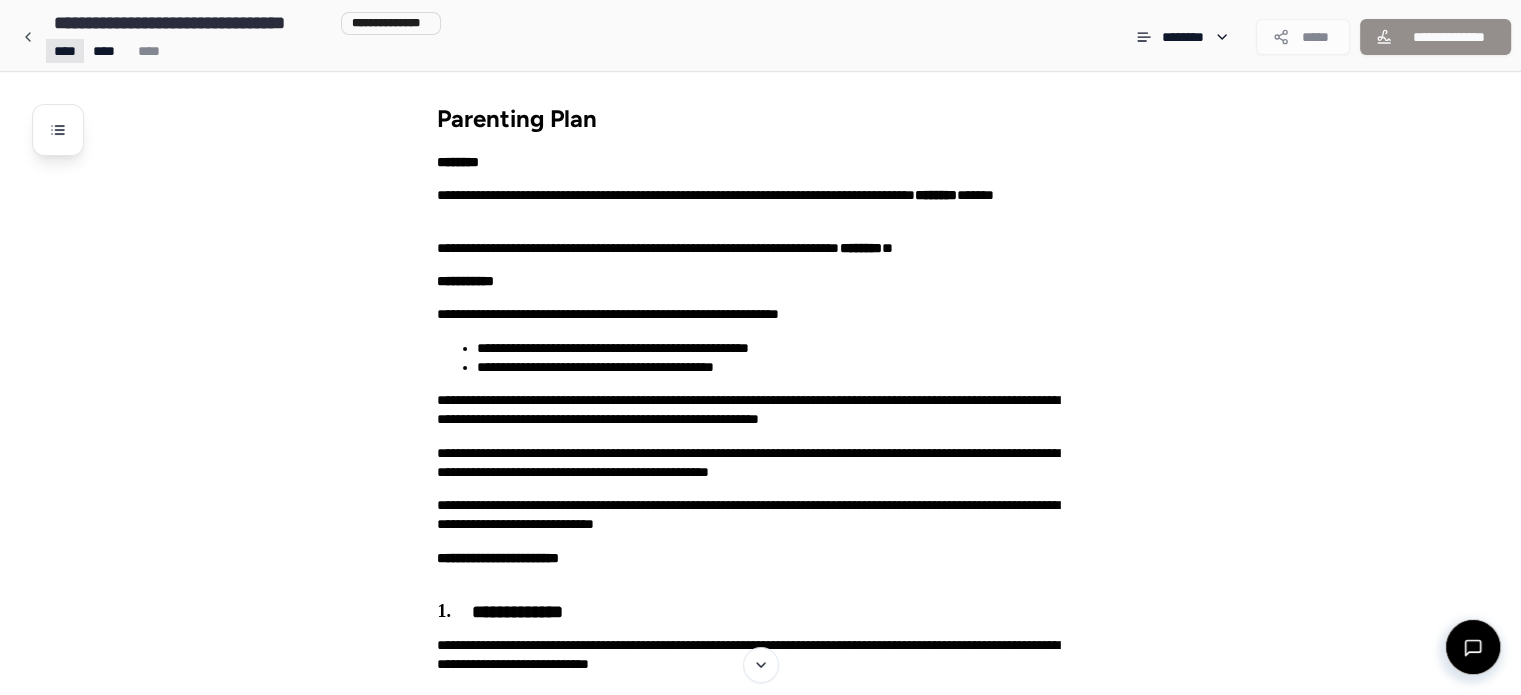 click on "**********" at bounding box center [760, 1900] 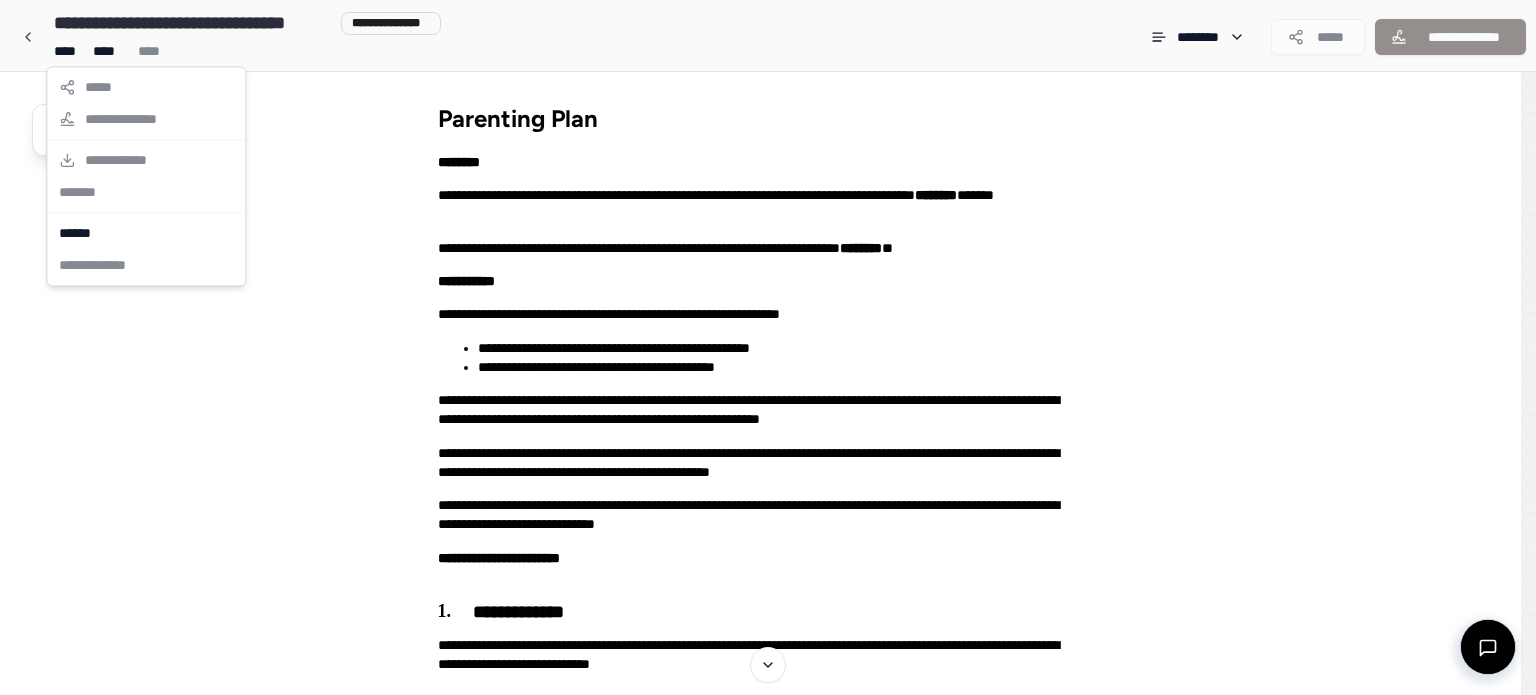 click on "**********" at bounding box center [146, 176] 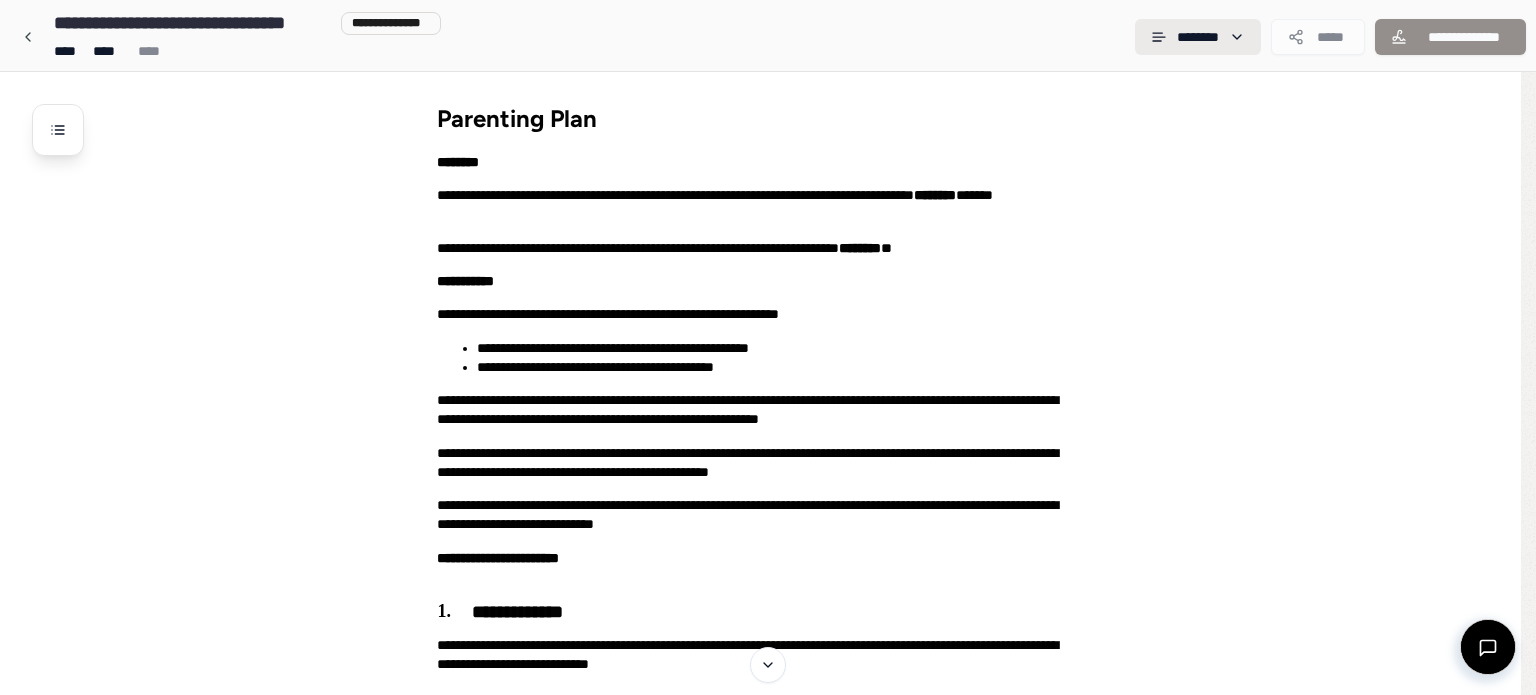 click on "**********" at bounding box center (760, 1900) 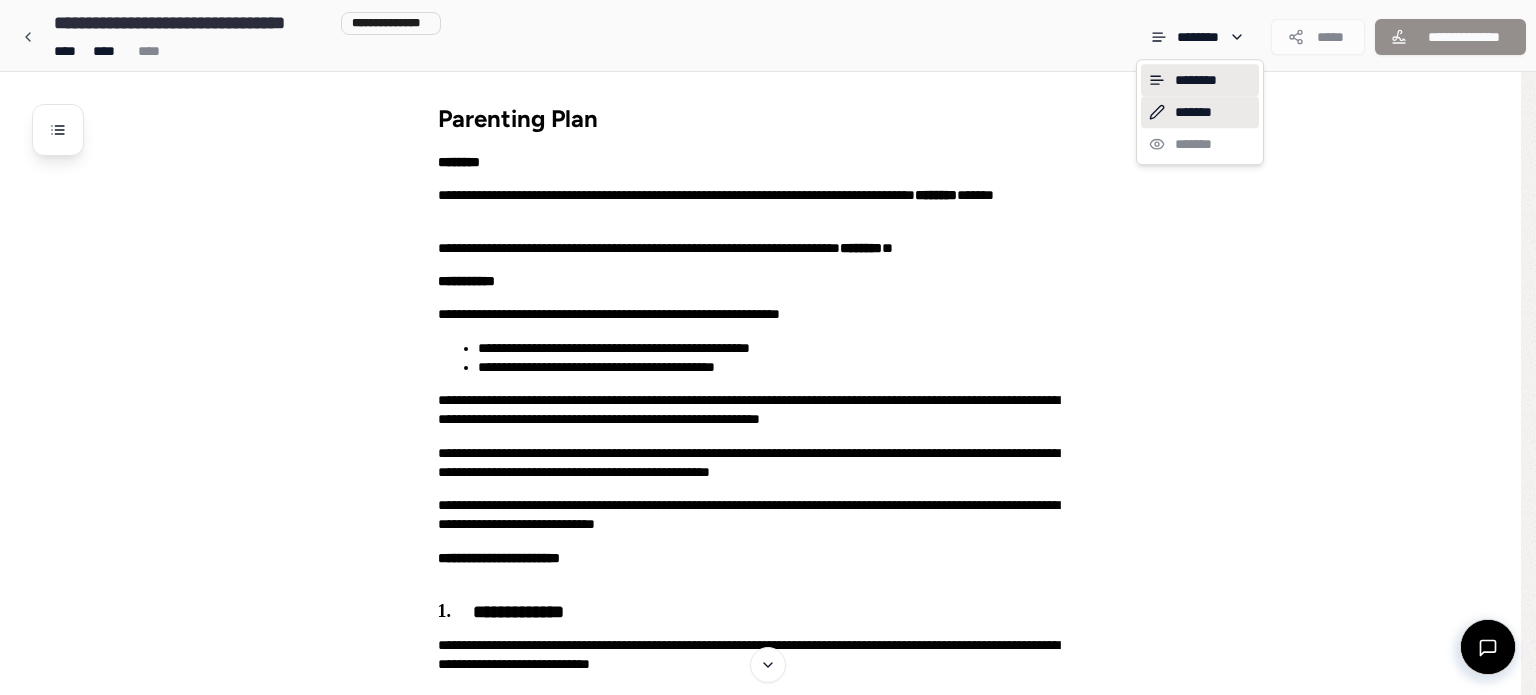 click on "*******" at bounding box center [1200, 112] 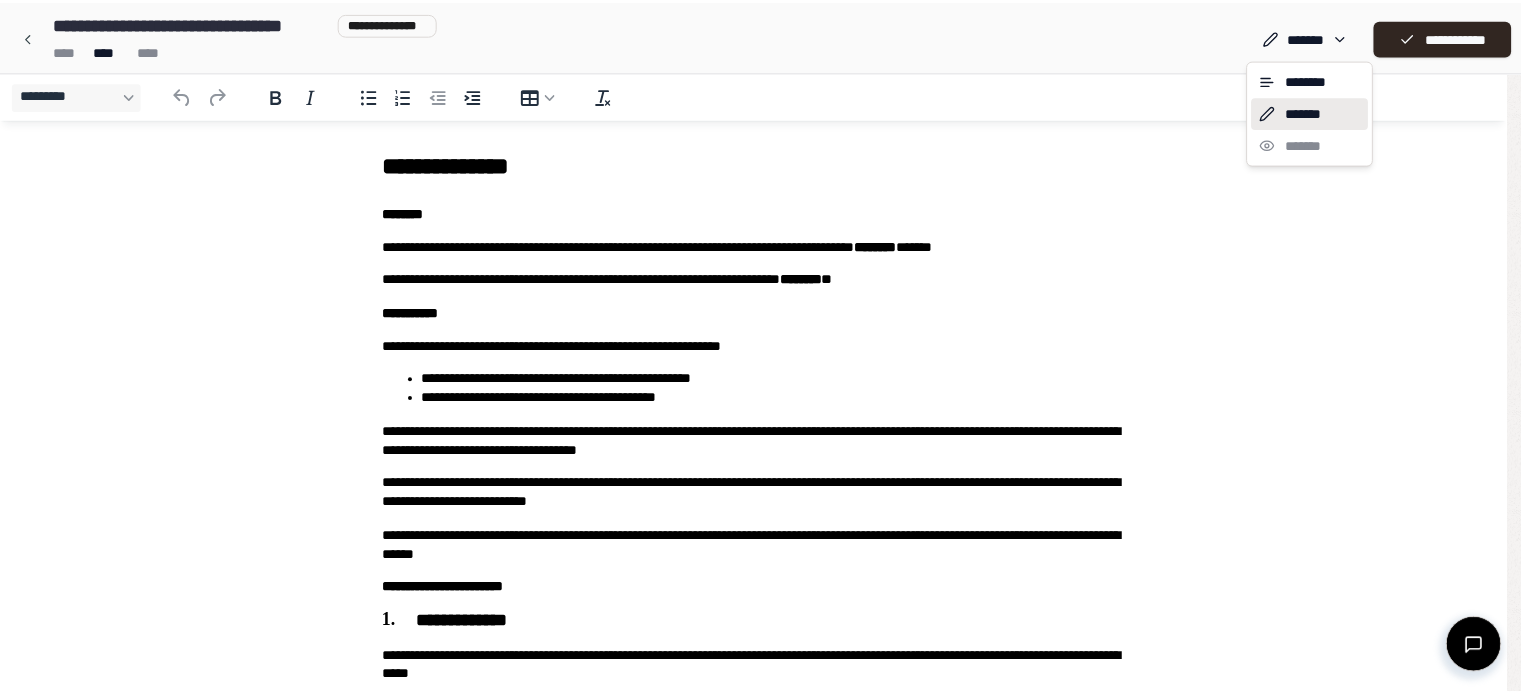 scroll, scrollTop: 0, scrollLeft: 0, axis: both 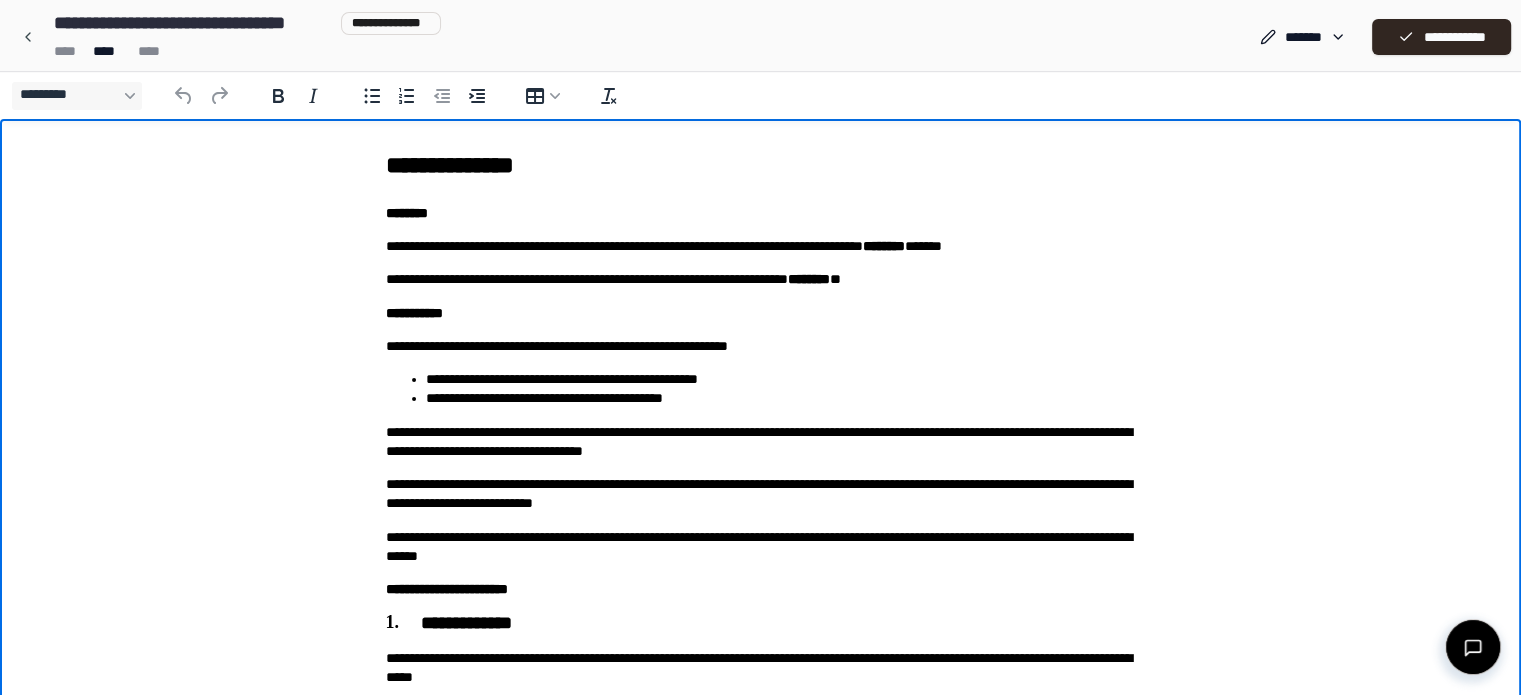 click on "**********" at bounding box center [761, 494] 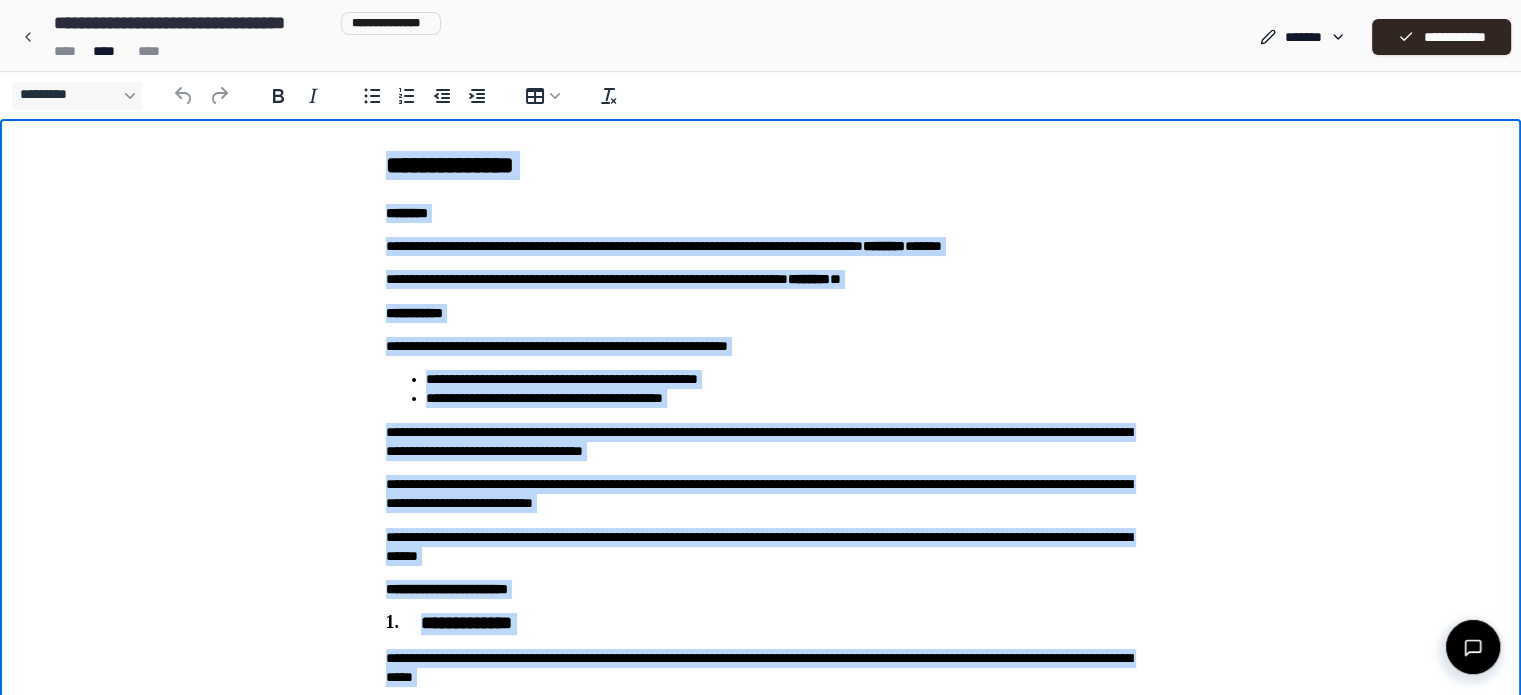 copy on "**********" 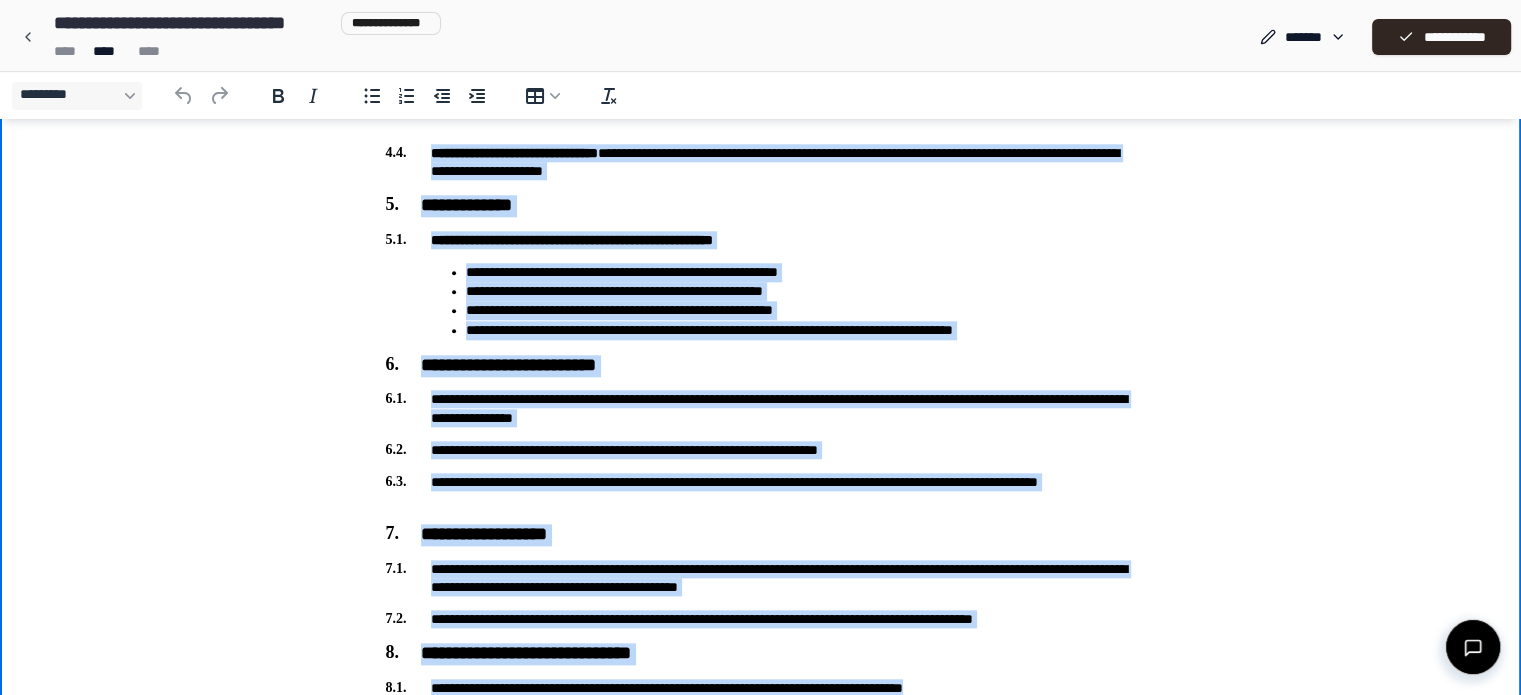 scroll, scrollTop: 2281, scrollLeft: 0, axis: vertical 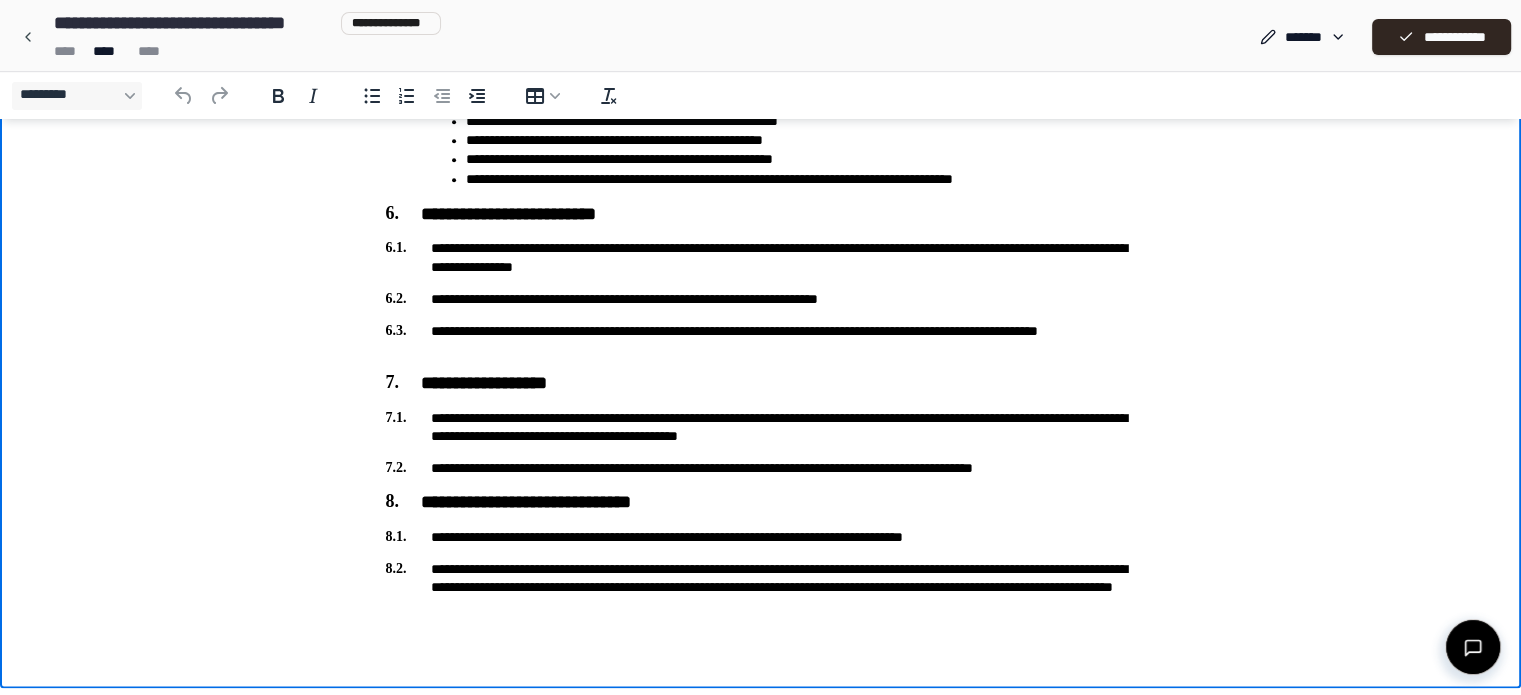 click on "**********" at bounding box center [761, -762] 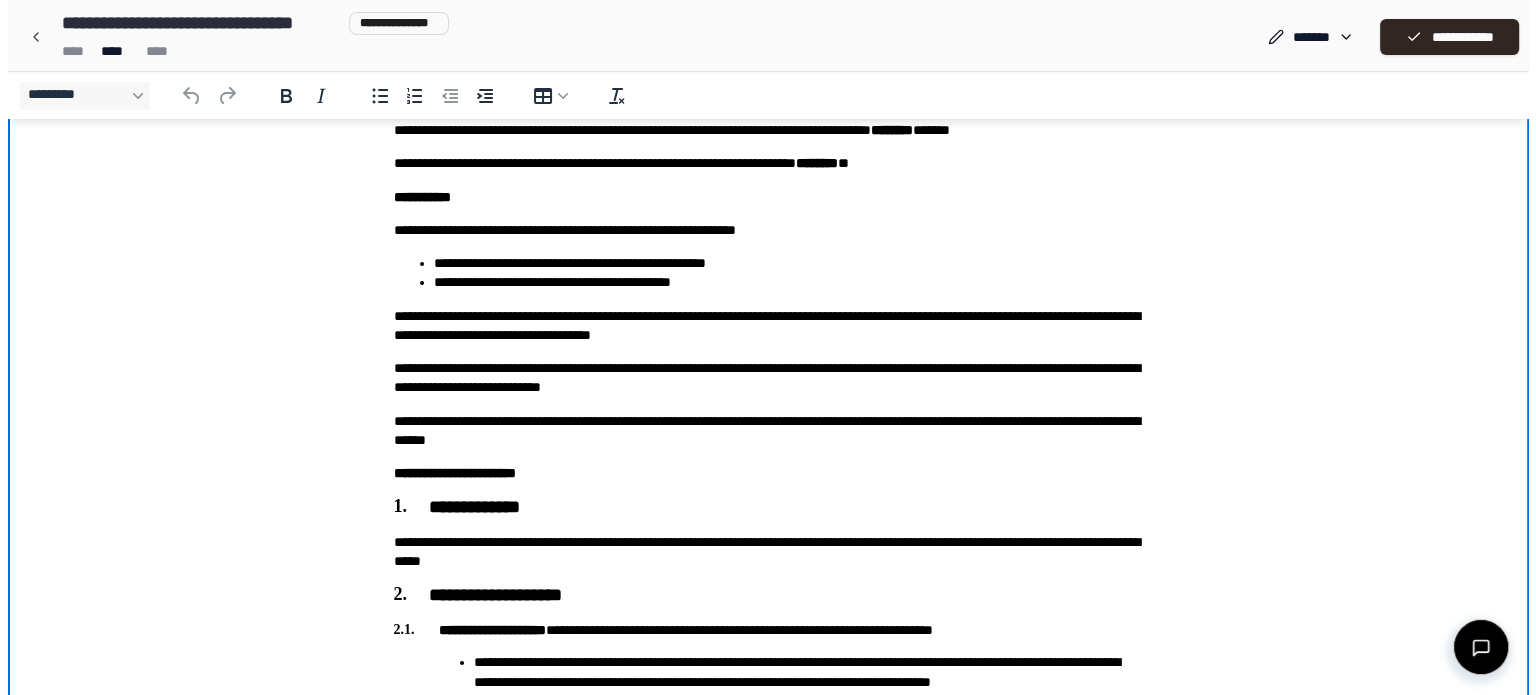 scroll, scrollTop: 0, scrollLeft: 0, axis: both 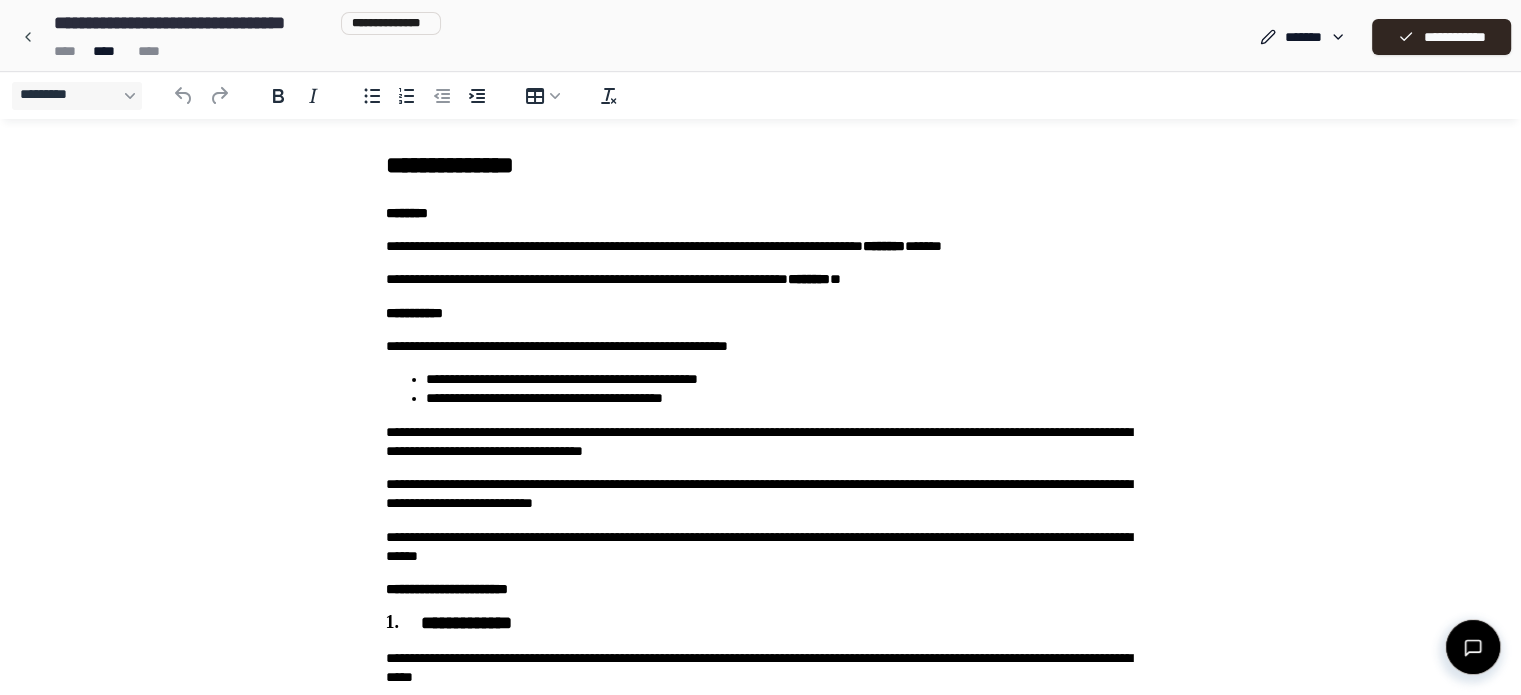 click on "**** **** ****" at bounding box center (243, 51) 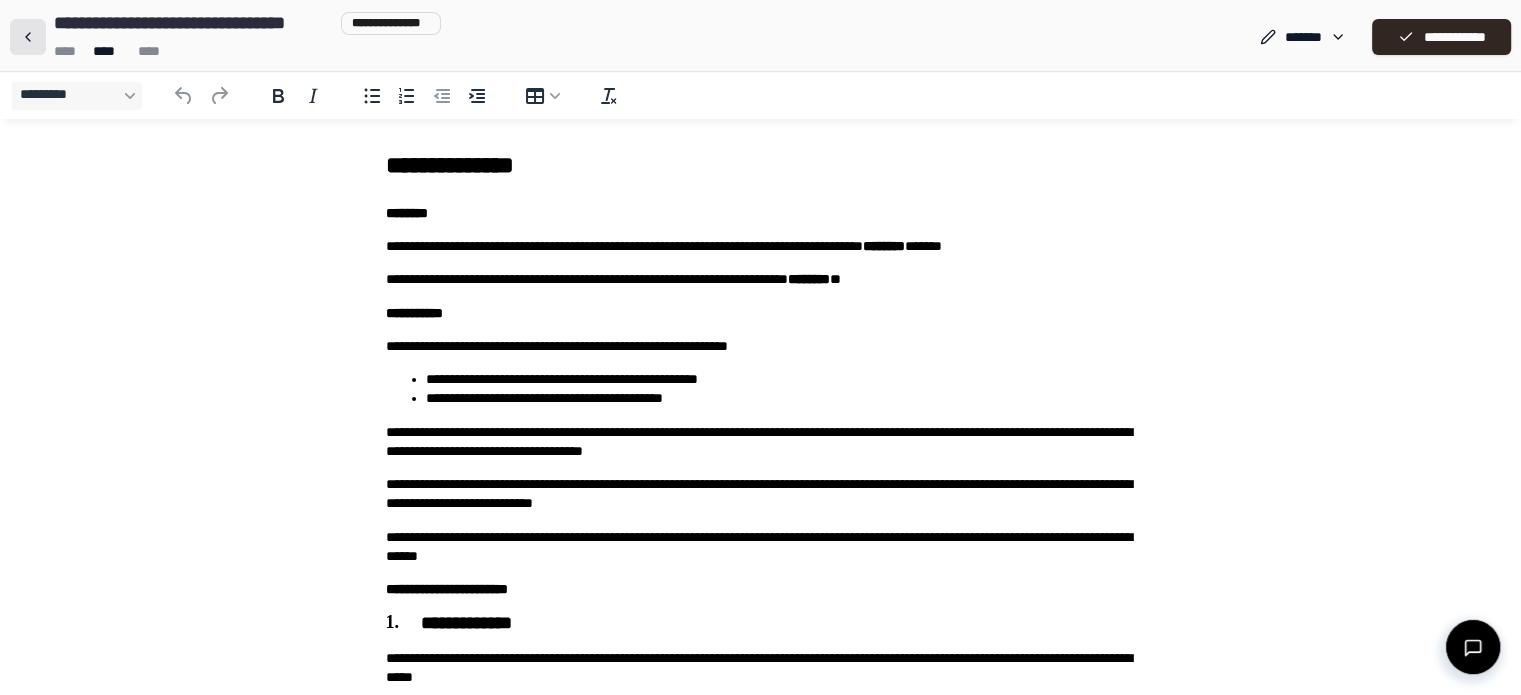click at bounding box center [28, 37] 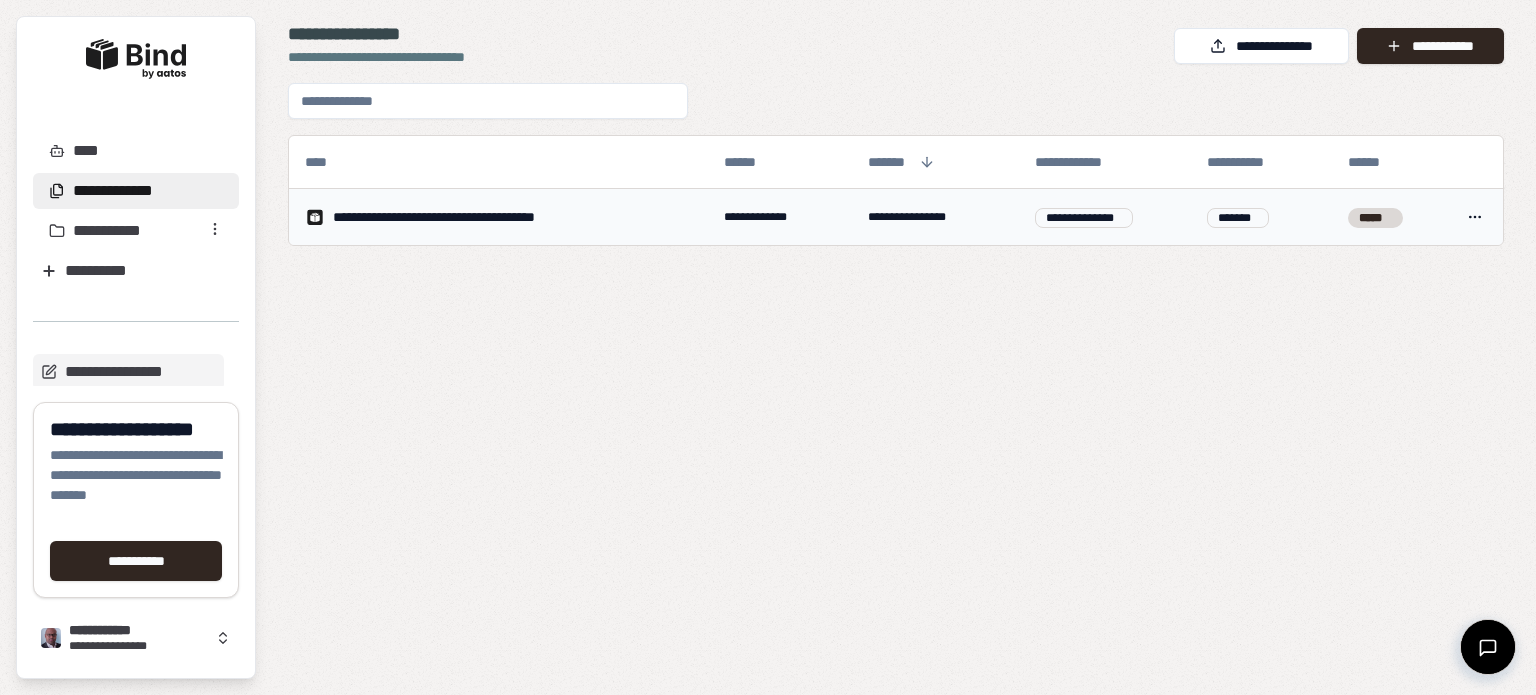 click on "****" at bounding box center [1475, 217] 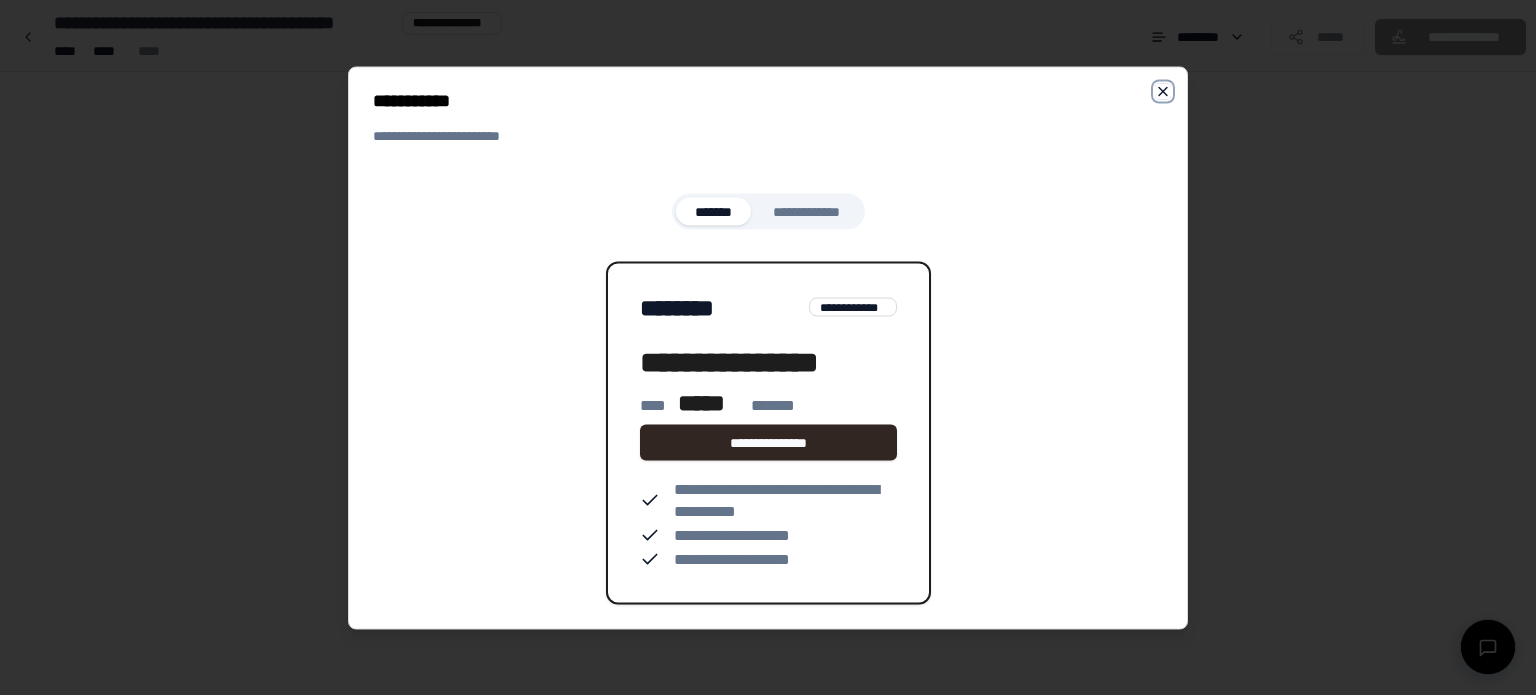click 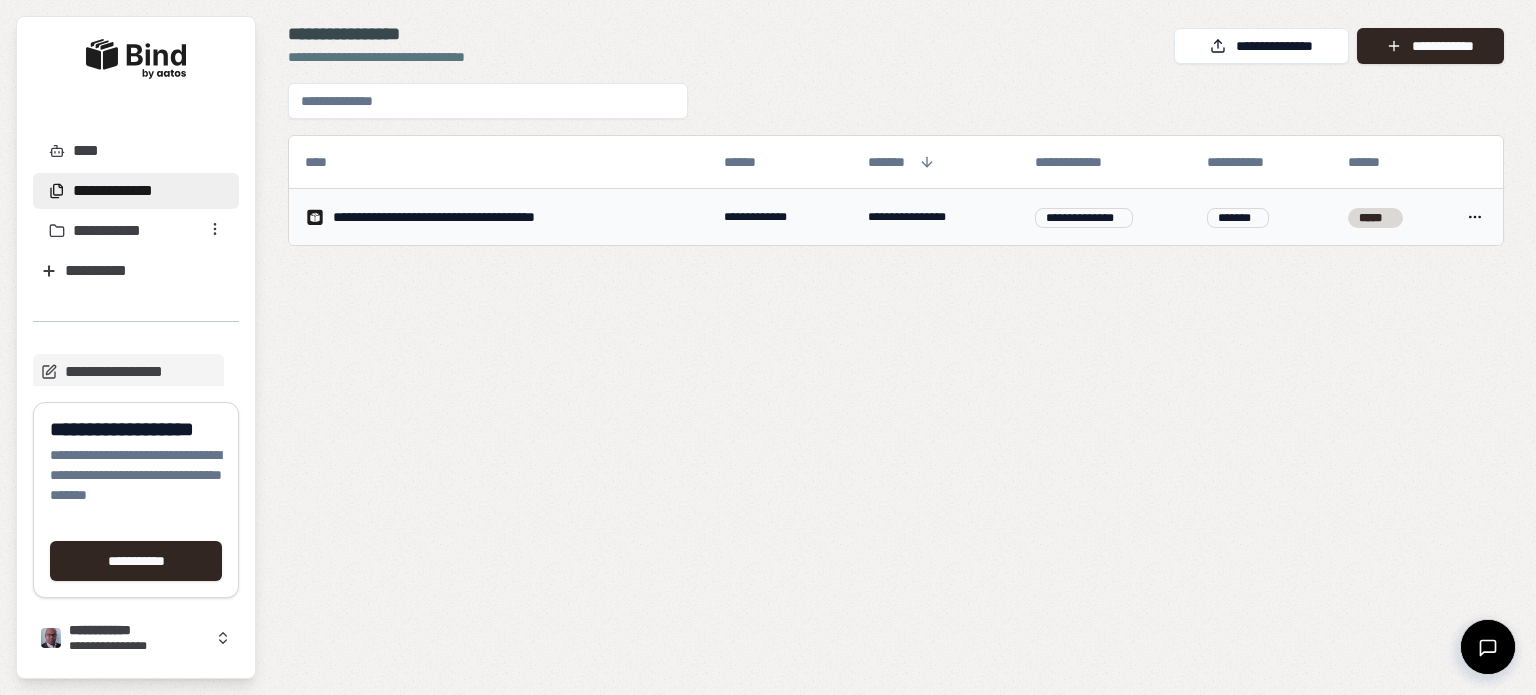 click on "**********" at bounding box center [462, 217] 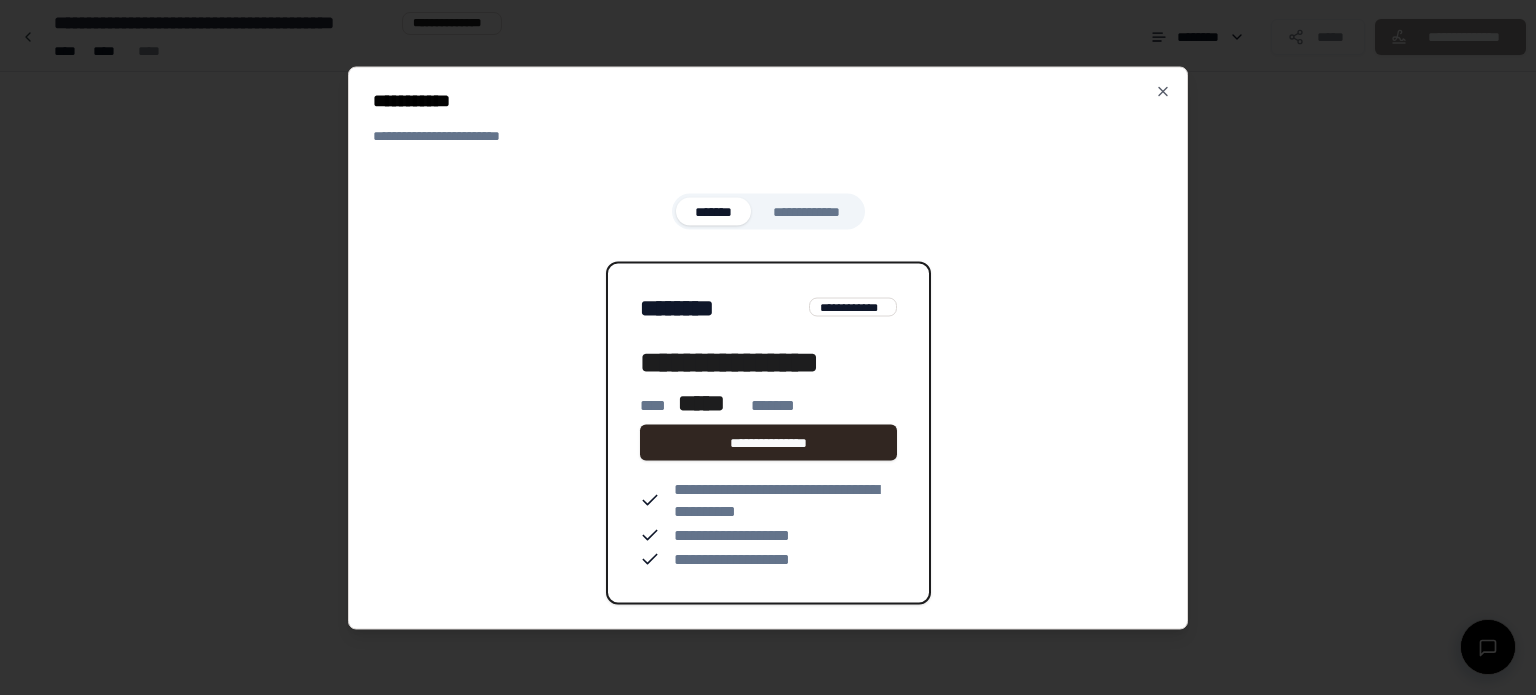 click on "**********" at bounding box center (768, 135) 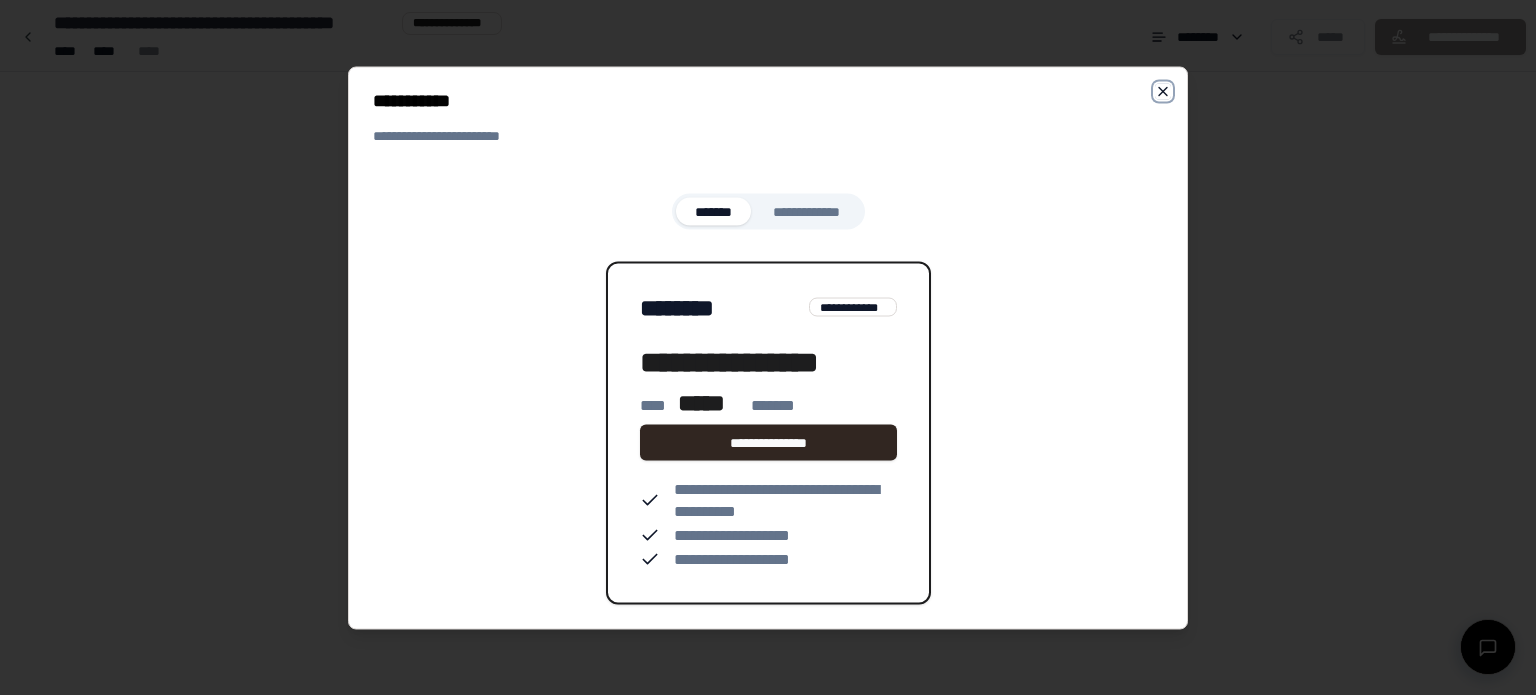 click 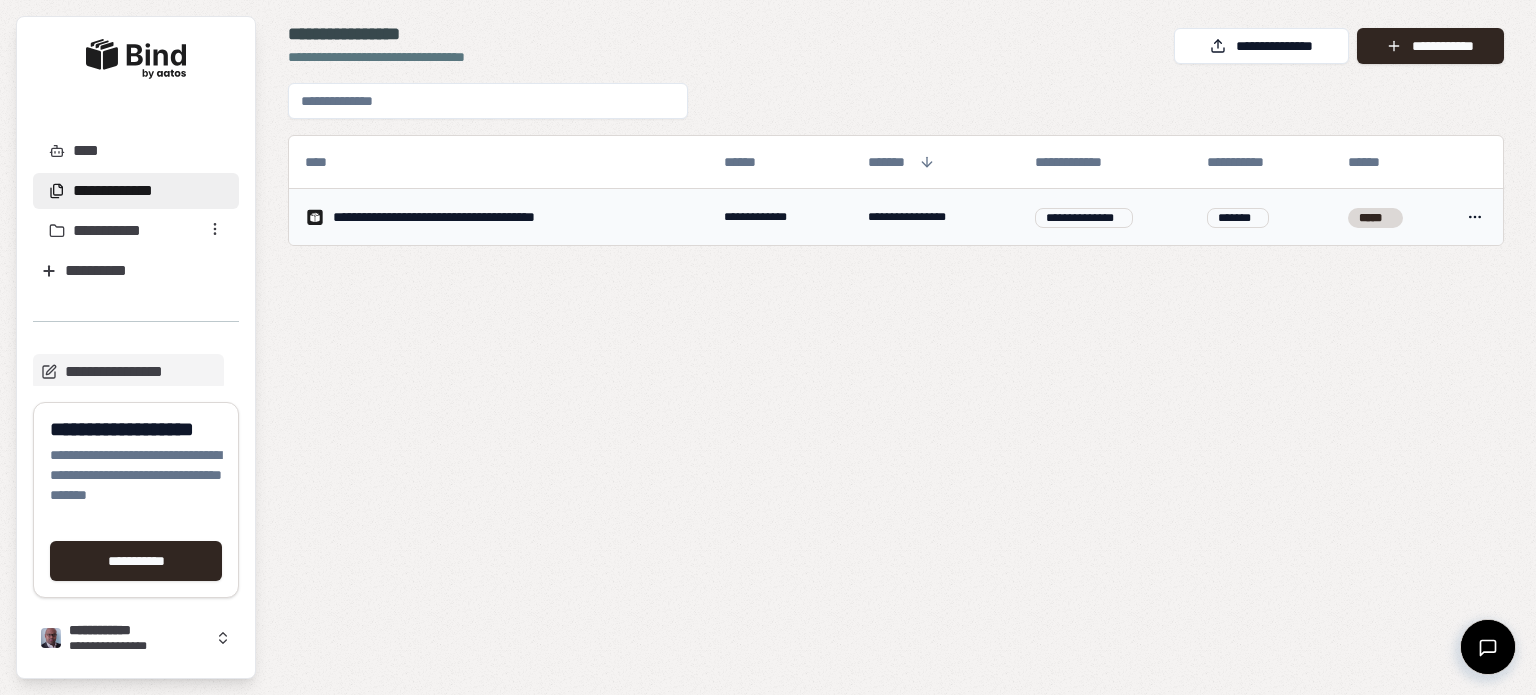 click on "**********" at bounding box center (935, 217) 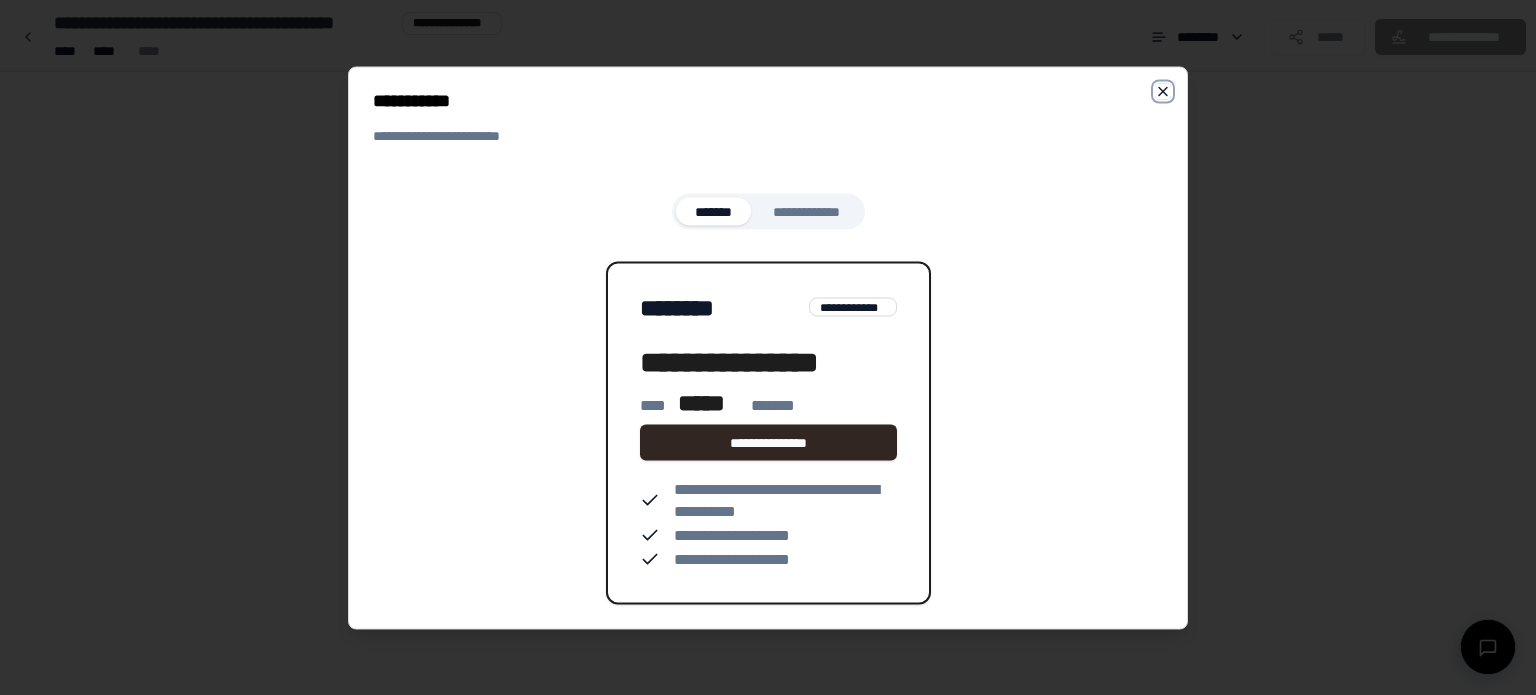click 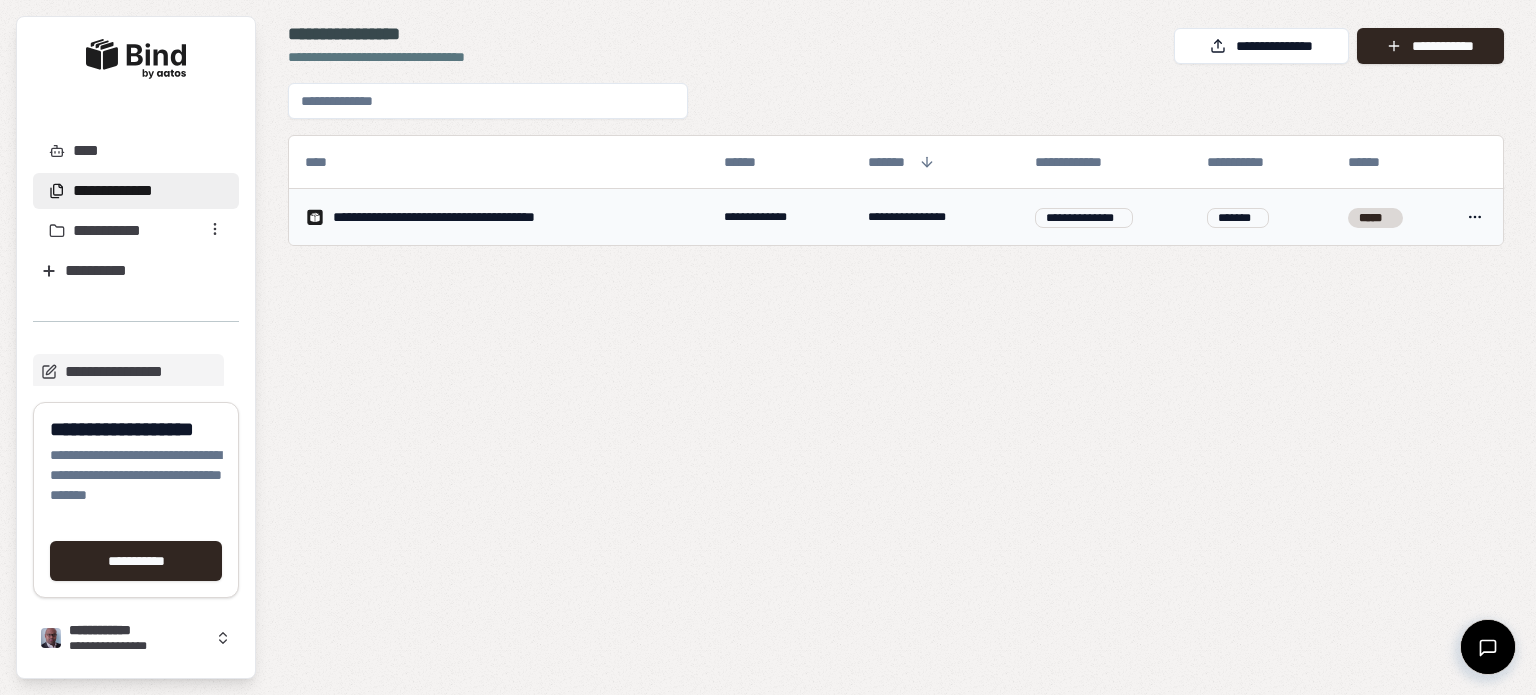 click on "*******" at bounding box center [1238, 218] 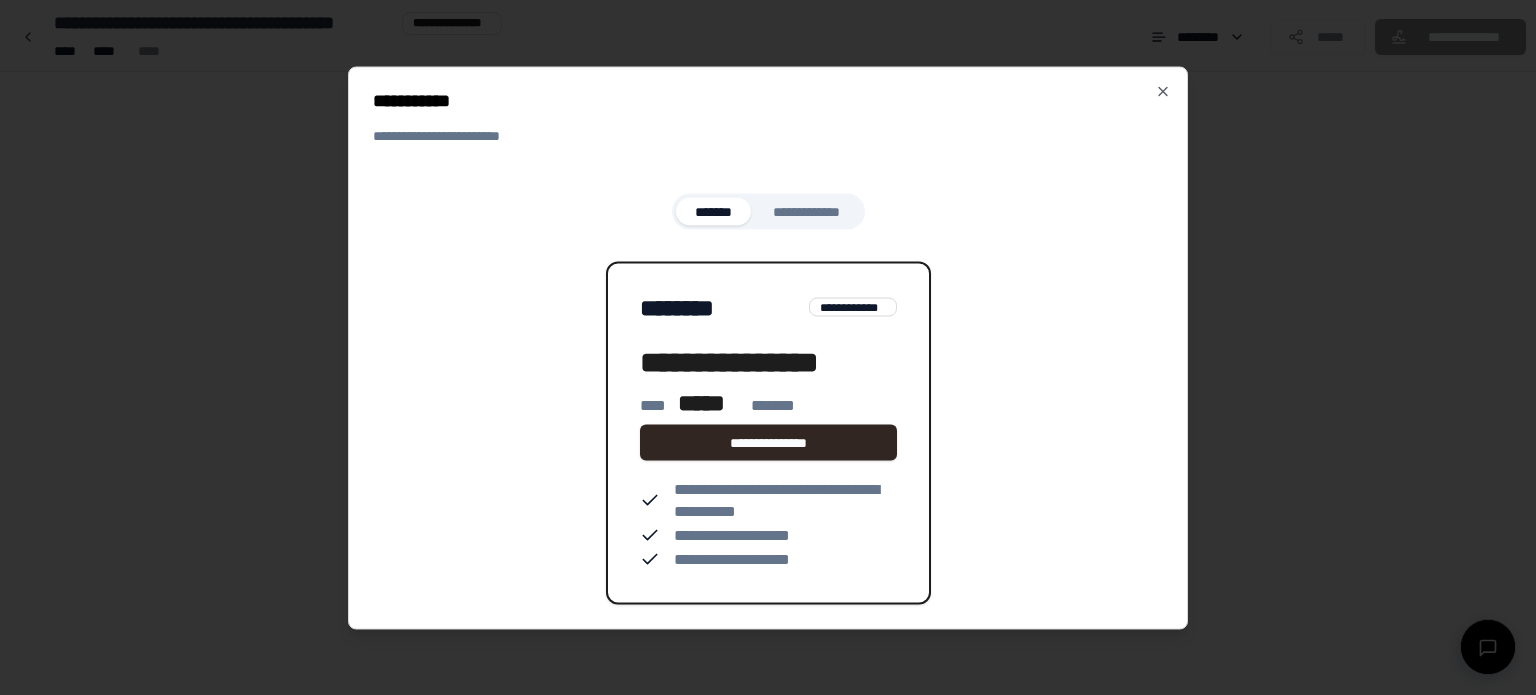 click on "**********" at bounding box center [768, 347] 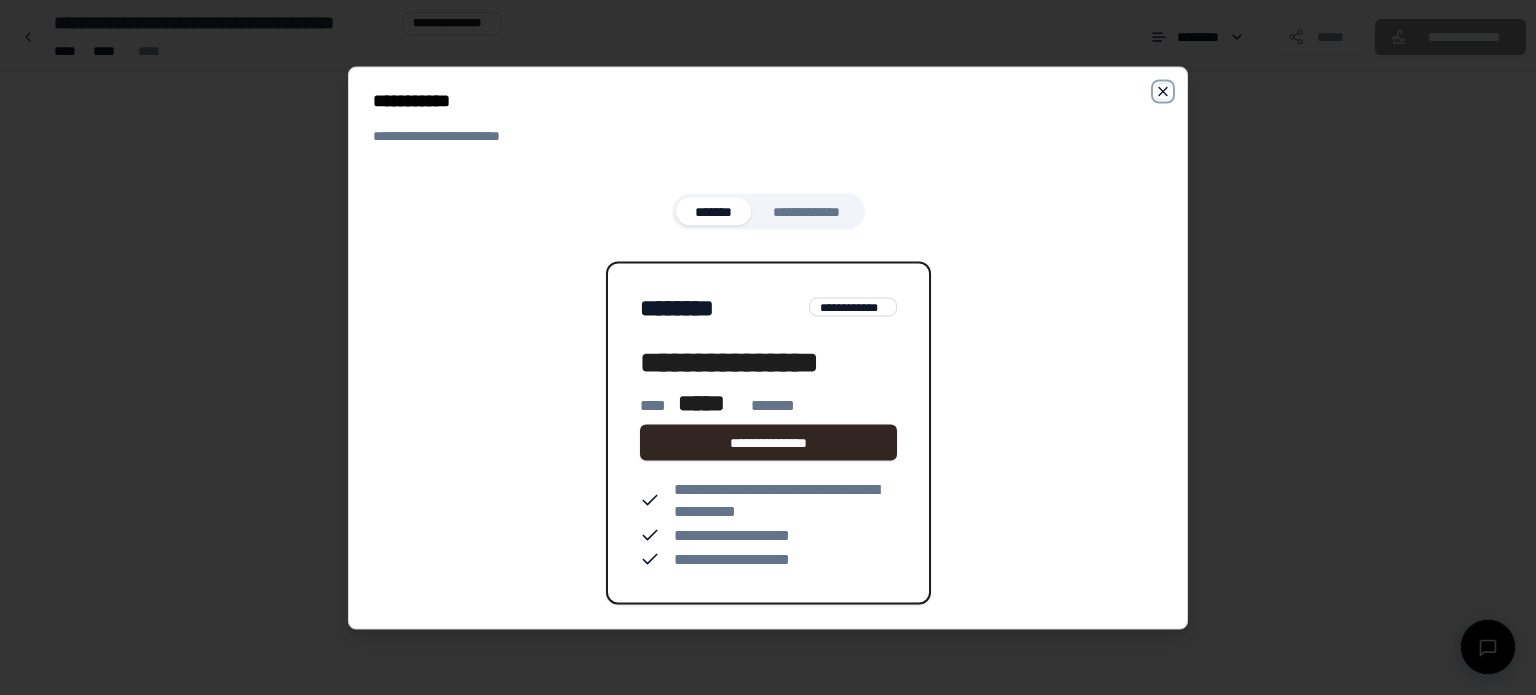 click 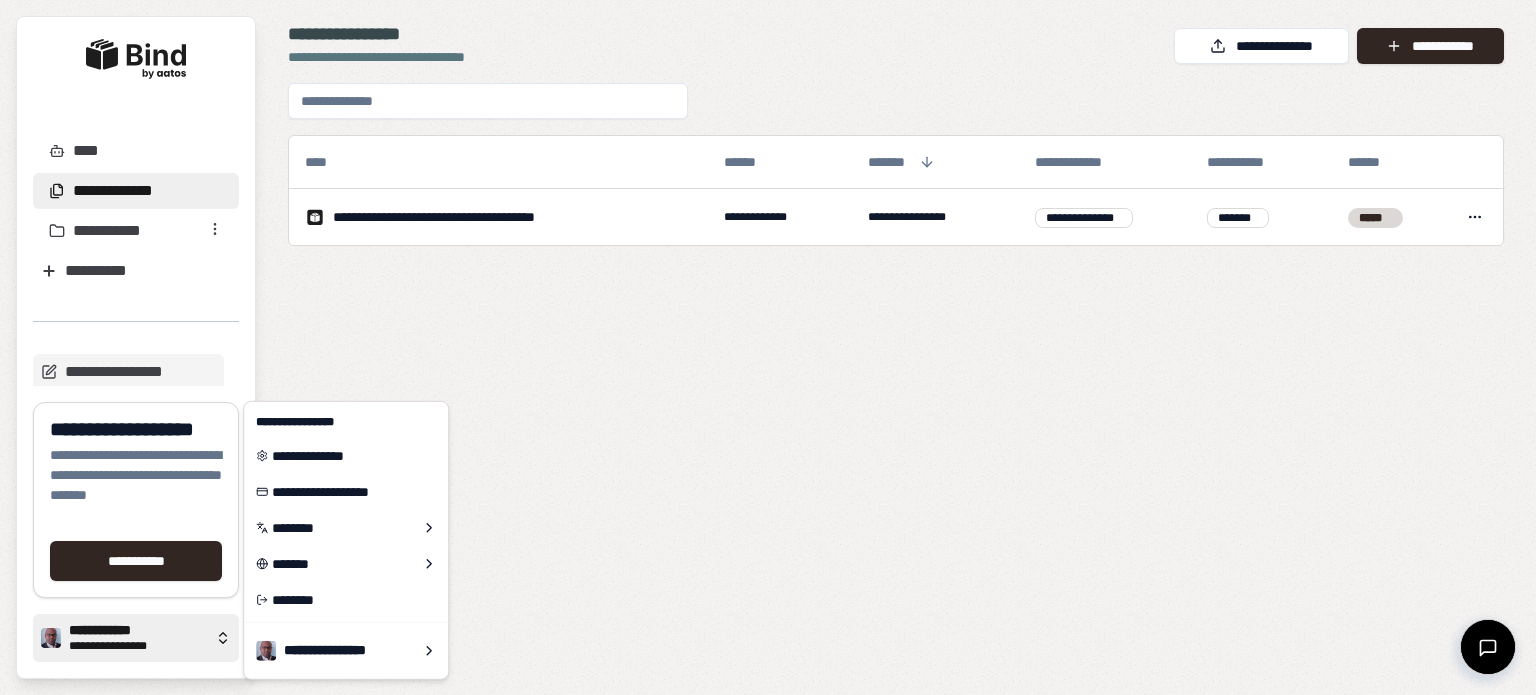 click 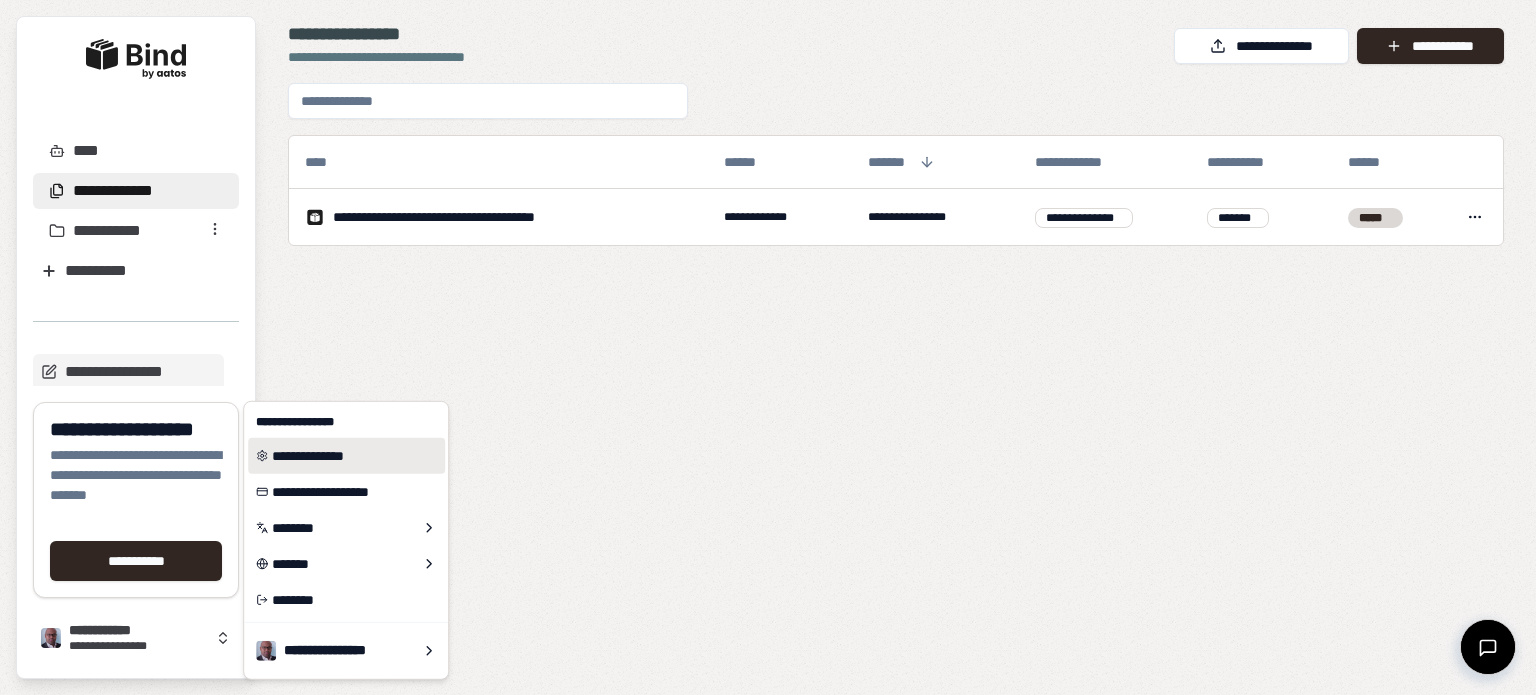 click on "**********" at bounding box center (346, 456) 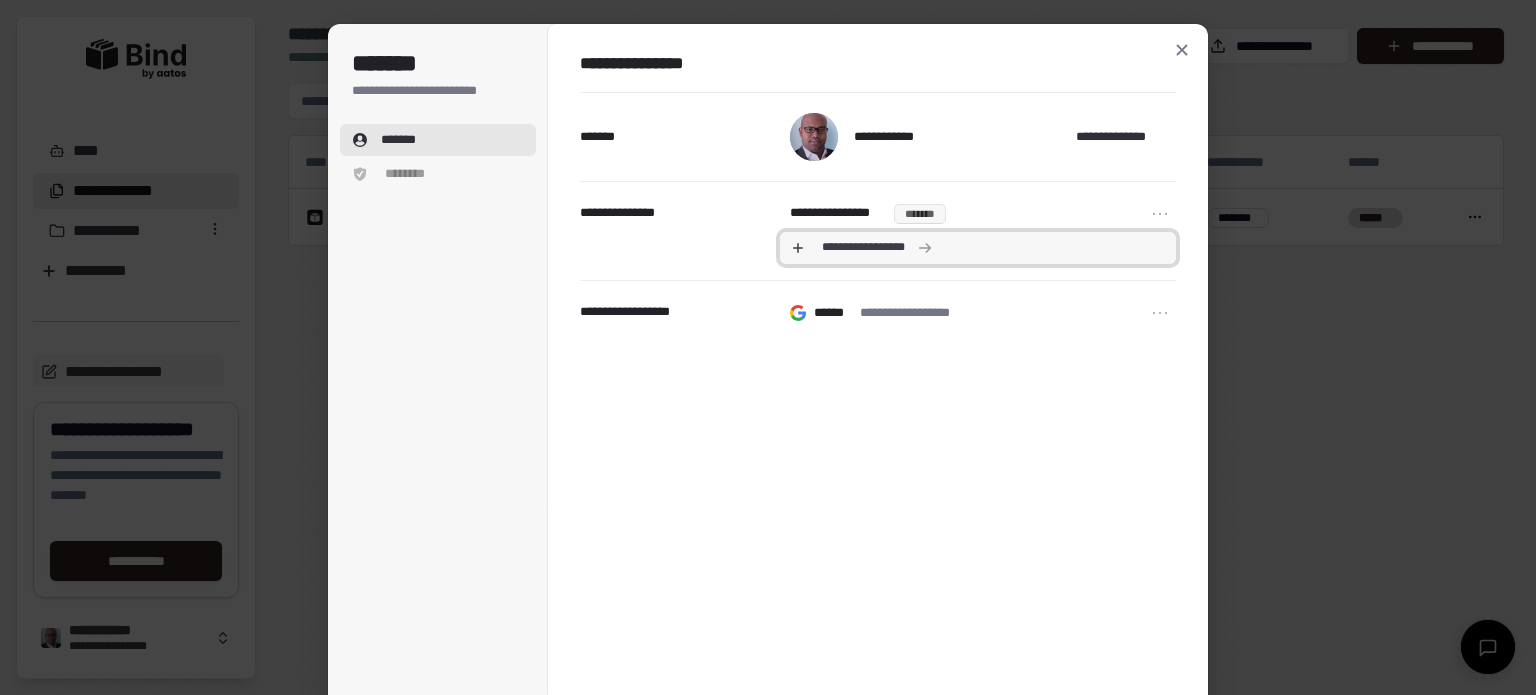 click 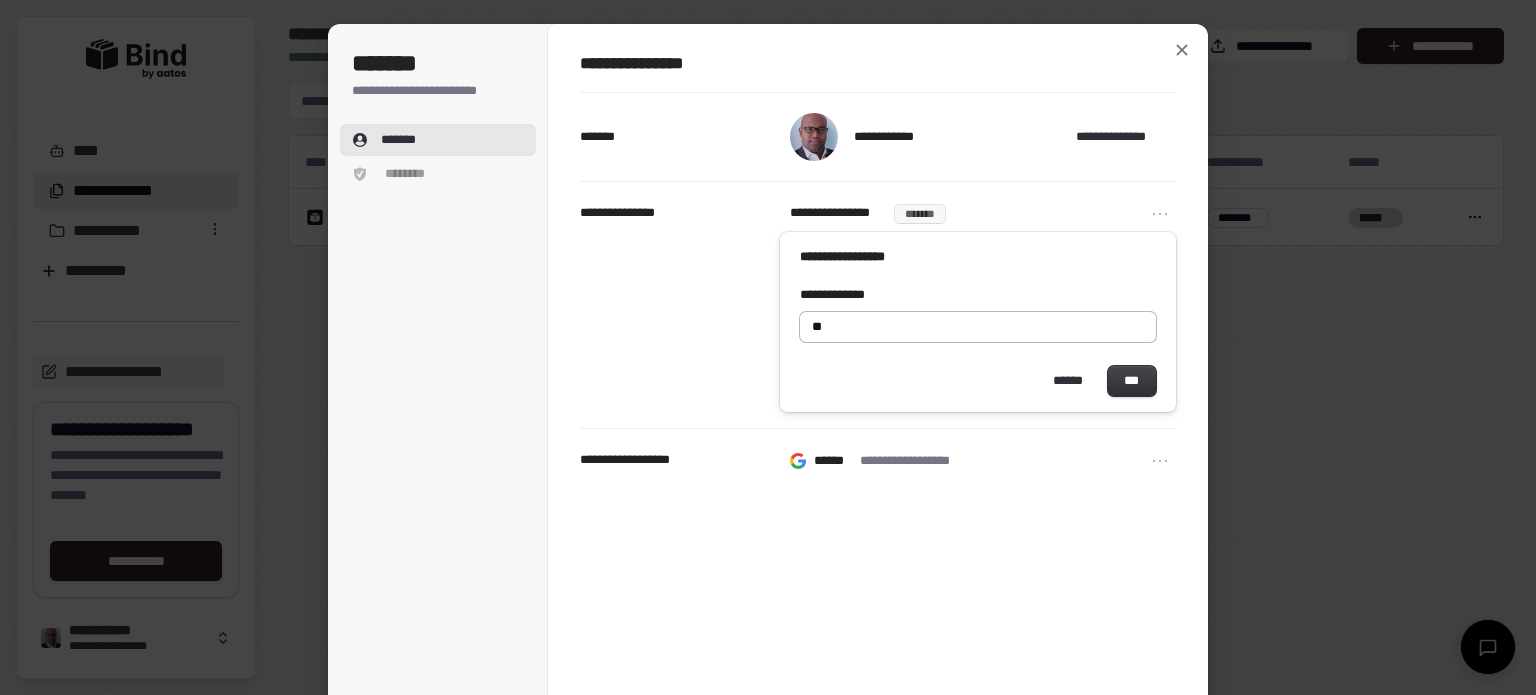 type on "*" 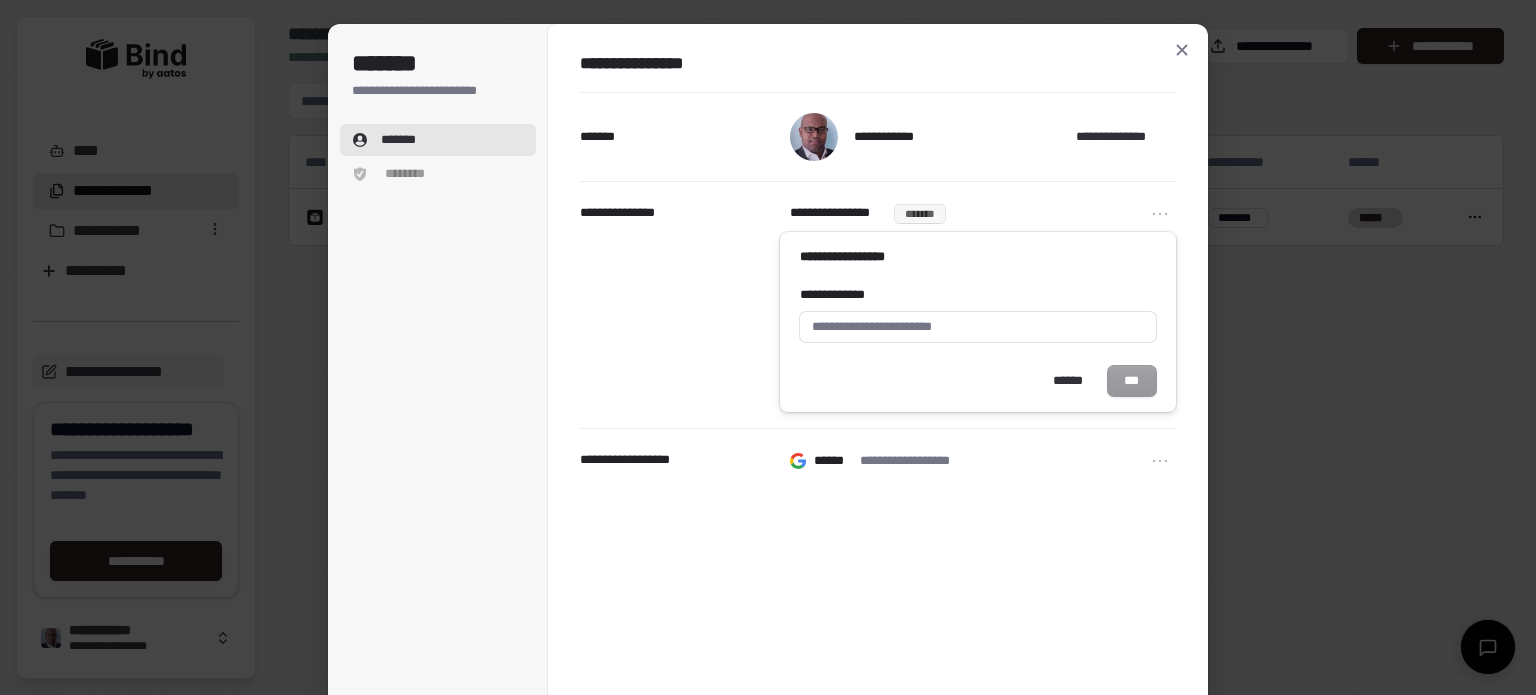 type 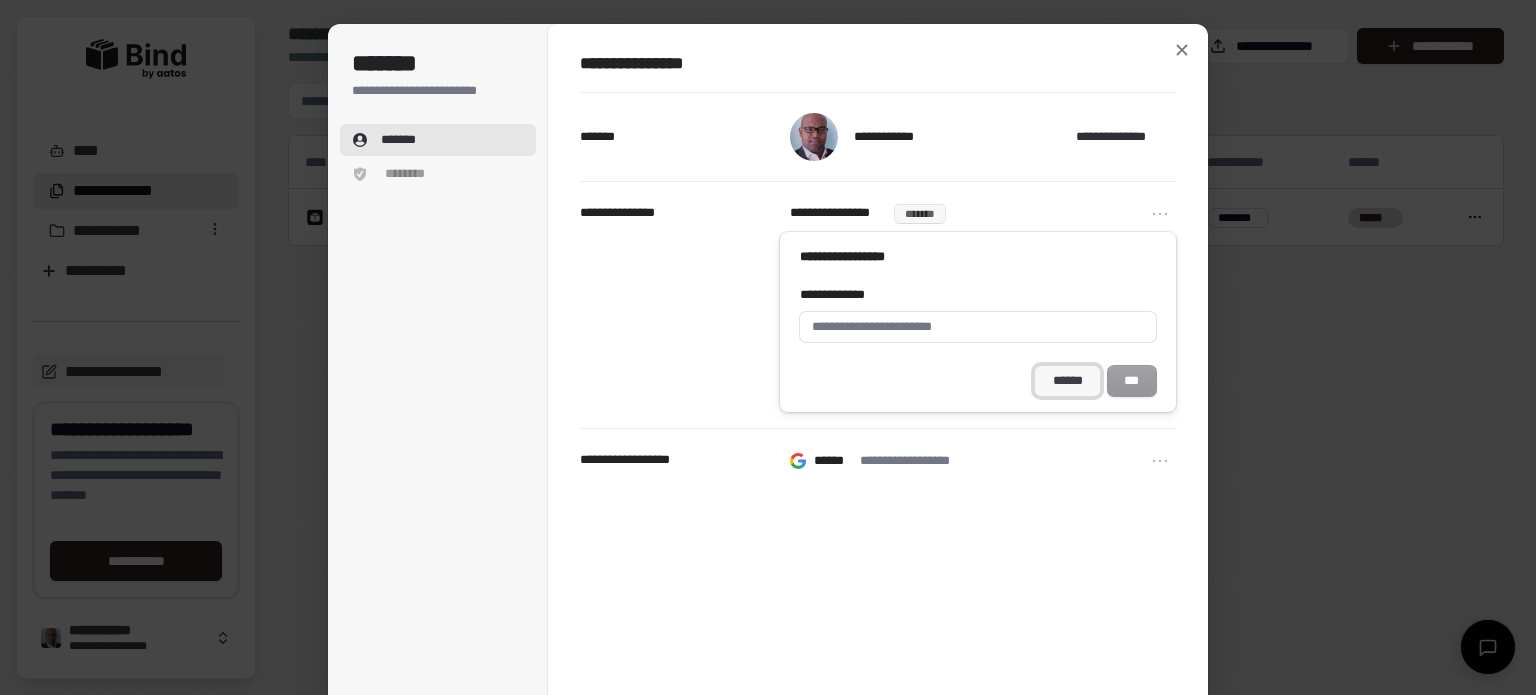 click on "******" at bounding box center [1067, 381] 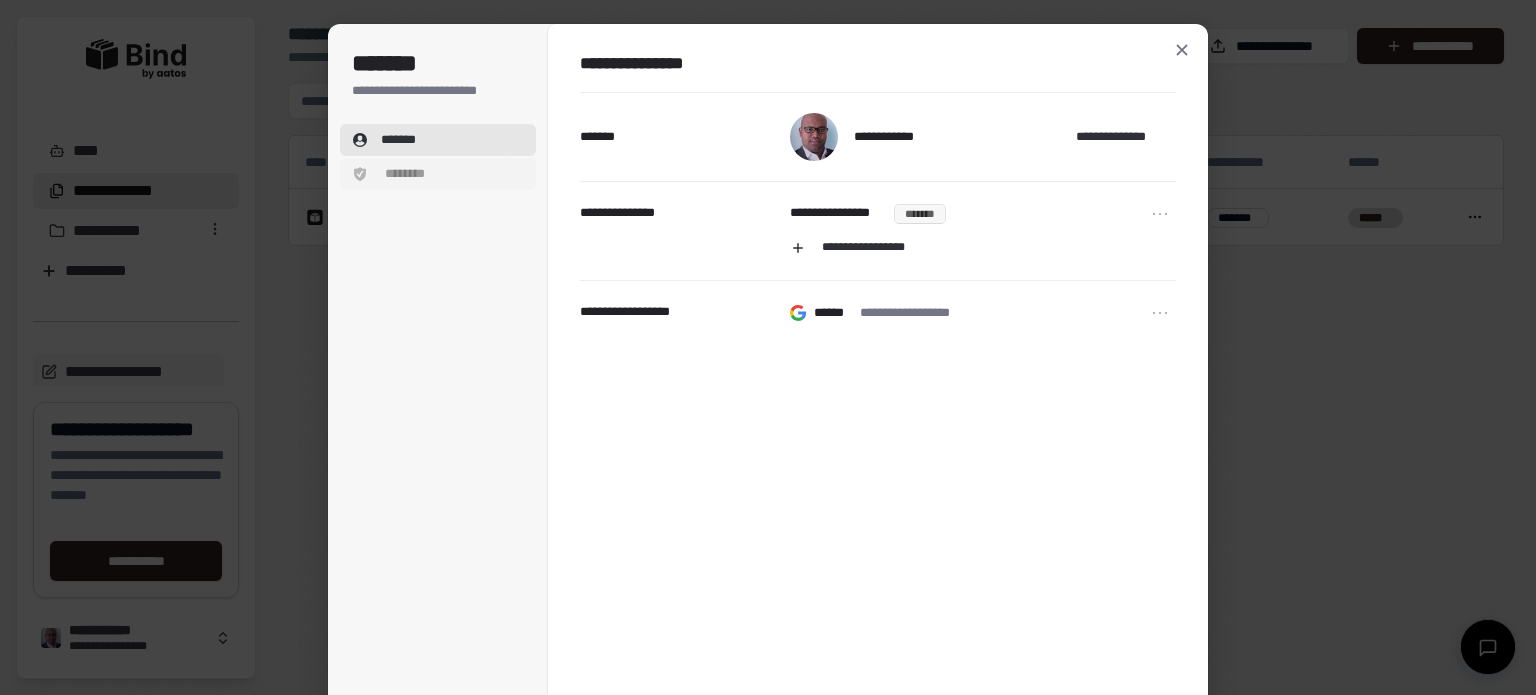 click on "********" at bounding box center [404, 174] 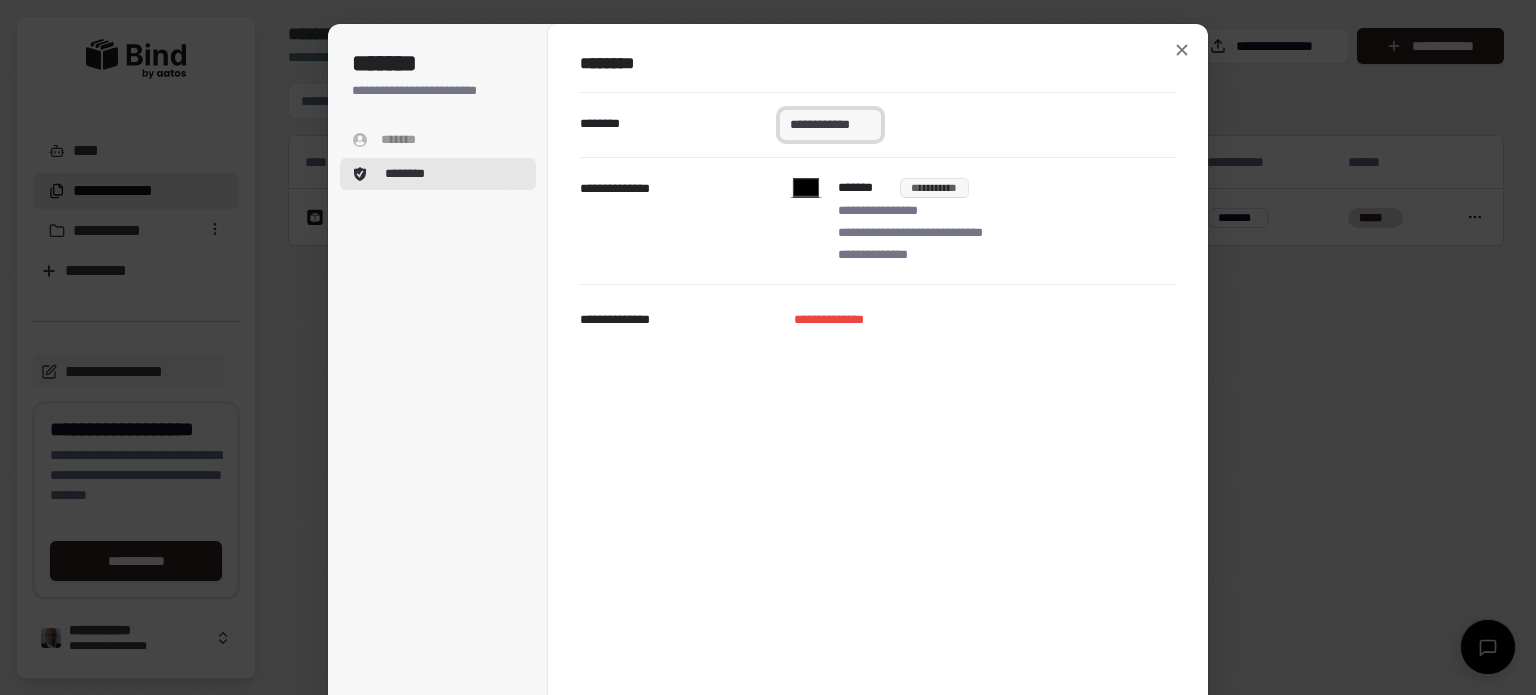 click on "**********" at bounding box center [831, 125] 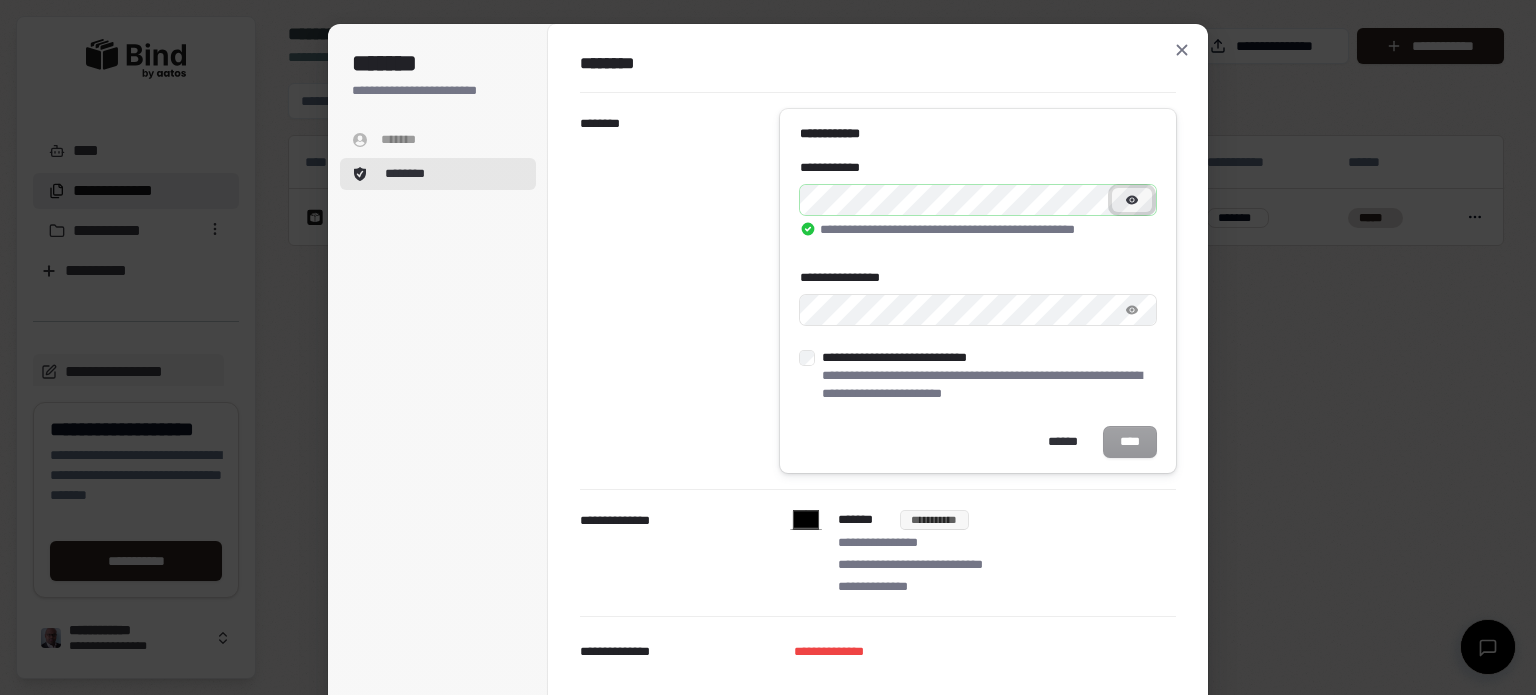 click 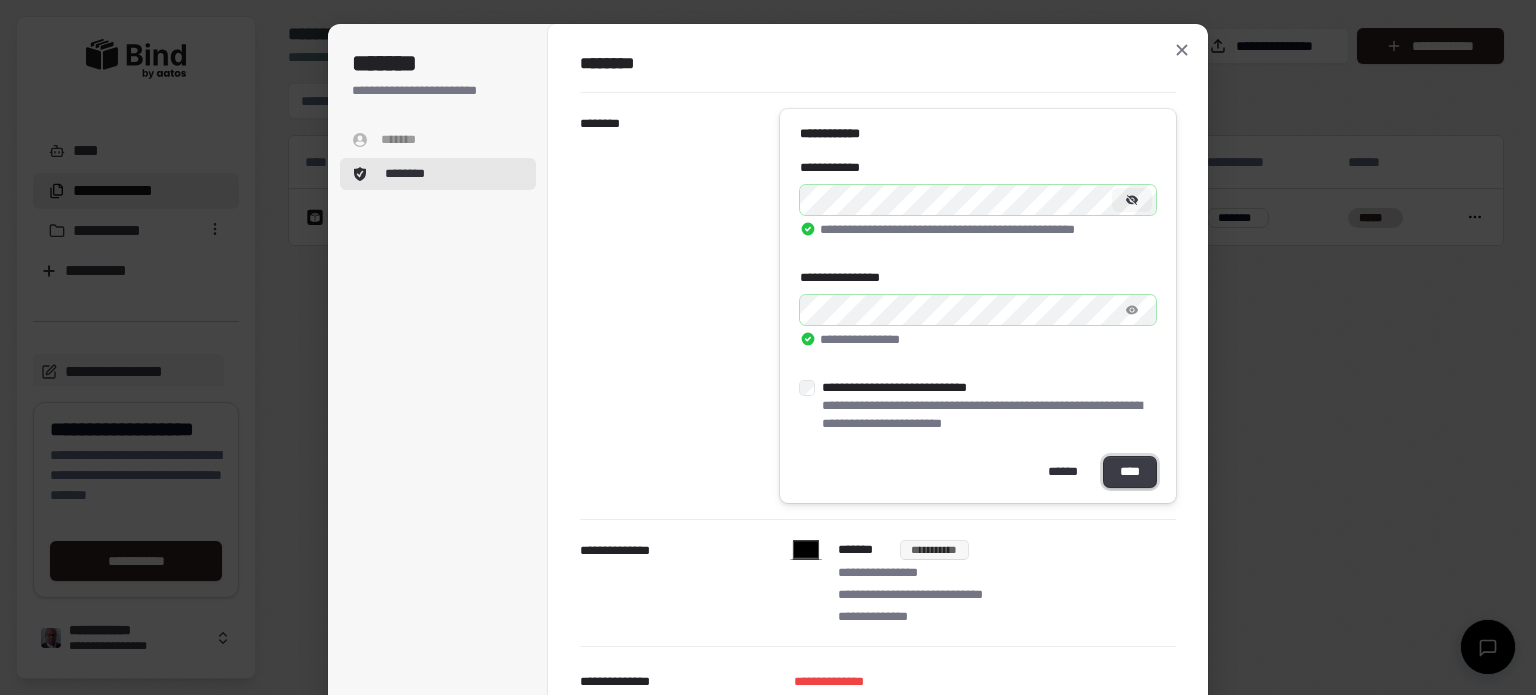 click on "****" at bounding box center [1130, 472] 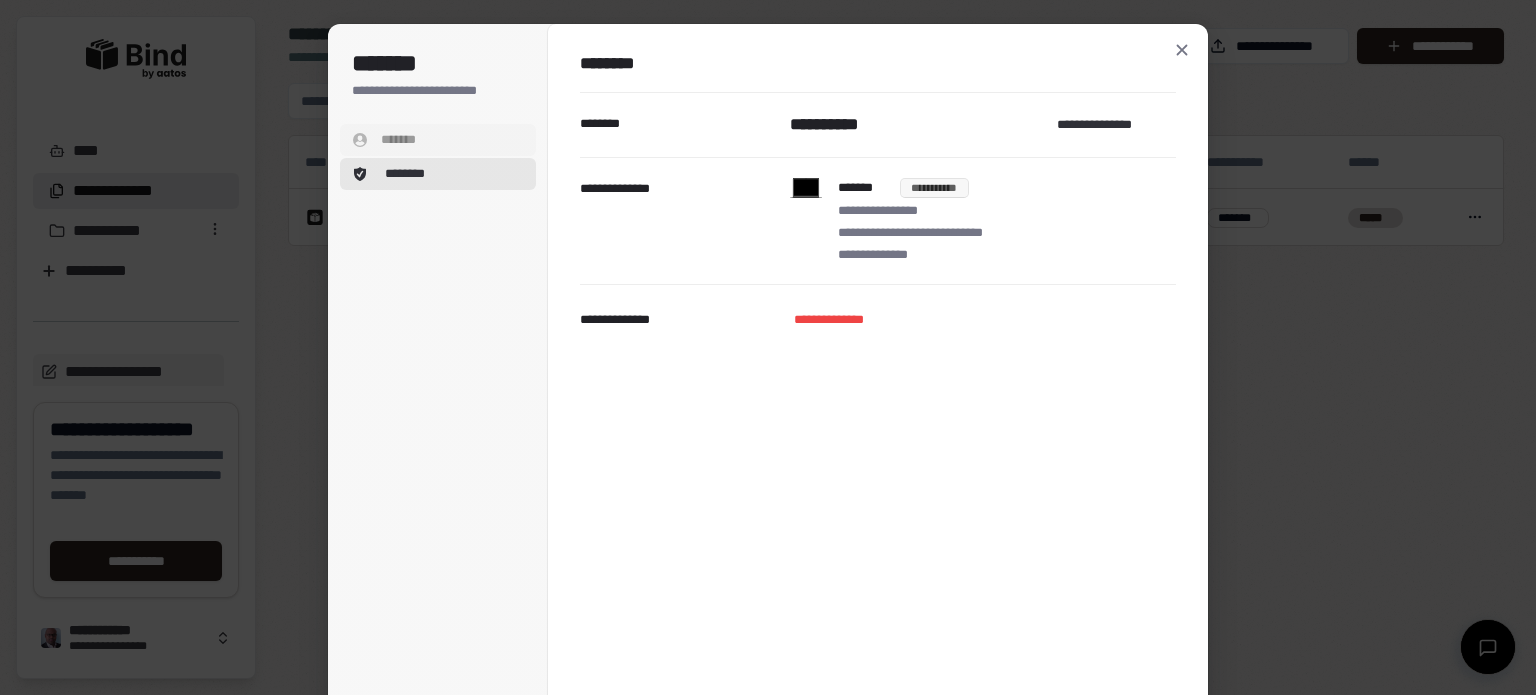click on "*******" at bounding box center [399, 140] 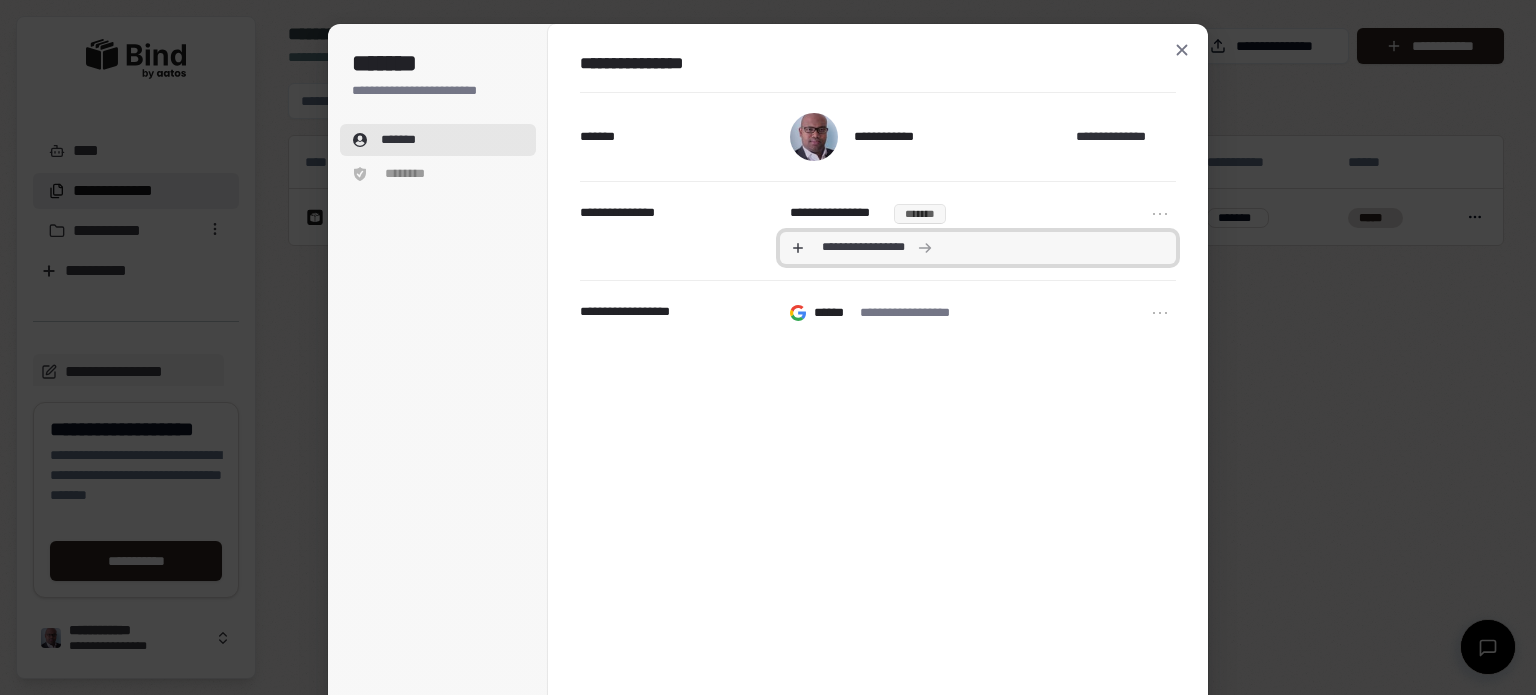 click on "**********" at bounding box center [863, 248] 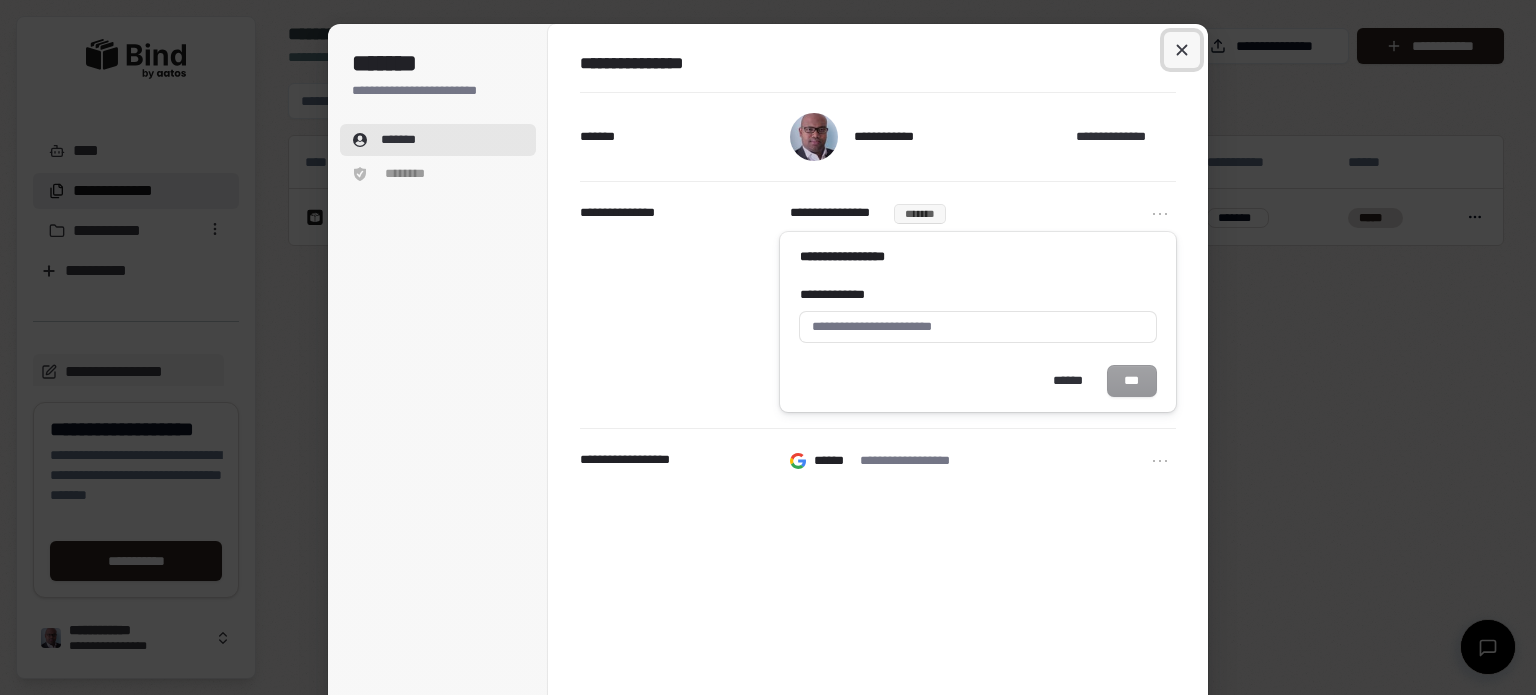type 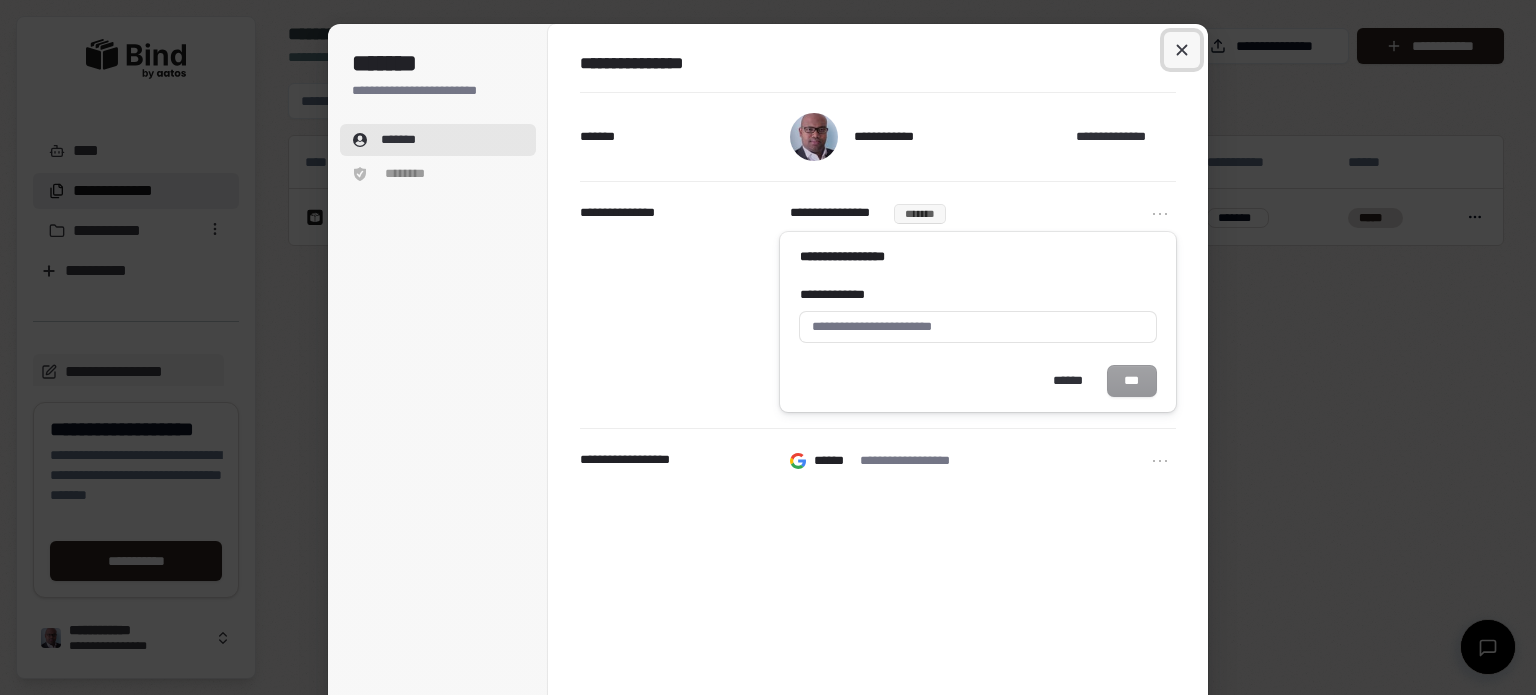 click 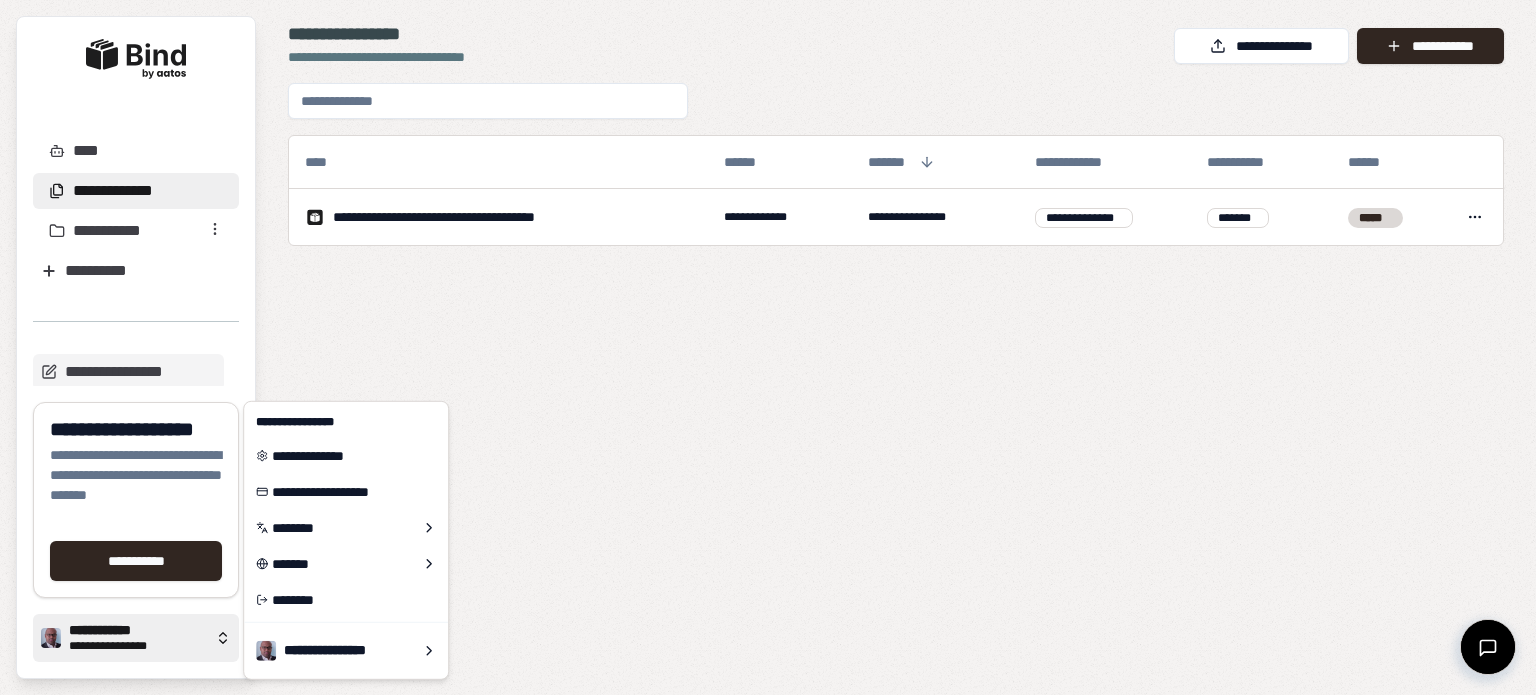 click on "**********" at bounding box center (138, 631) 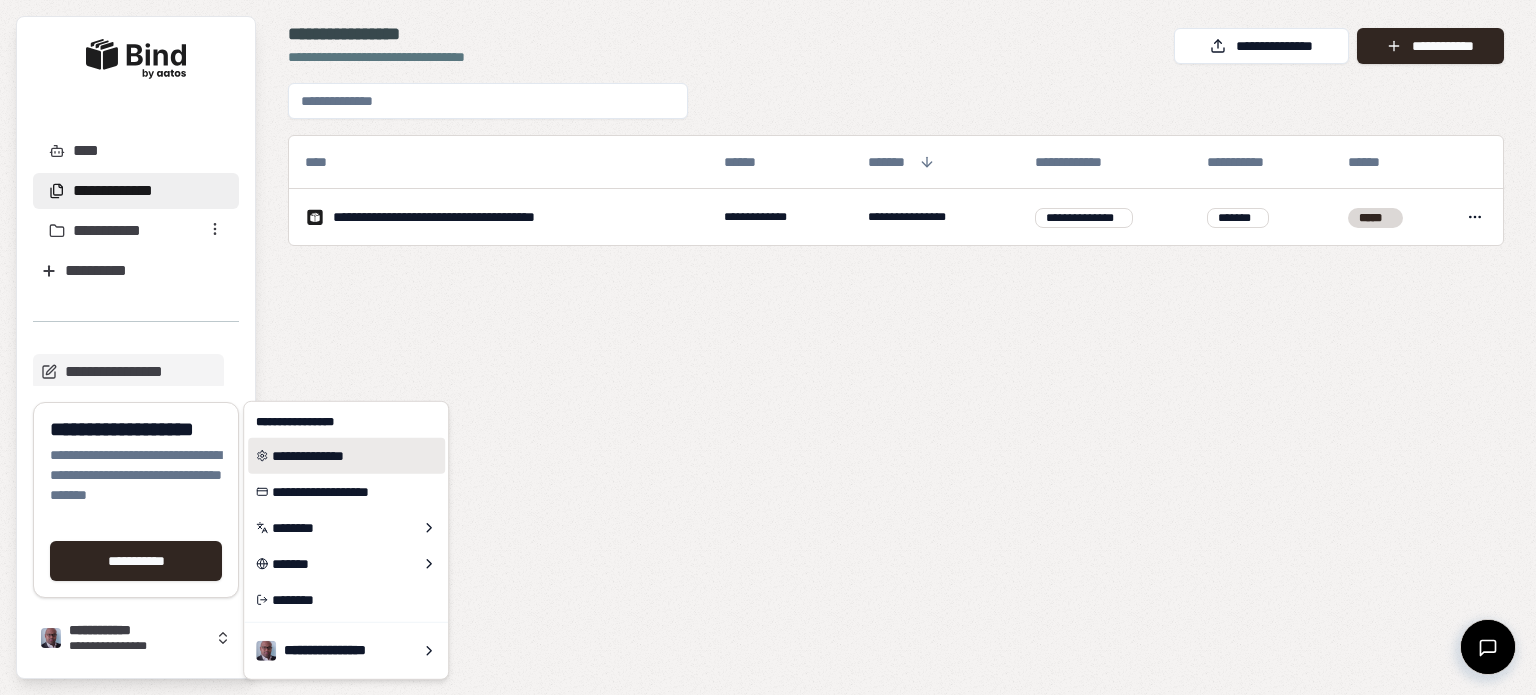 click on "**********" at bounding box center [346, 456] 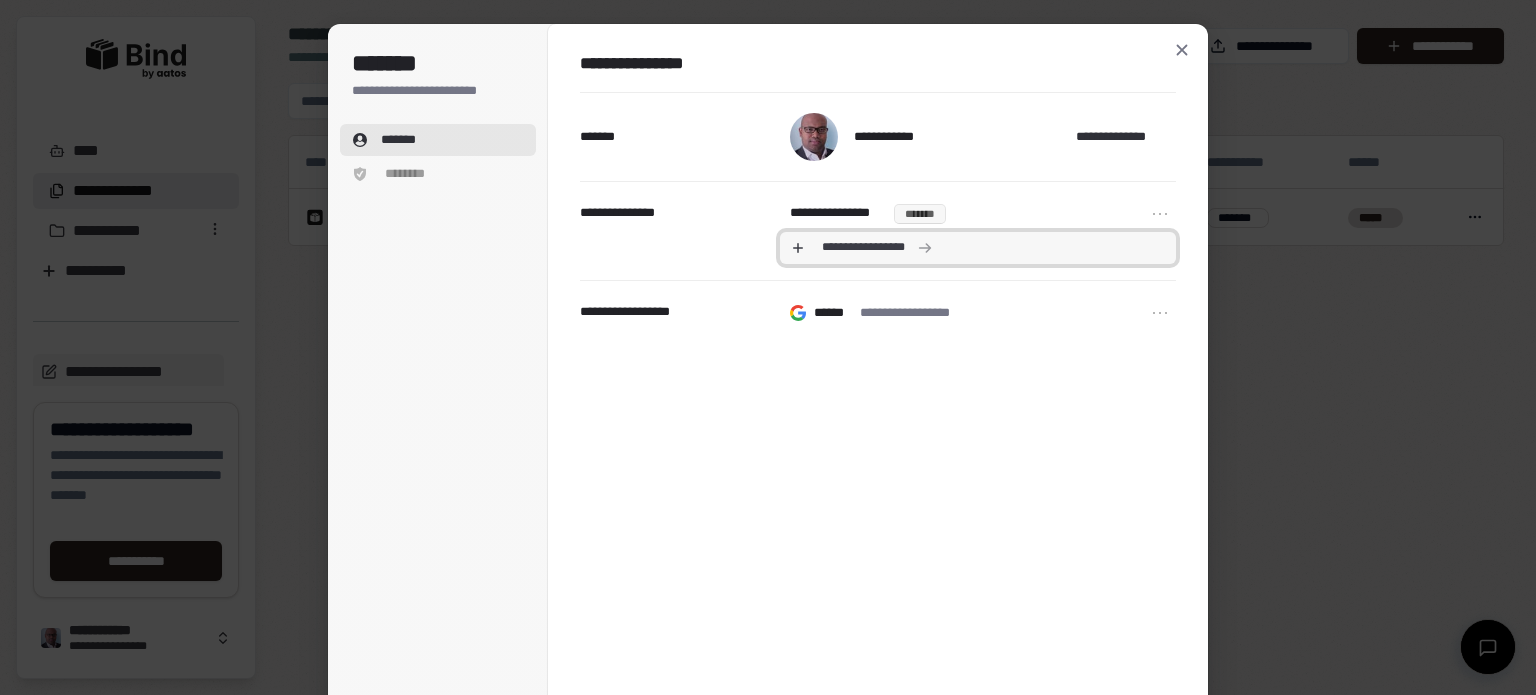 click on "**********" at bounding box center (863, 248) 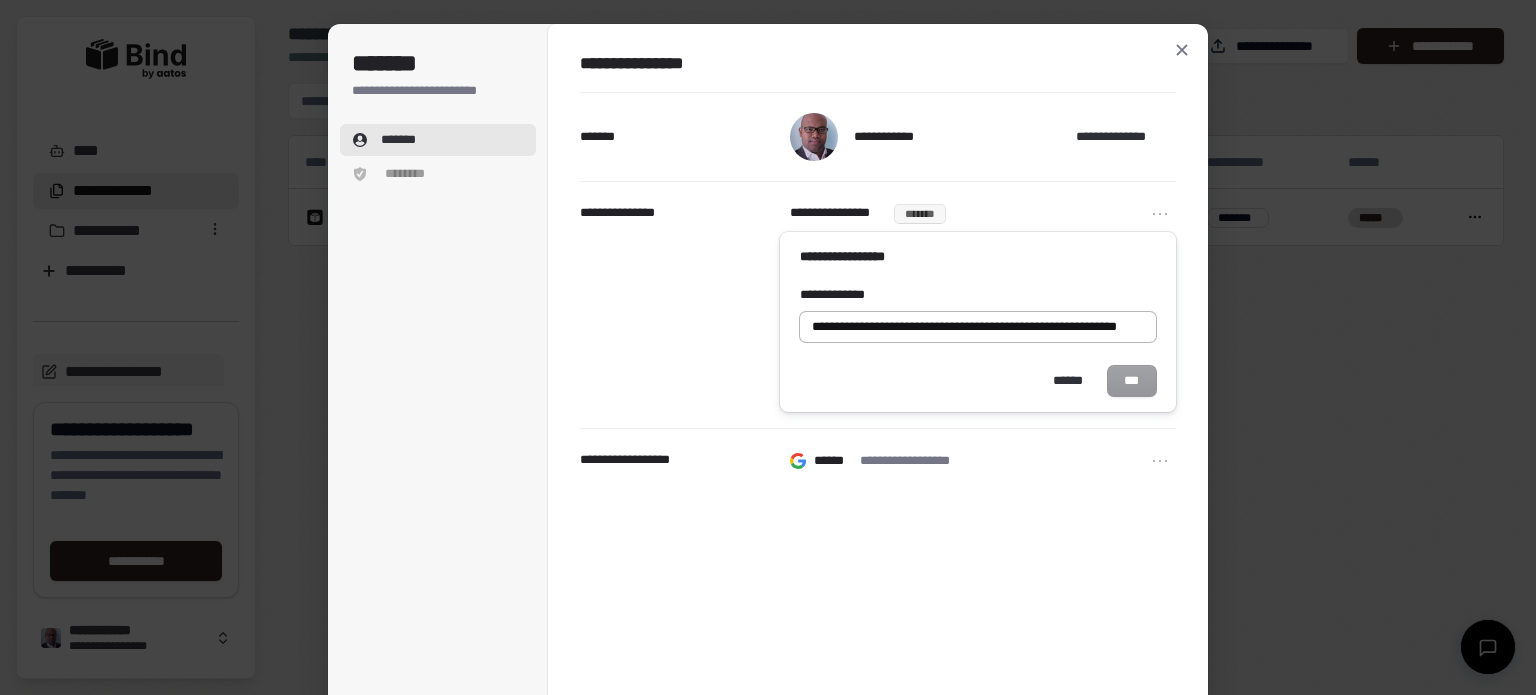 scroll, scrollTop: 0, scrollLeft: 64, axis: horizontal 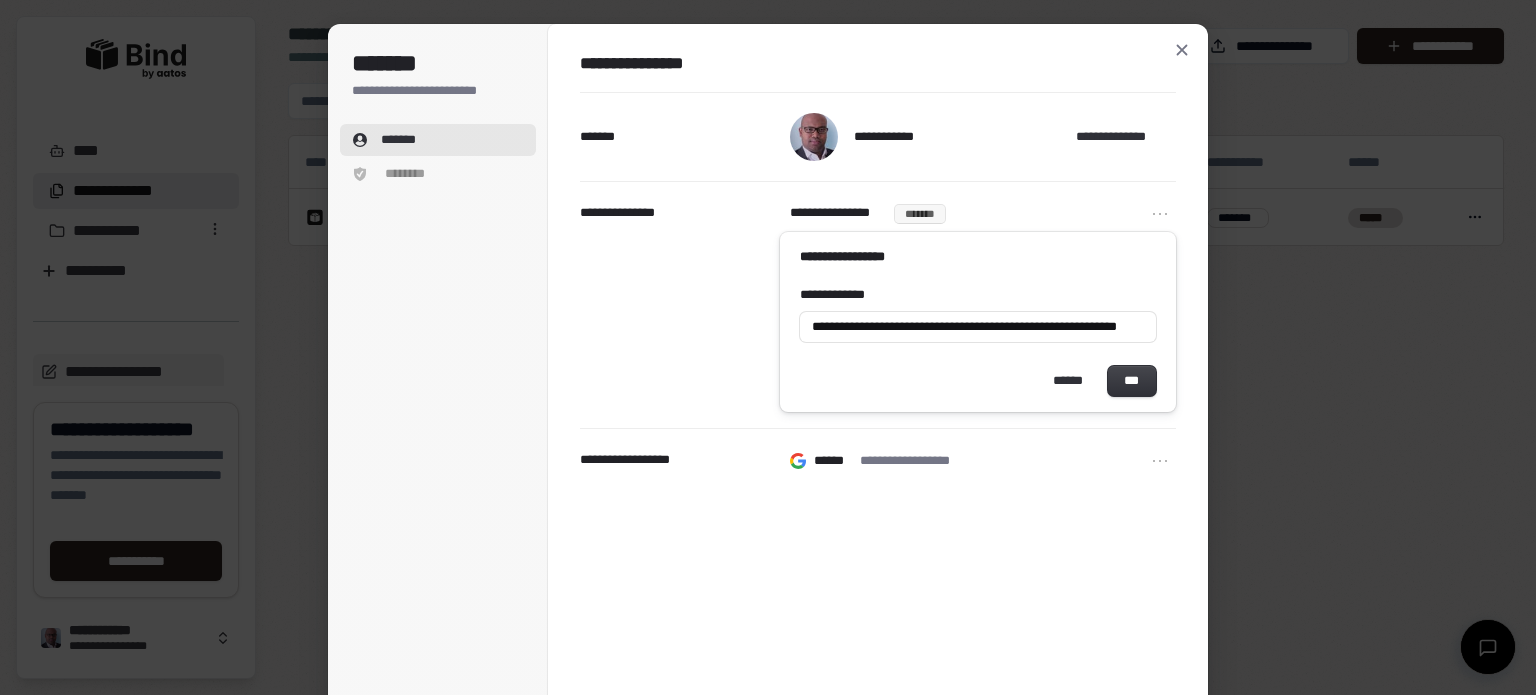drag, startPoint x: 941, startPoint y: 327, endPoint x: 504, endPoint y: 324, distance: 437.01028 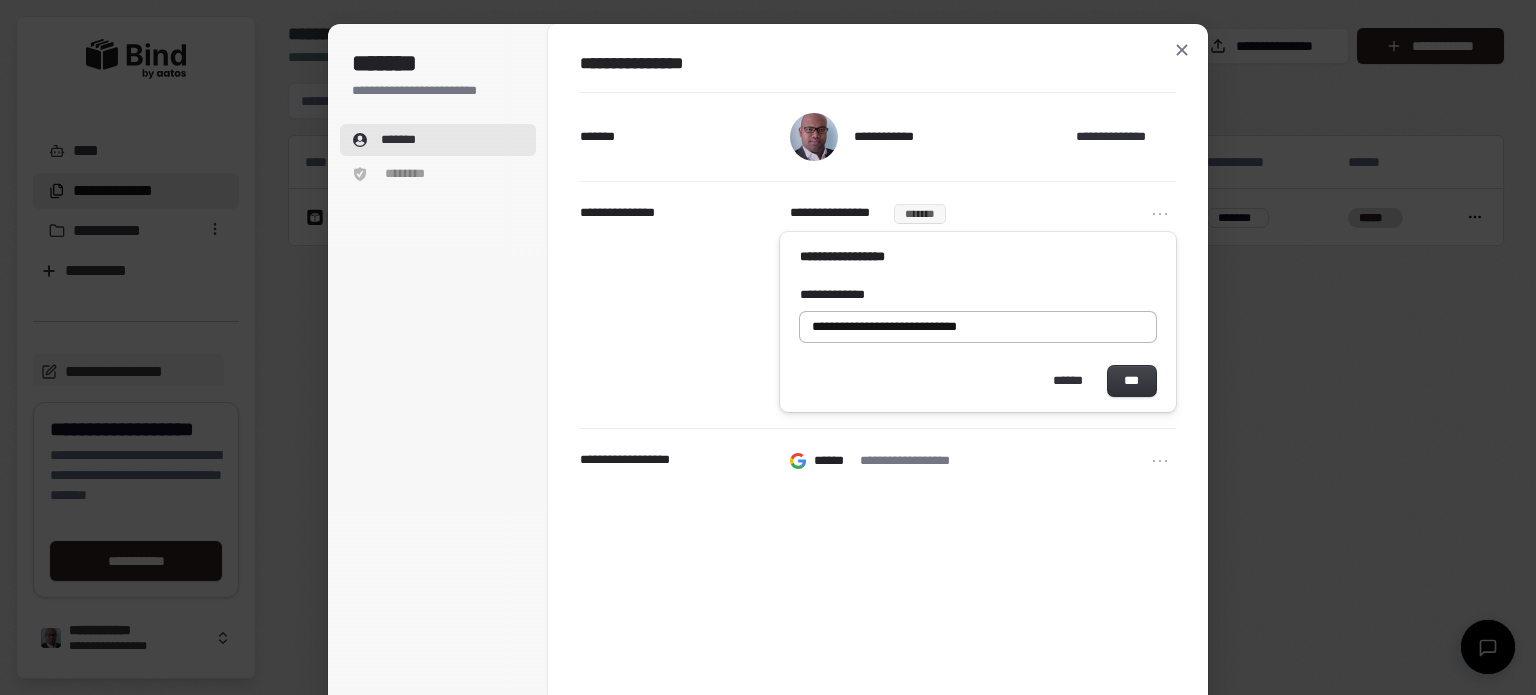 click on "**********" at bounding box center [978, 327] 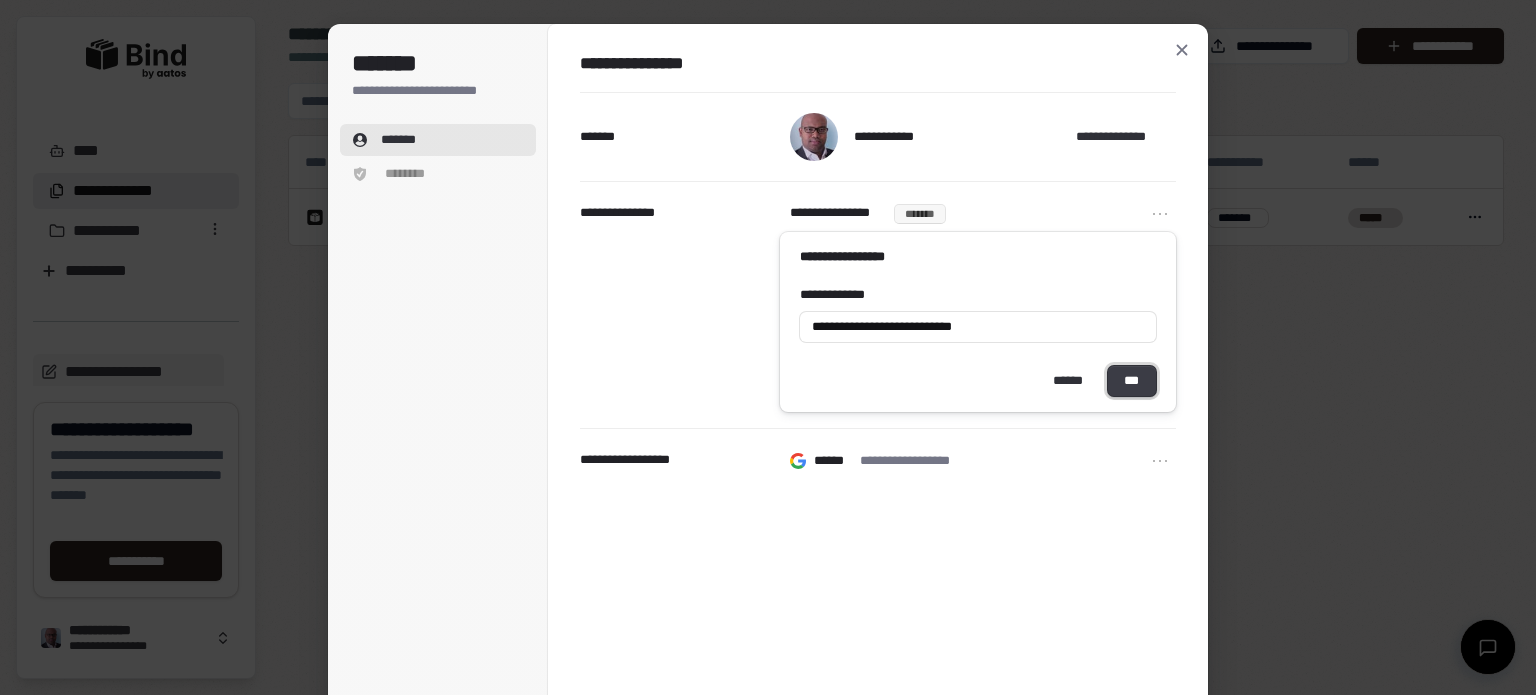 click on "***" at bounding box center (1132, 381) 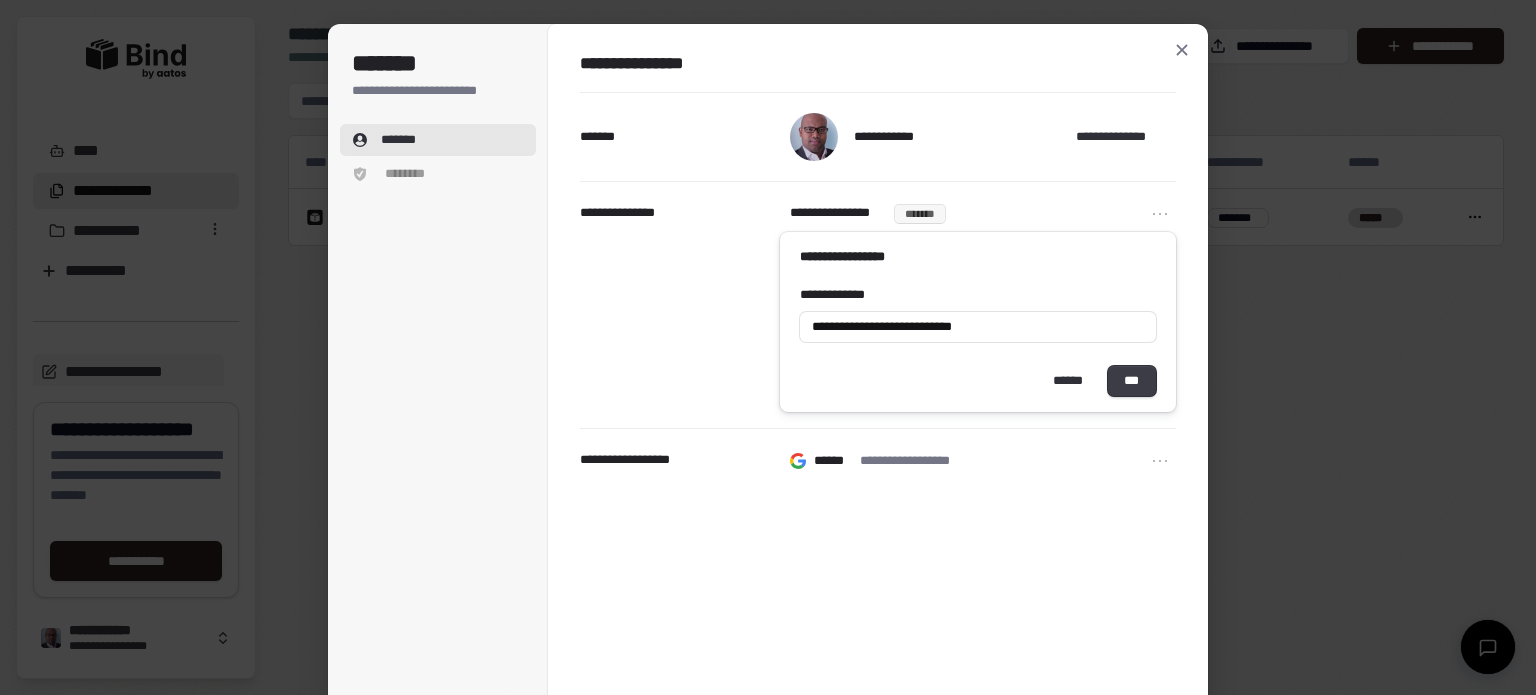 type on "**********" 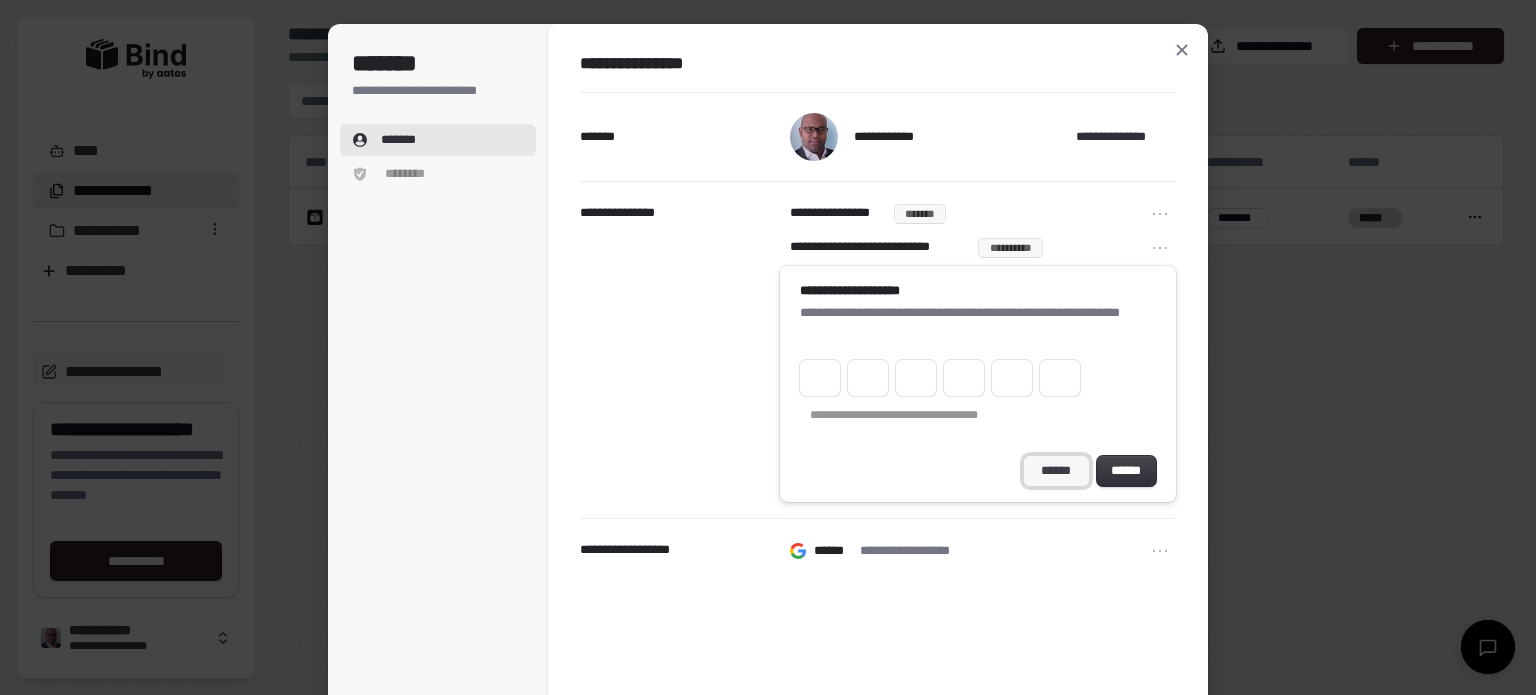click on "******" at bounding box center (1056, 471) 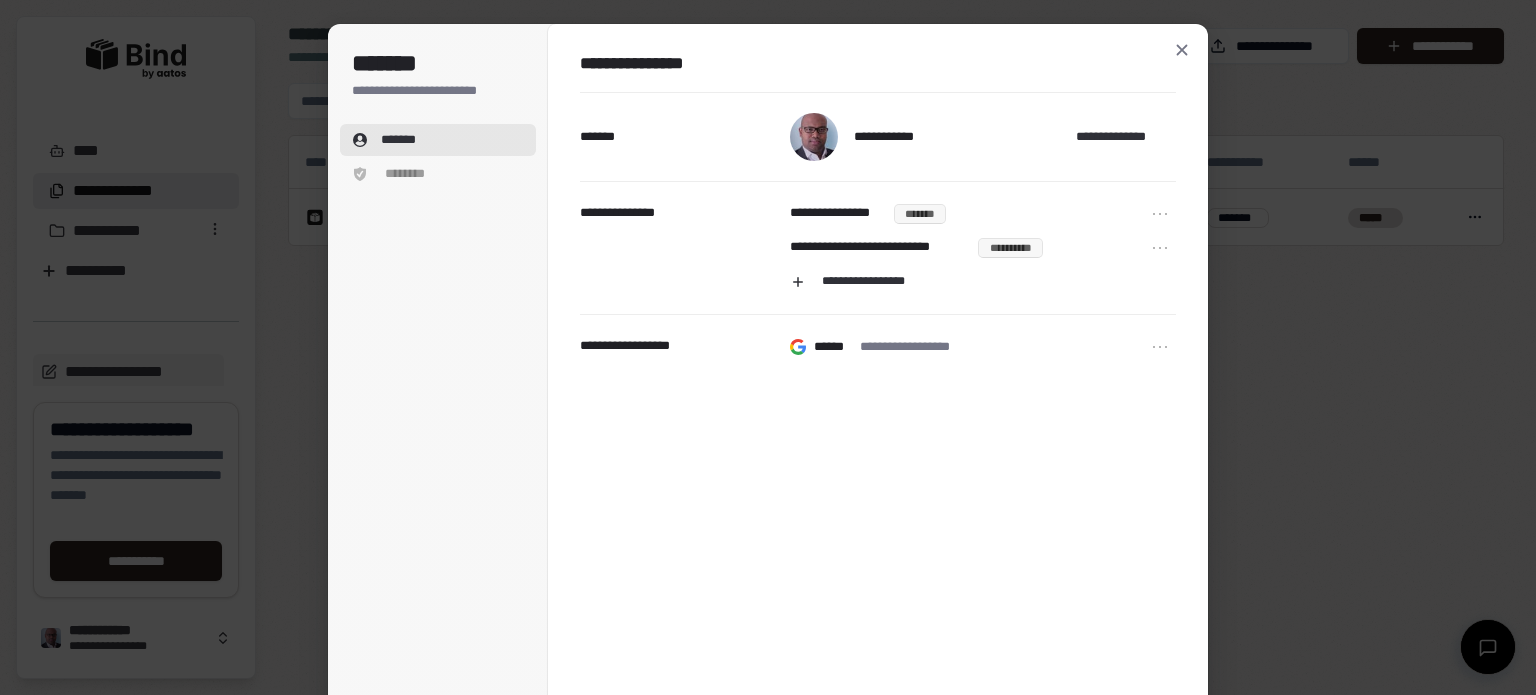click on "**********" at bounding box center (1010, 248) 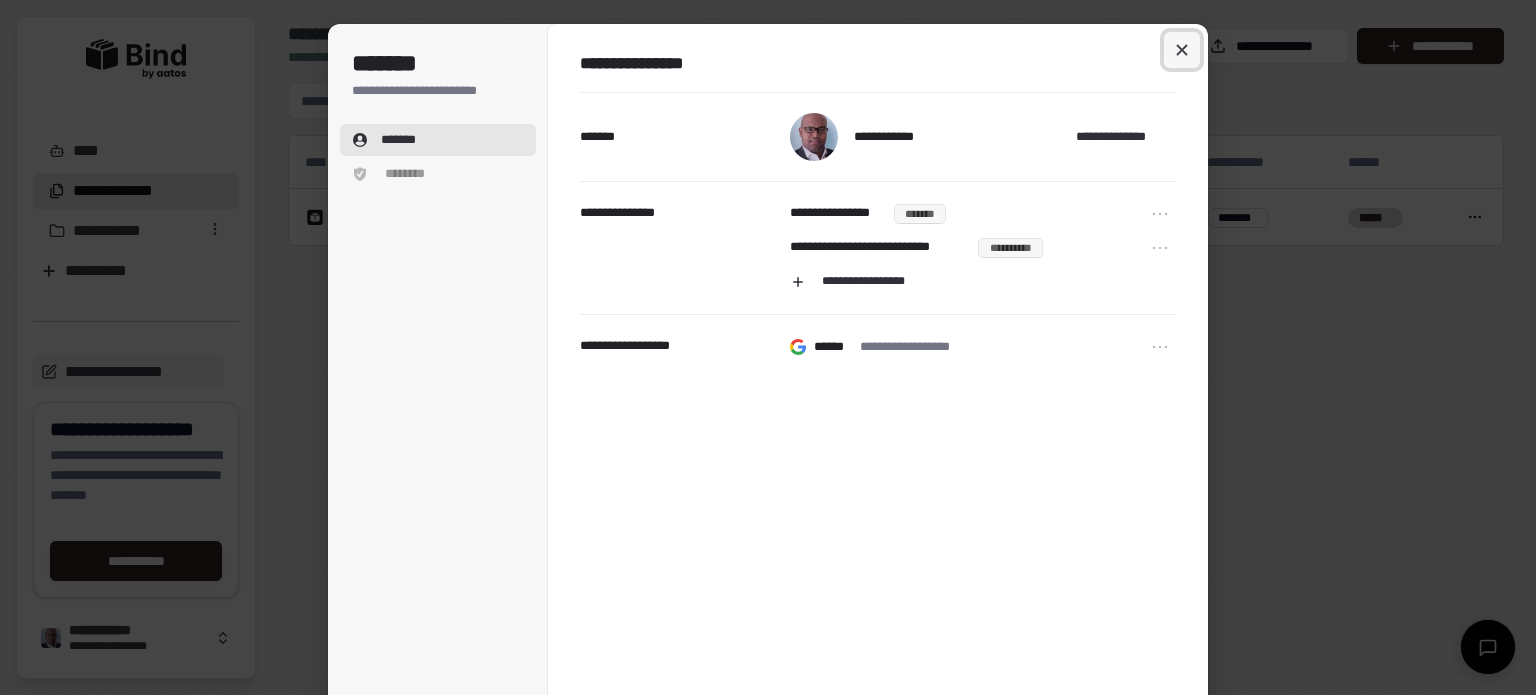 click 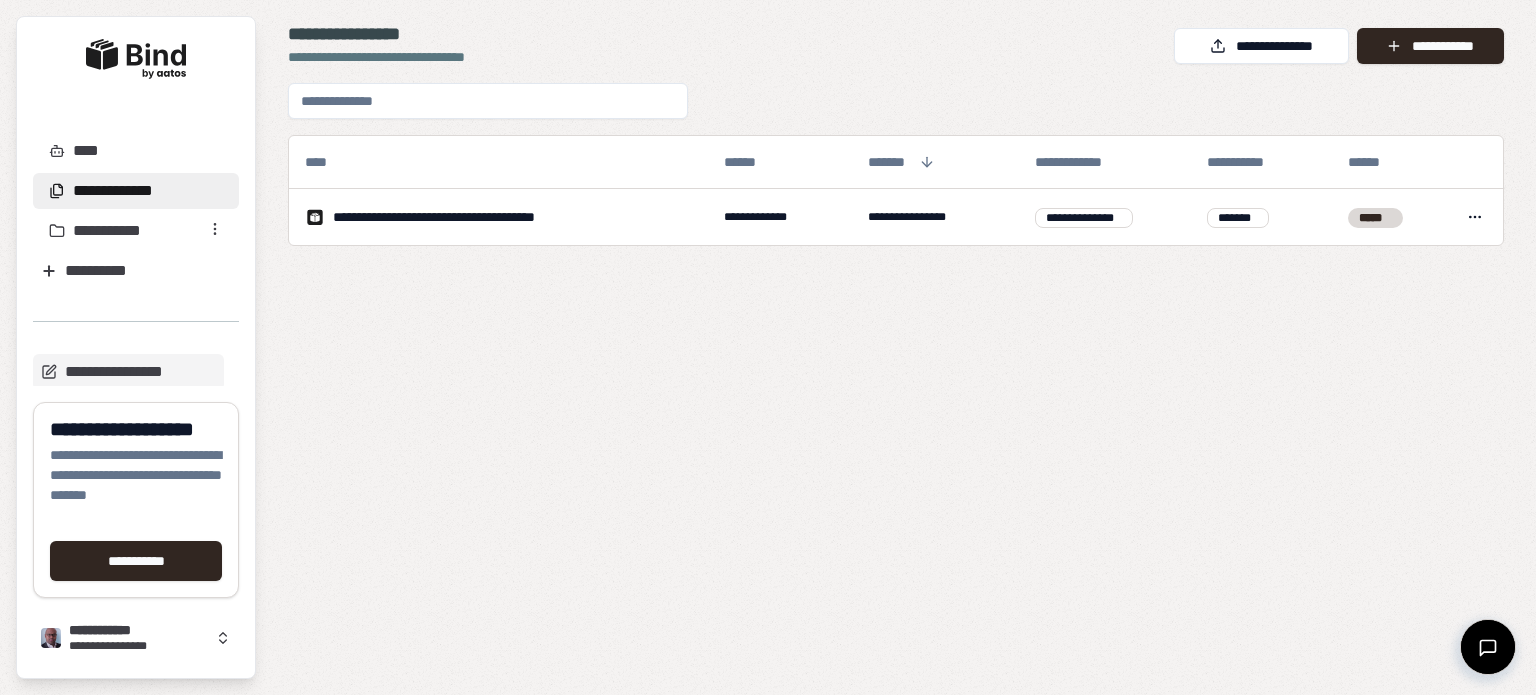 click on "**********" at bounding box center [896, 373] 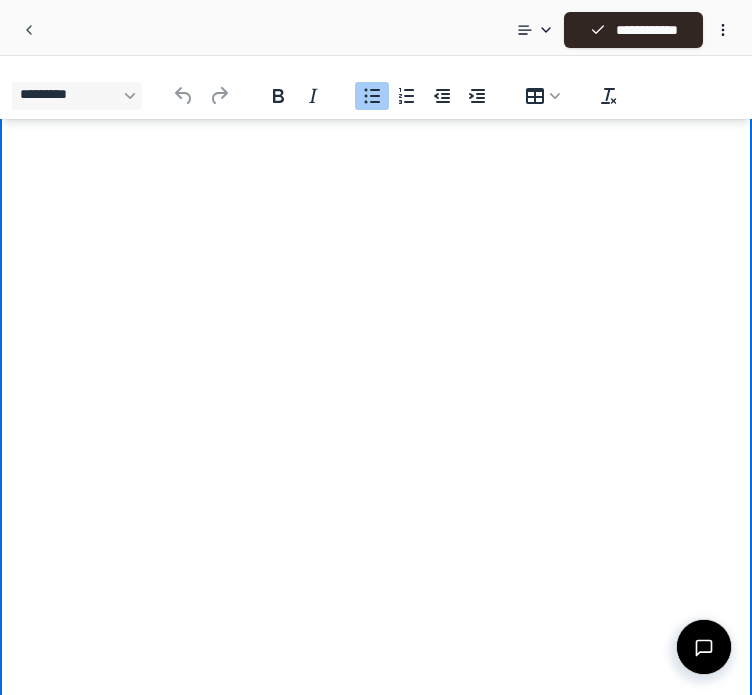 scroll, scrollTop: 527, scrollLeft: 0, axis: vertical 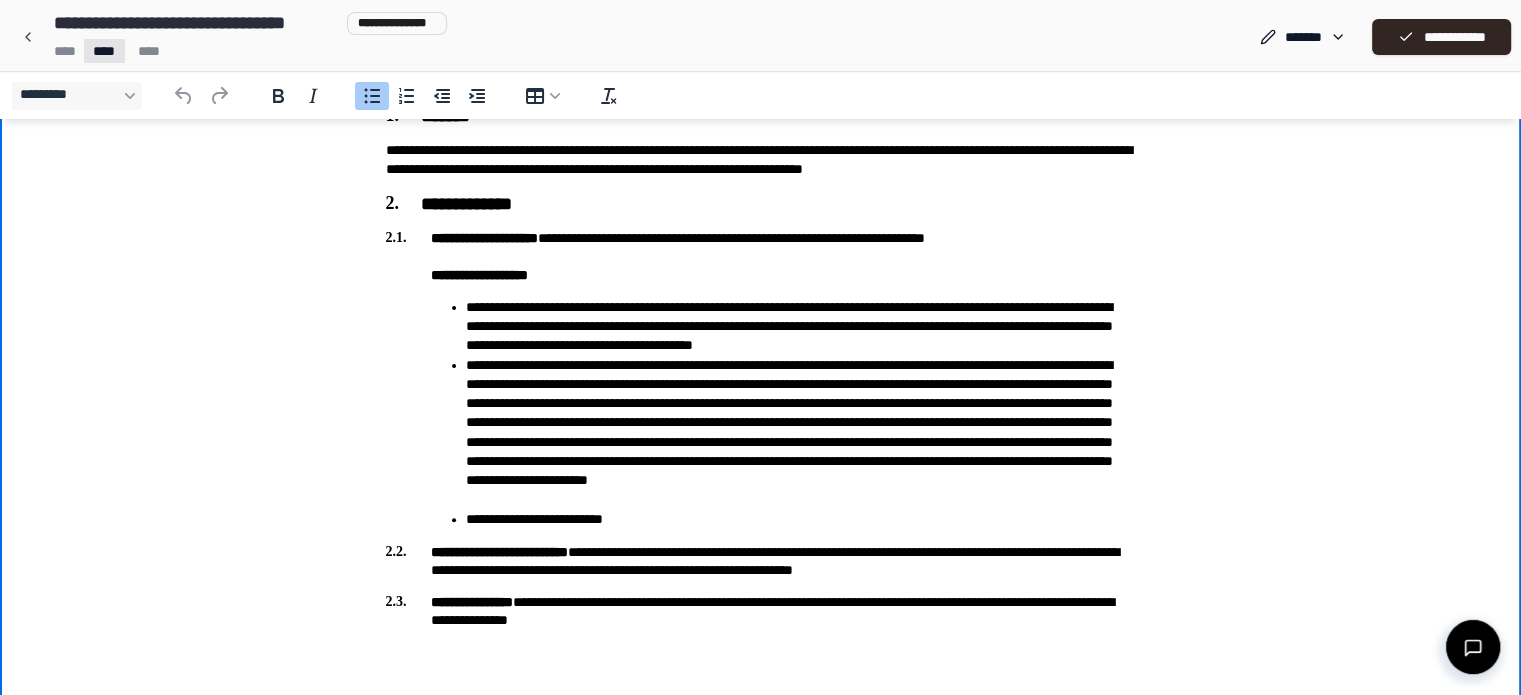 click on "**********" at bounding box center [760, 92] 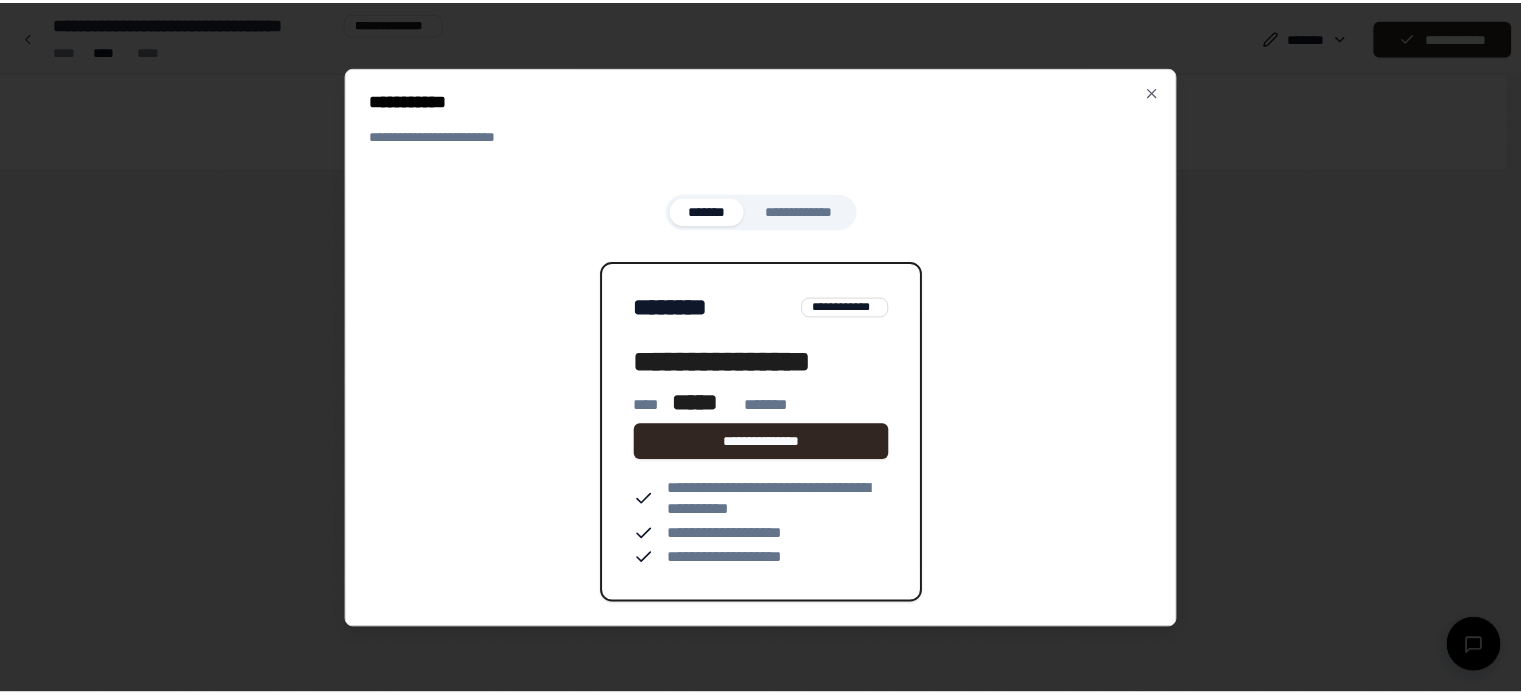 scroll, scrollTop: 0, scrollLeft: 0, axis: both 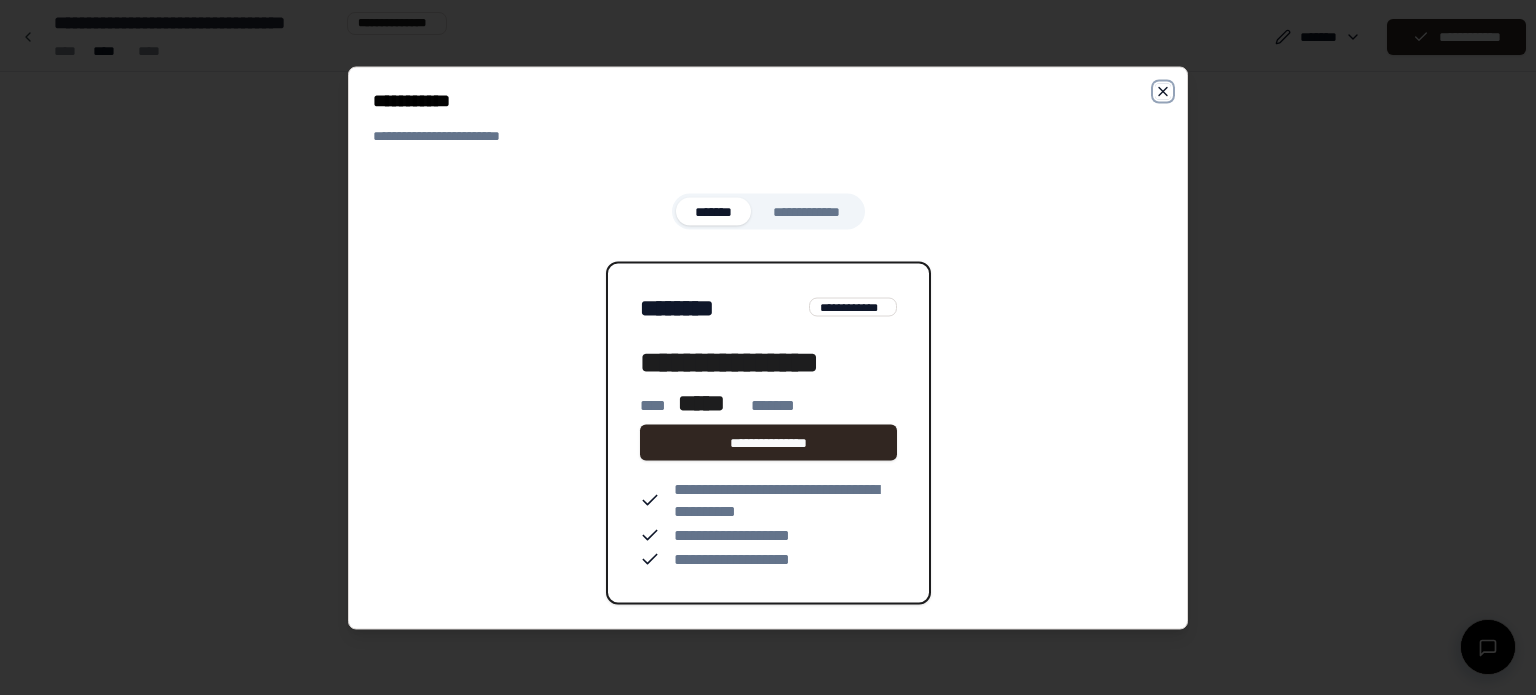 click 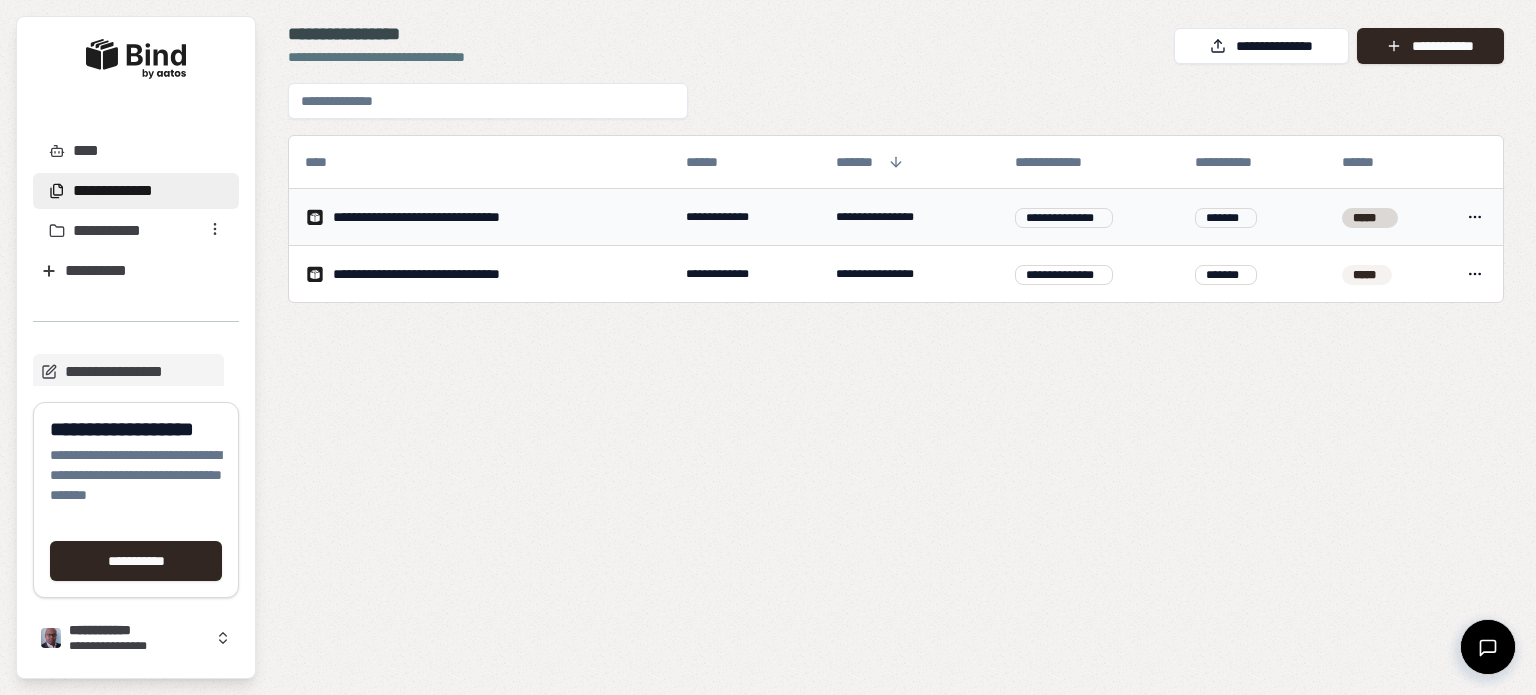 click on "**********" at bounding box center [438, 217] 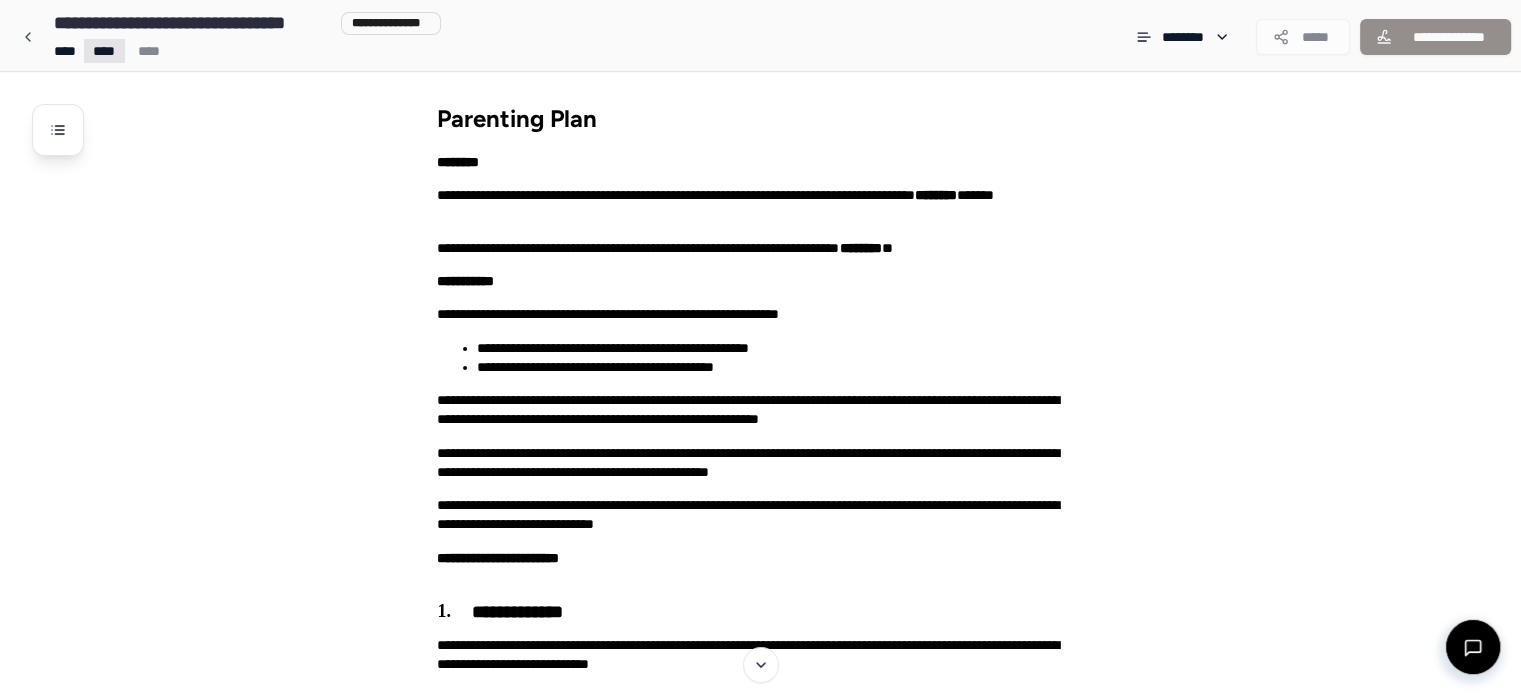 click on "**********" at bounding box center (760, 1900) 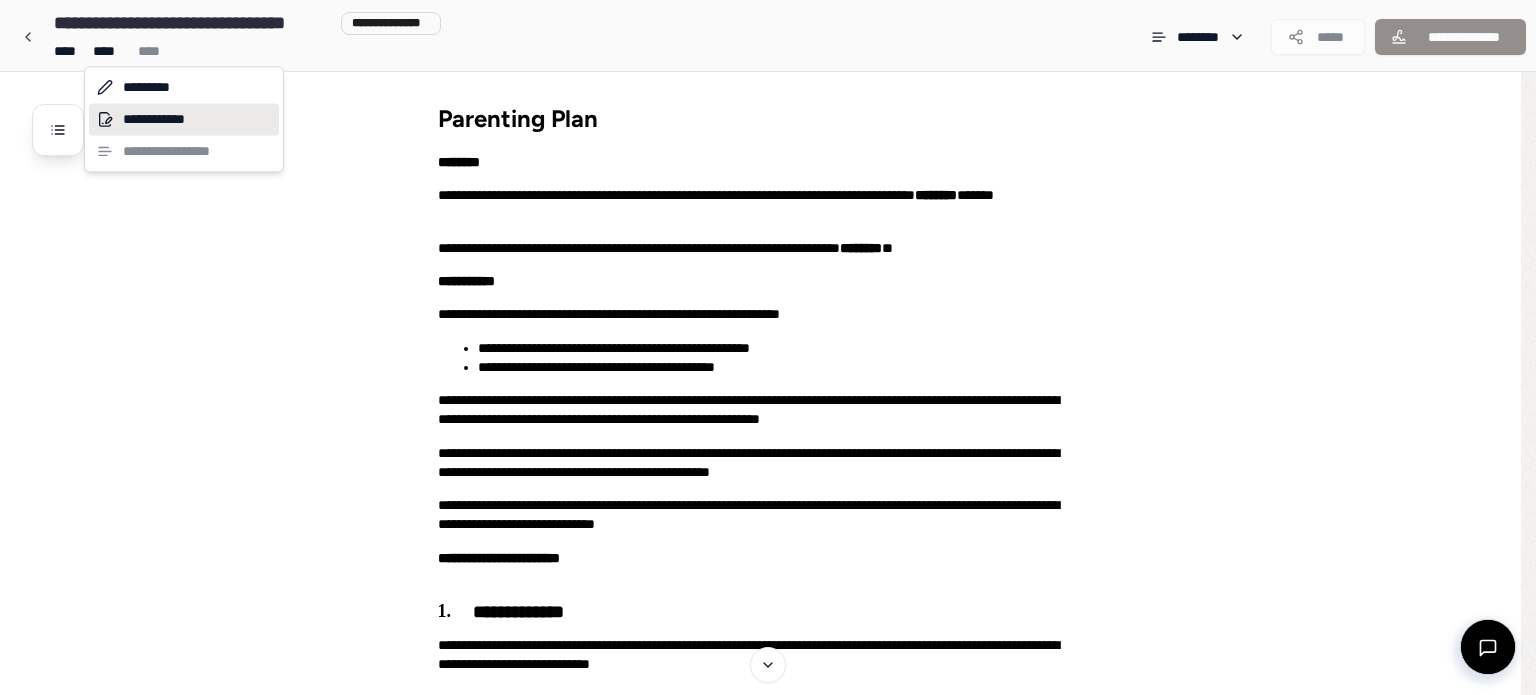 click on "**********" at bounding box center [184, 119] 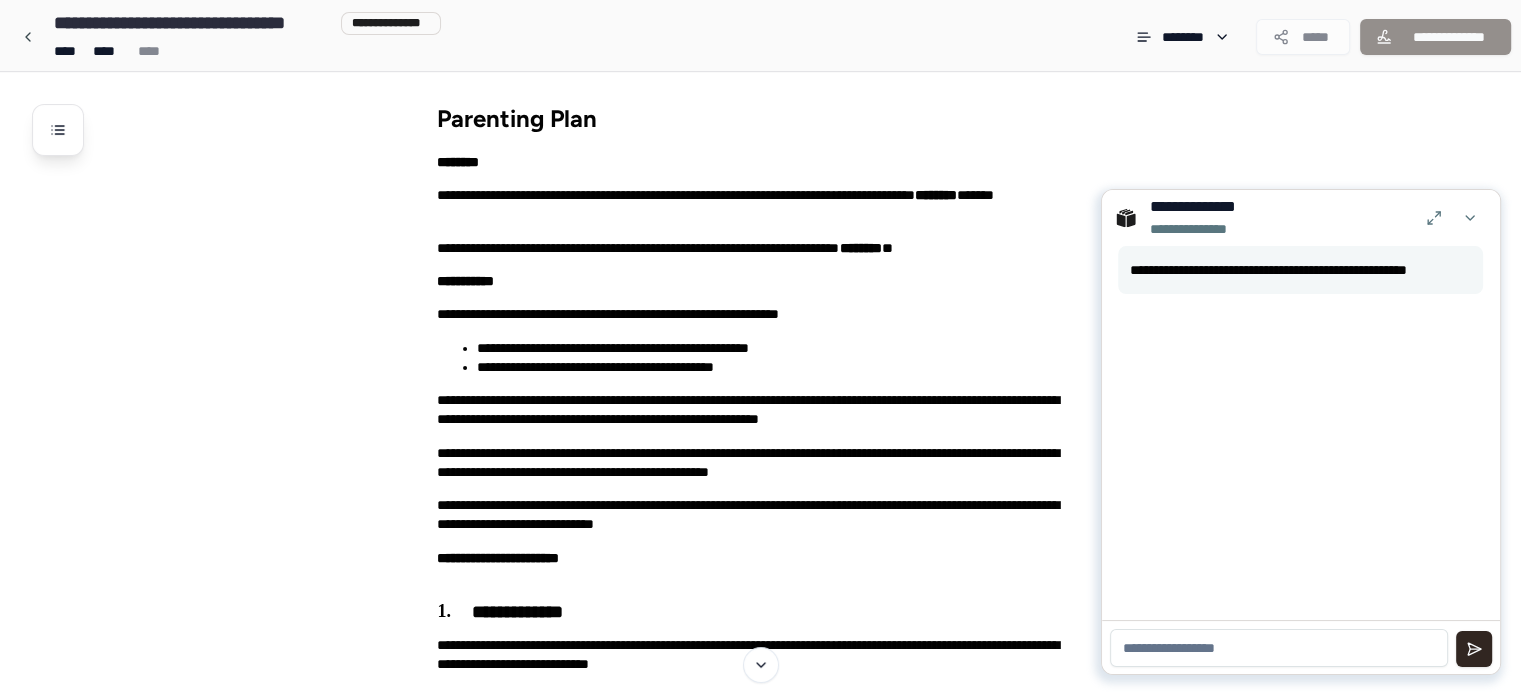 click on "**********" at bounding box center (786, 1940) 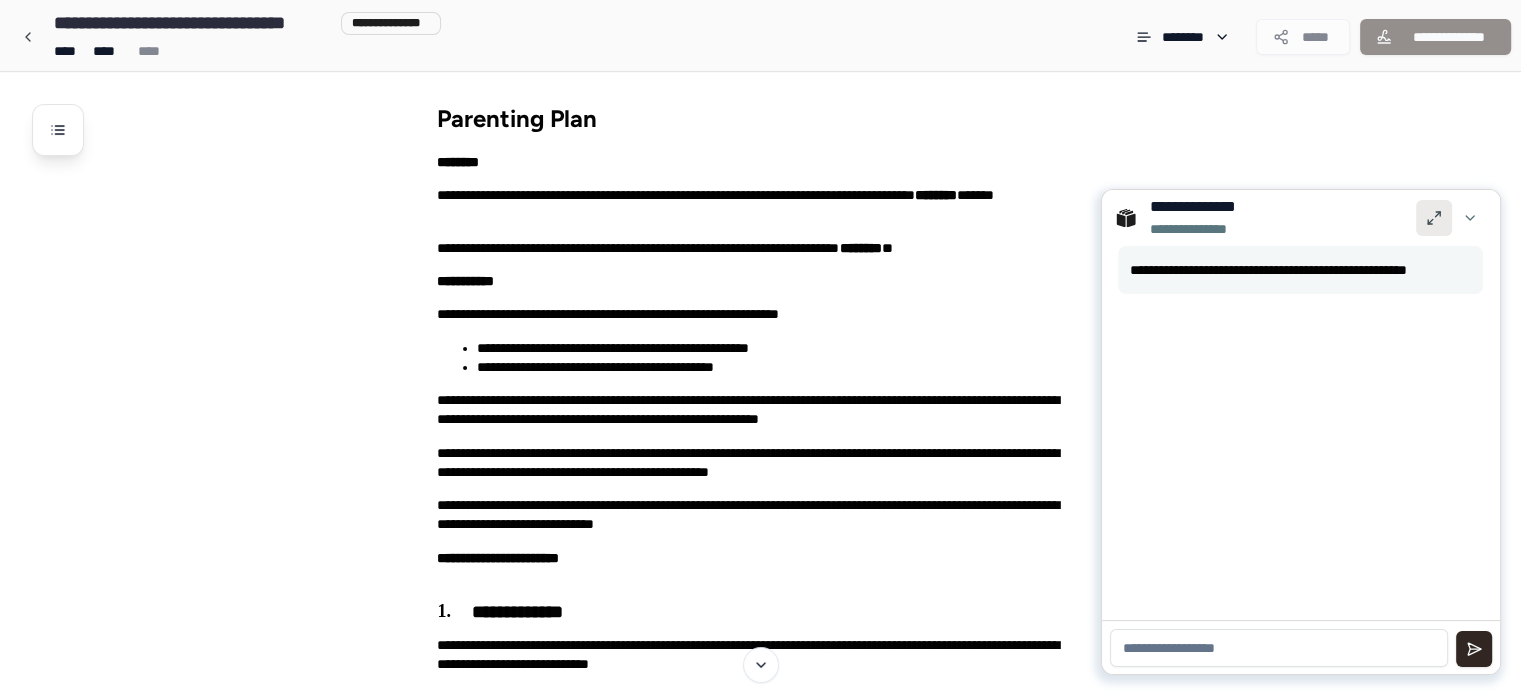 click at bounding box center [1434, 218] 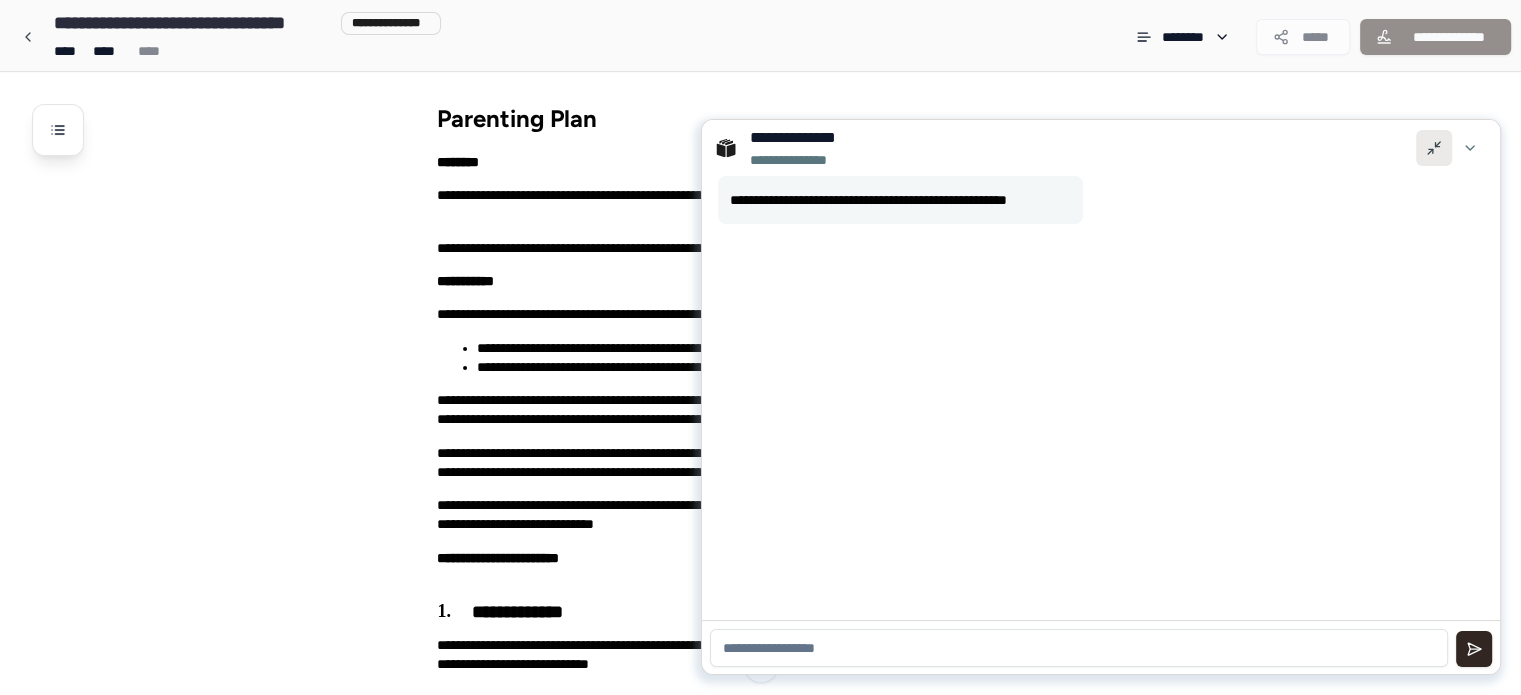 click at bounding box center (1434, 148) 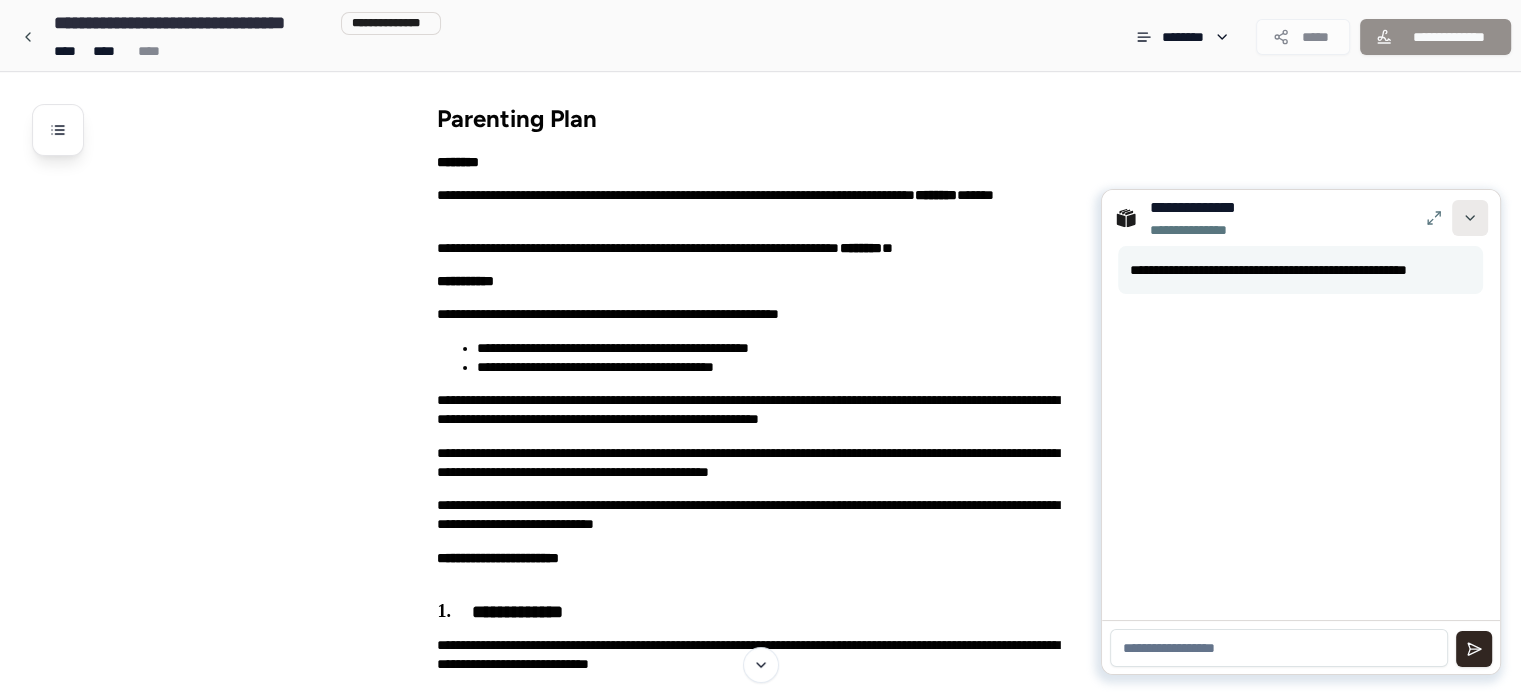 click at bounding box center (1470, 218) 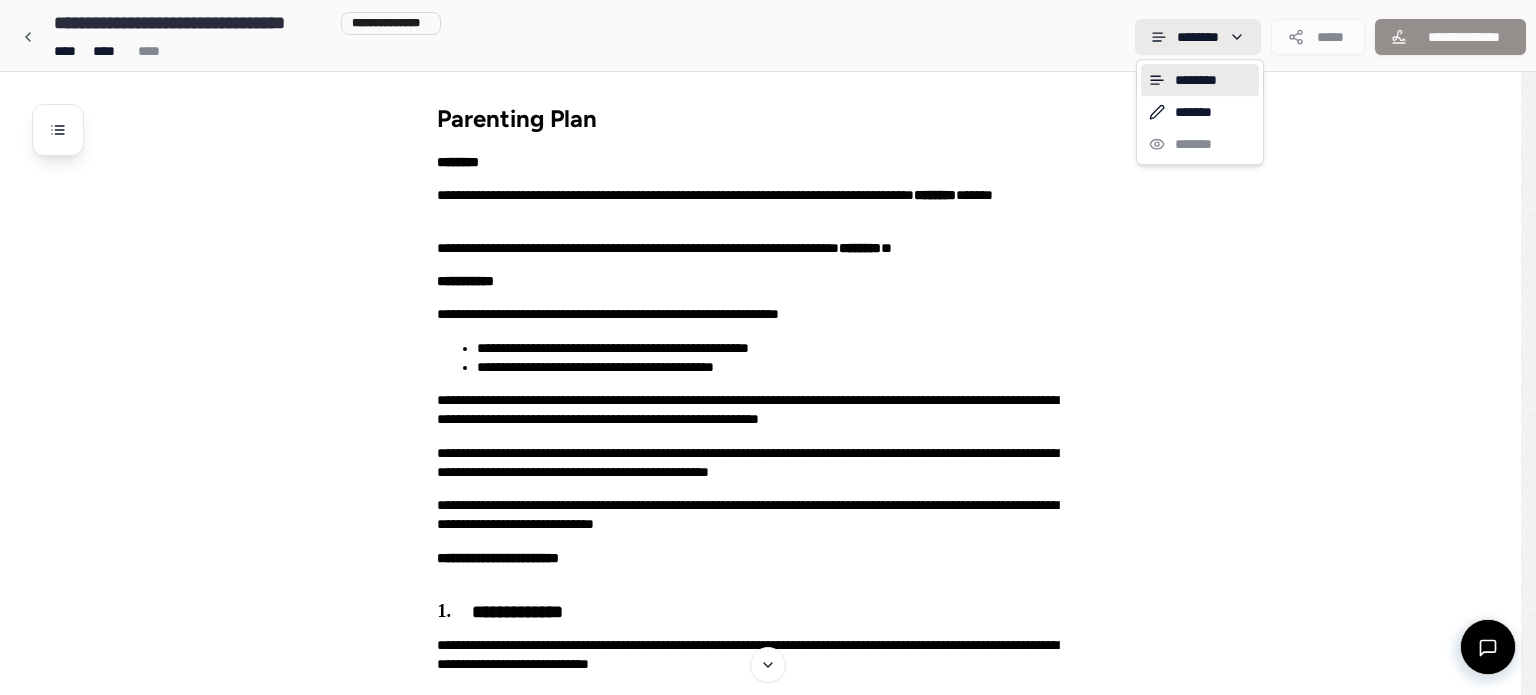 click on "**********" at bounding box center (760, 1900) 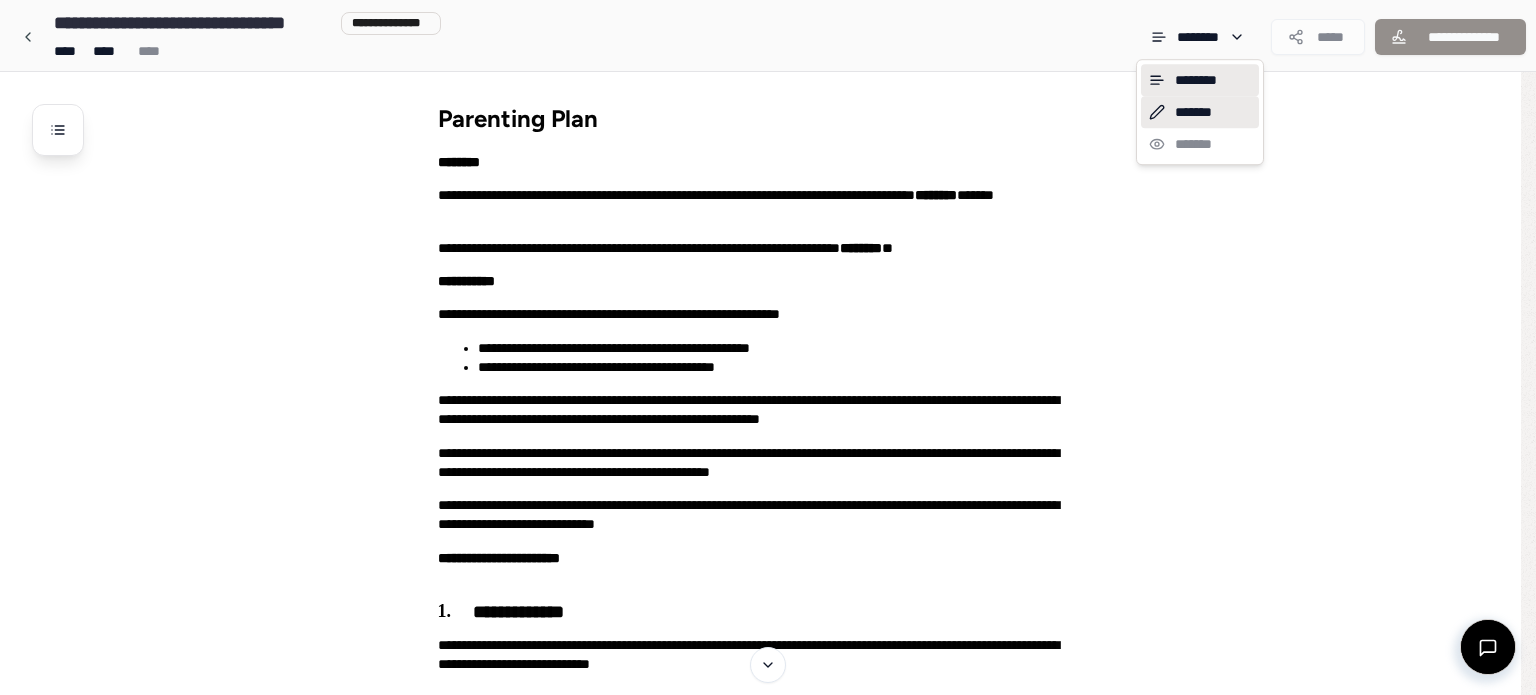click on "*******" at bounding box center [1200, 112] 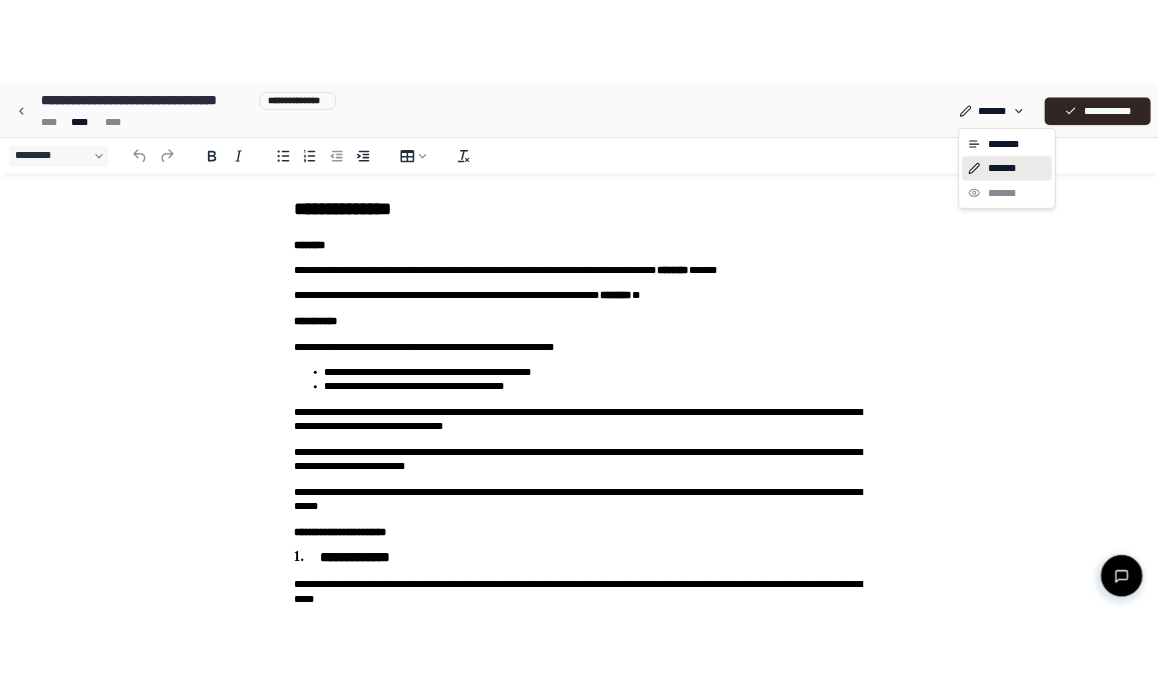 scroll, scrollTop: 0, scrollLeft: 0, axis: both 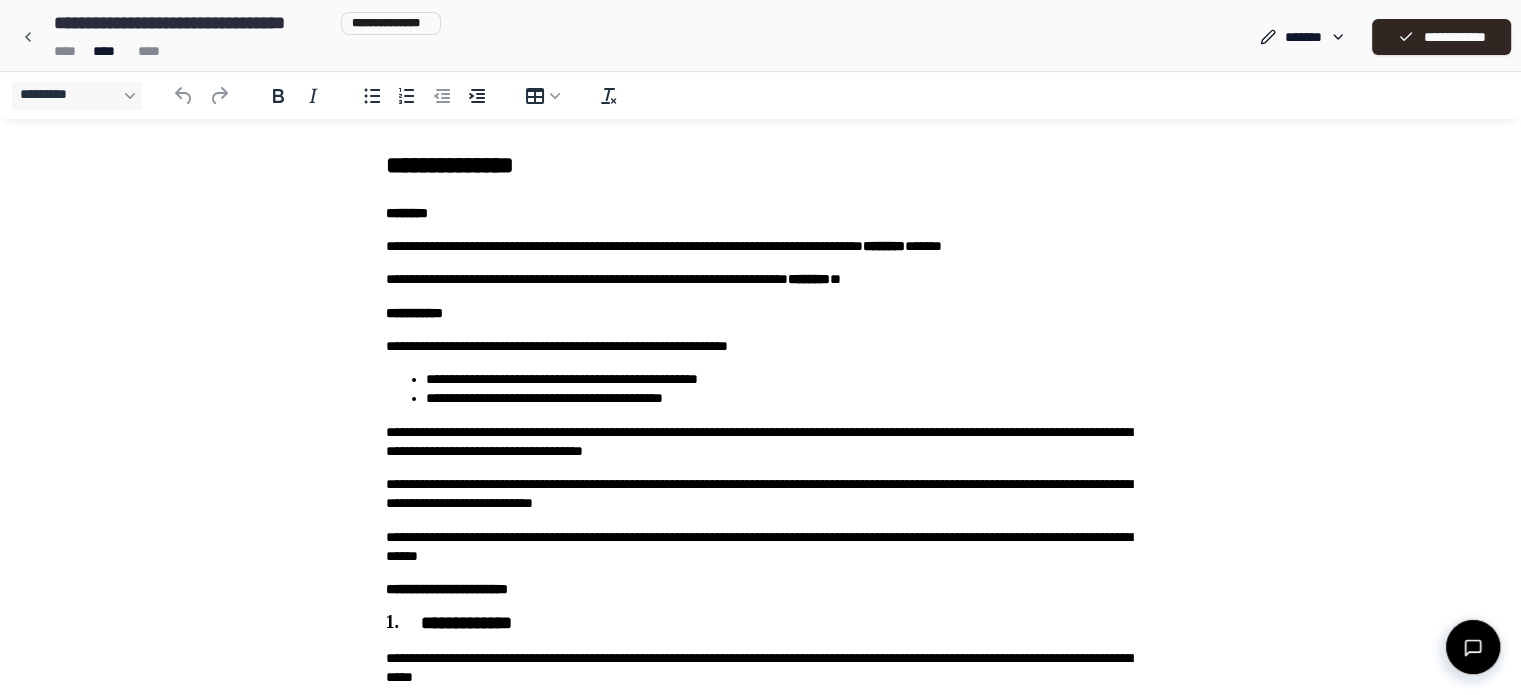 click on "**********" at bounding box center (781, 379) 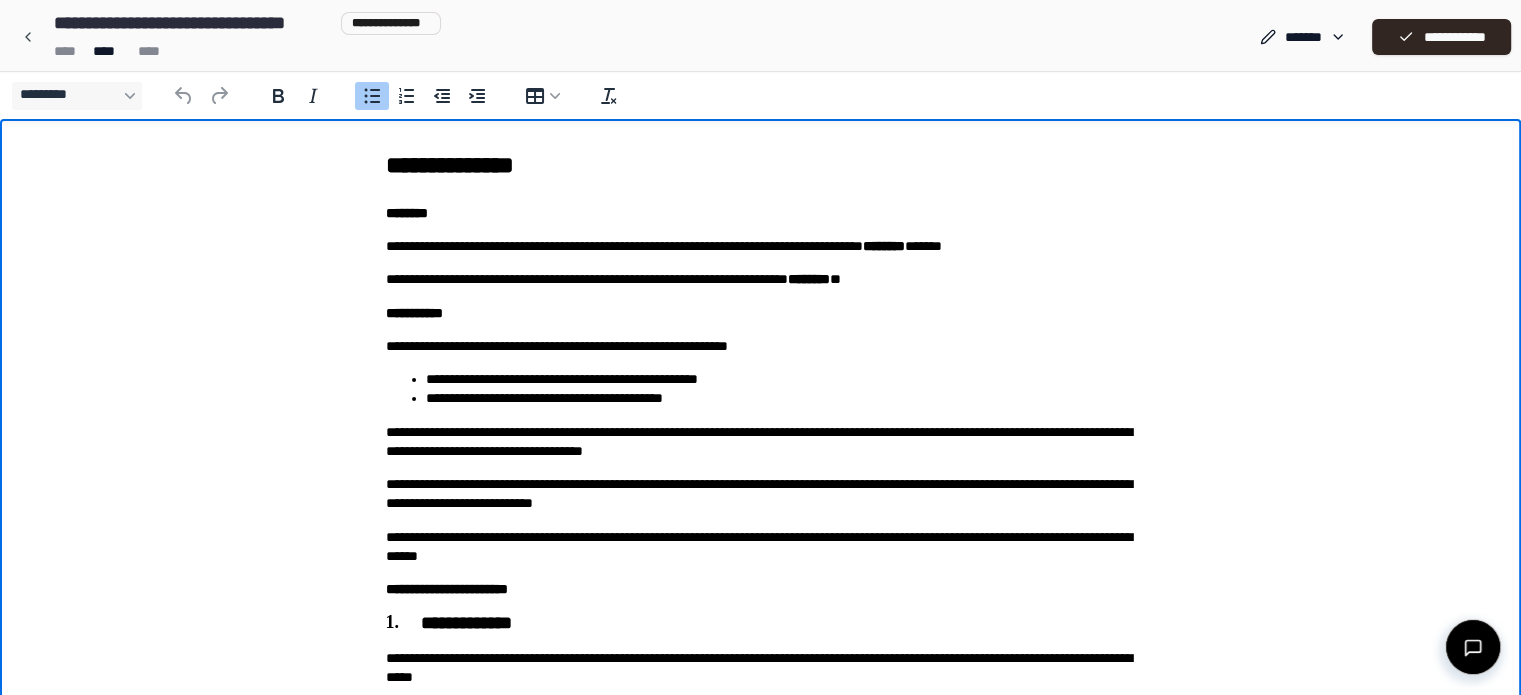 click on "**********" at bounding box center (761, 165) 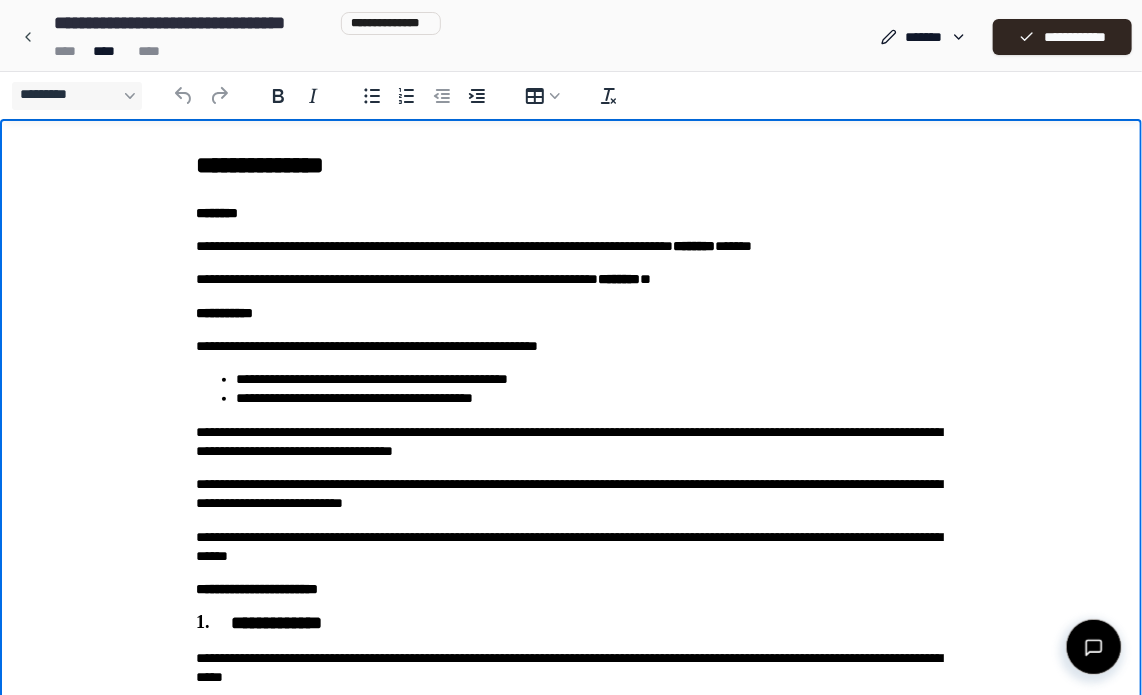click on "**********" at bounding box center (571, 441) 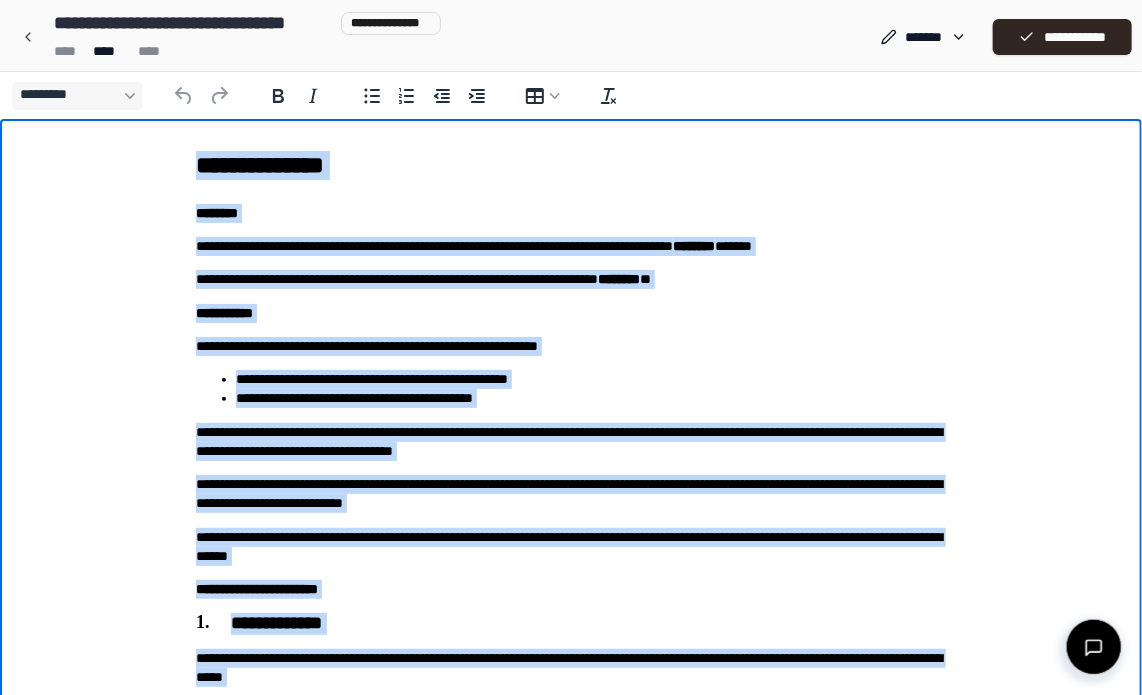 click on "**********" at bounding box center [571, 278] 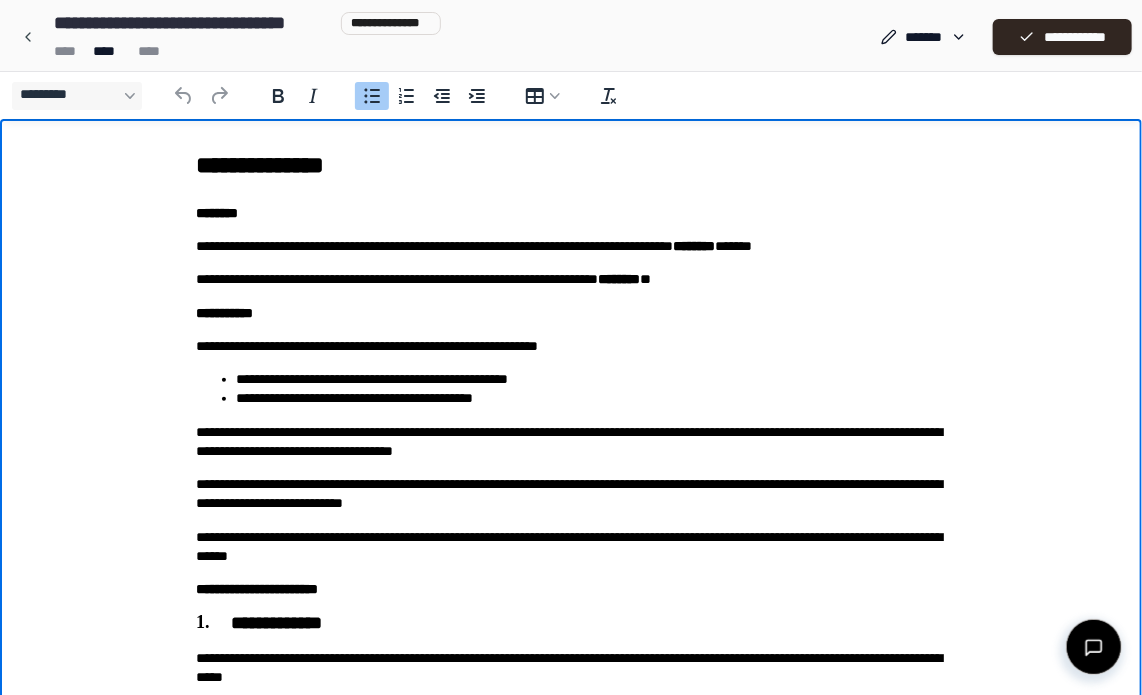 click on "**********" at bounding box center [591, 378] 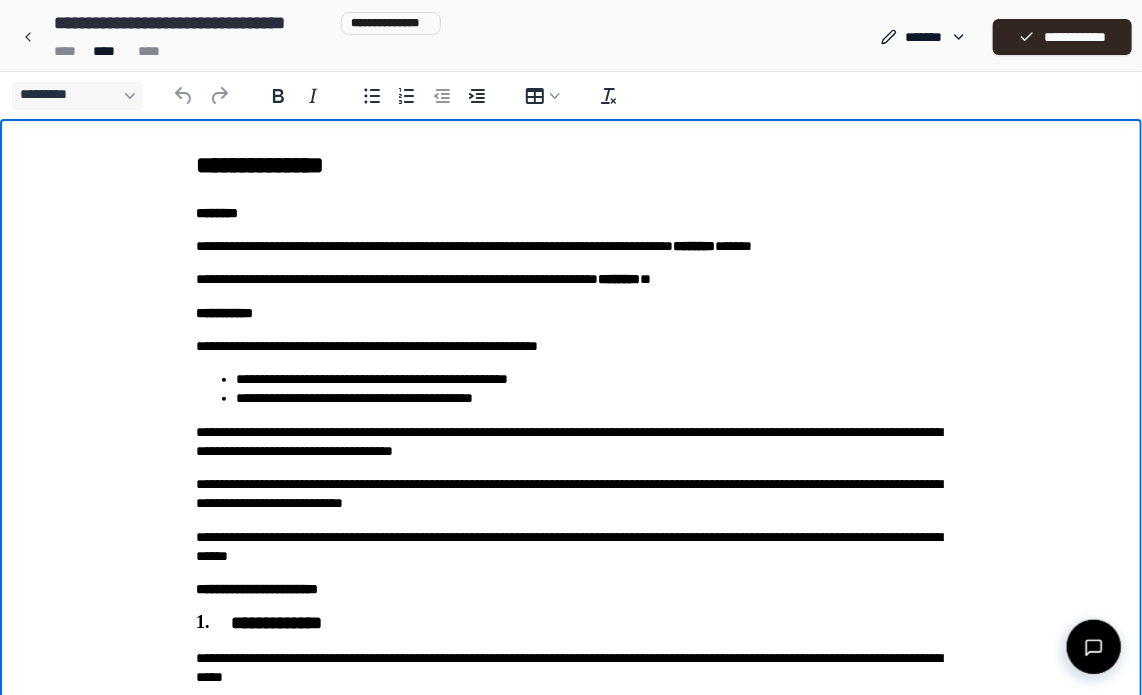 click on "**********" at bounding box center (571, 278) 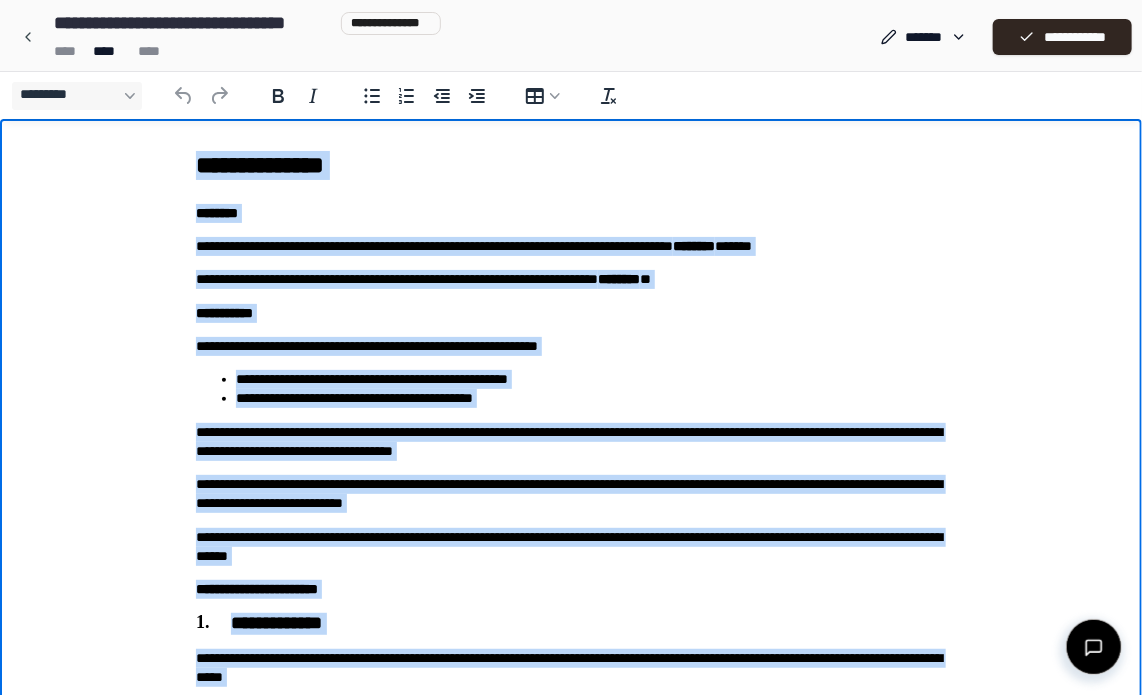 click on "**********" at bounding box center (571, 345) 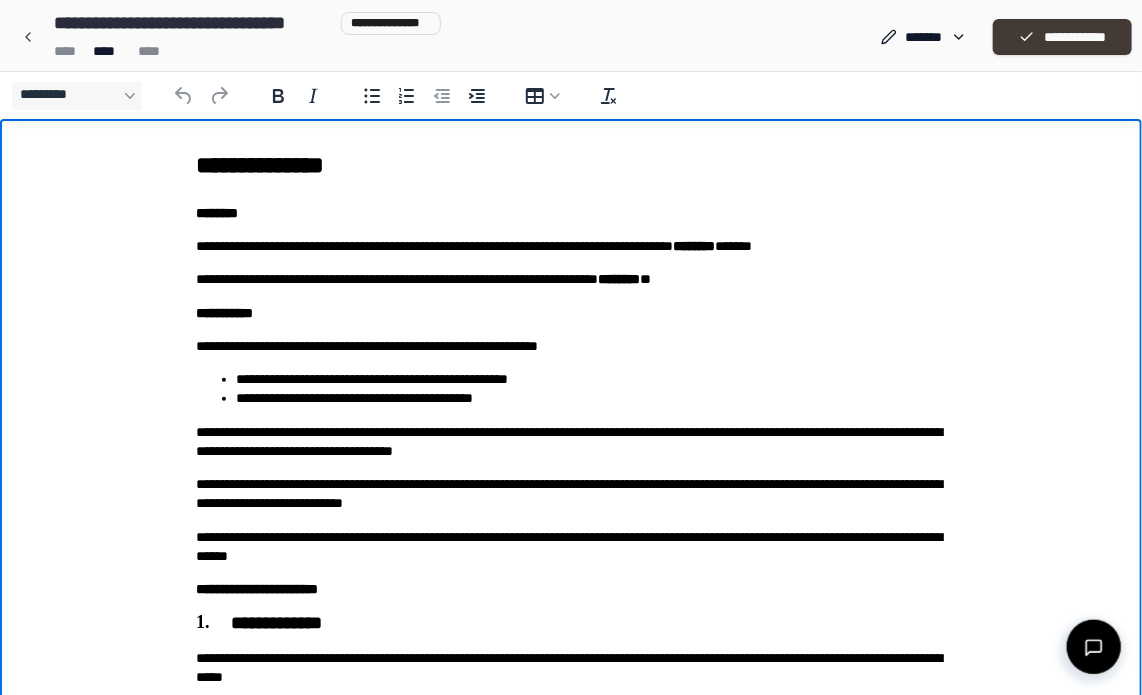 click on "**********" at bounding box center (1062, 37) 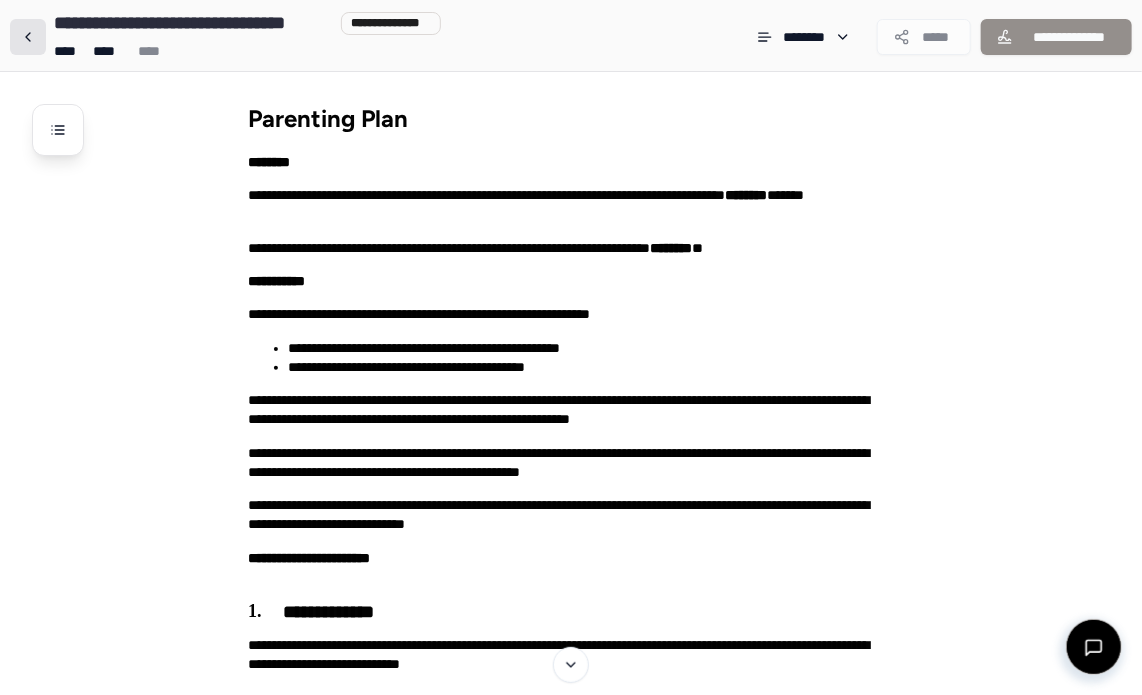 click at bounding box center [28, 37] 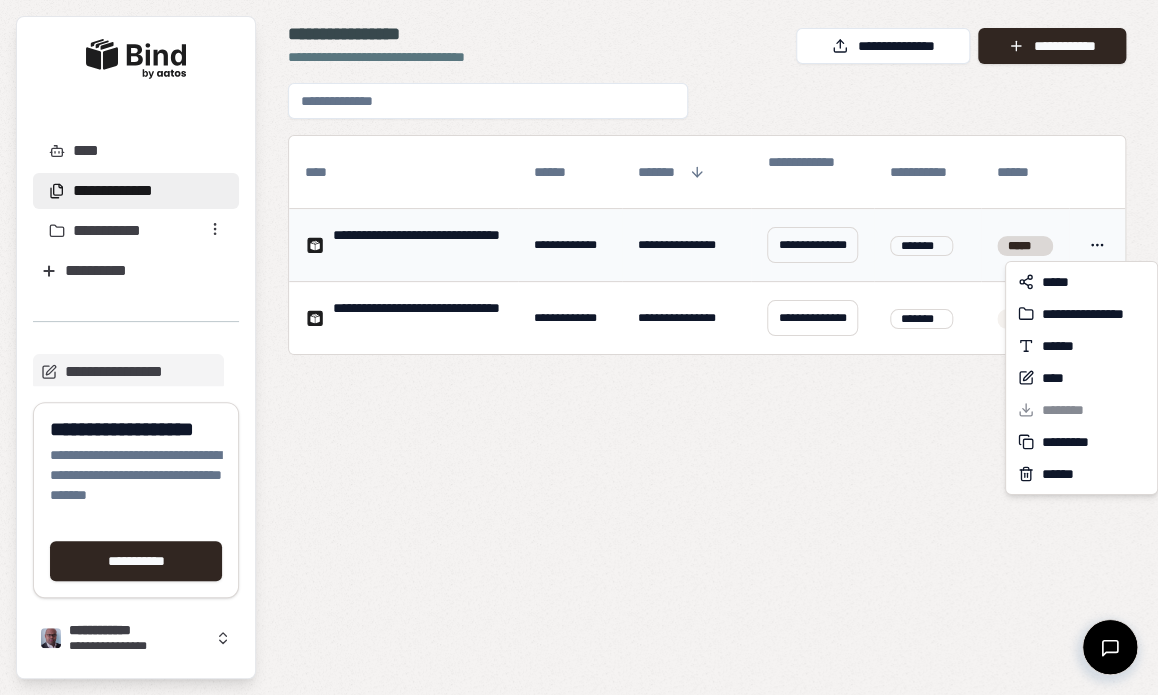 click on "**********" at bounding box center (579, 347) 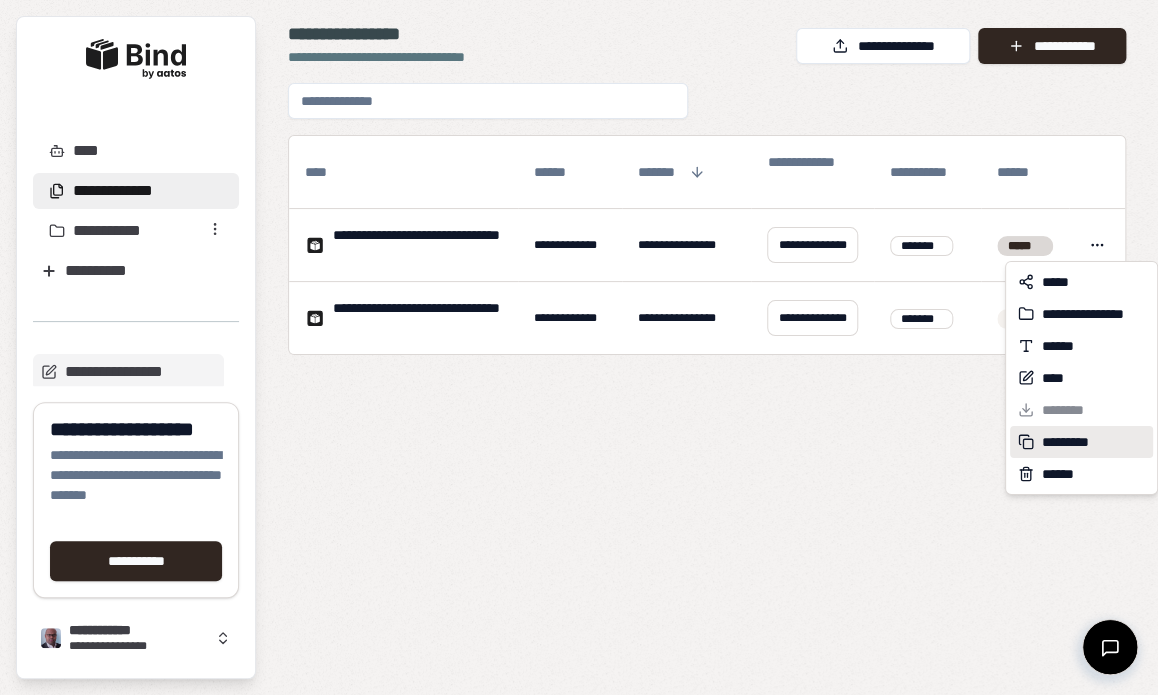 click on "*********" at bounding box center (1072, 442) 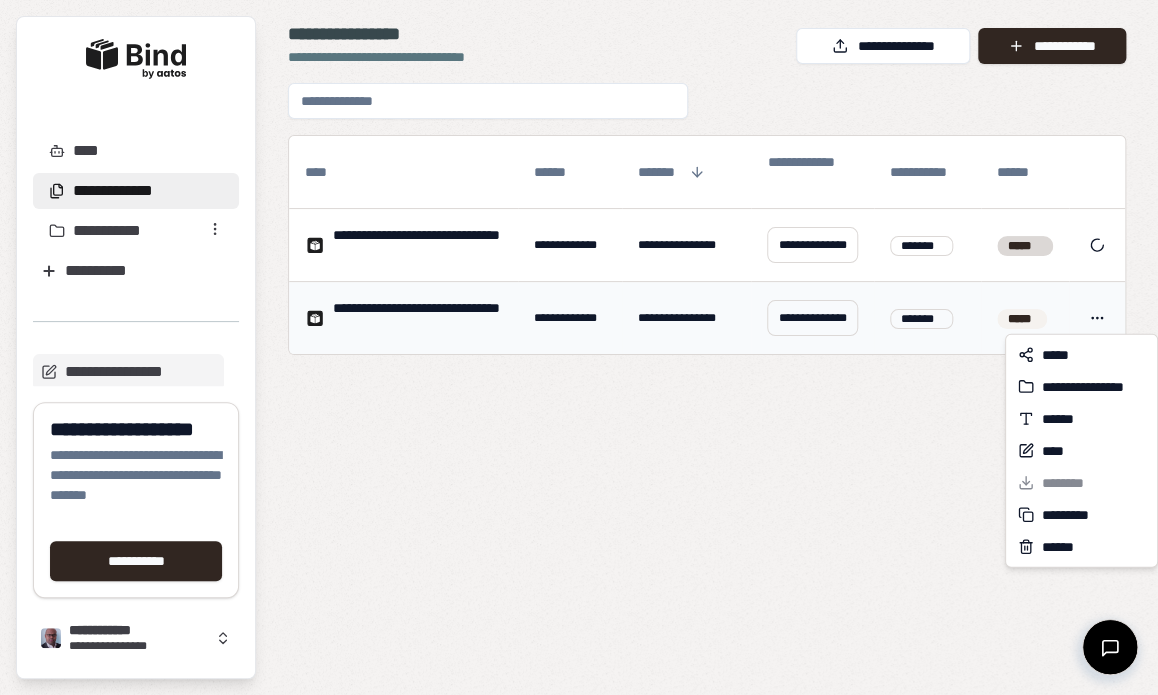 click on "**********" at bounding box center (579, 347) 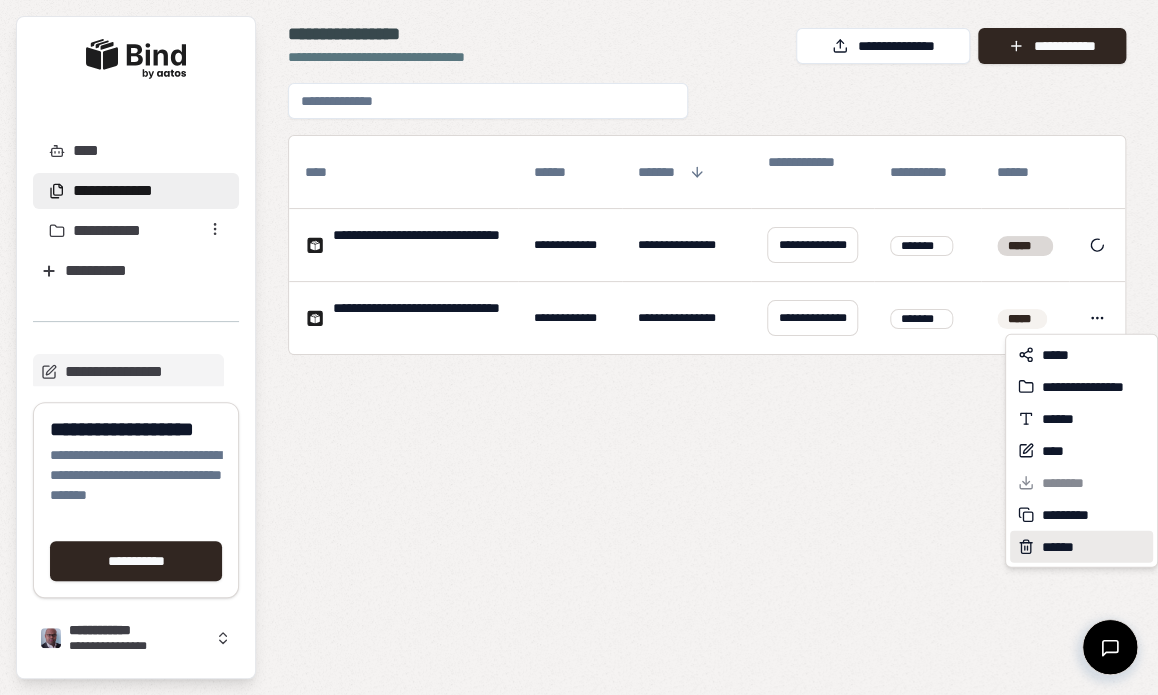 click on "******" at bounding box center [1062, 547] 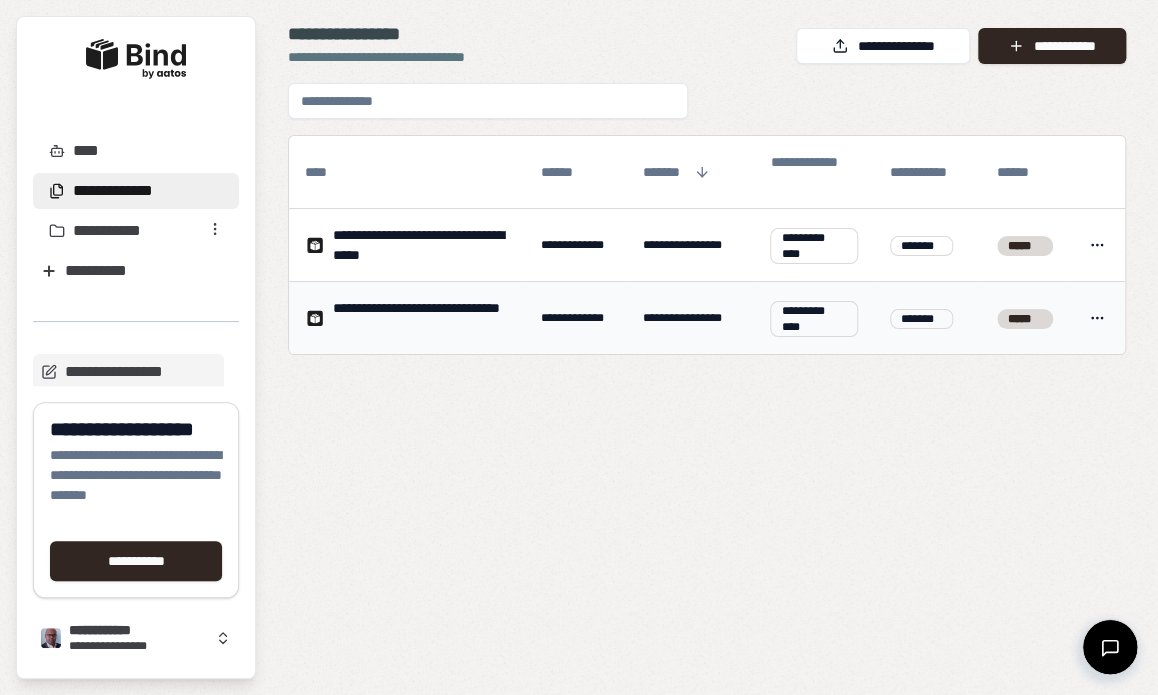click on "**********" at bounding box center [579, 347] 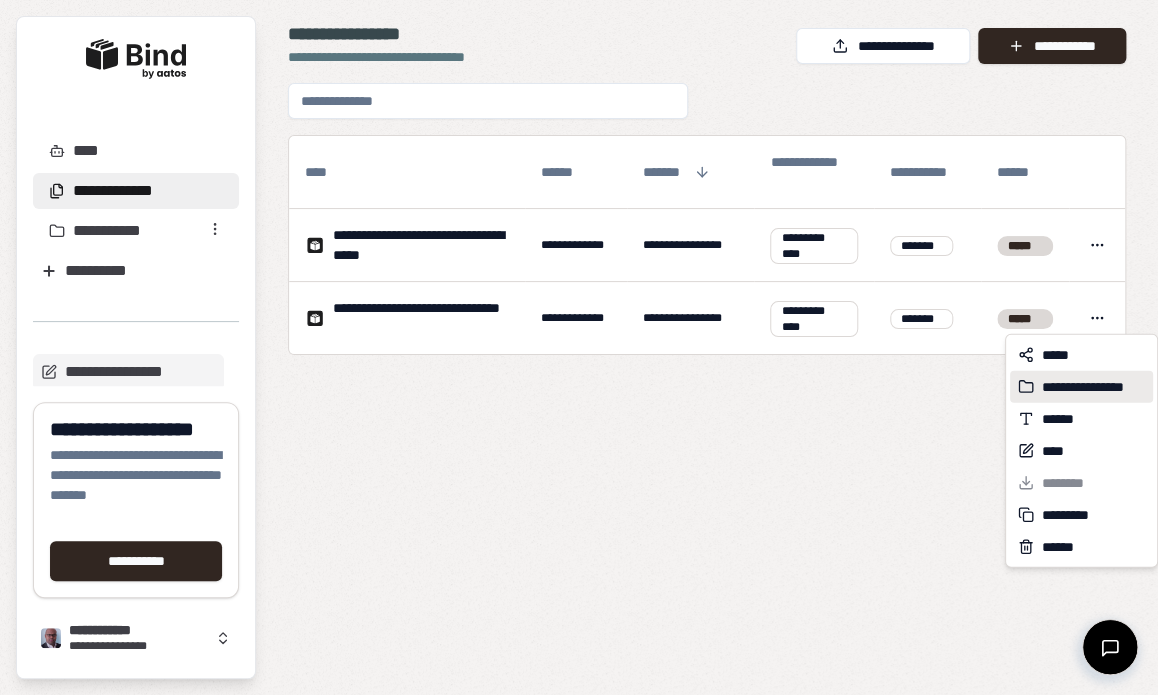 click on "**********" at bounding box center (1093, 387) 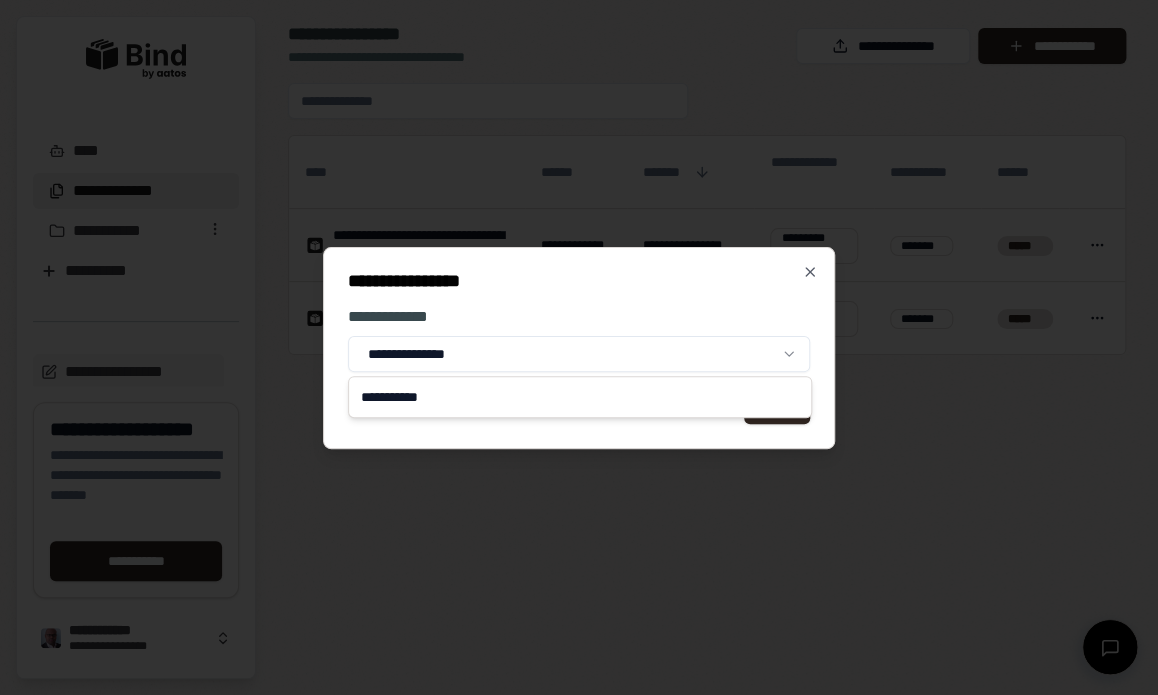 click on "**********" at bounding box center [579, 347] 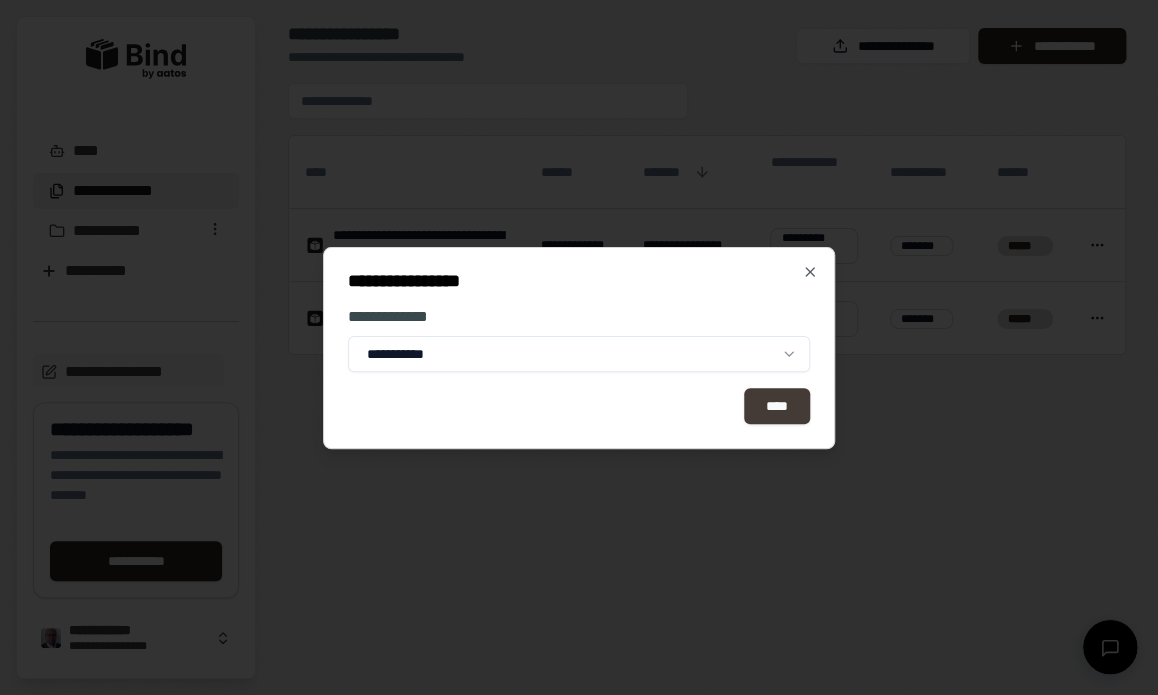 click on "****" at bounding box center (777, 406) 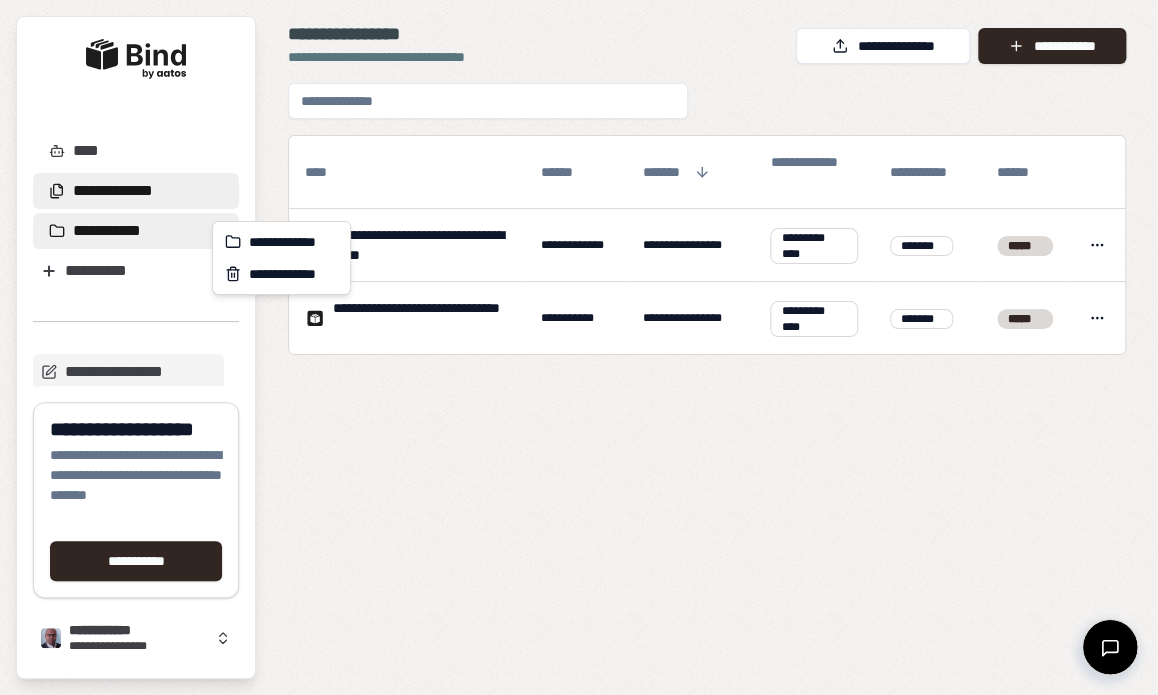 click on "**********" at bounding box center (579, 347) 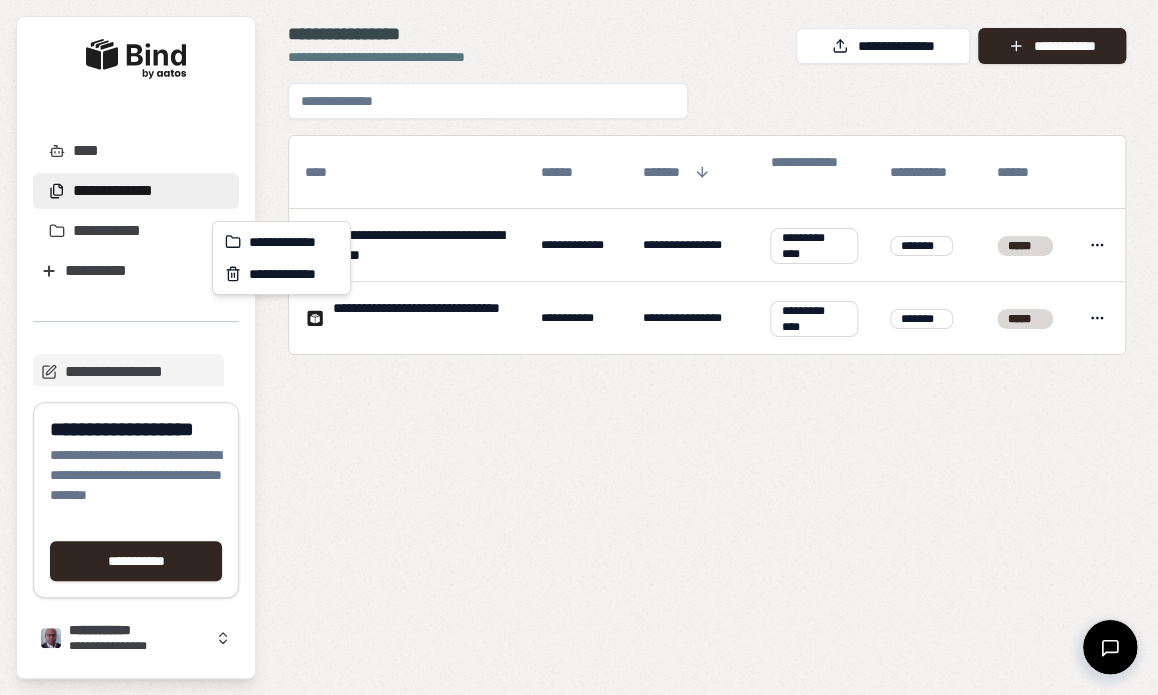 click on "**********" at bounding box center [579, 347] 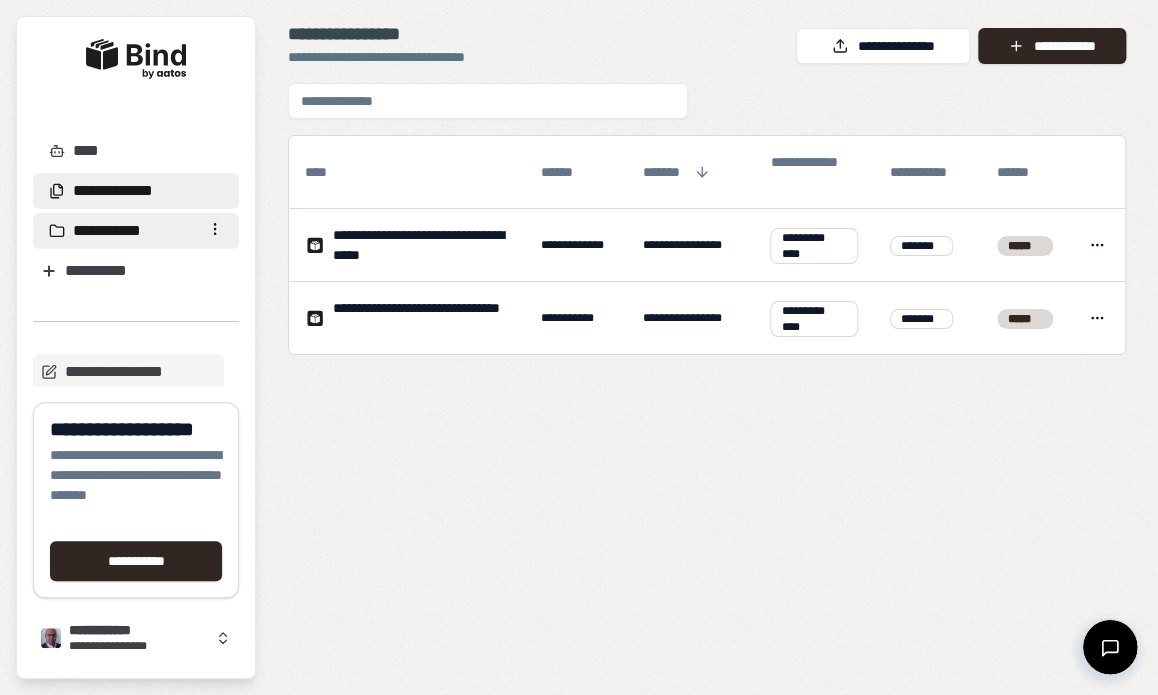 drag, startPoint x: 102, startPoint y: 237, endPoint x: 91, endPoint y: 226, distance: 15.556349 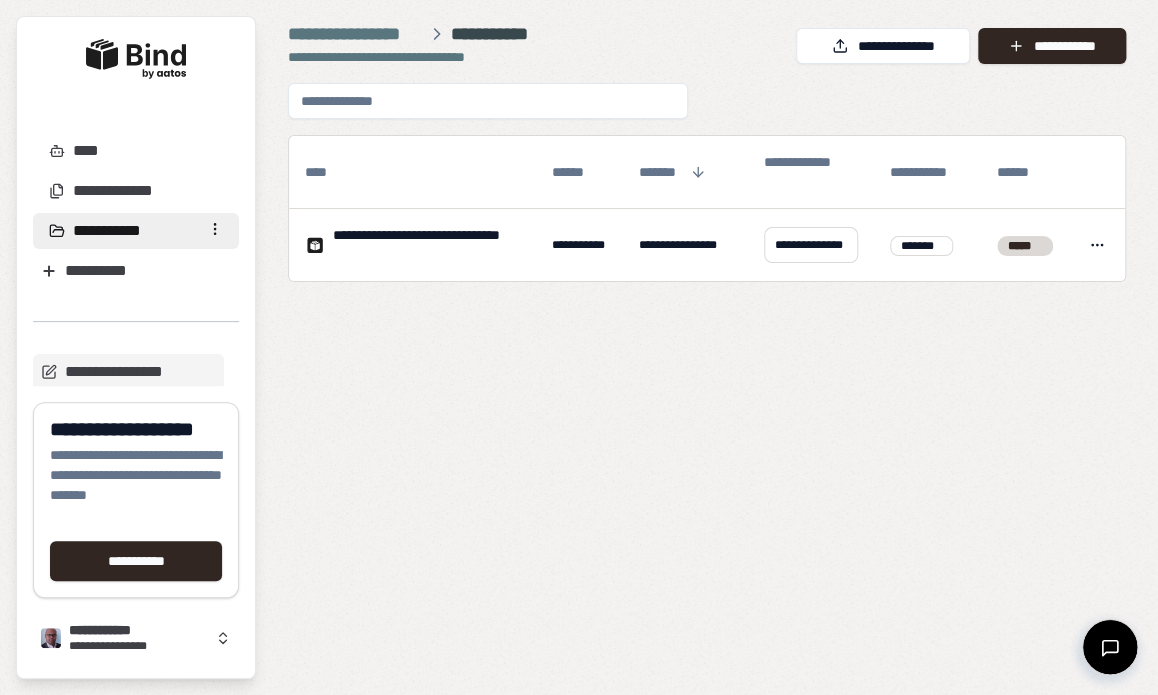 click on "**********" at bounding box center [495, 34] 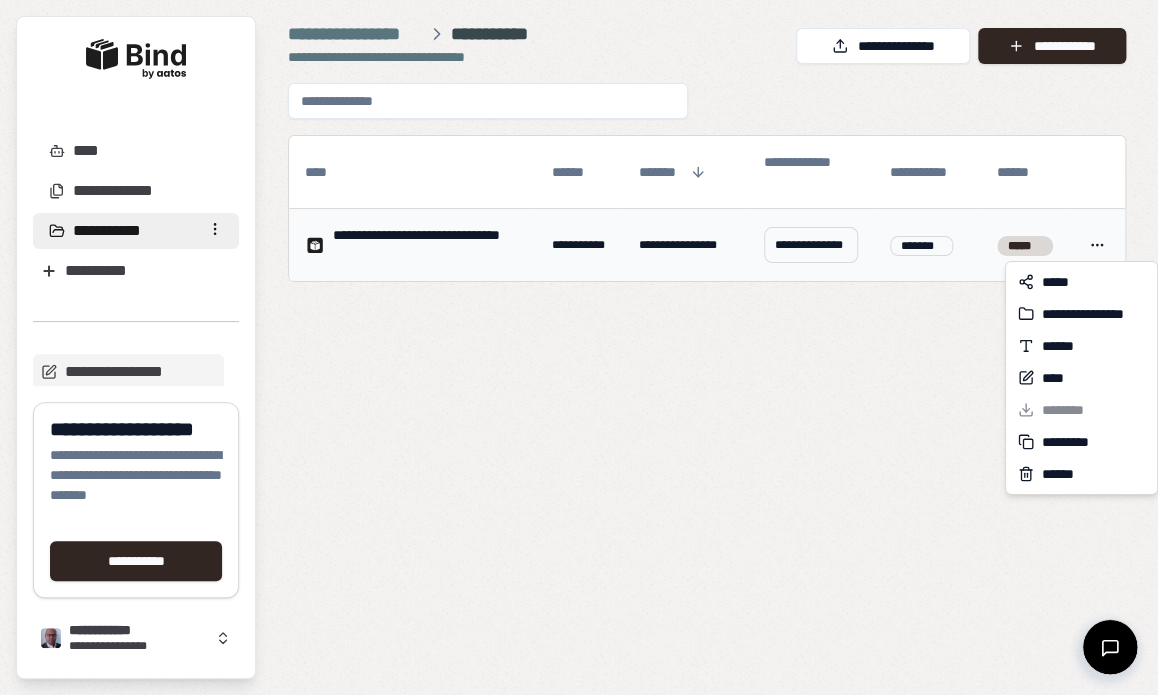 click on "**********" at bounding box center [579, 347] 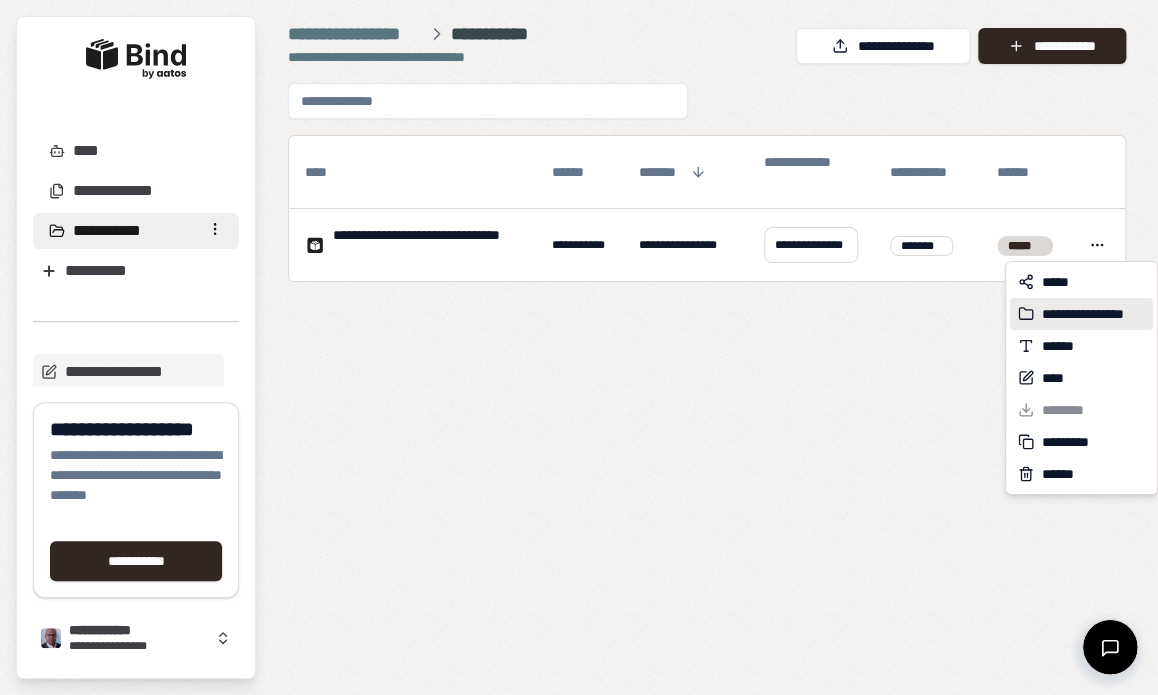 click on "**********" at bounding box center [1093, 314] 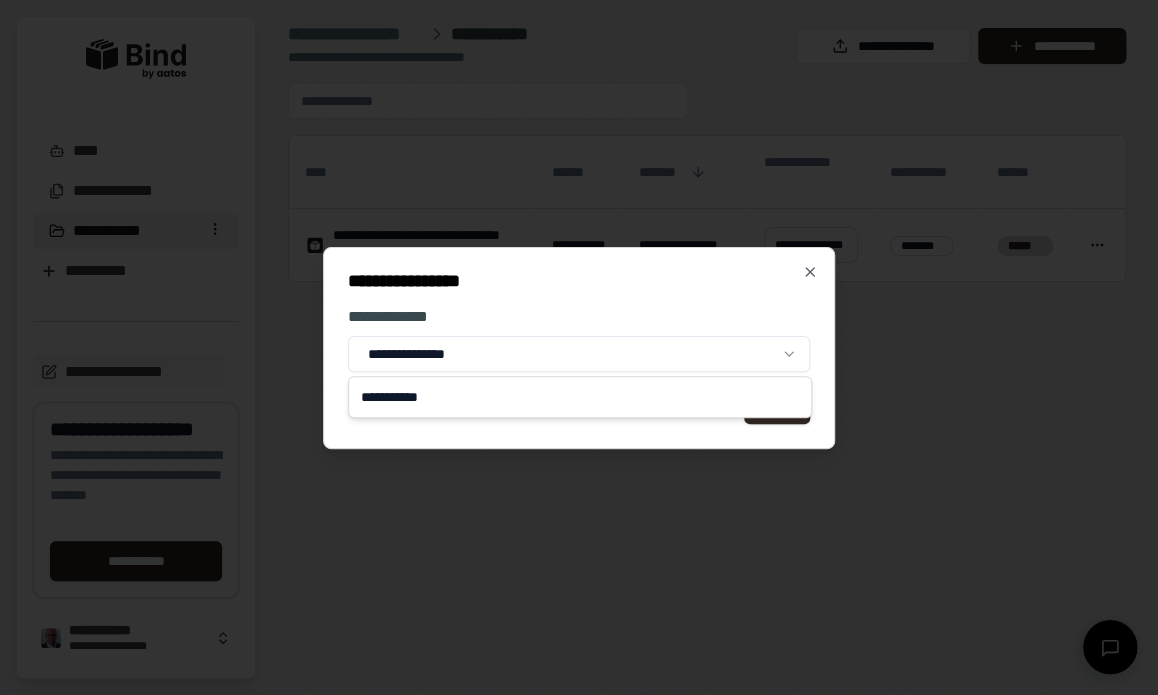 click on "**********" at bounding box center (579, 347) 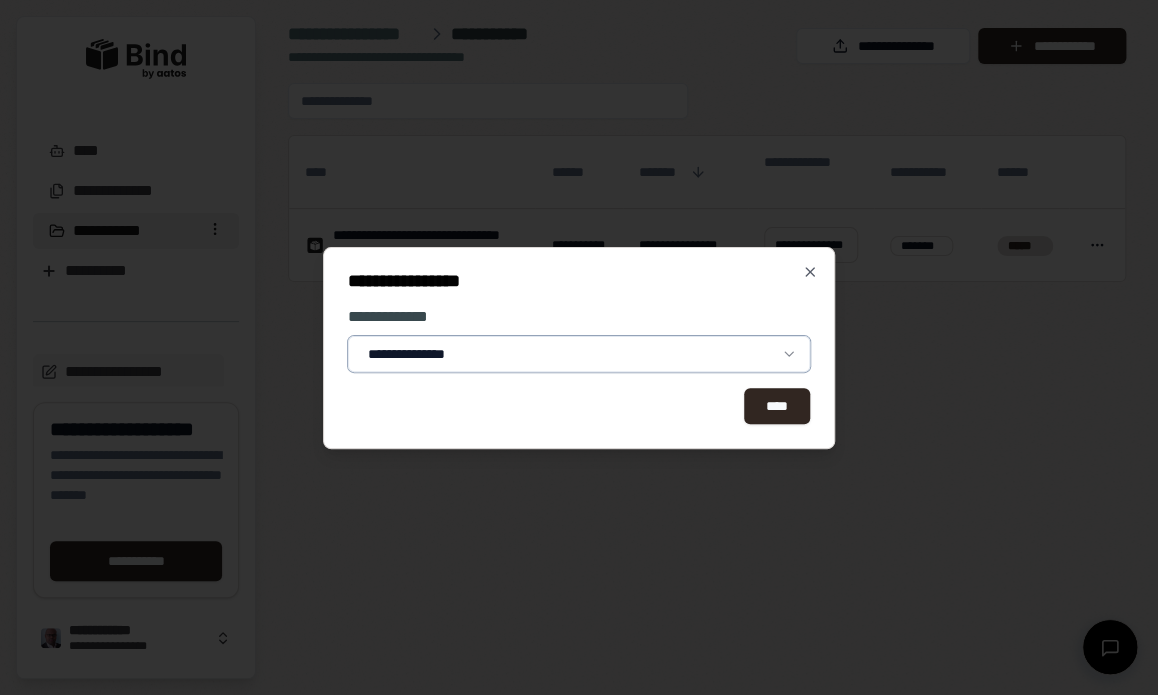 click on "**********" at bounding box center [579, 347] 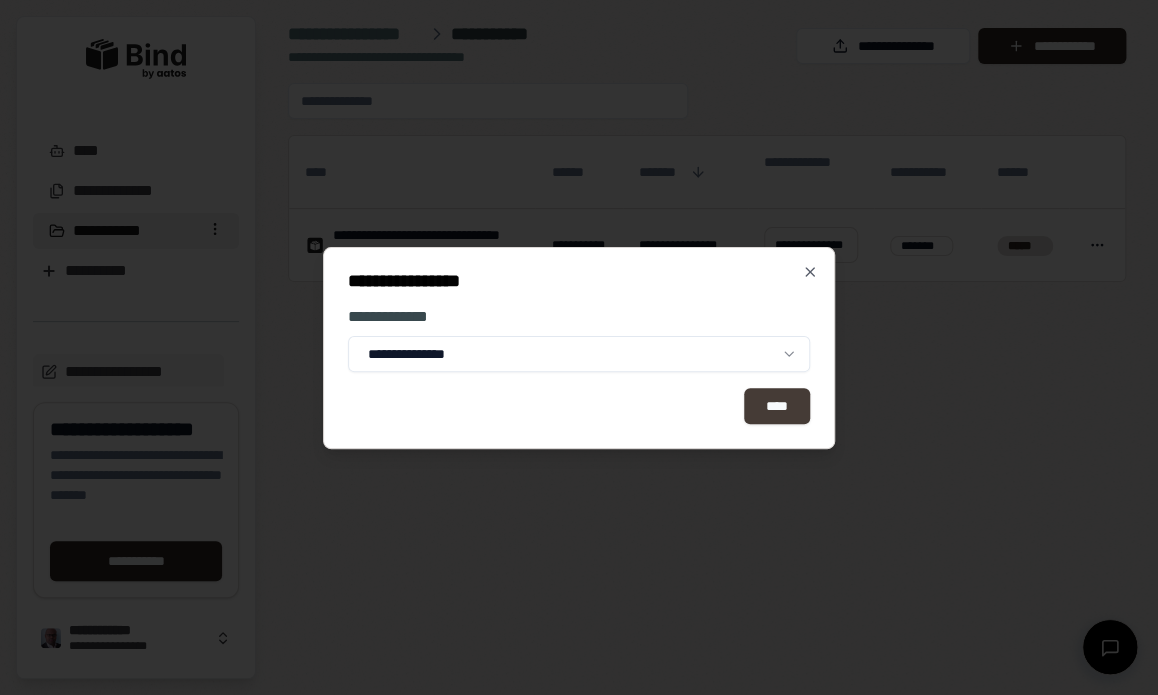 click on "****" at bounding box center [777, 406] 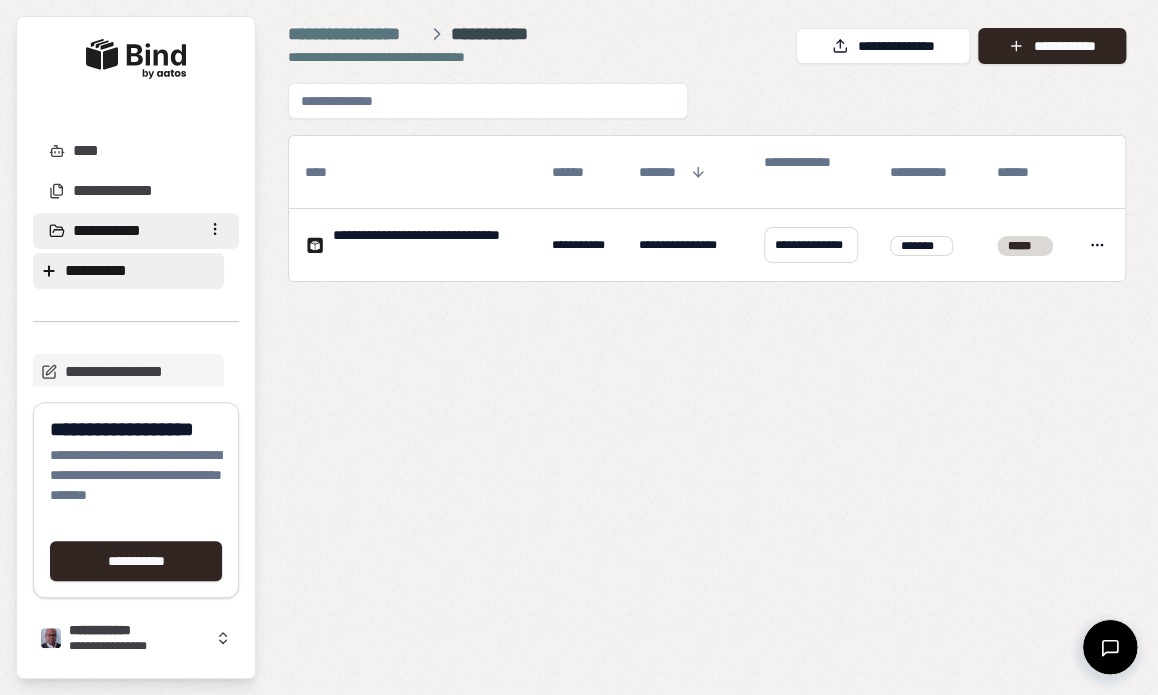 click on "**********" at bounding box center (128, 271) 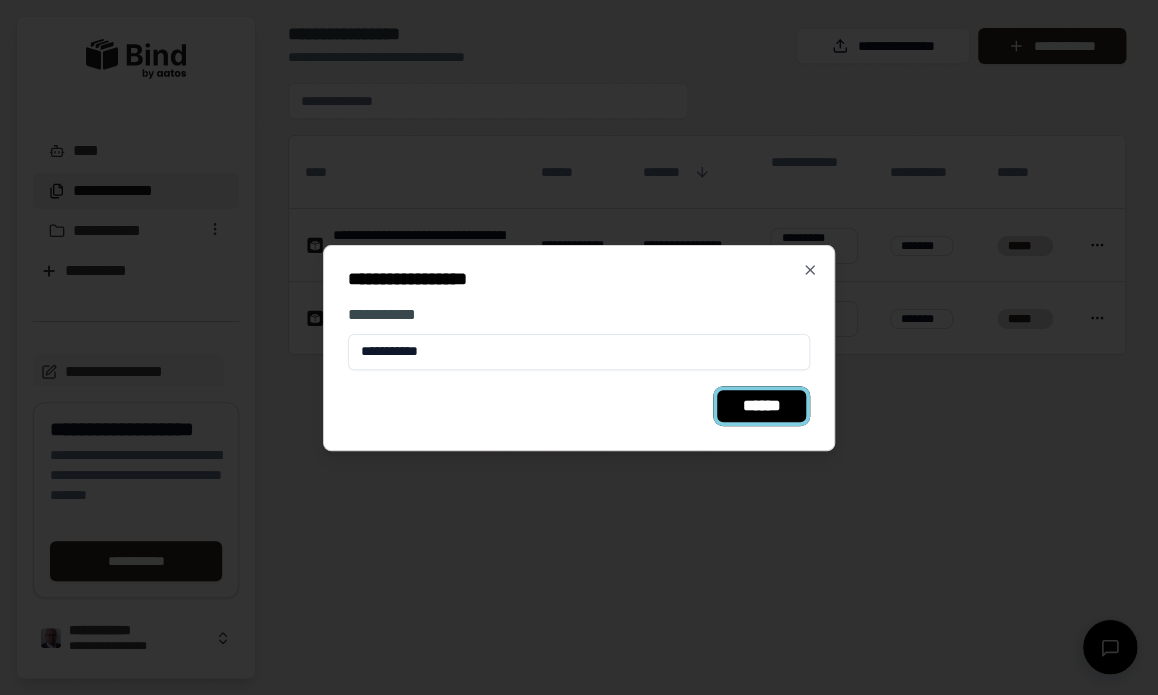type on "**********" 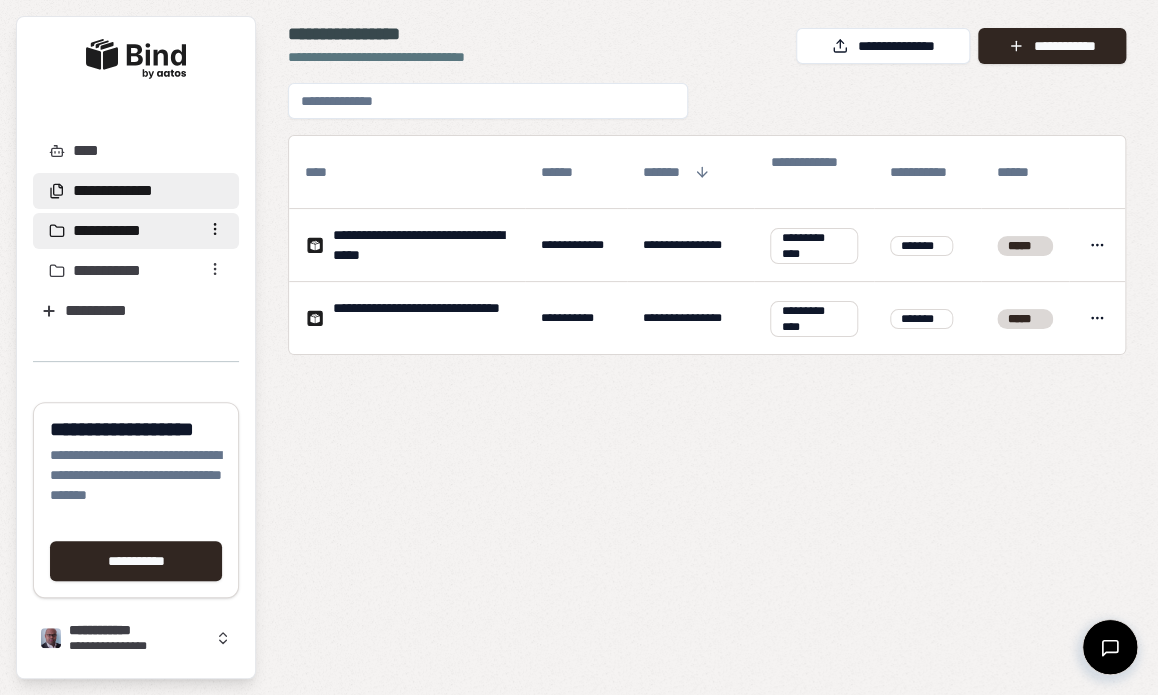 click on "**********" at bounding box center [136, 231] 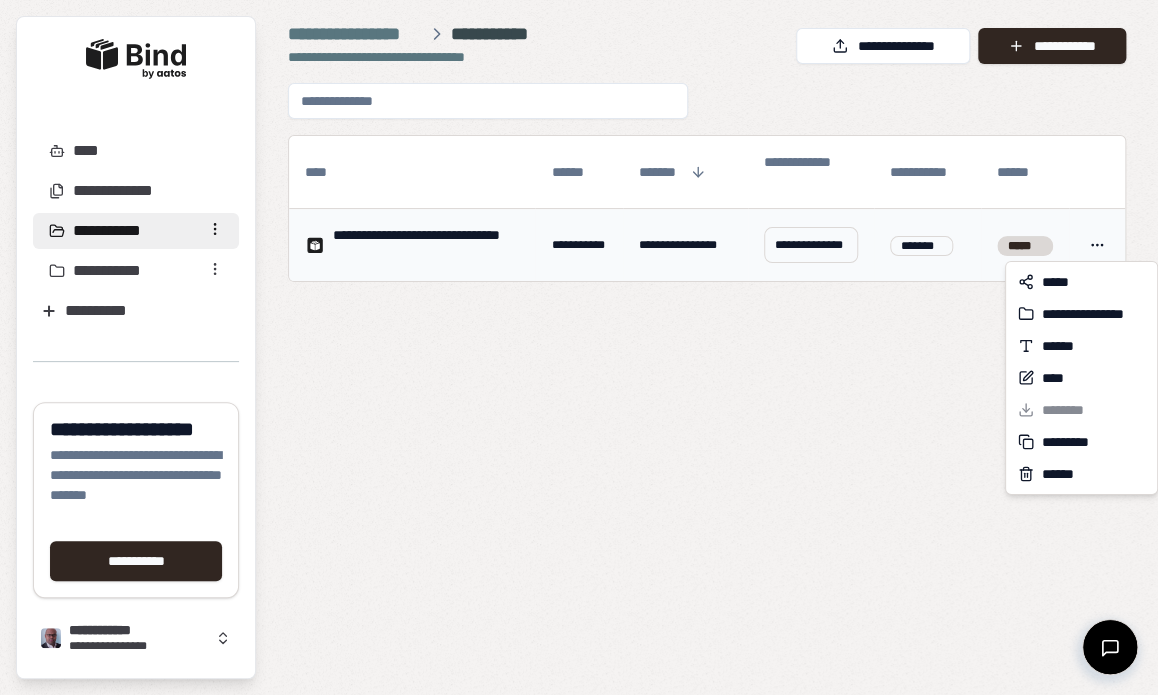 click on "**********" at bounding box center (579, 347) 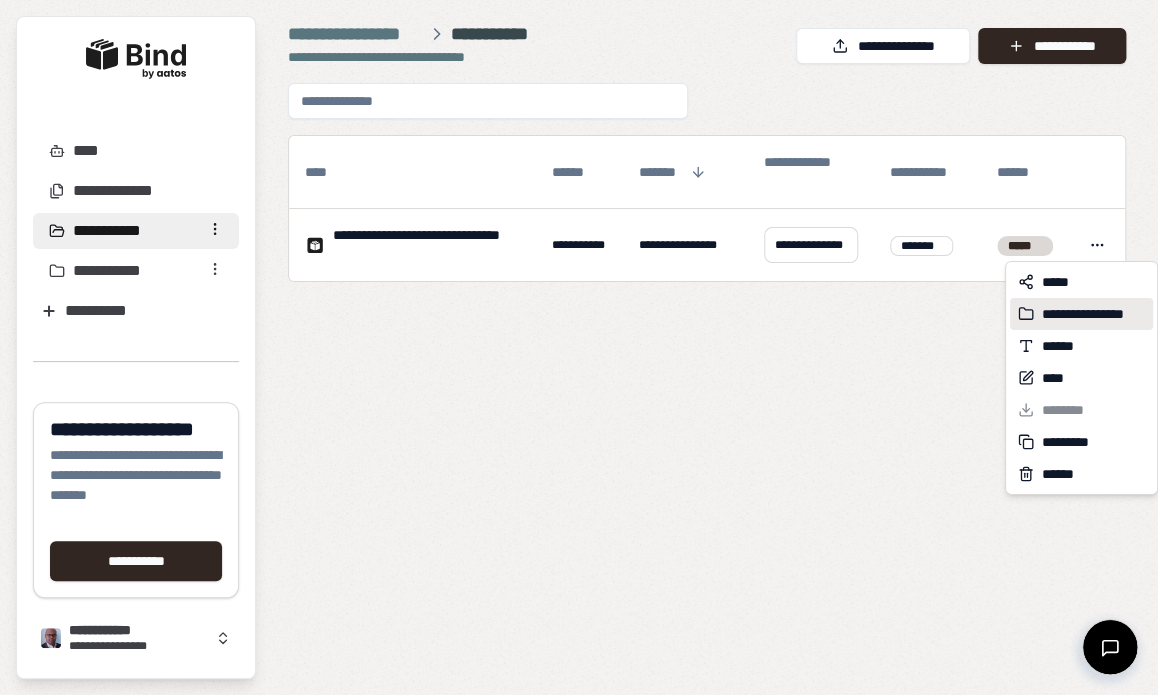 click on "**********" at bounding box center (1081, 314) 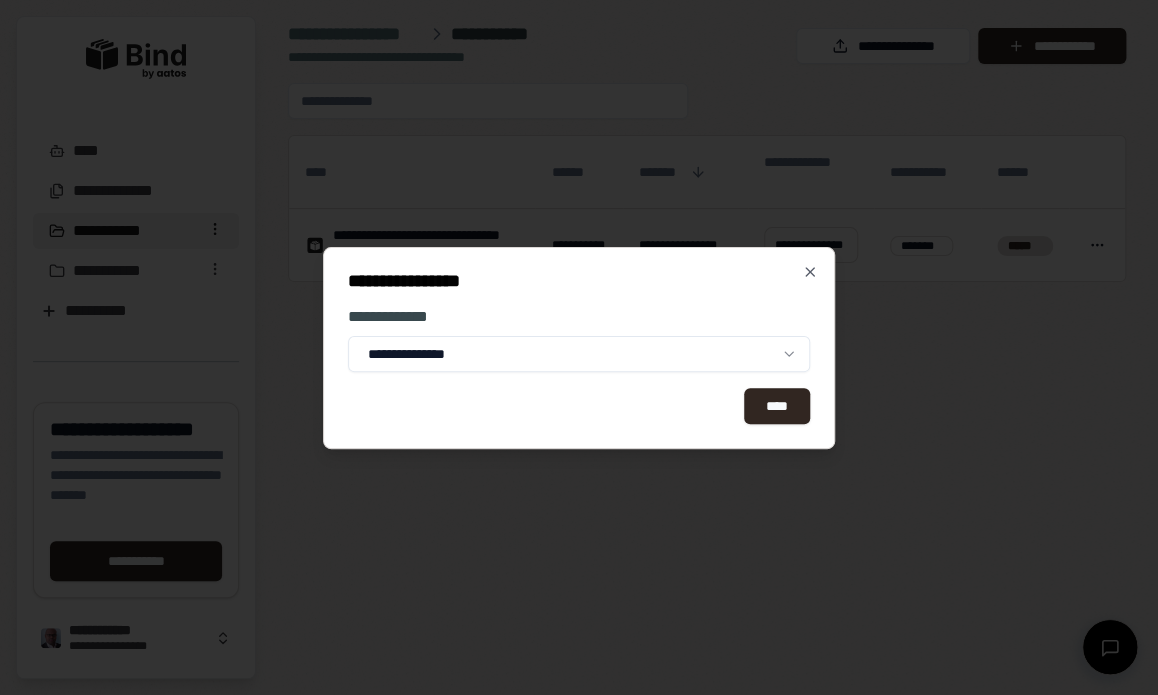 click on "**********" at bounding box center (579, 347) 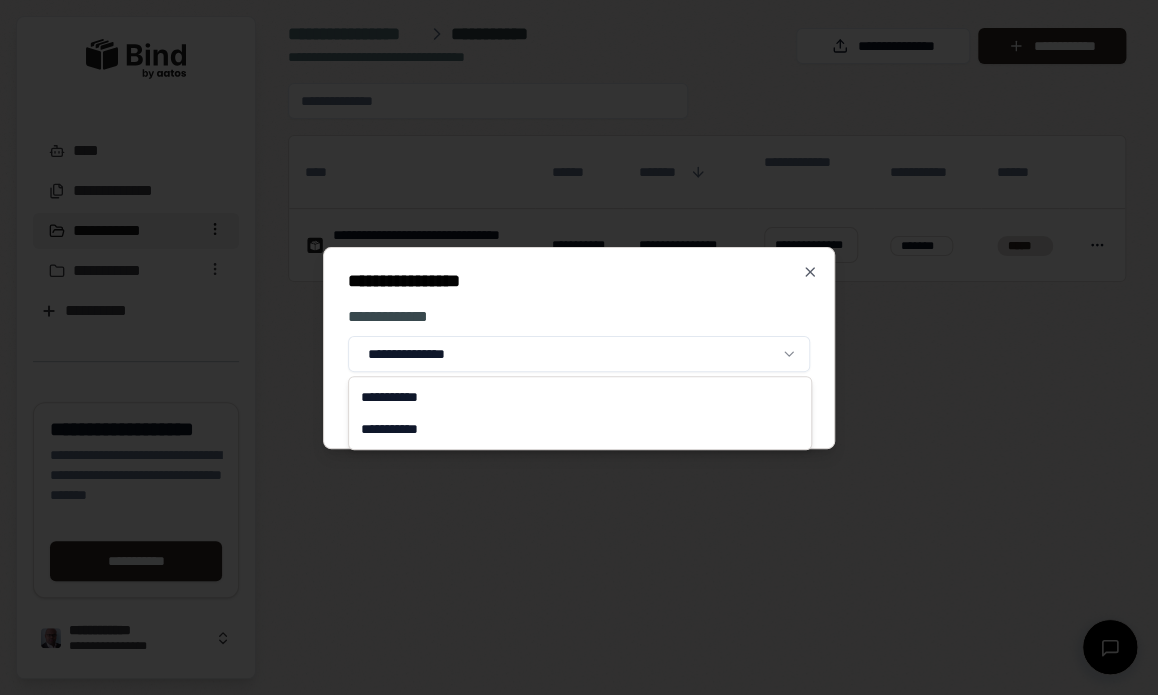 select on "**********" 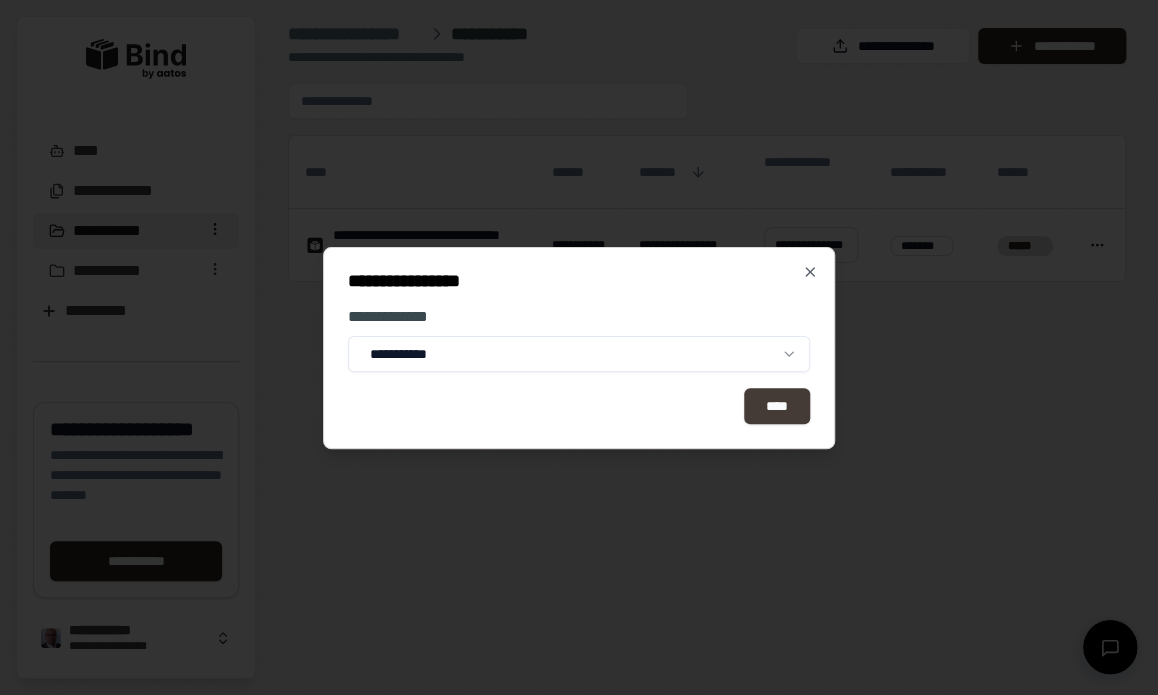 click on "****" at bounding box center (777, 406) 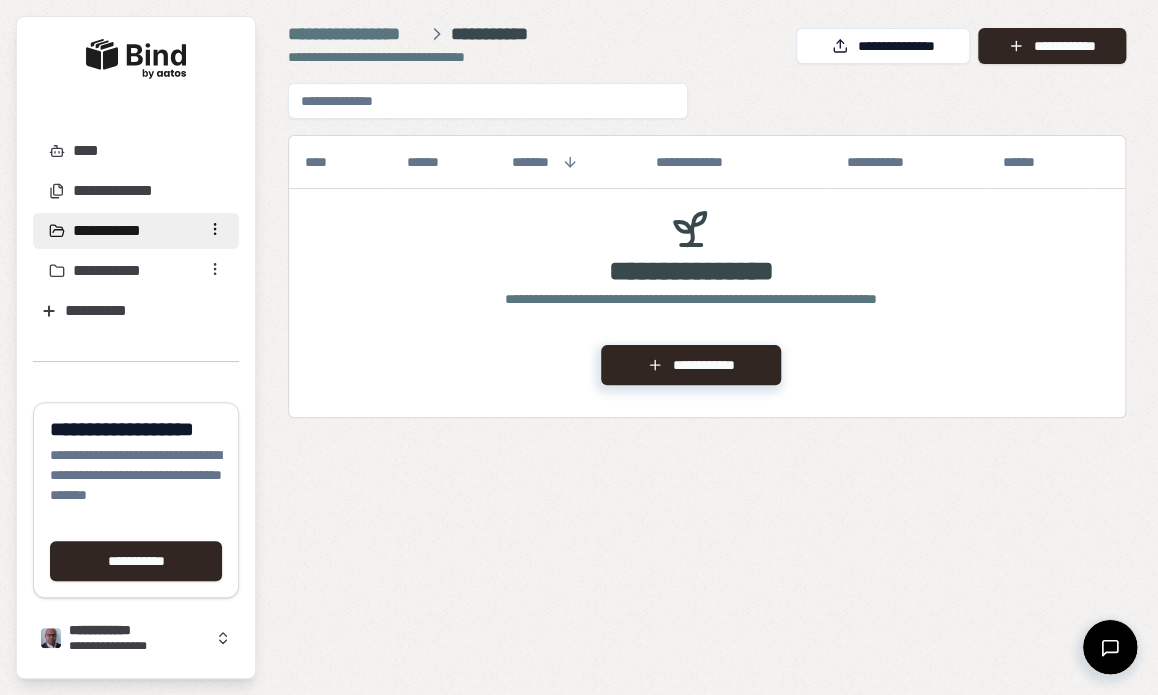 click on "**********" at bounding box center (579, 347) 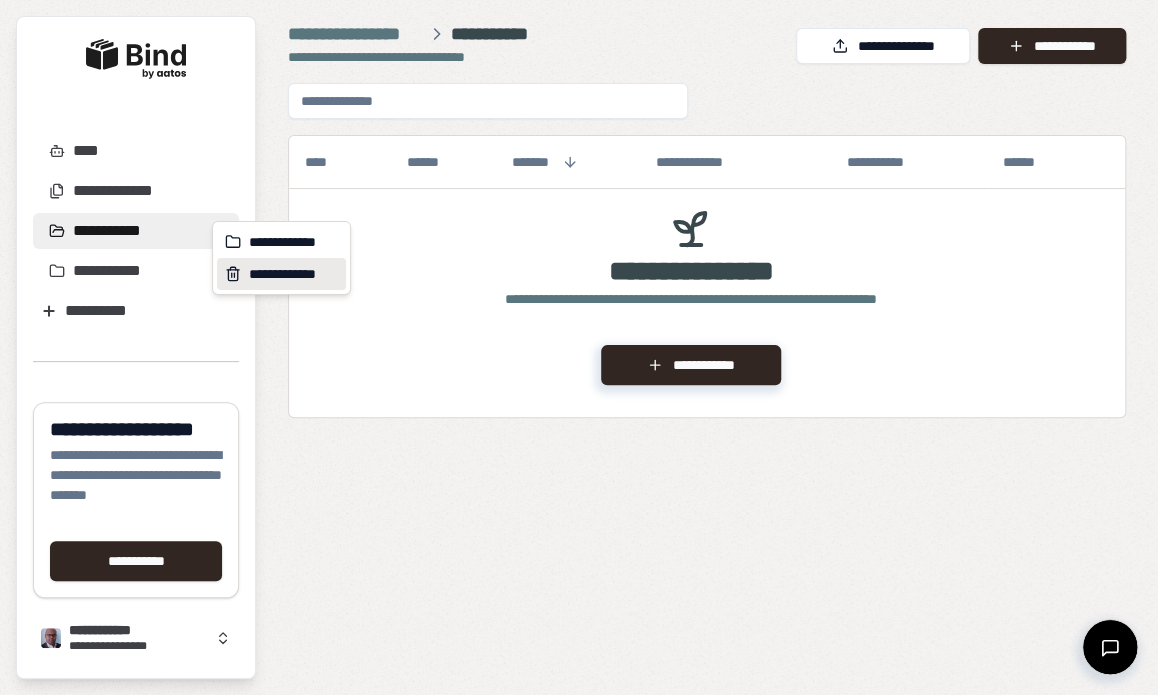 click on "**********" at bounding box center [281, 274] 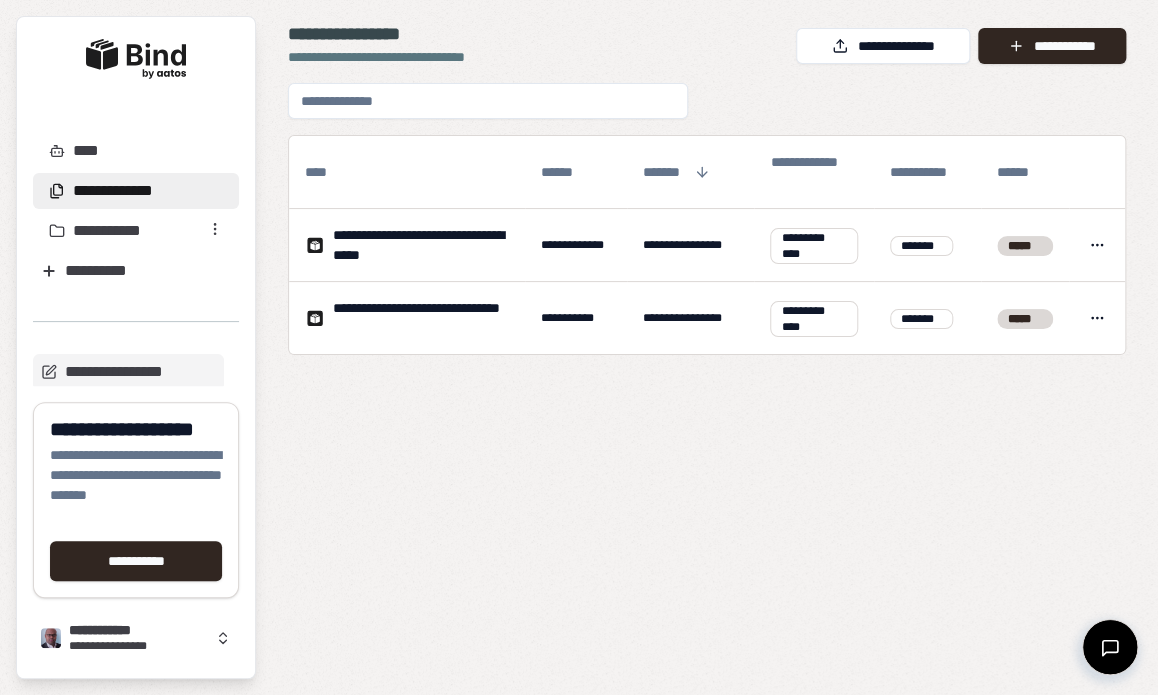 click on "**********" at bounding box center (707, 373) 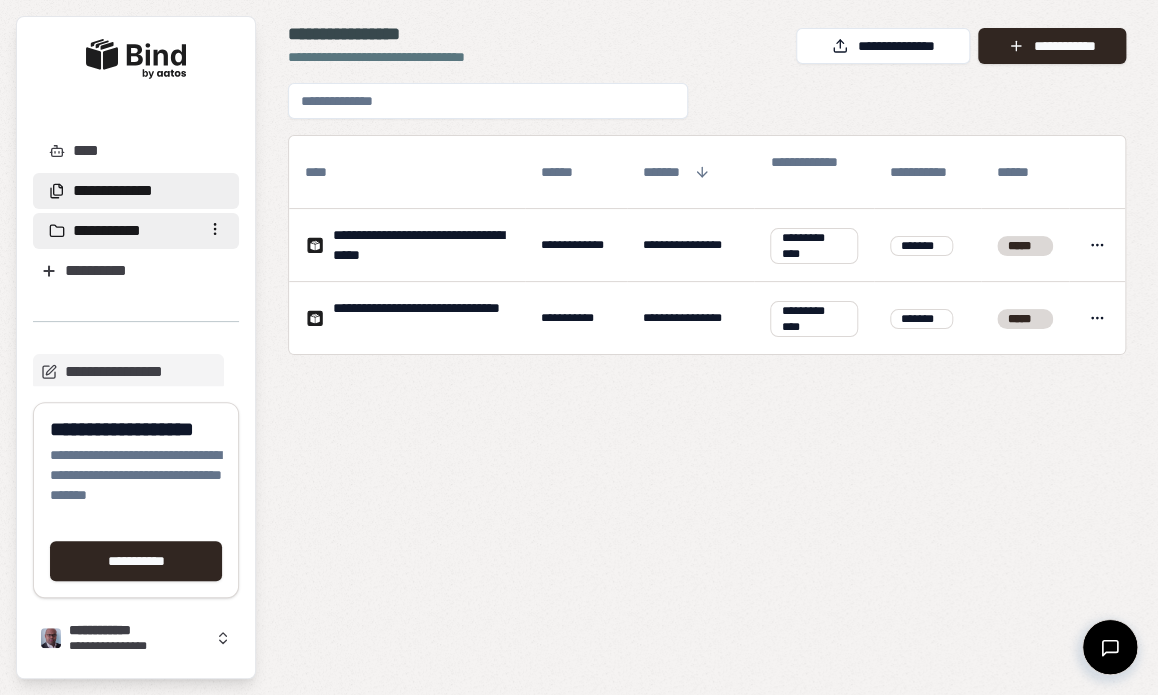 click on "**********" at bounding box center (136, 231) 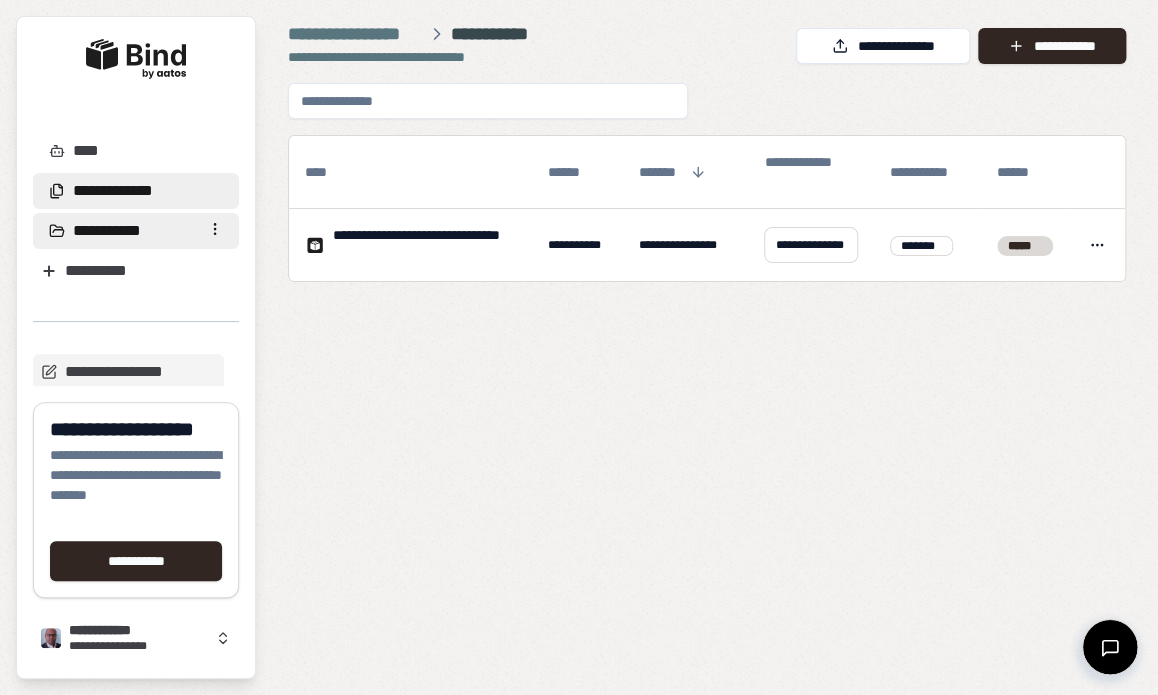 click on "**********" at bounding box center [113, 191] 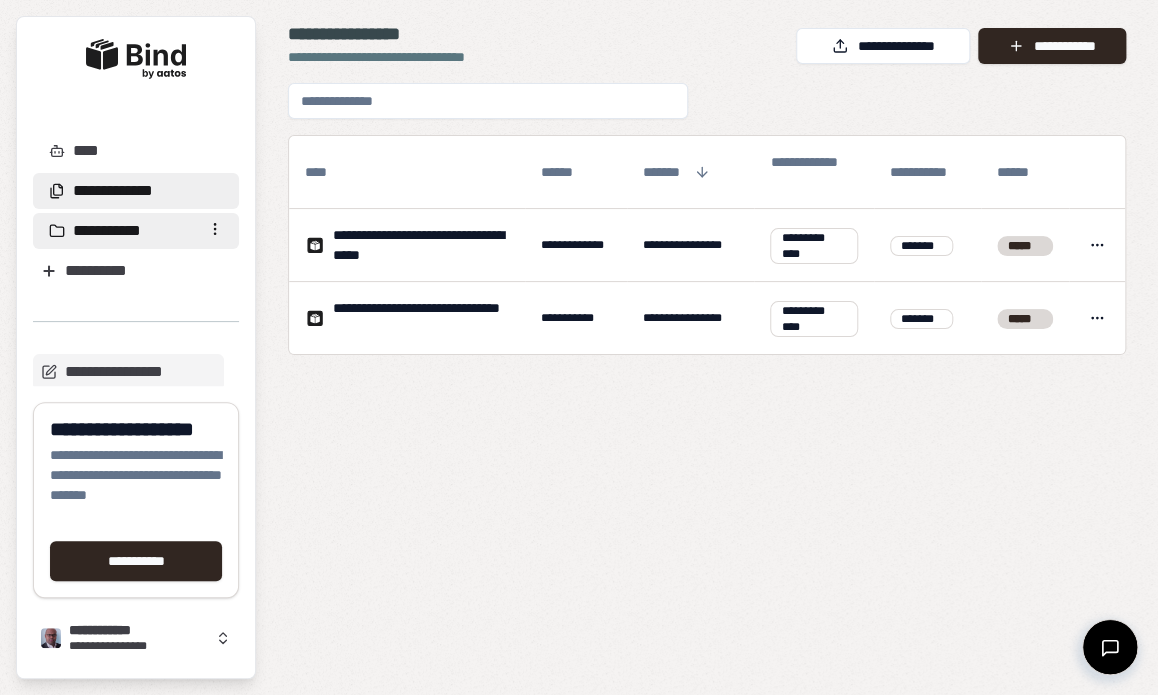 click on "**********" at bounding box center [115, 231] 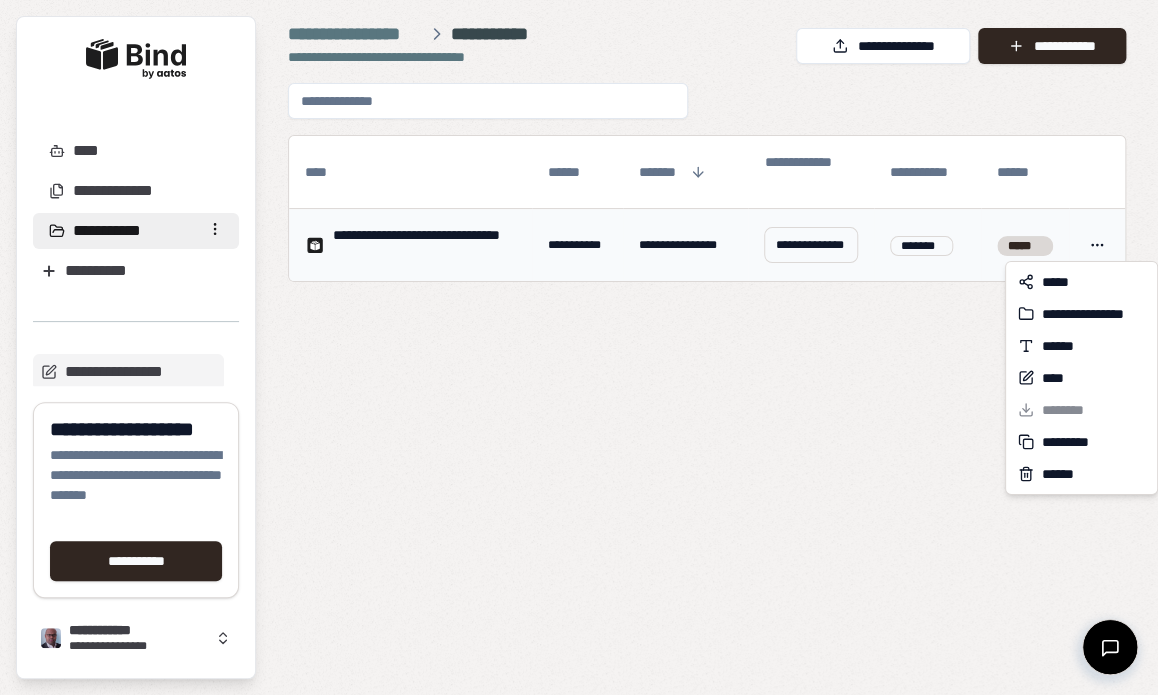 click on "**********" at bounding box center [579, 347] 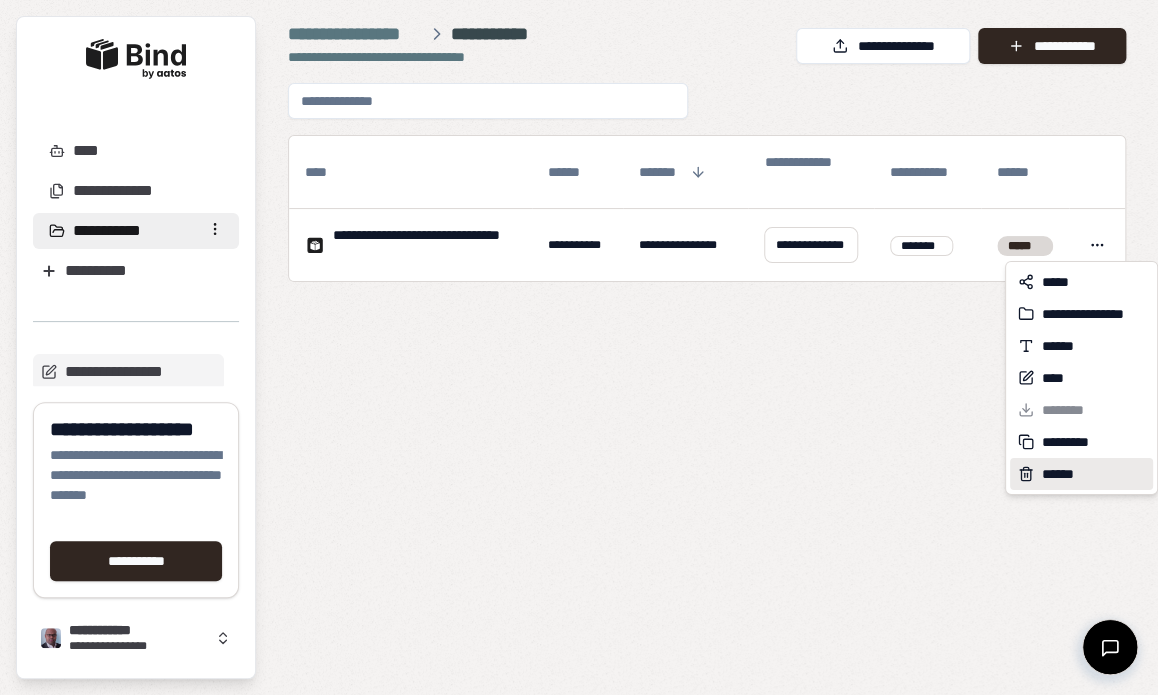click on "******" at bounding box center [1081, 474] 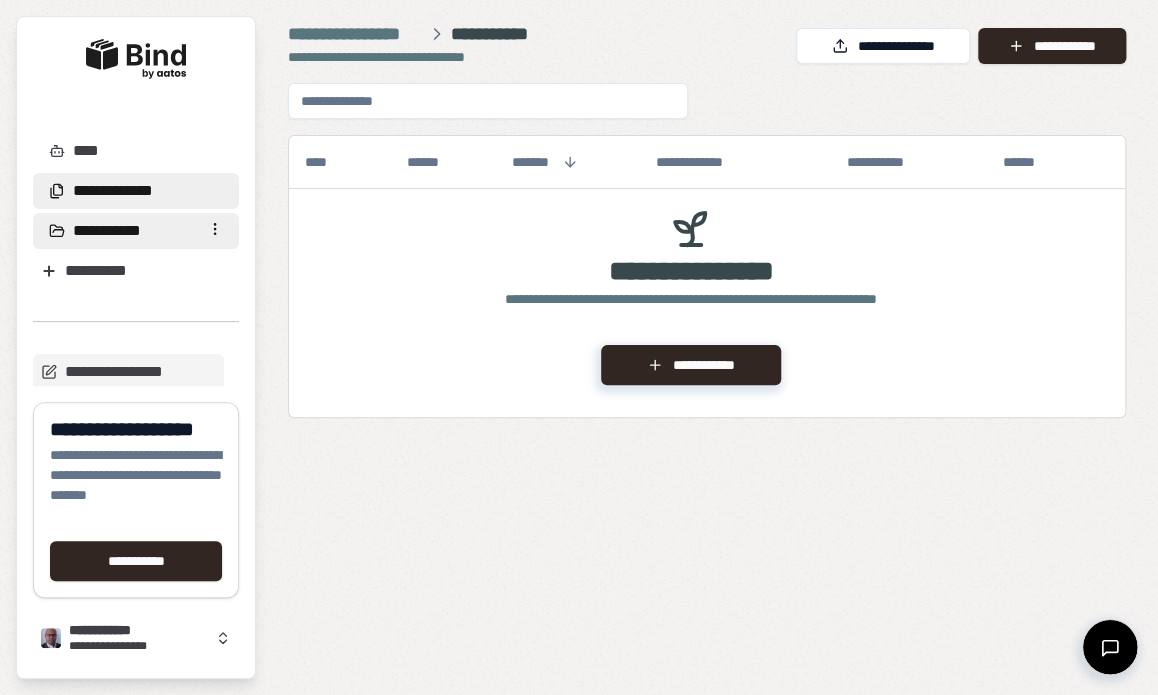 click on "**********" at bounding box center [136, 191] 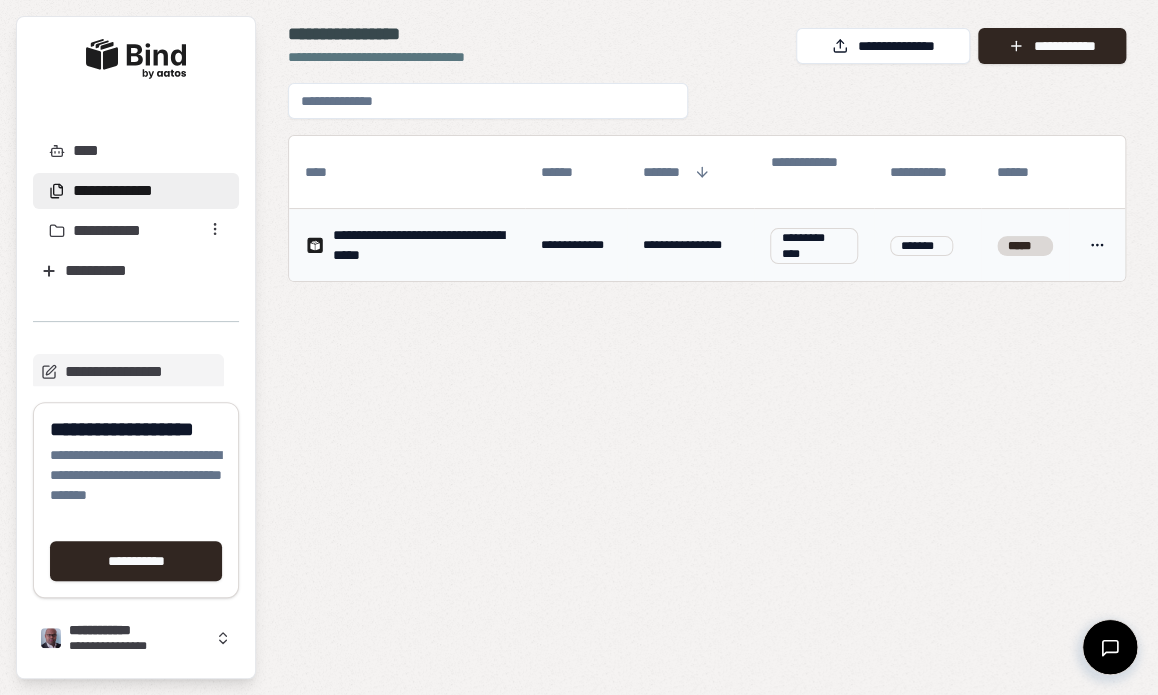 click on "**********" at bounding box center [690, 245] 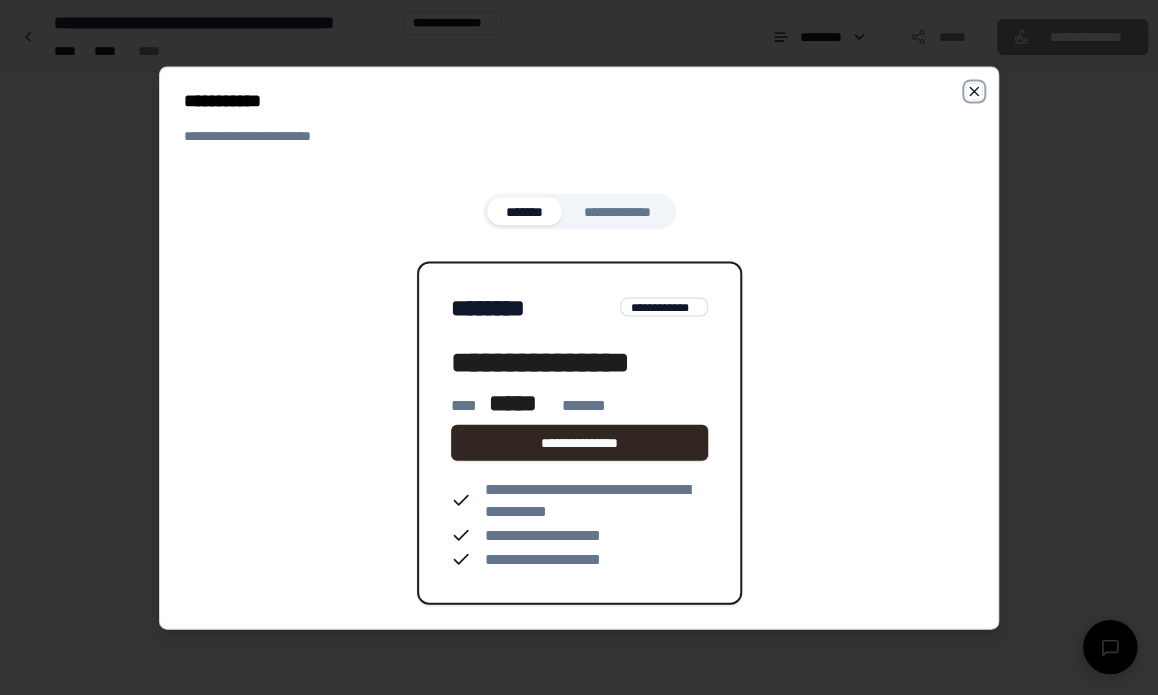 click 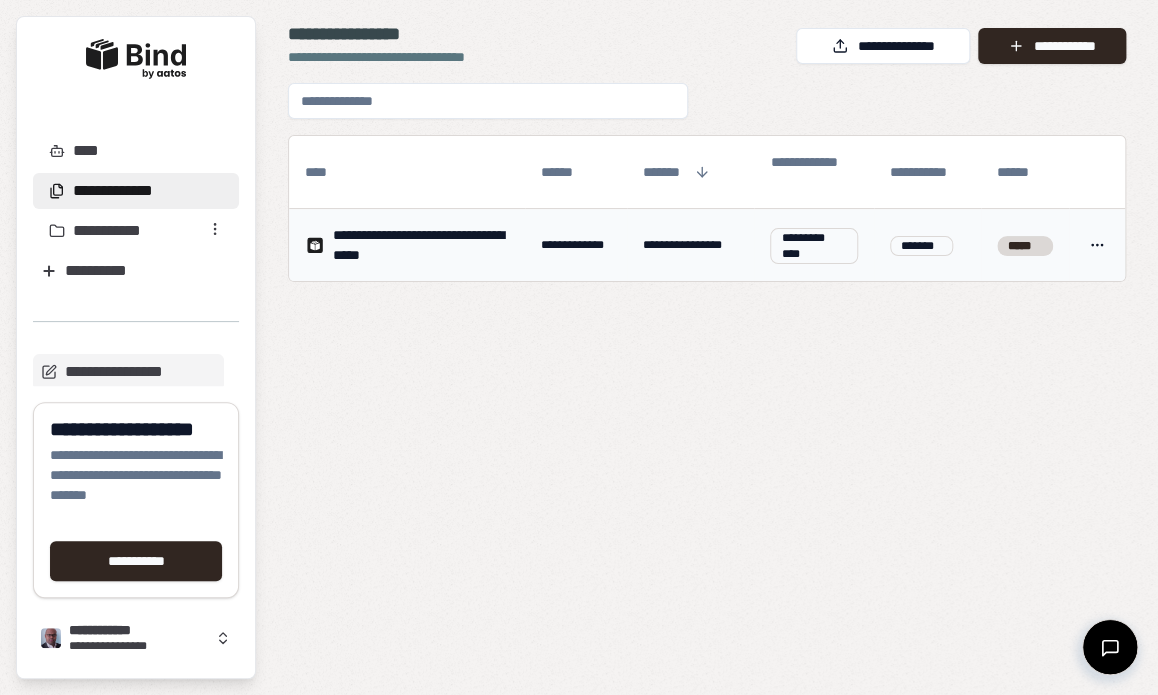 click on "**********" at bounding box center [421, 245] 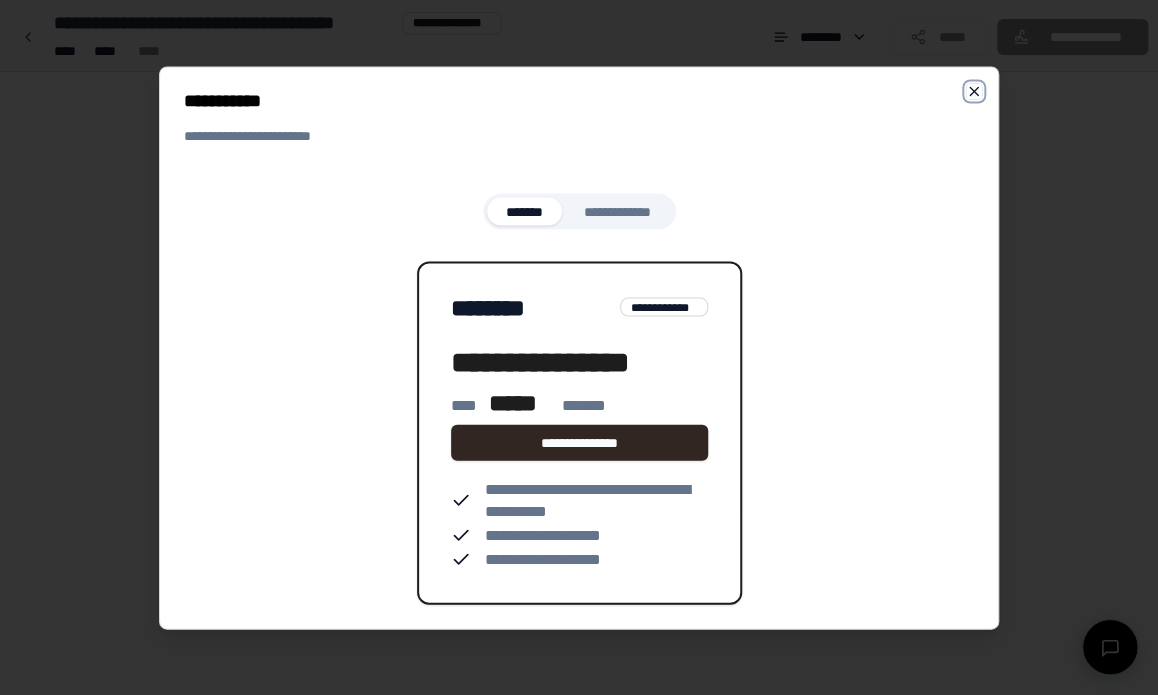 click 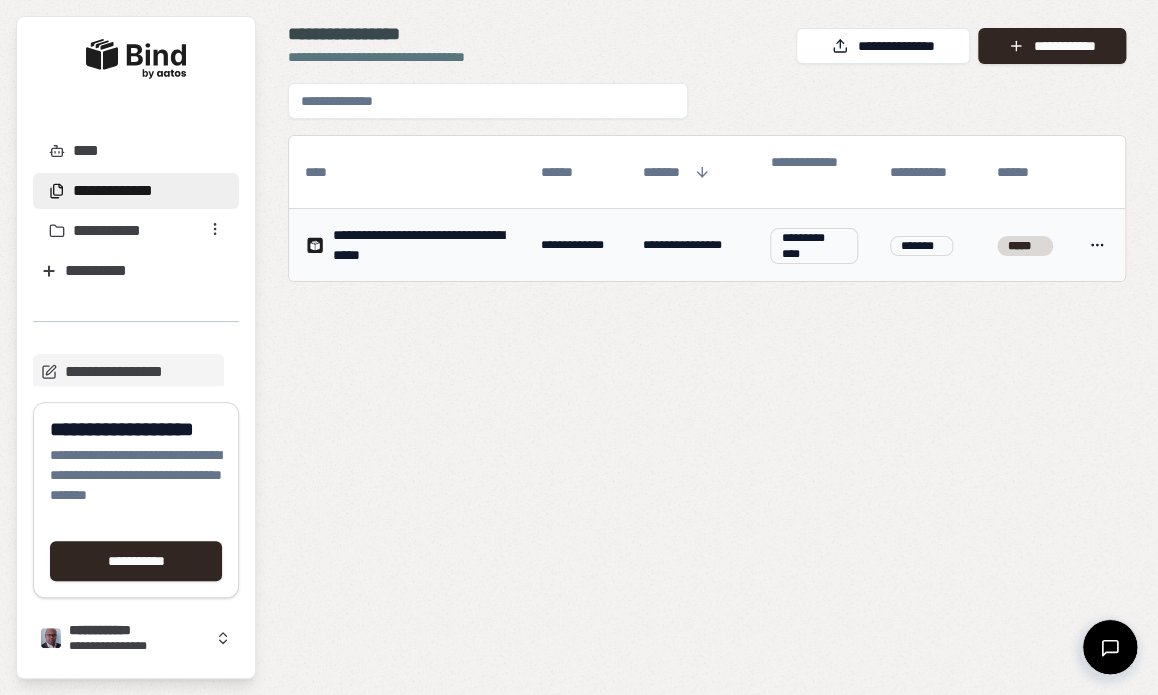 click on "**********" at bounding box center [579, 347] 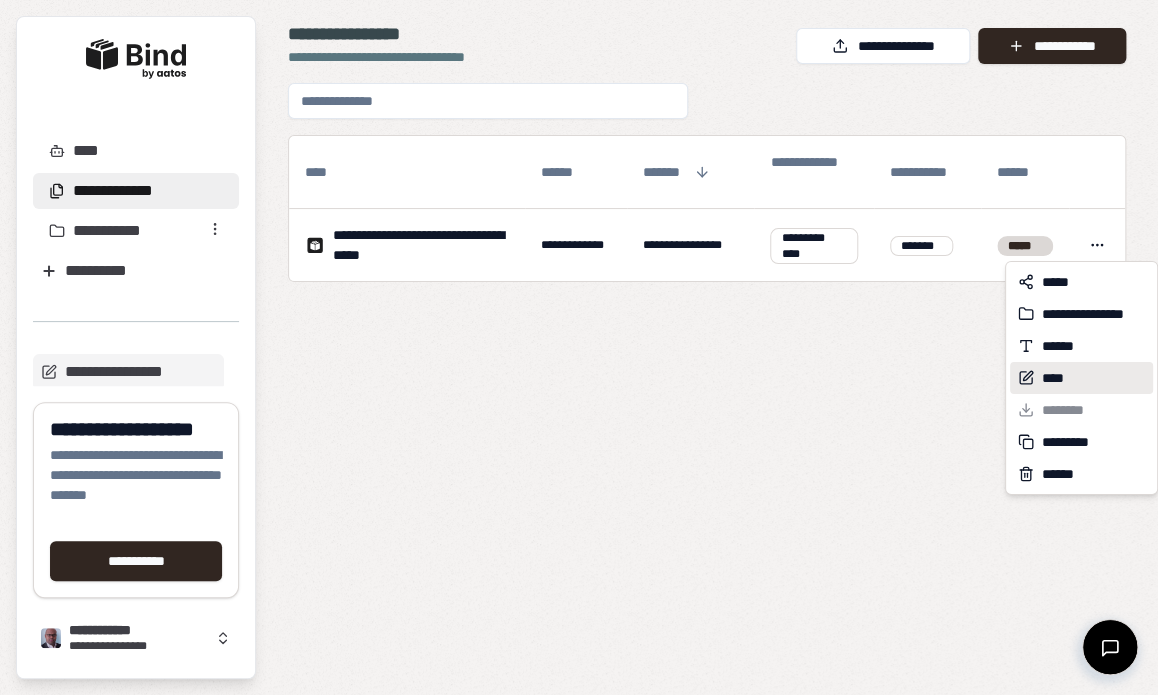 click on "****" at bounding box center (1054, 378) 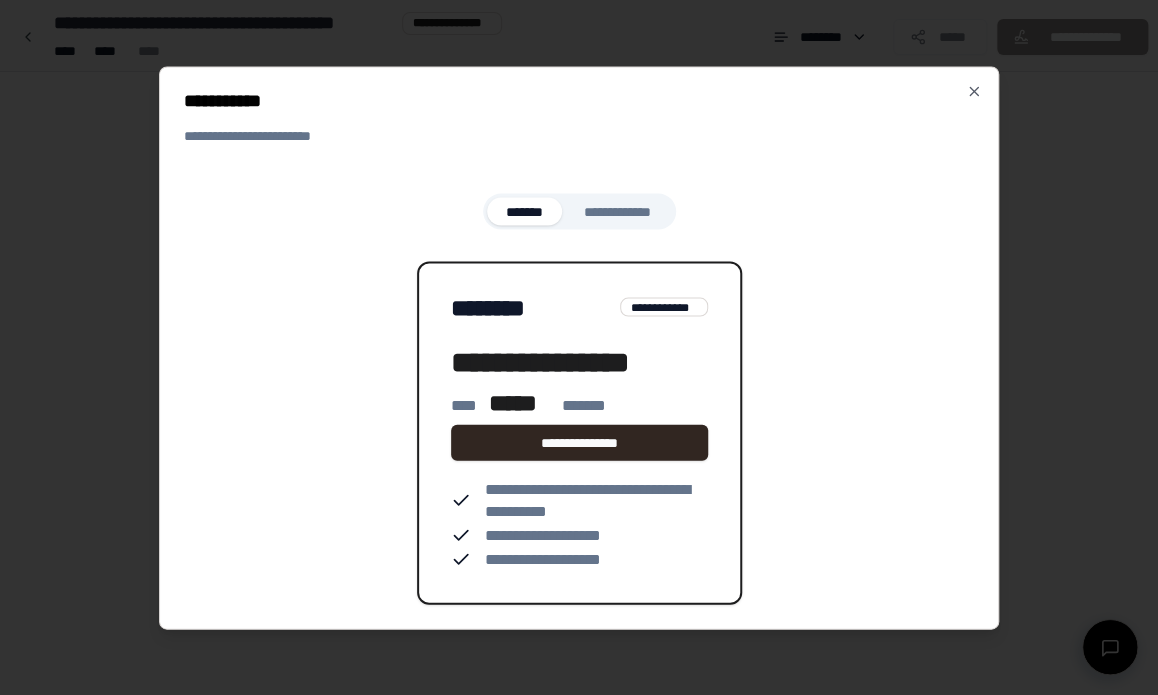 click on "**********" at bounding box center (579, 347) 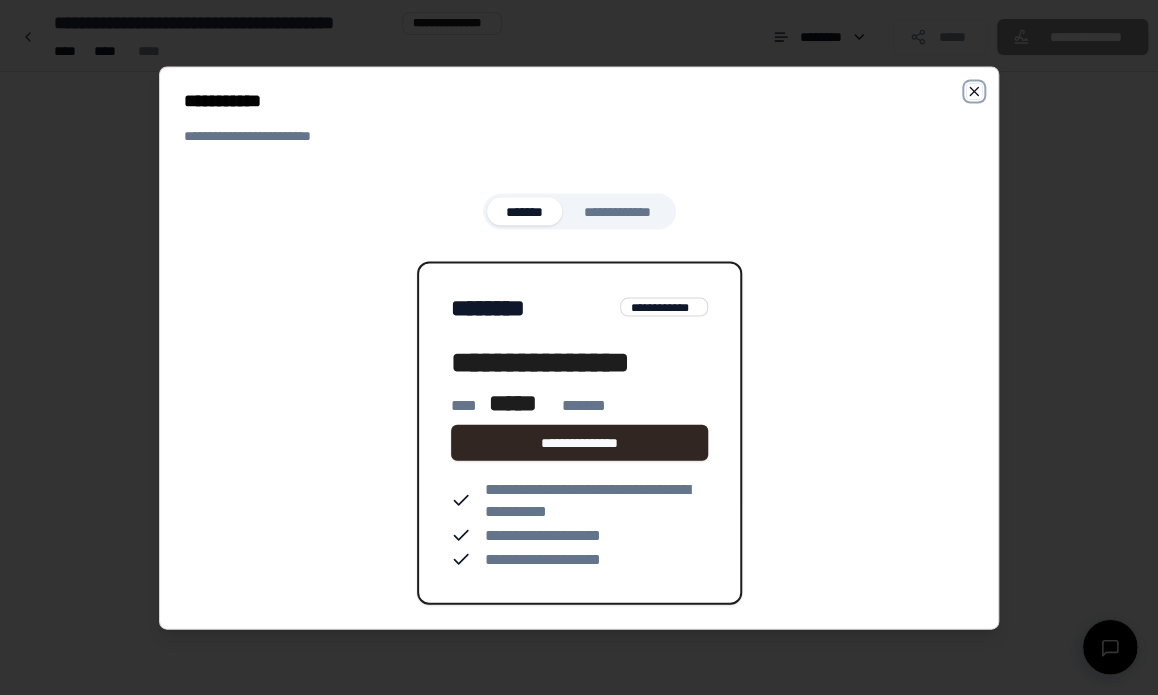 click 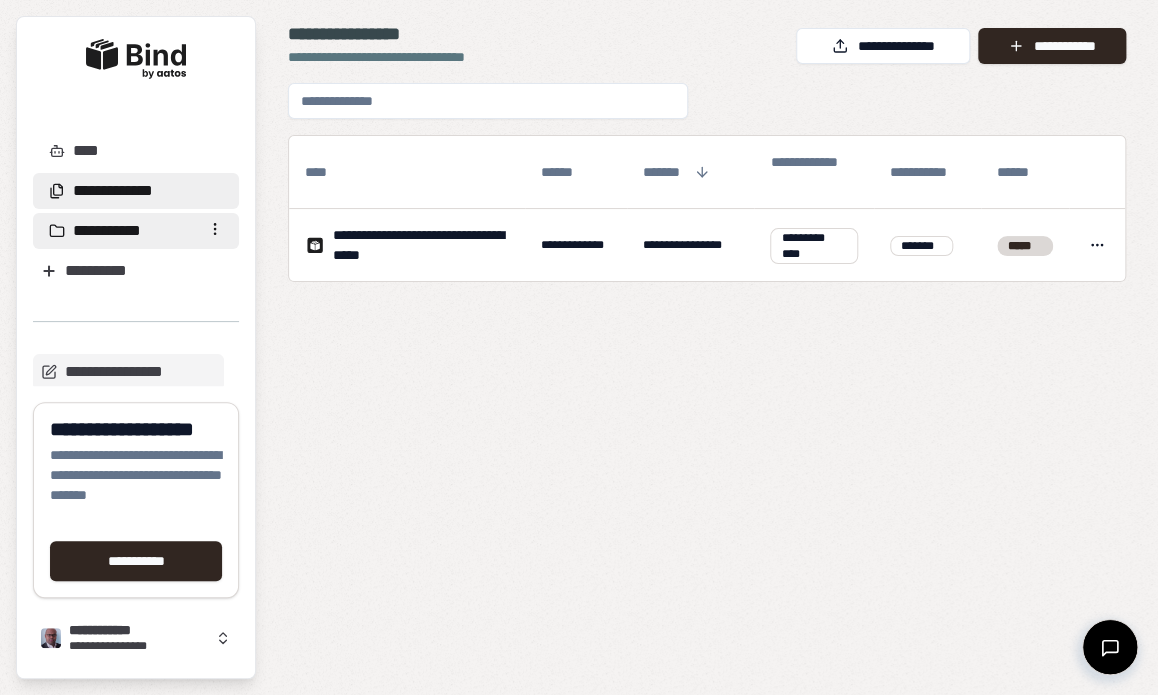 click on "**********" at bounding box center (115, 231) 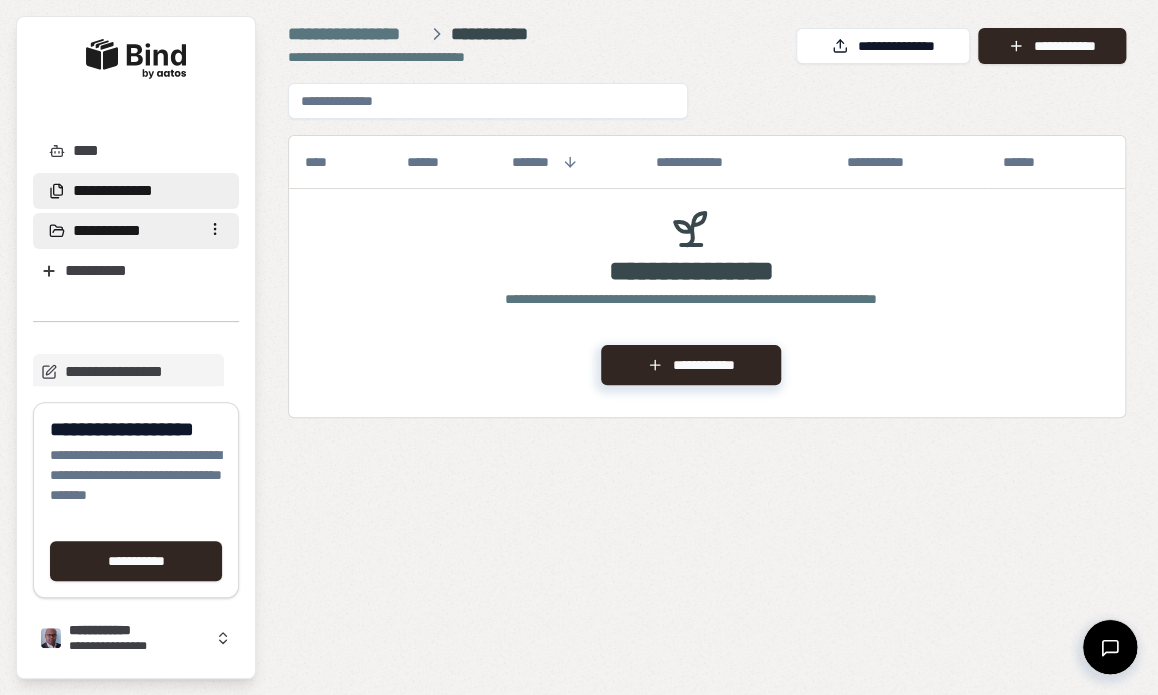 click on "**********" at bounding box center (113, 191) 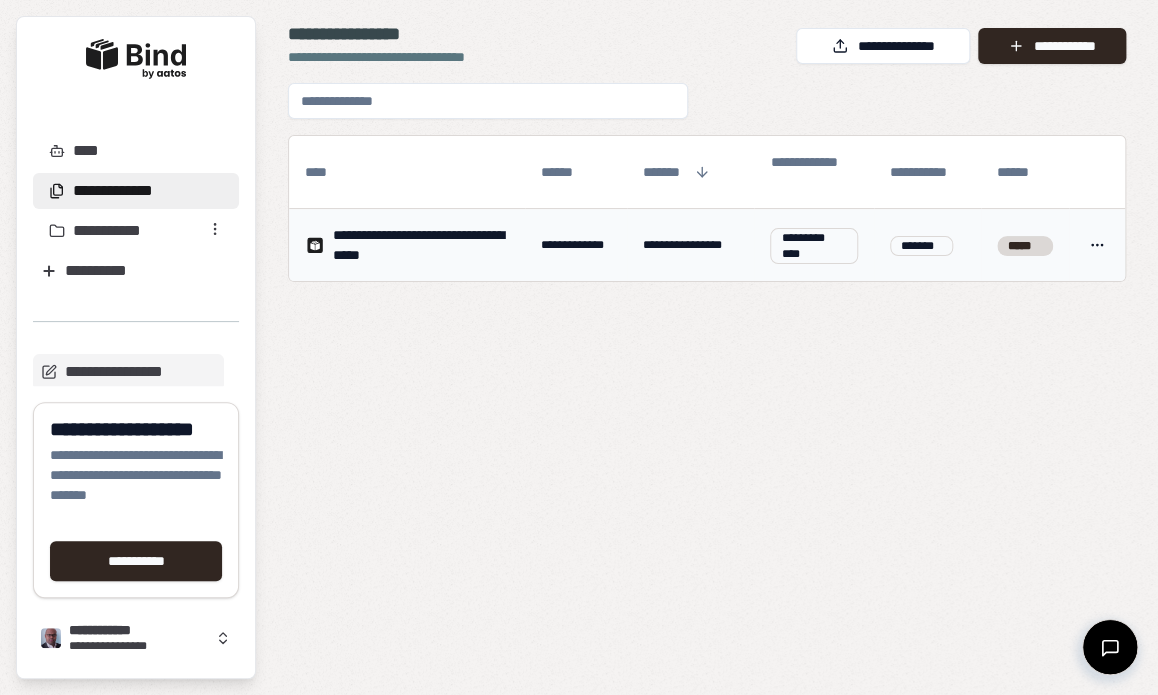 click on "**********" at bounding box center [421, 245] 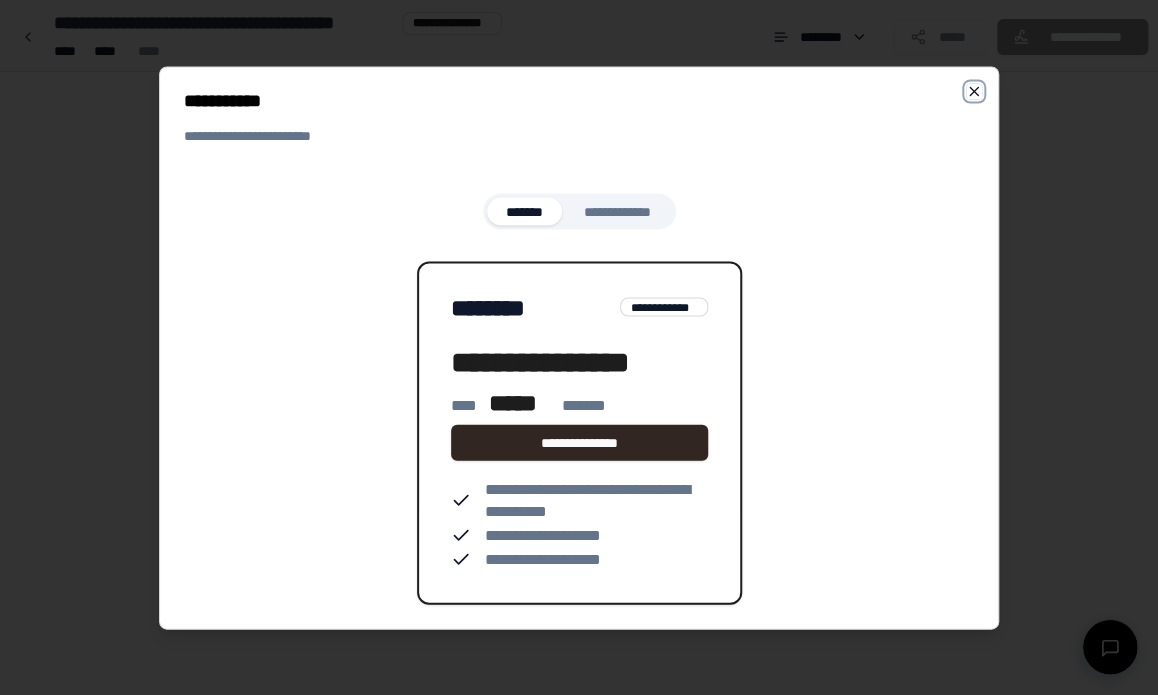 click 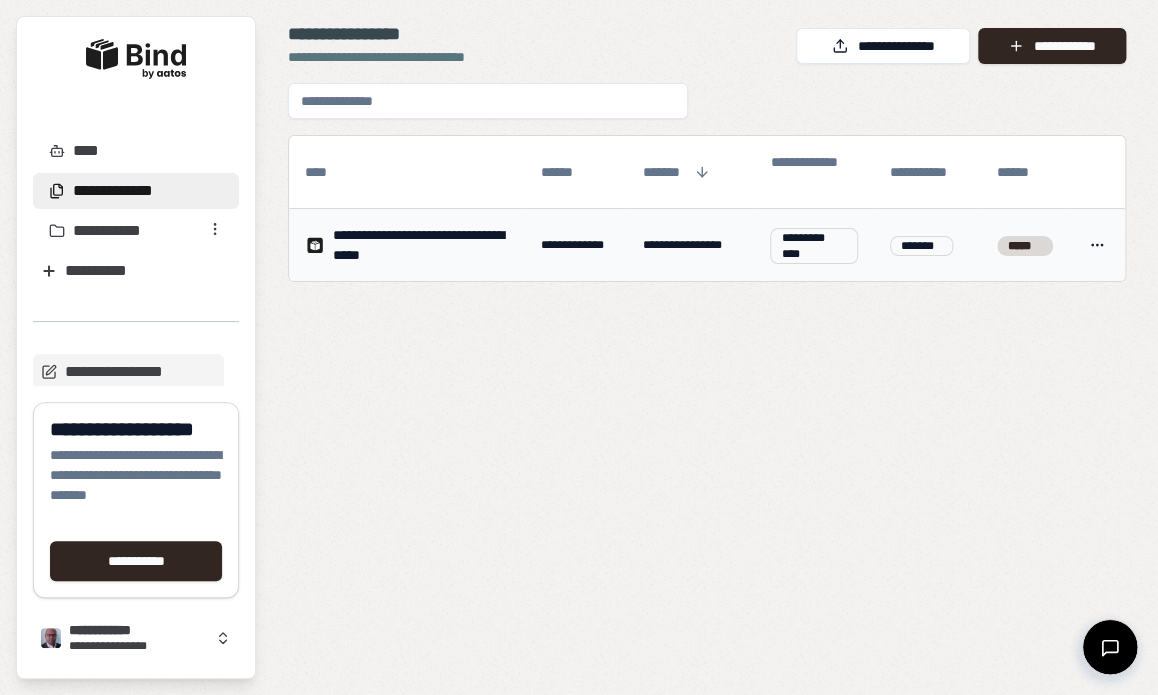 click on "*****" at bounding box center [1025, 246] 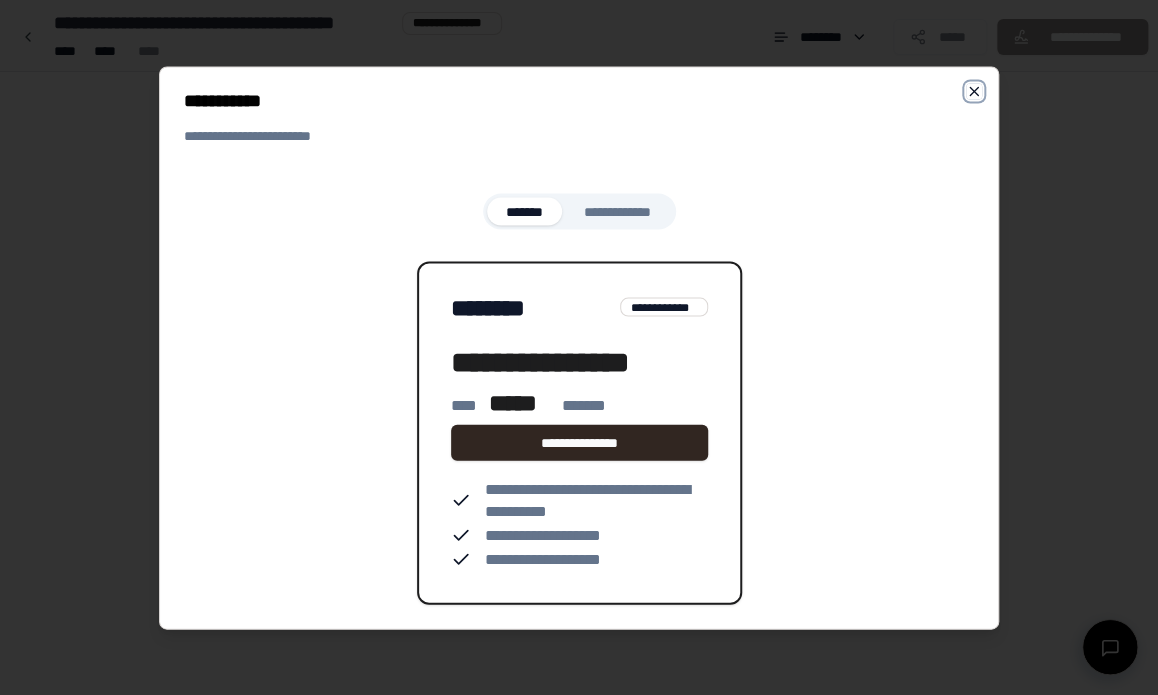 click 